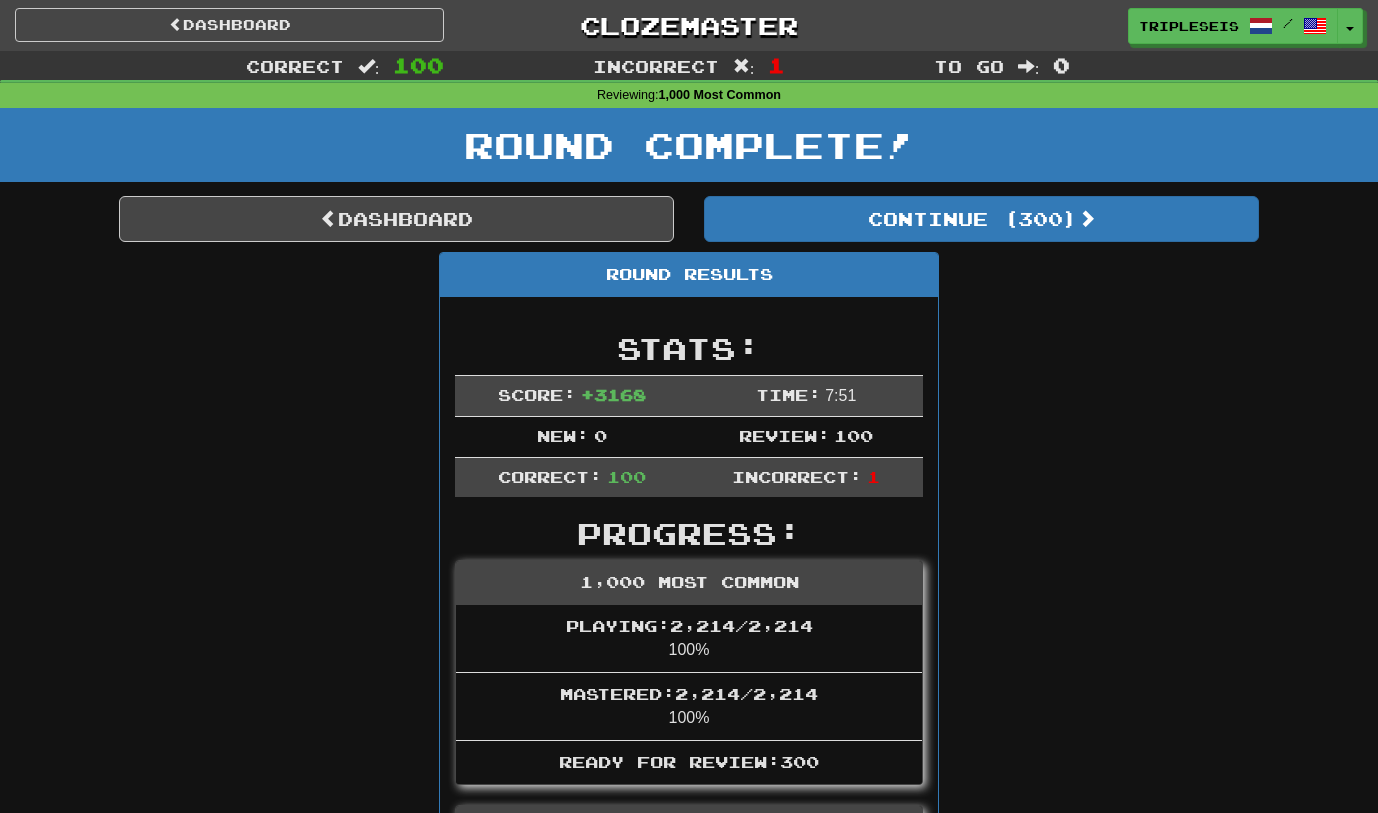 scroll, scrollTop: 0, scrollLeft: 0, axis: both 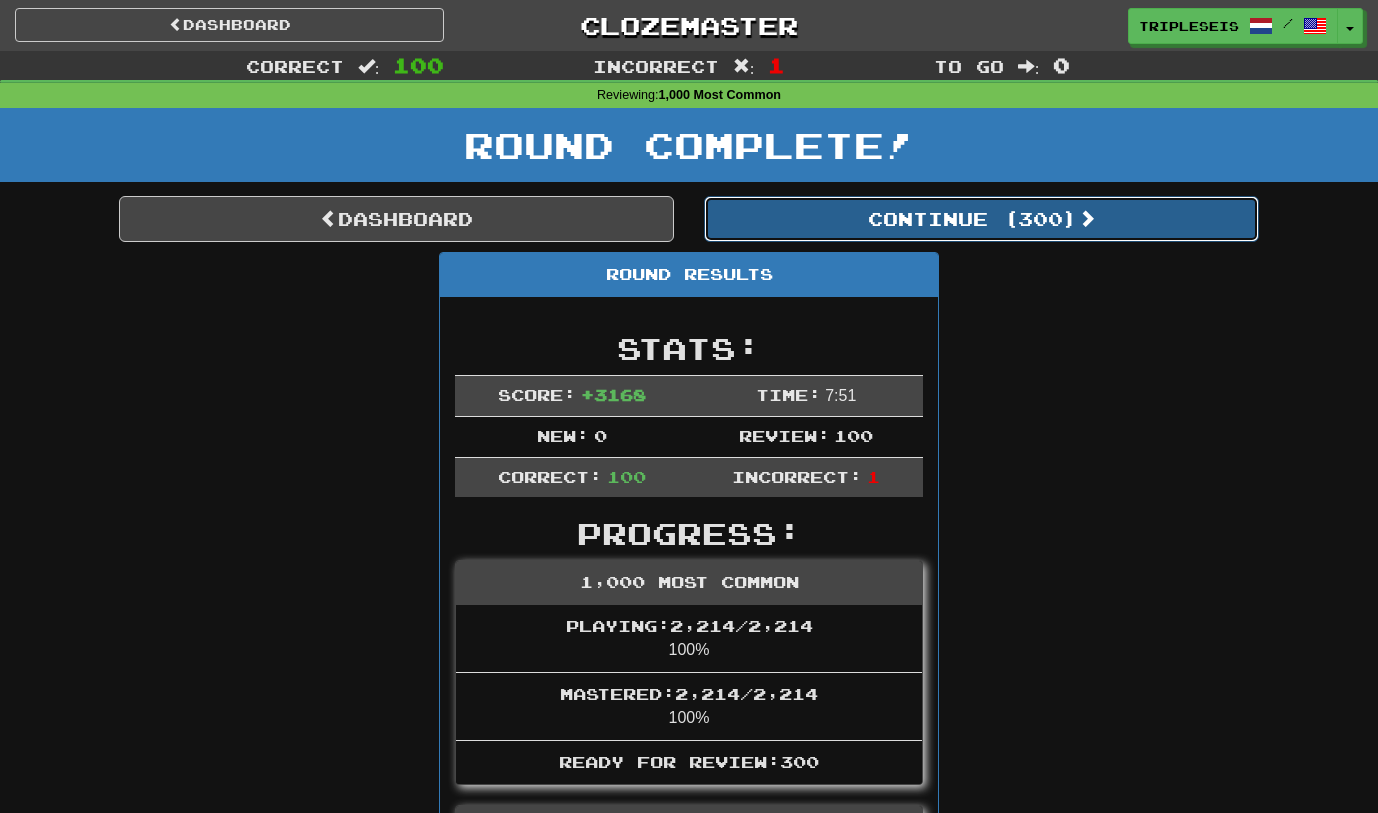 click on "Continue ( 300 )" at bounding box center [981, 219] 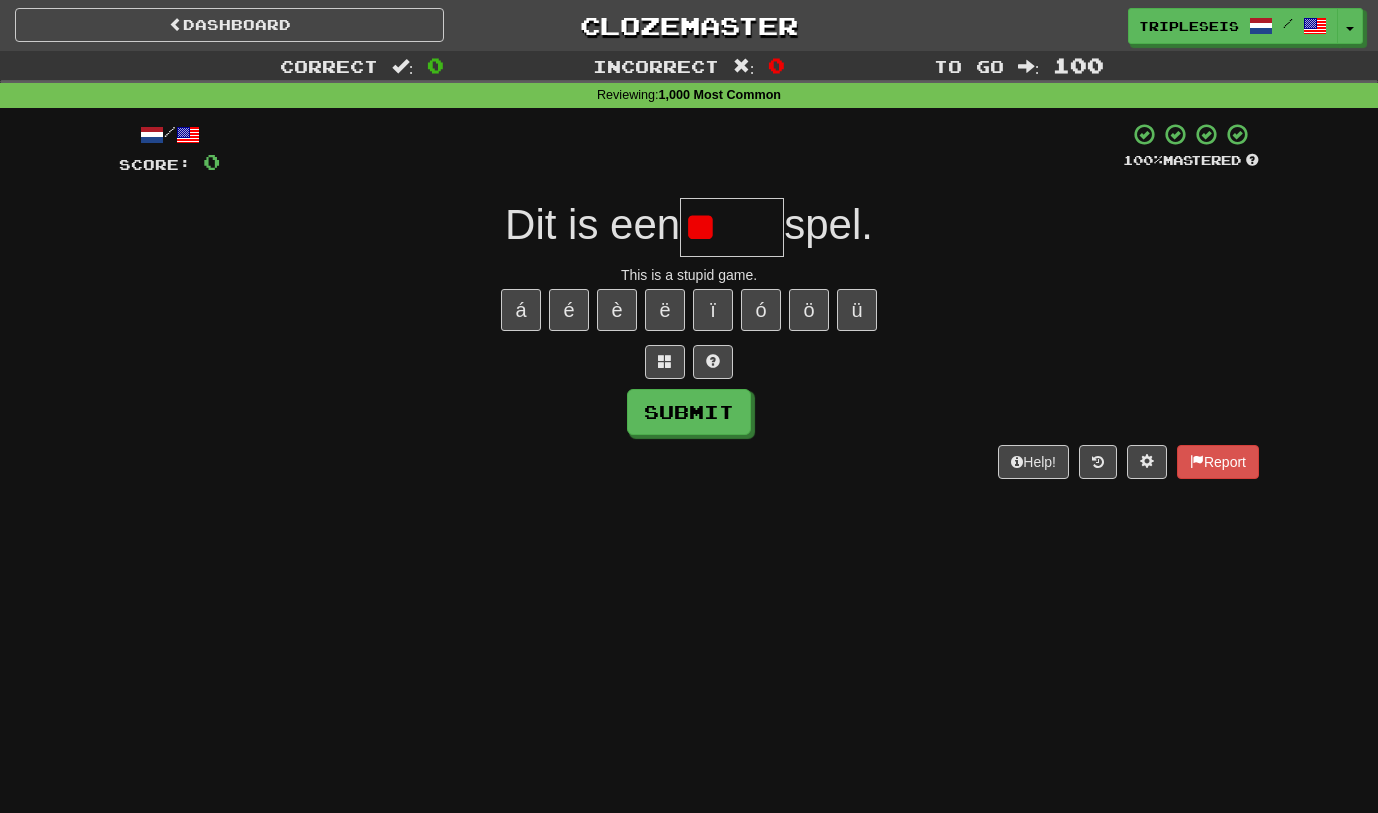 type on "*" 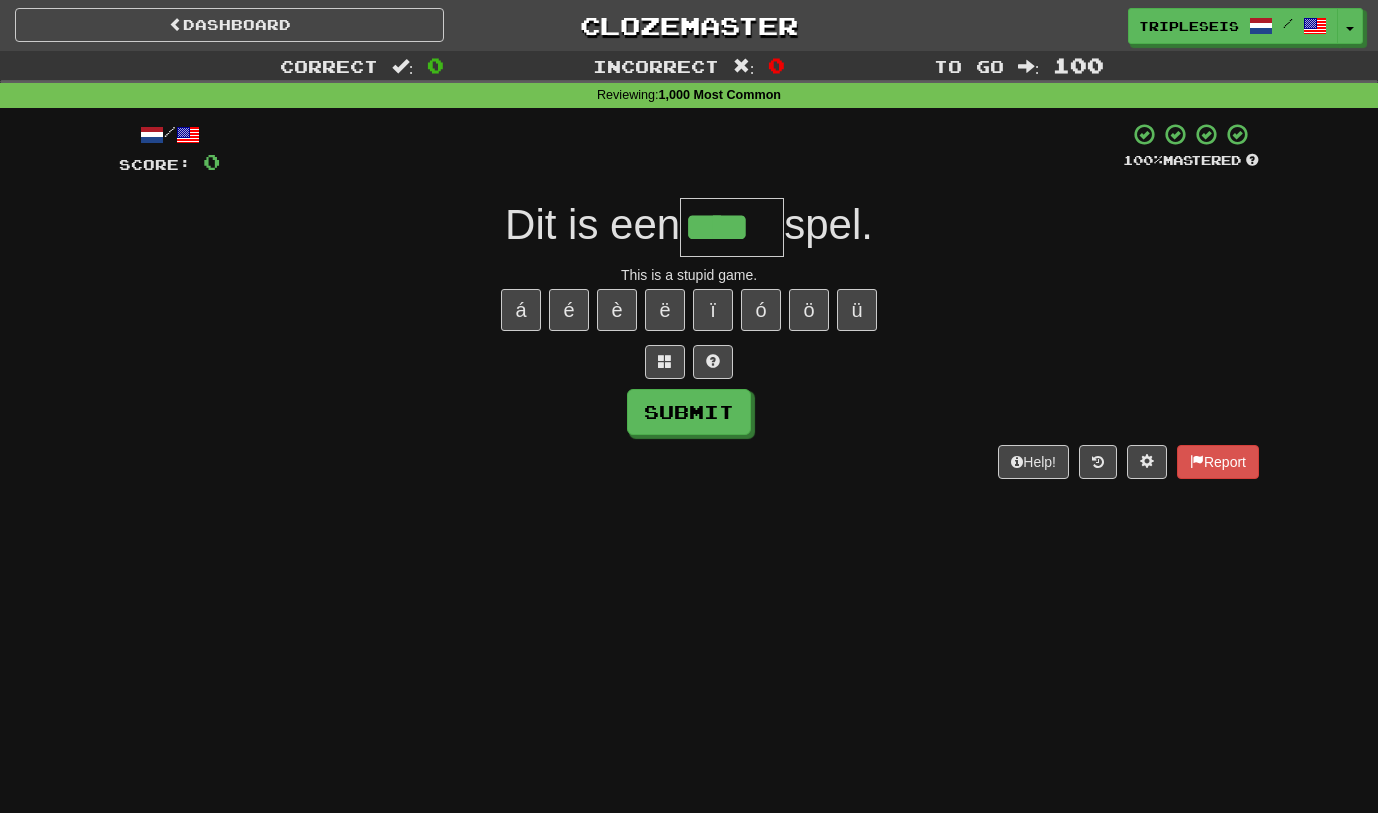 type on "****" 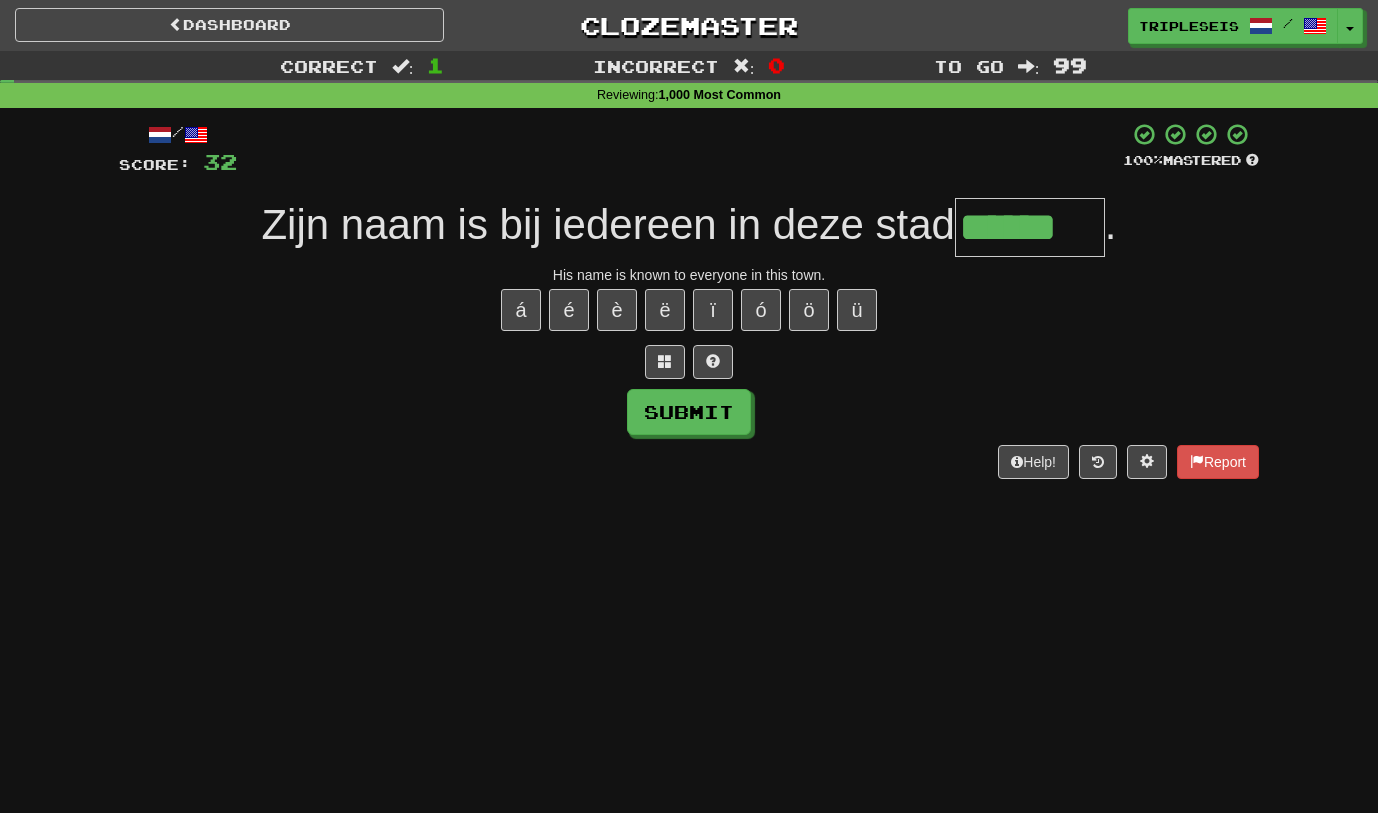 type on "******" 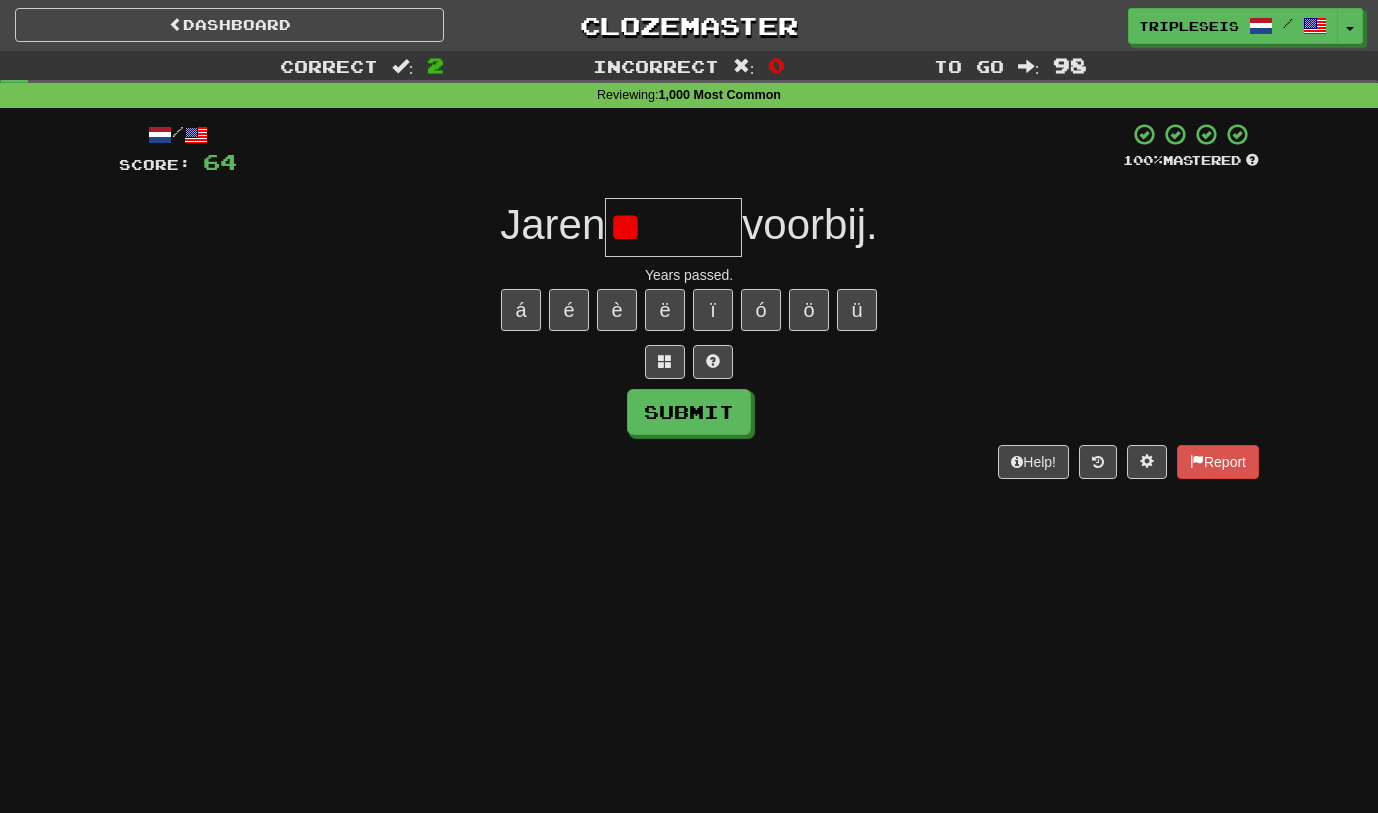 type on "*" 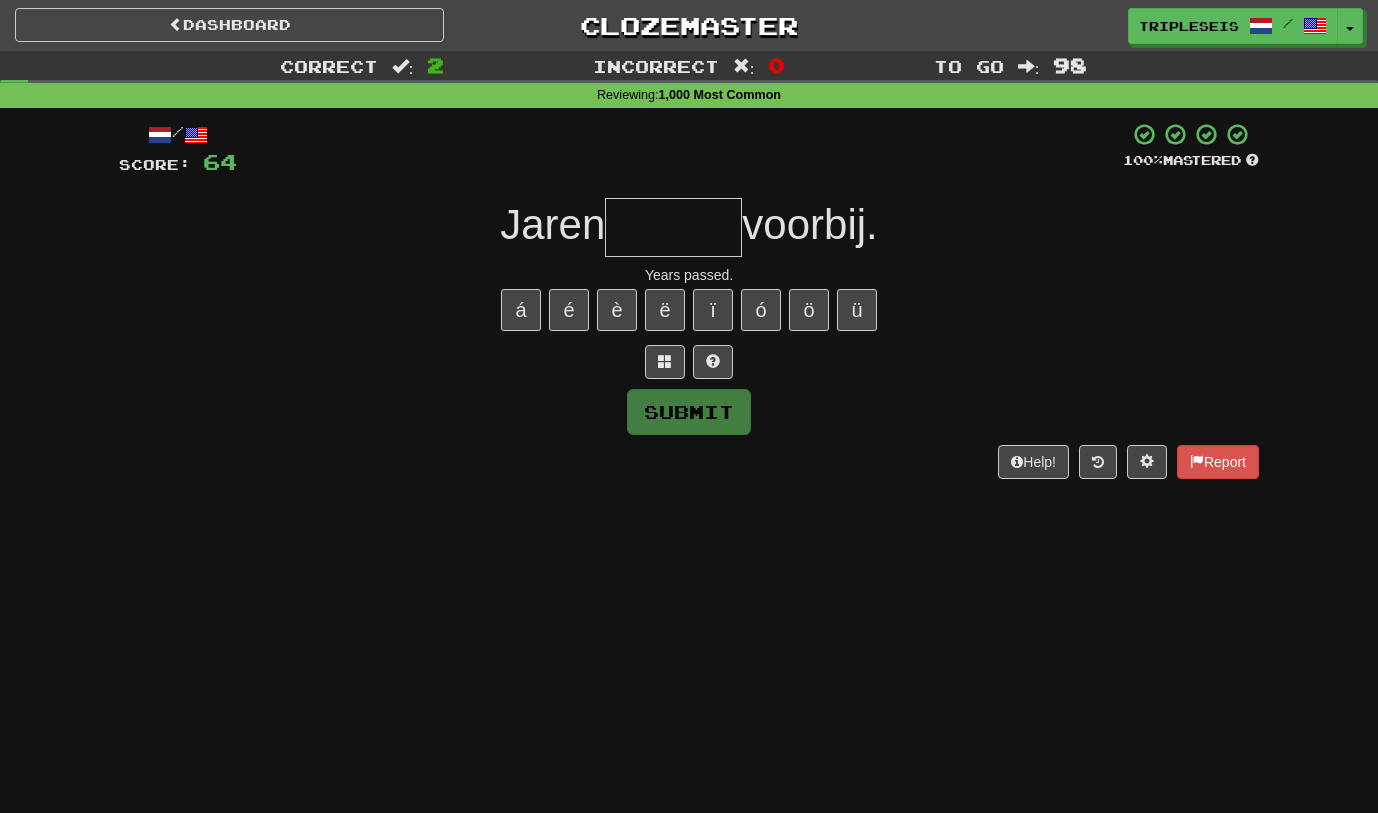 type on "*" 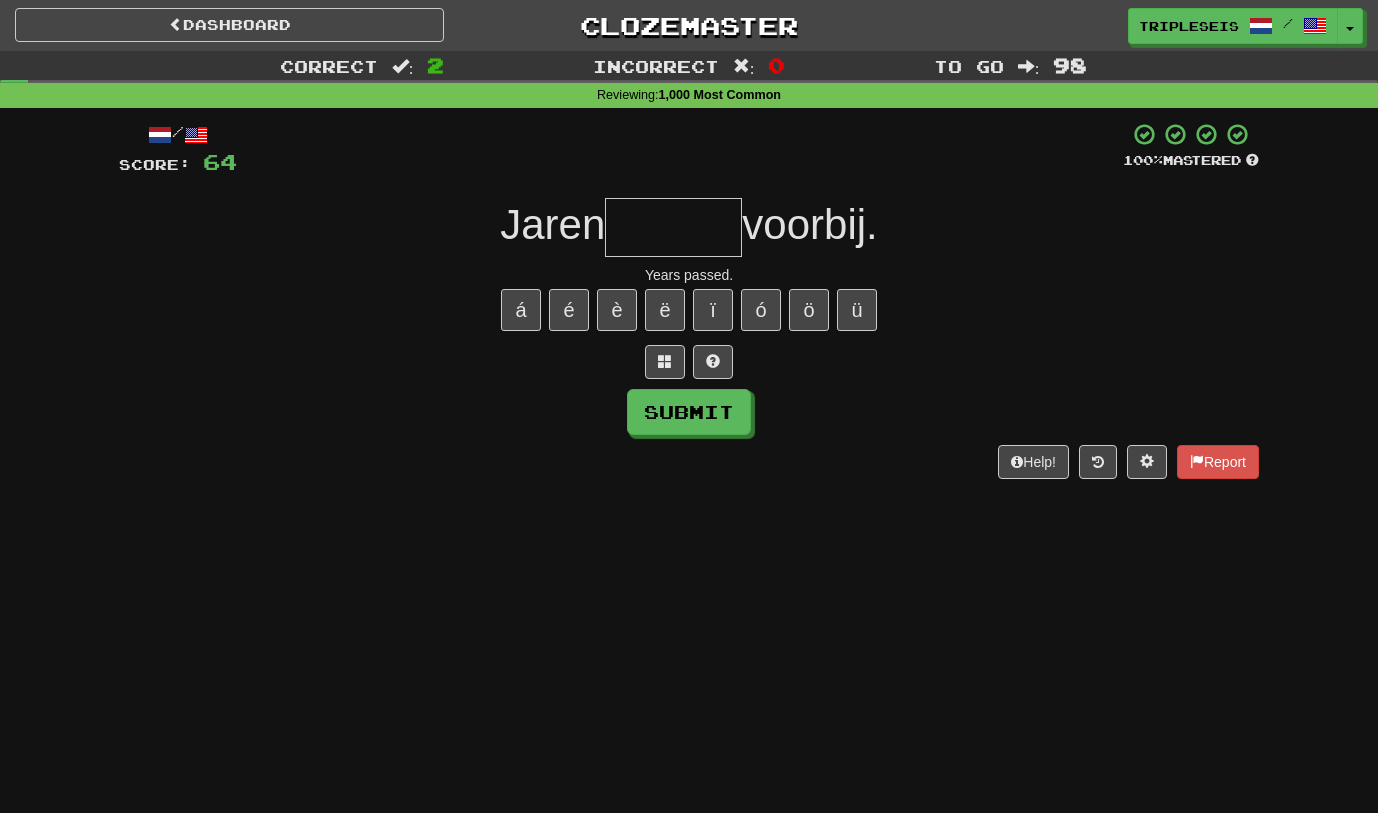 type on "*" 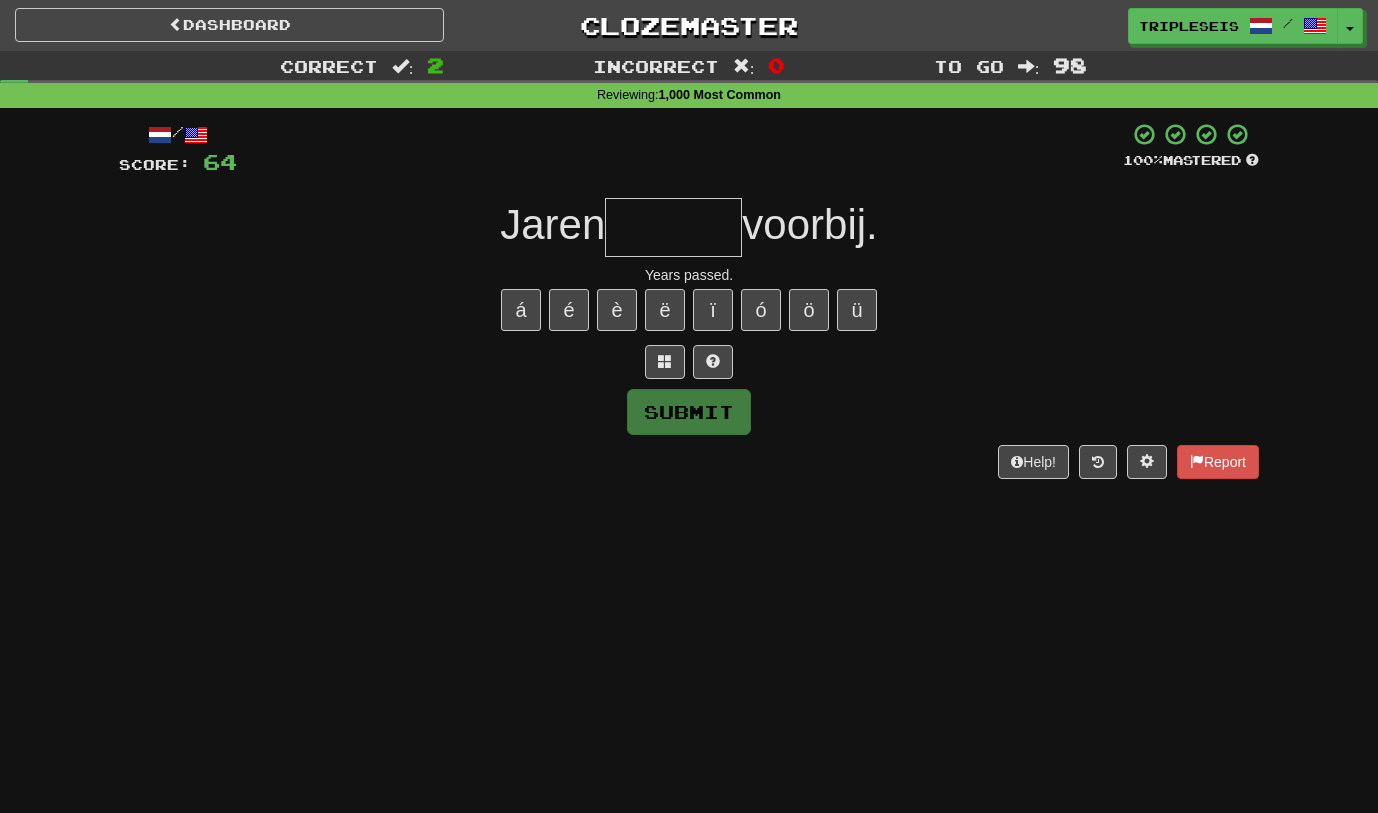 type on "*" 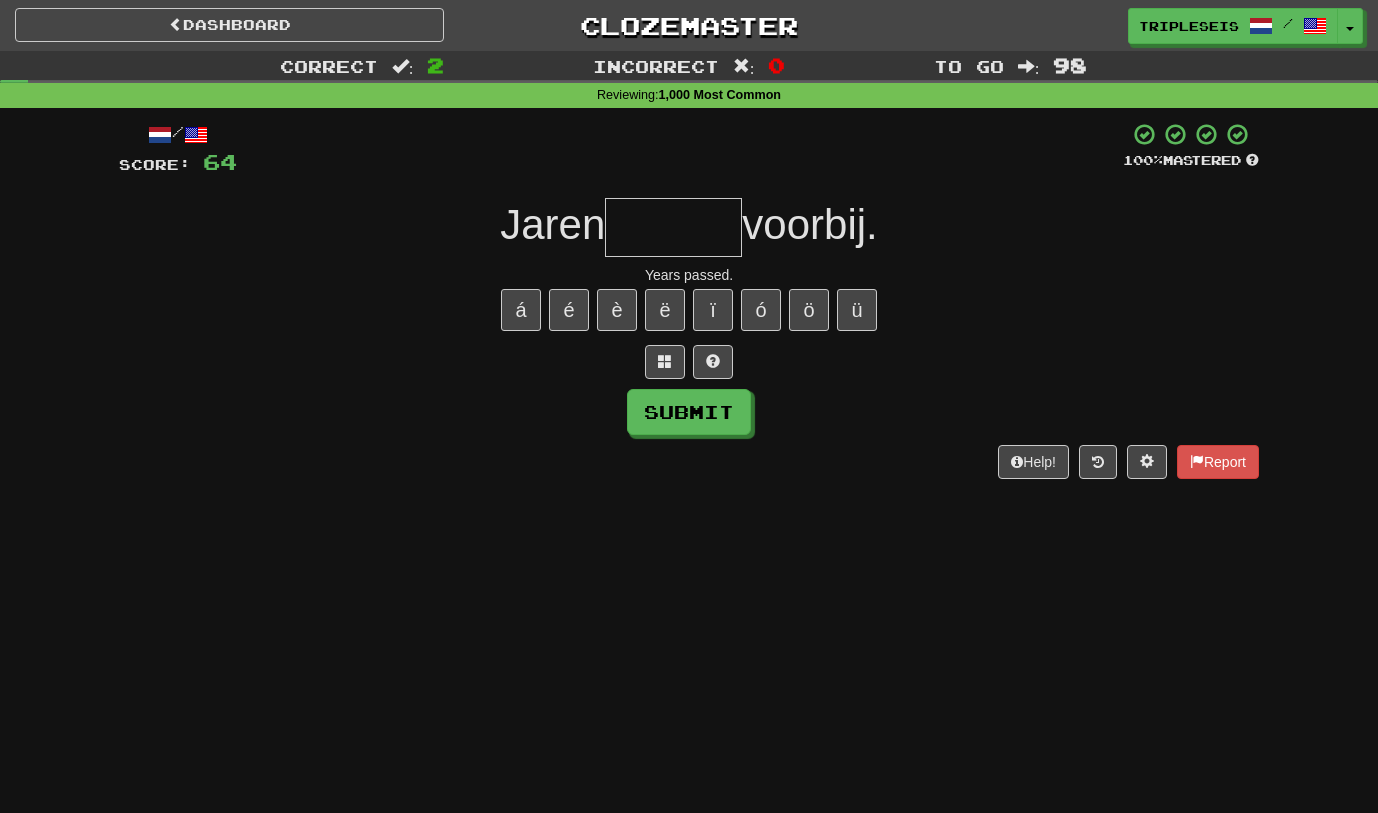 type on "*" 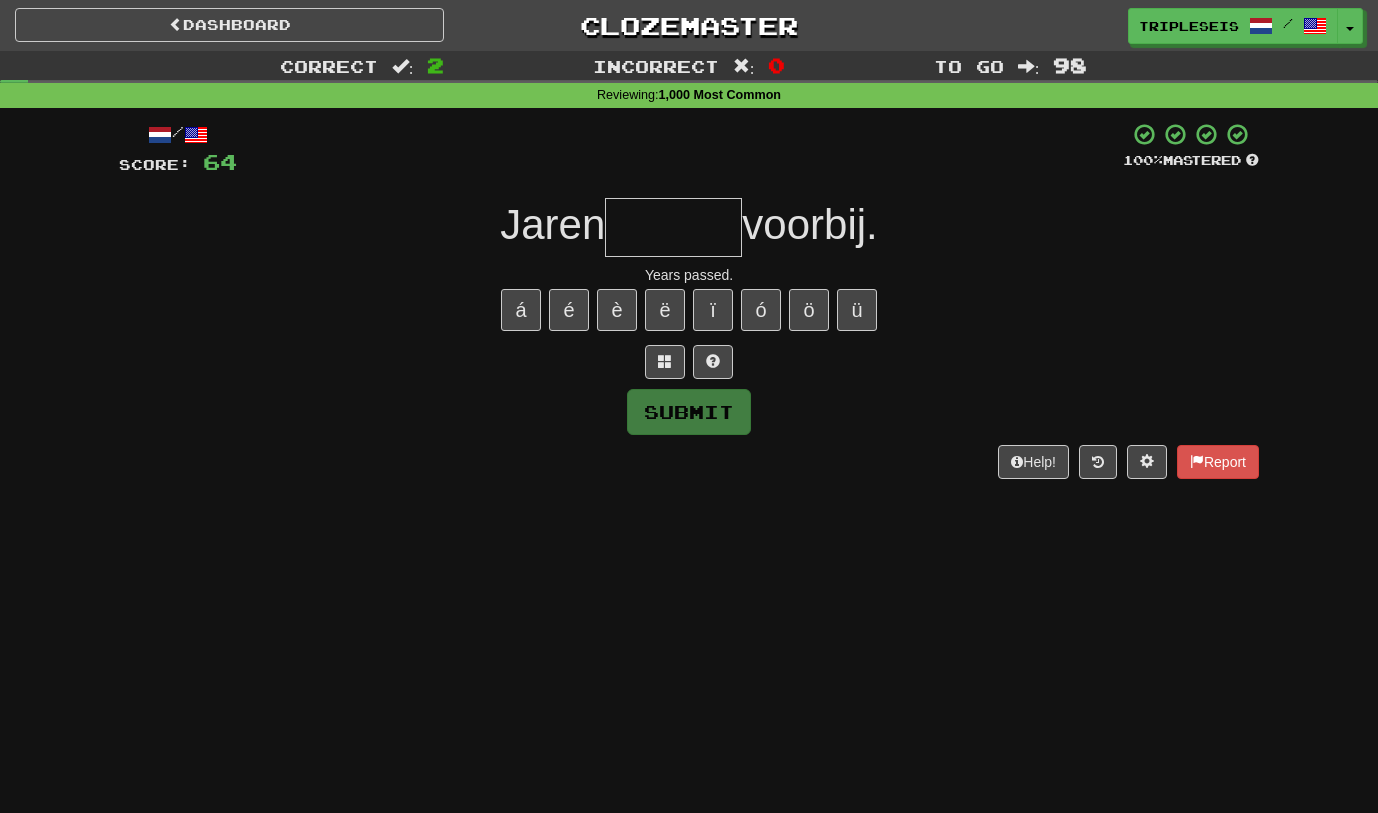 type on "*" 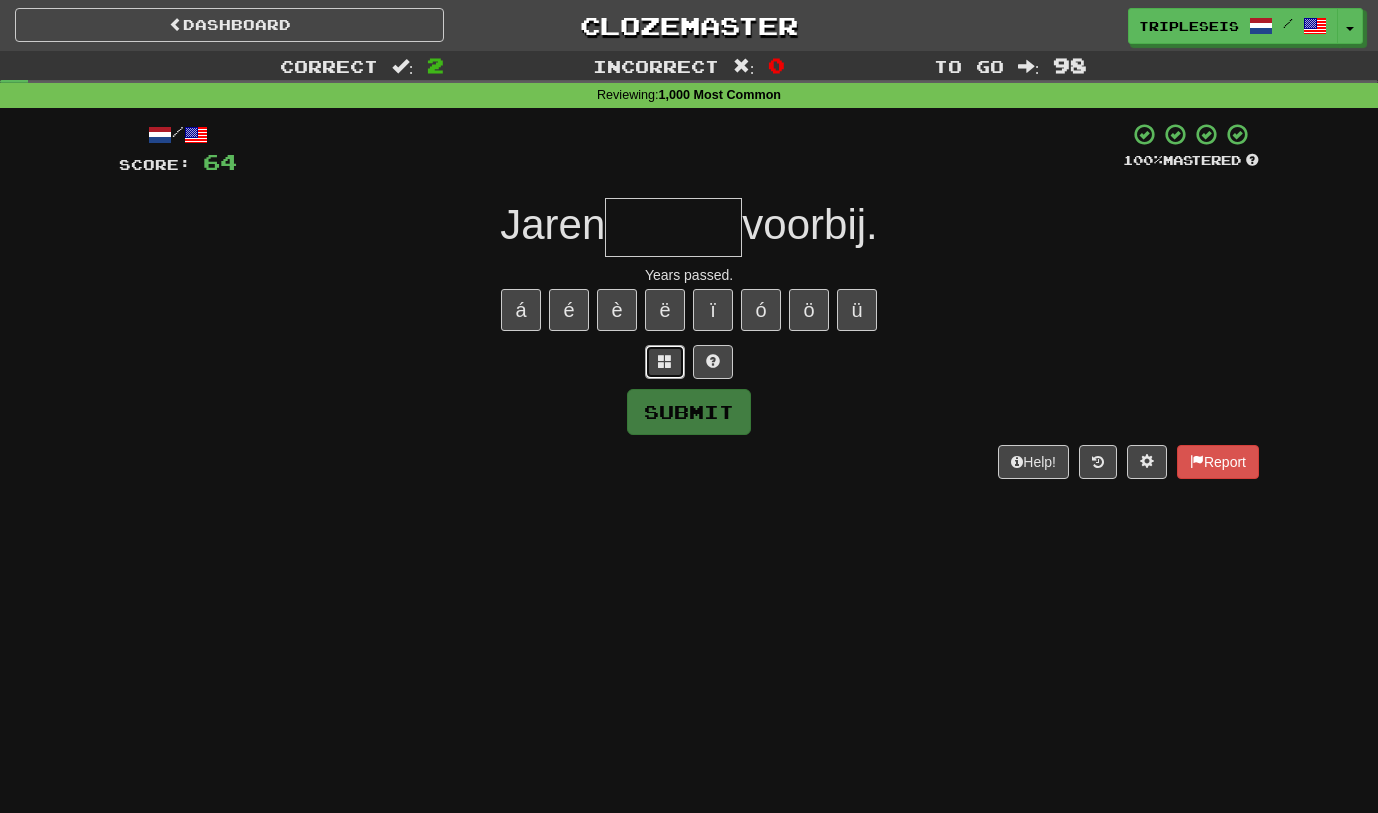 click at bounding box center [665, 362] 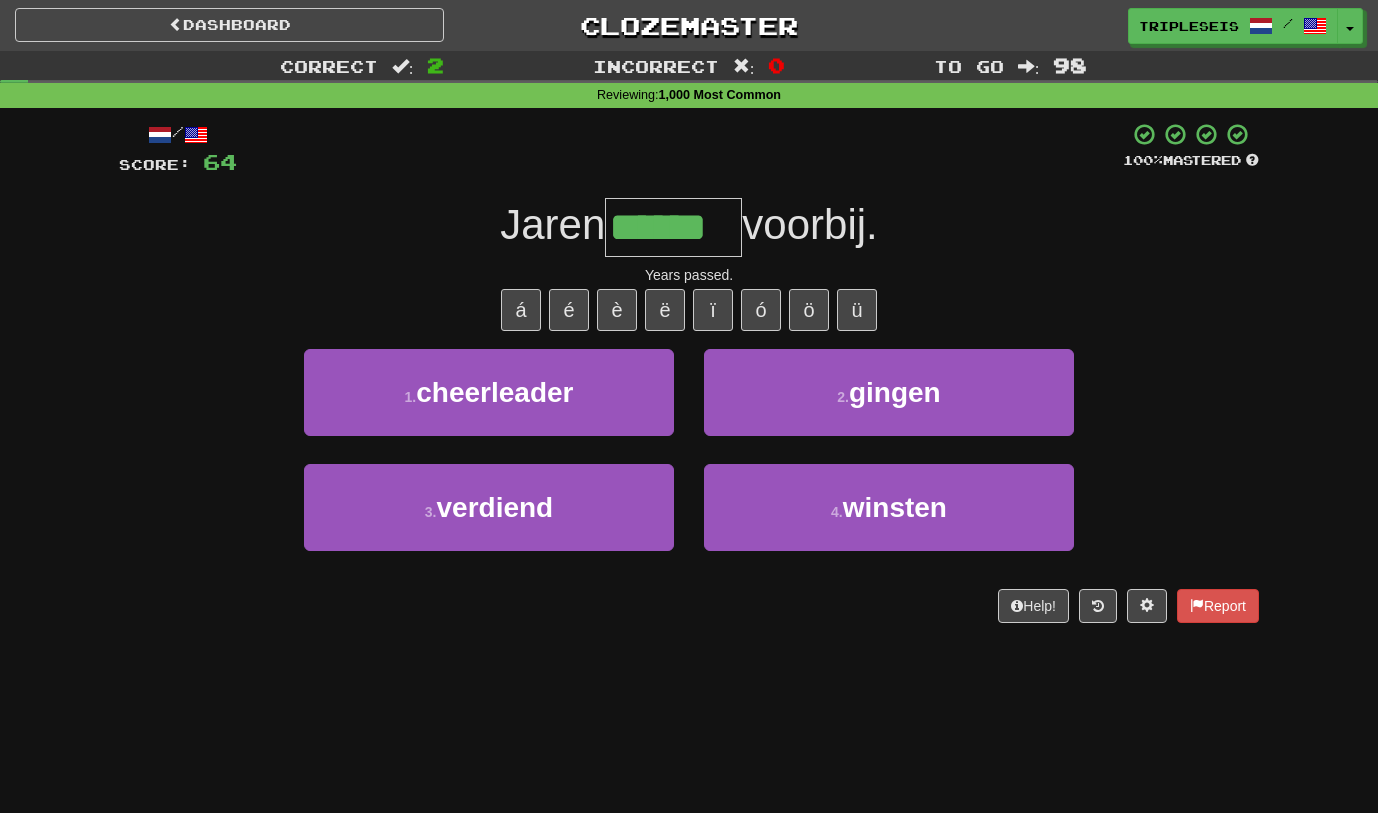 type on "******" 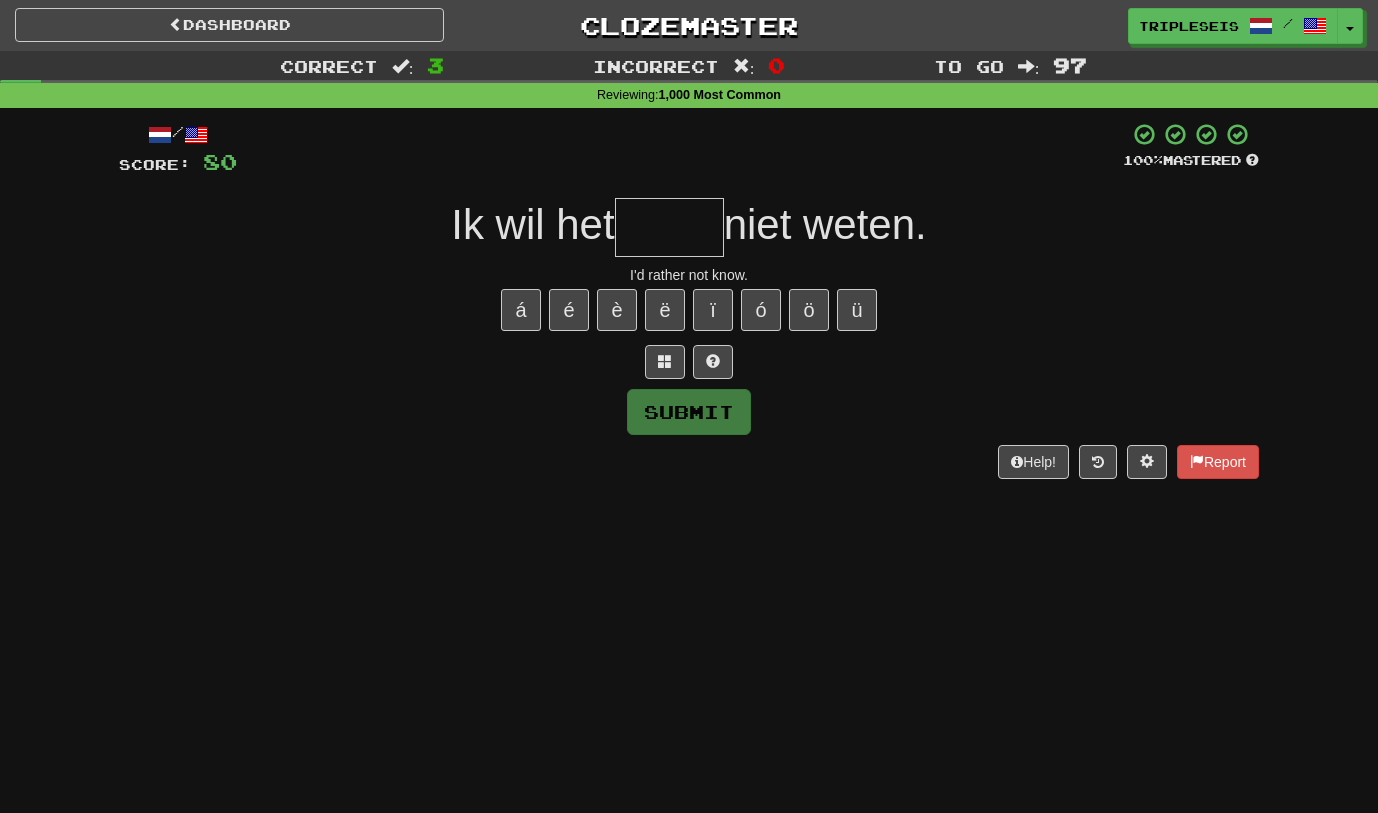 type on "*" 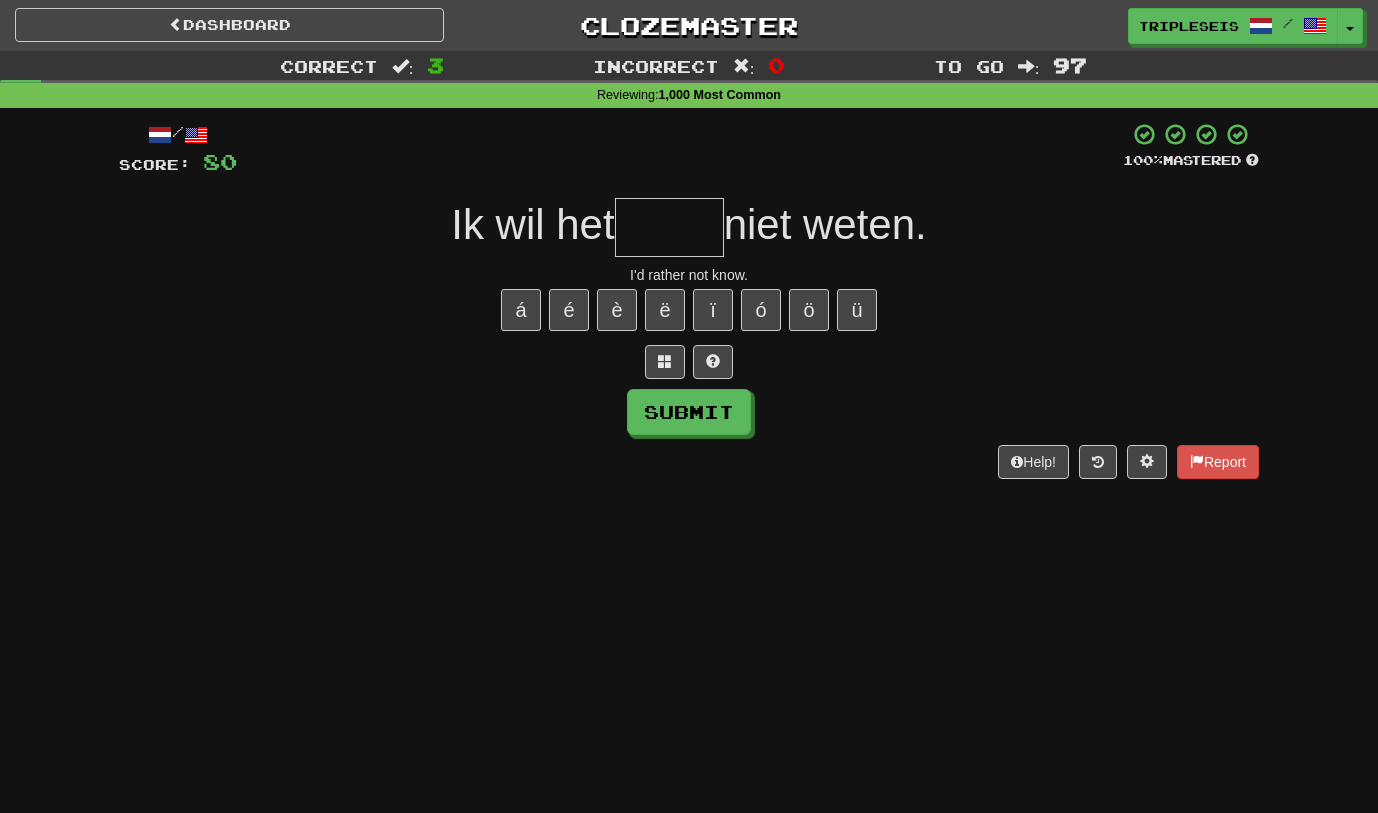 type on "*" 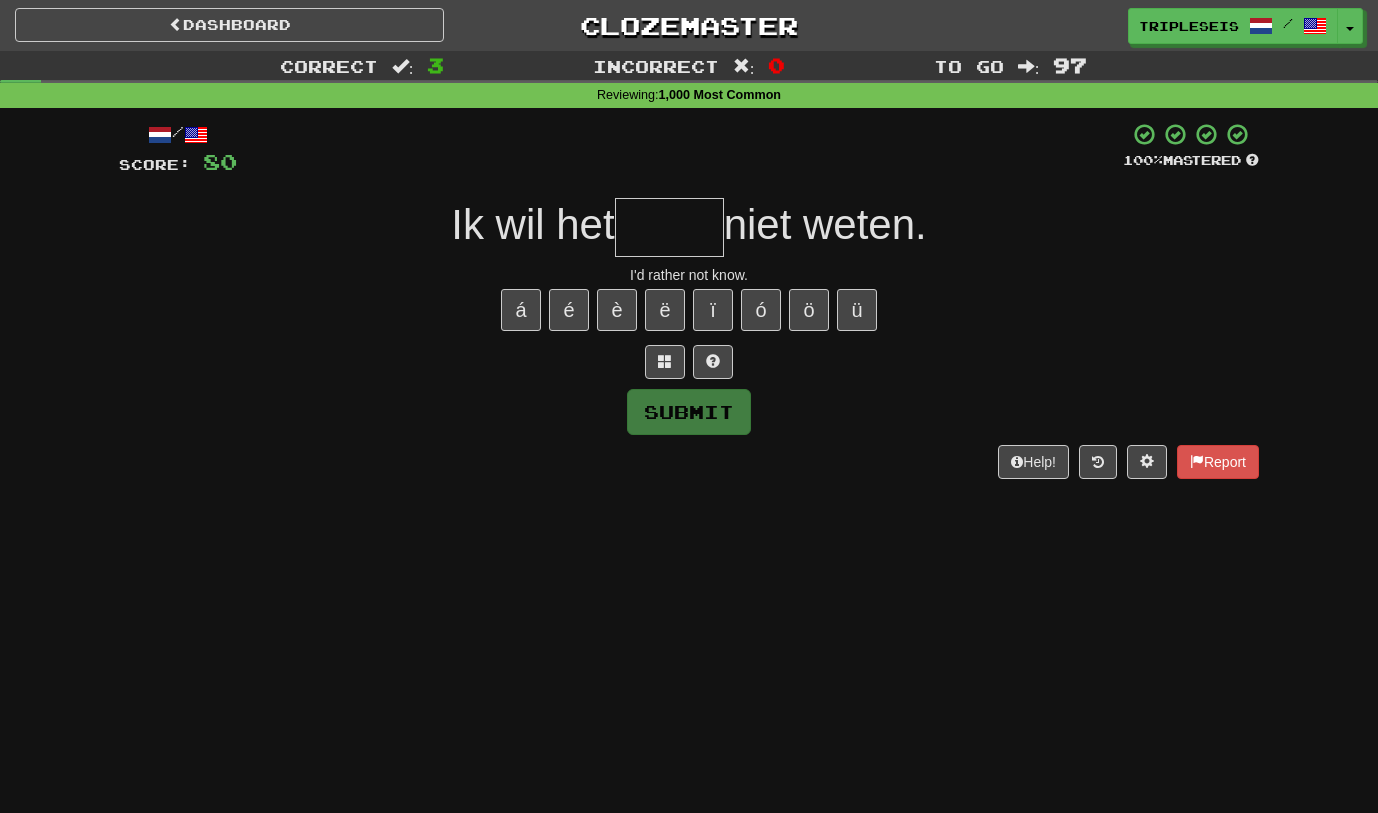 type on "*" 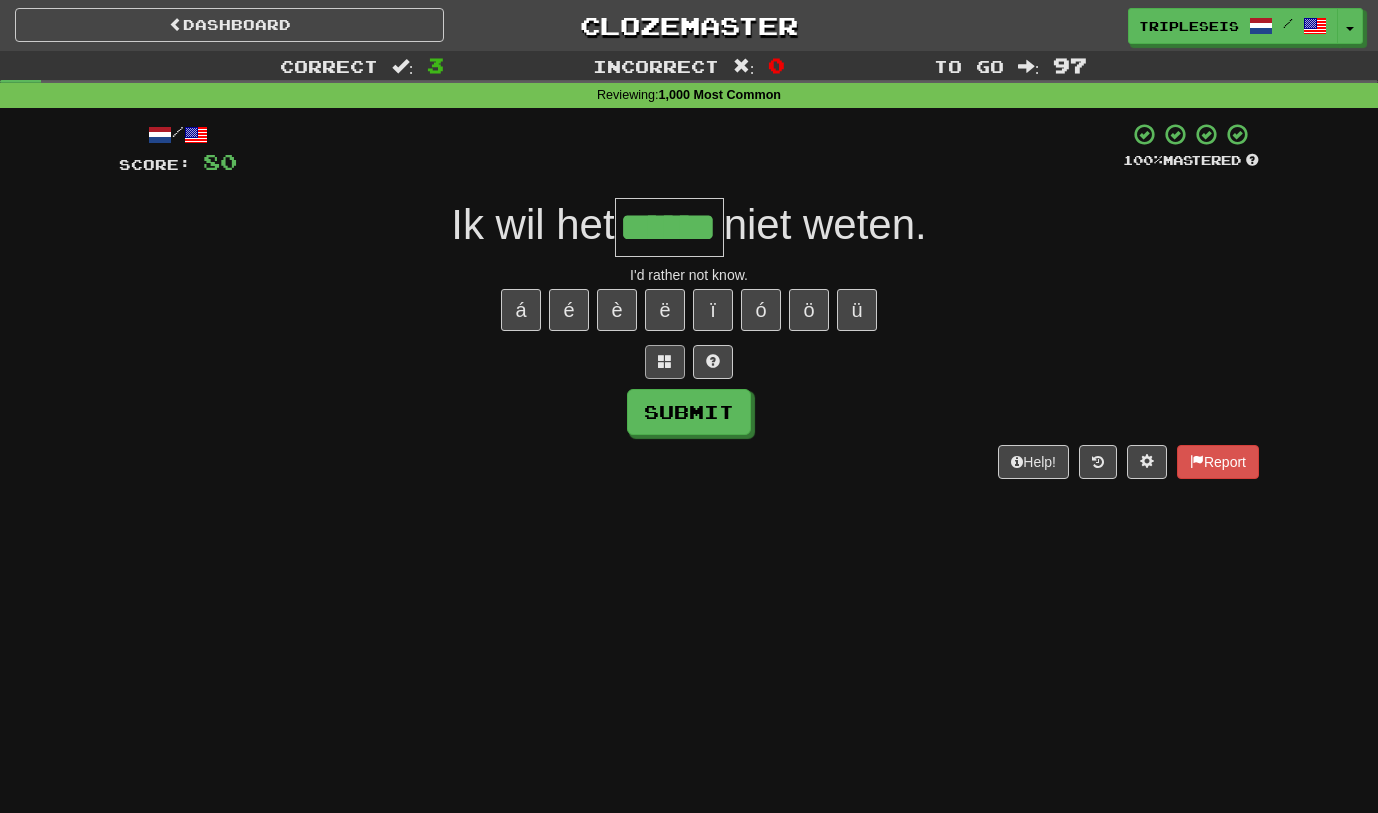 type on "******" 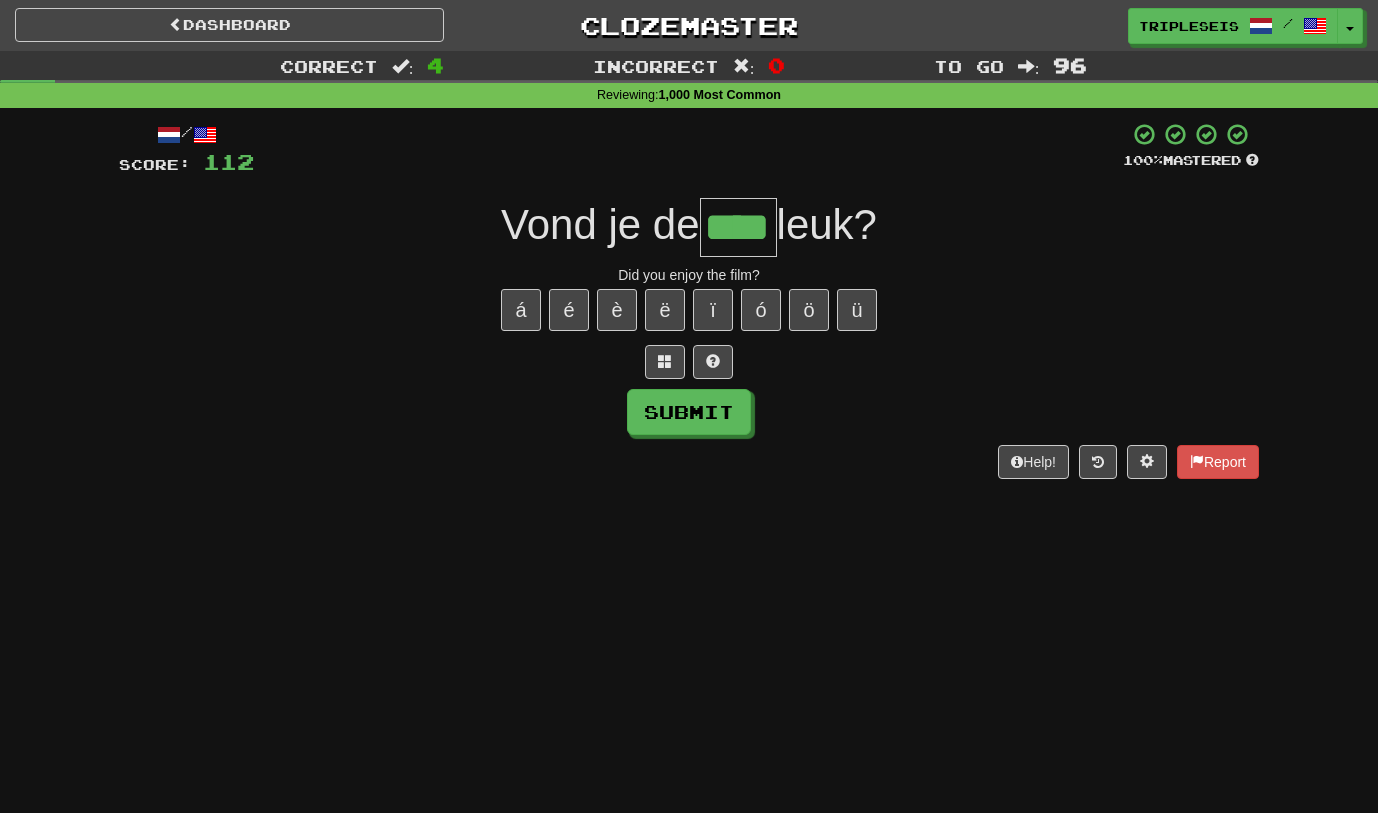 type on "****" 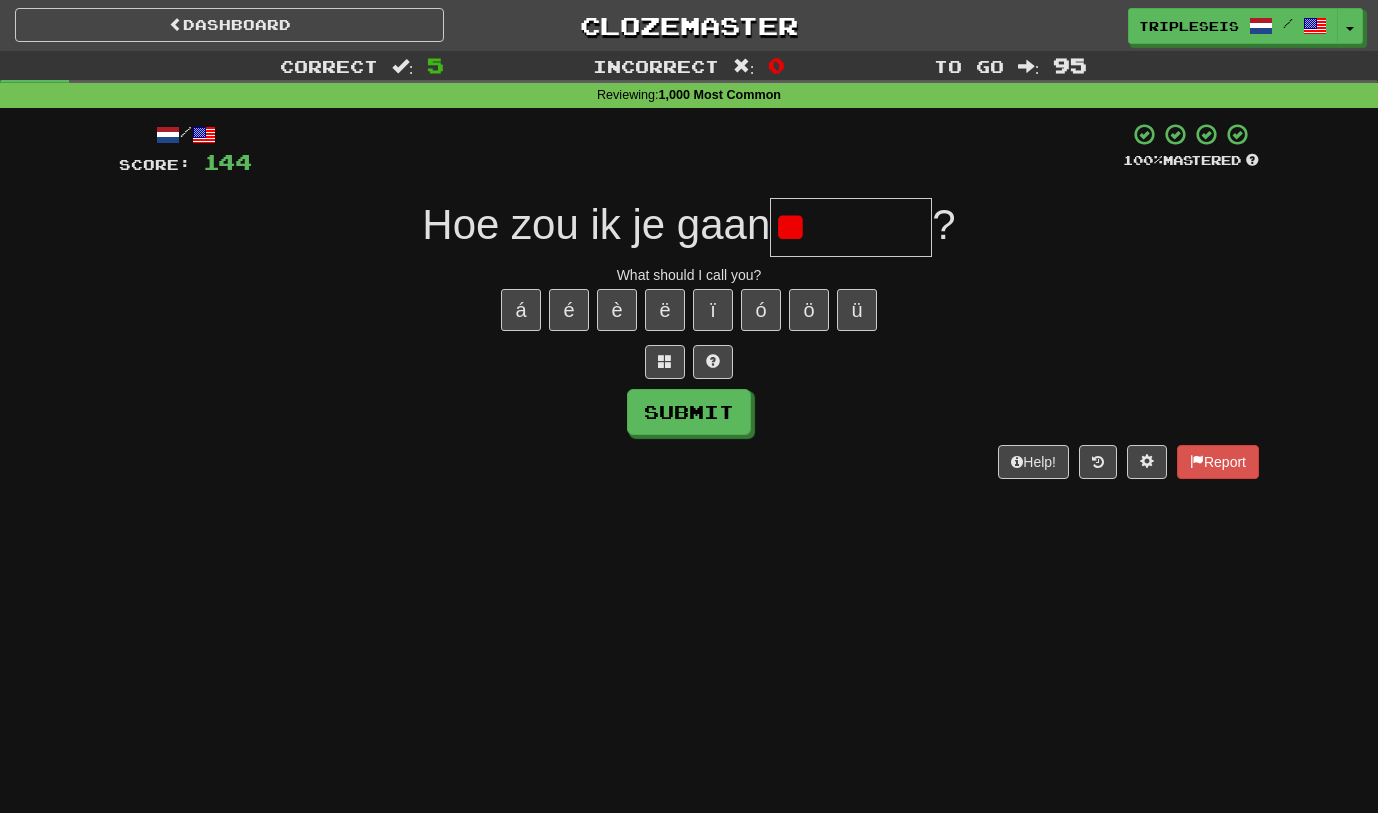 type on "*" 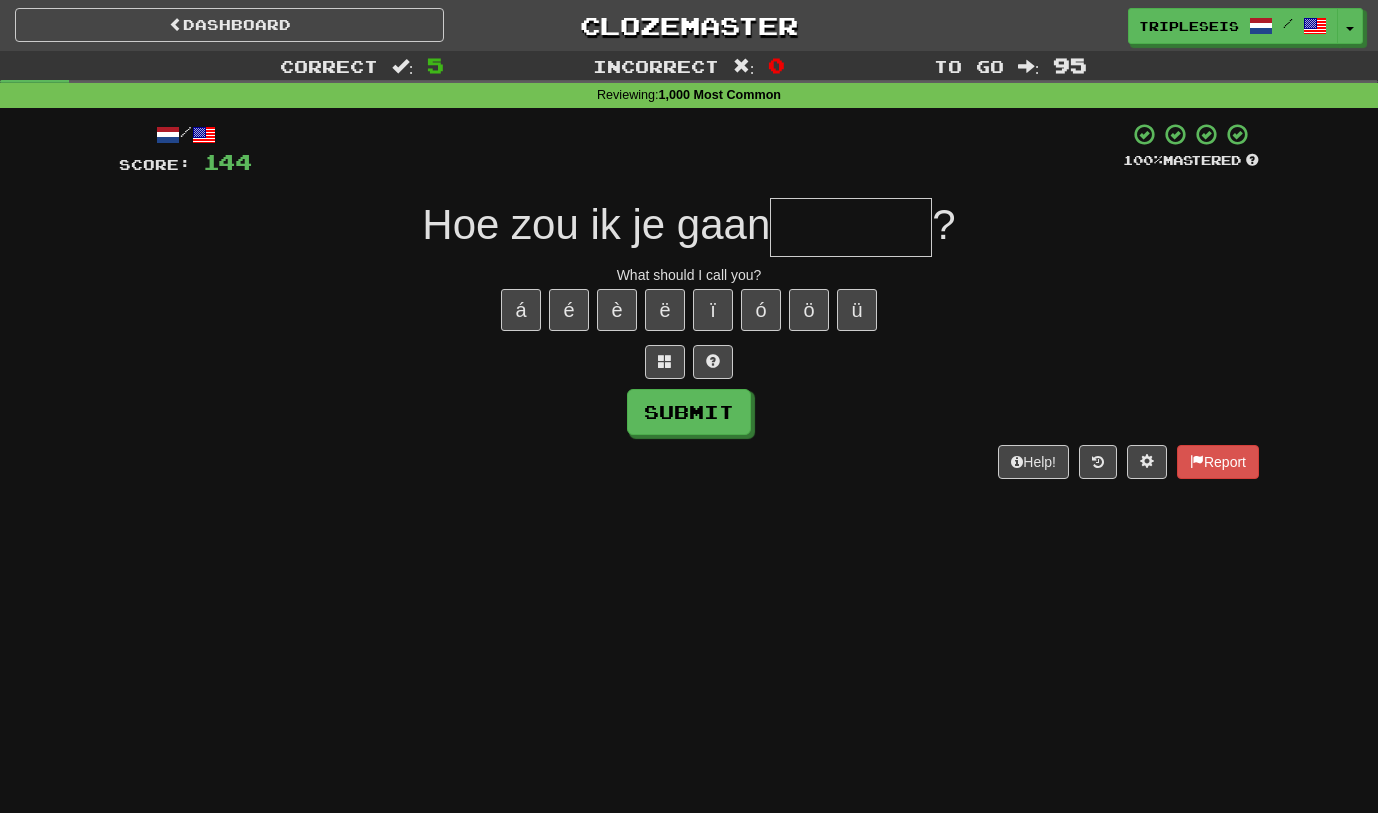 type on "*" 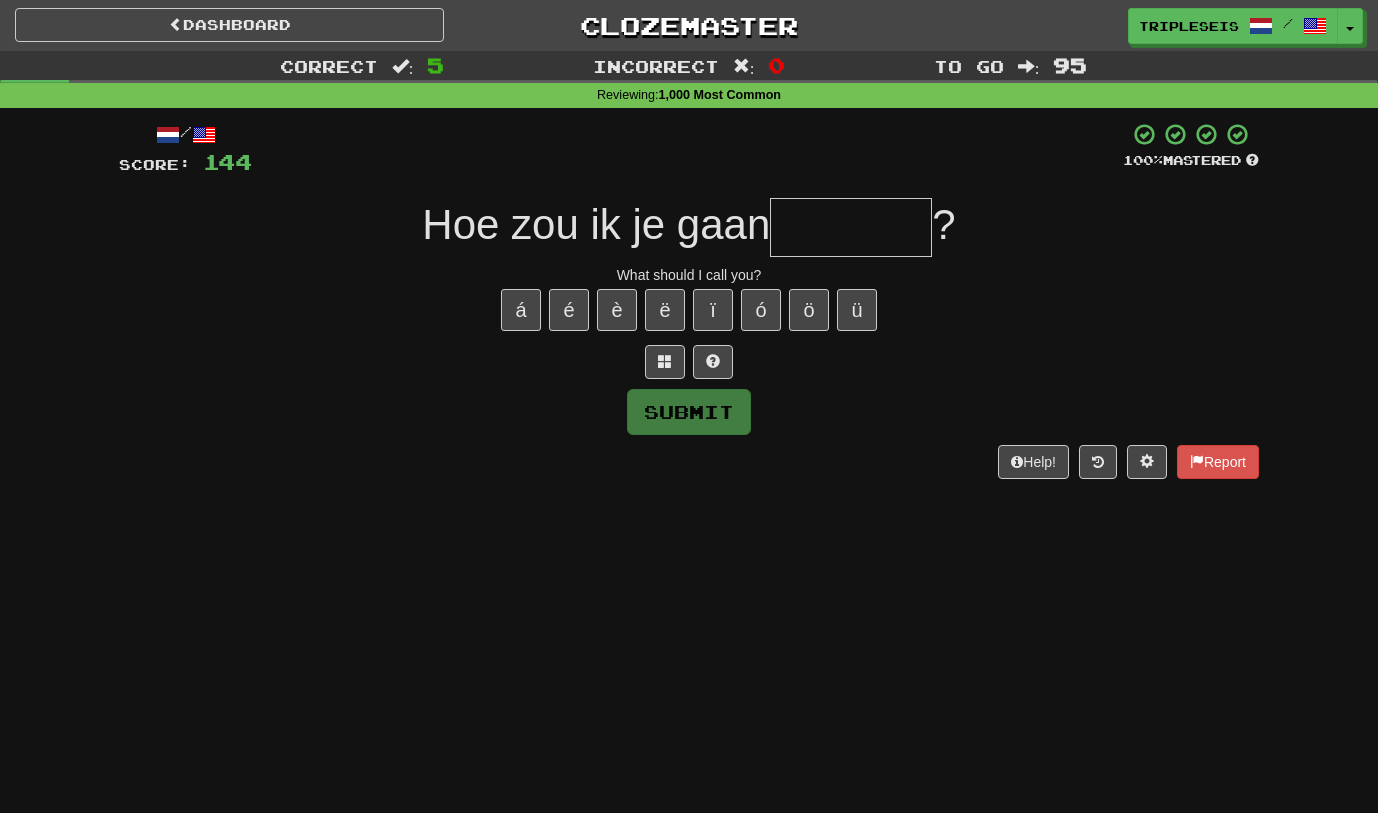 type on "*" 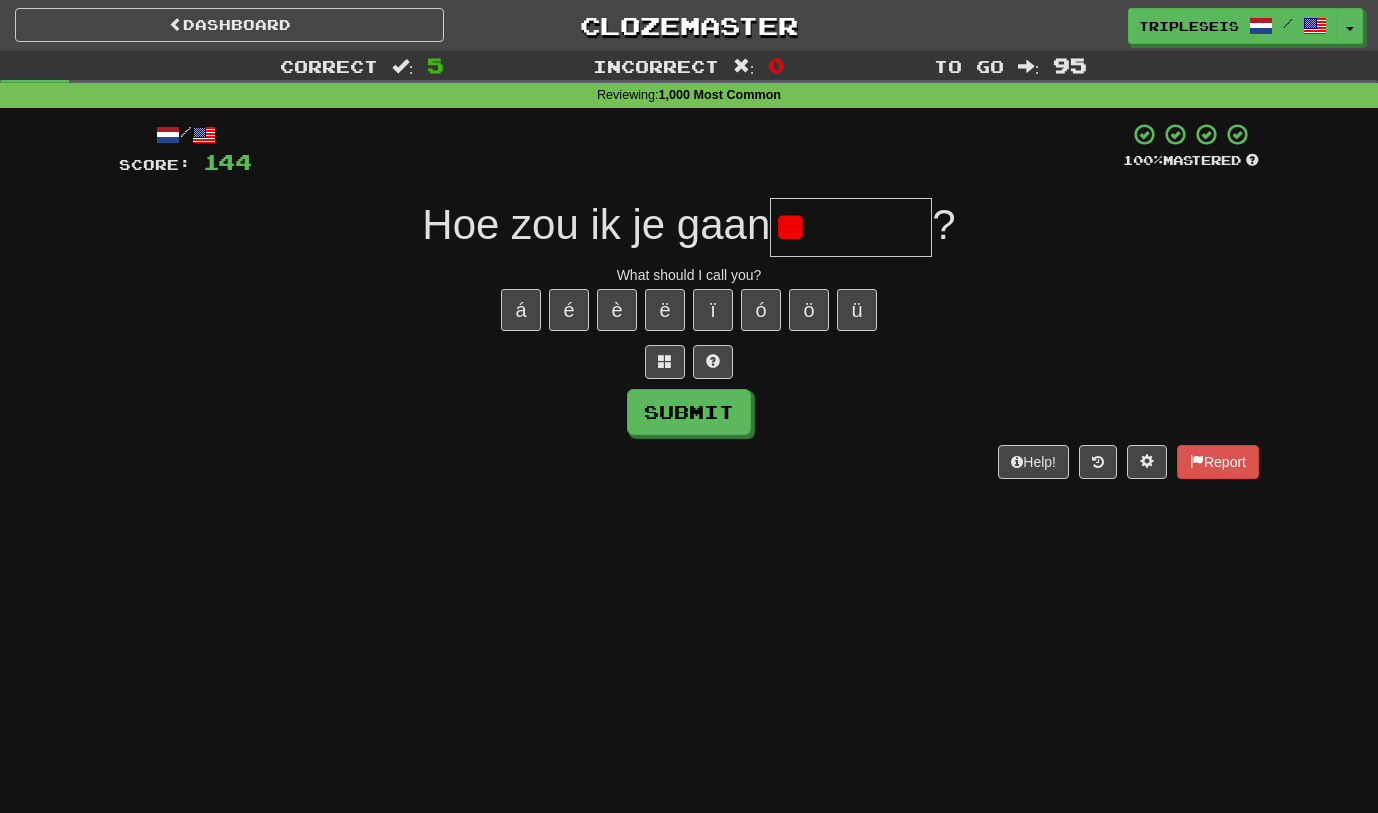 type on "*" 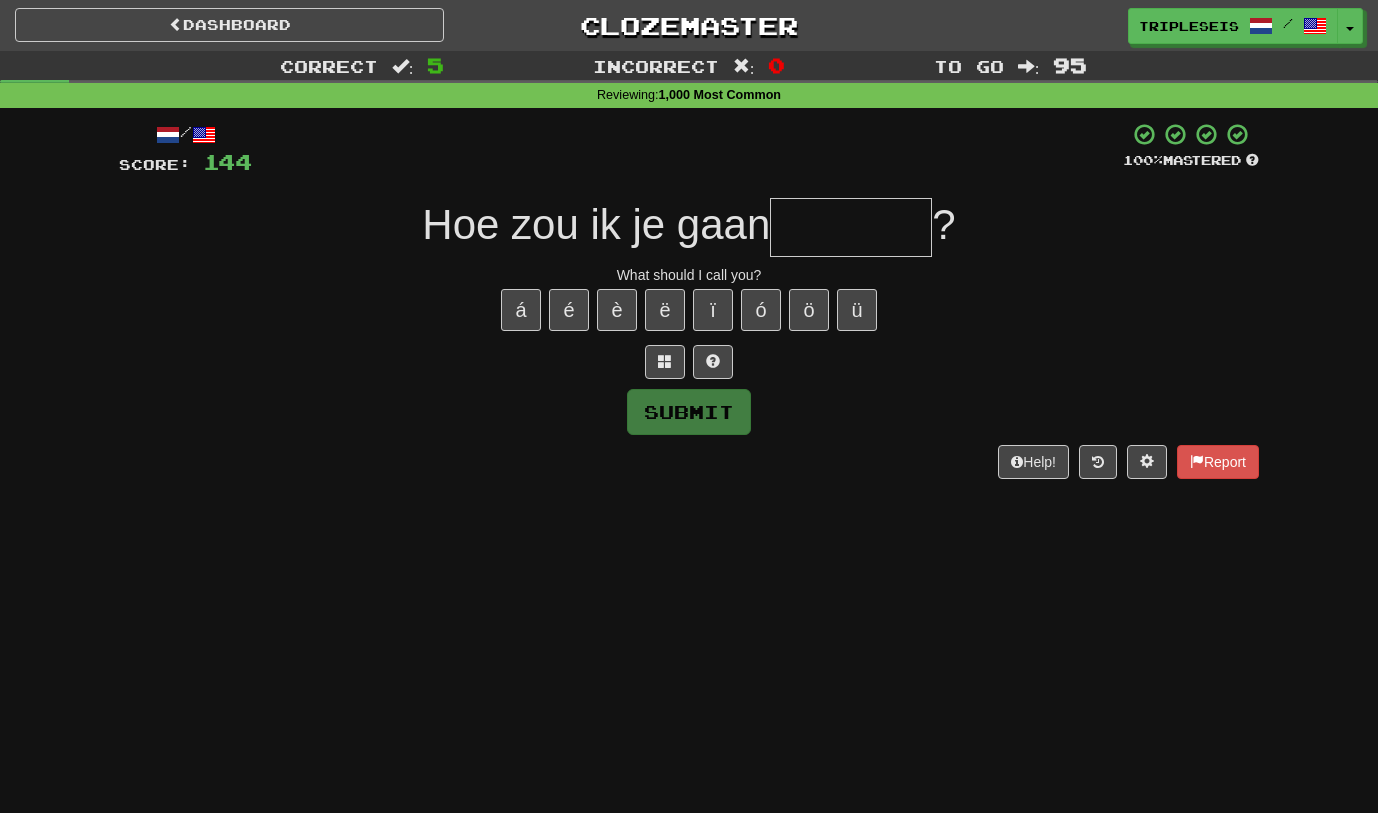 type on "*" 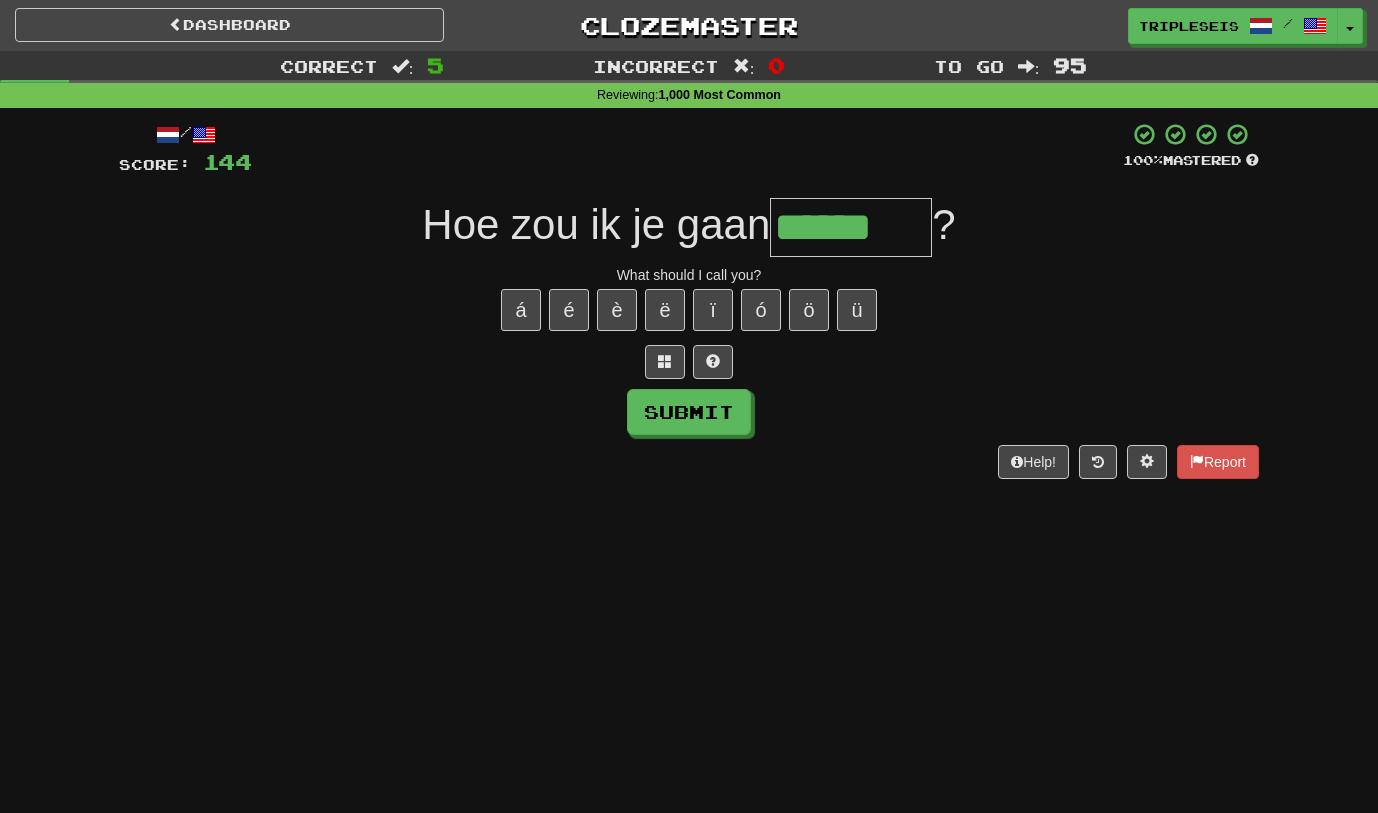 type on "******" 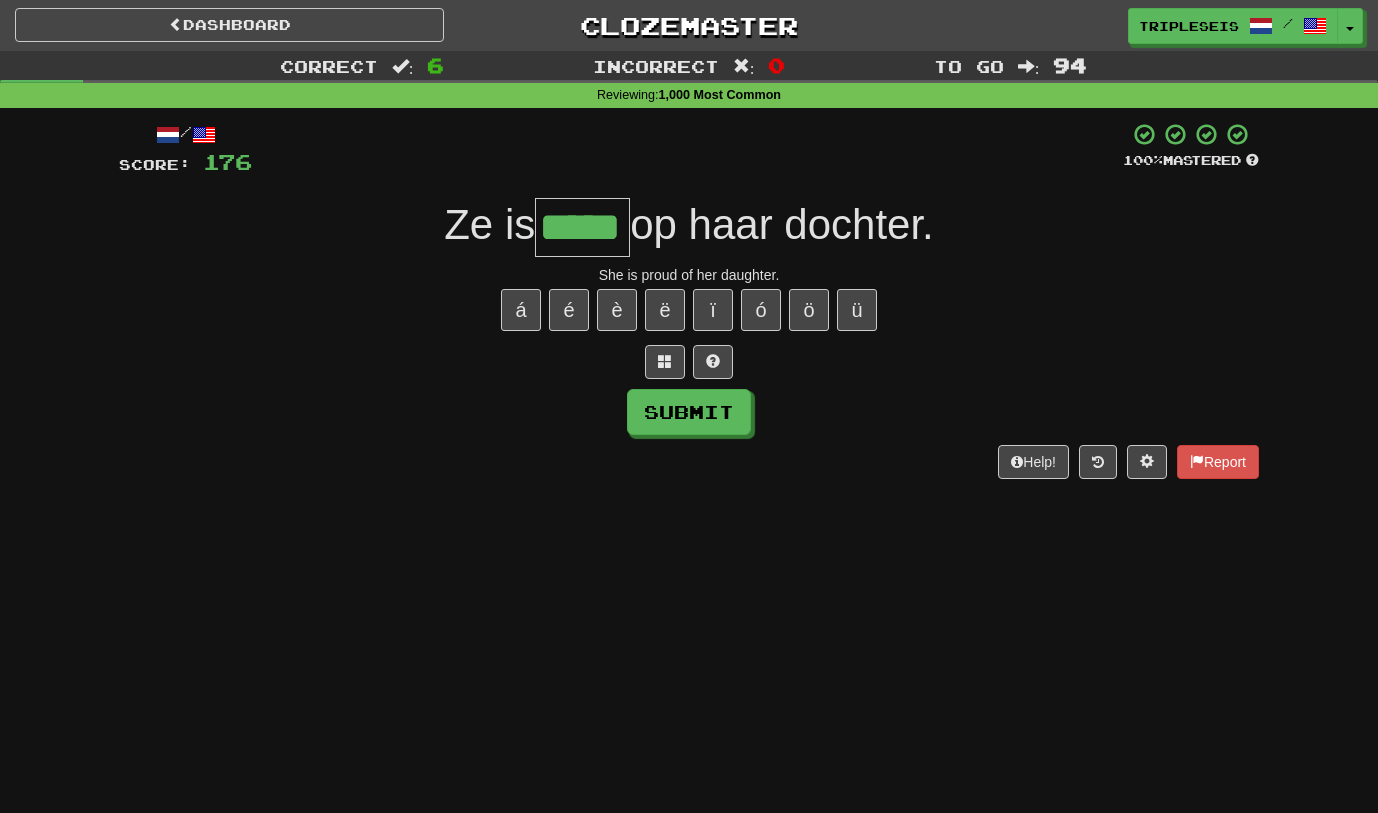 type on "*****" 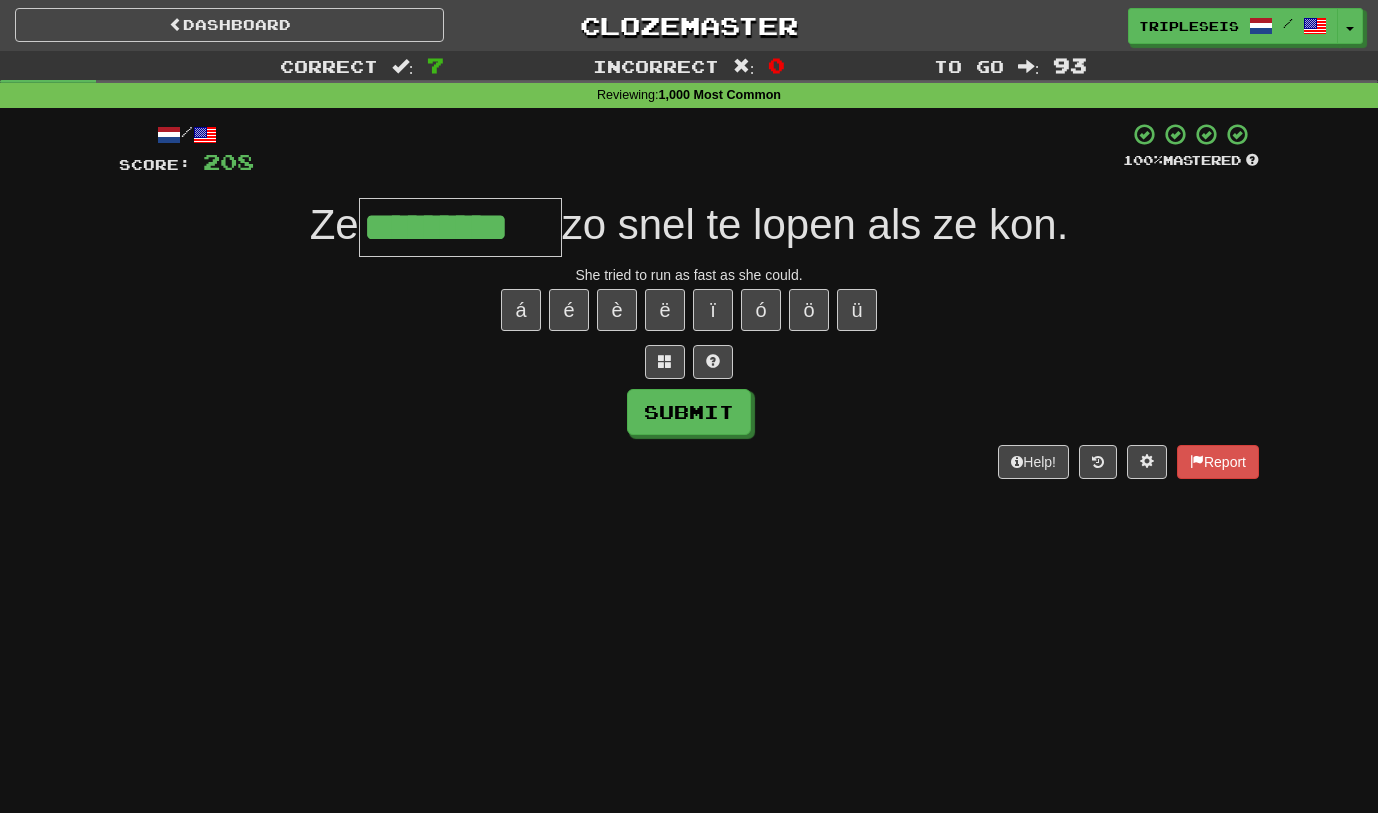 type on "*********" 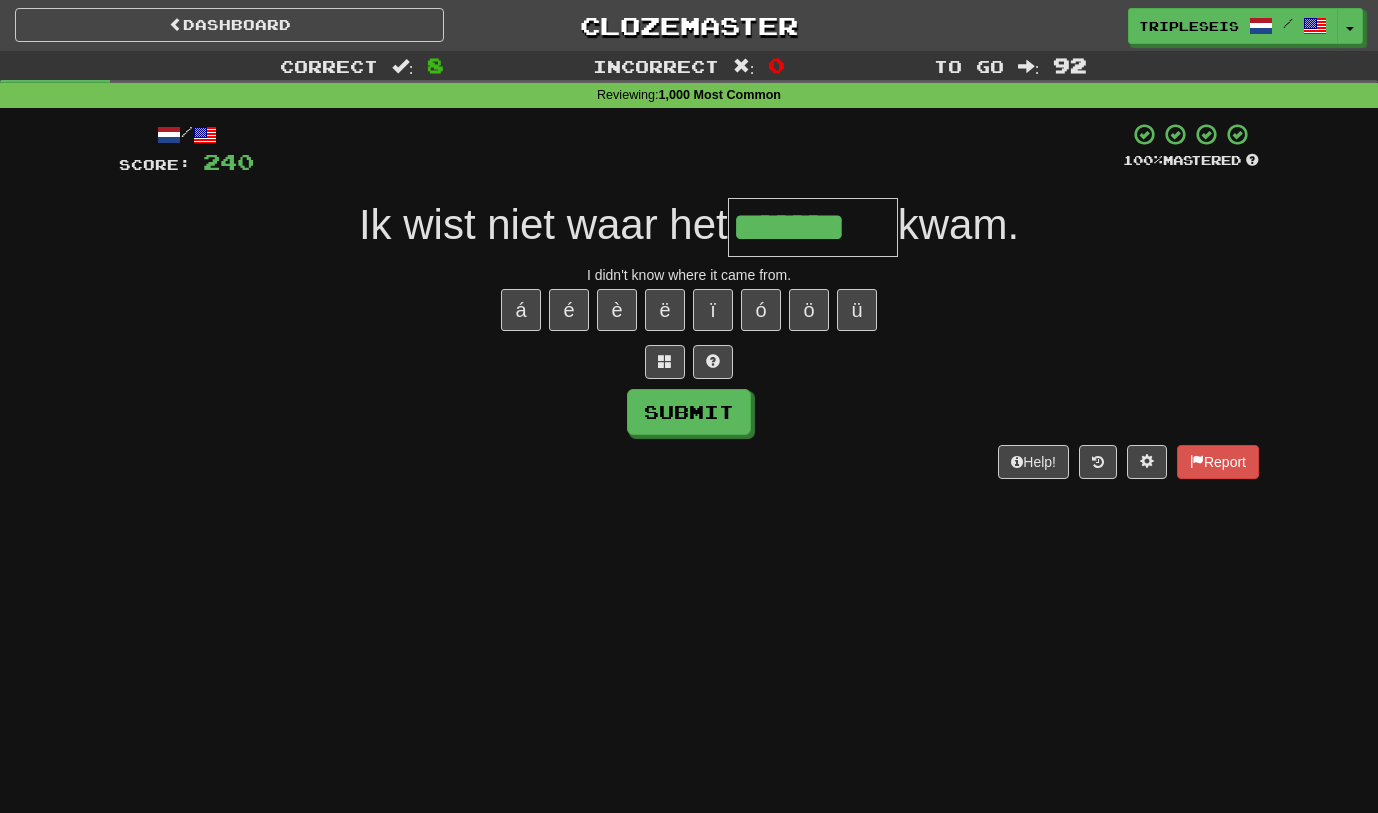 type on "*******" 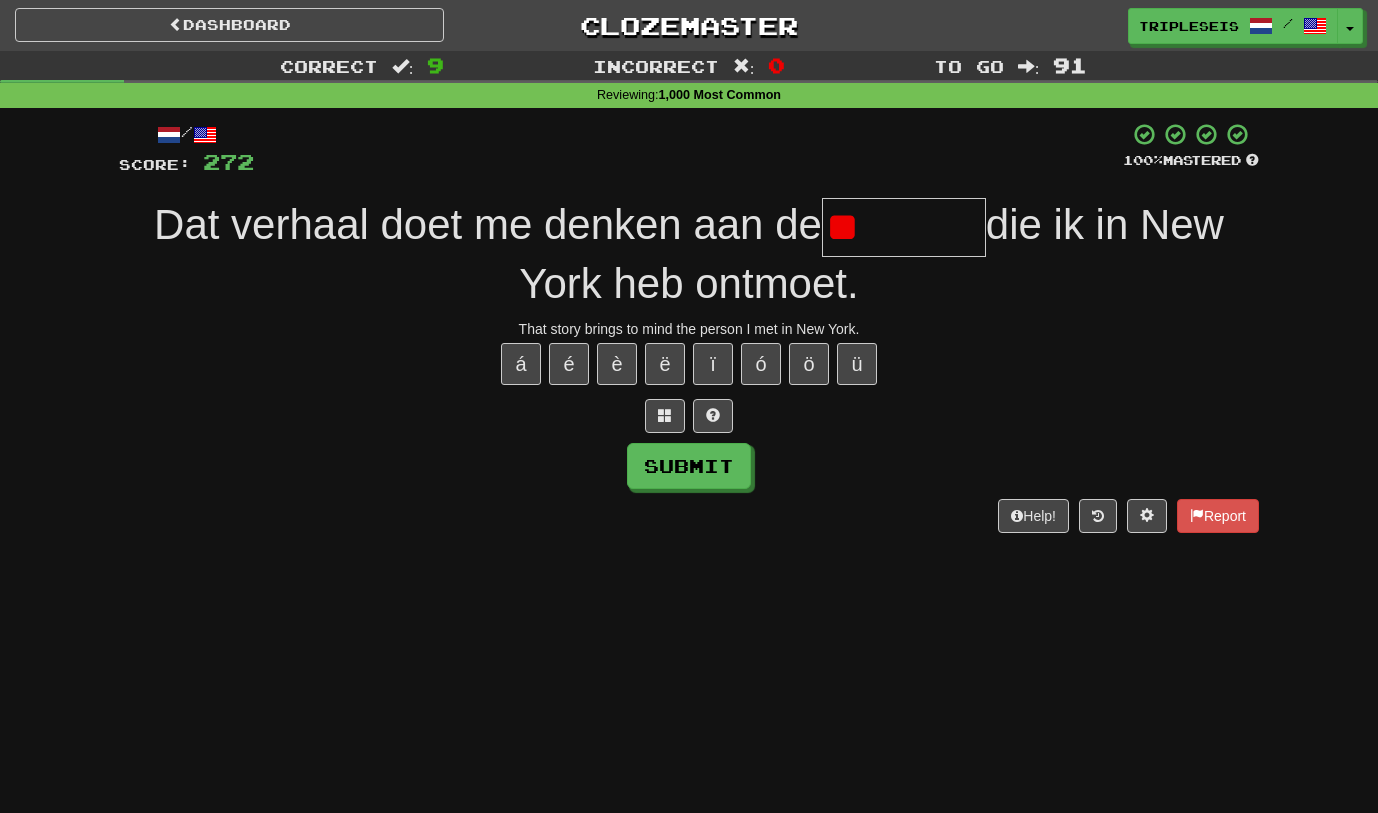 type on "*" 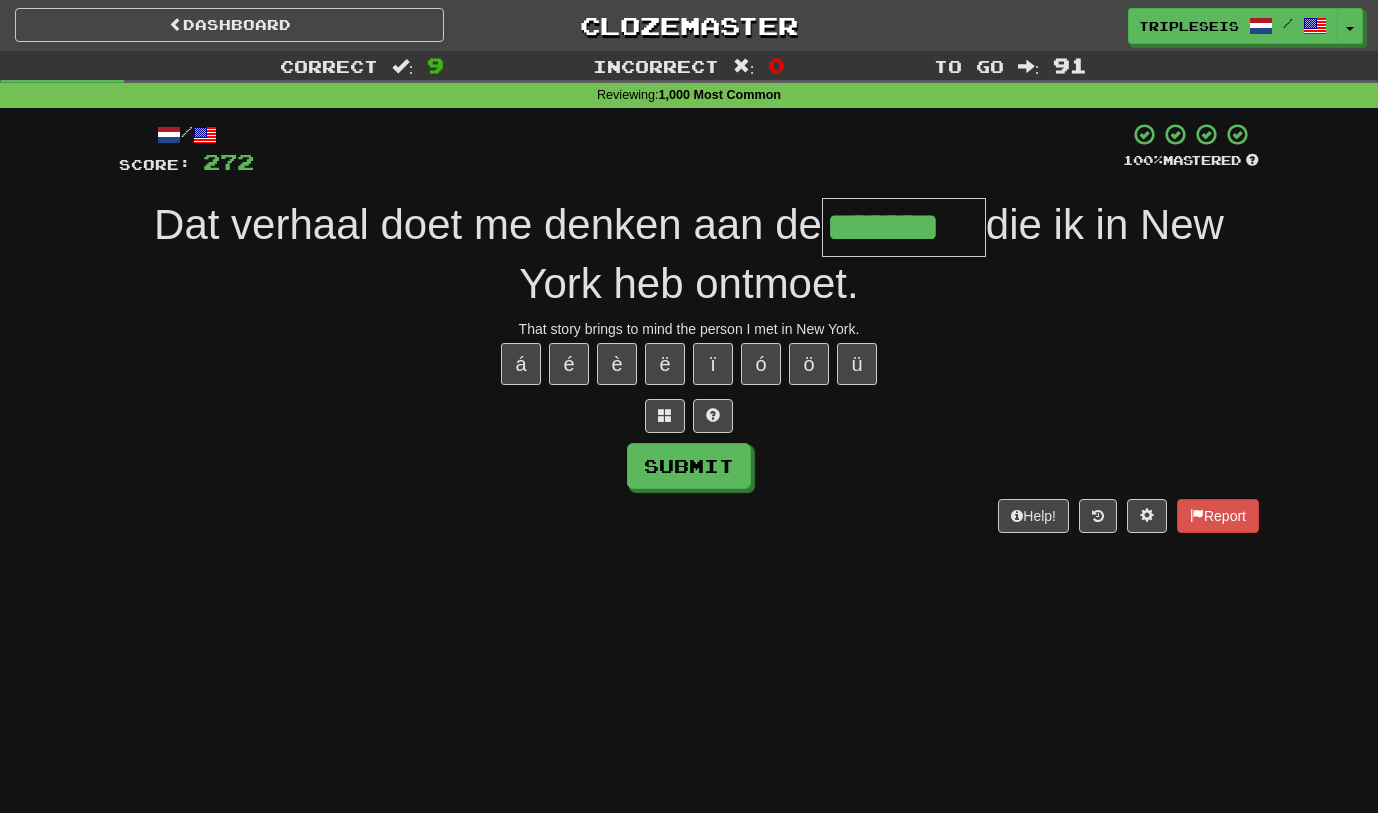 type on "*******" 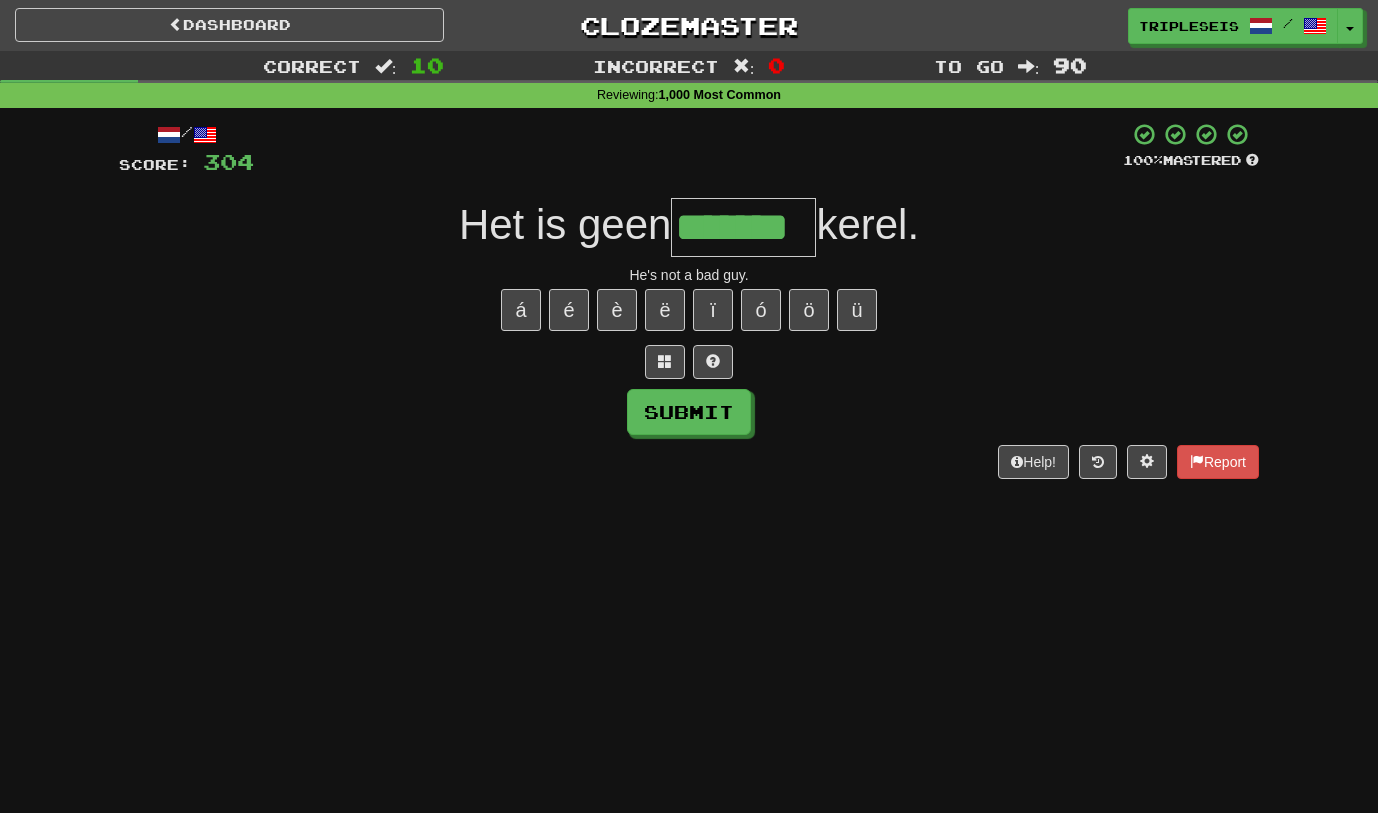 type on "*******" 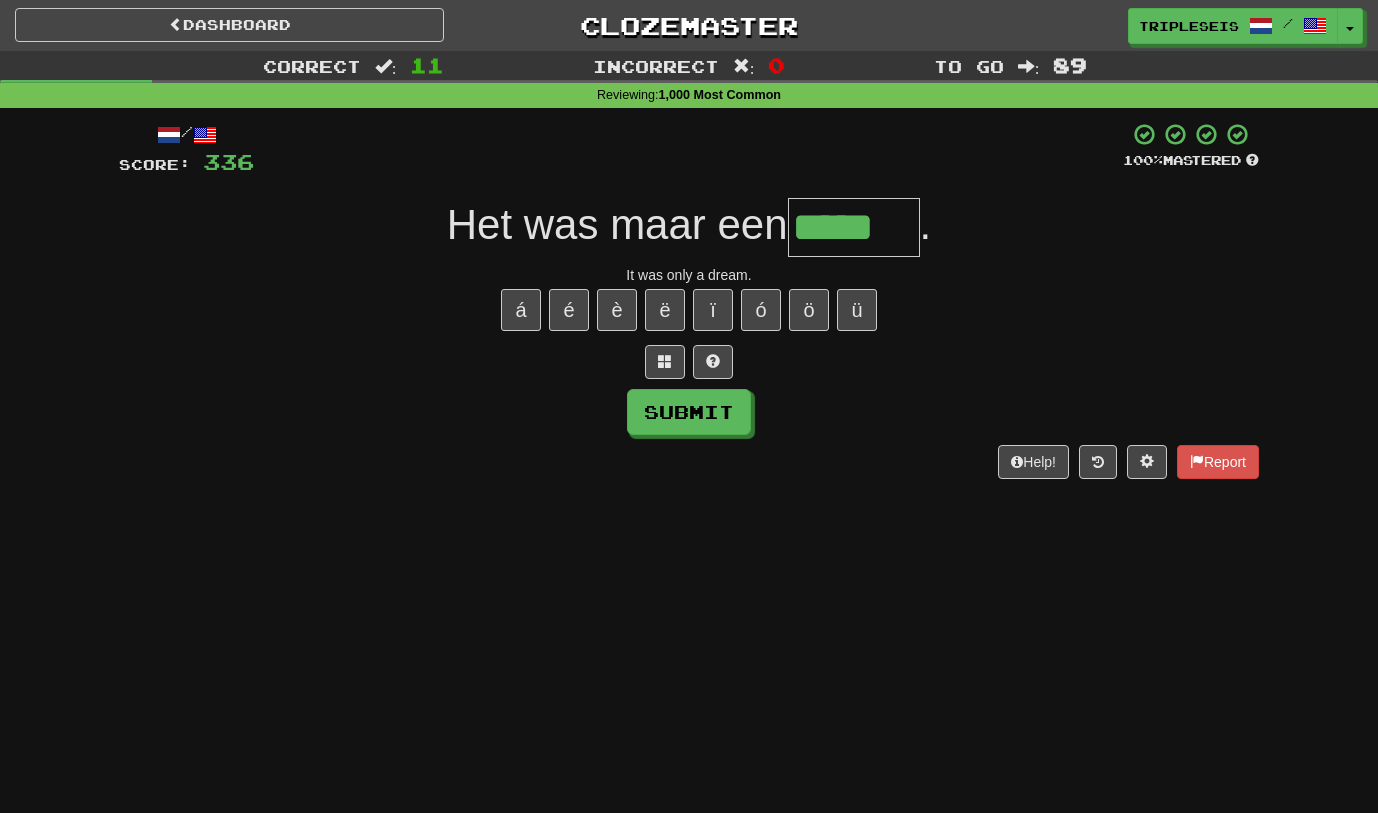 type on "*****" 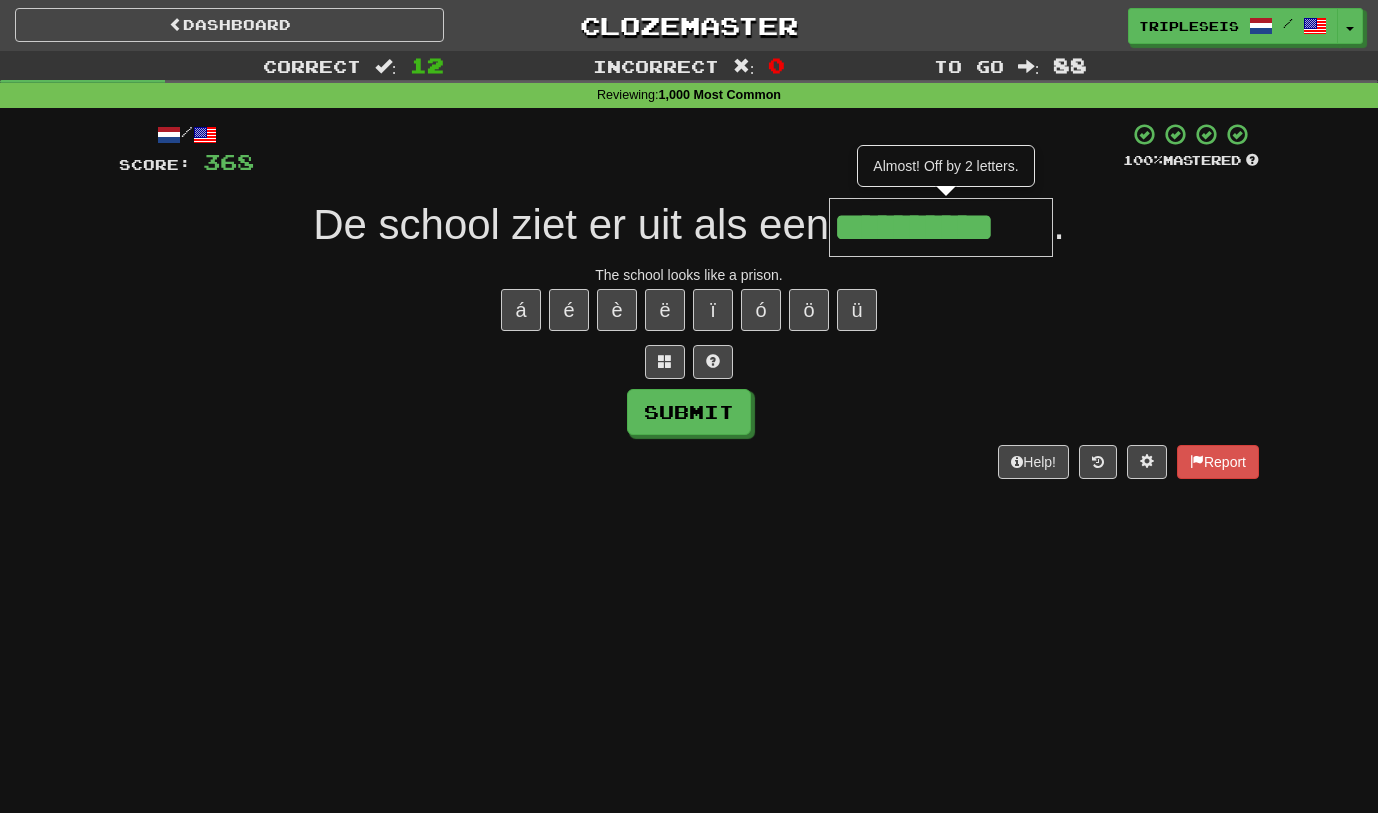 type on "**********" 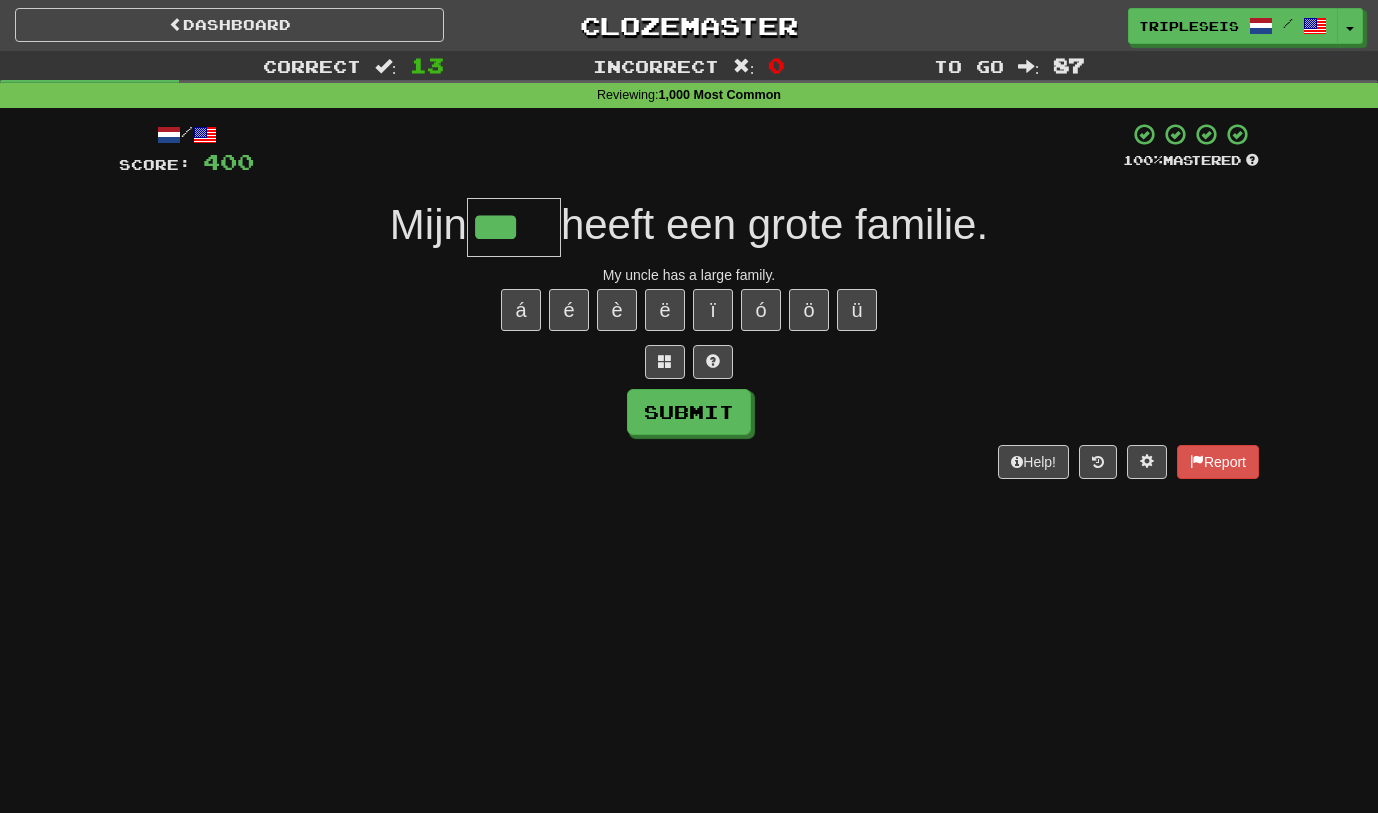 type on "***" 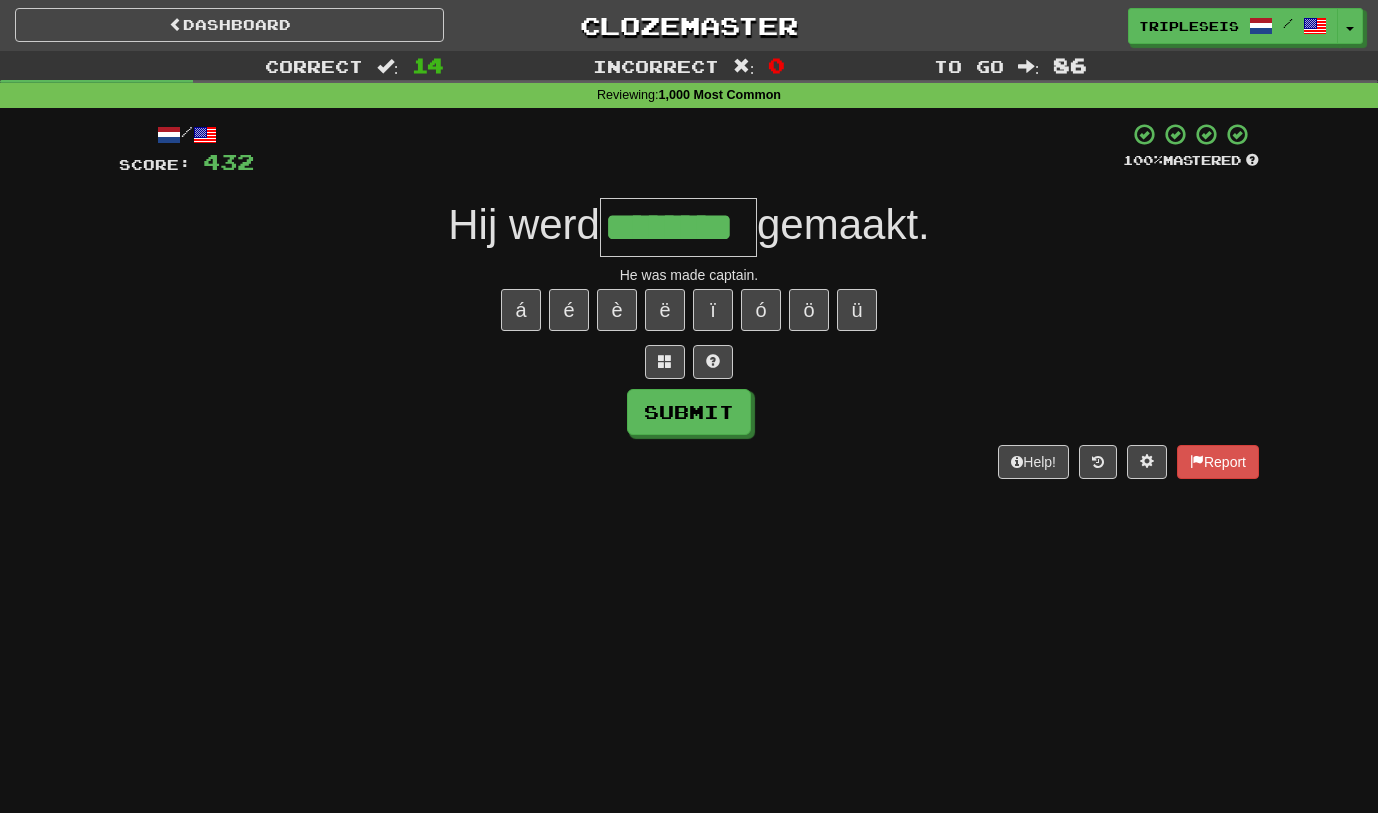 type on "********" 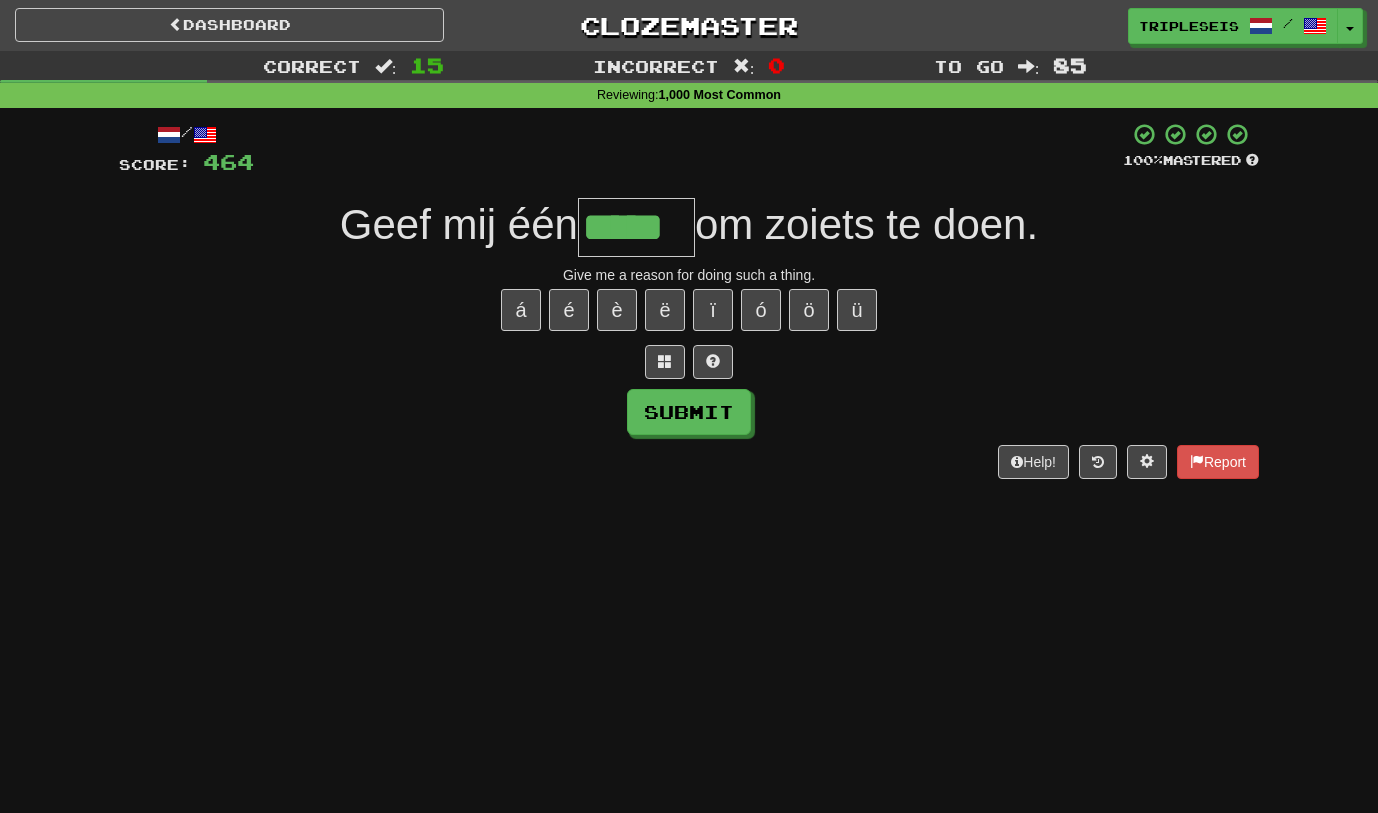 type on "*****" 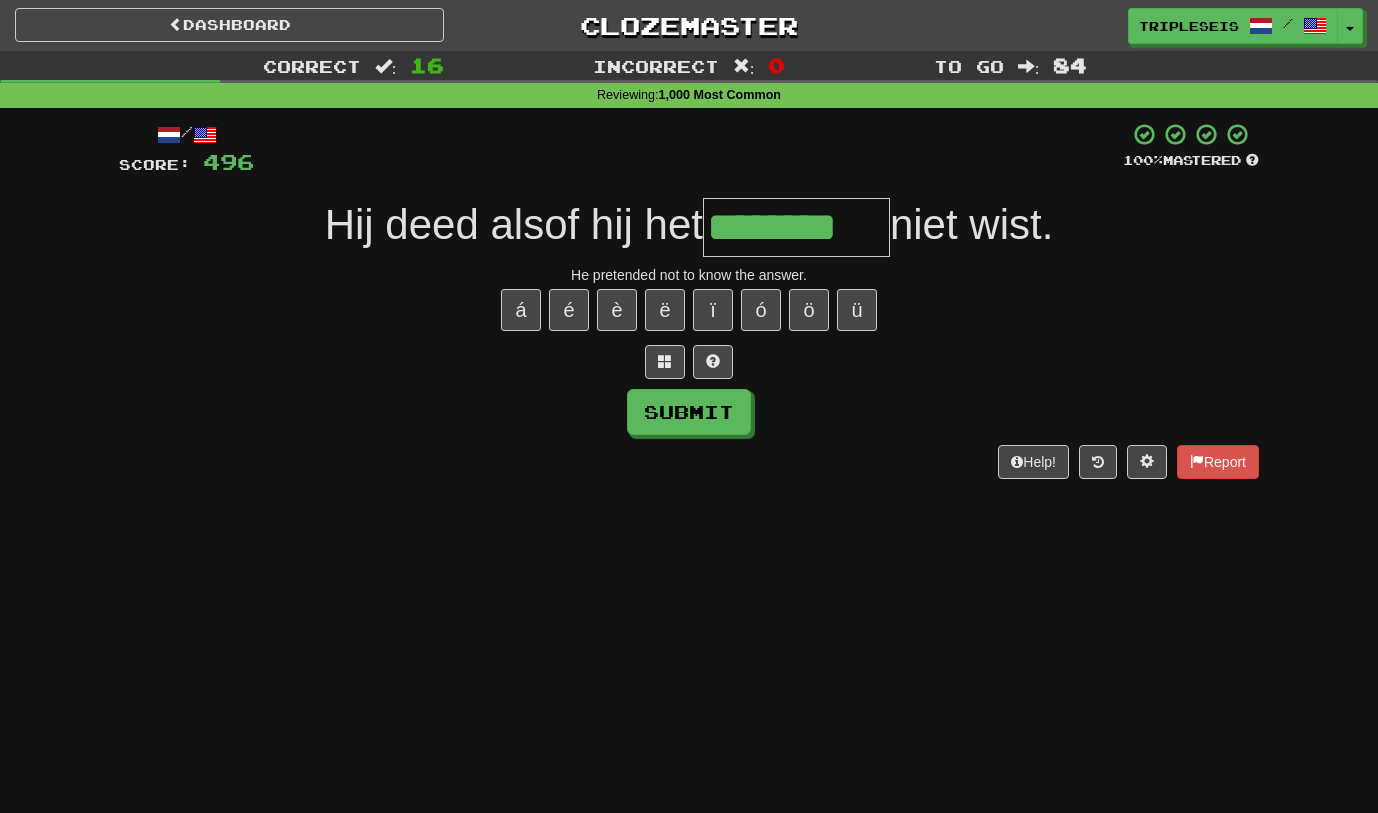 type on "********" 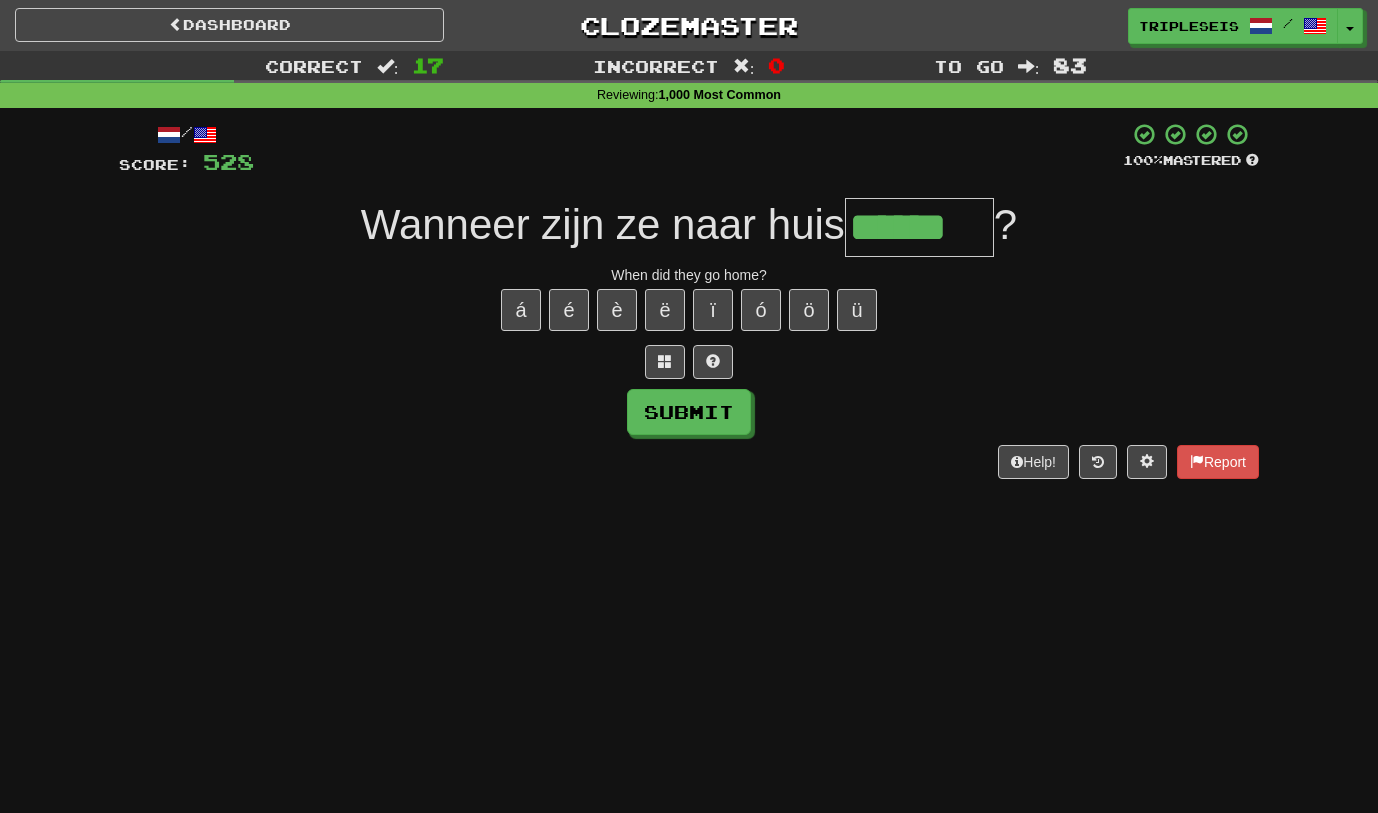 type on "******" 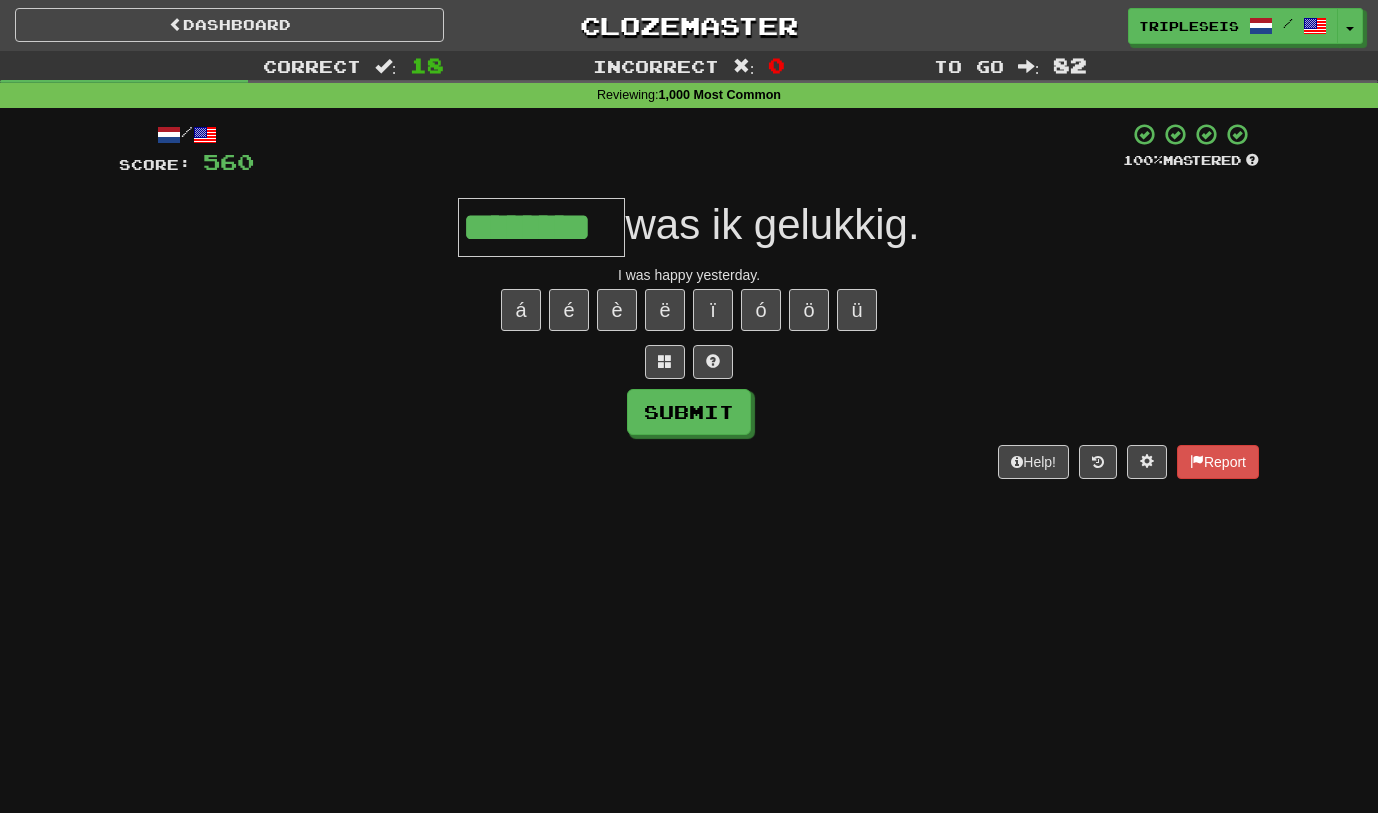 type on "********" 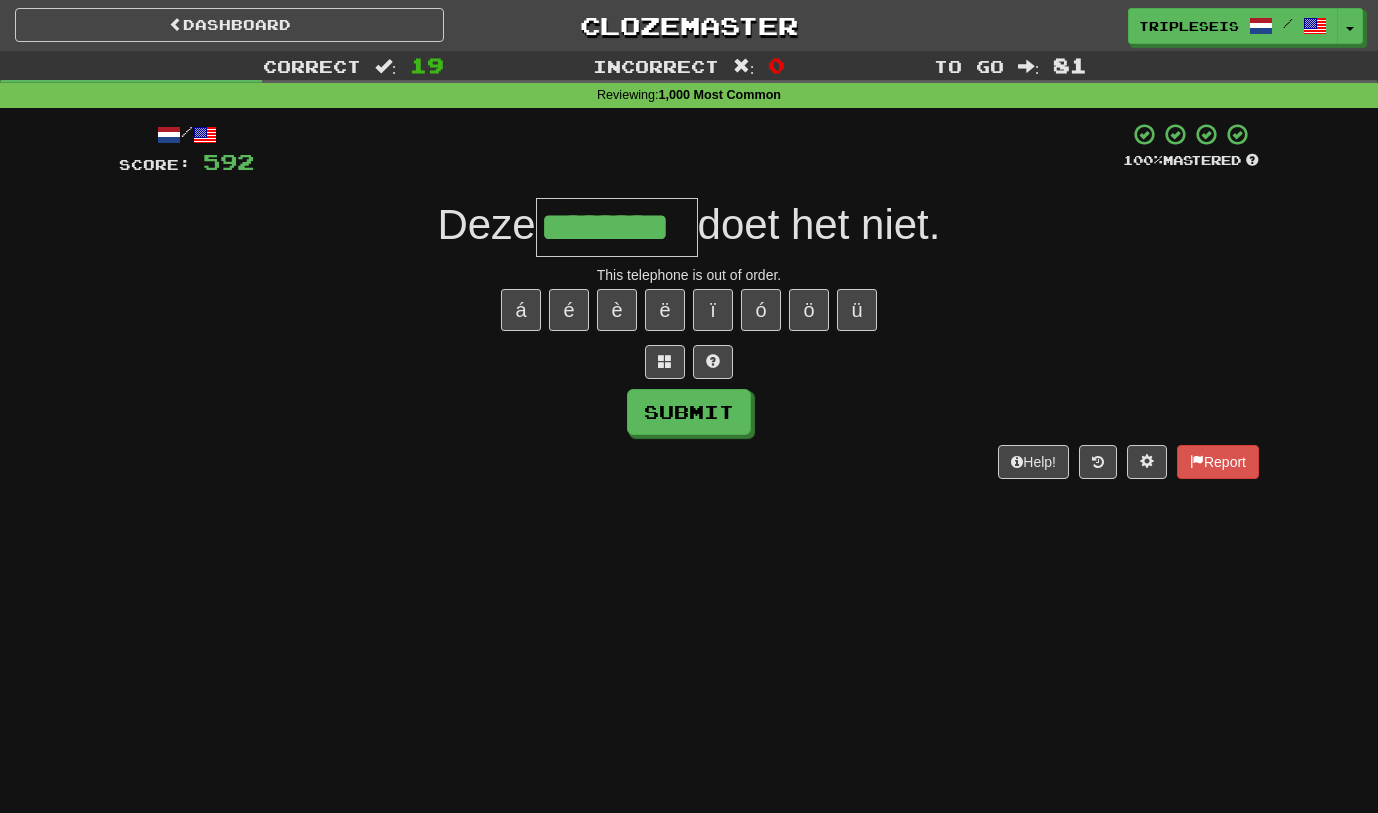 type on "********" 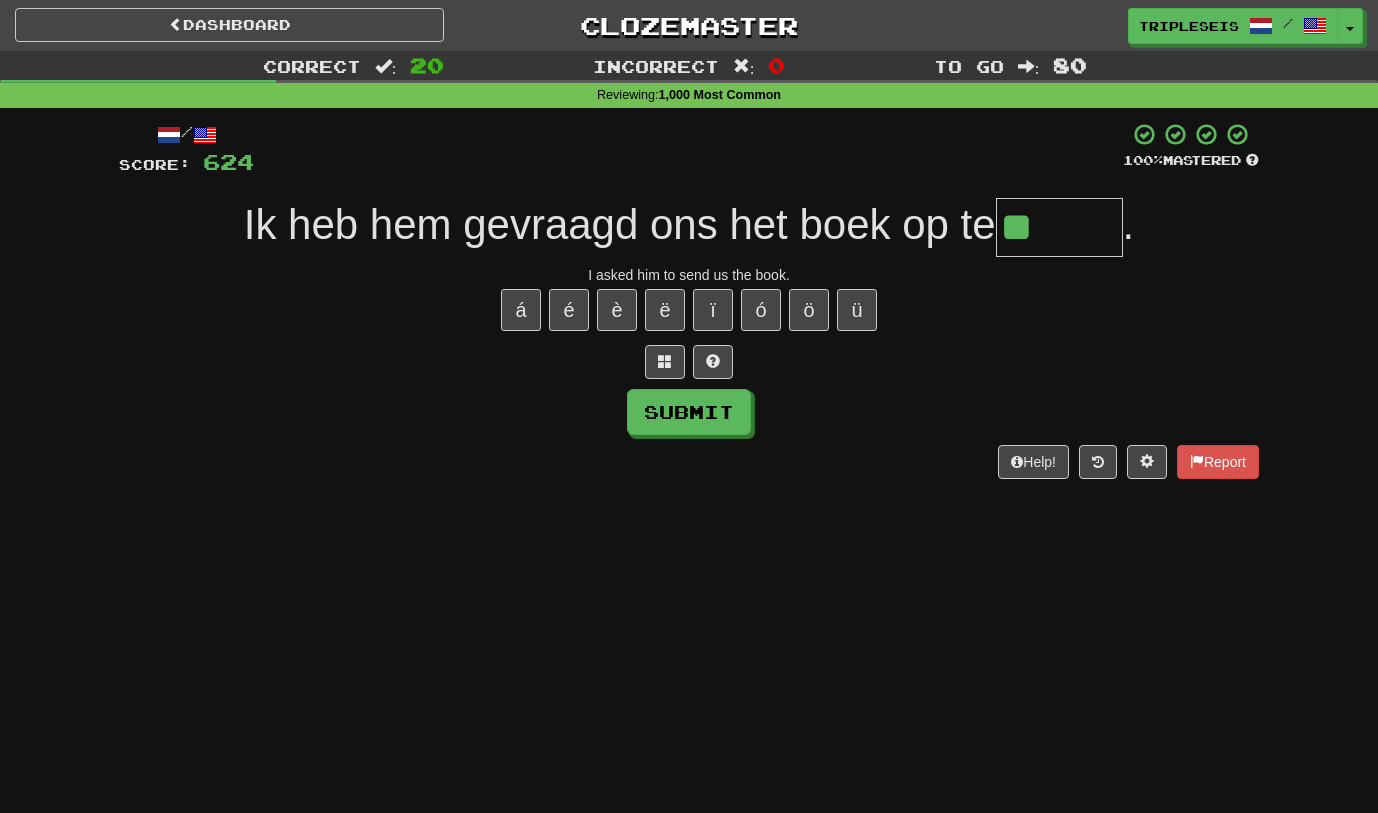 type on "*" 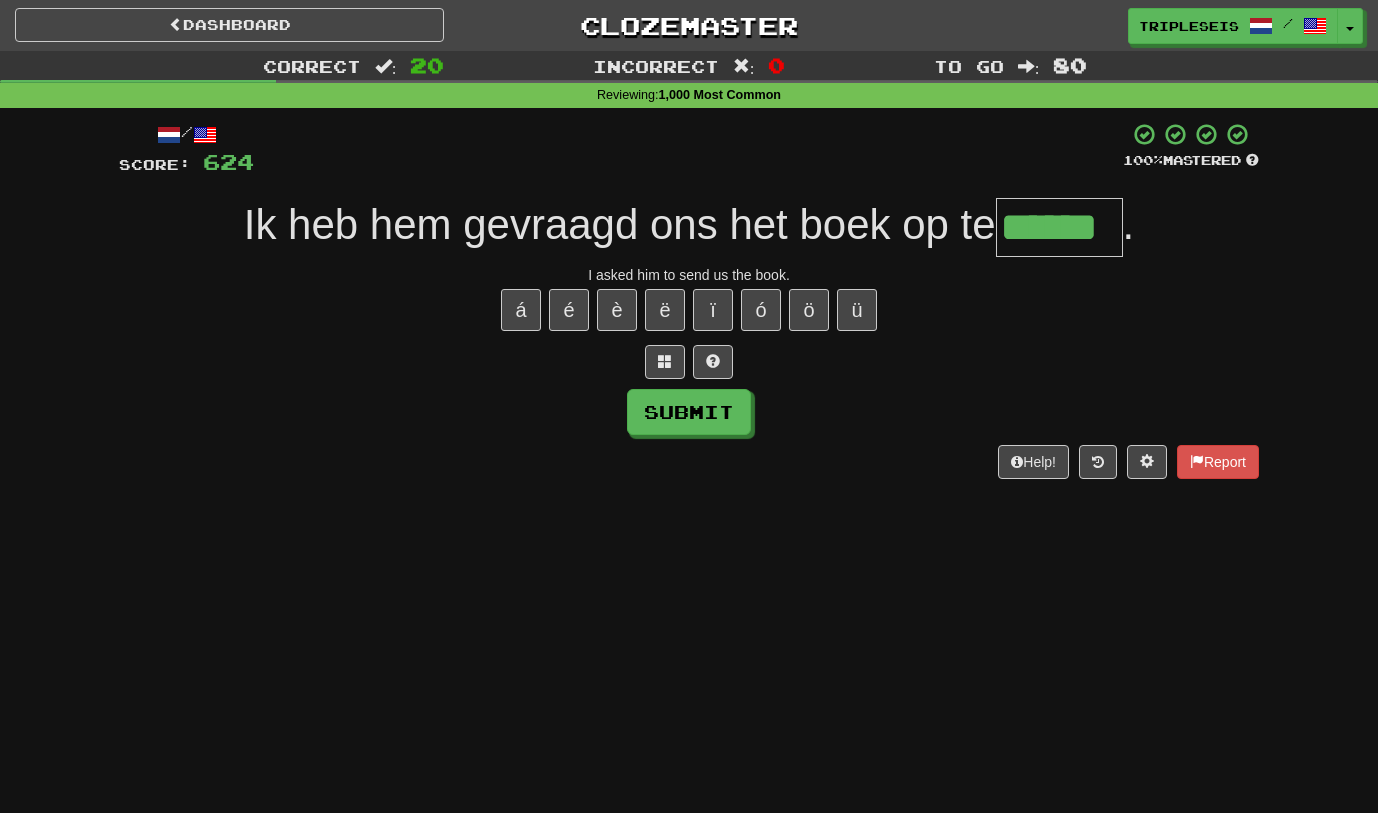 type on "******" 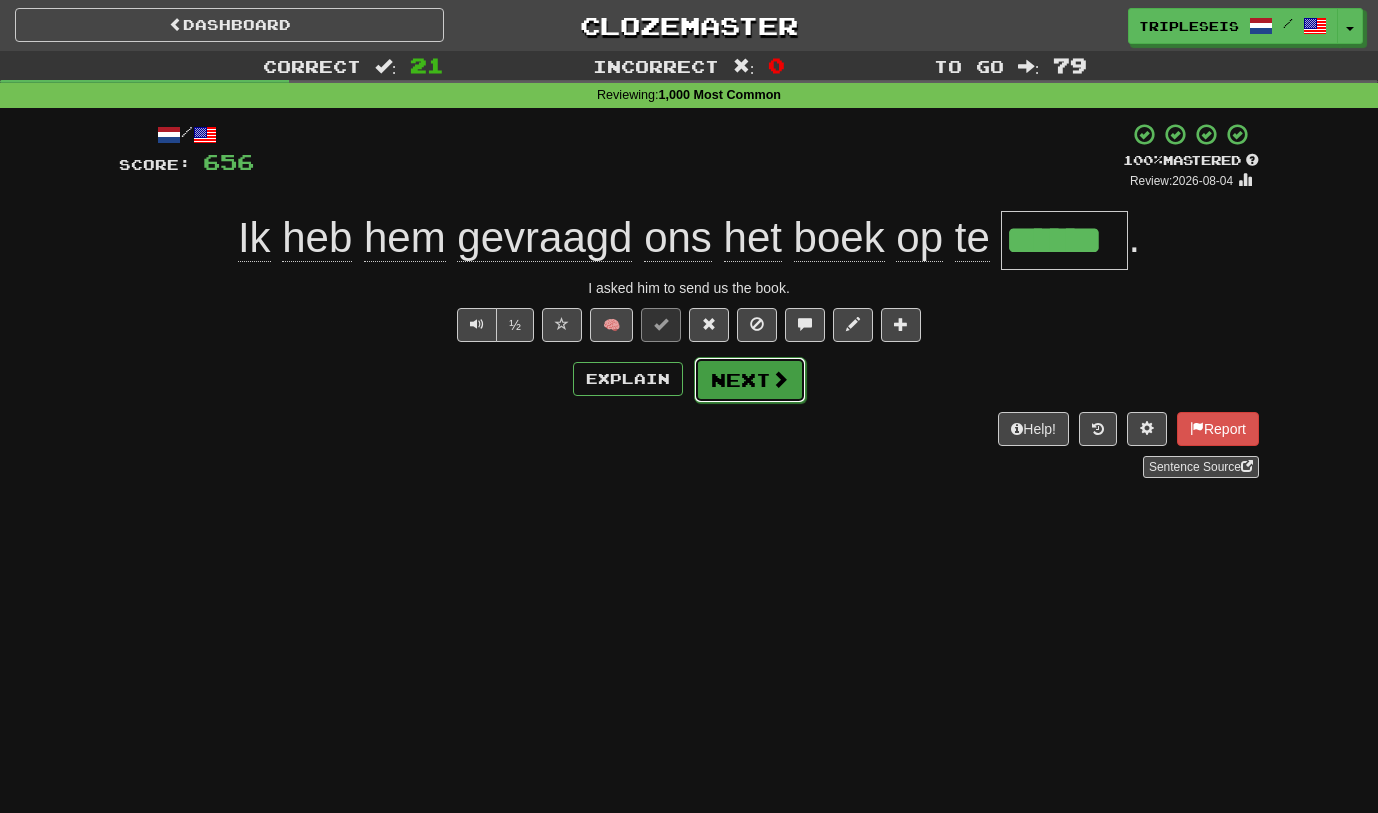 click on "Next" at bounding box center [750, 380] 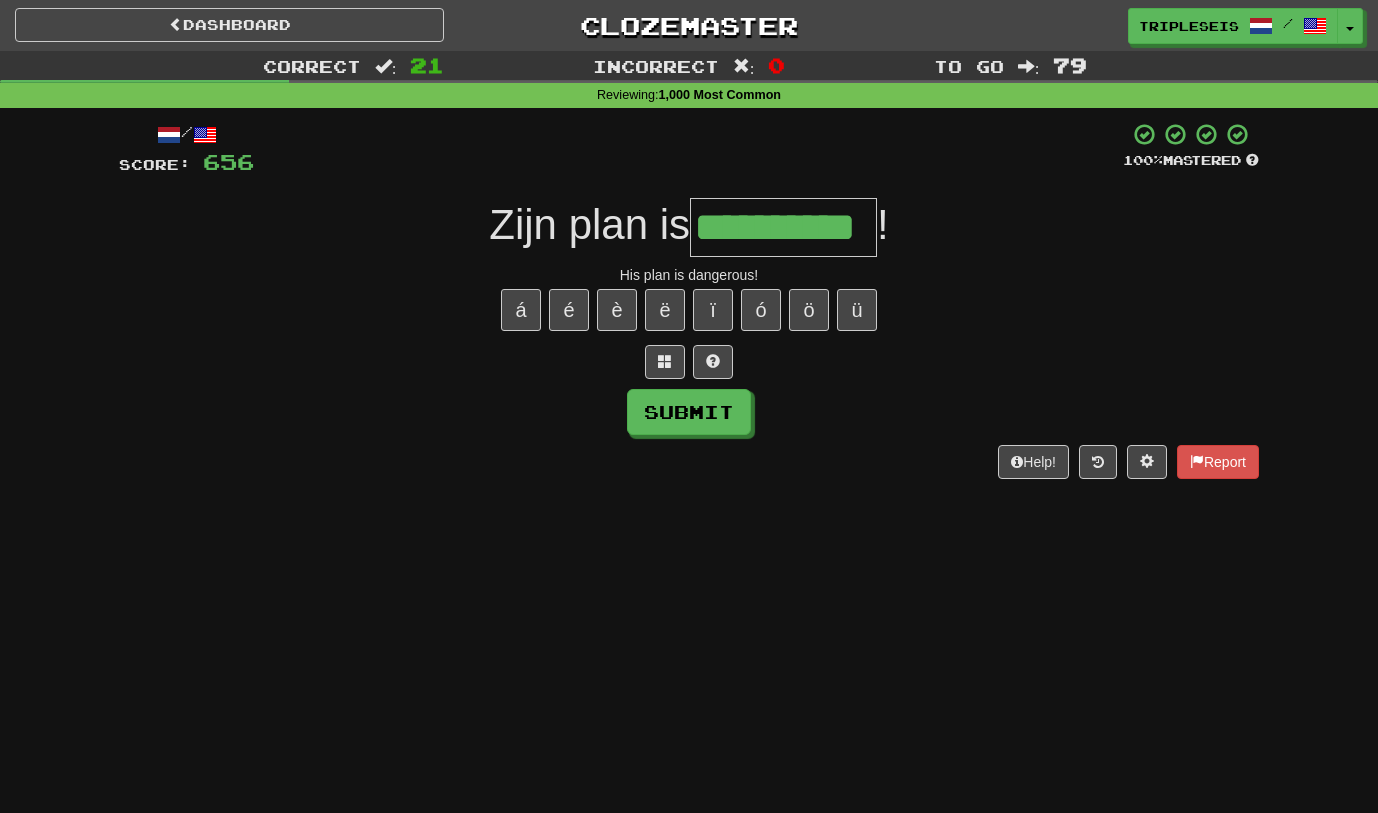 type on "**********" 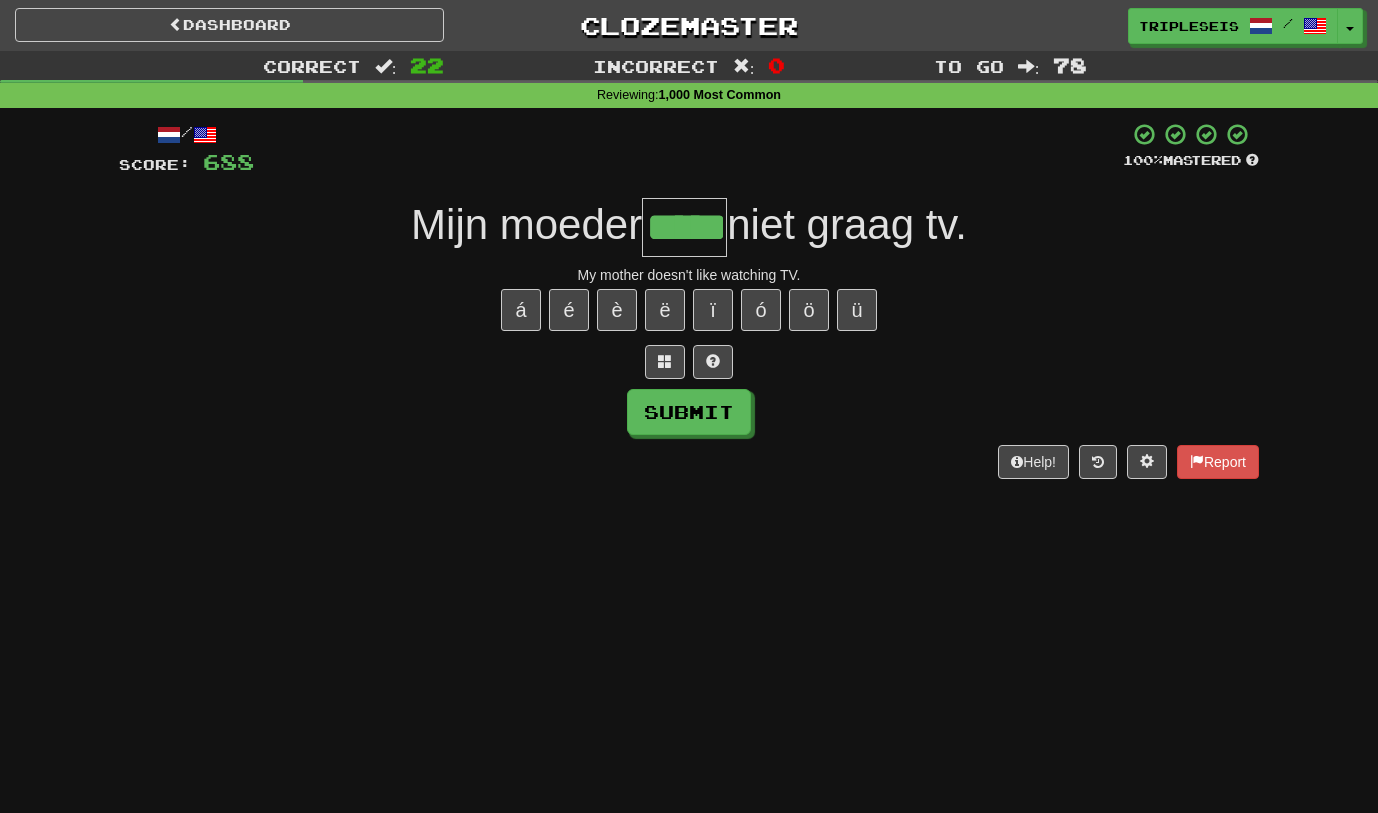type on "*****" 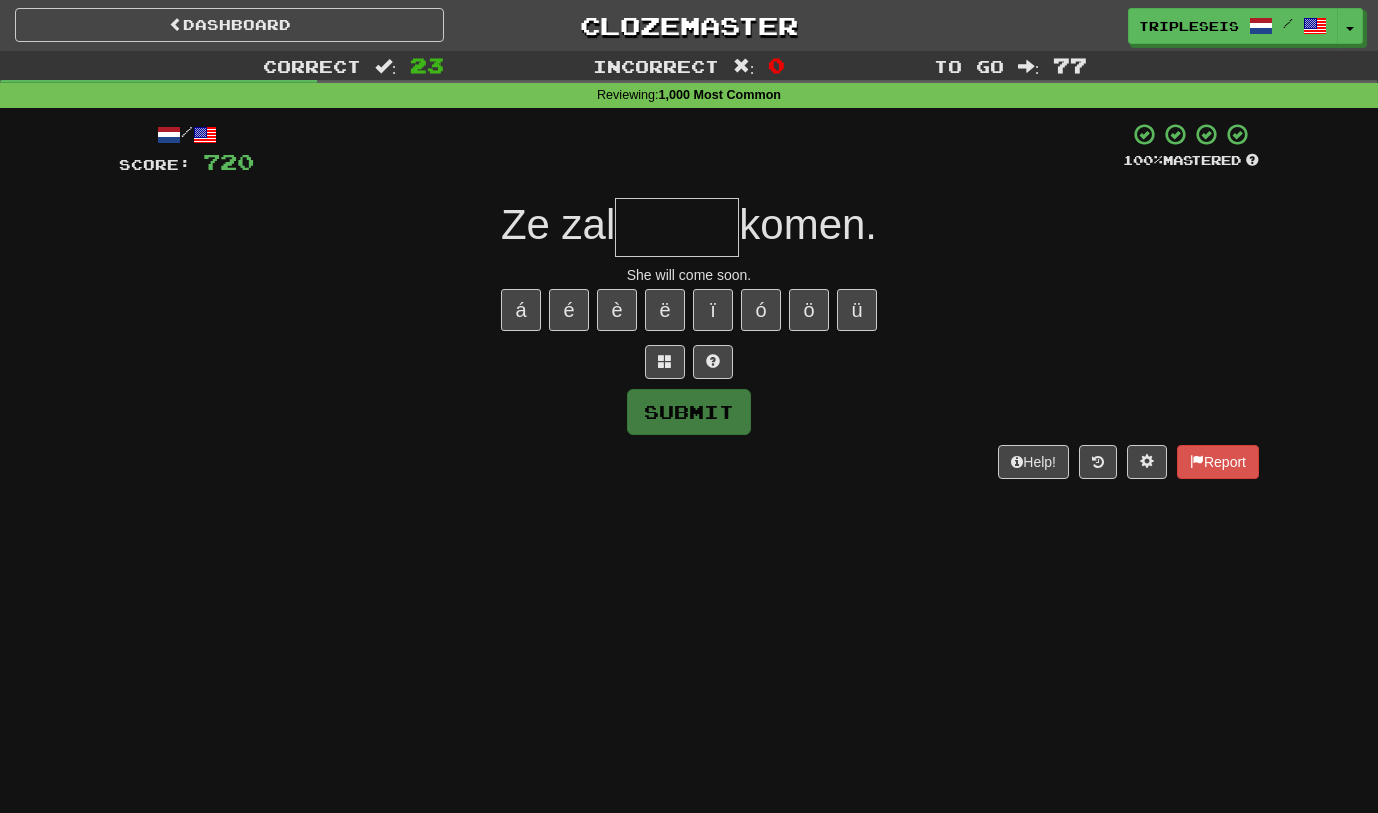 type on "*" 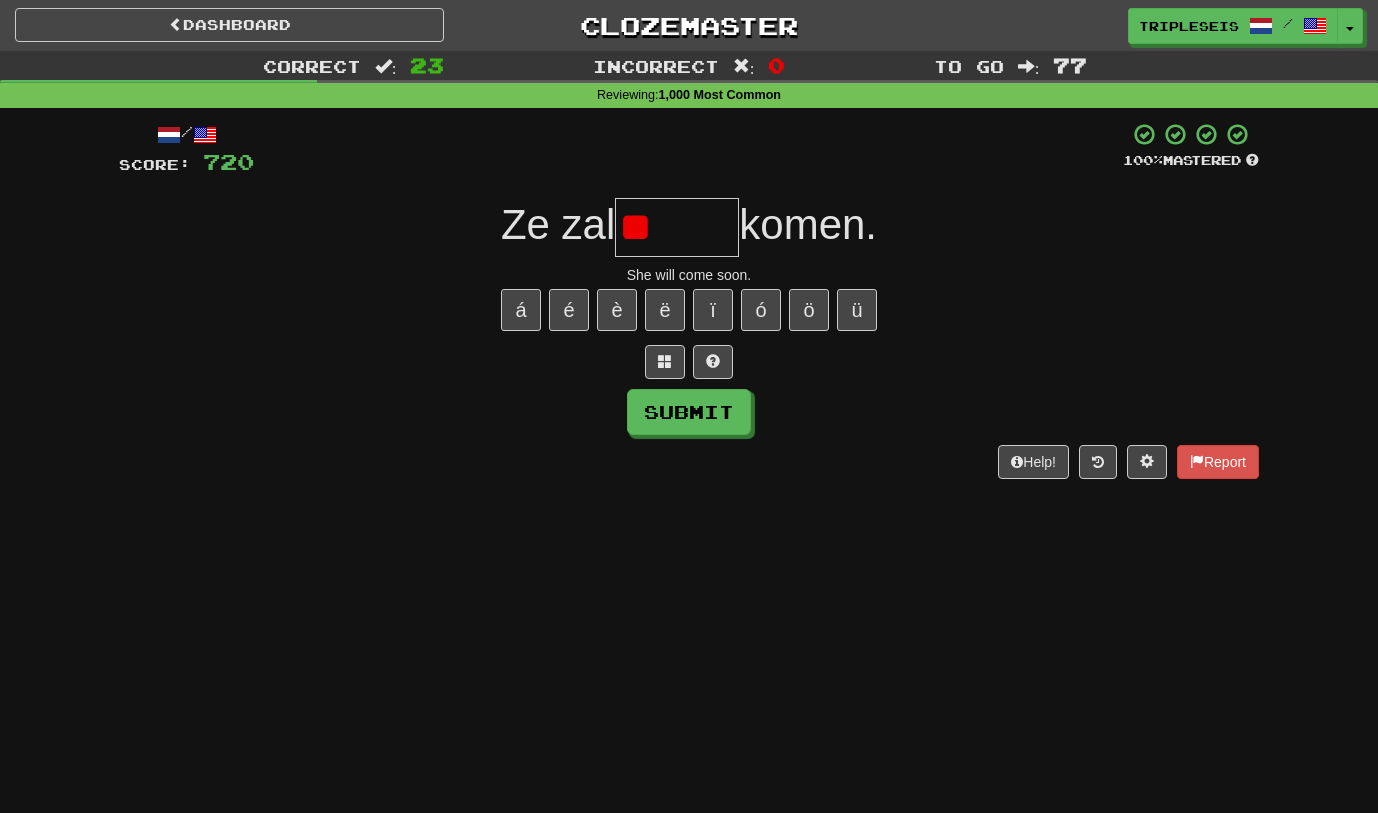 type on "*" 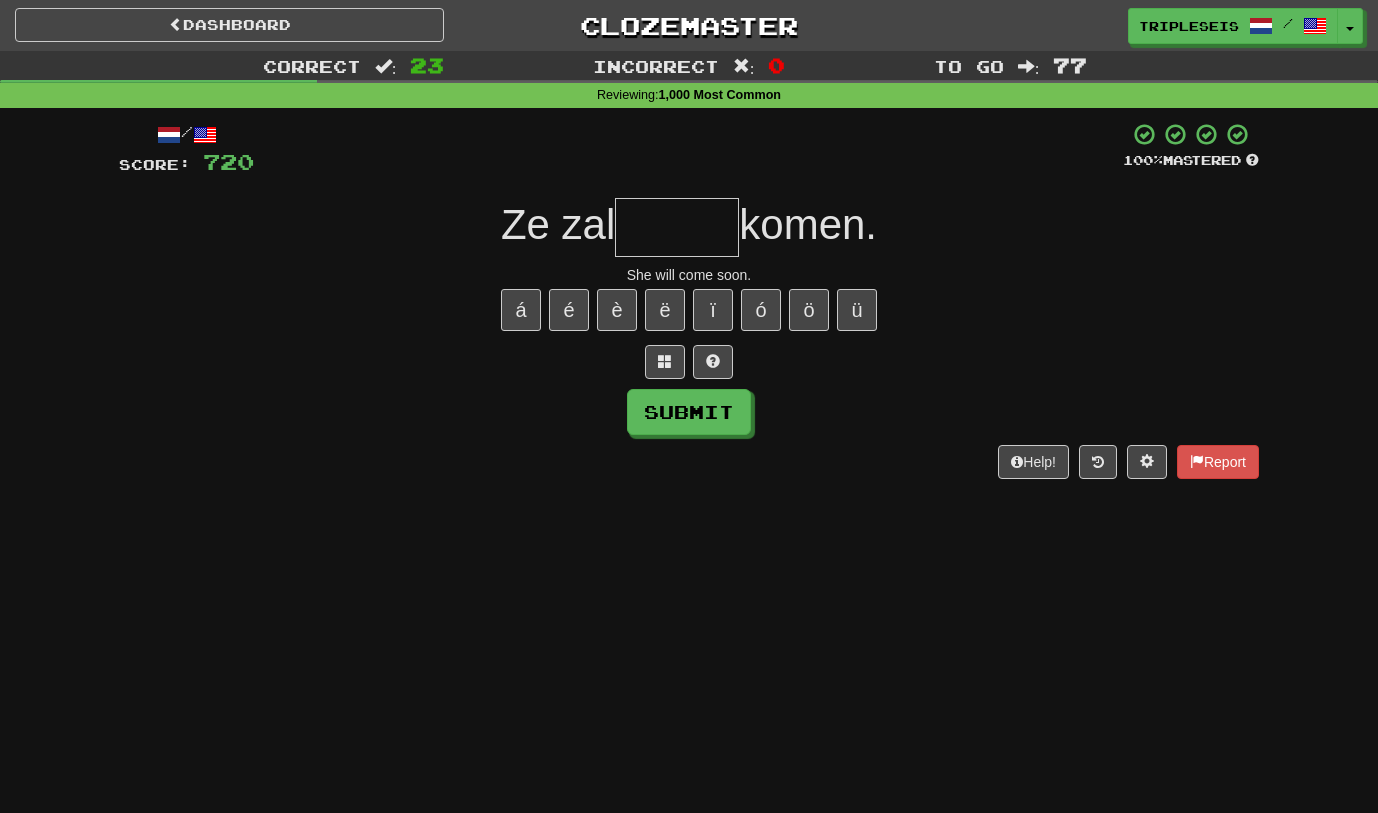type on "*" 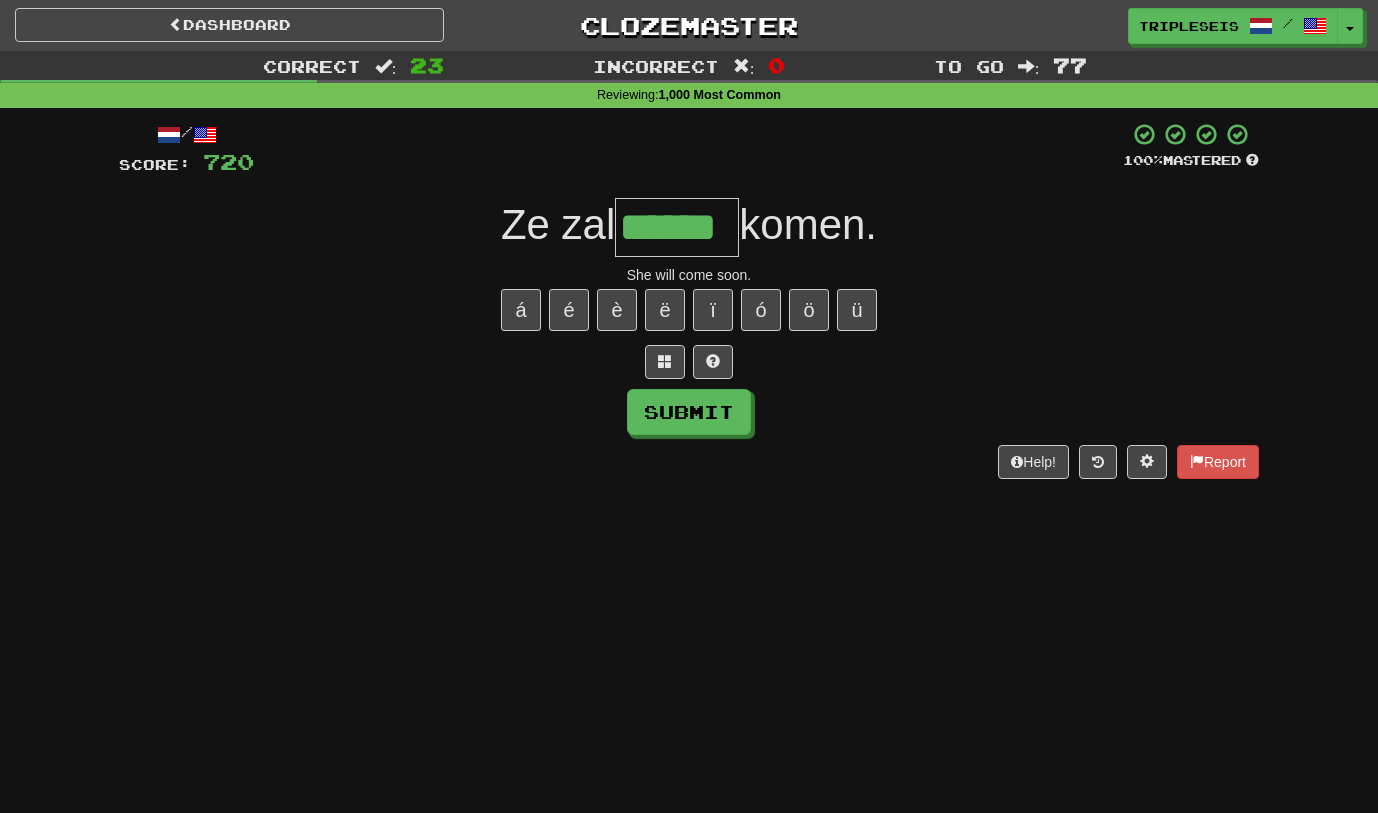 type on "******" 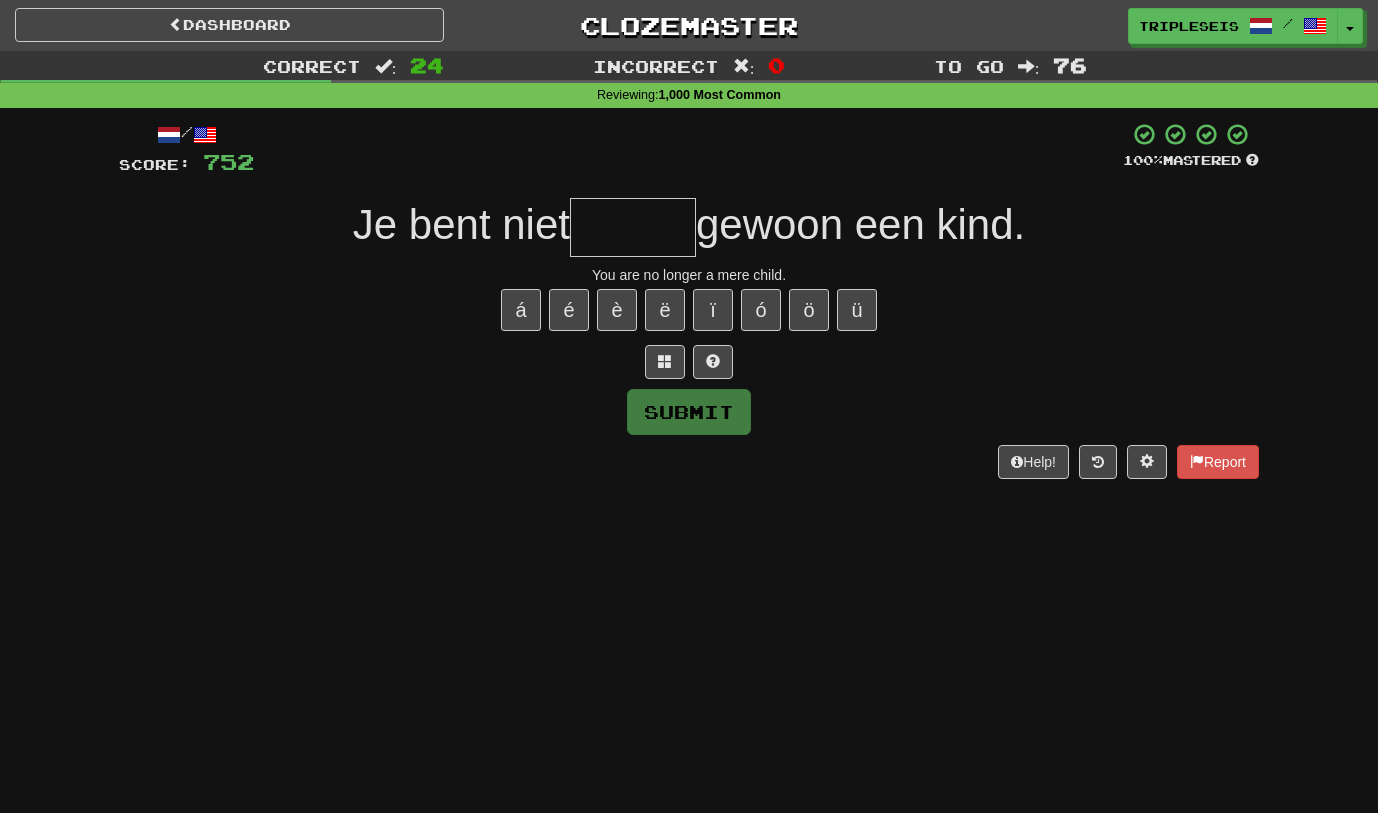 click at bounding box center [633, 227] 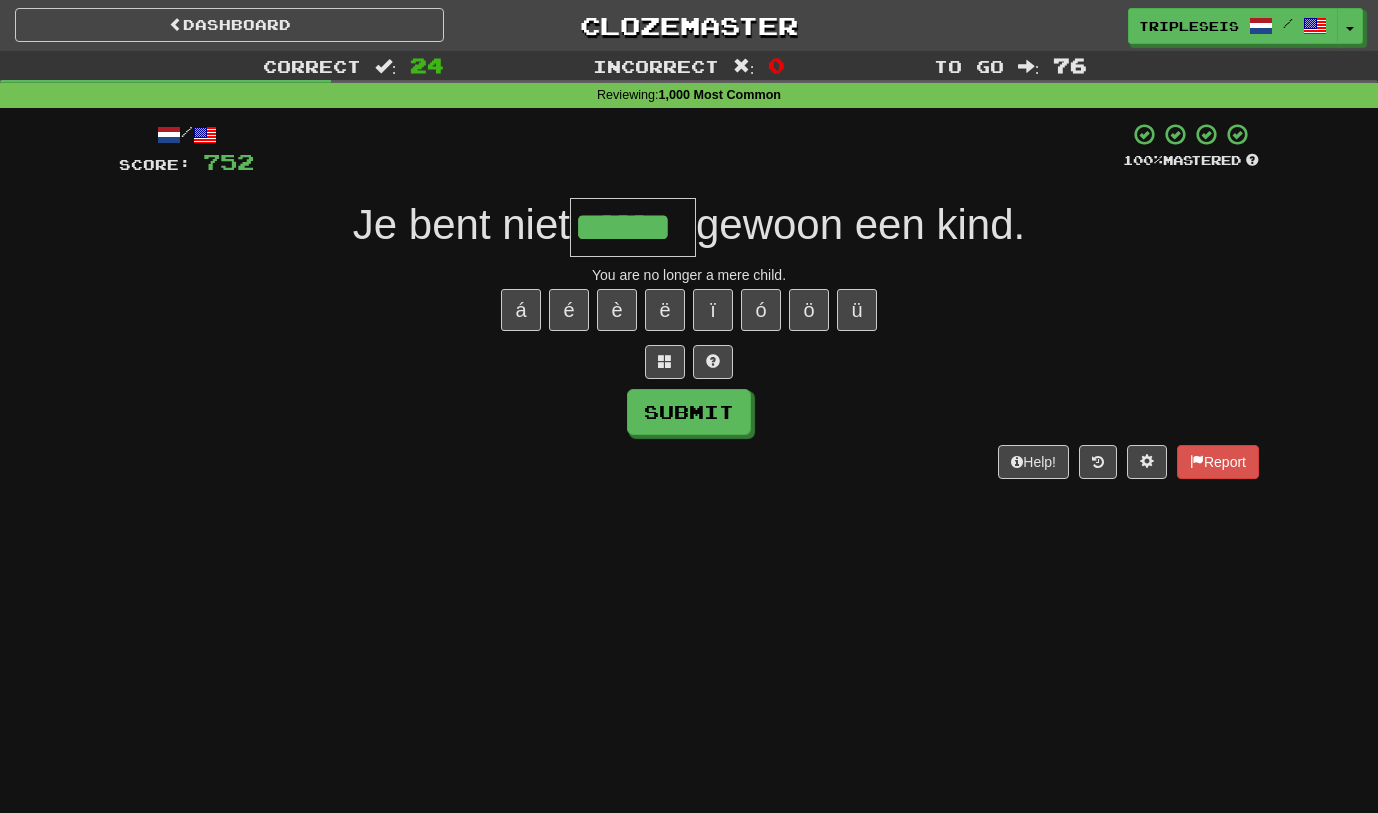 type on "******" 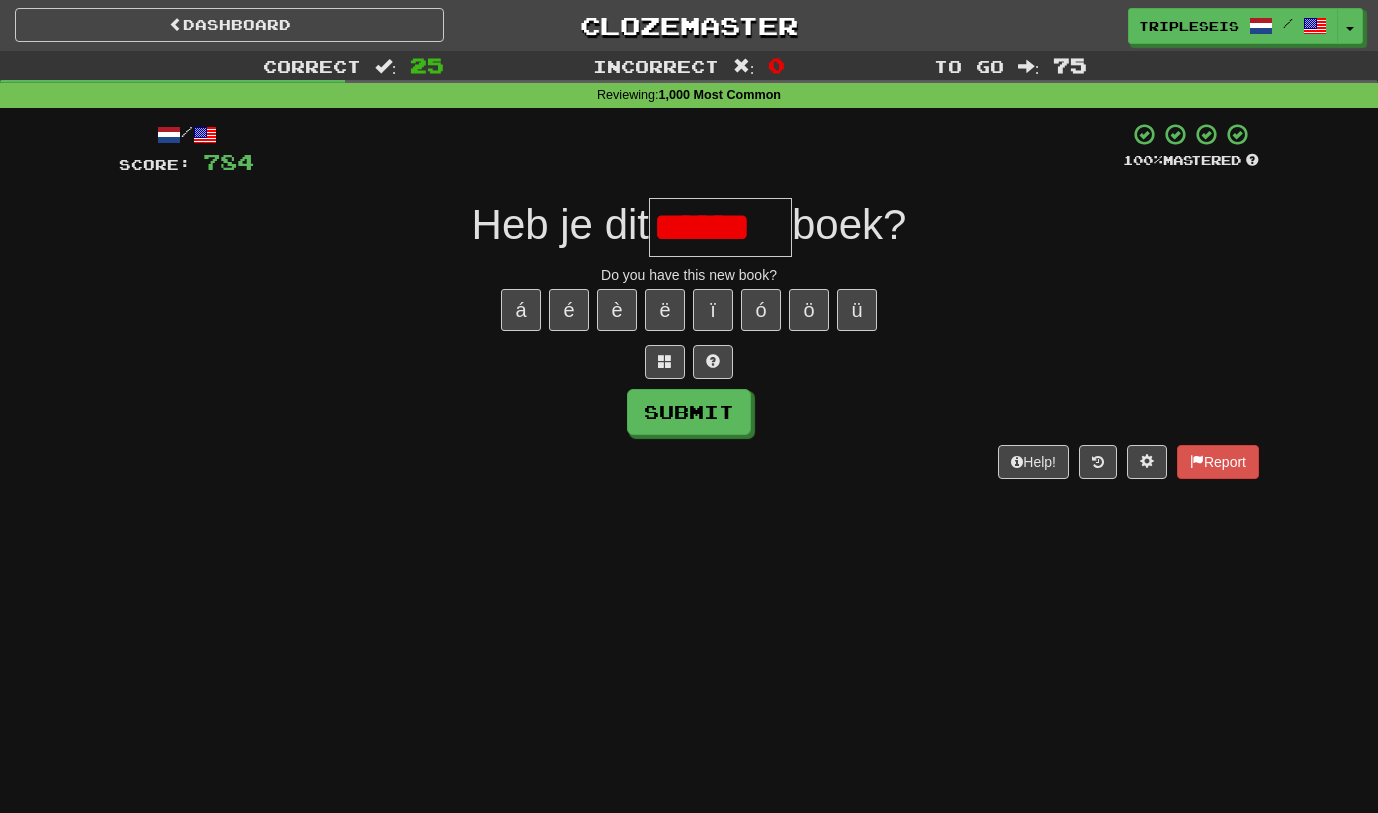 scroll, scrollTop: 0, scrollLeft: 0, axis: both 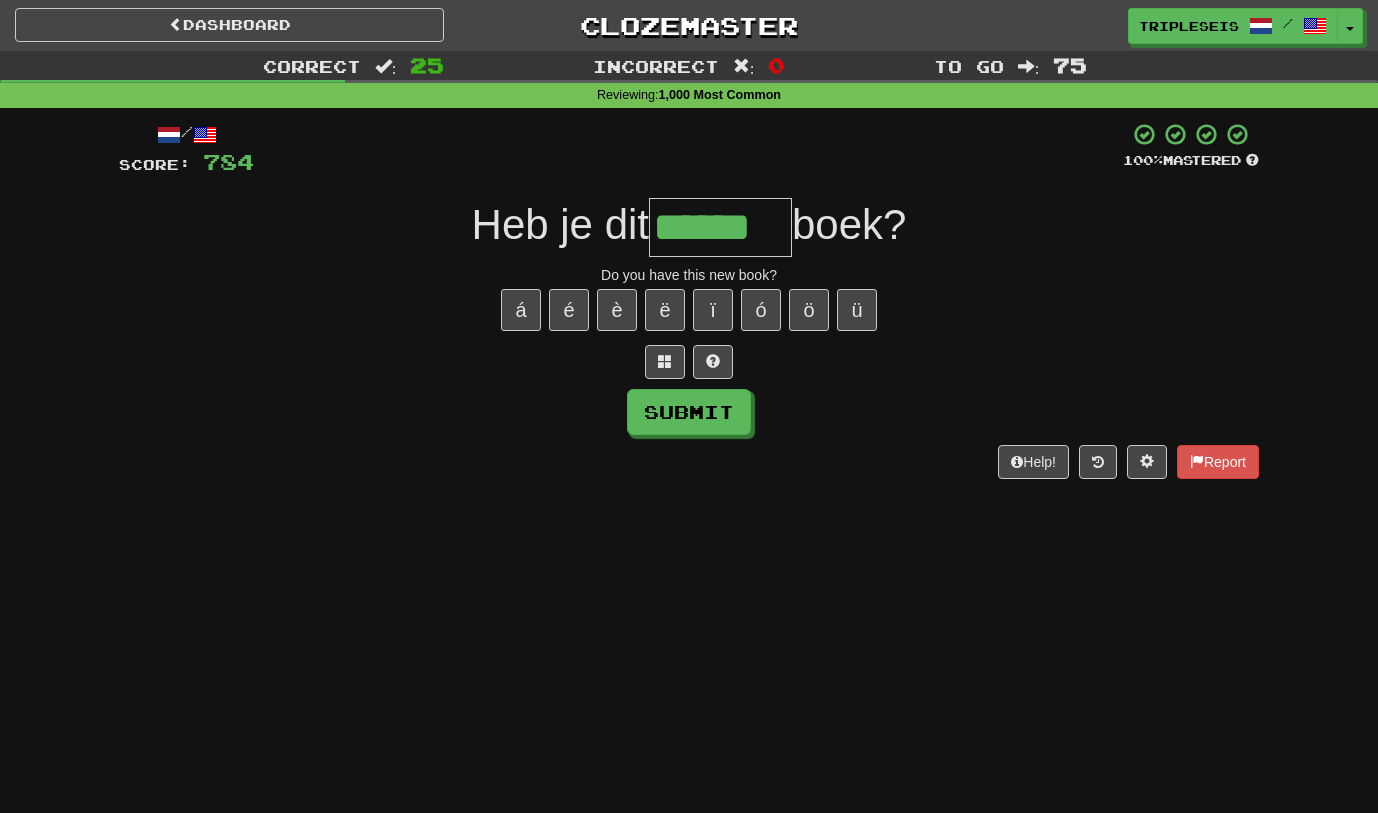 type on "******" 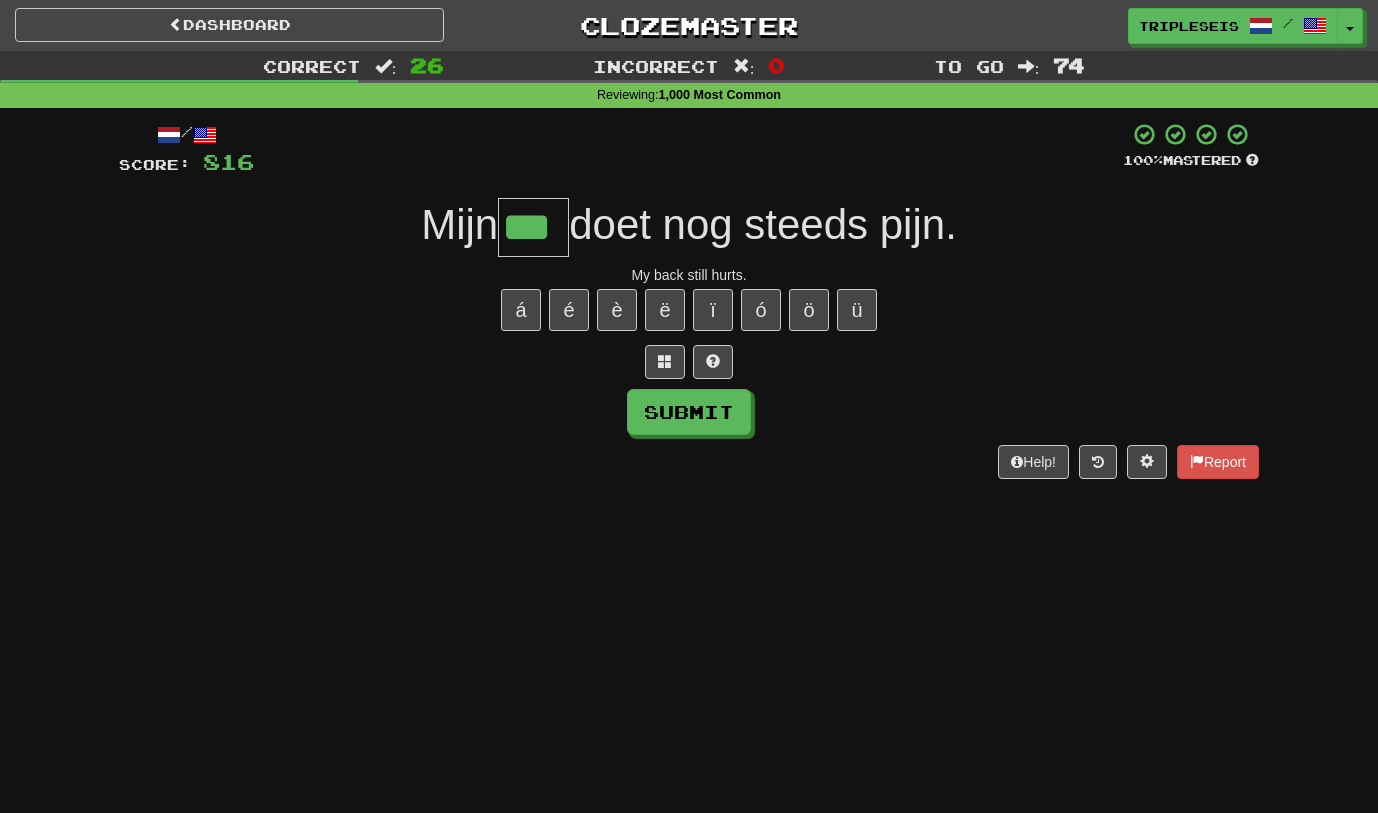 type on "***" 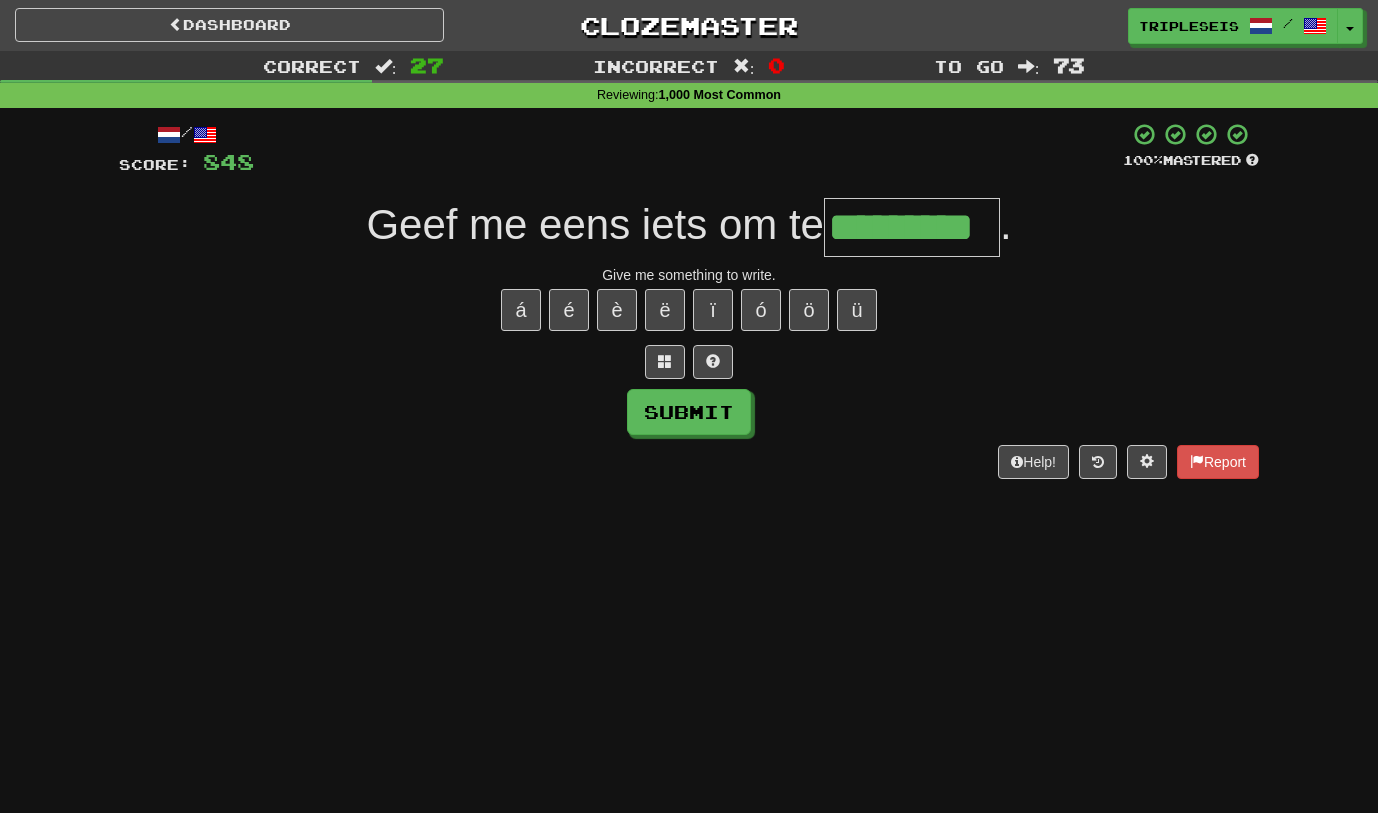 type on "*********" 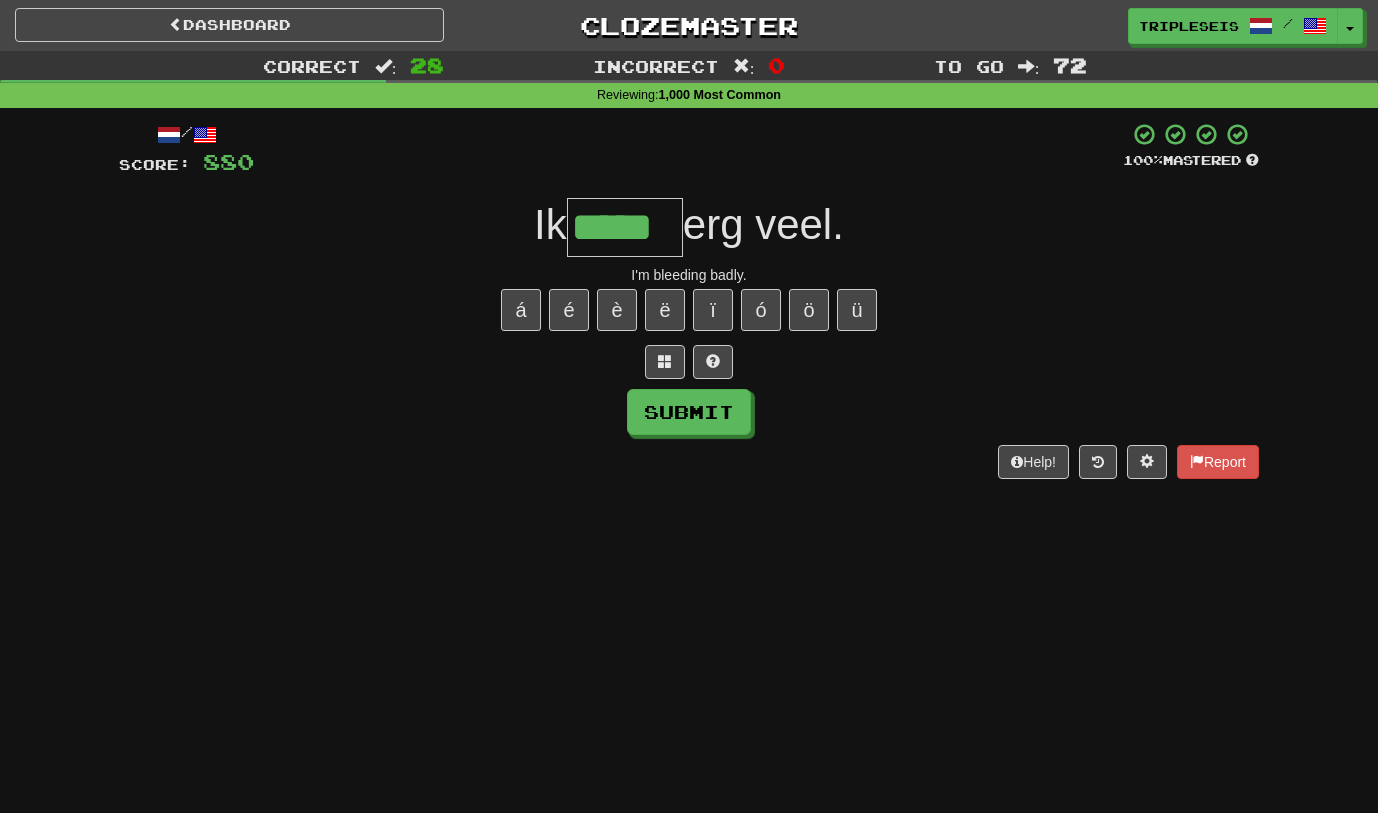 type on "*****" 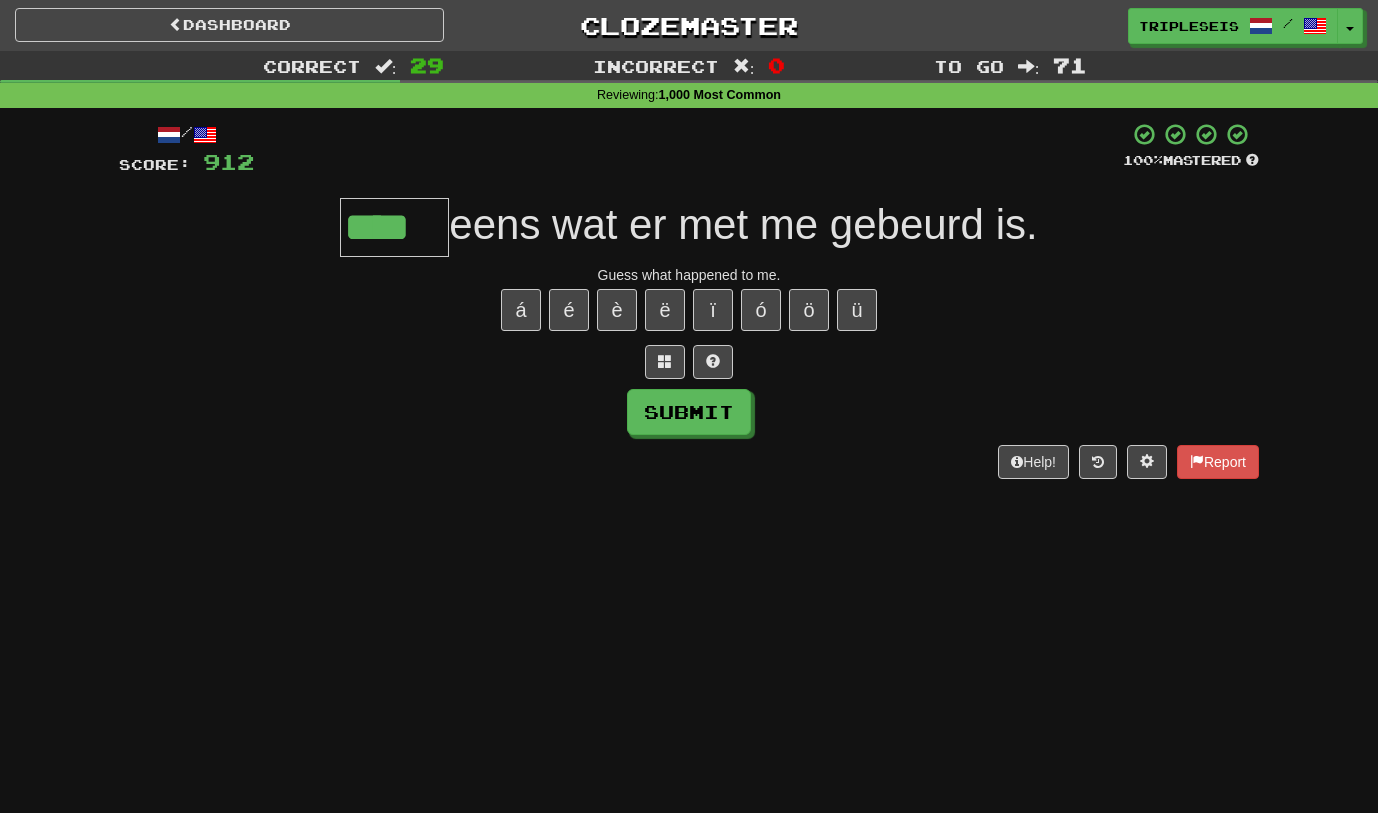type on "****" 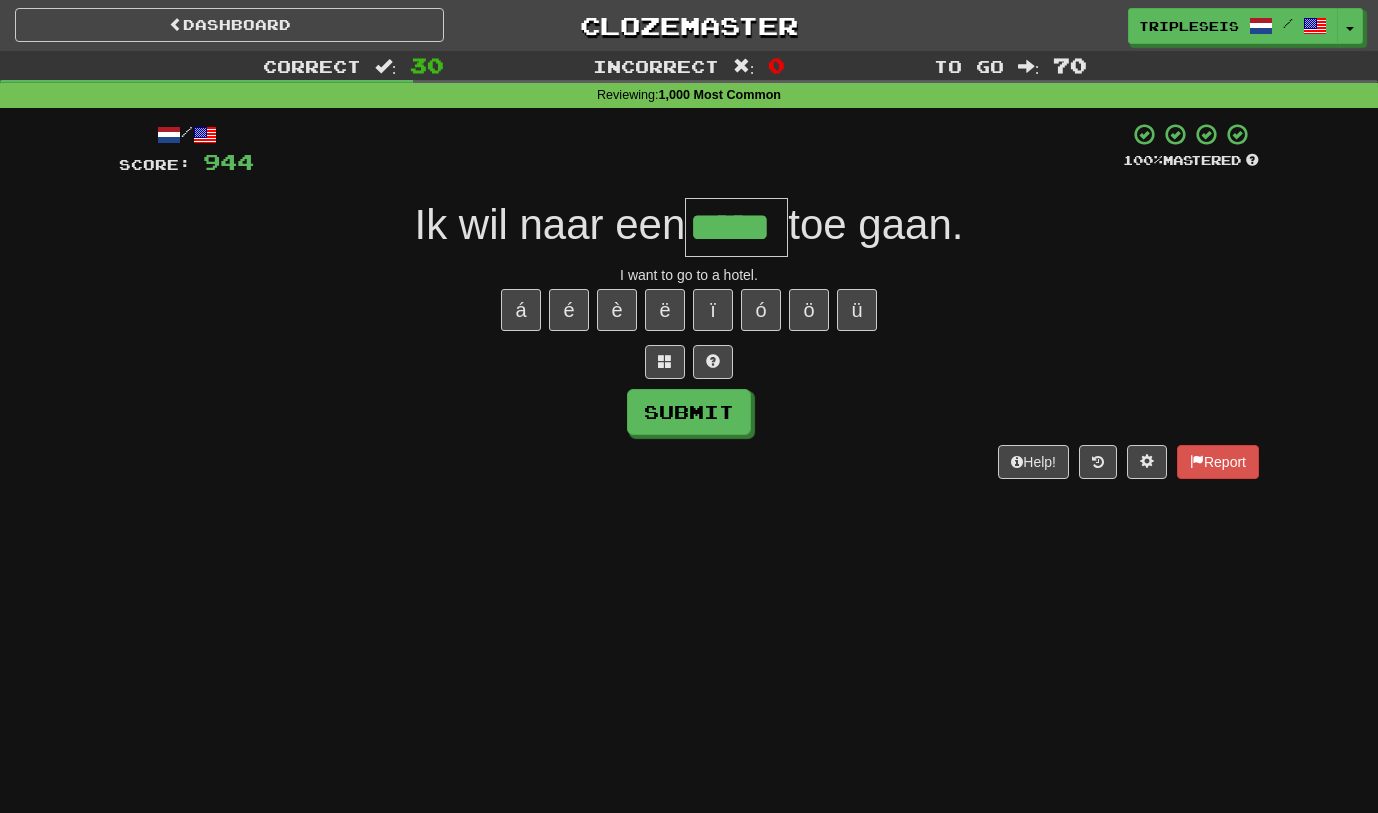 type on "*****" 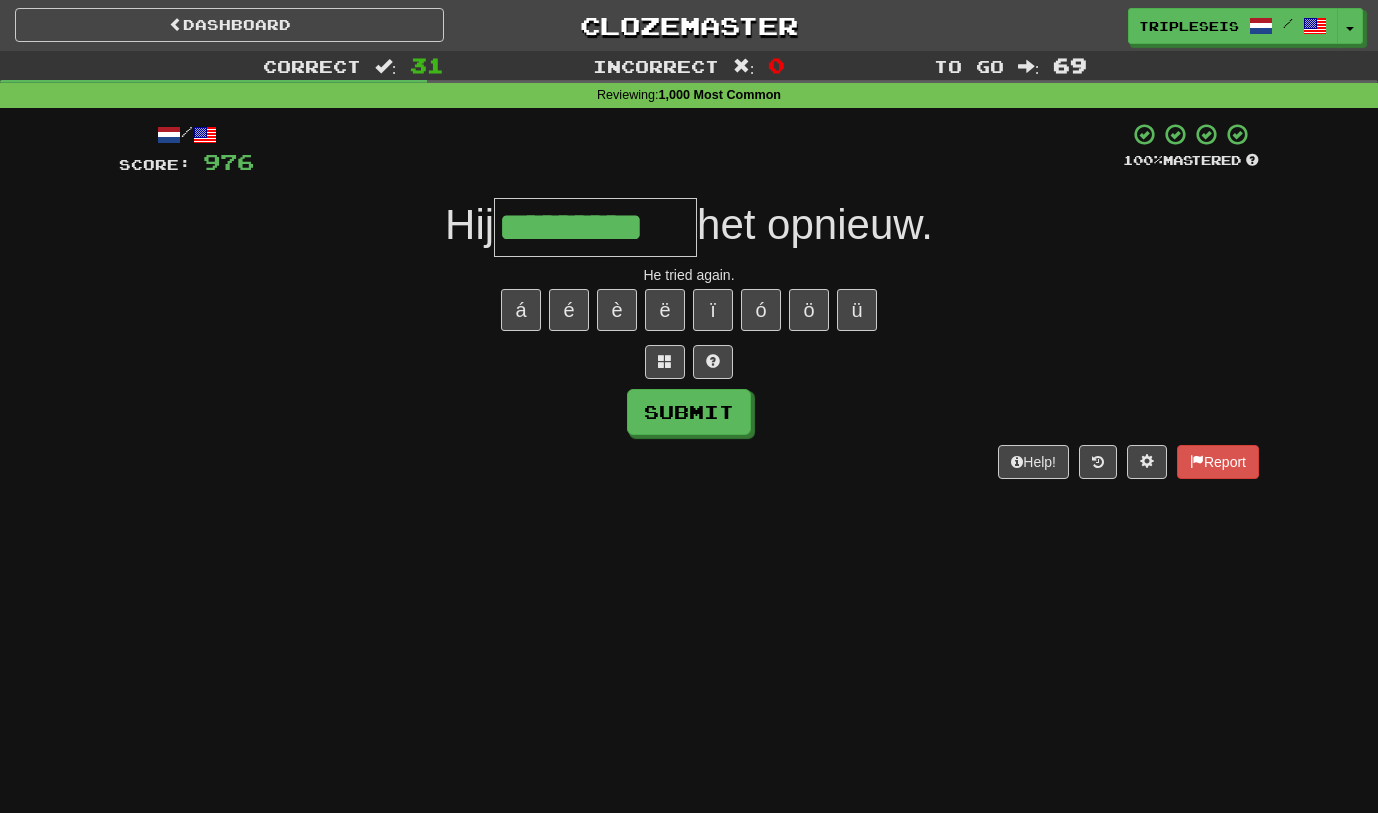 type on "*********" 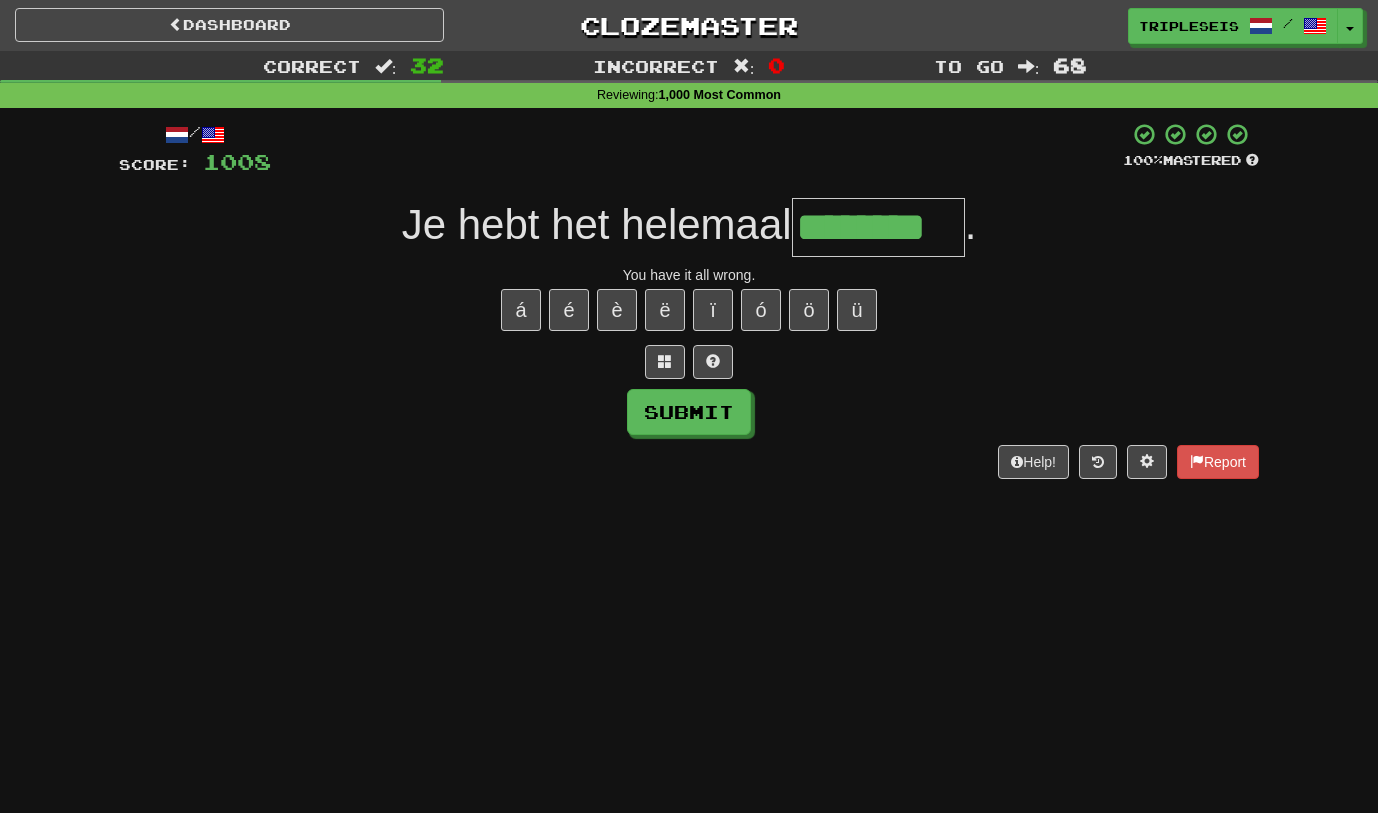 type on "********" 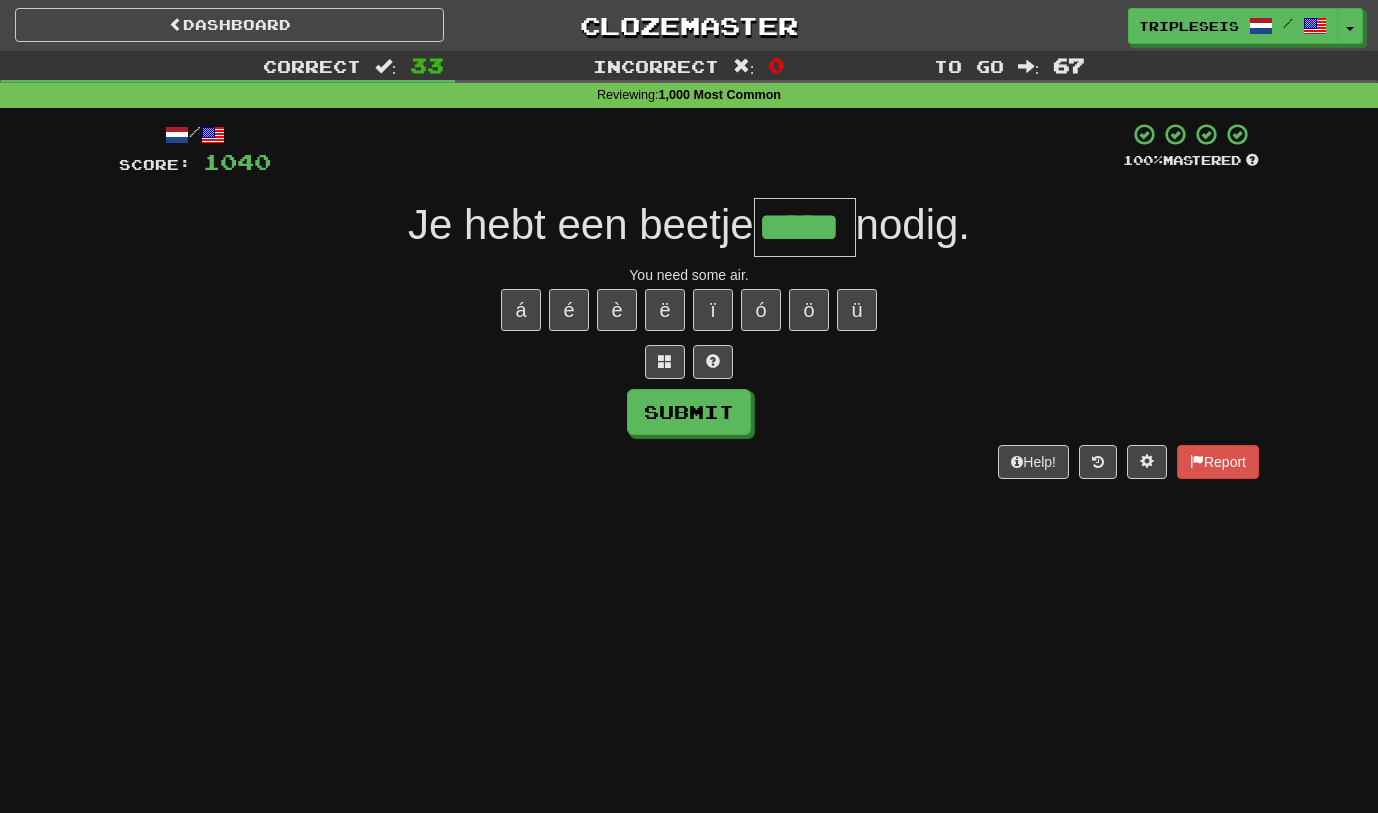 type on "*****" 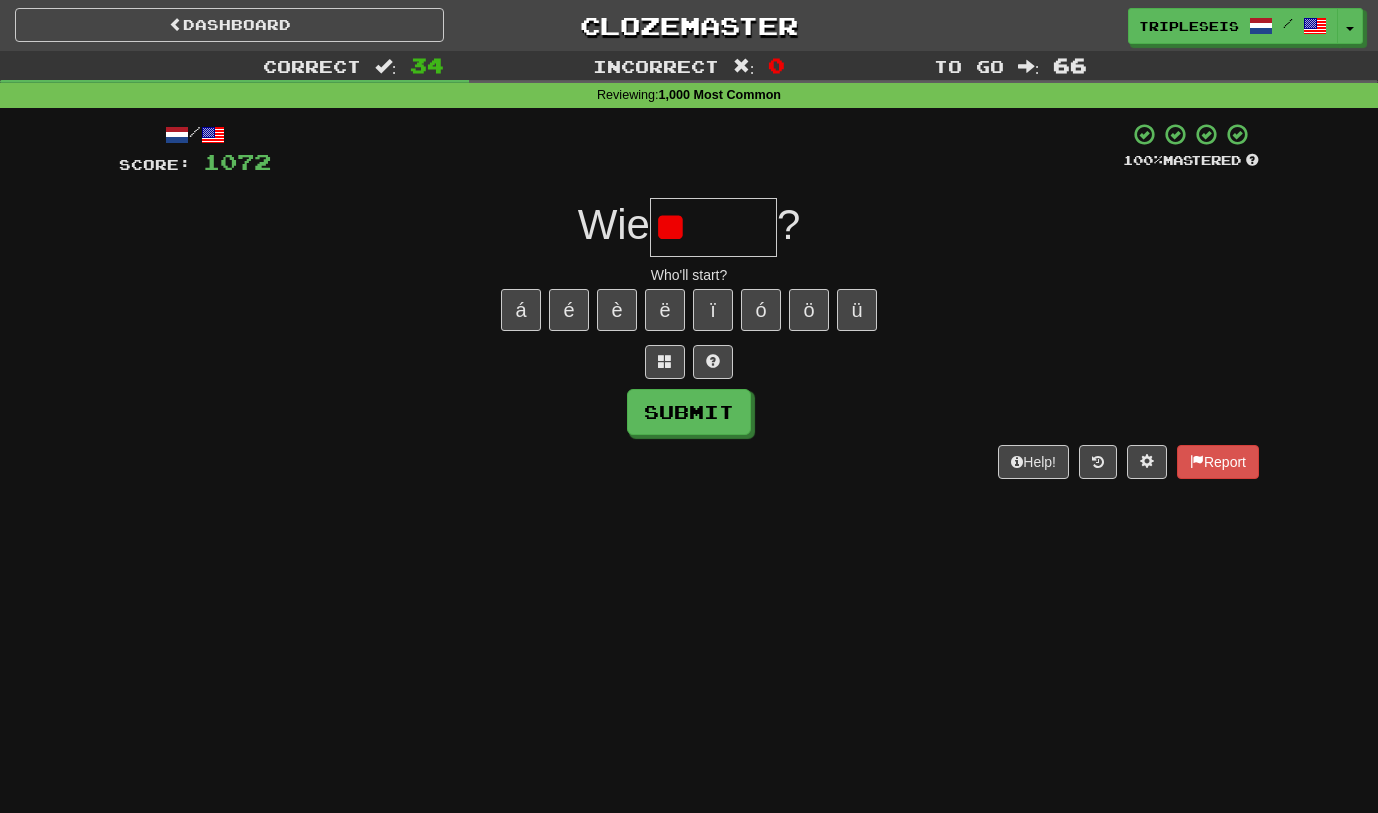 type on "*" 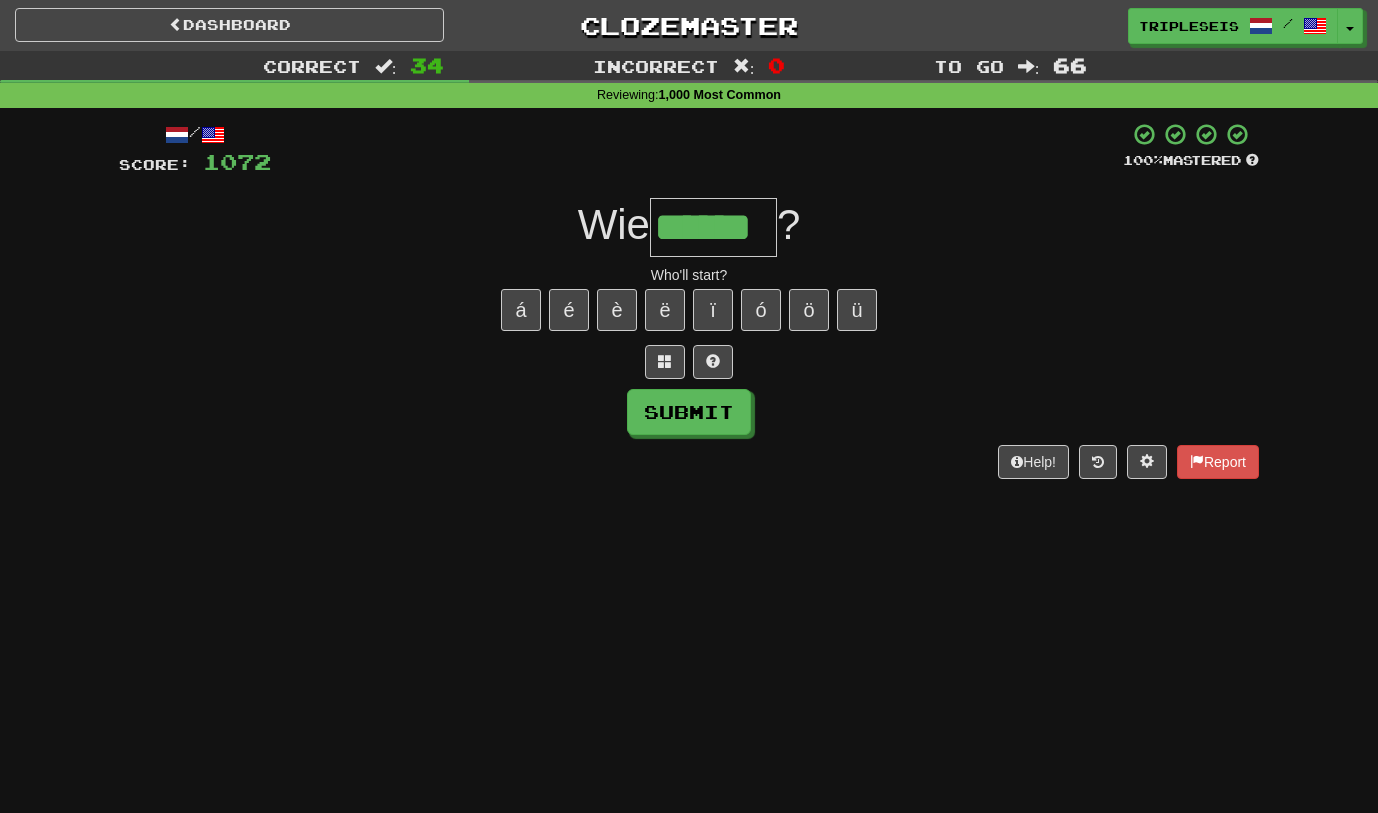 type on "******" 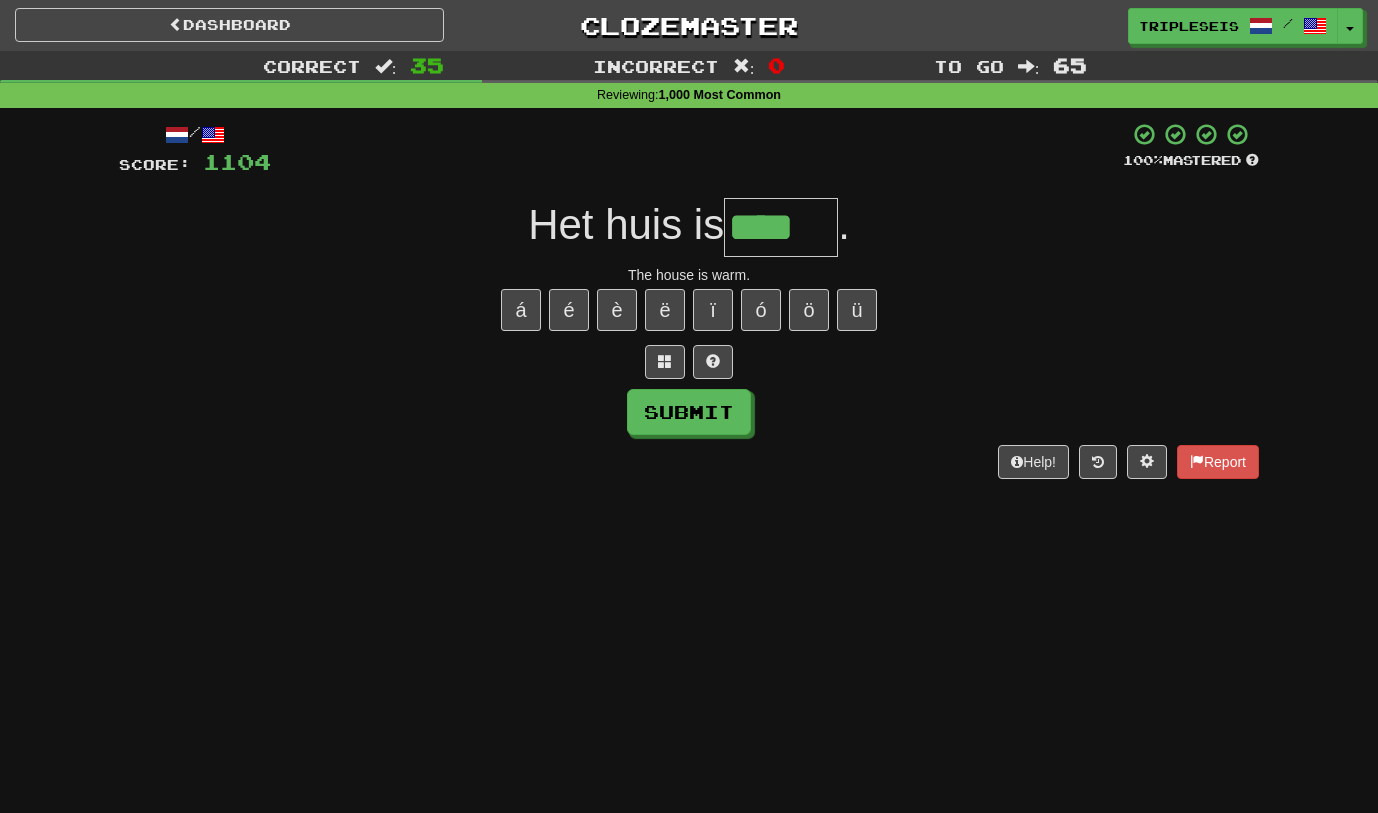 type on "****" 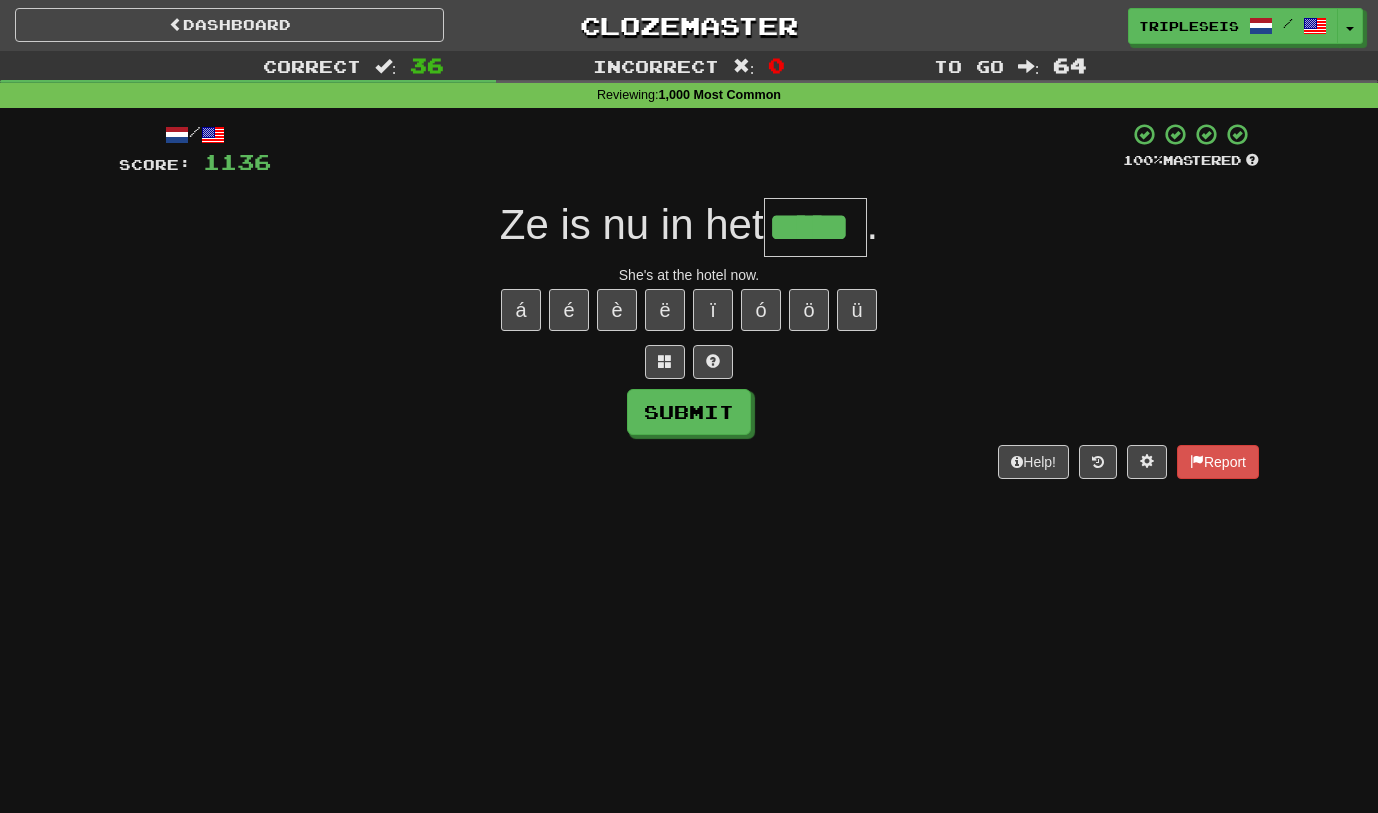 type on "*****" 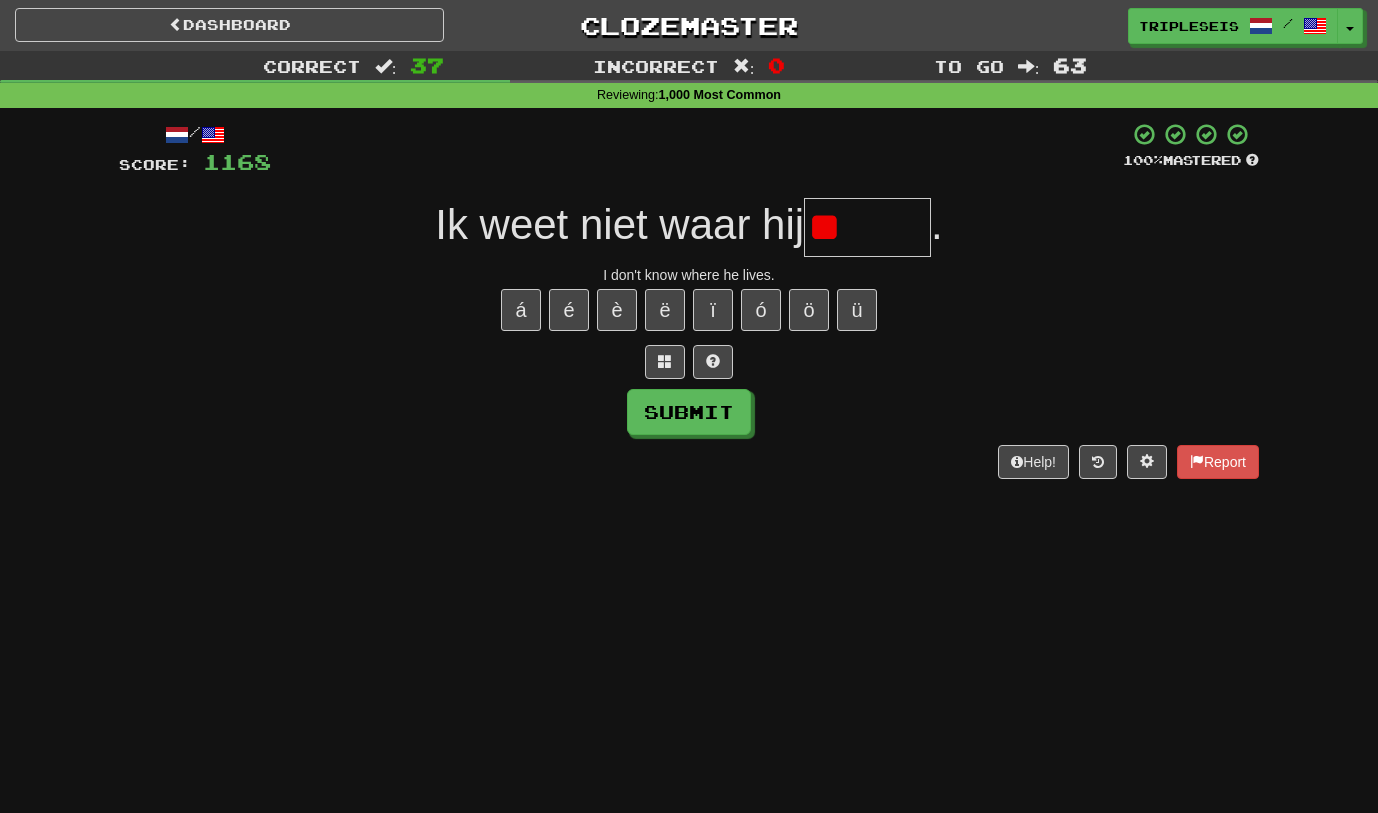 type on "*" 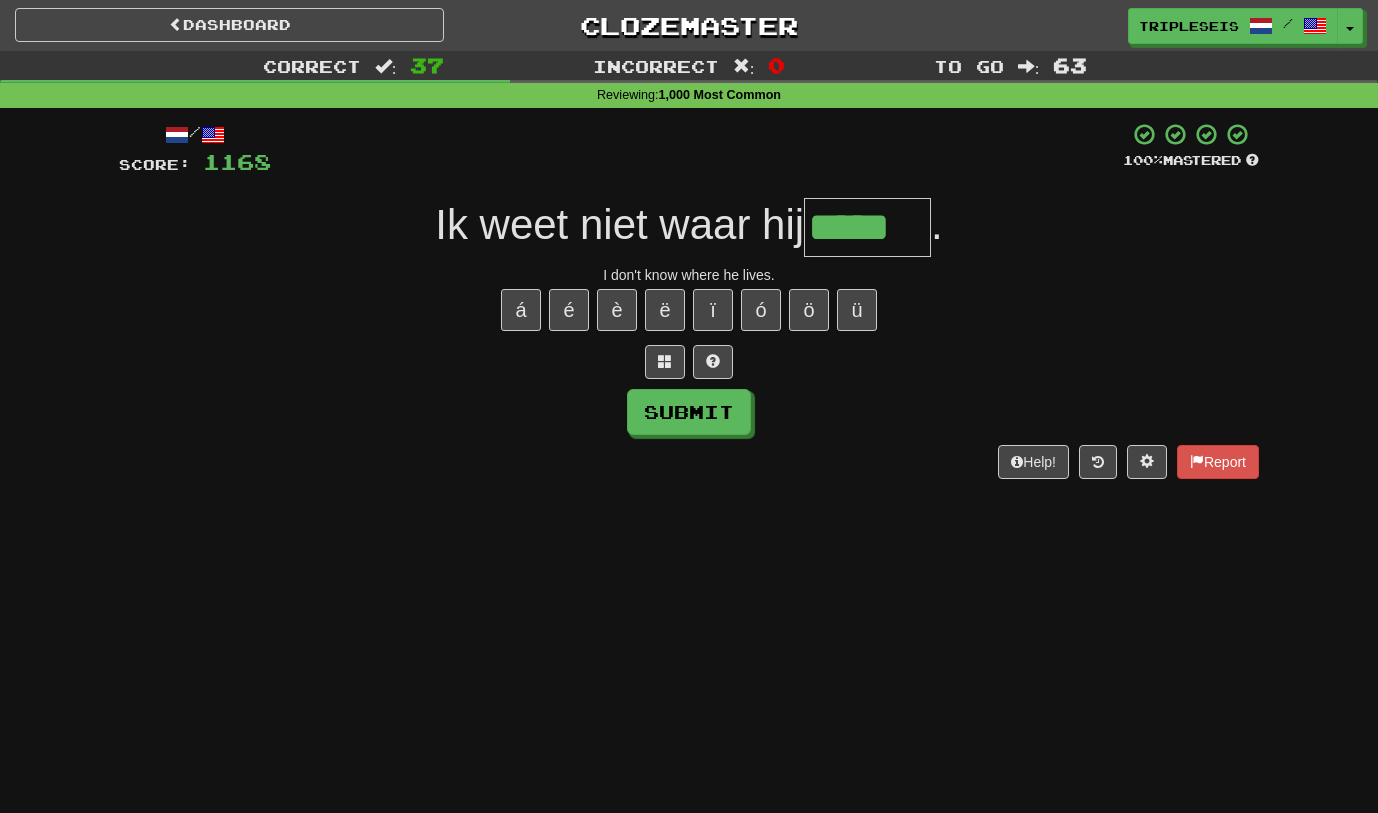 type on "*****" 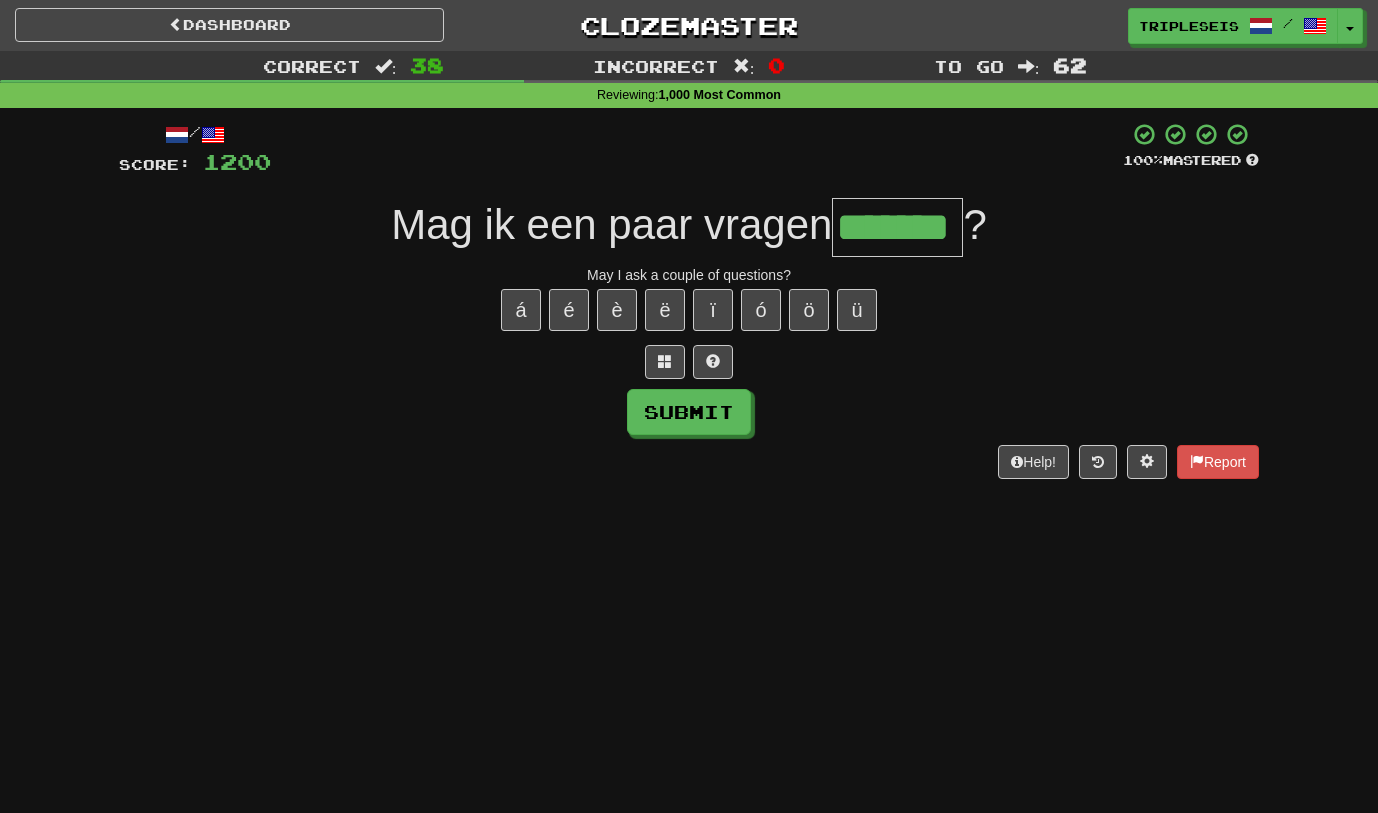 type on "*******" 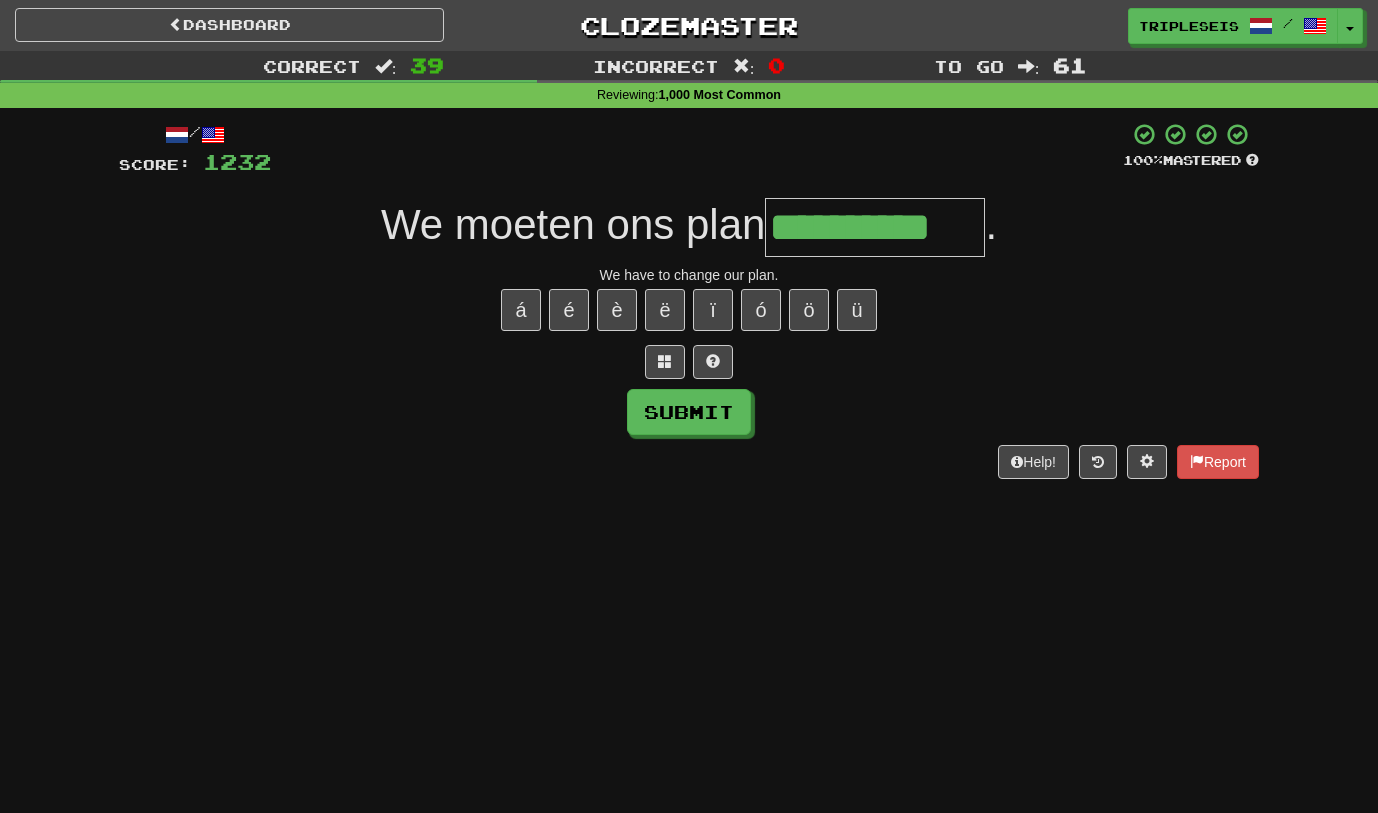 type on "**********" 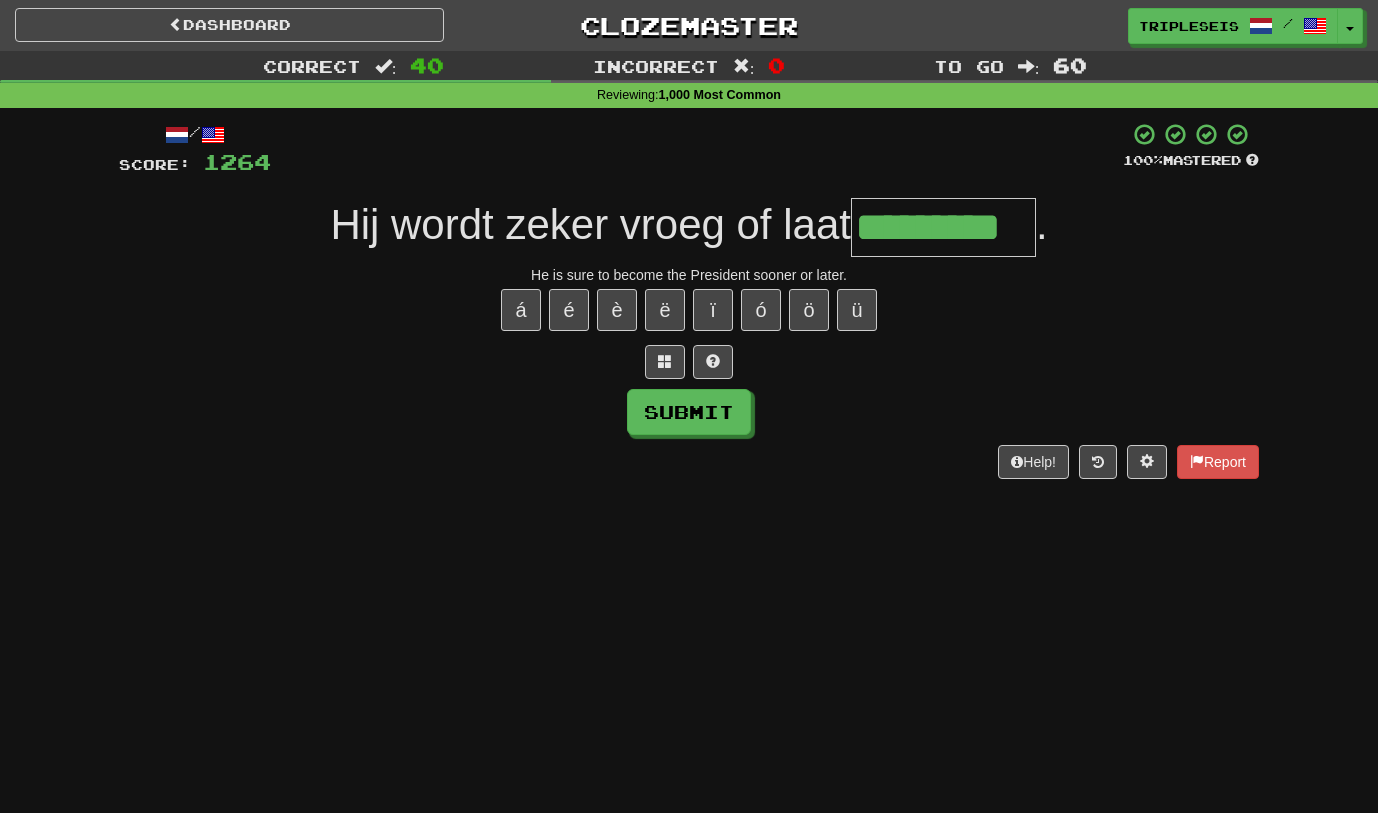 type on "*********" 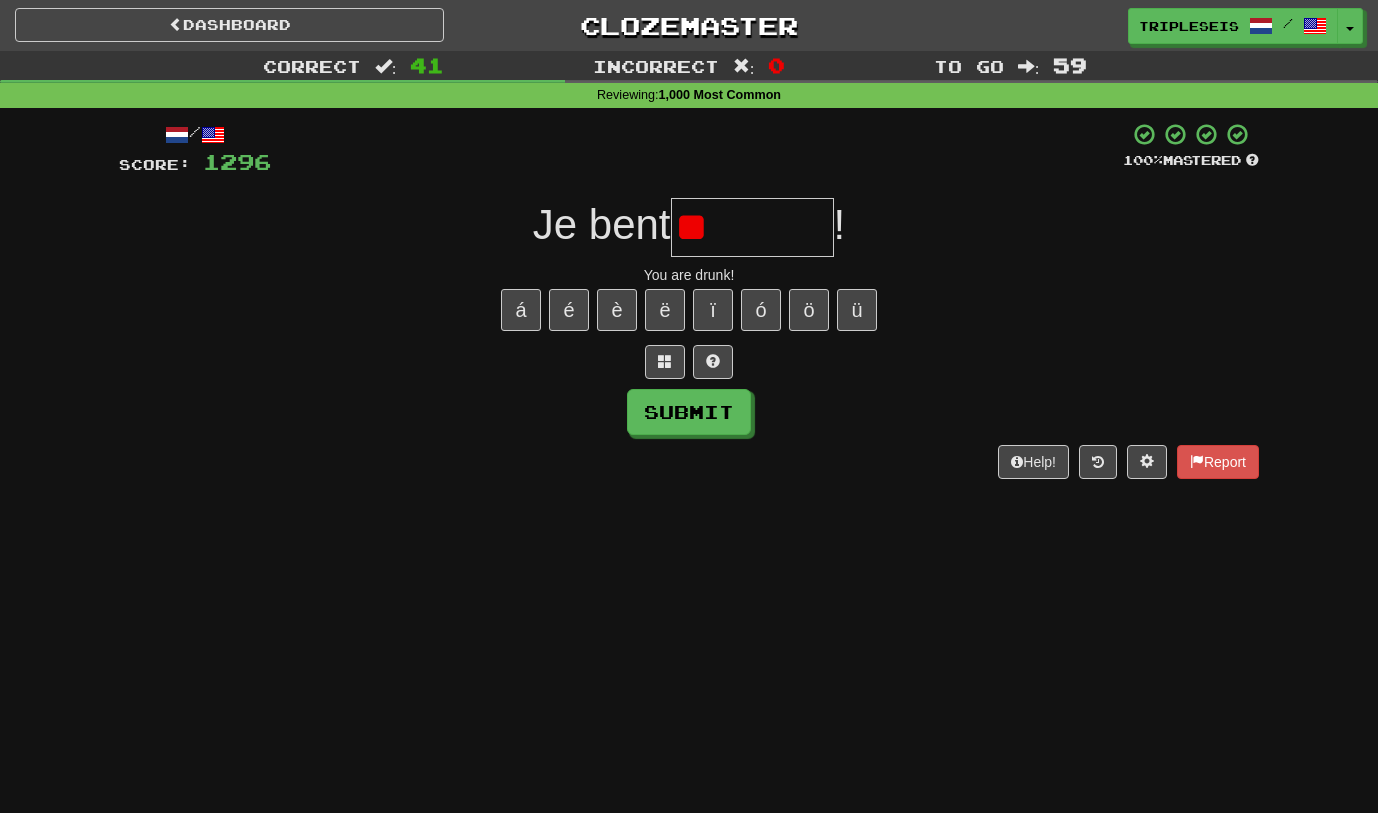 type on "*" 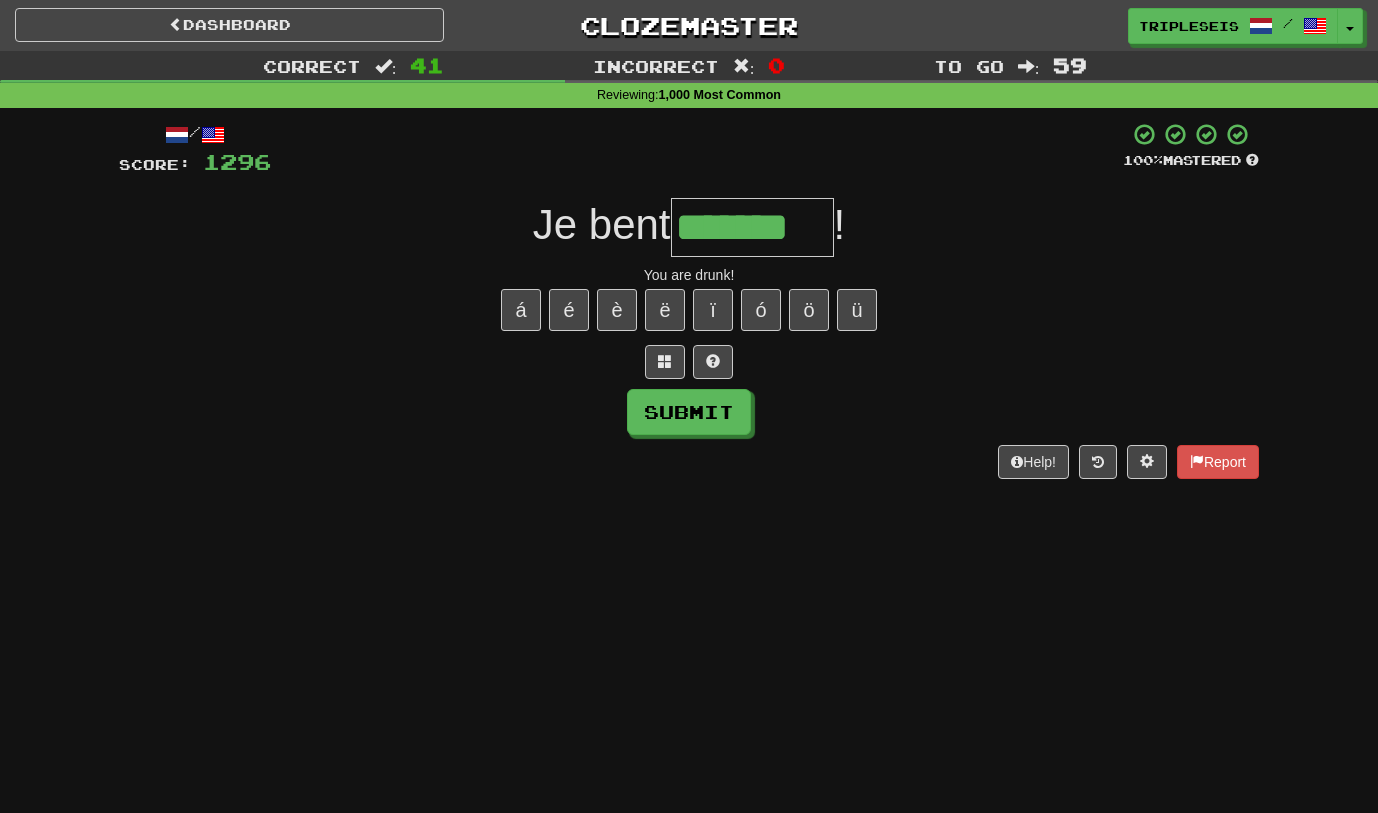 type on "*******" 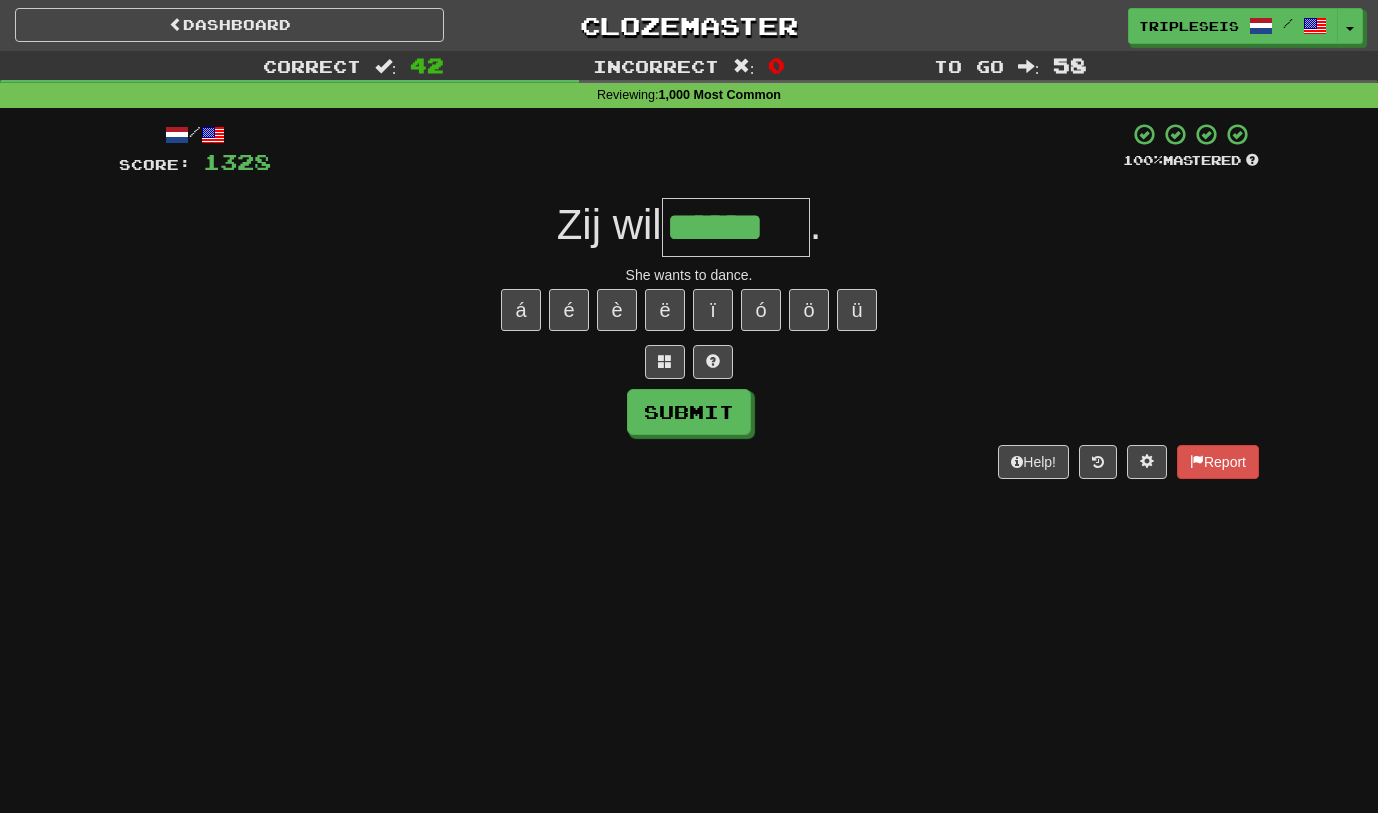 type on "******" 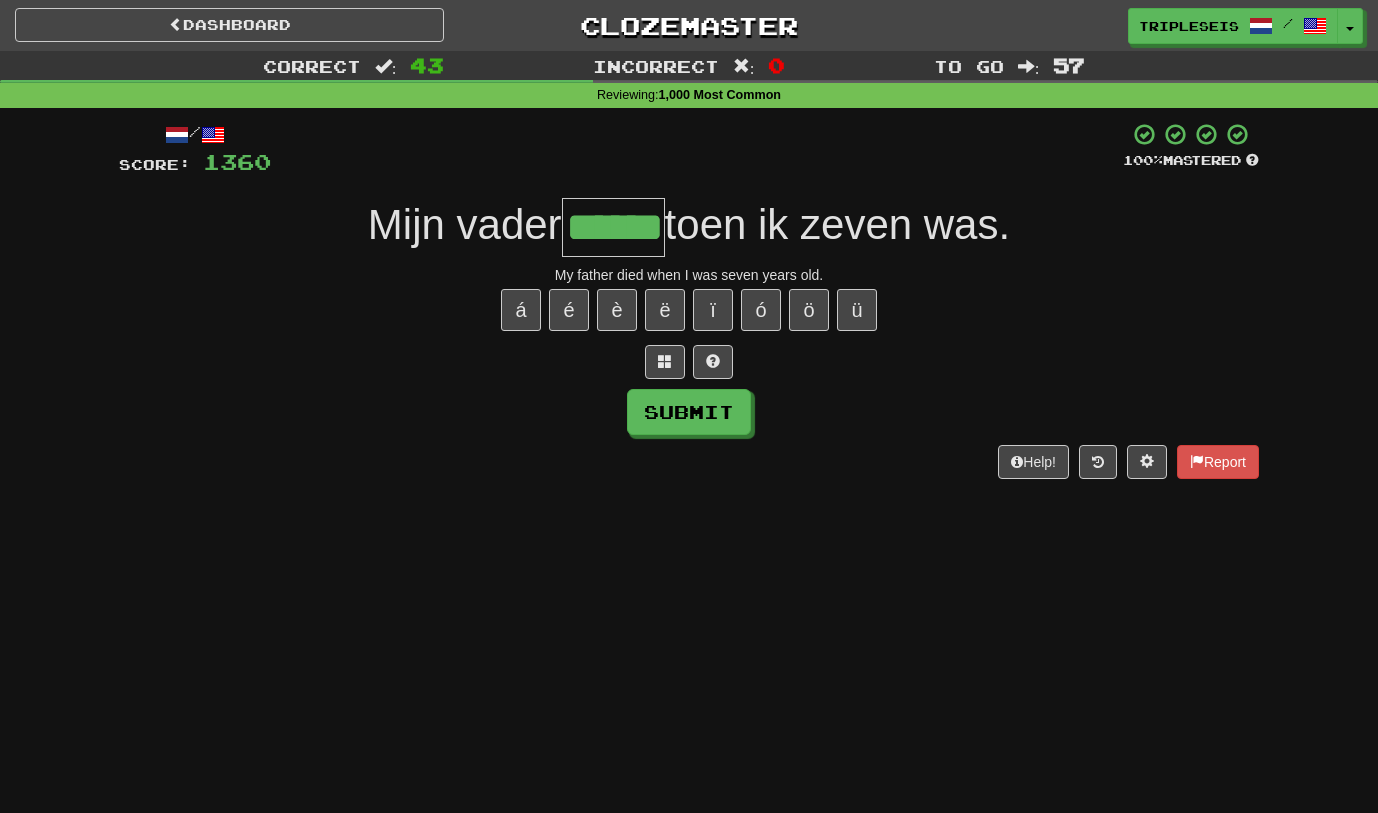 type on "******" 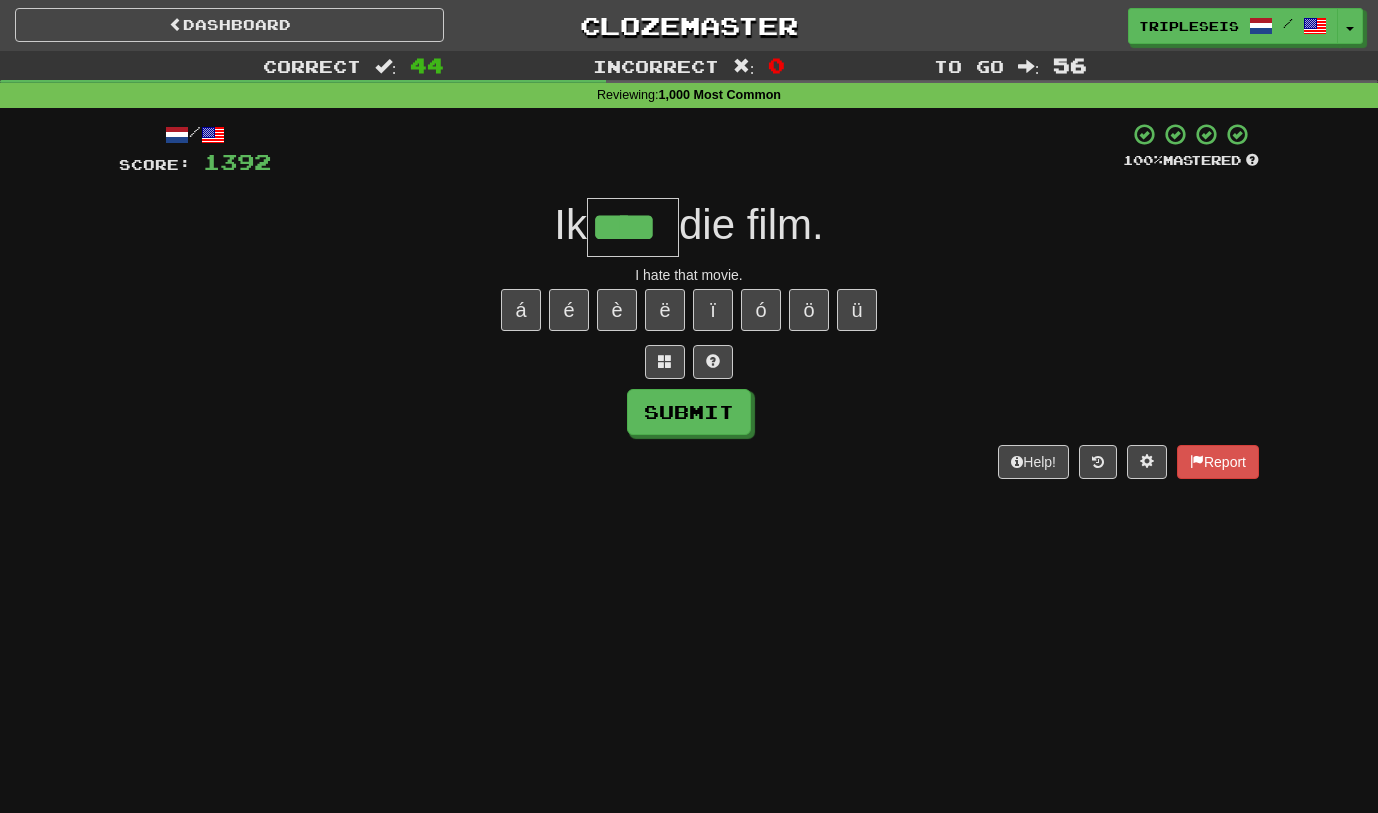 type on "****" 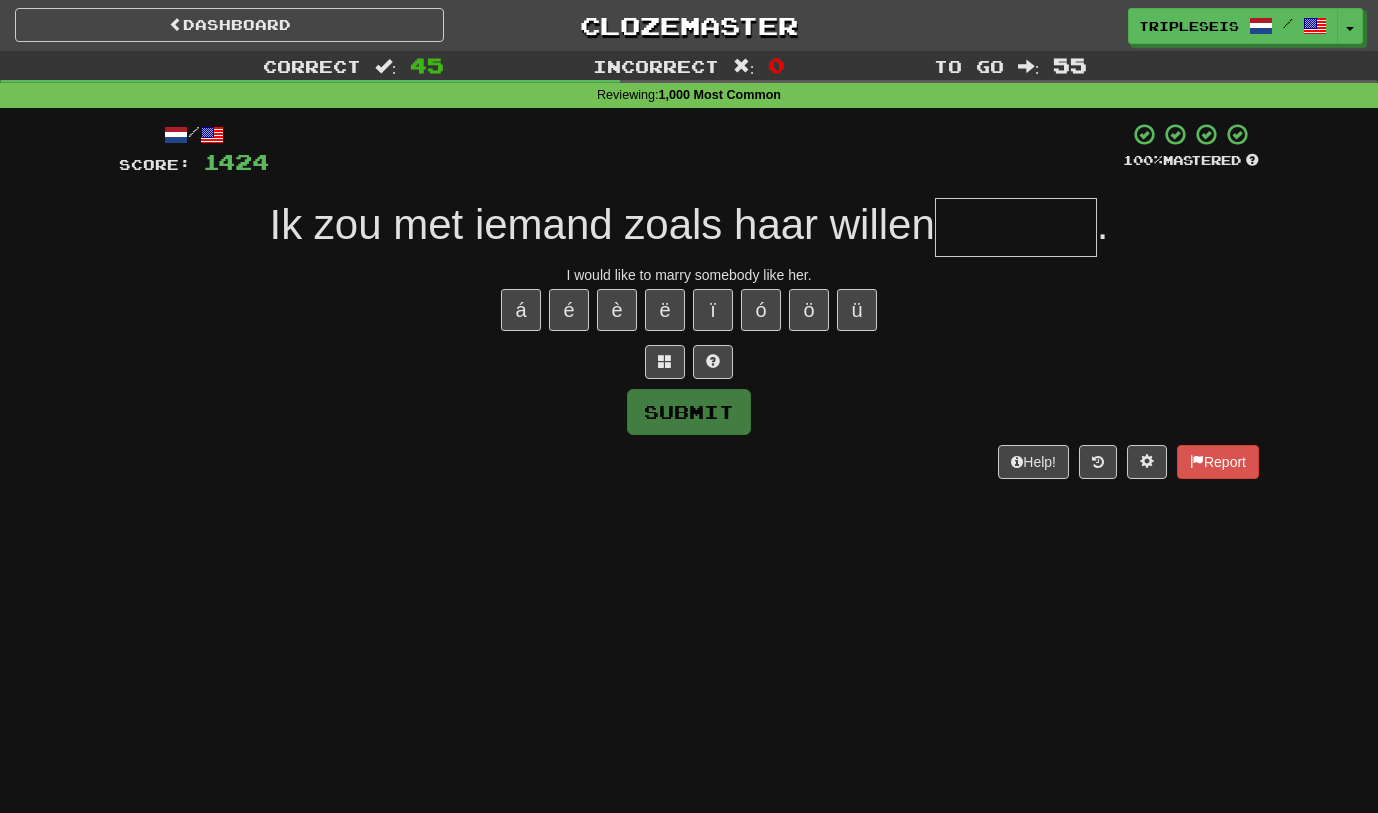 type on "*" 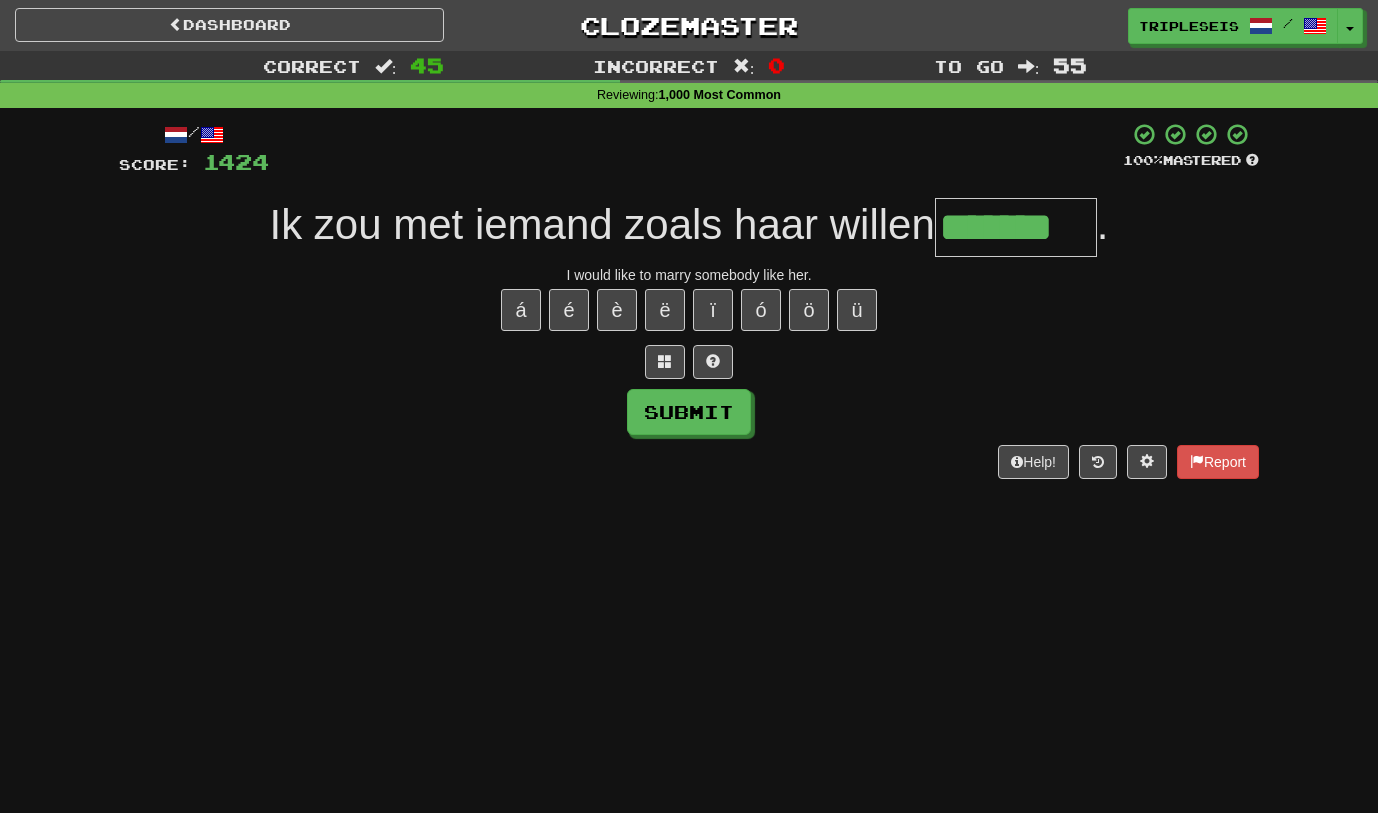 type on "*******" 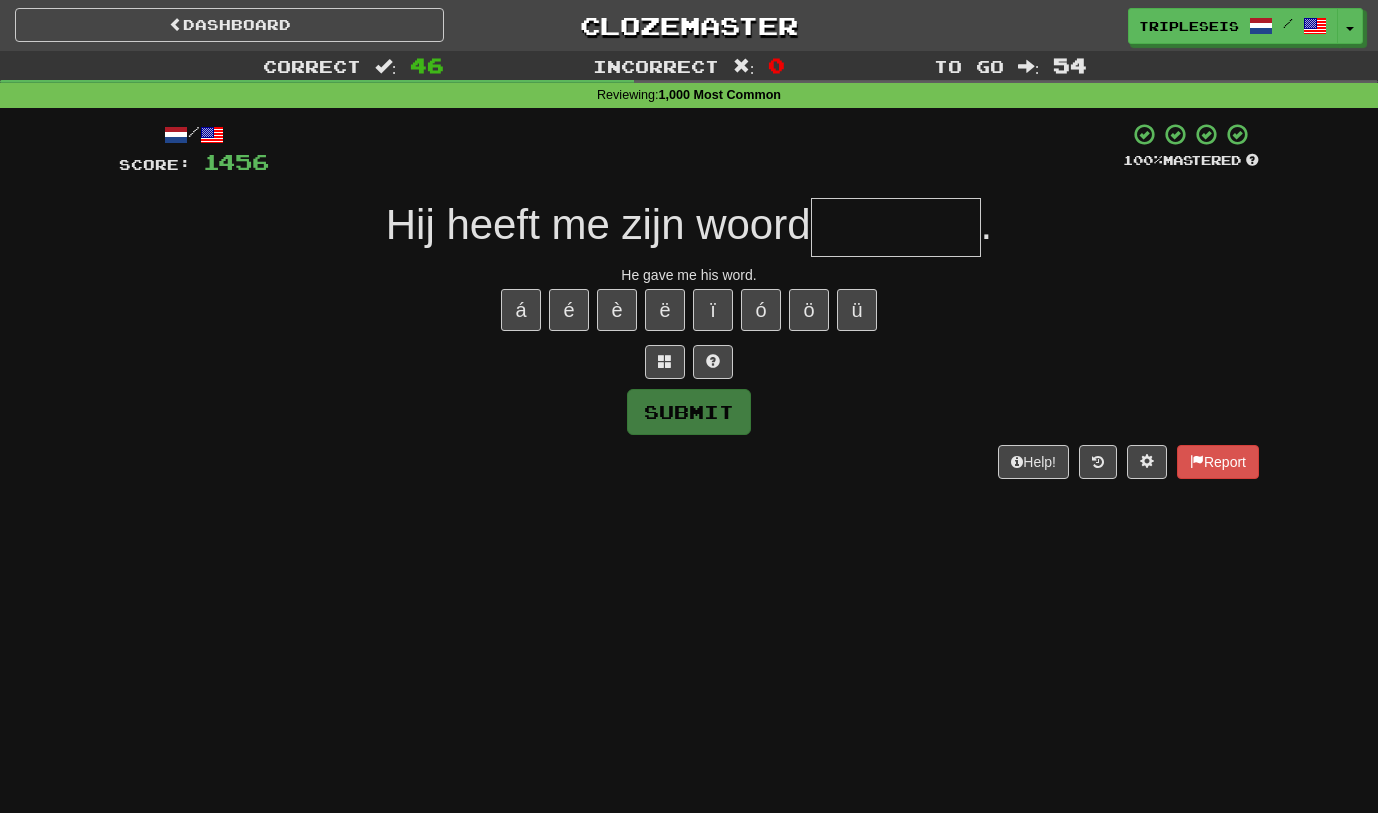 type on "*" 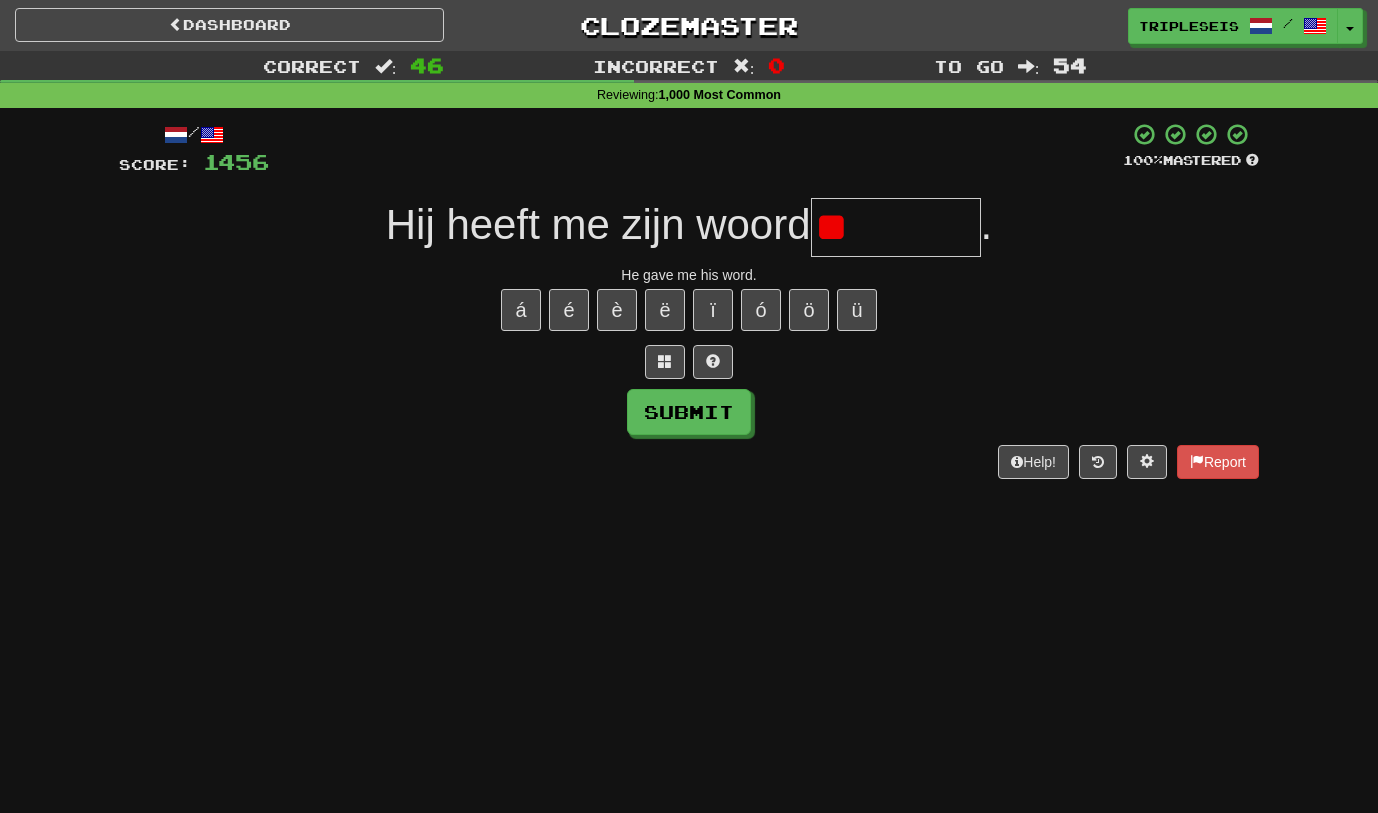 type on "*" 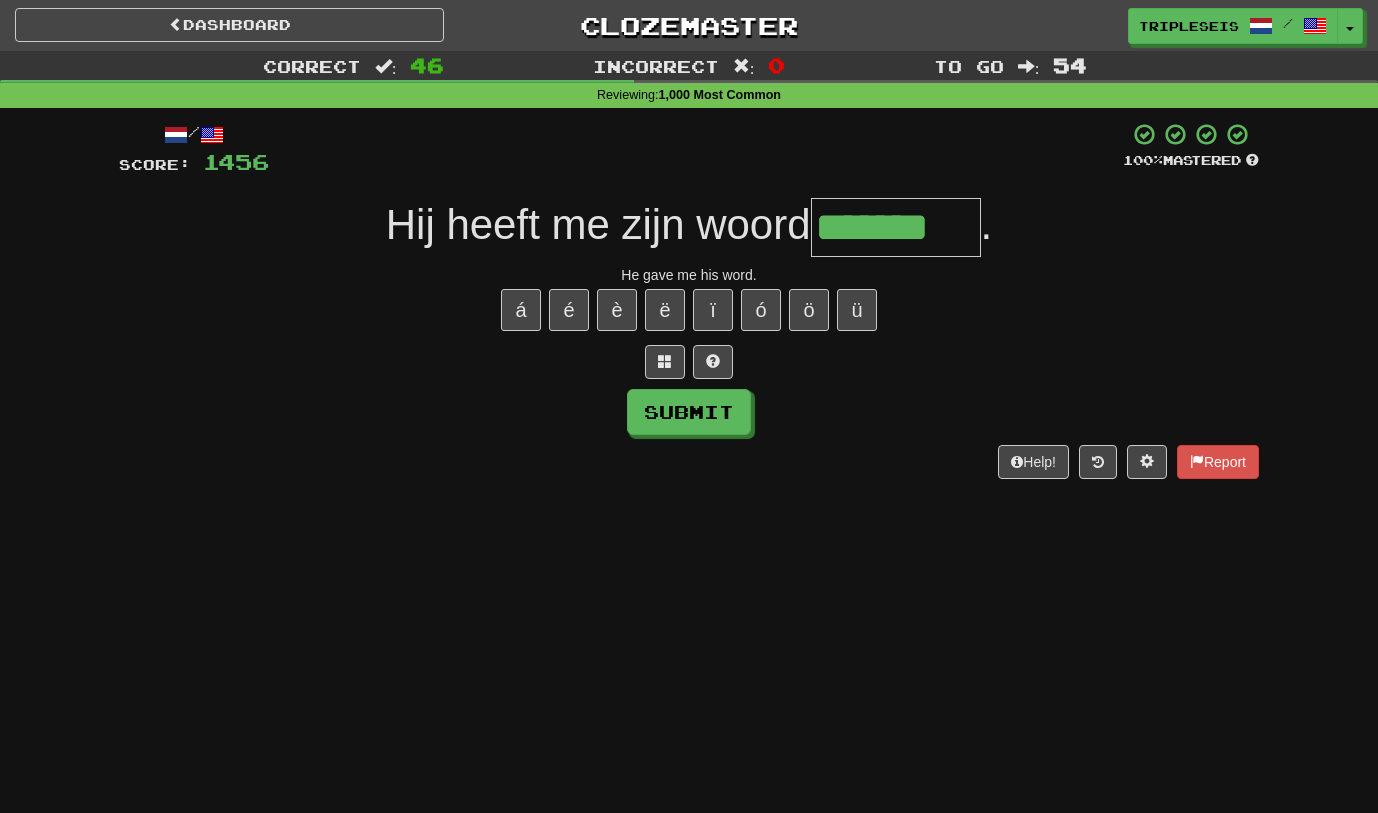 type on "*******" 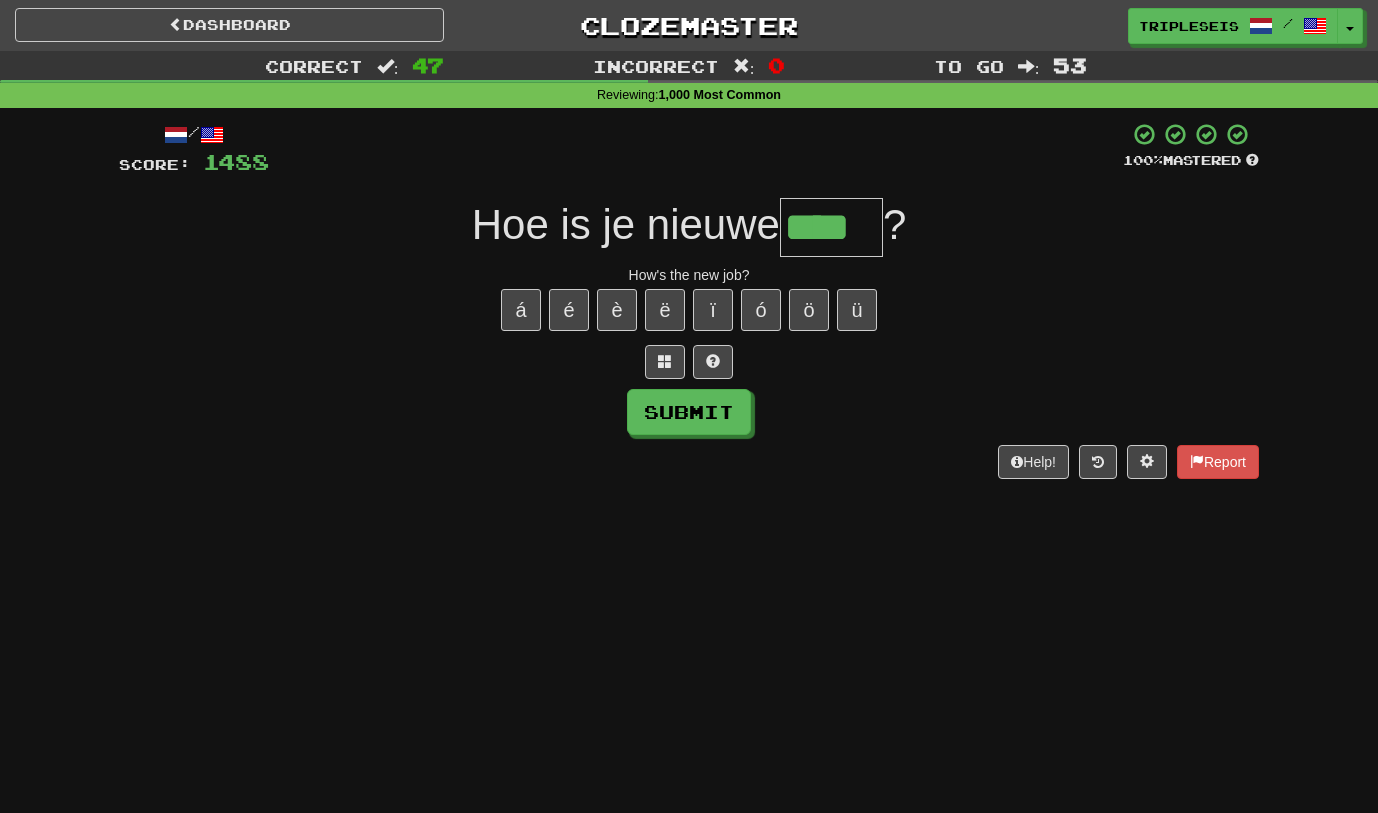 type on "****" 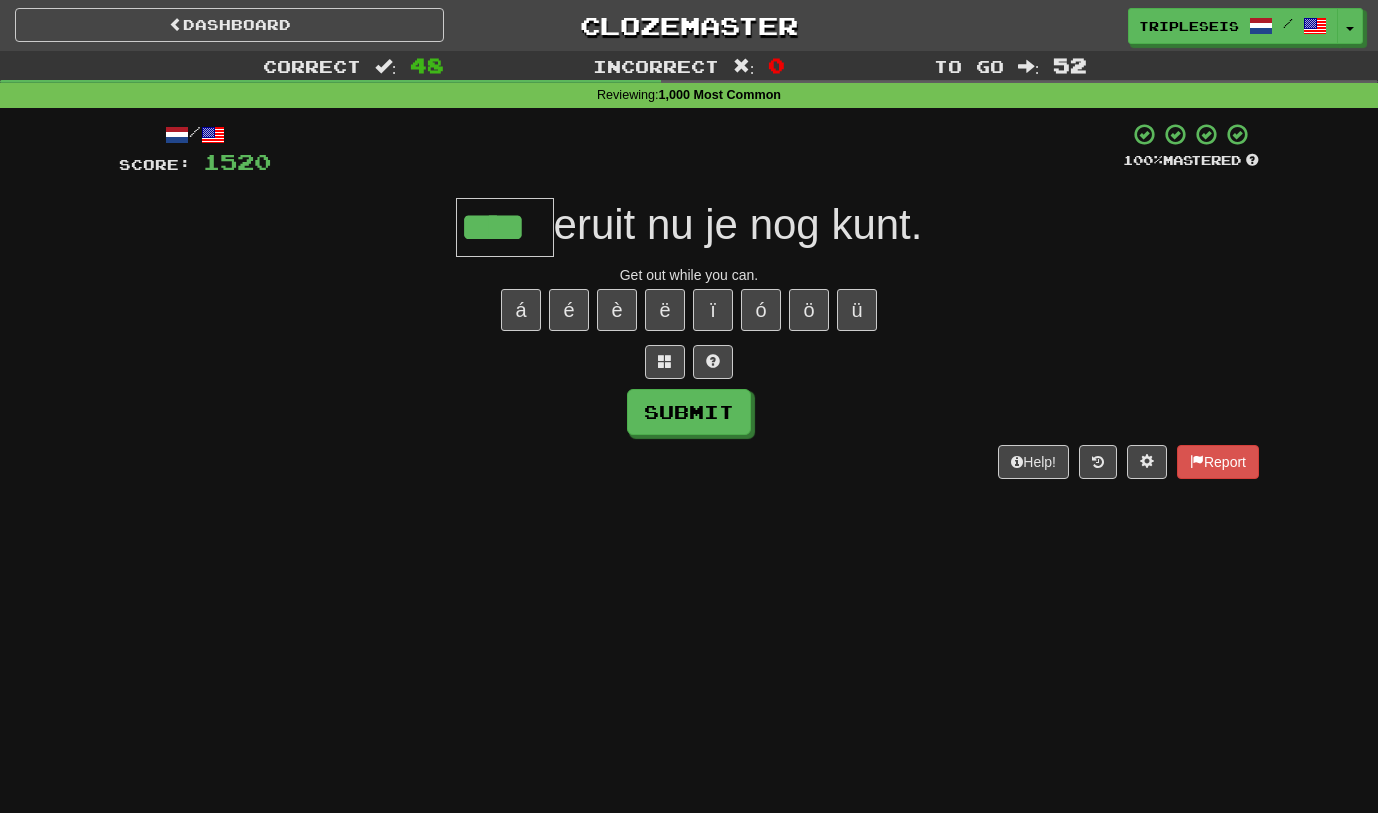 type on "****" 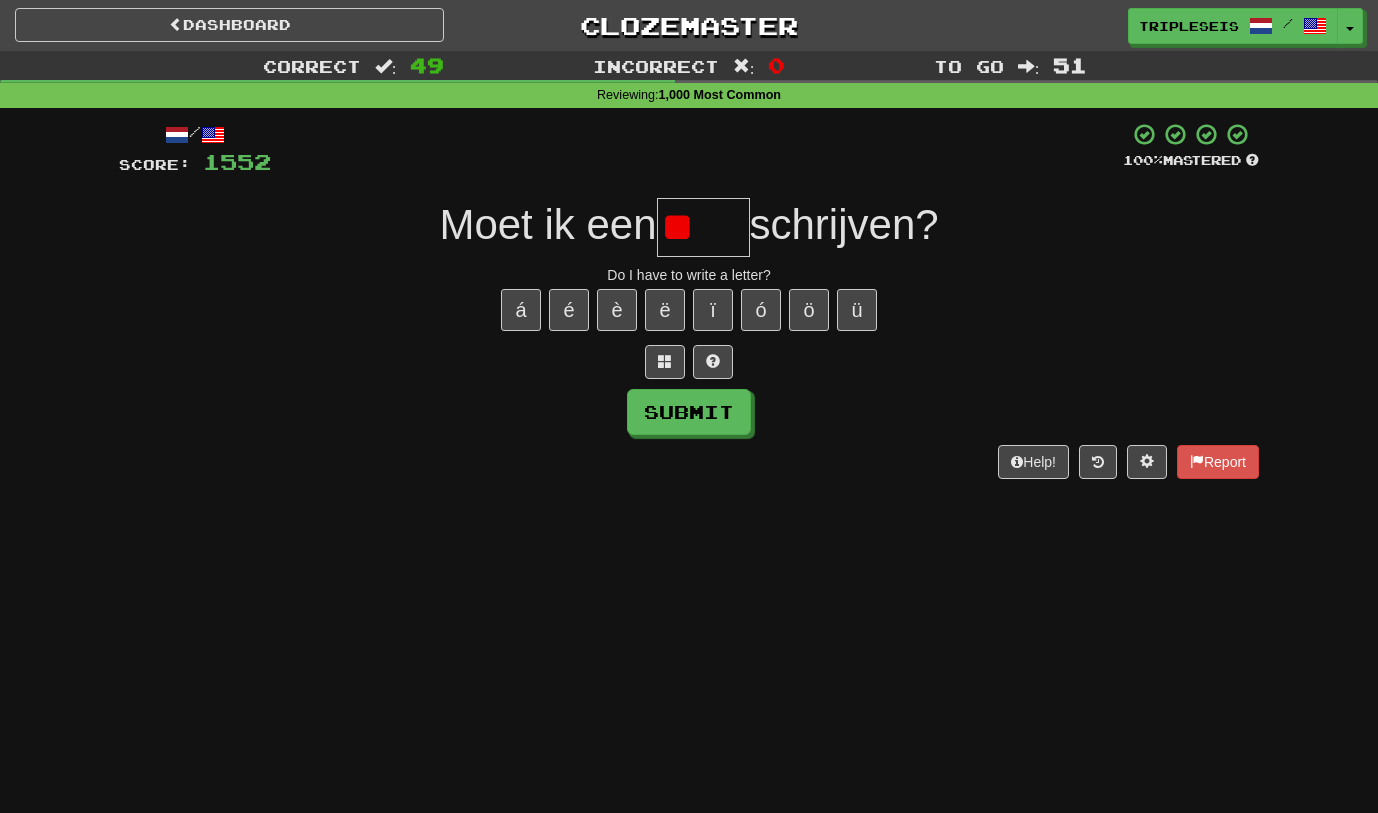 type on "*" 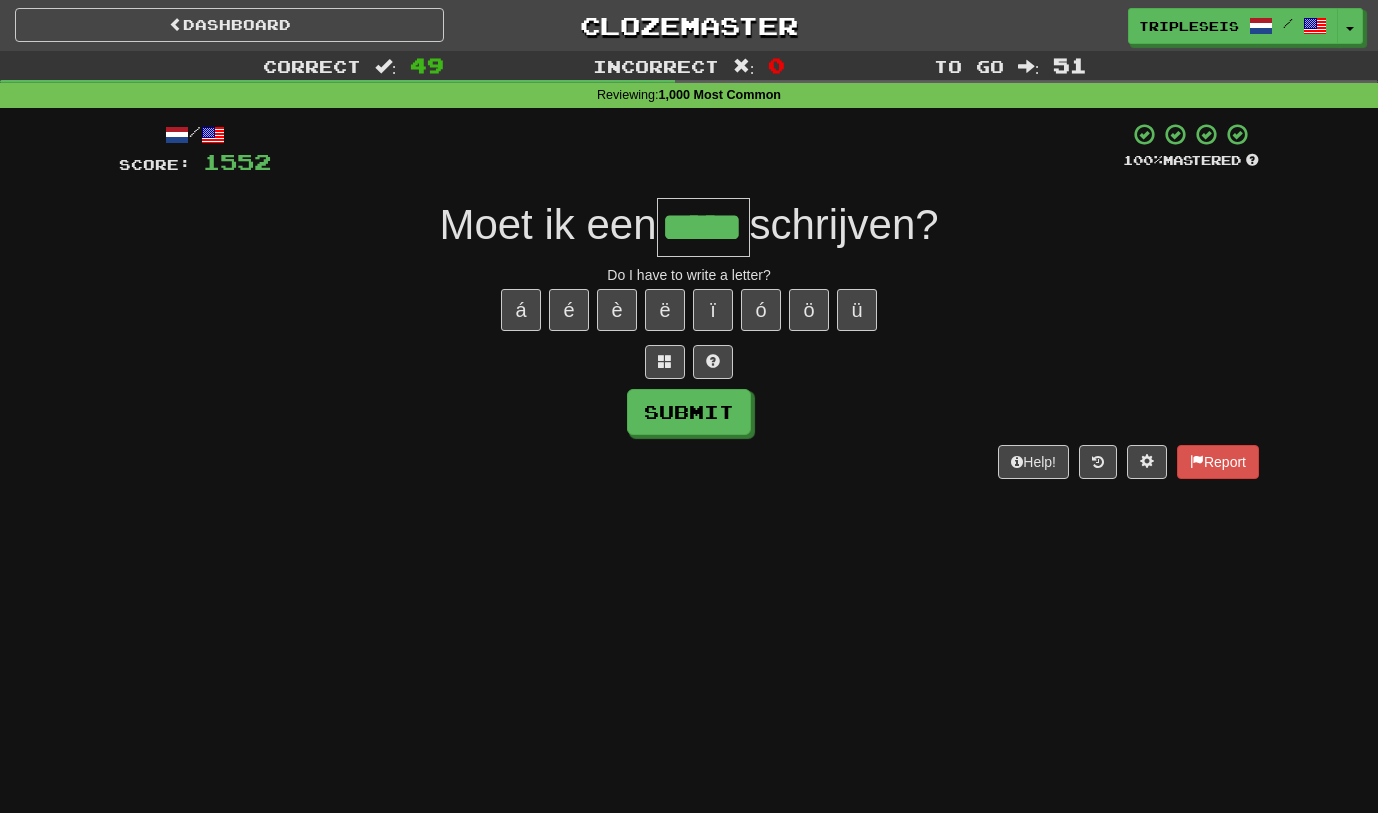 type on "*****" 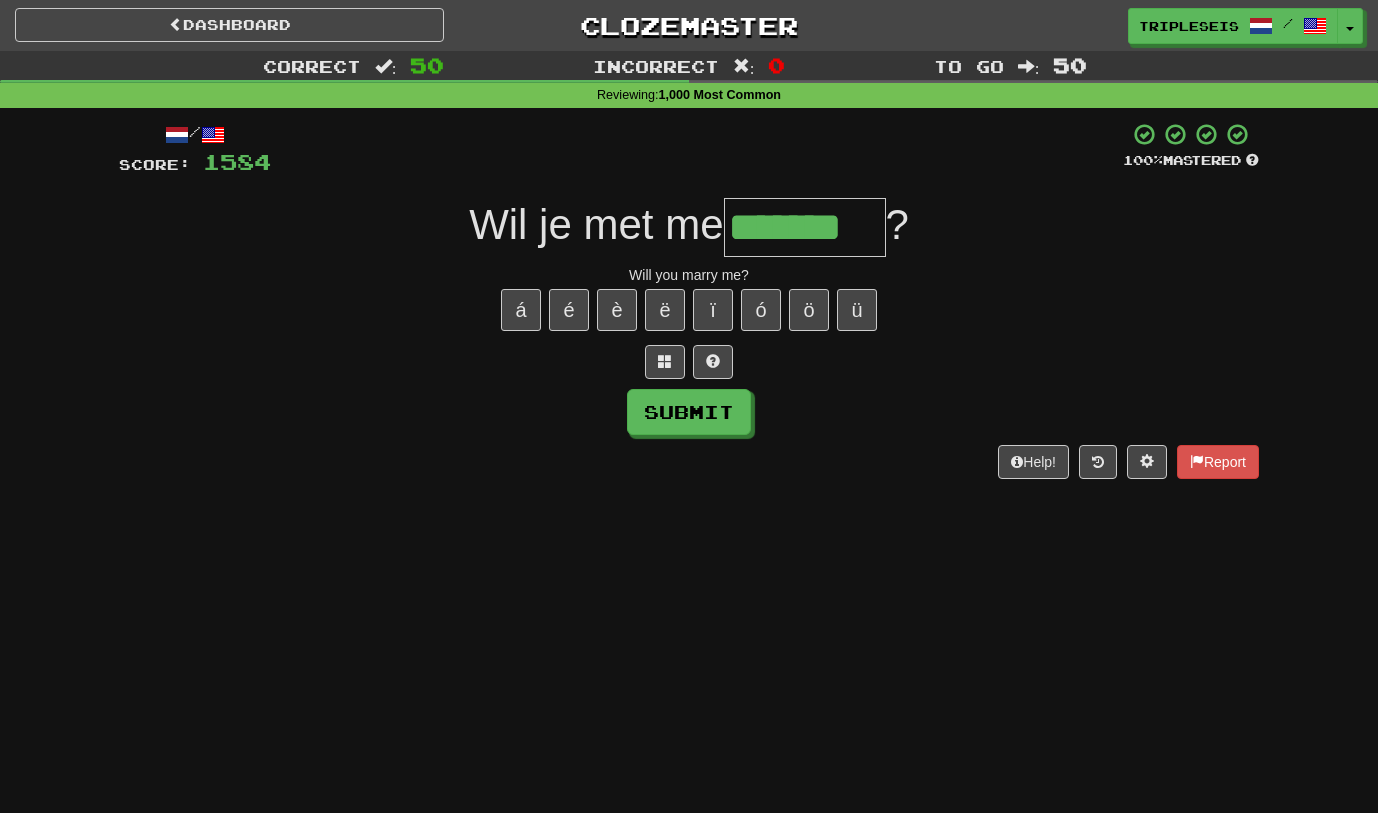 type on "*******" 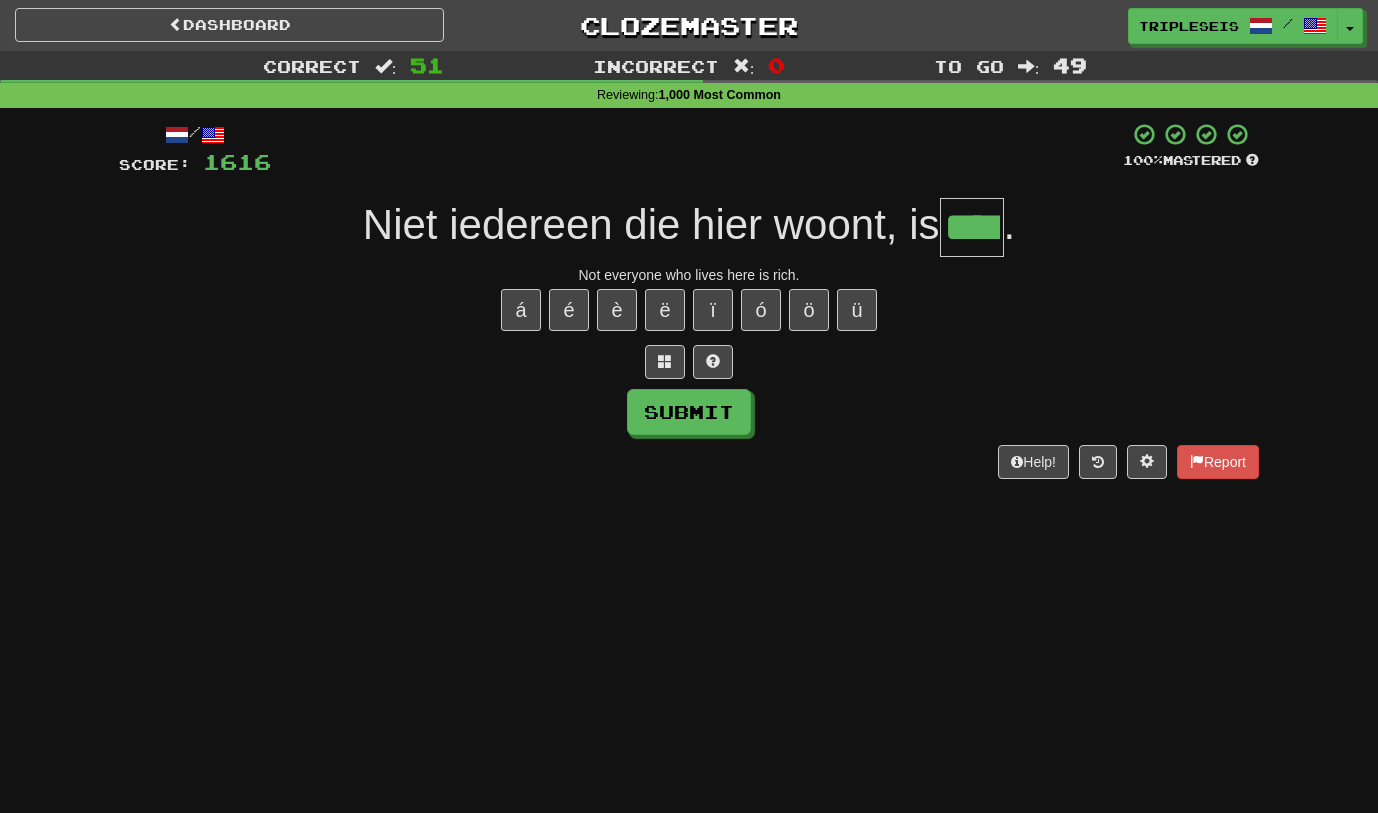 type on "****" 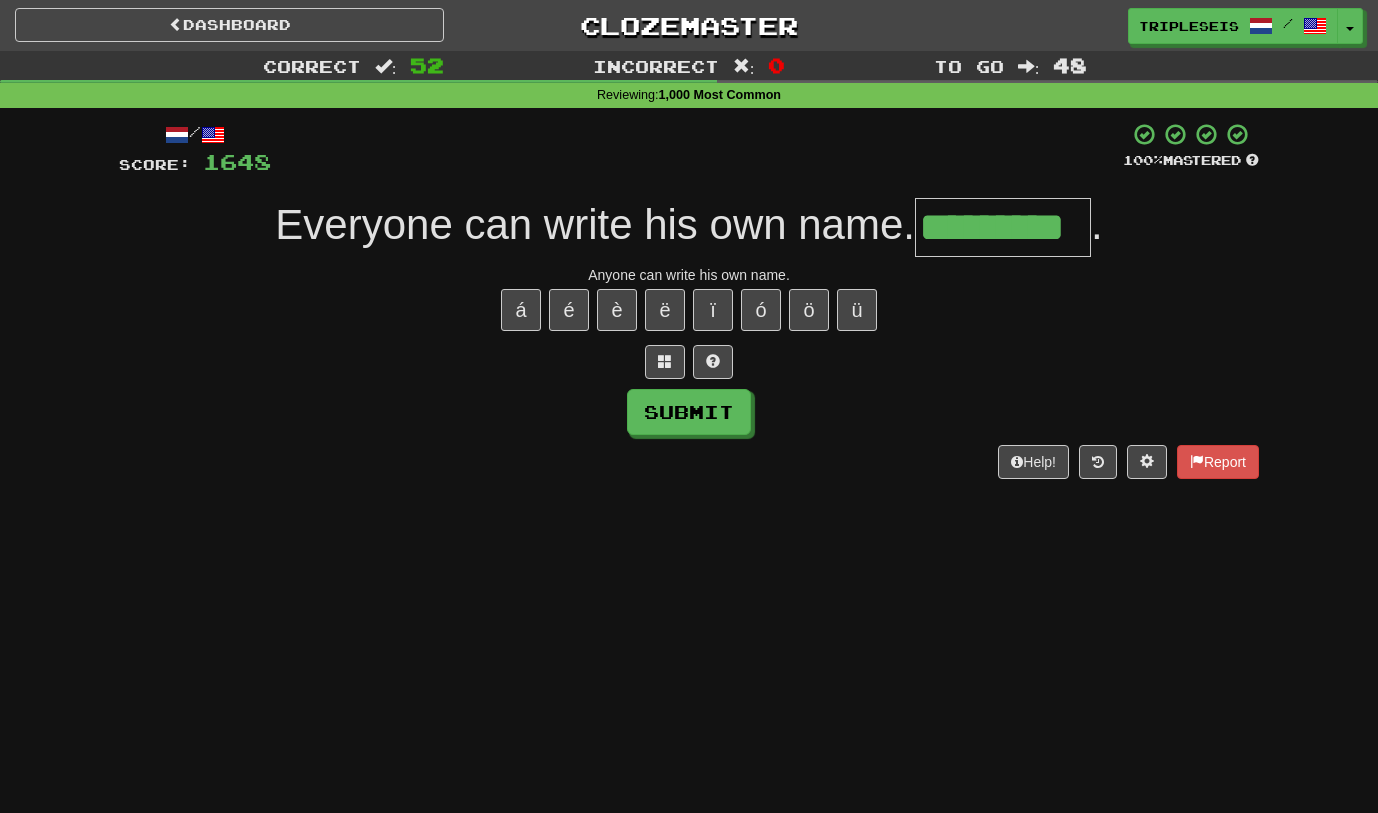 type on "*********" 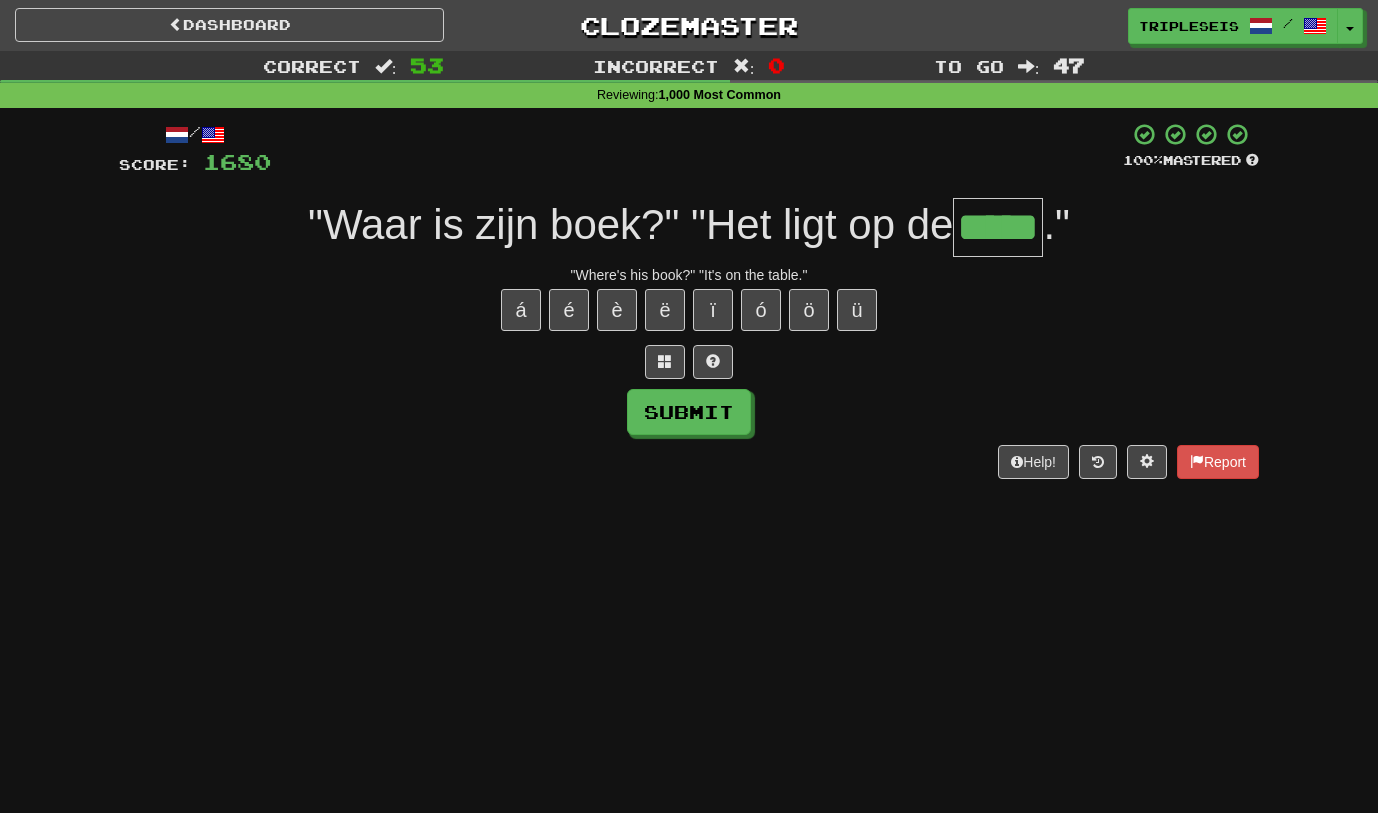 type on "*****" 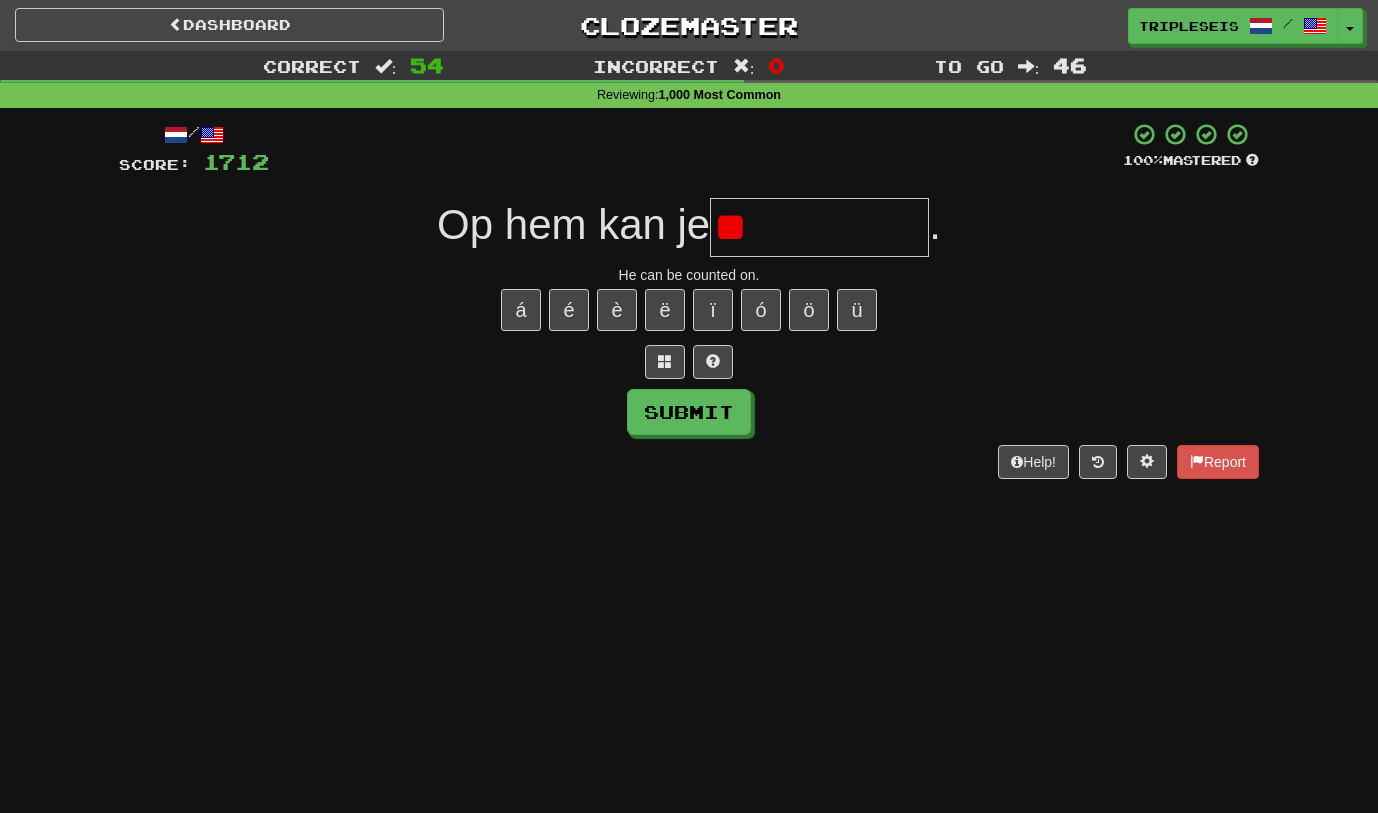type on "*" 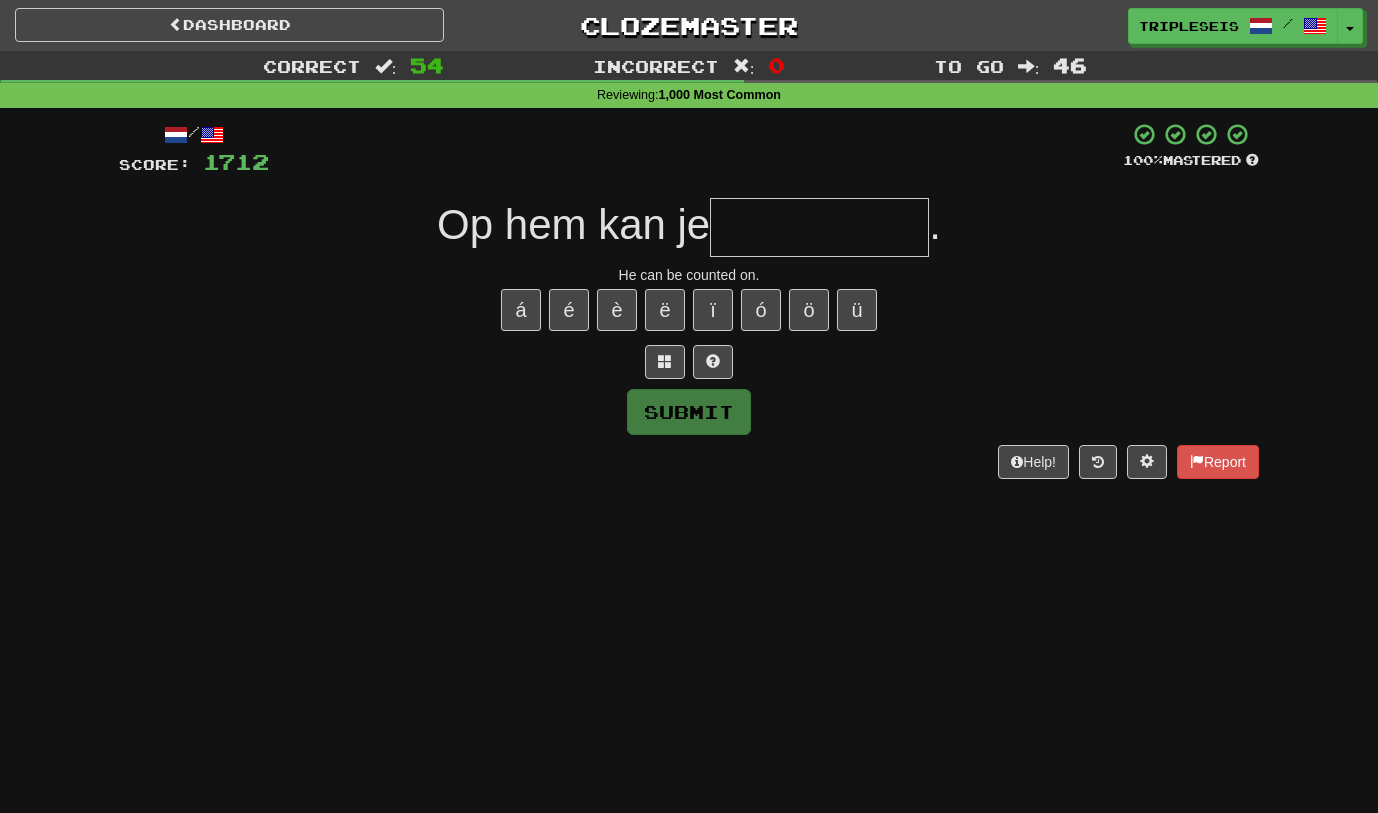 type on "*" 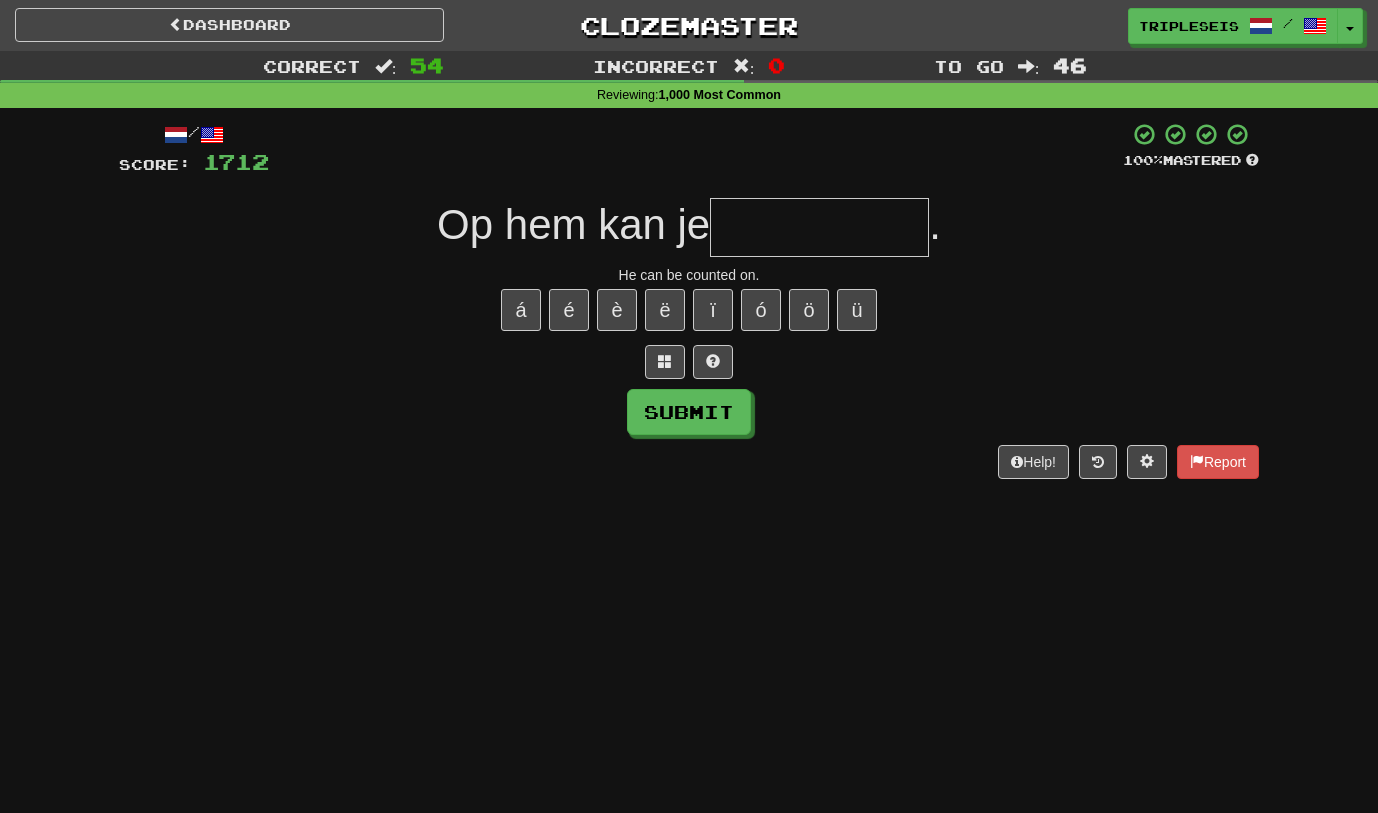 type on "*" 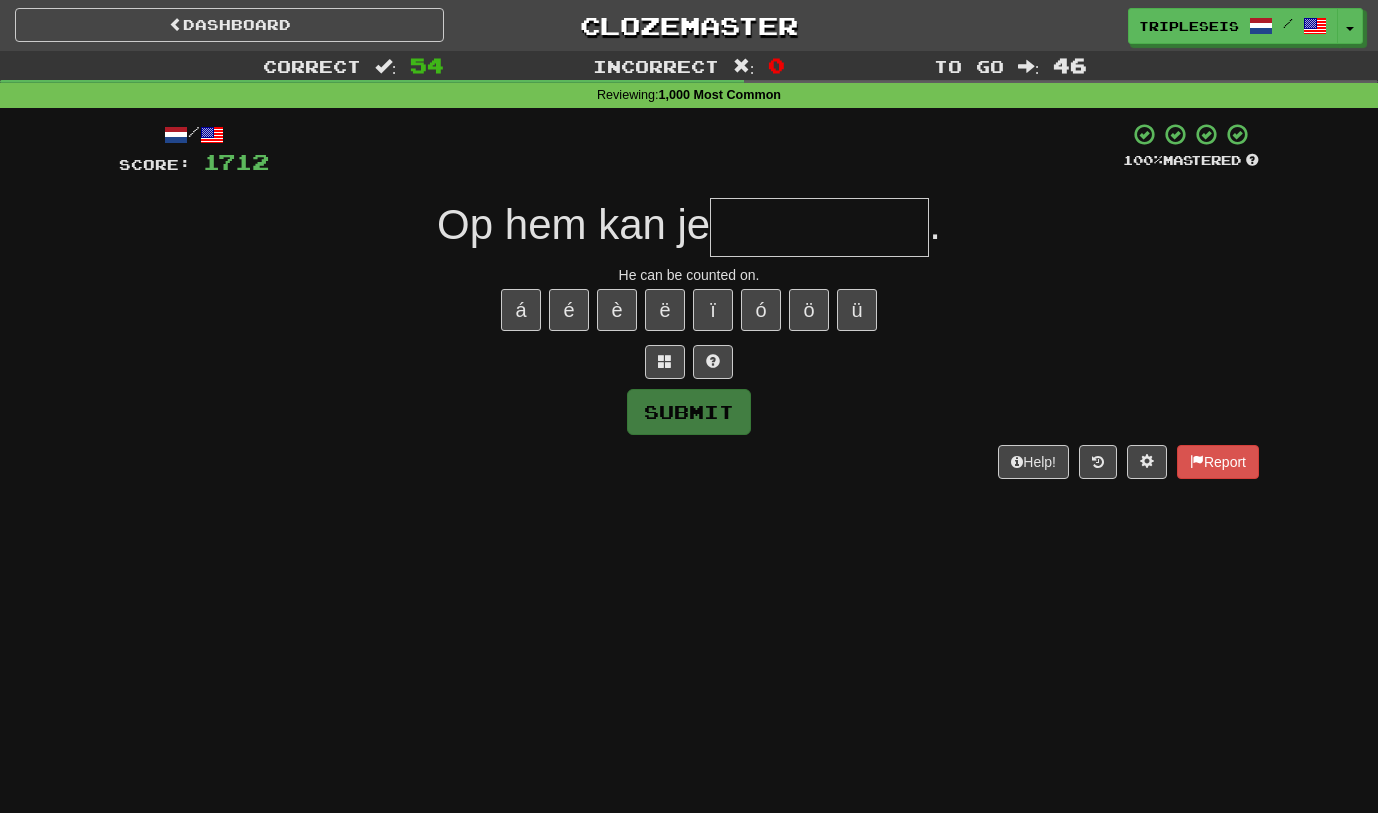 type on "*" 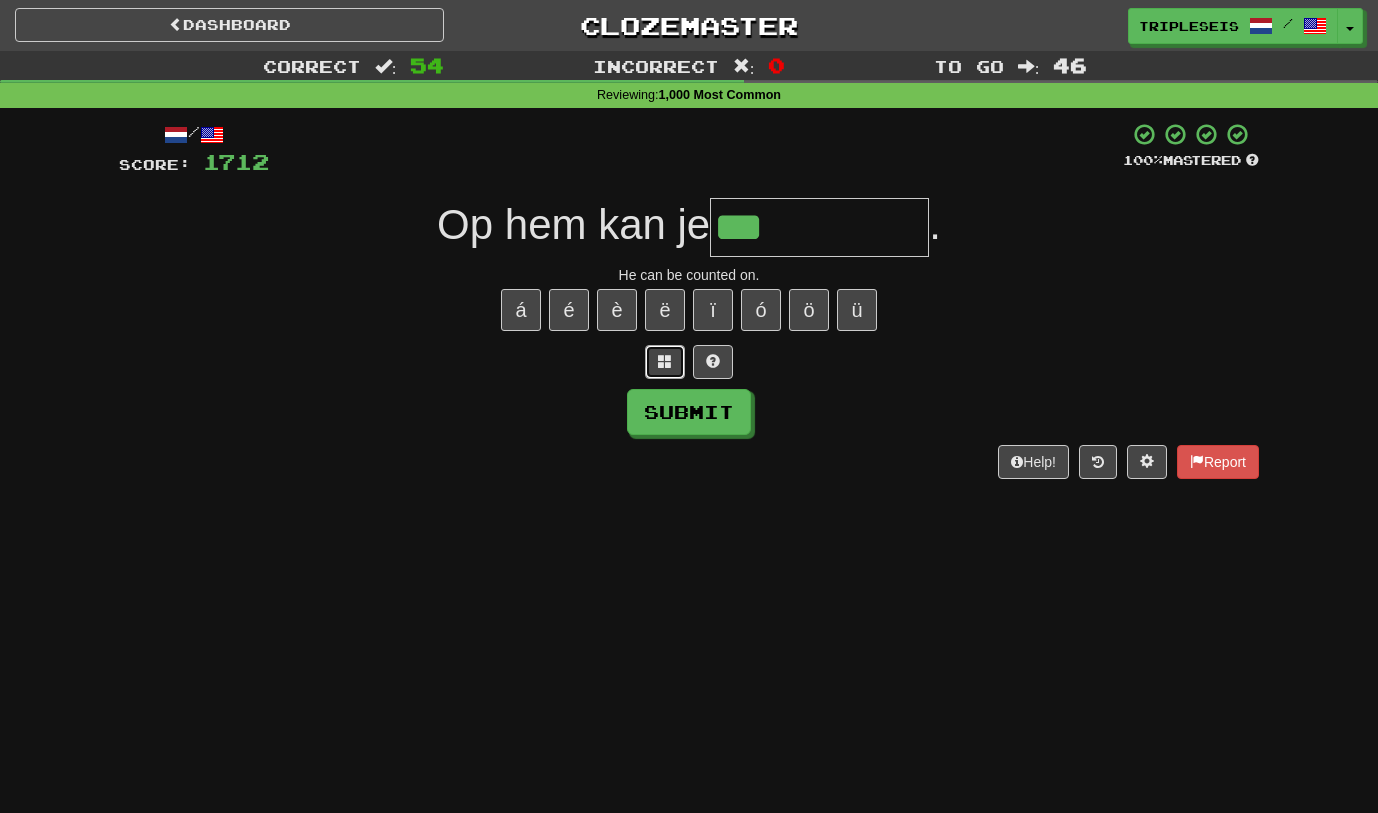 click at bounding box center (665, 362) 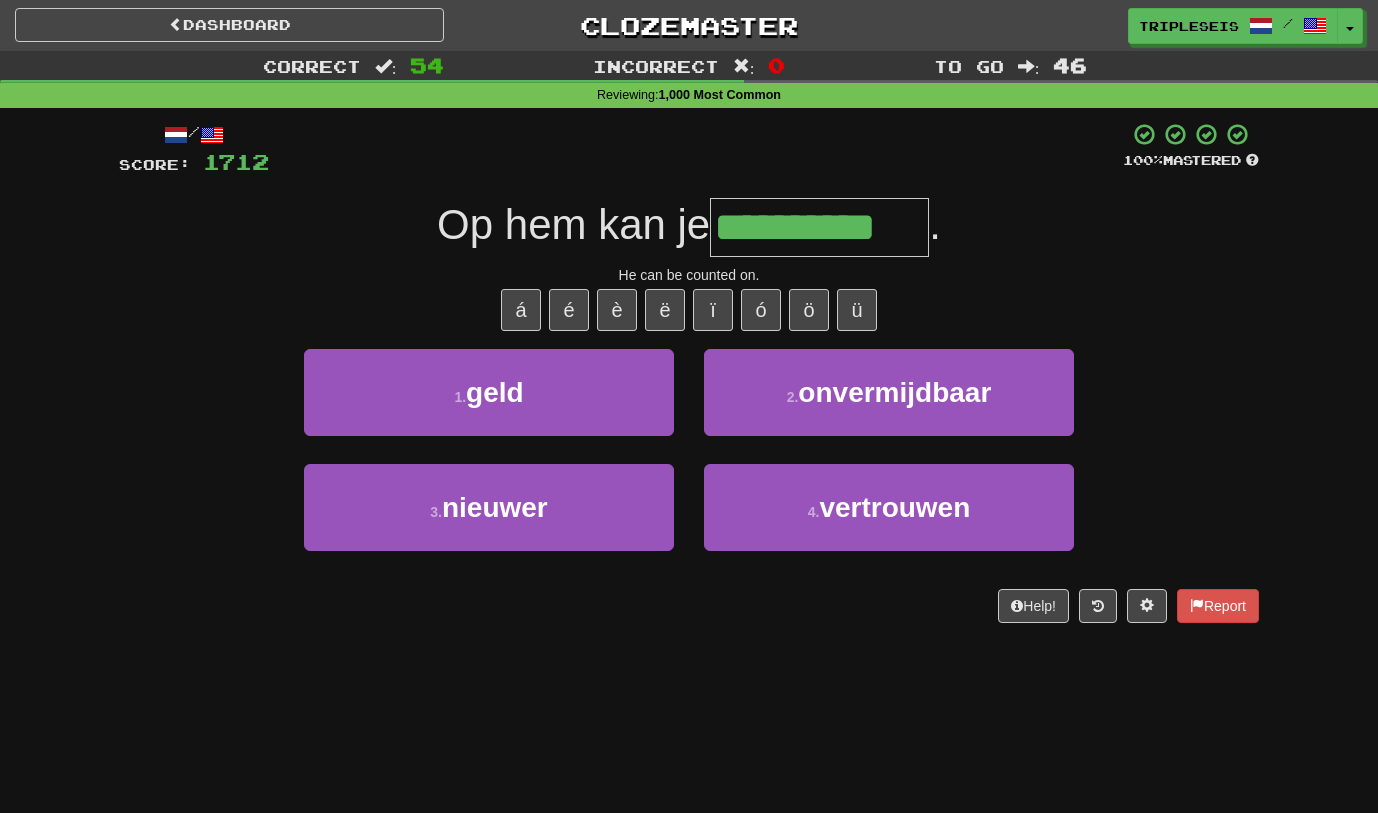type on "**********" 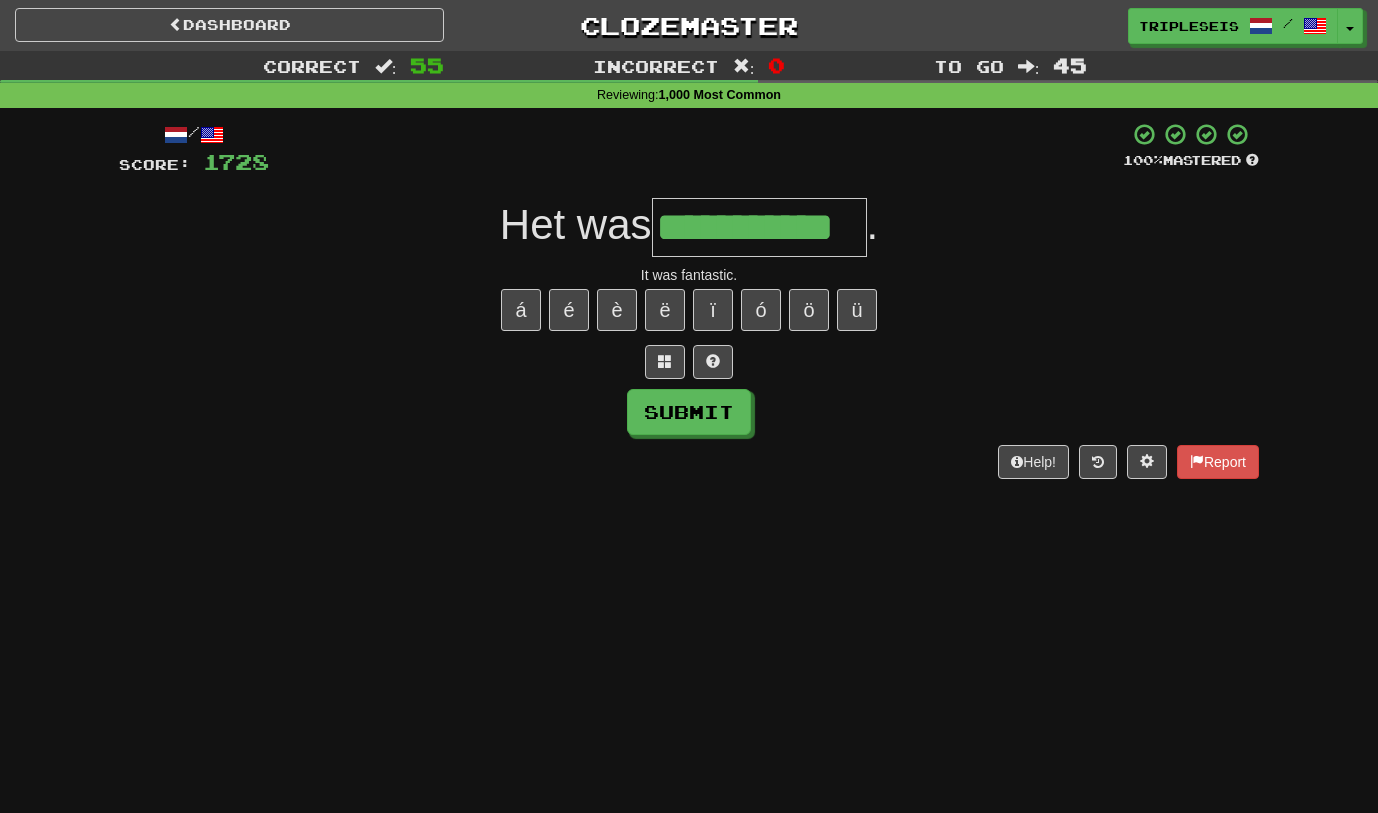 type on "**********" 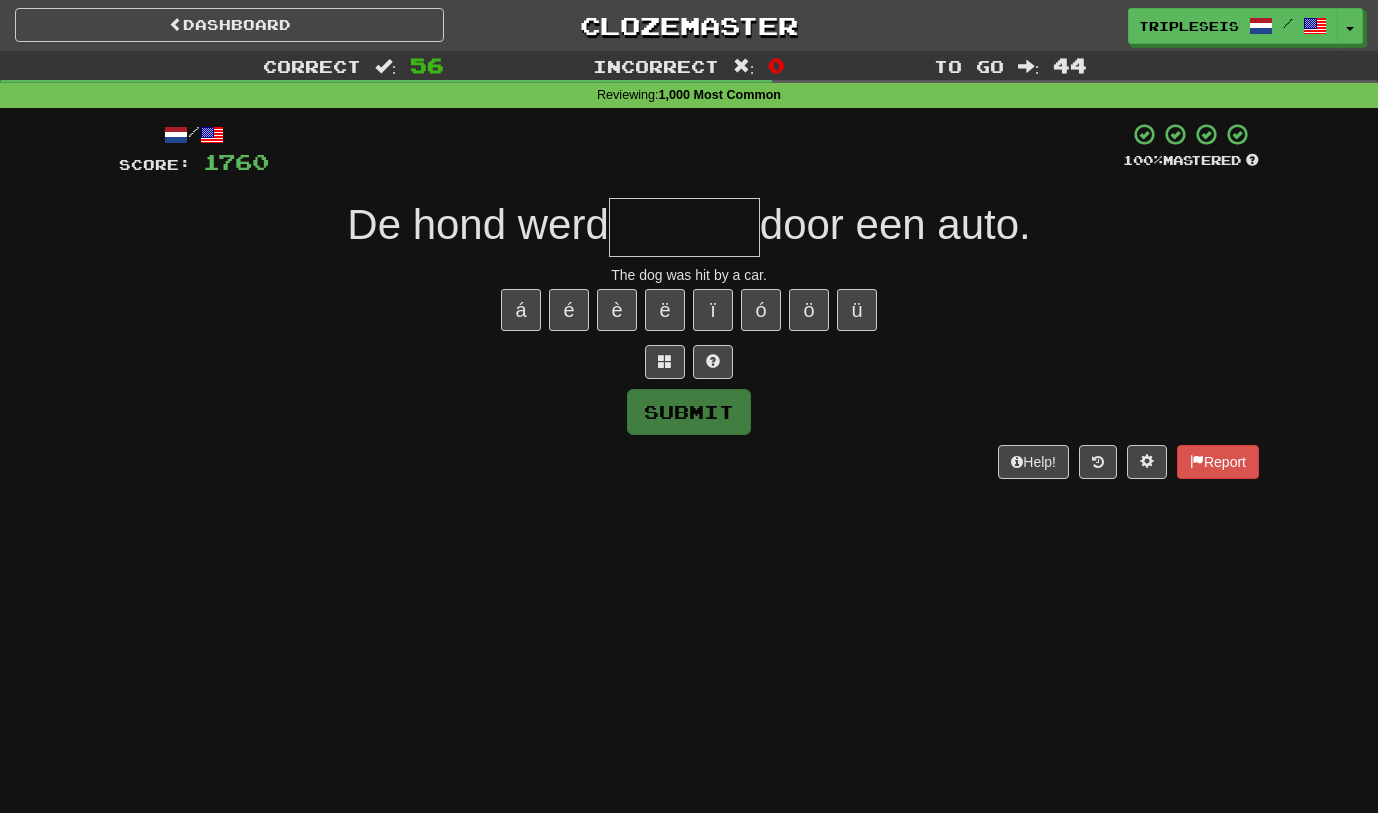 type on "*" 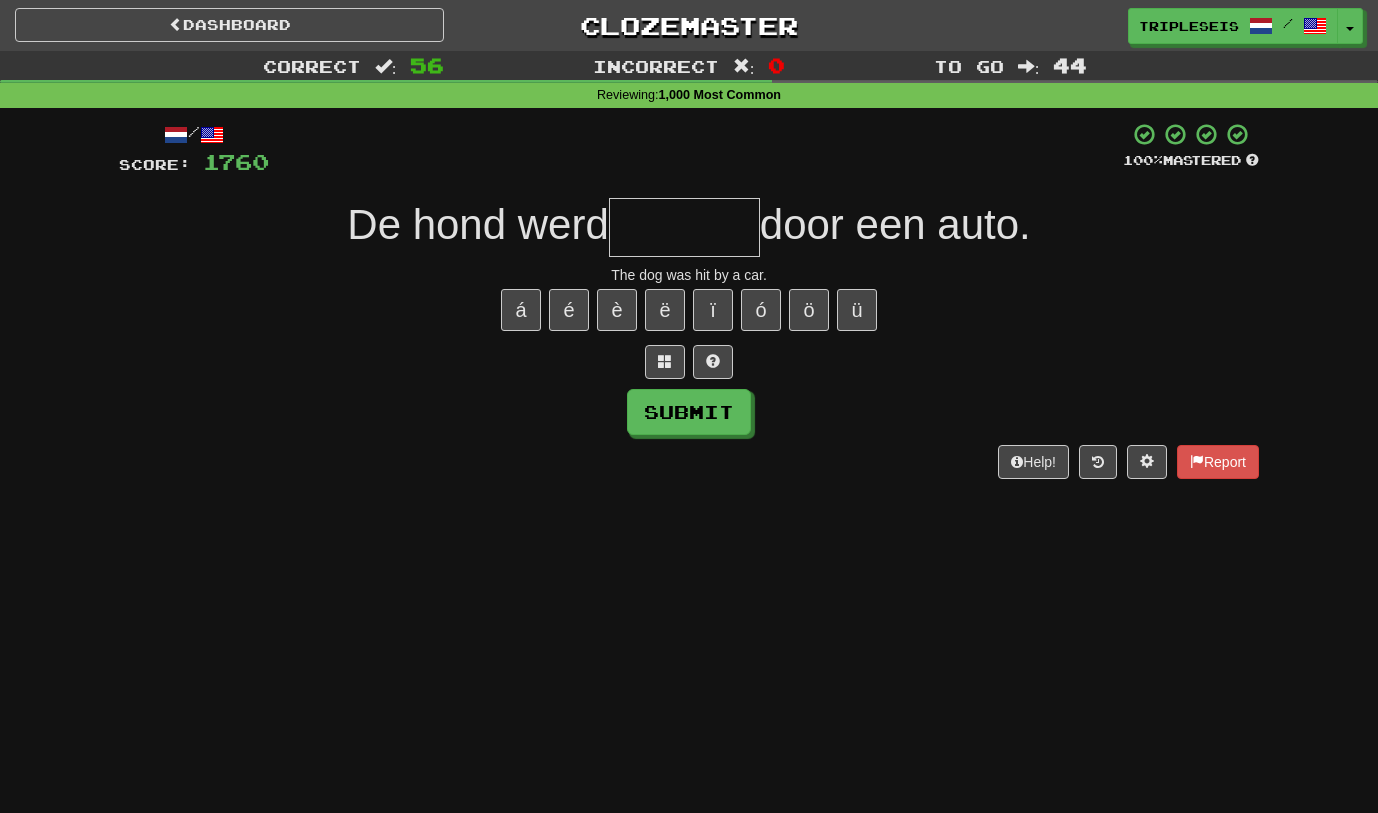 type on "*" 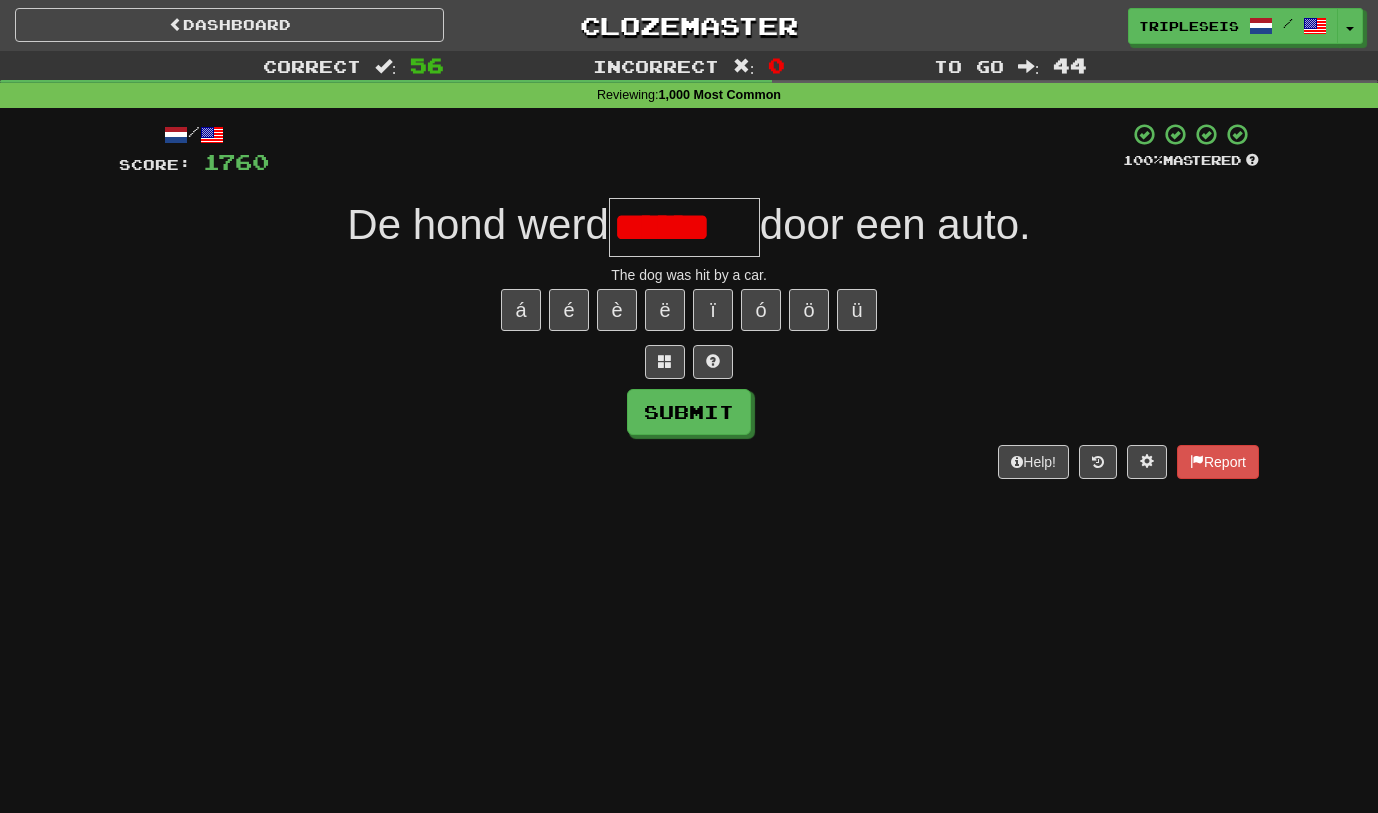 scroll, scrollTop: 0, scrollLeft: 0, axis: both 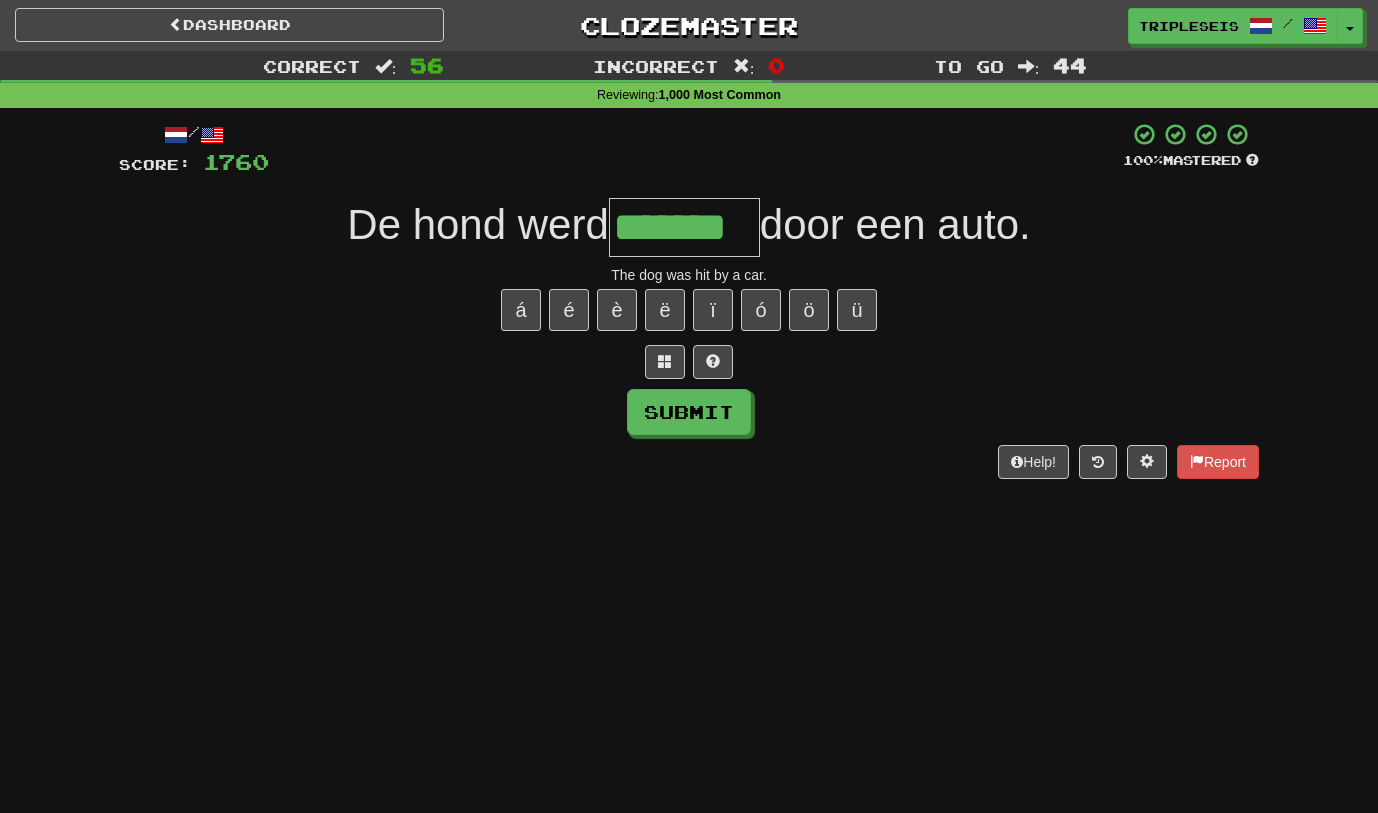 type on "*******" 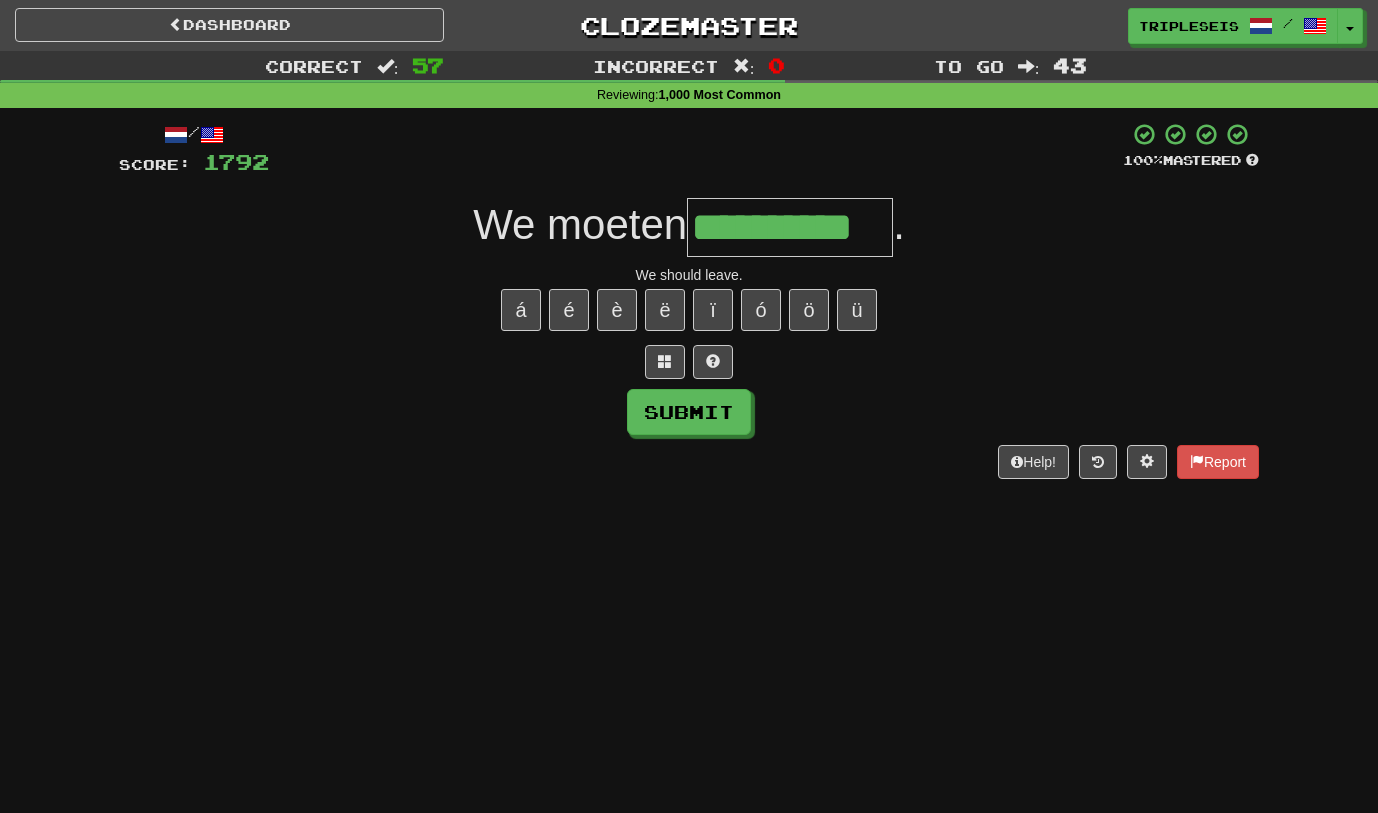 type on "**********" 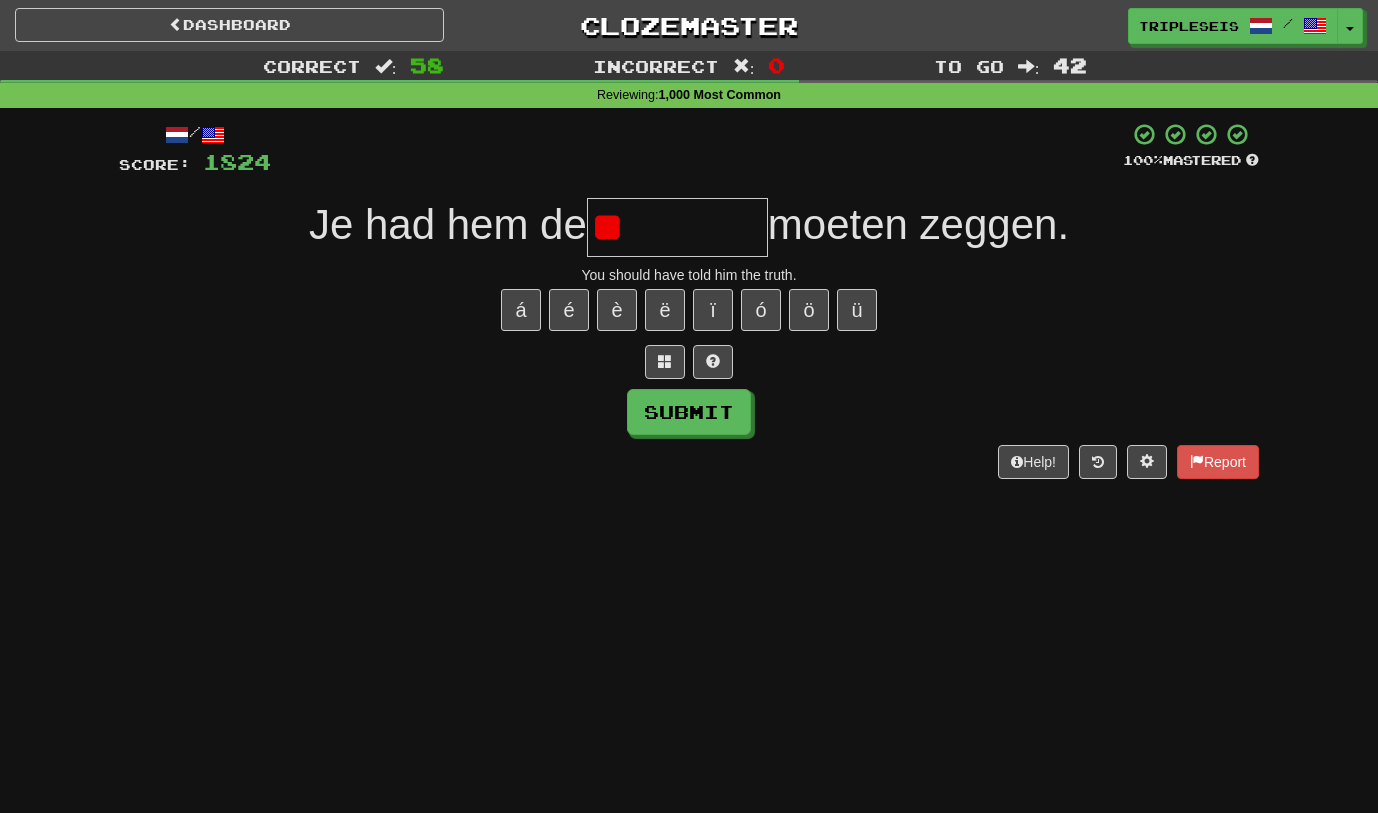 type on "*" 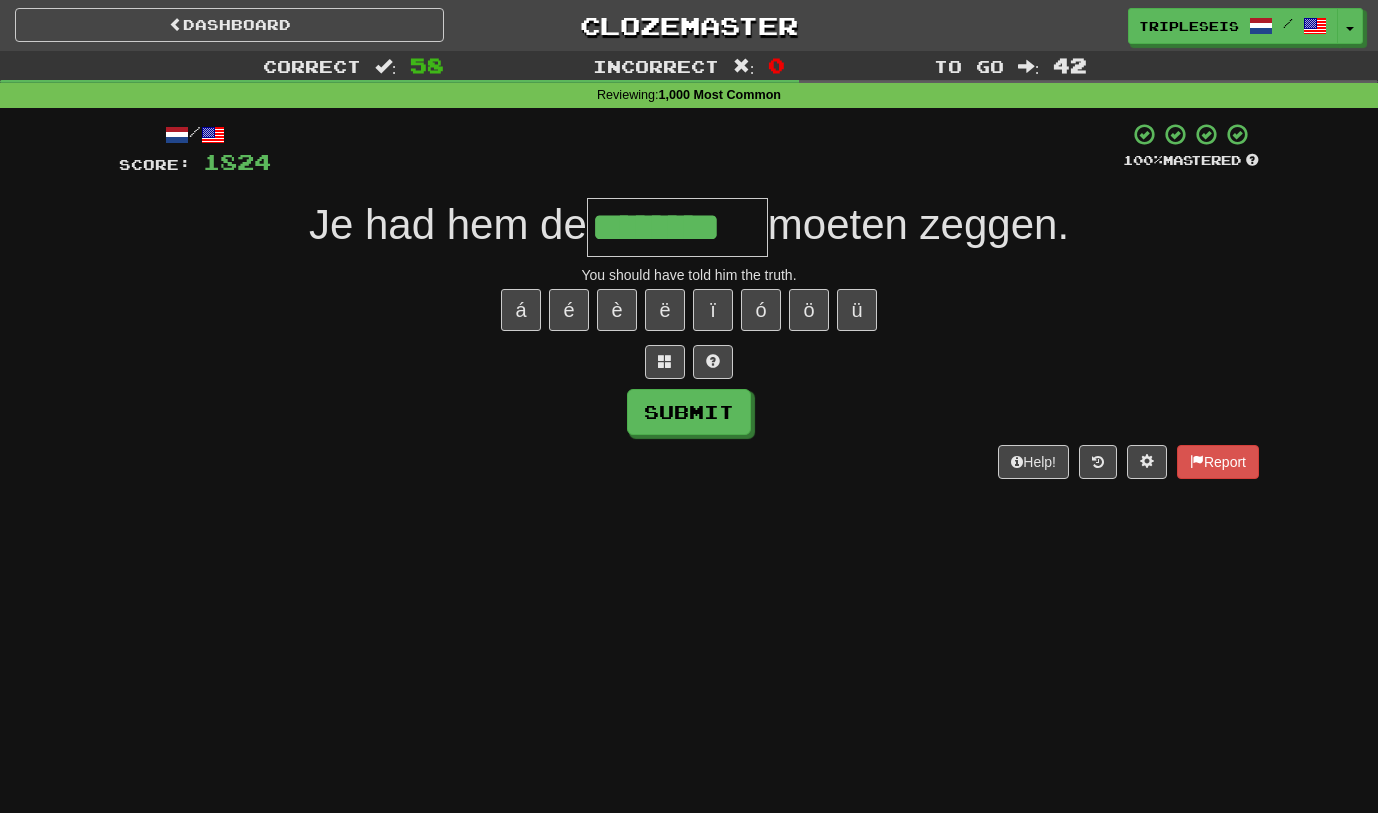 type on "********" 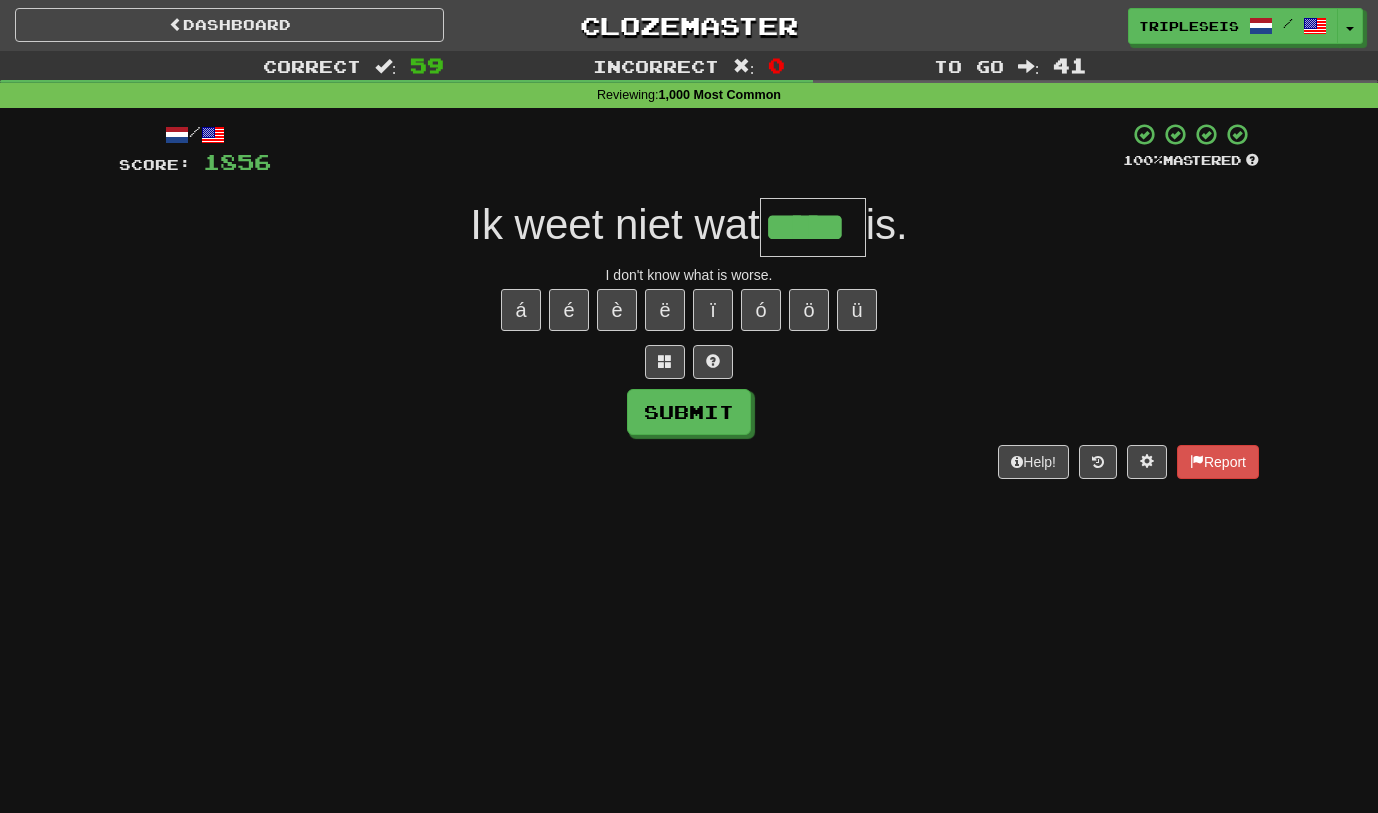 type on "*****" 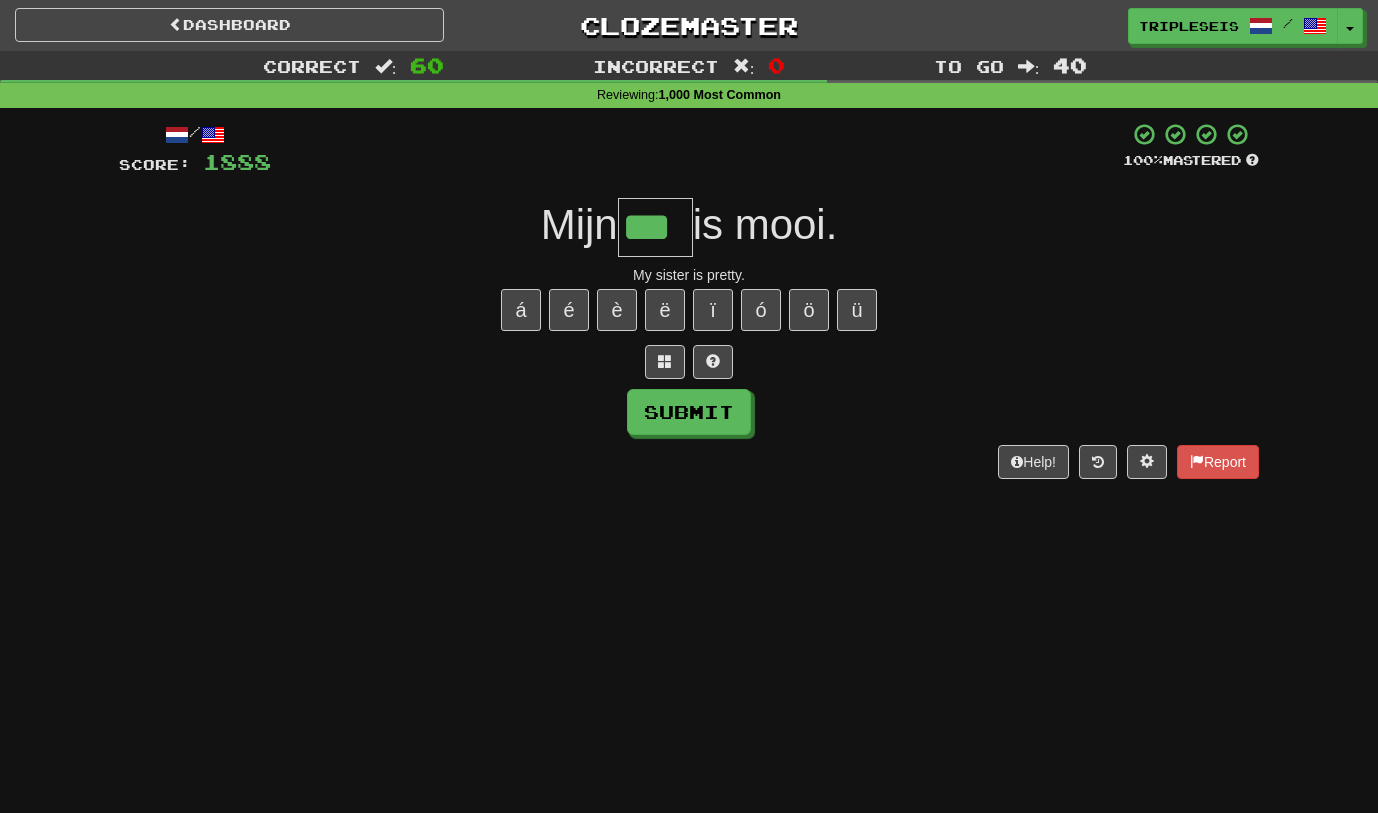 type on "***" 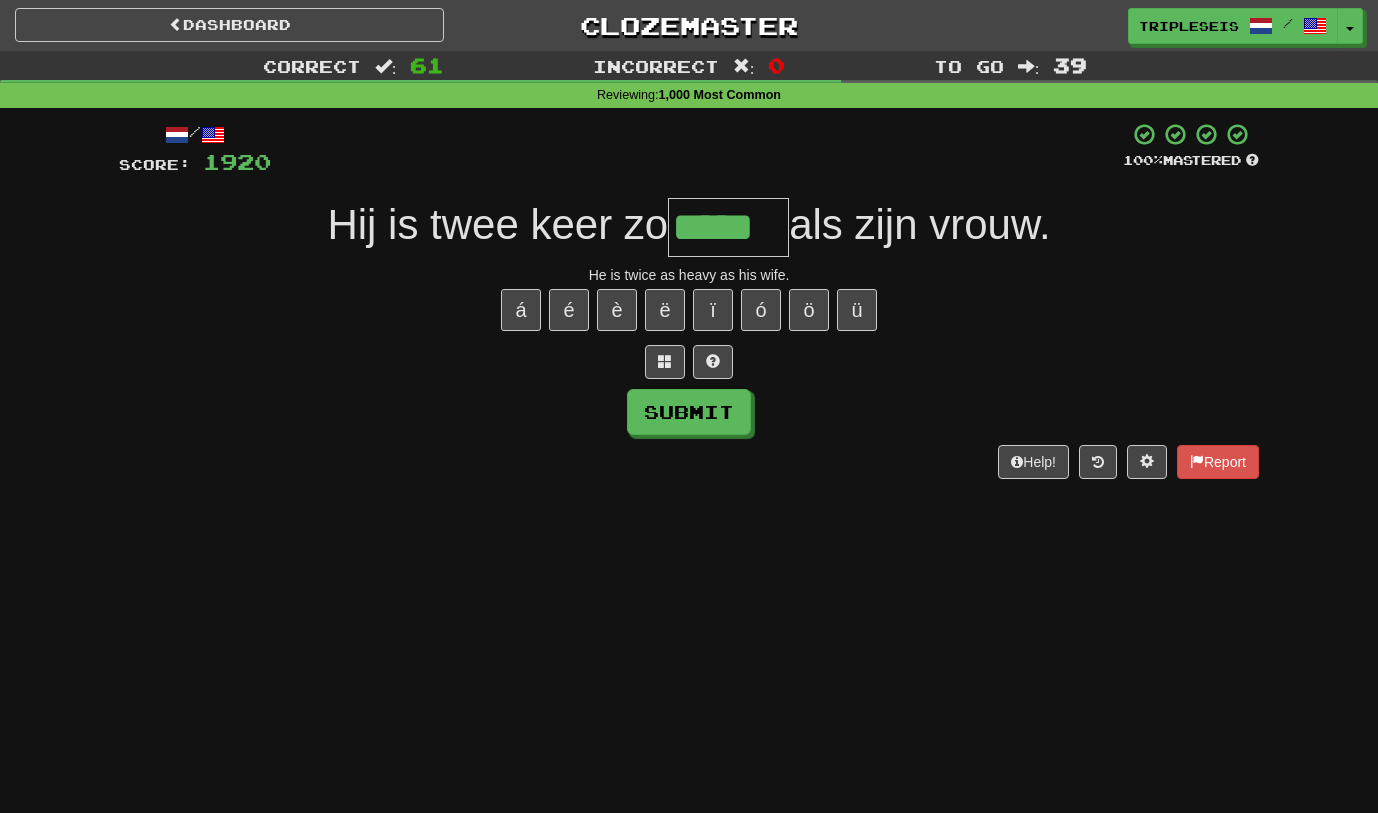 type on "*****" 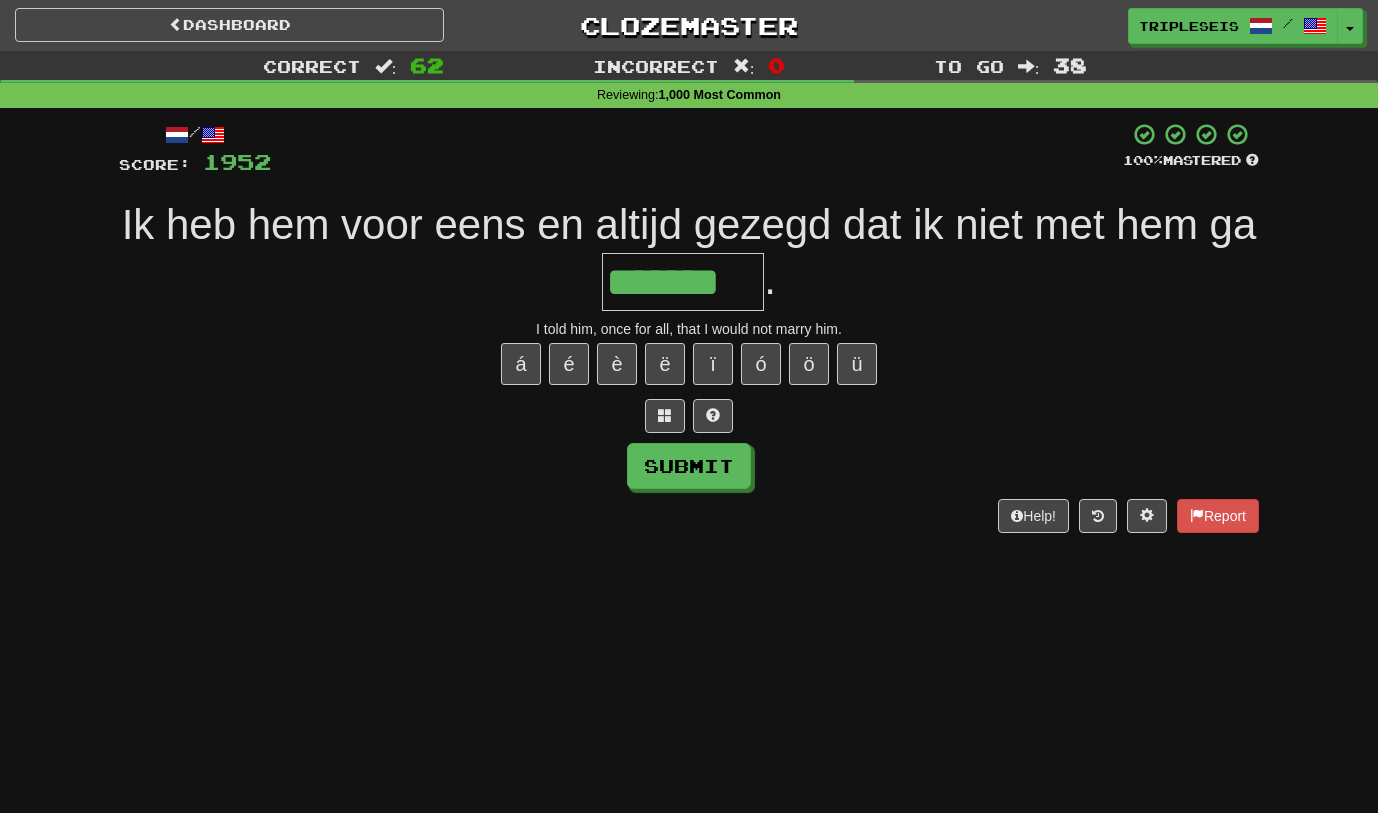 type on "*******" 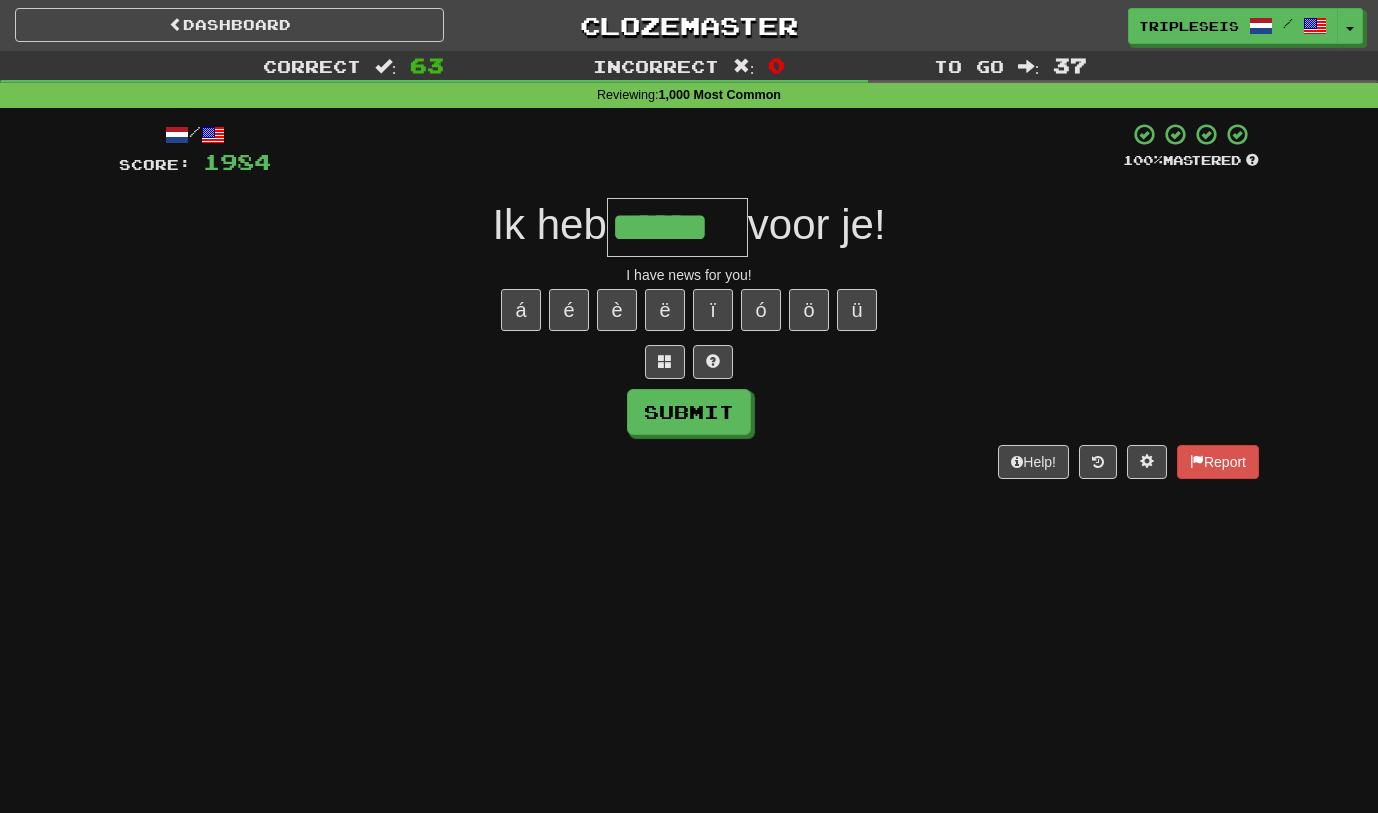 type on "******" 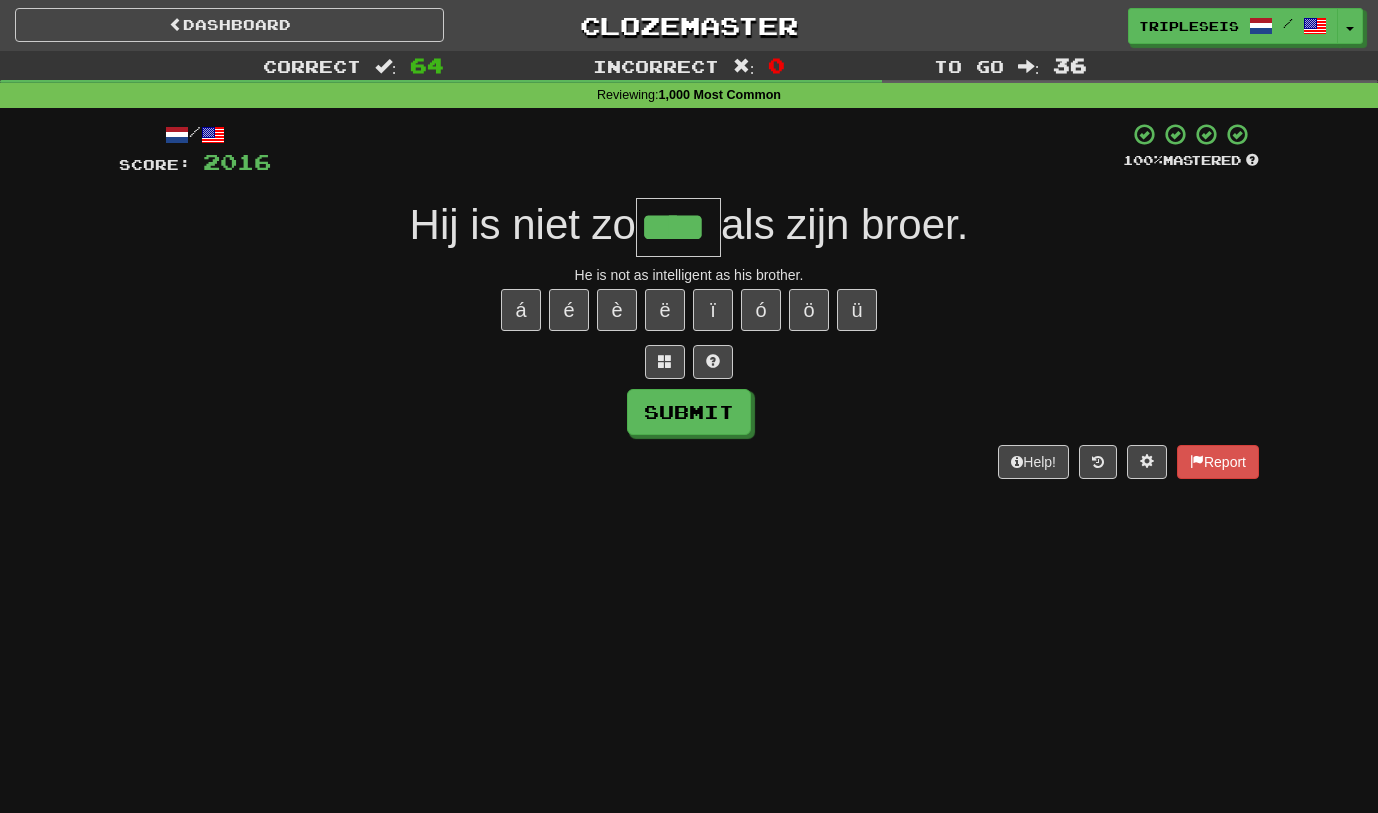 type on "****" 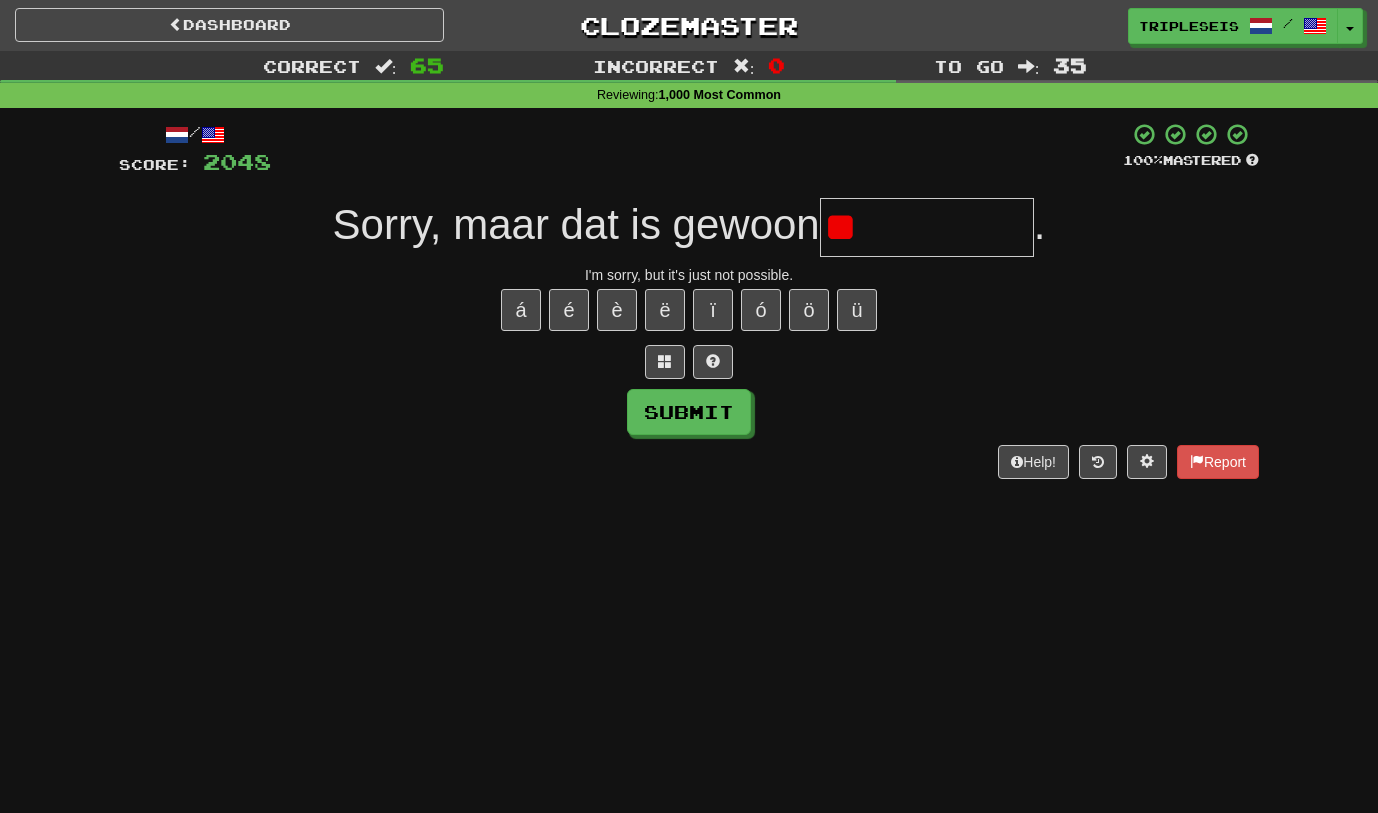 type on "*" 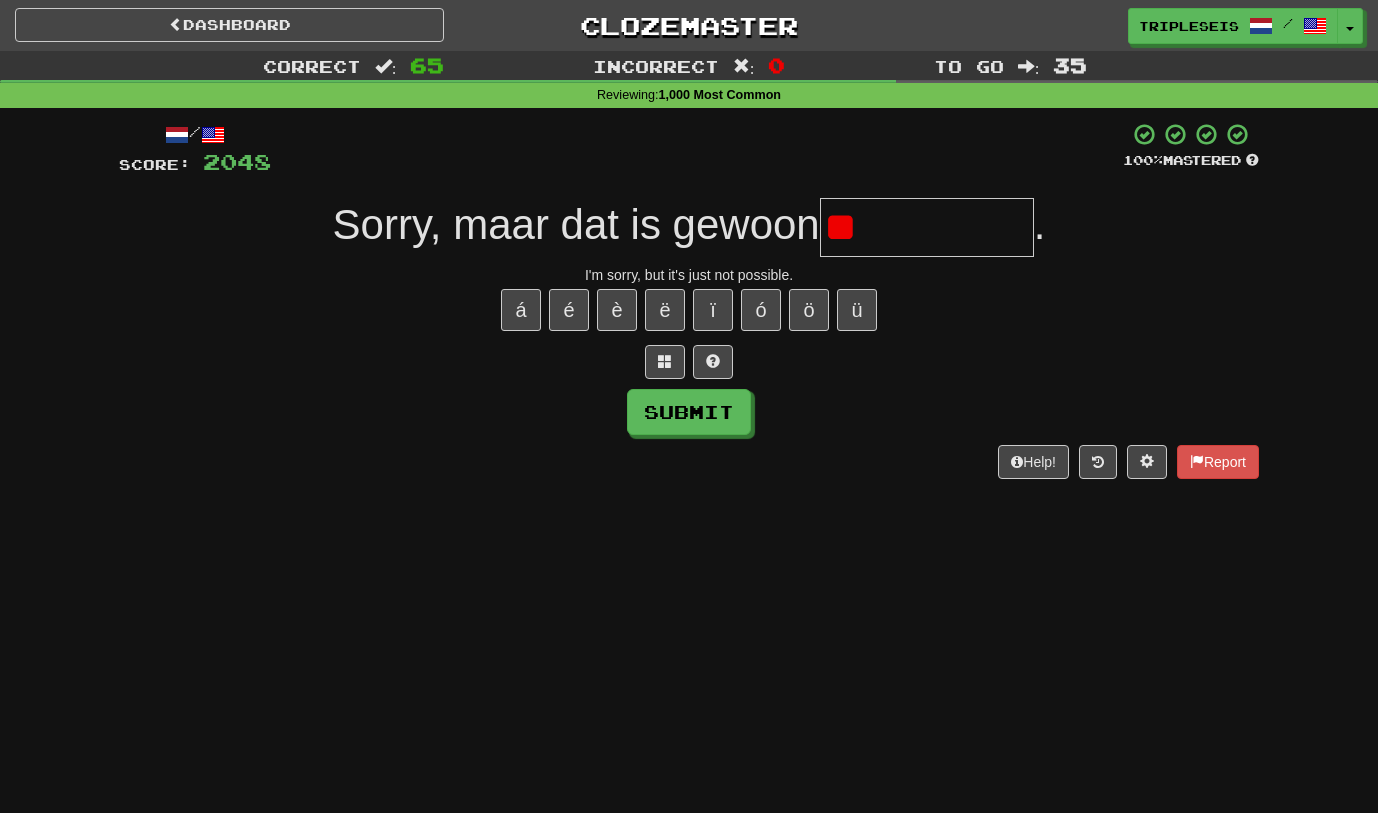 type on "*" 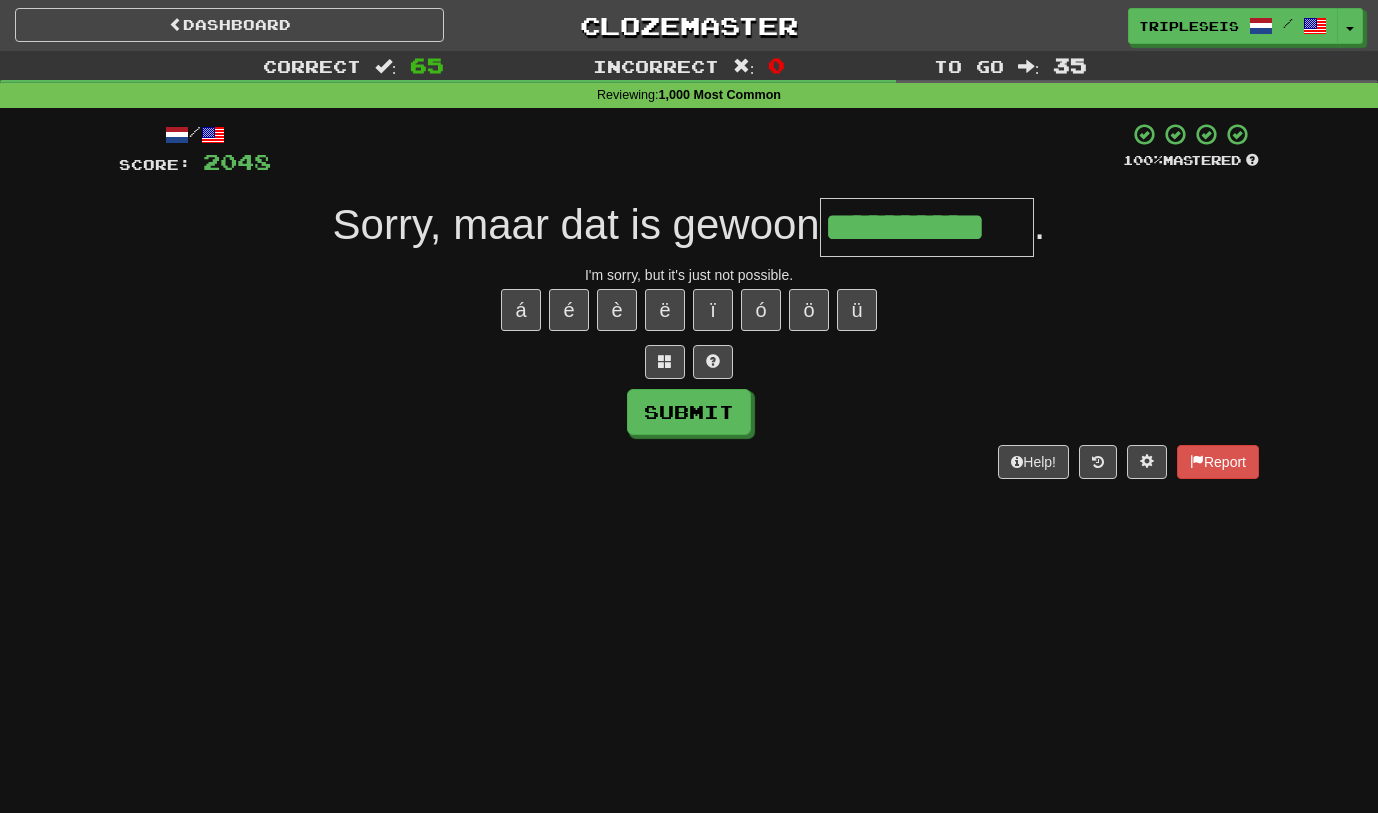 type on "**********" 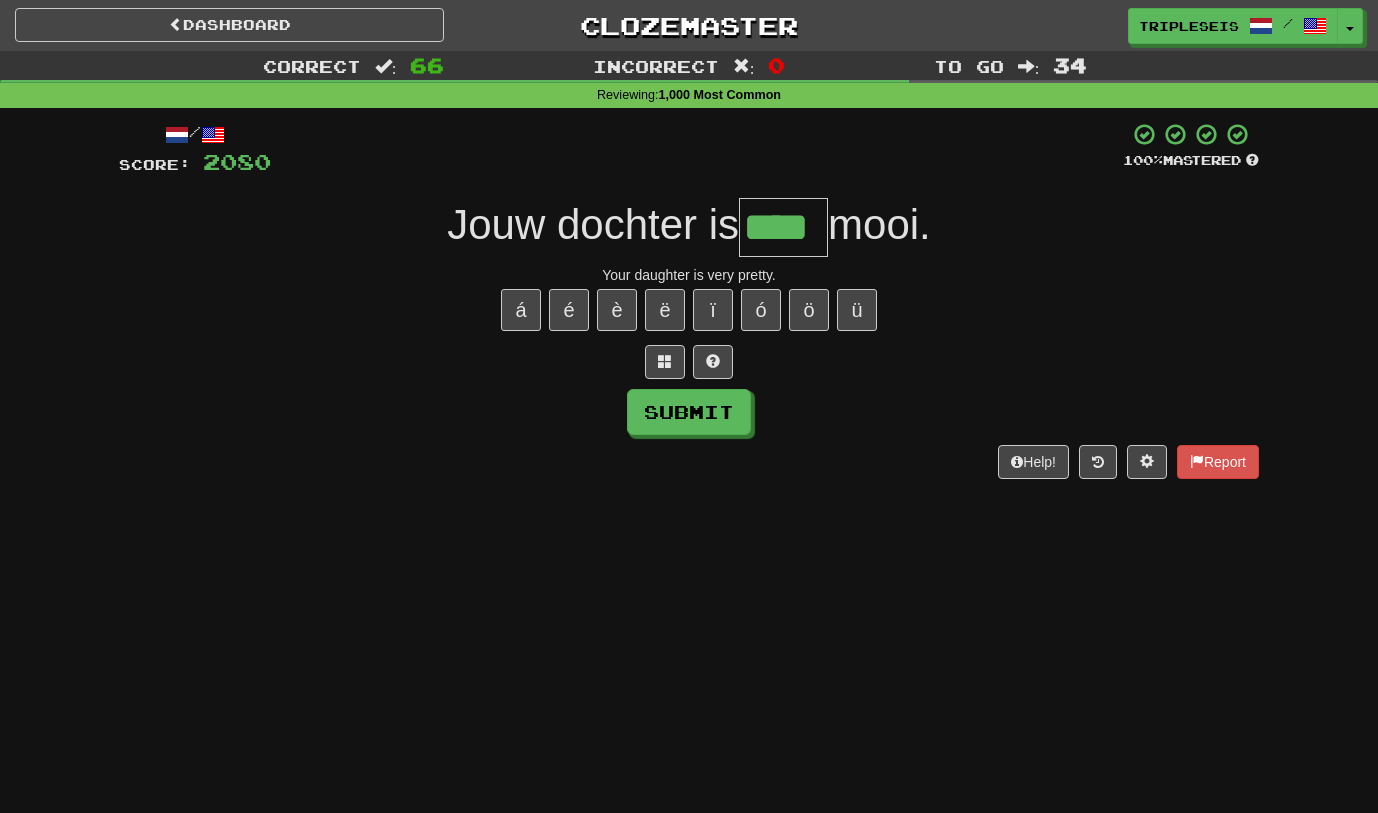 type on "****" 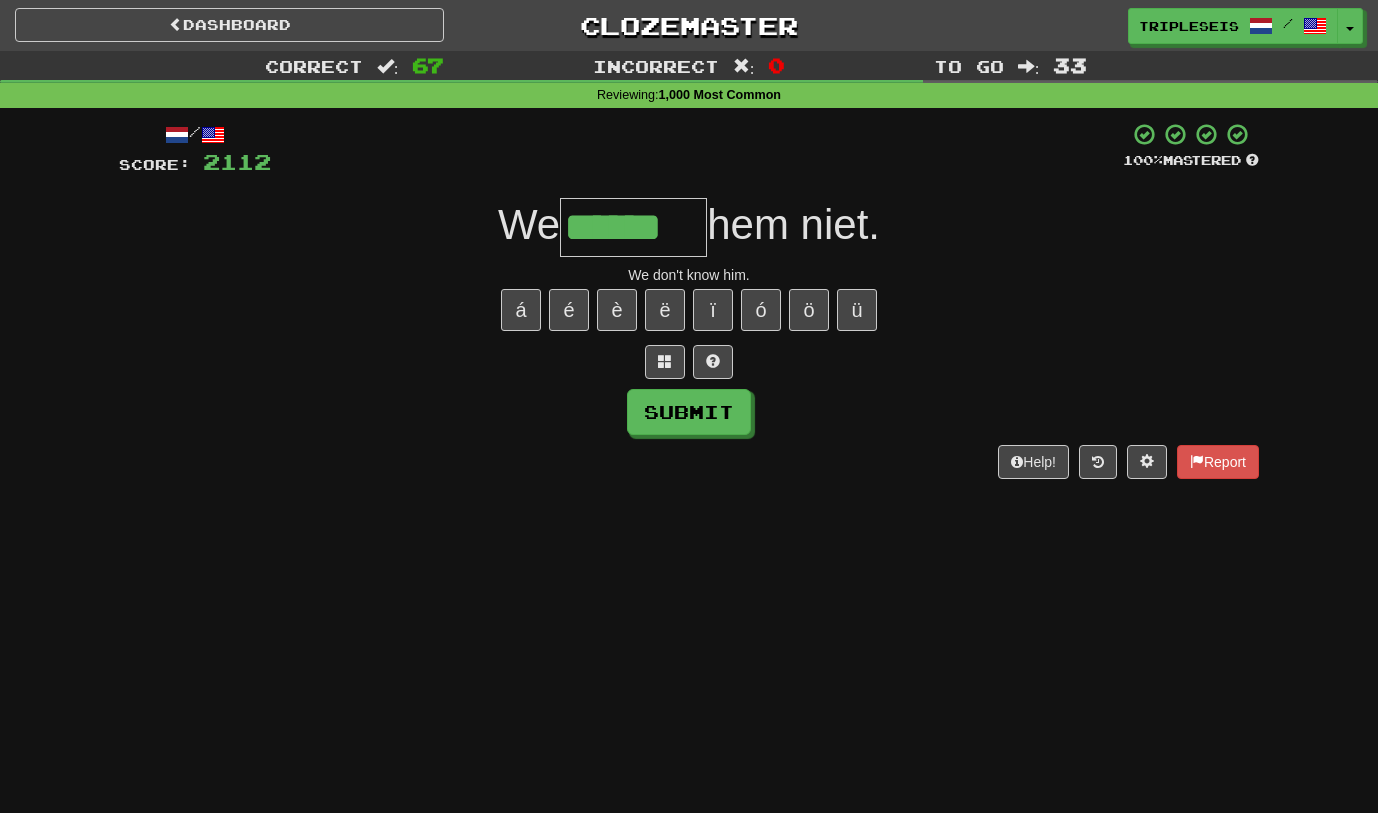 type on "******" 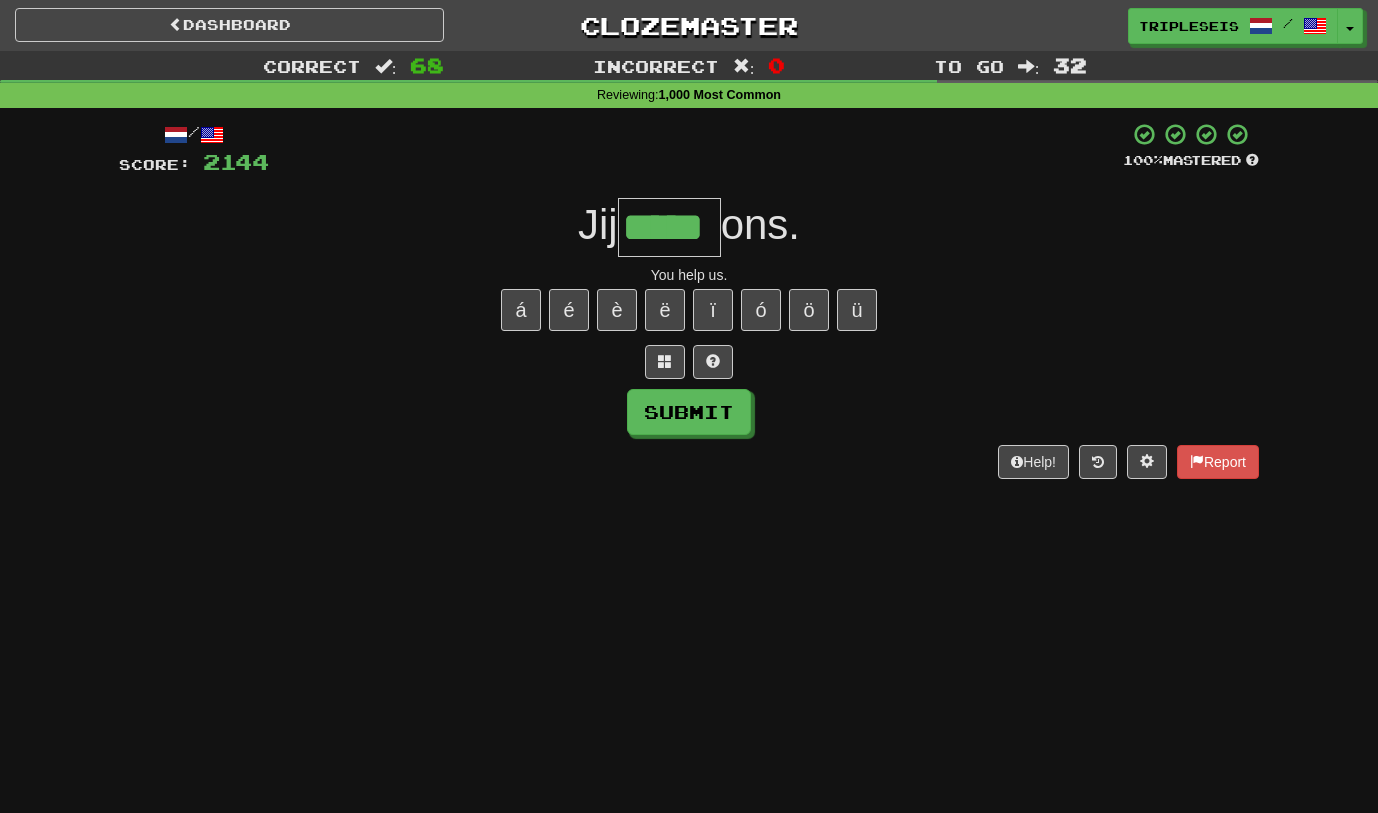 type on "*****" 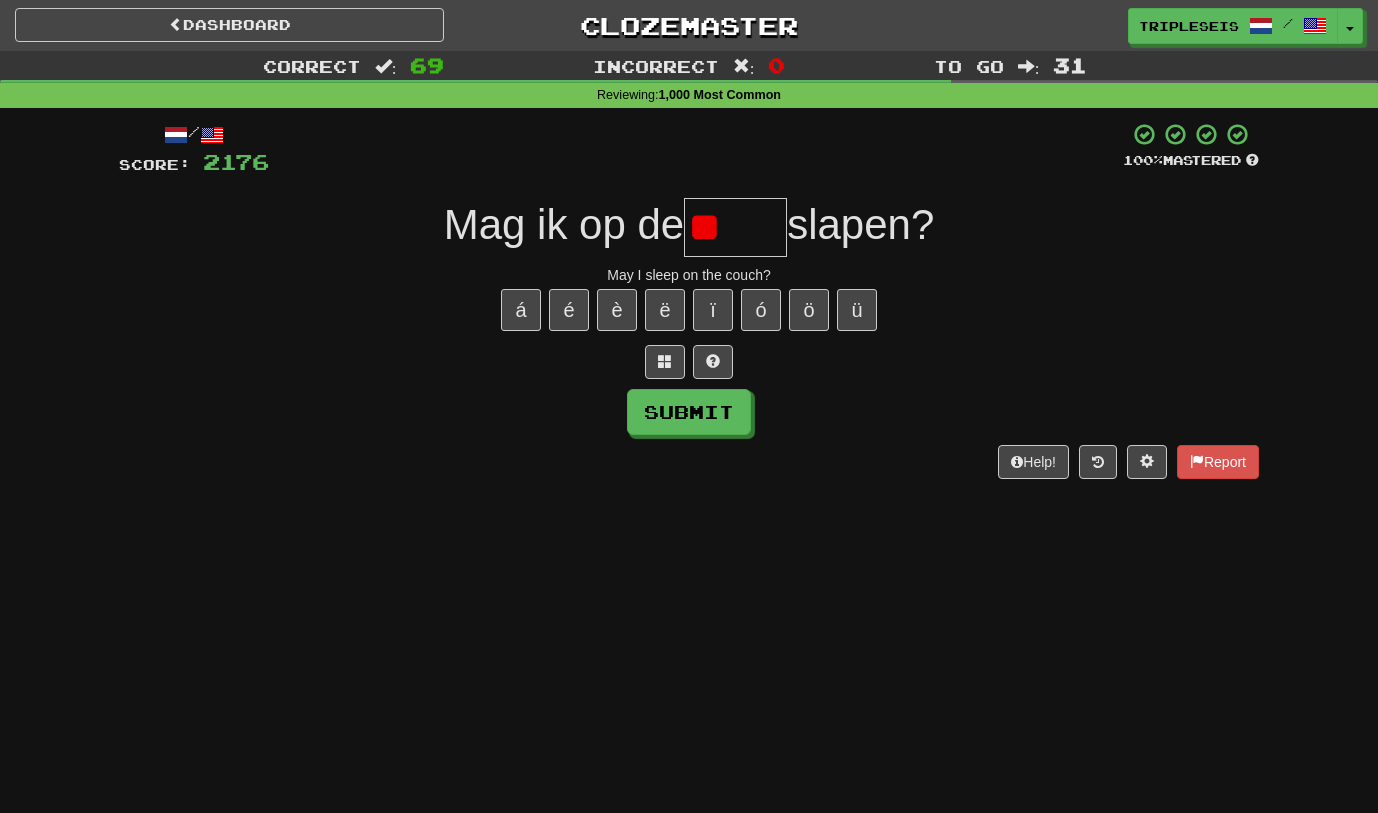 type on "*" 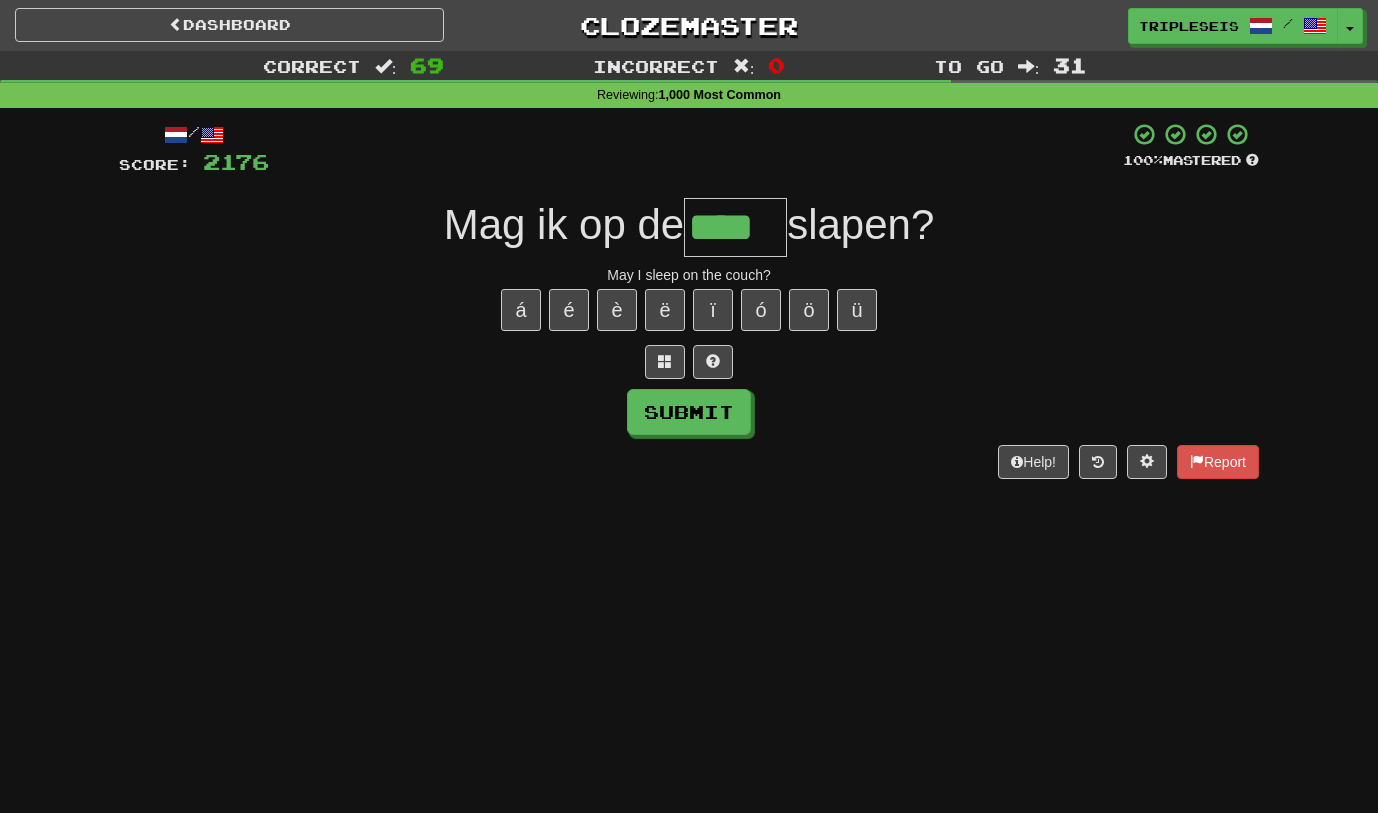 type on "****" 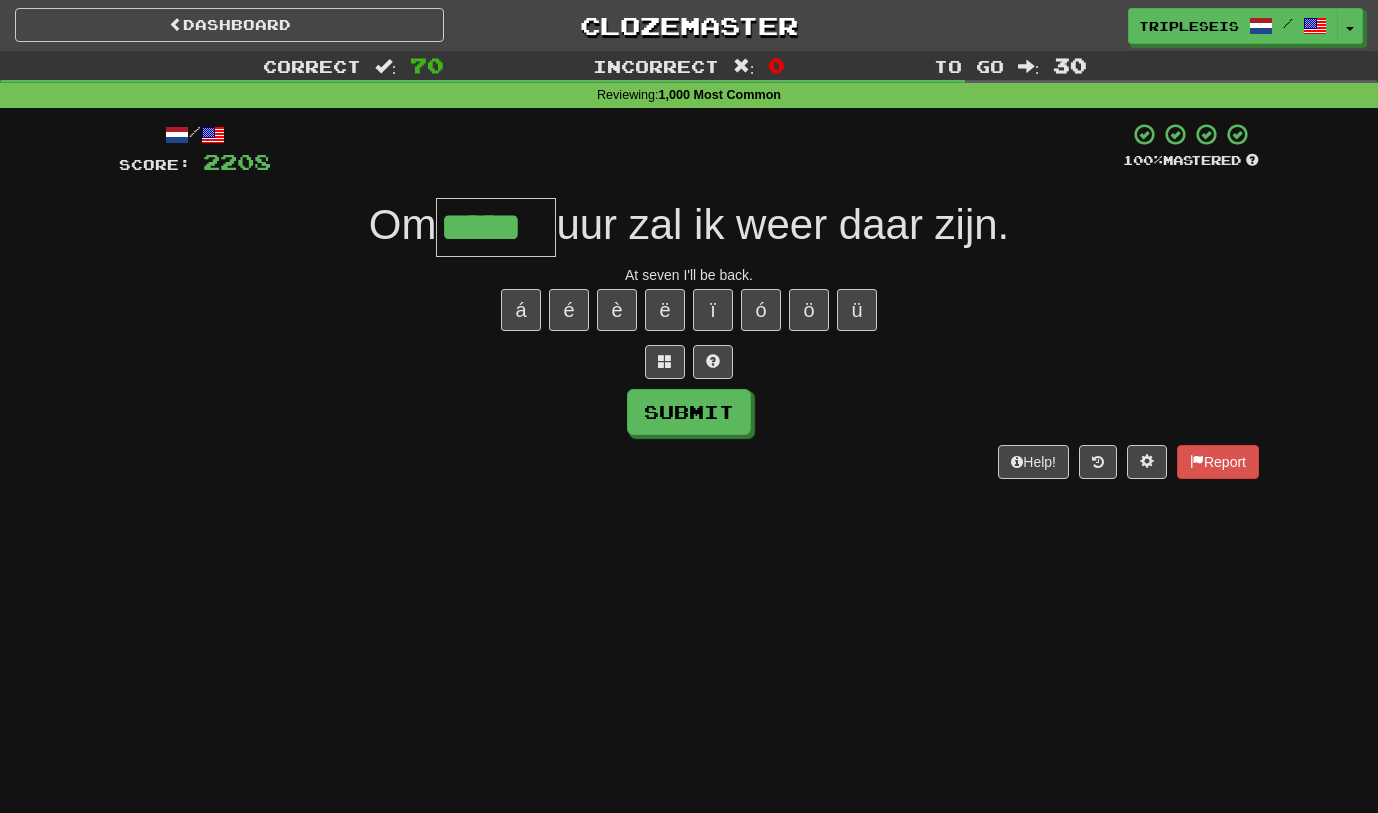 type on "*****" 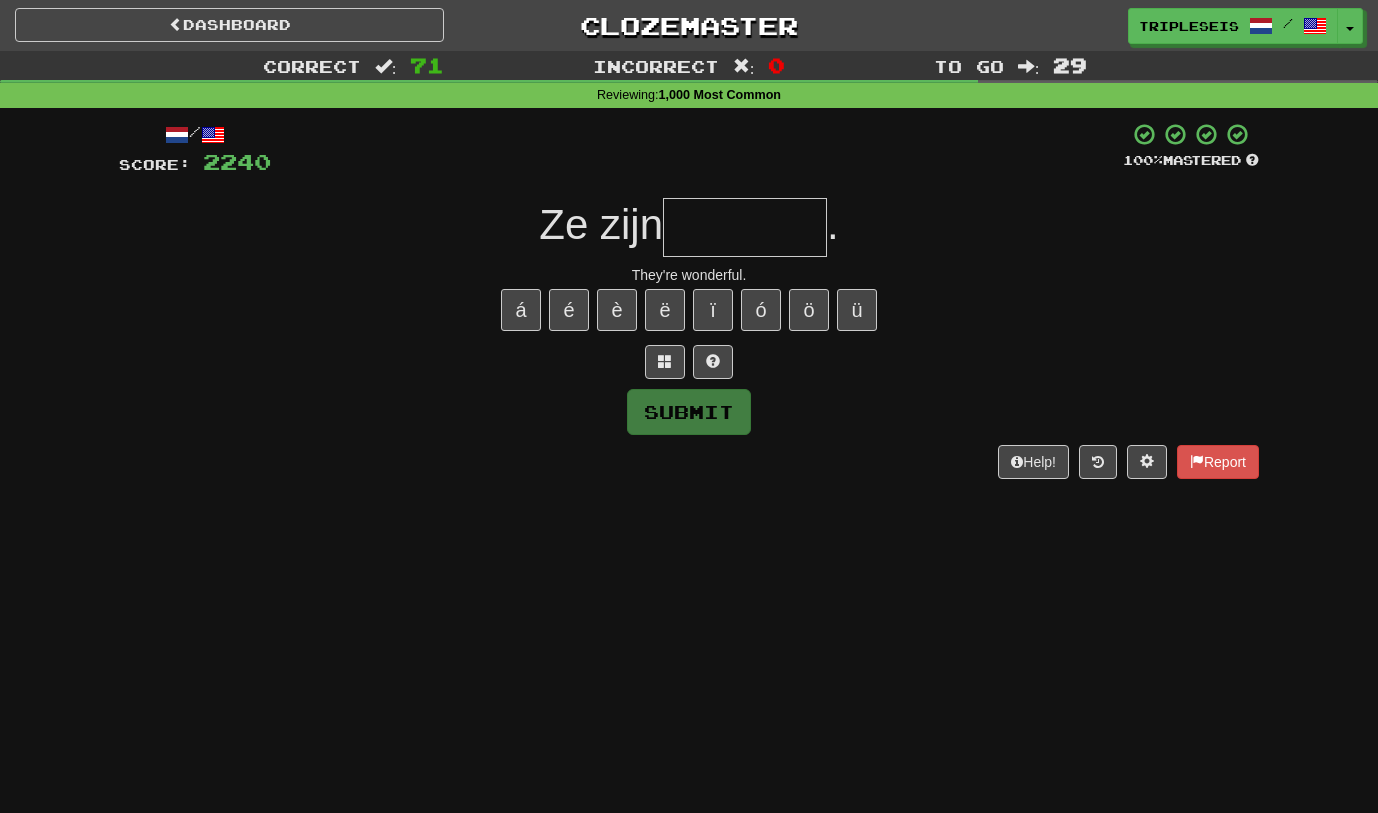 type on "*" 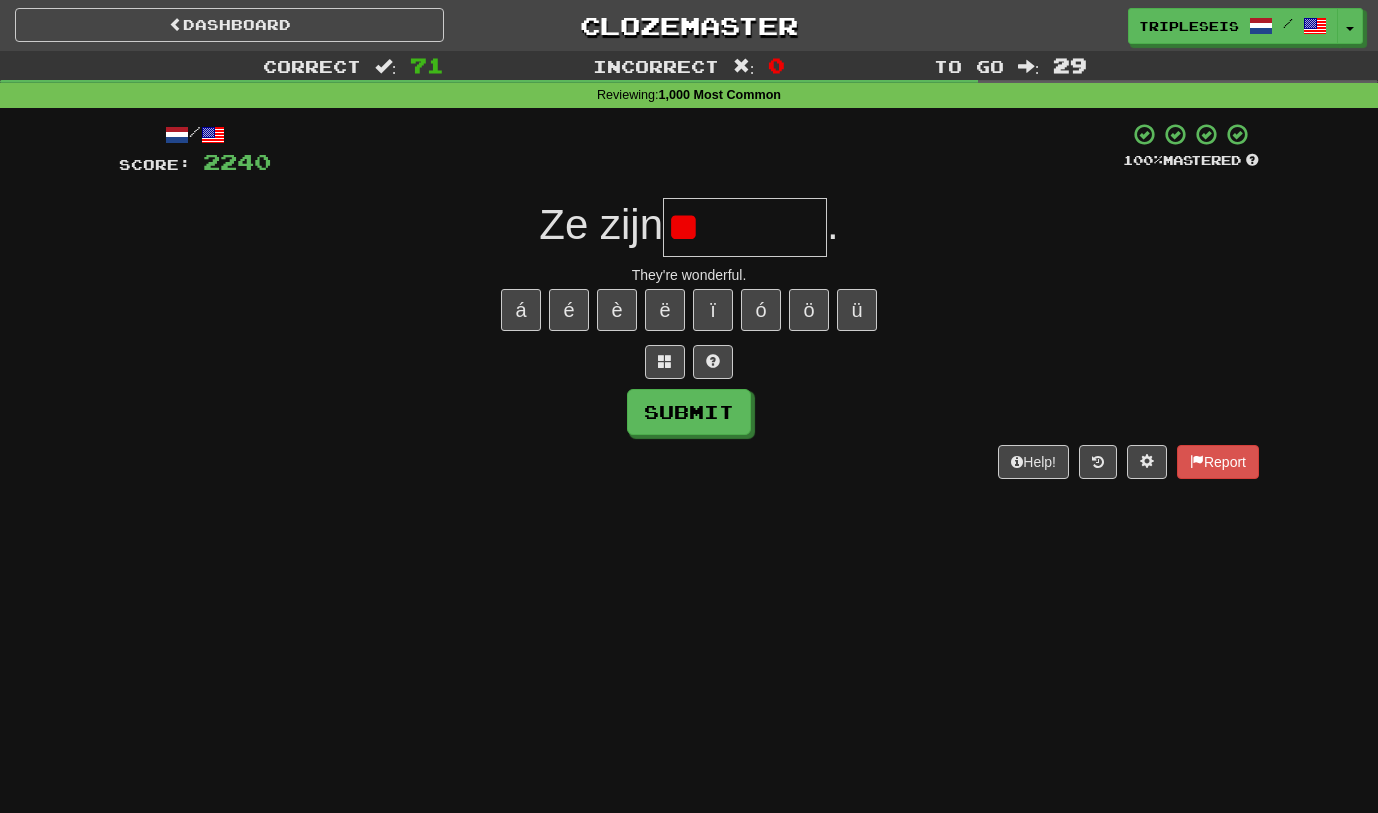 type on "*" 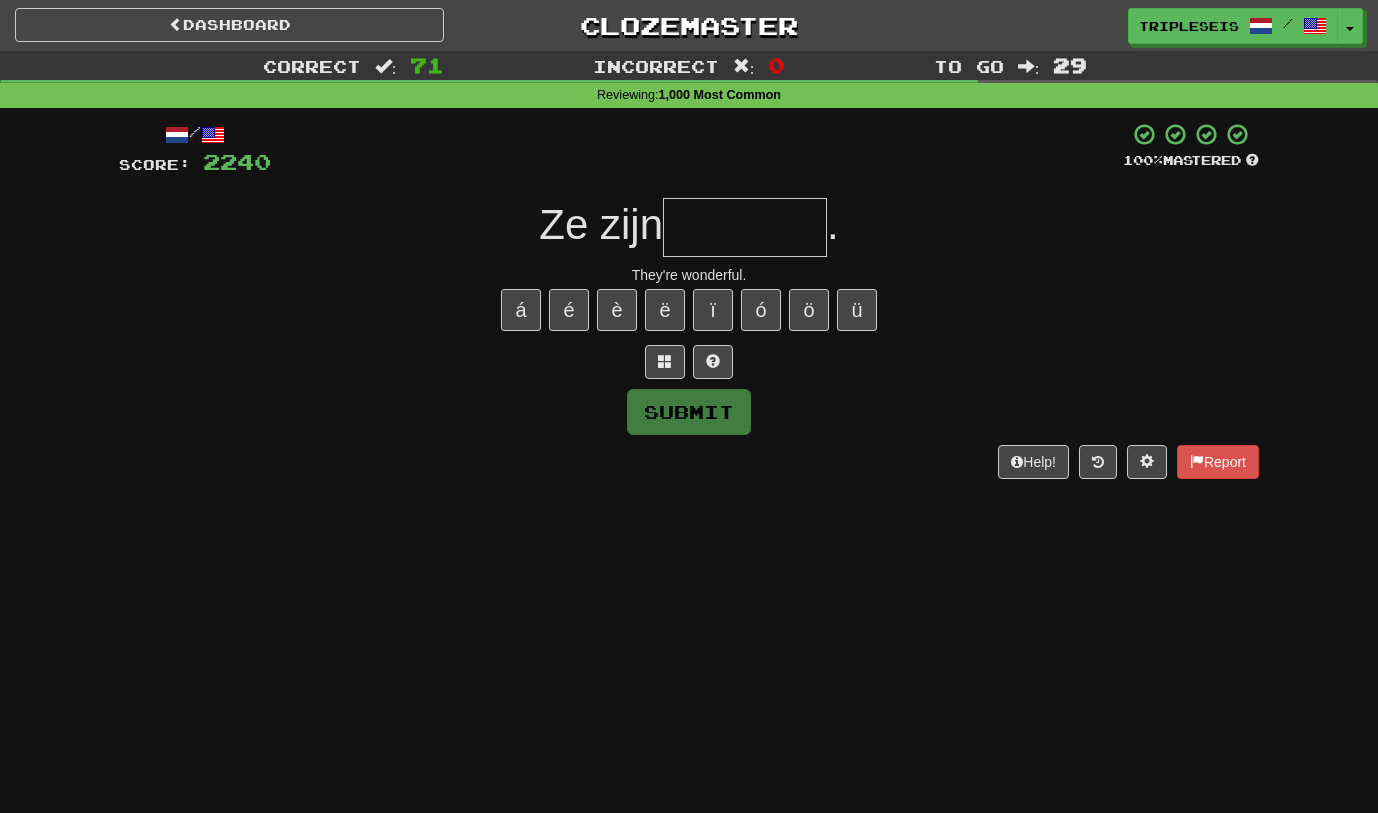 type on "*" 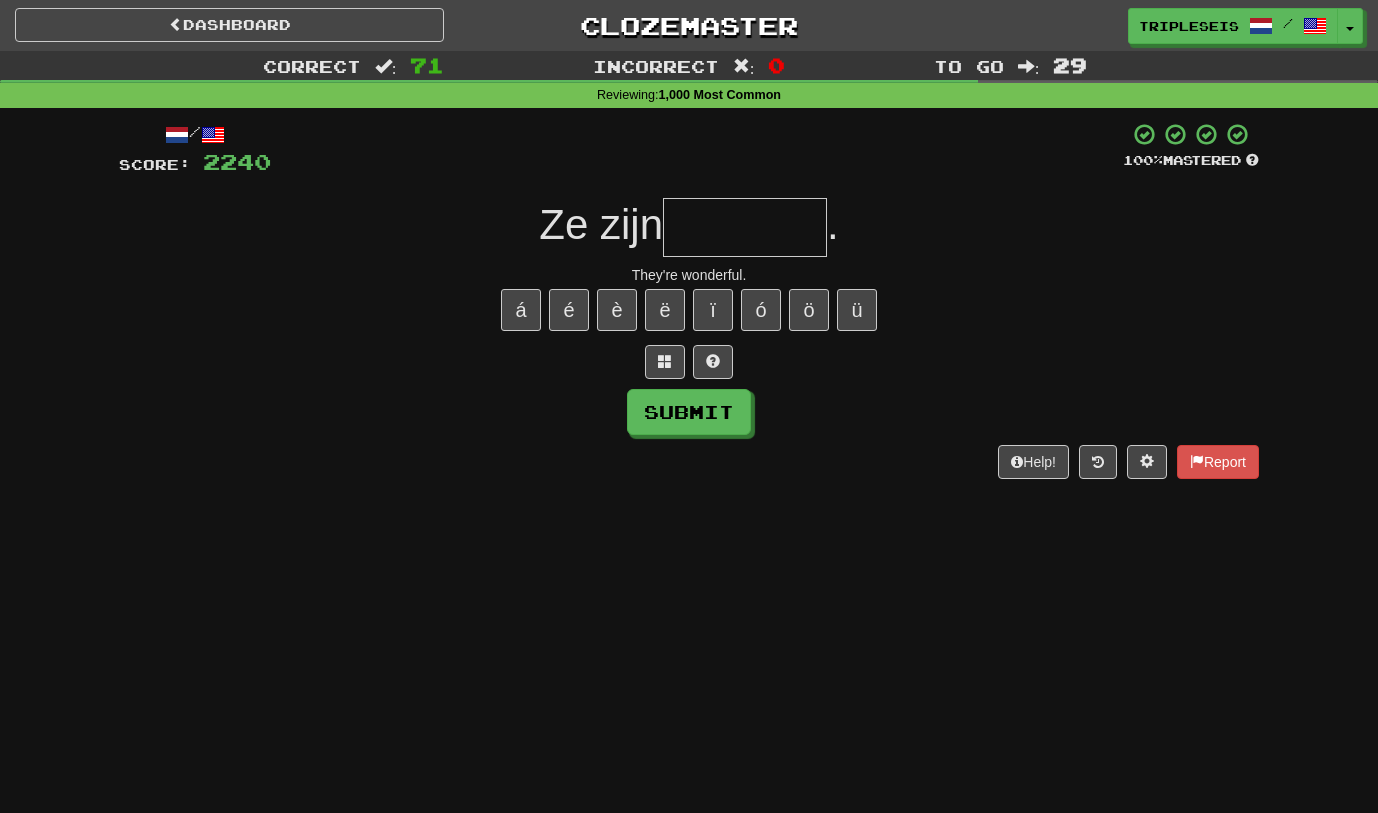 type on "*" 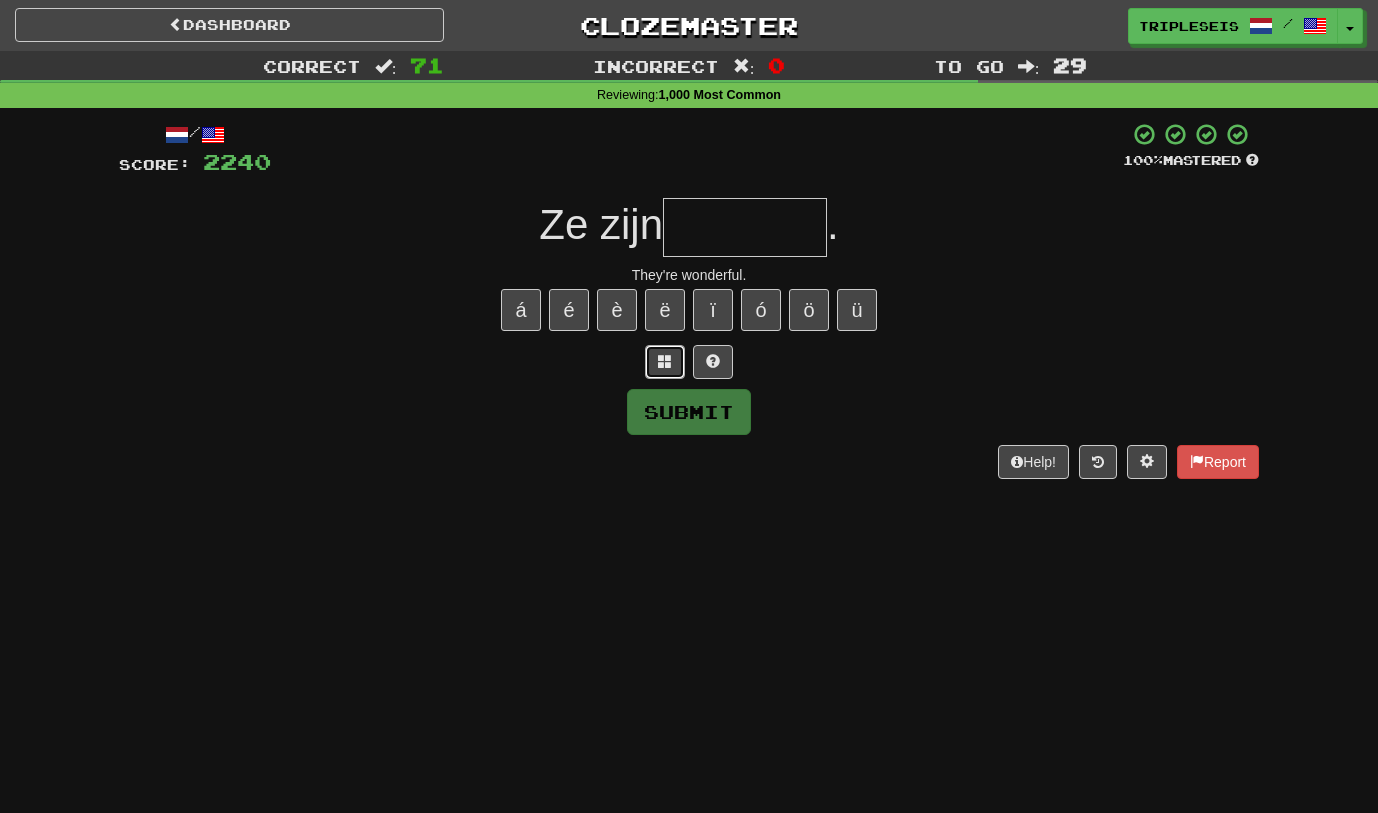 click at bounding box center (665, 362) 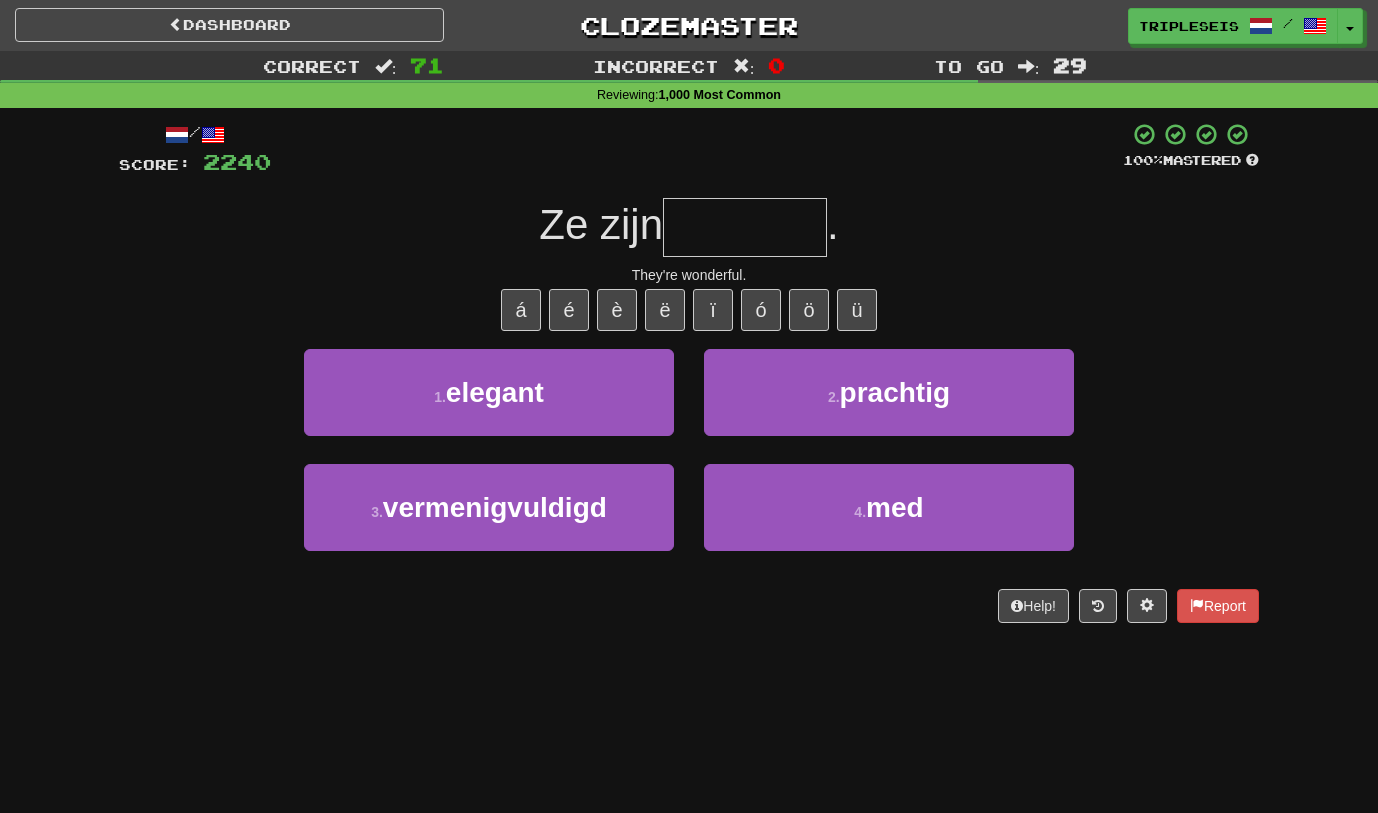 type on "*" 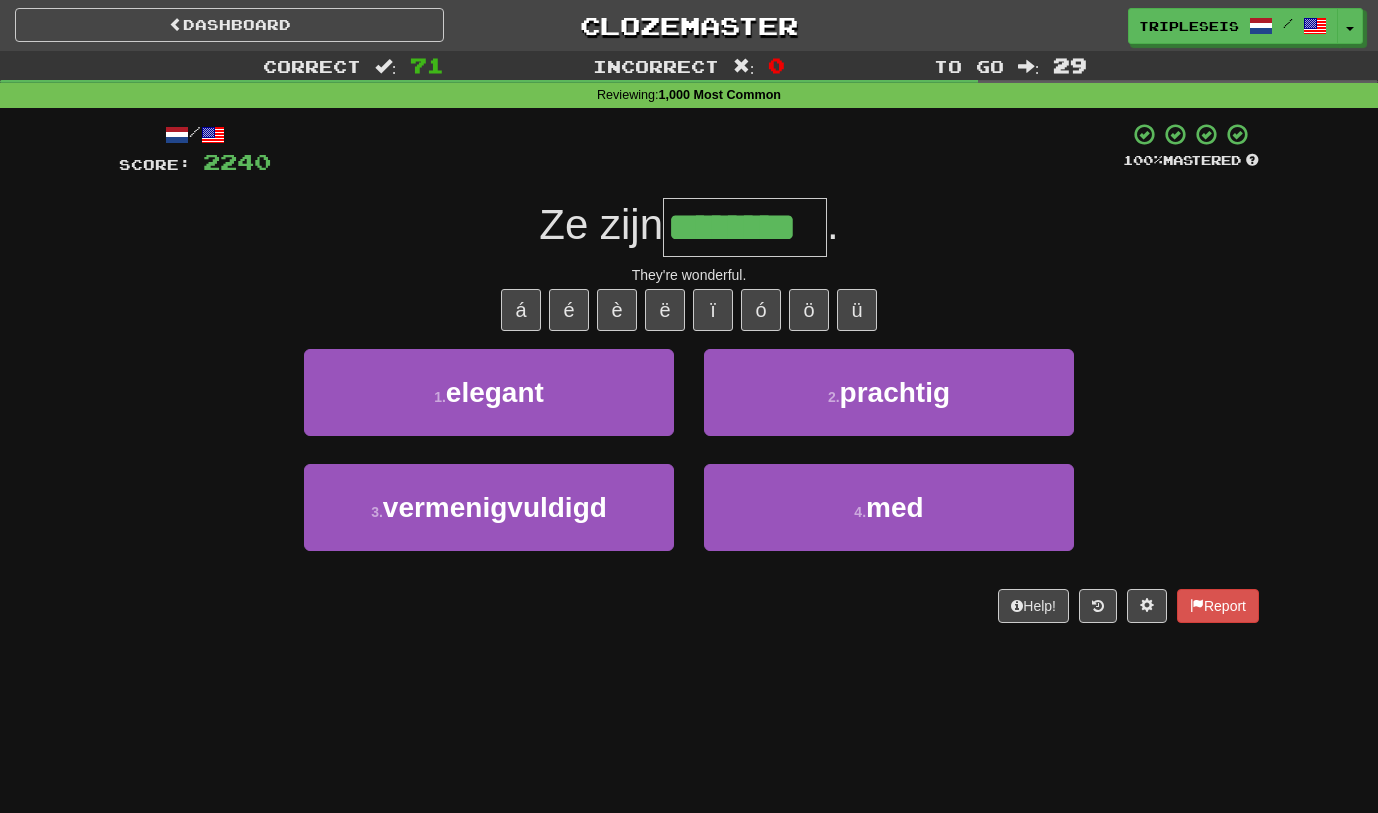 type on "********" 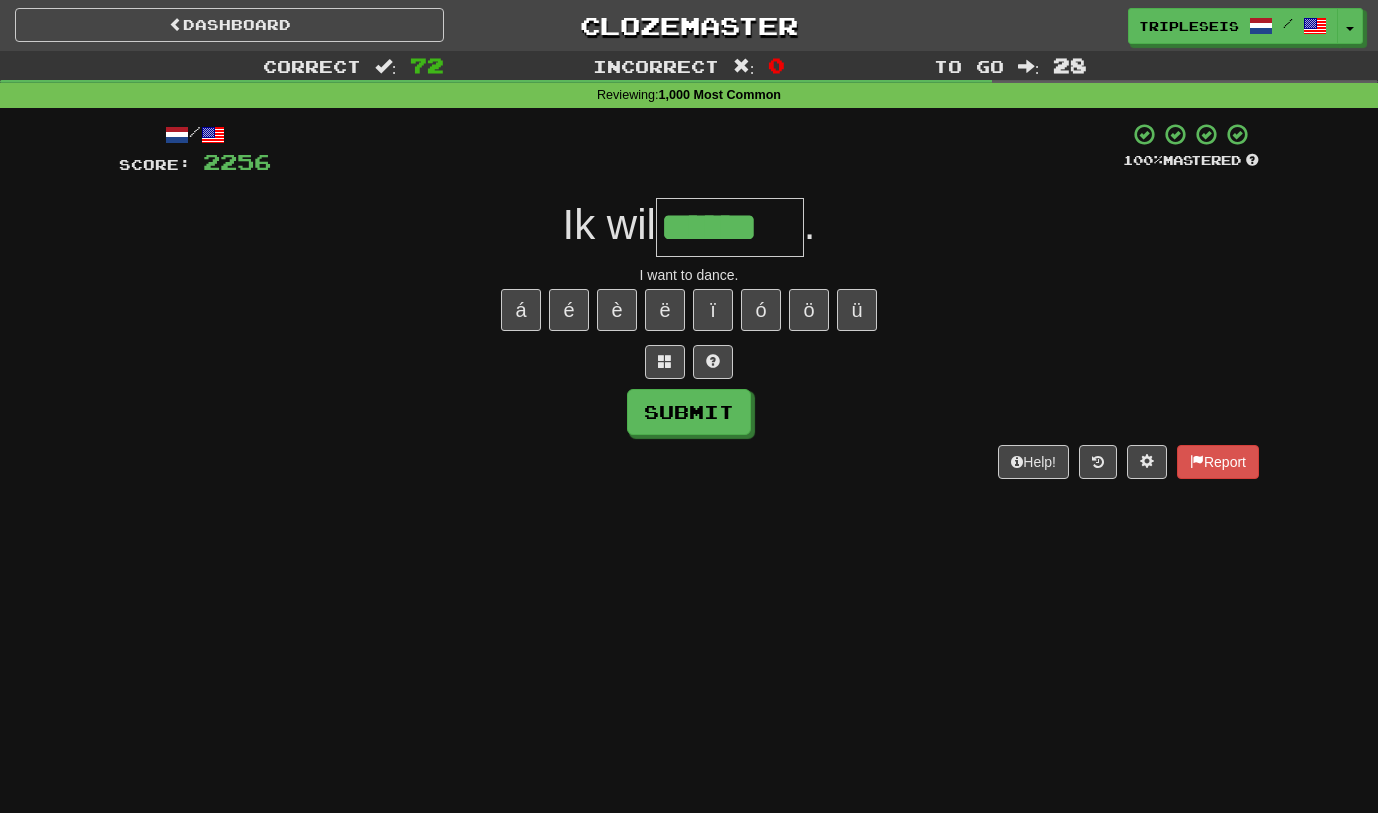 type on "******" 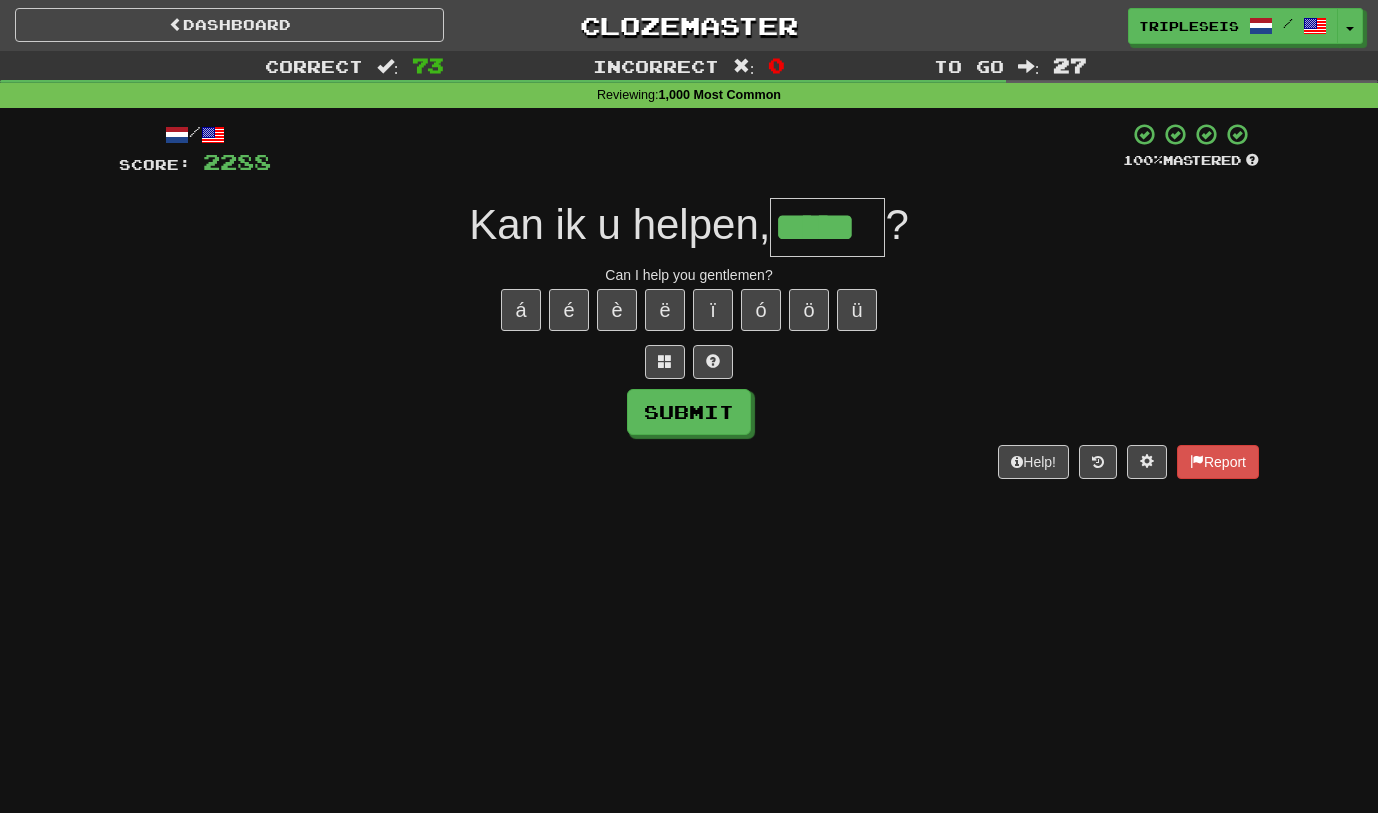 type on "*****" 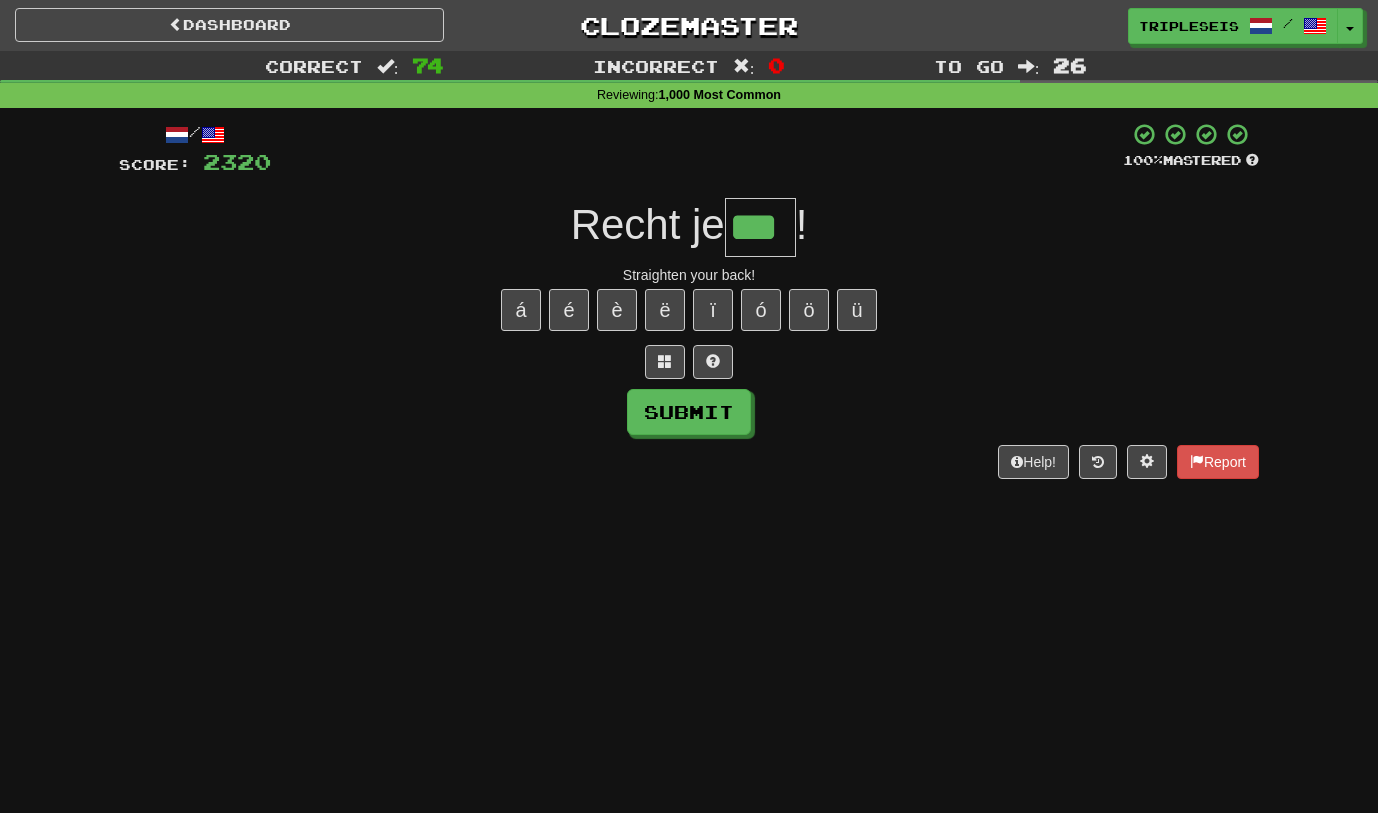 type on "***" 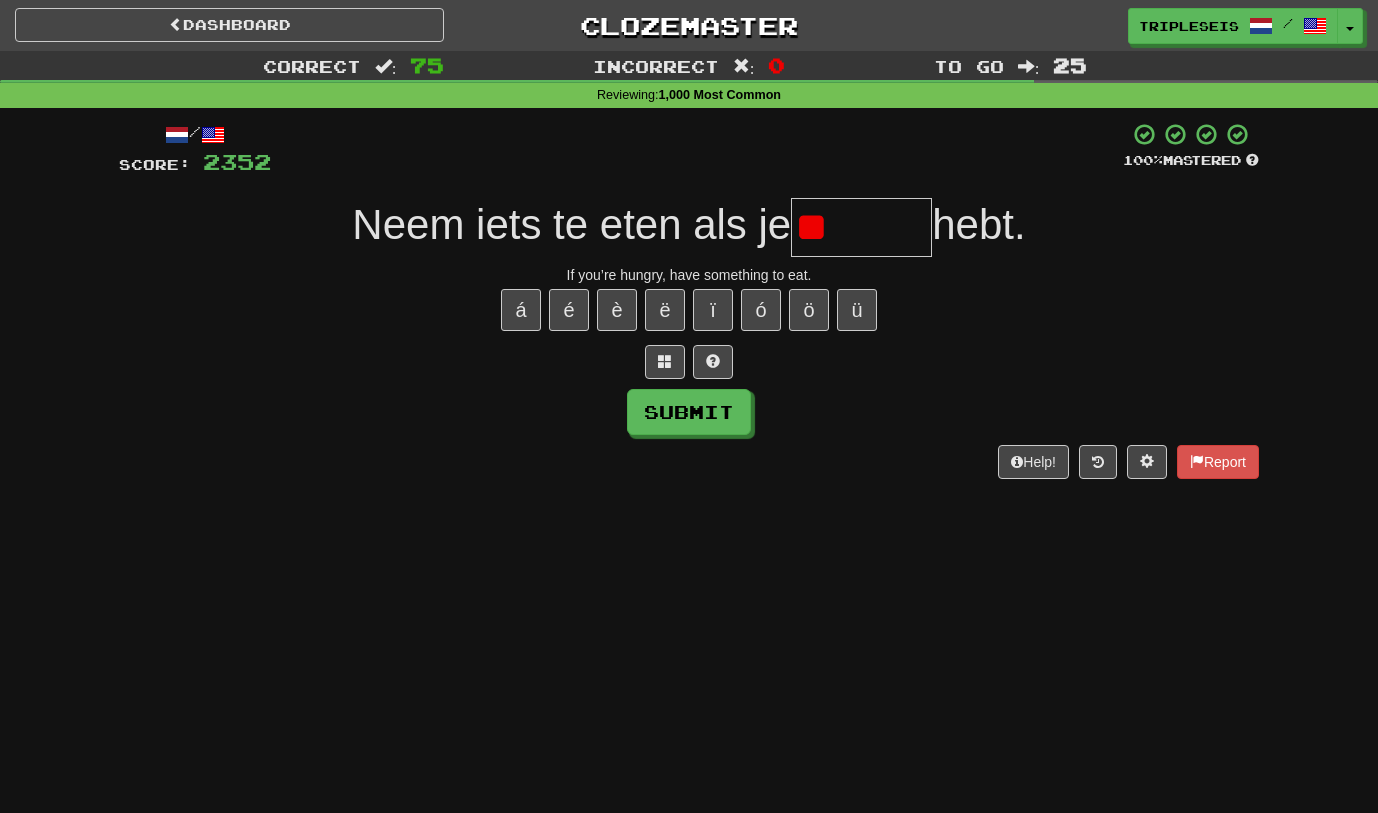 type on "*" 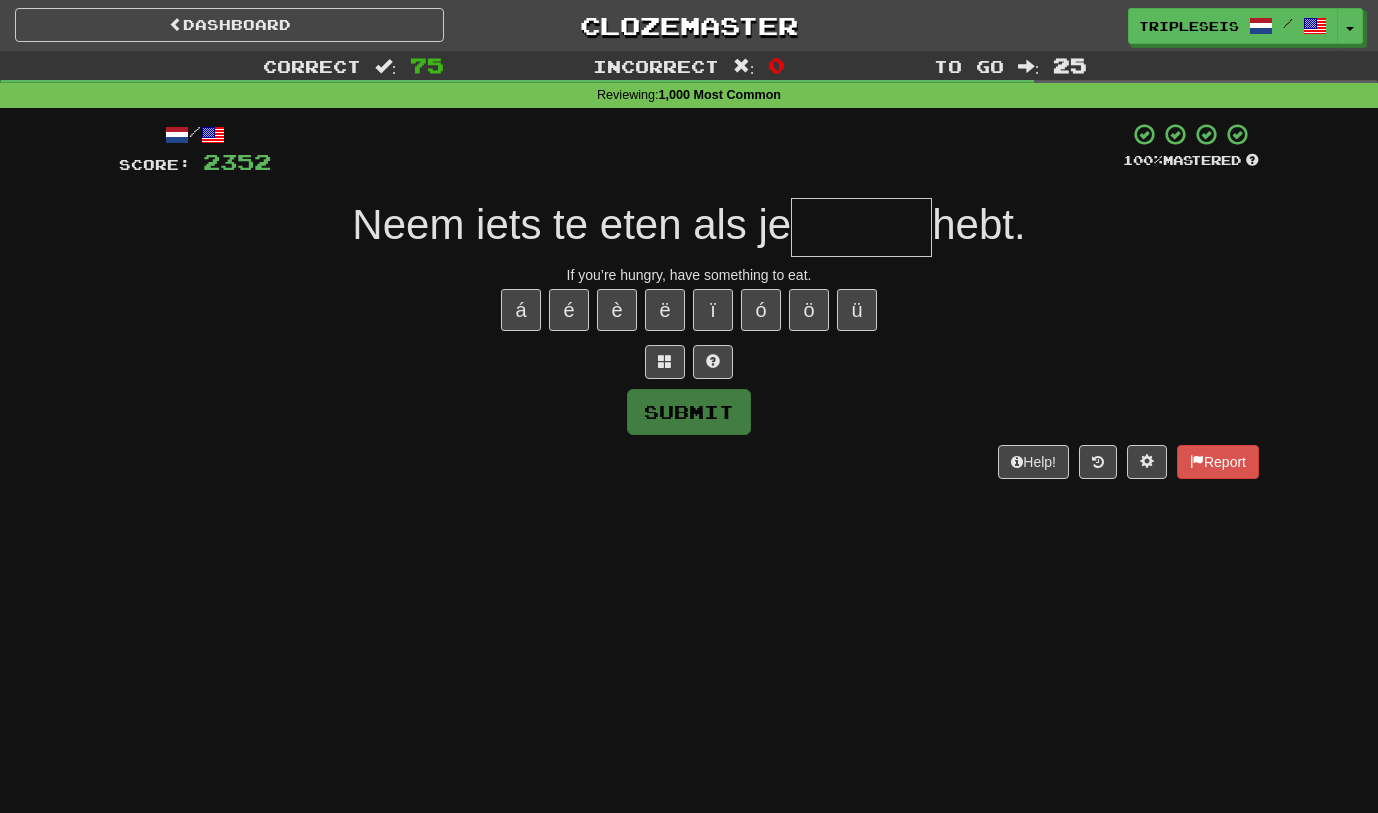 type on "*" 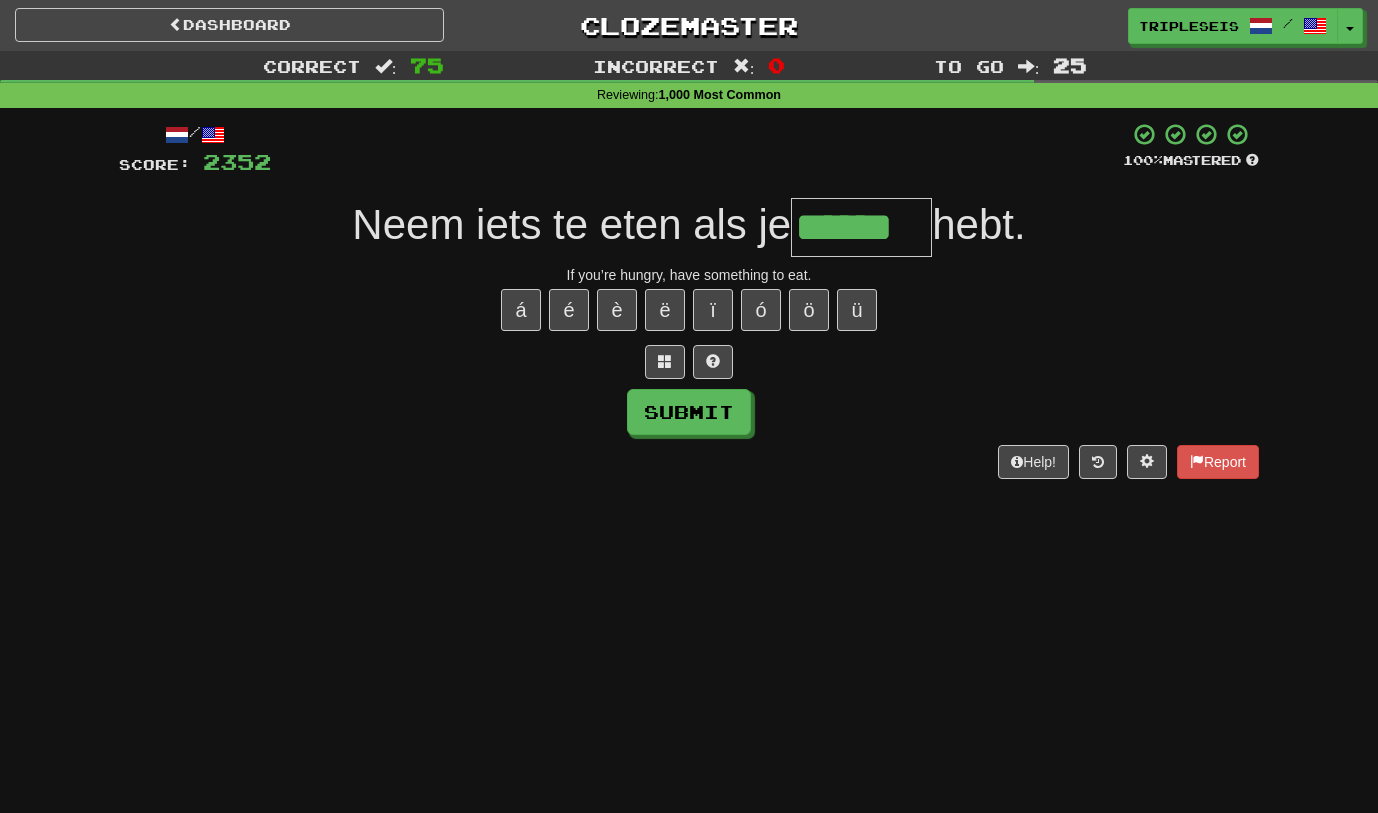 type on "******" 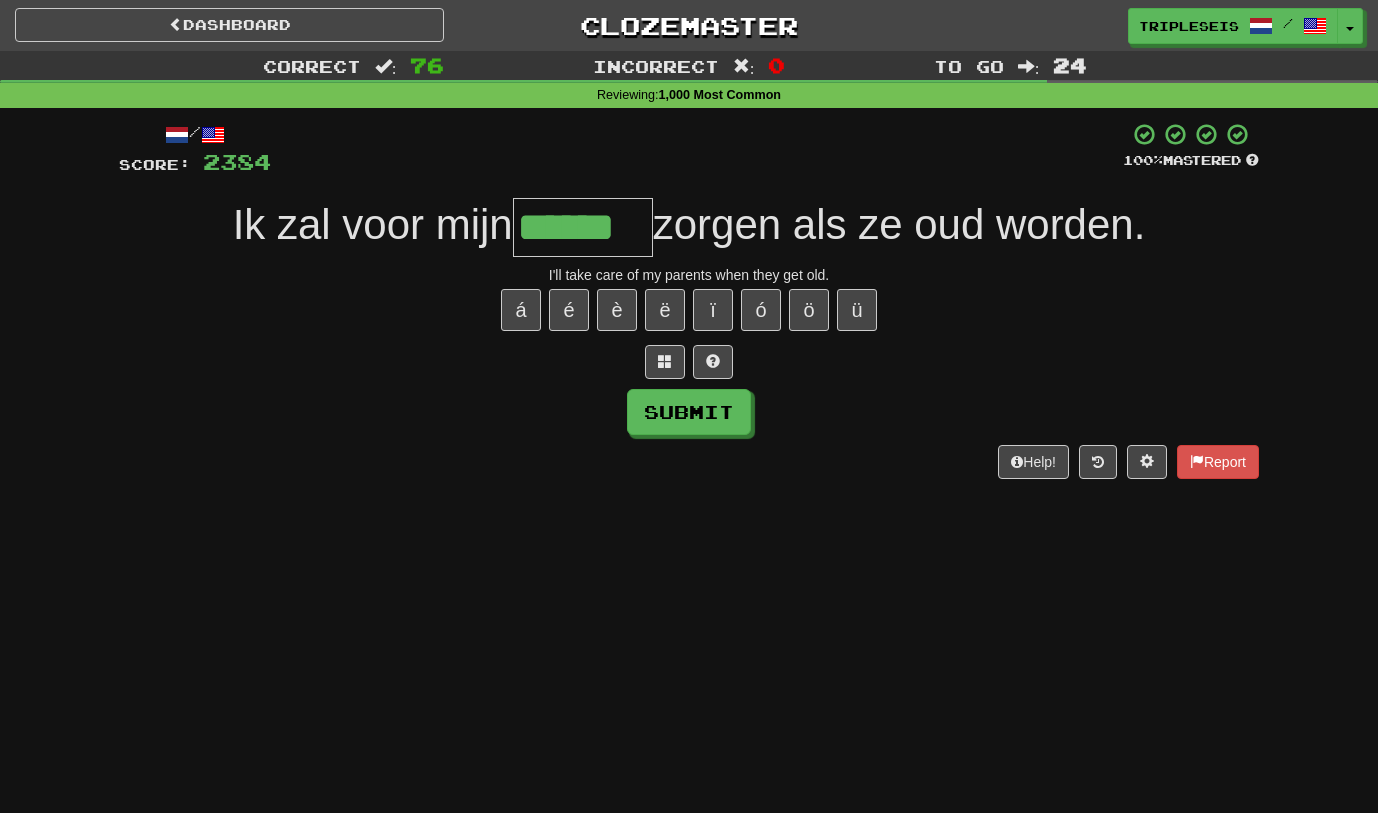 type on "******" 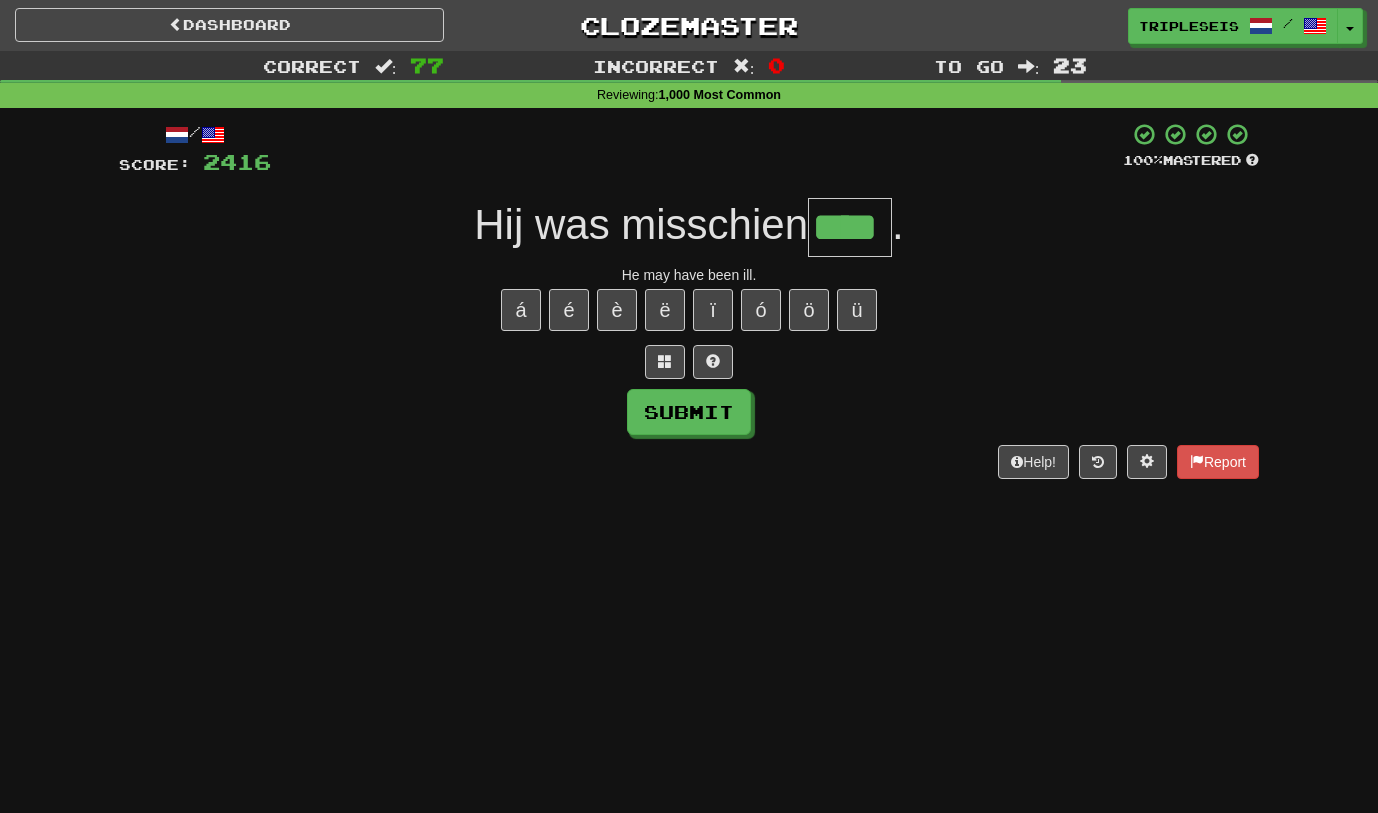type on "****" 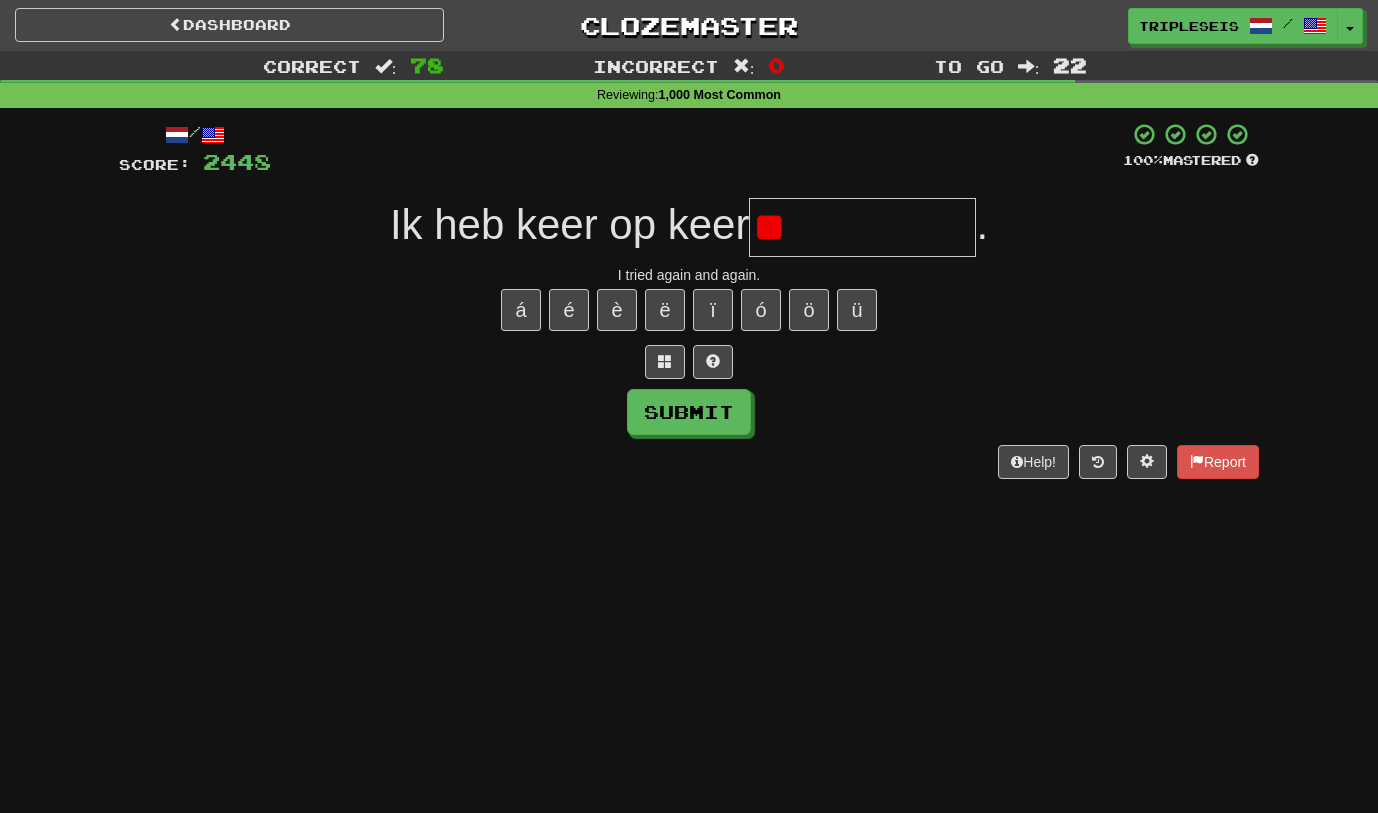 type on "*" 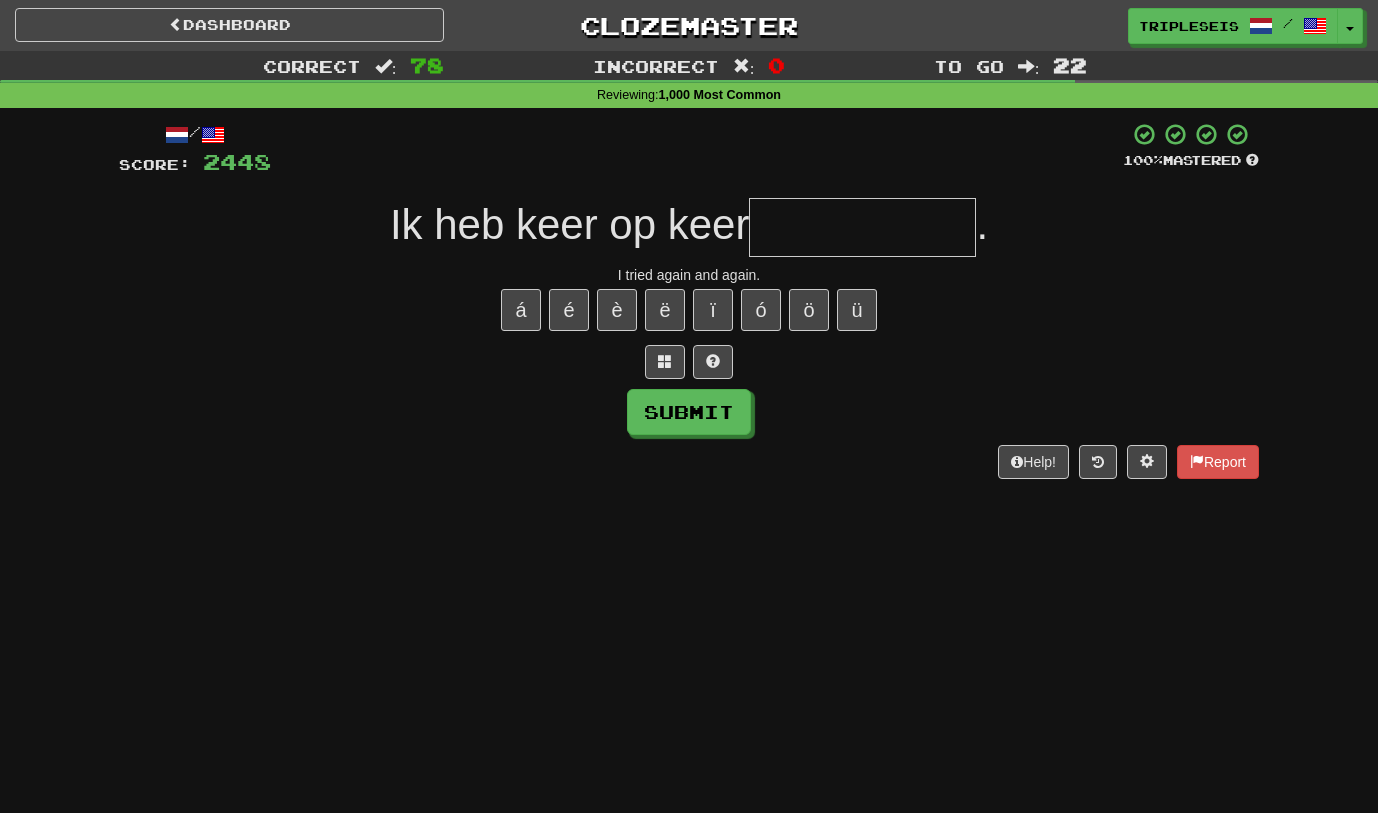 type on "*" 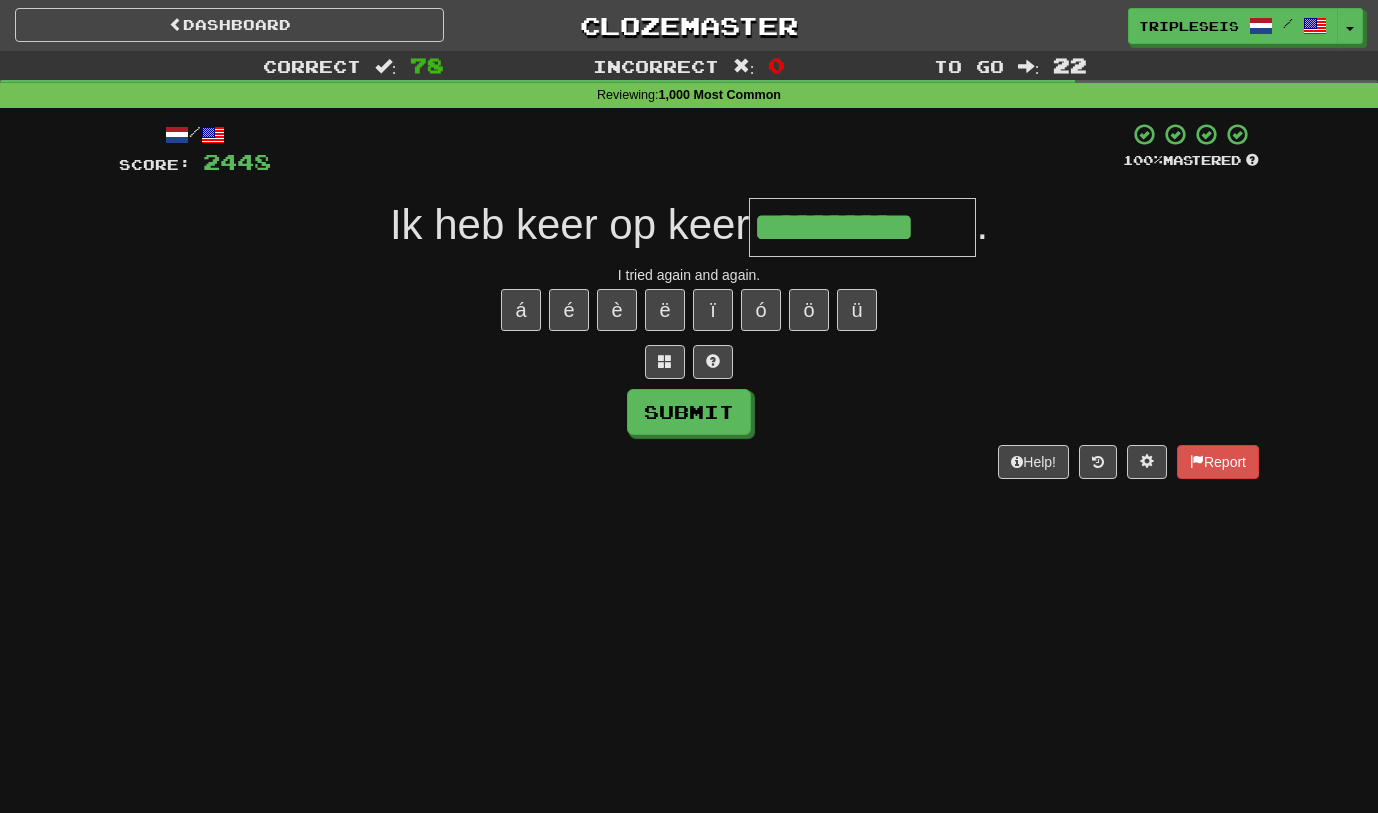 type on "**********" 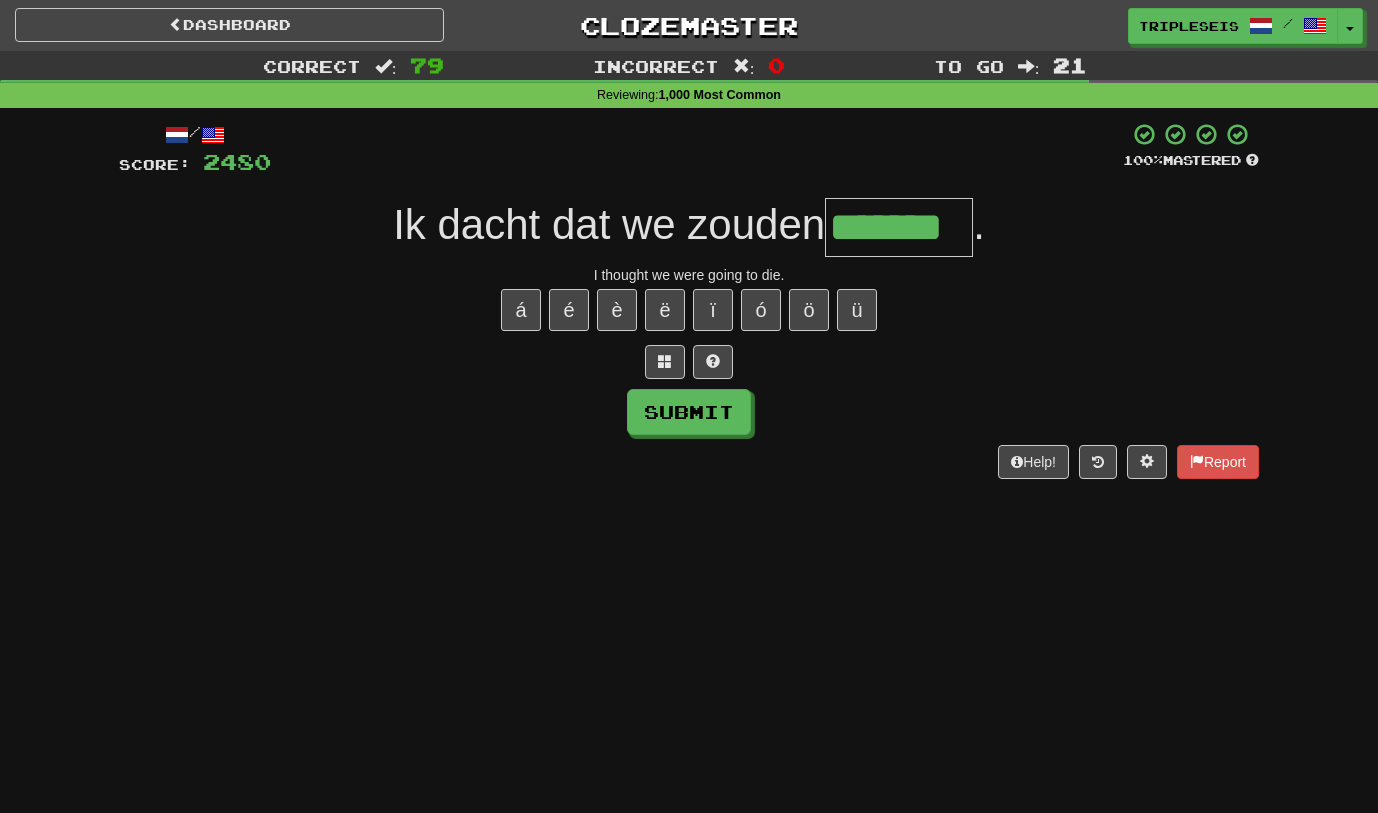 type on "*******" 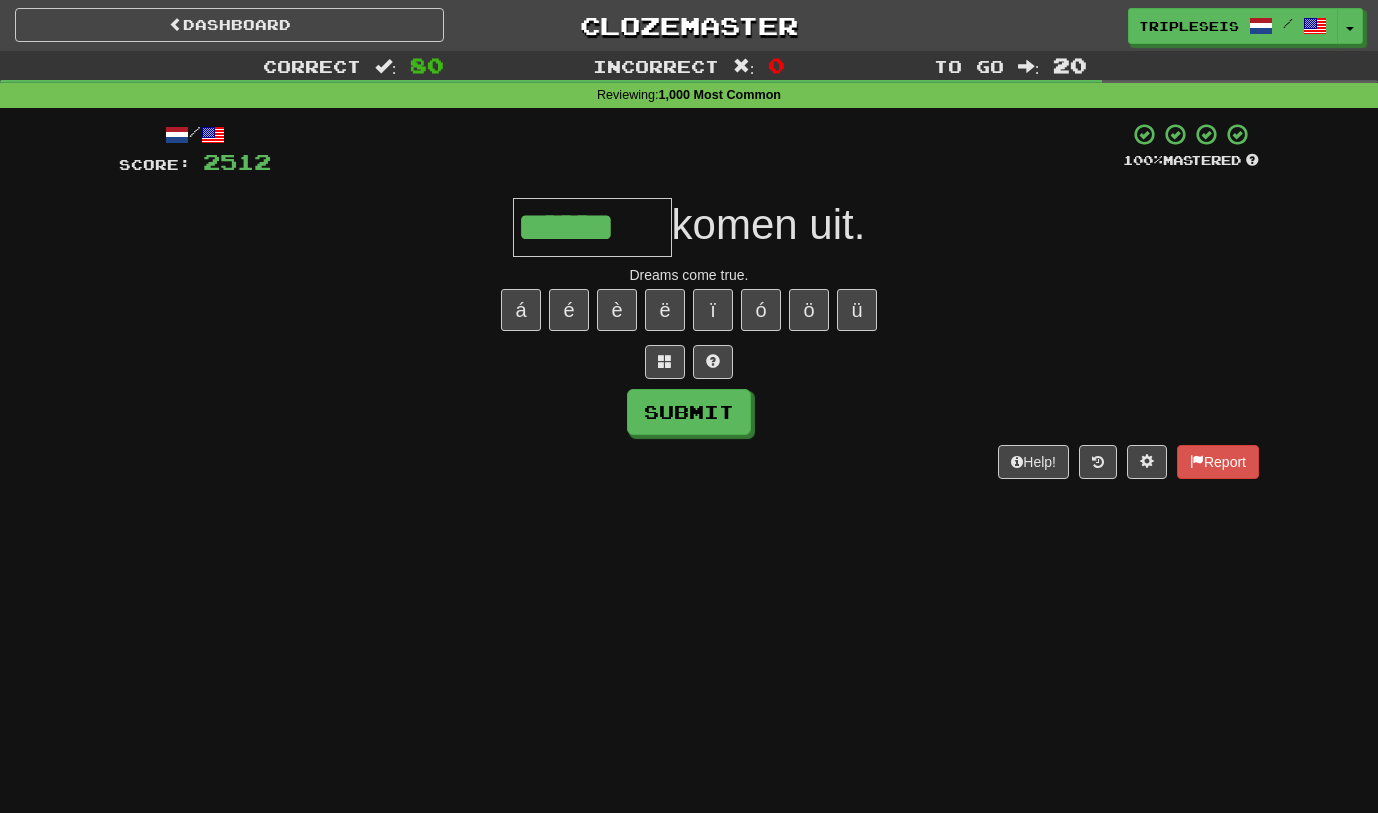 type on "******" 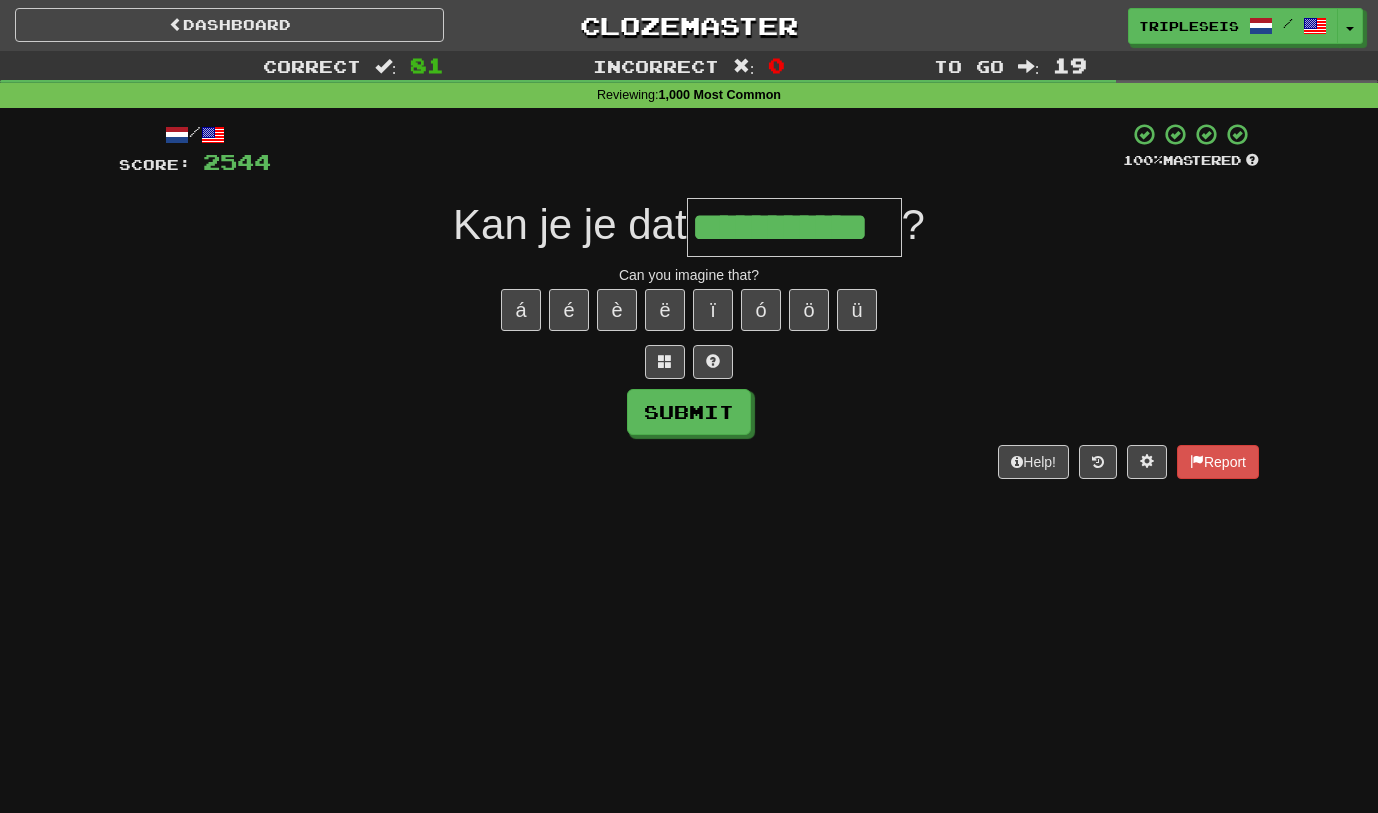 type on "**********" 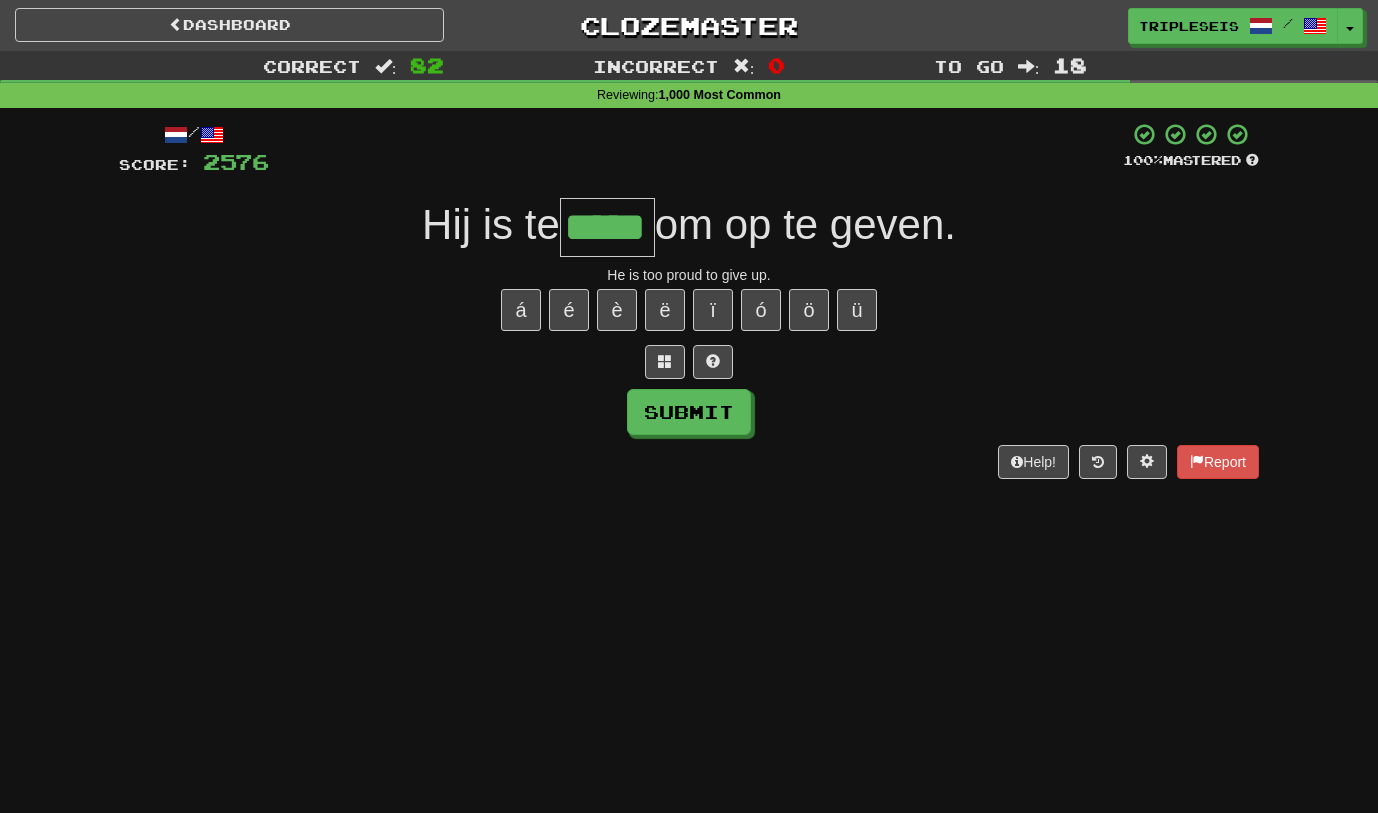 type on "*****" 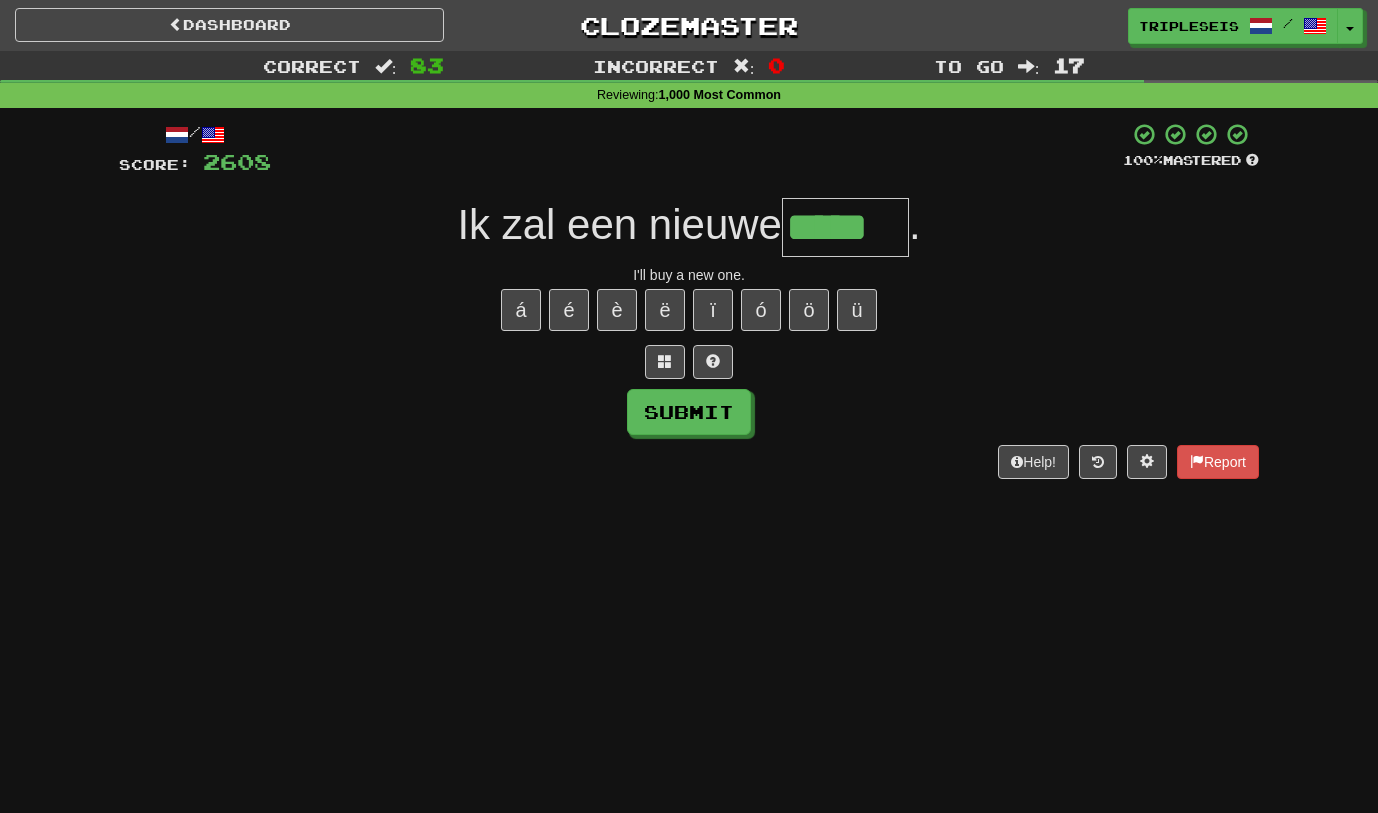 type on "*****" 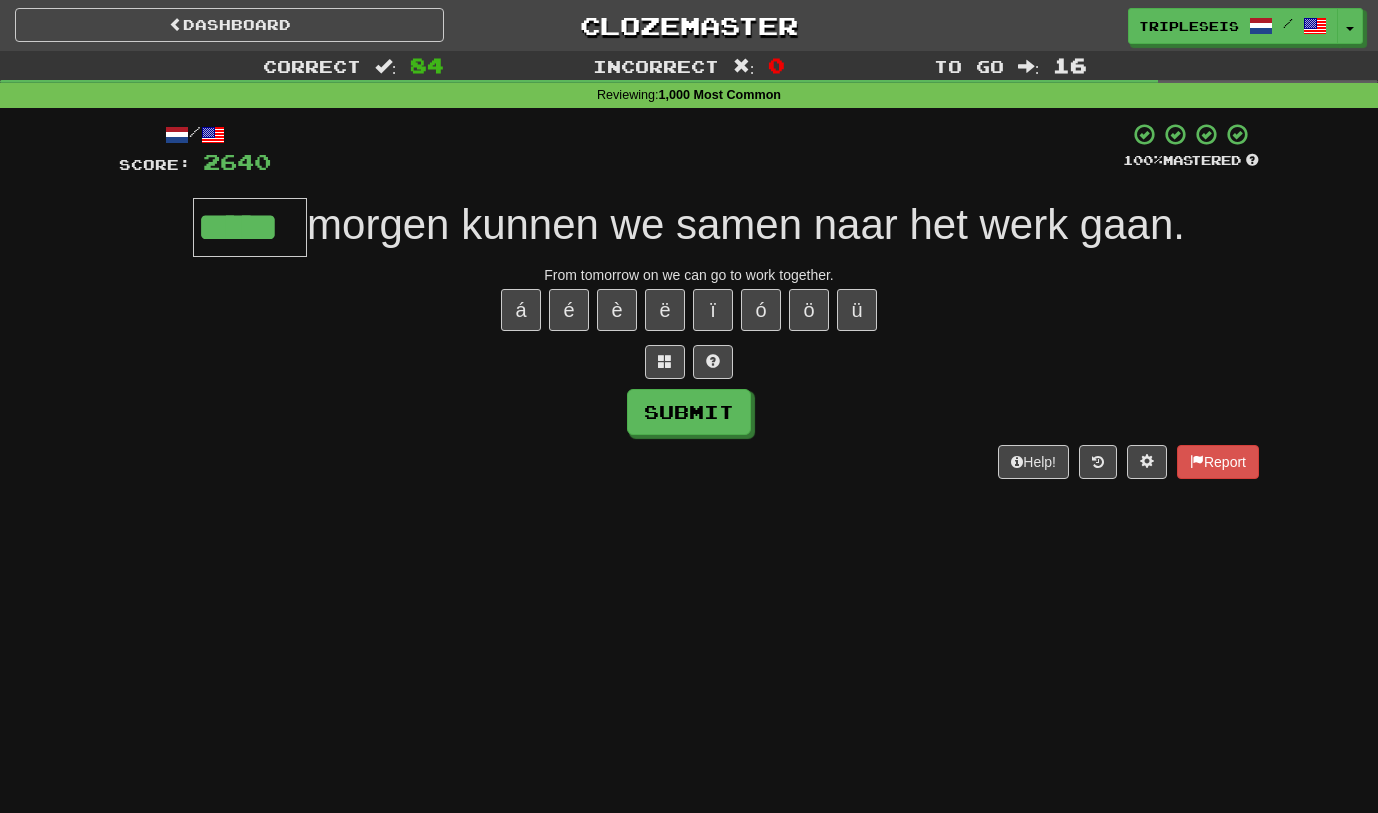 type on "*****" 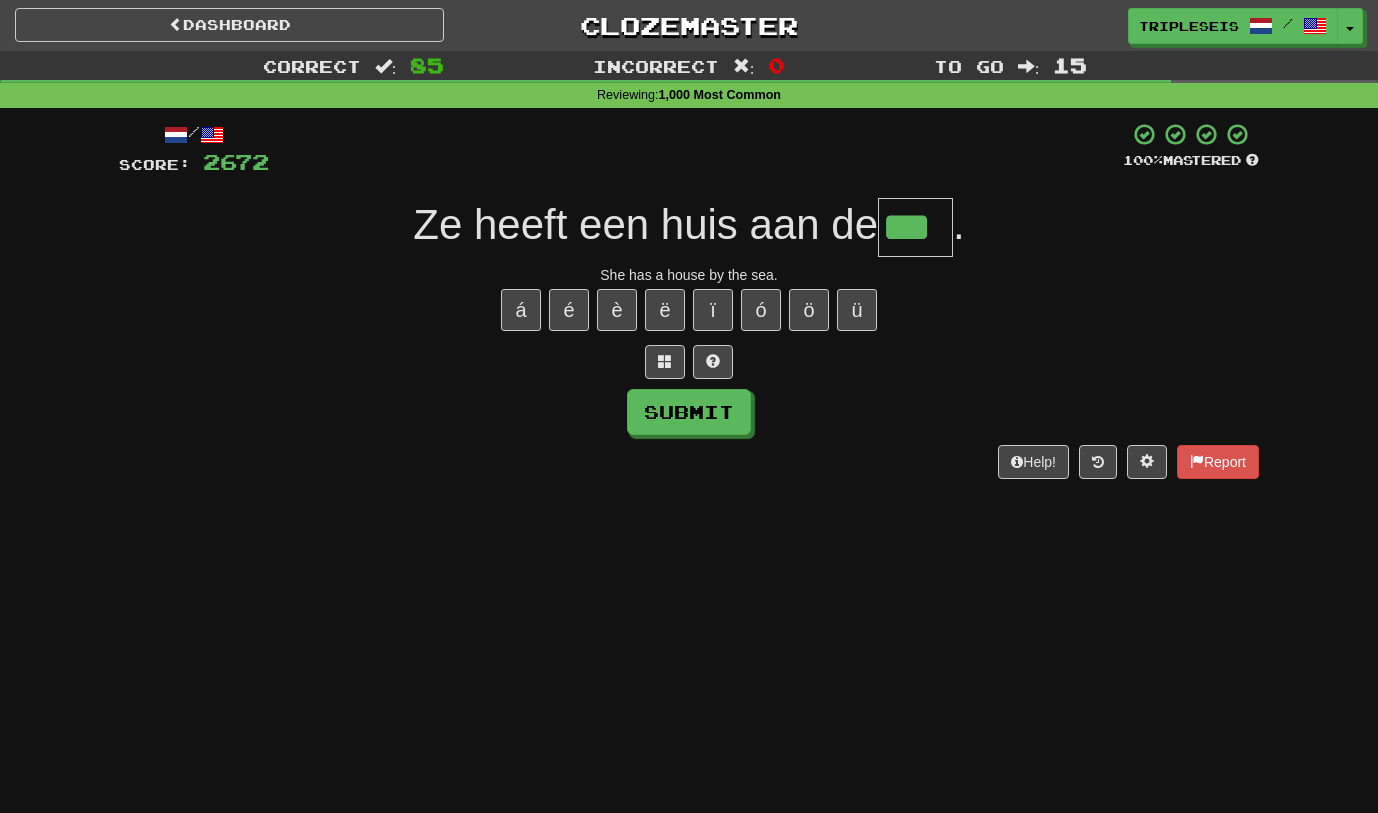 type on "***" 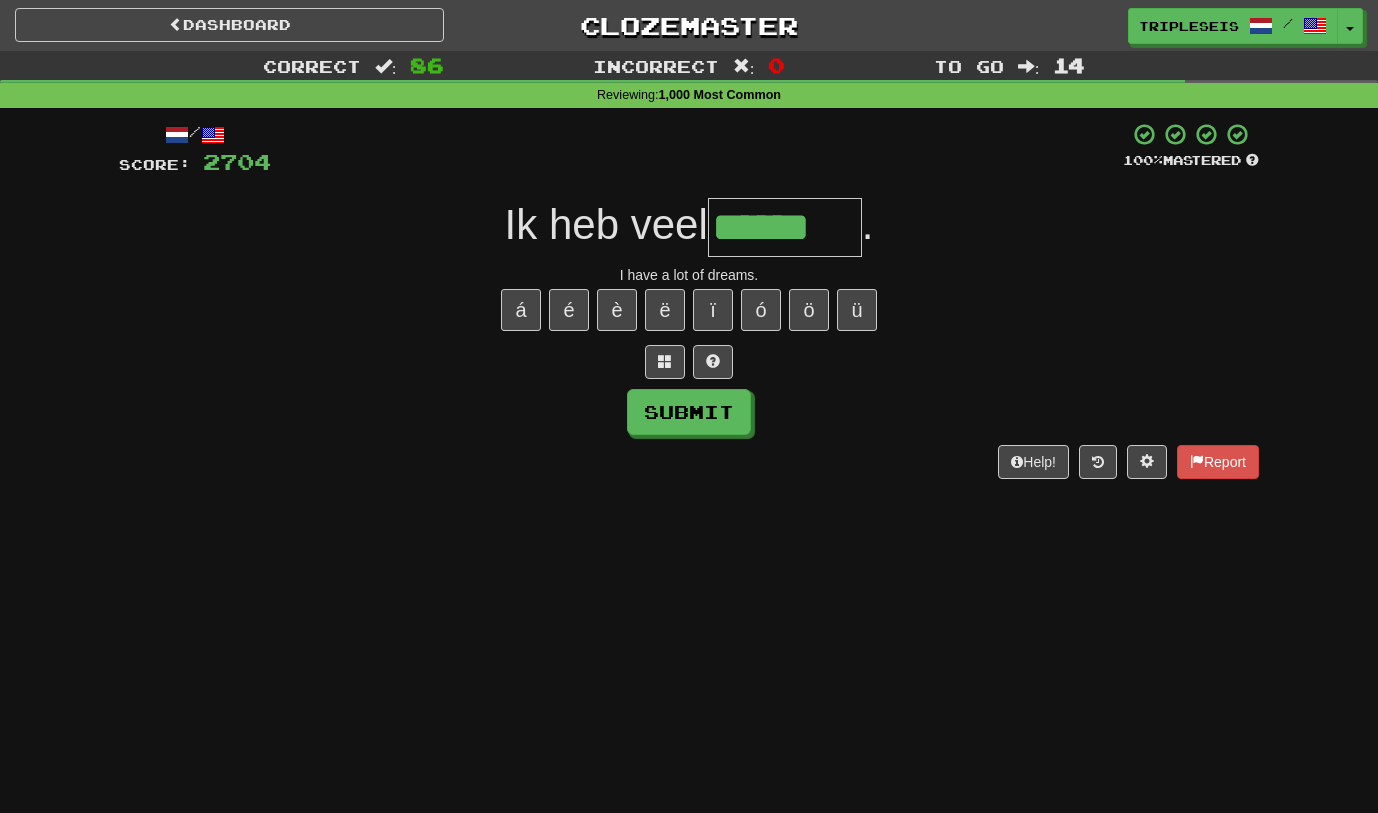 type on "******" 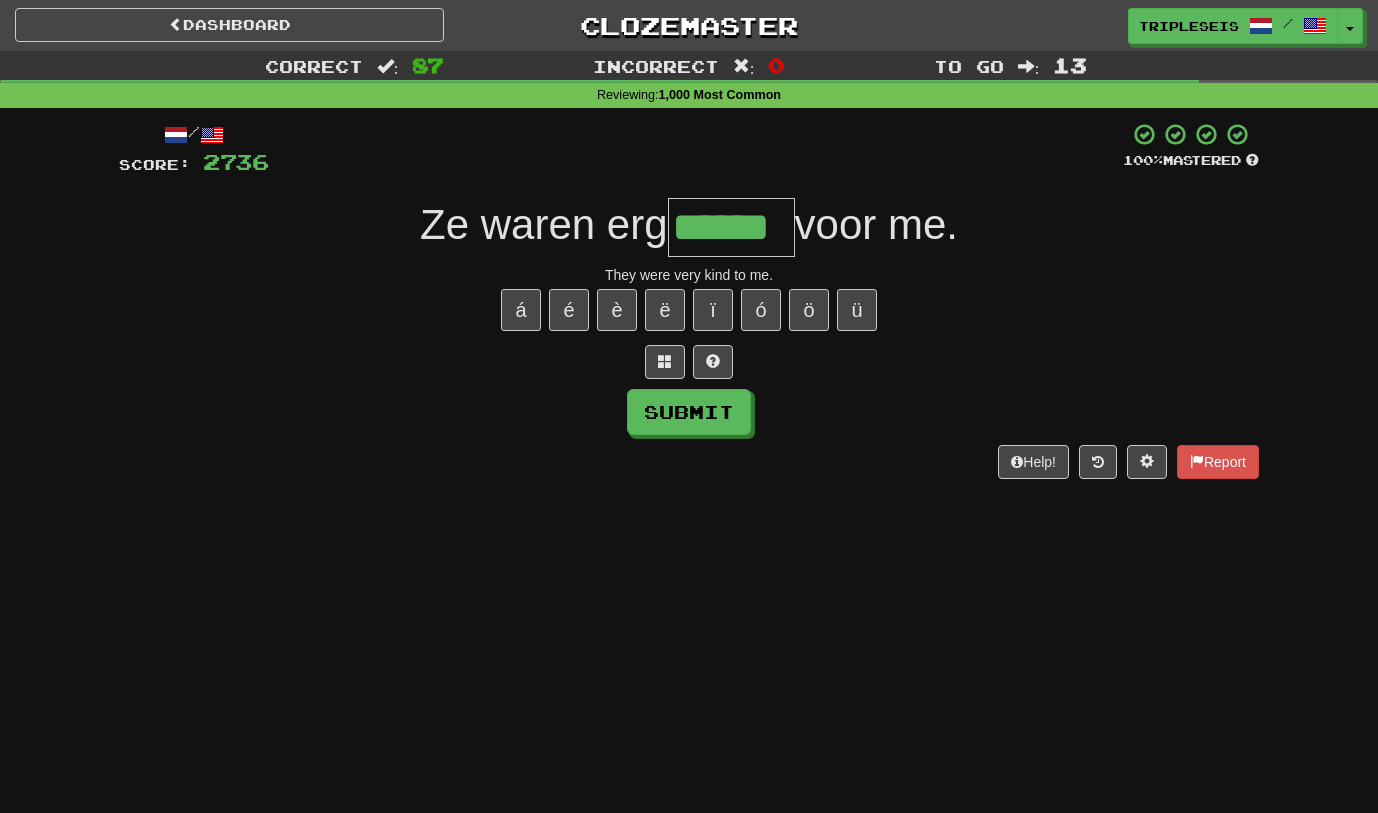 type on "******" 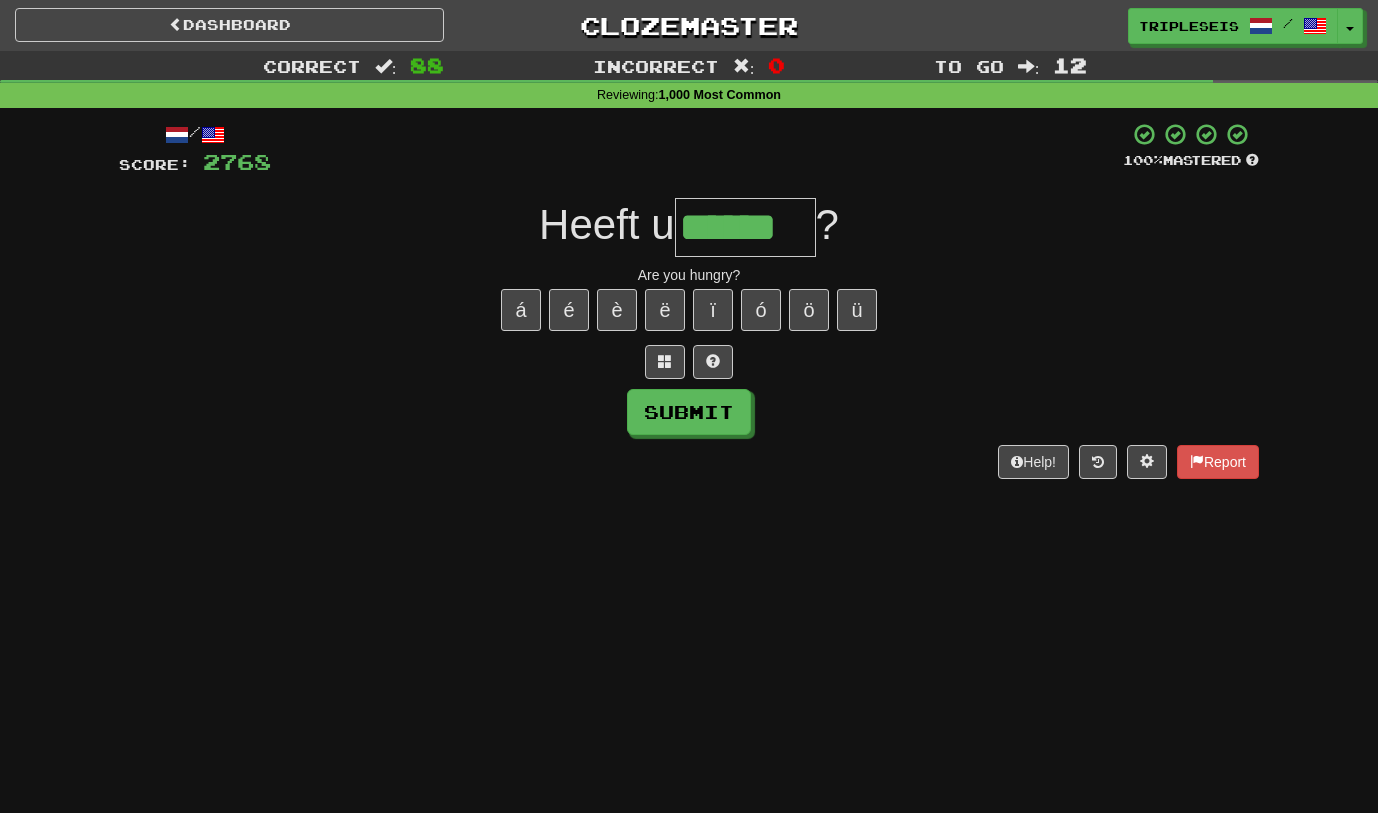 type on "******" 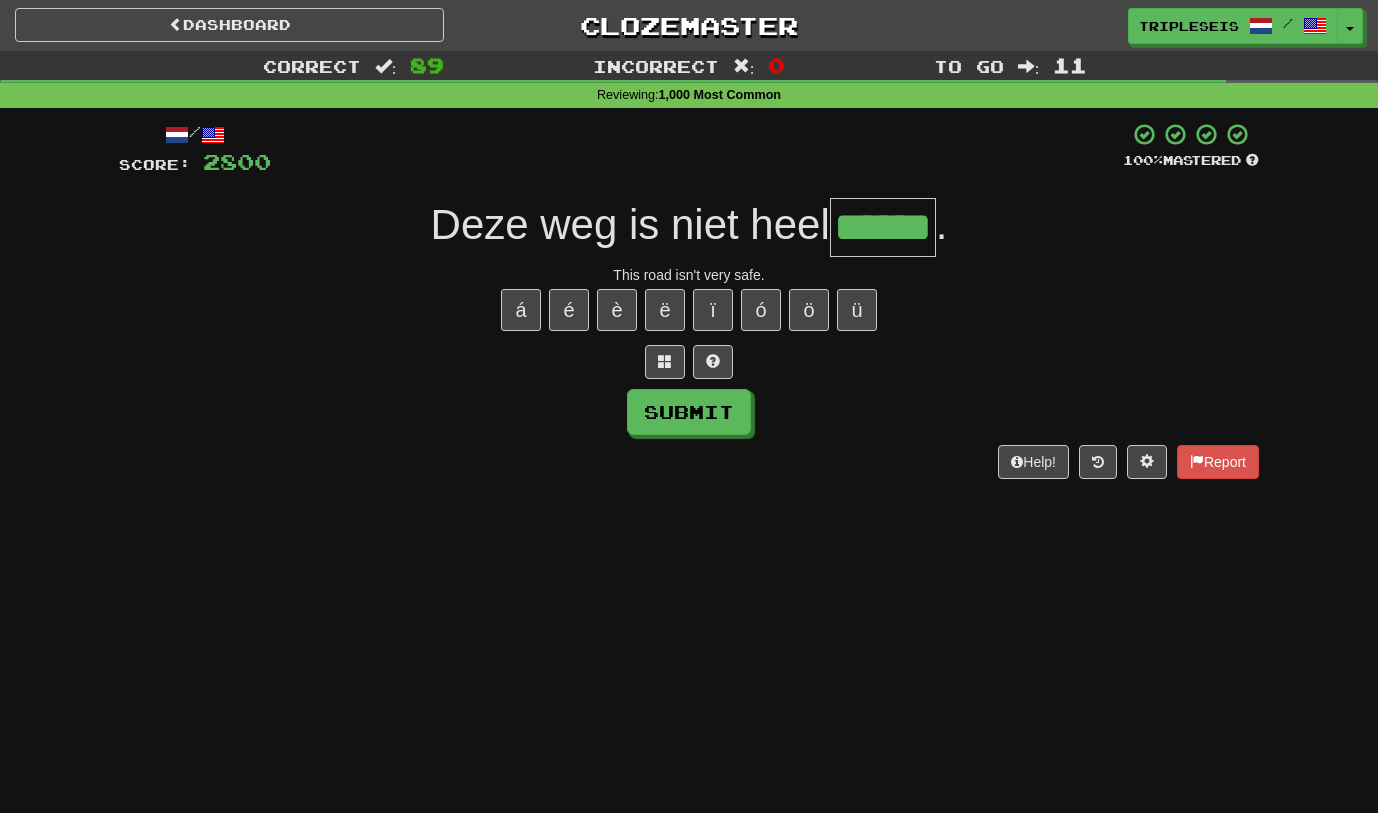 type on "******" 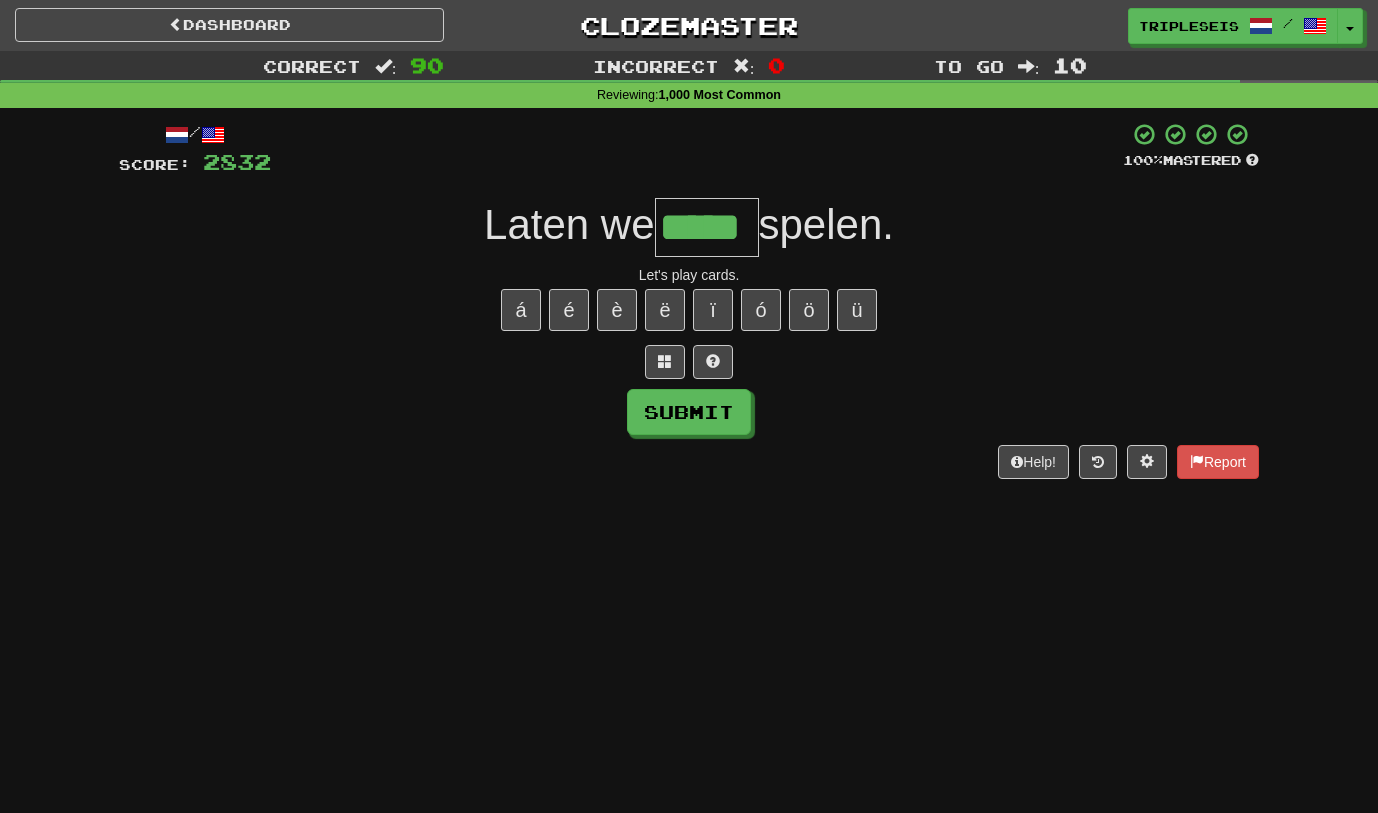type on "*****" 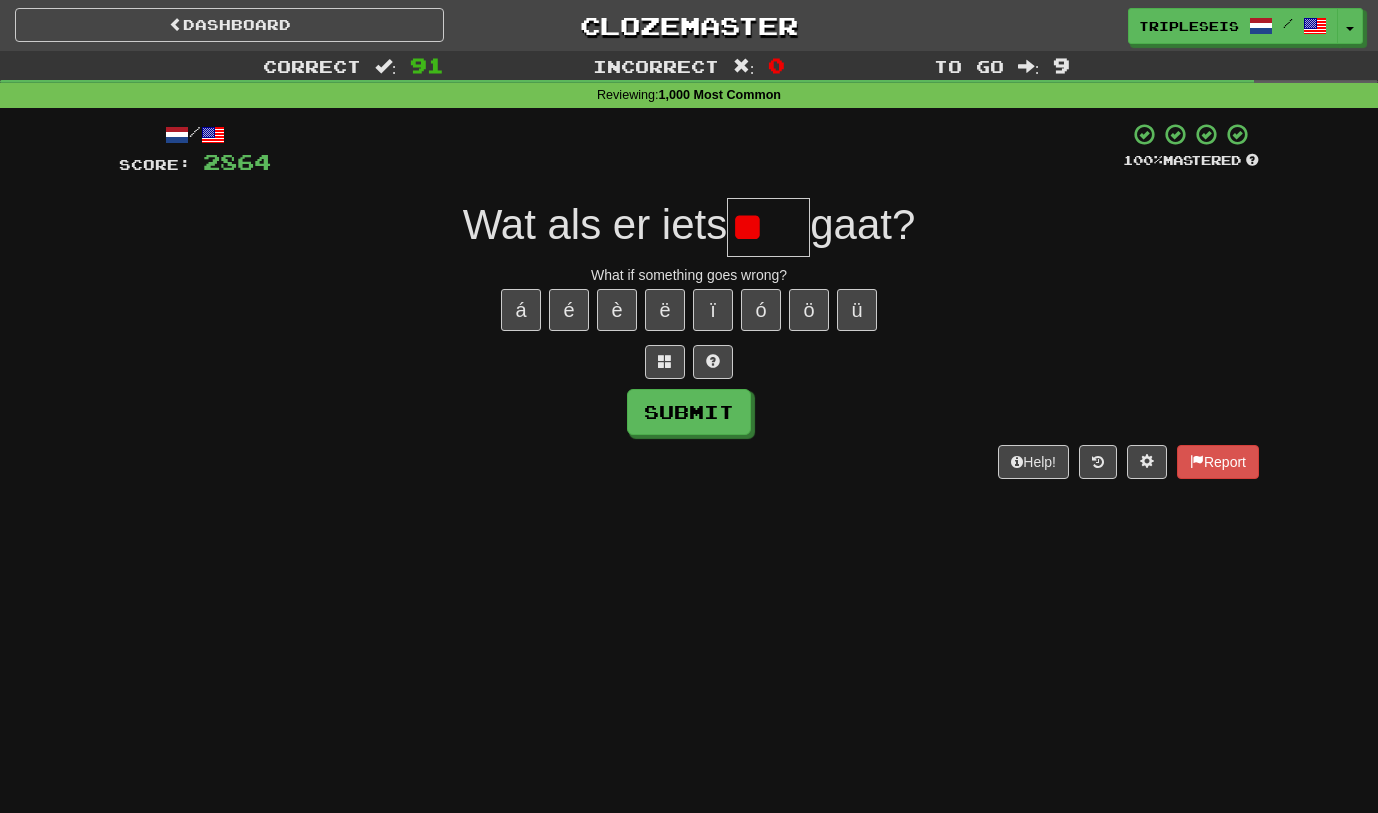type on "*" 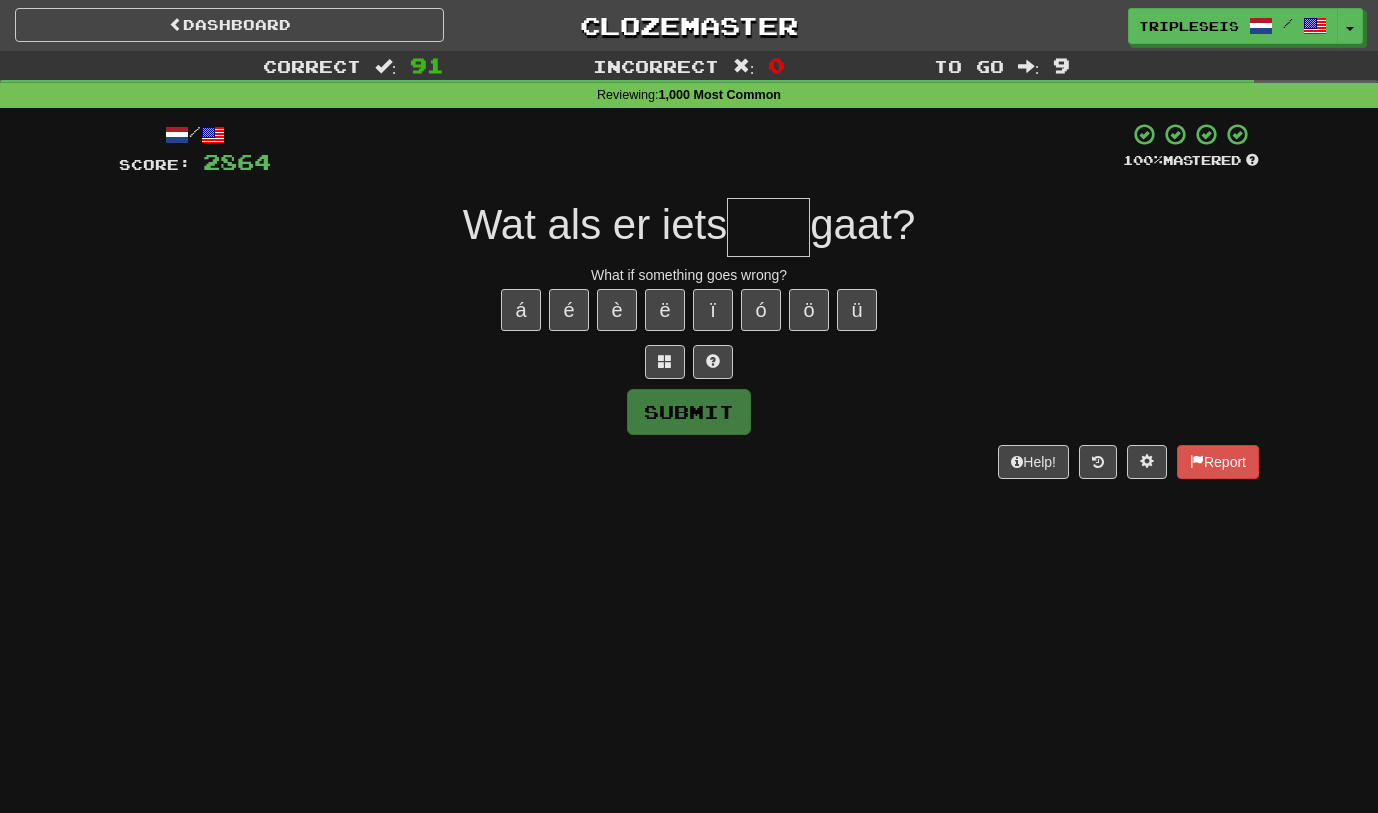 type on "*" 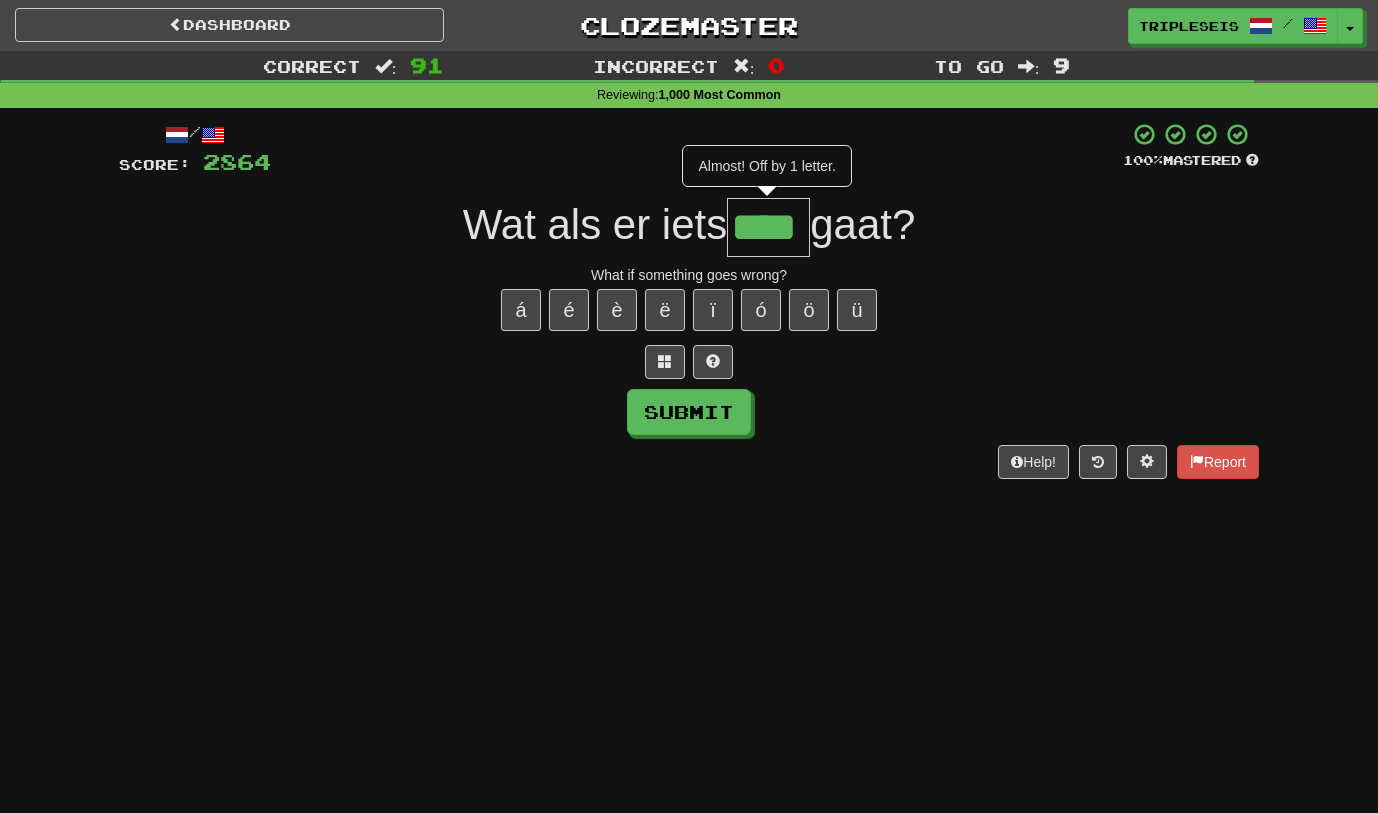 type on "****" 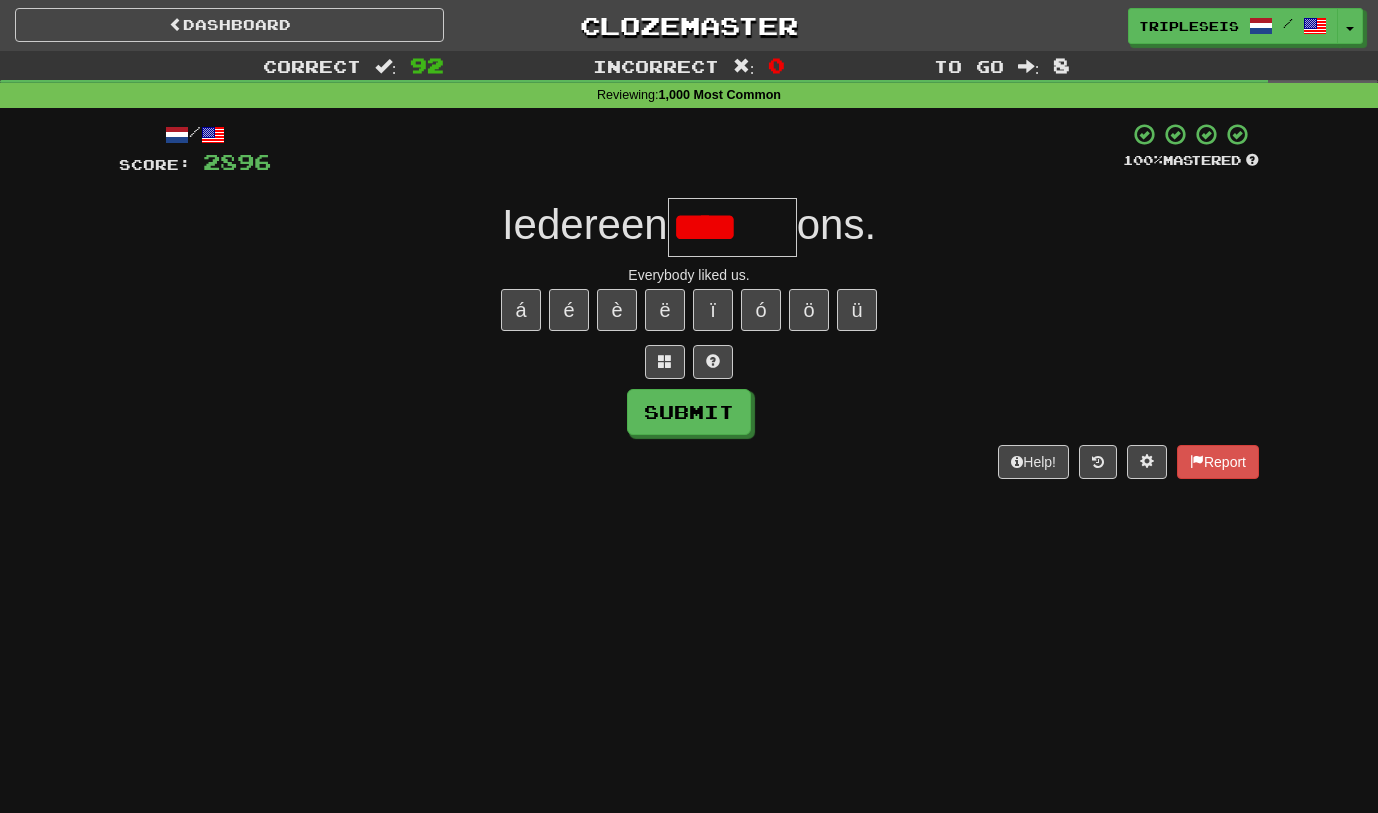 scroll, scrollTop: 0, scrollLeft: 0, axis: both 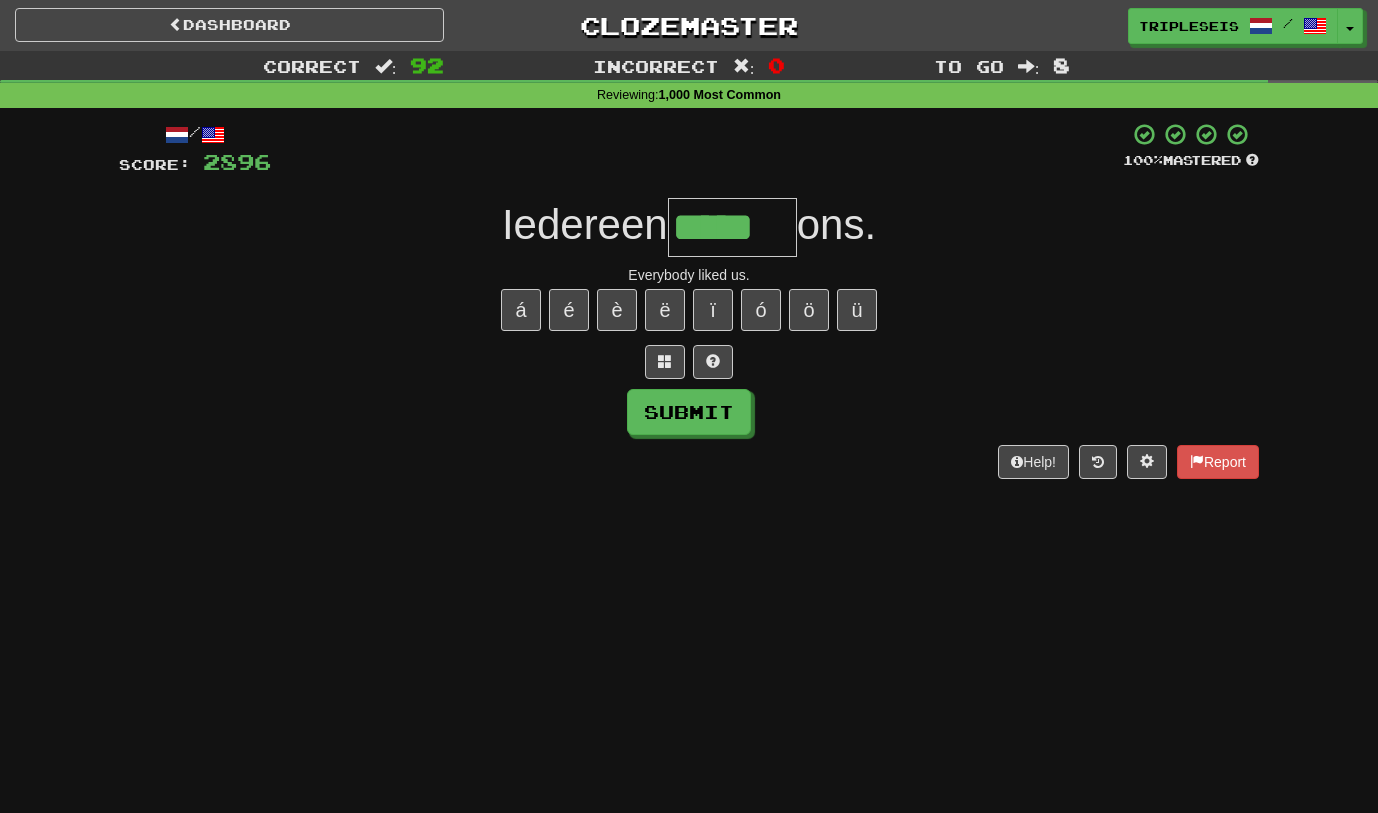 type on "*****" 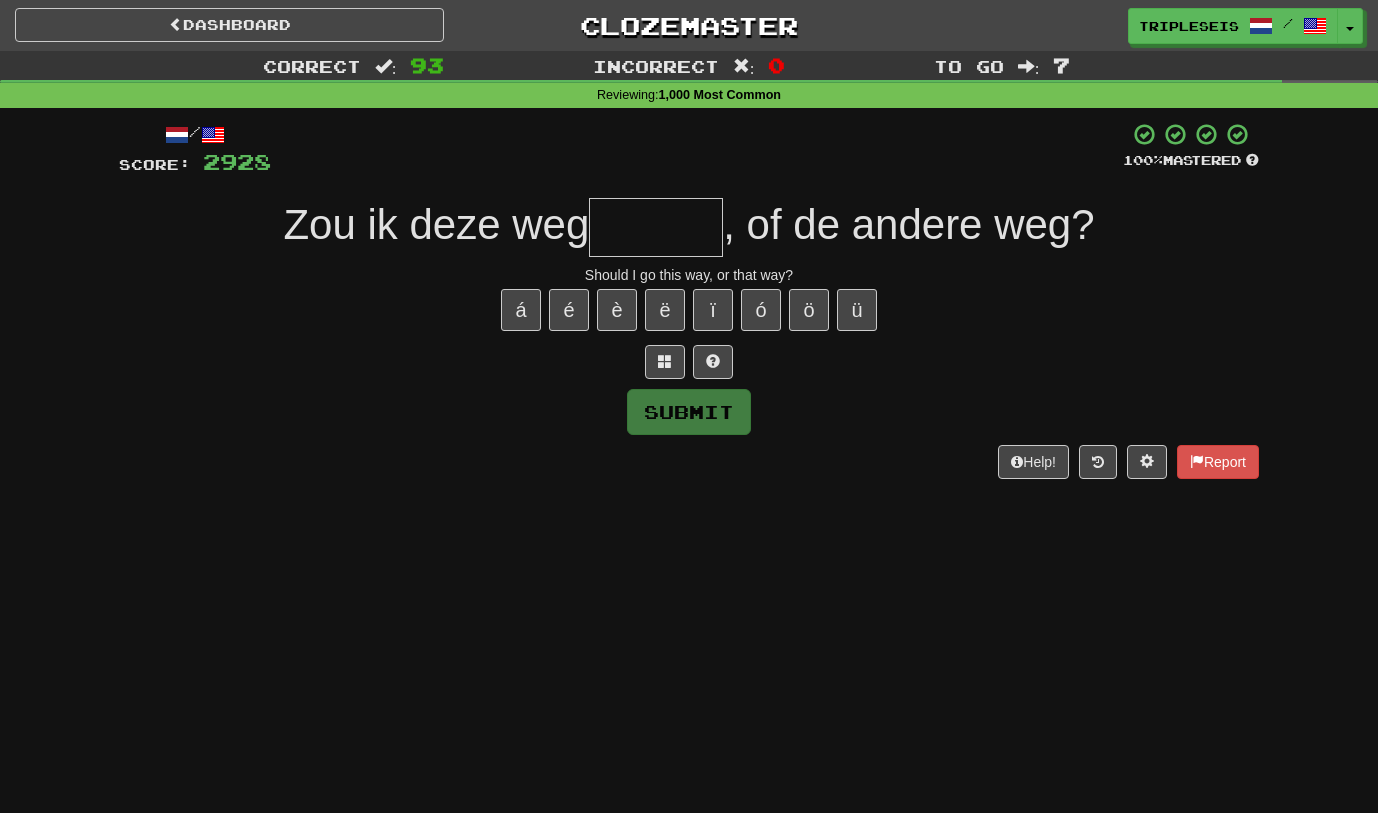type on "*" 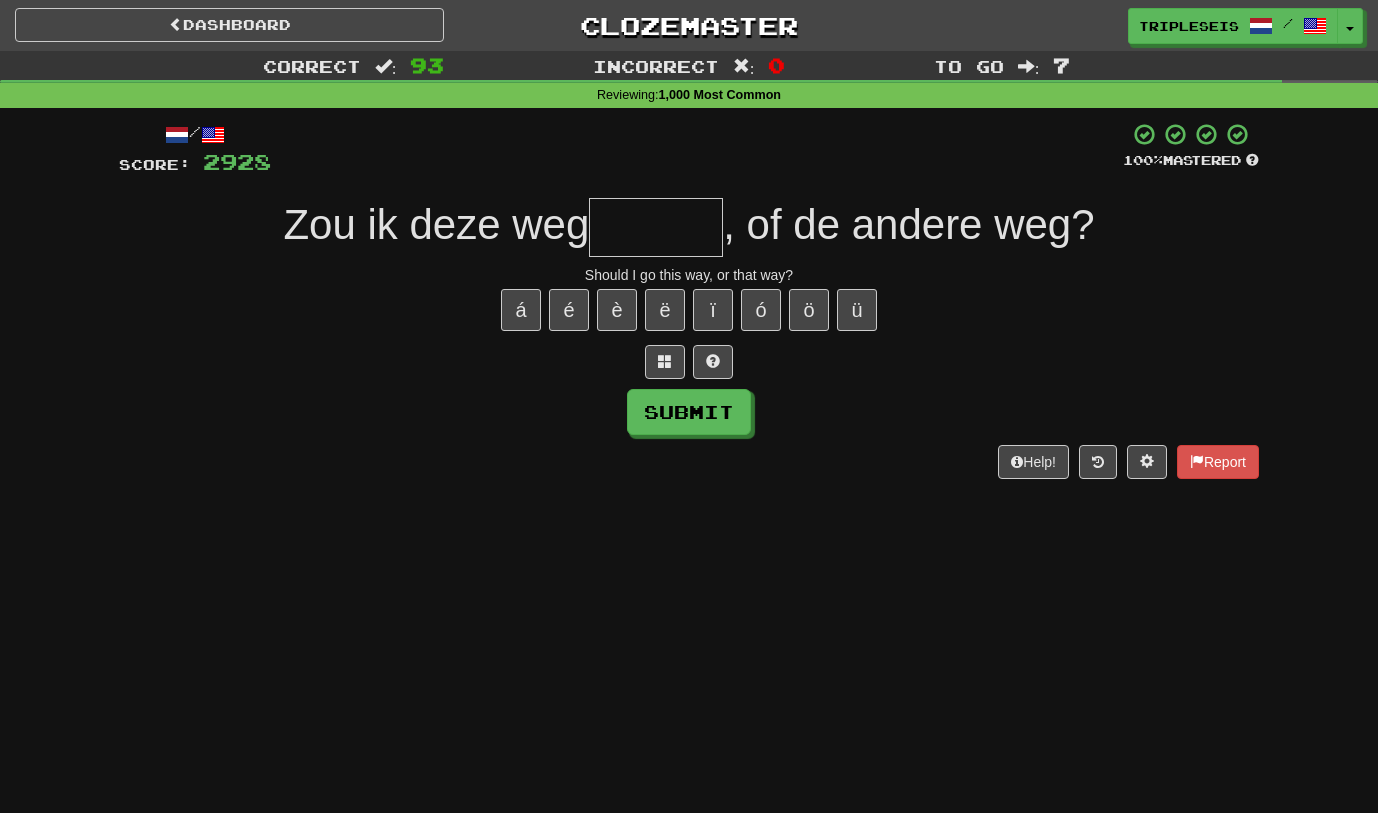 type on "*" 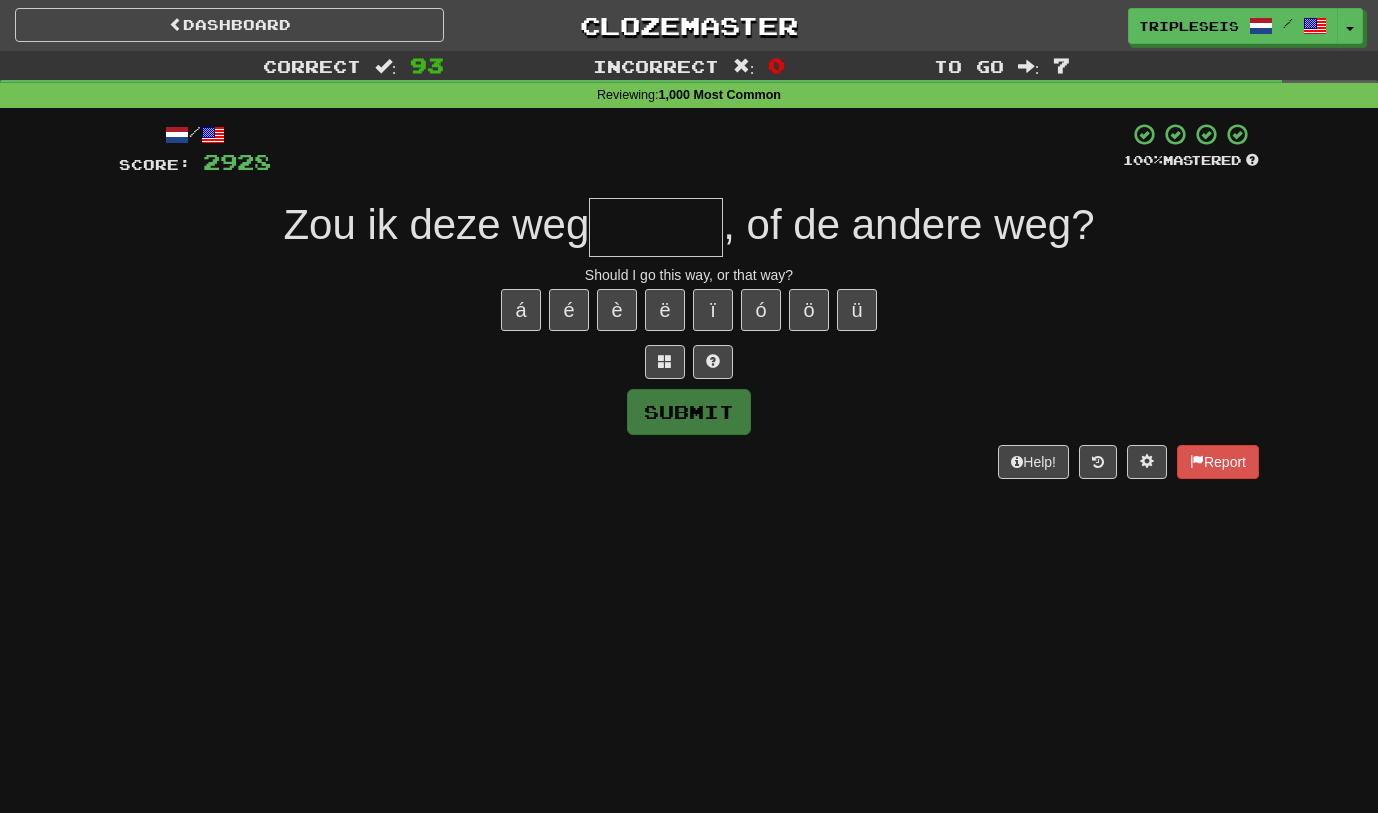 type on "*" 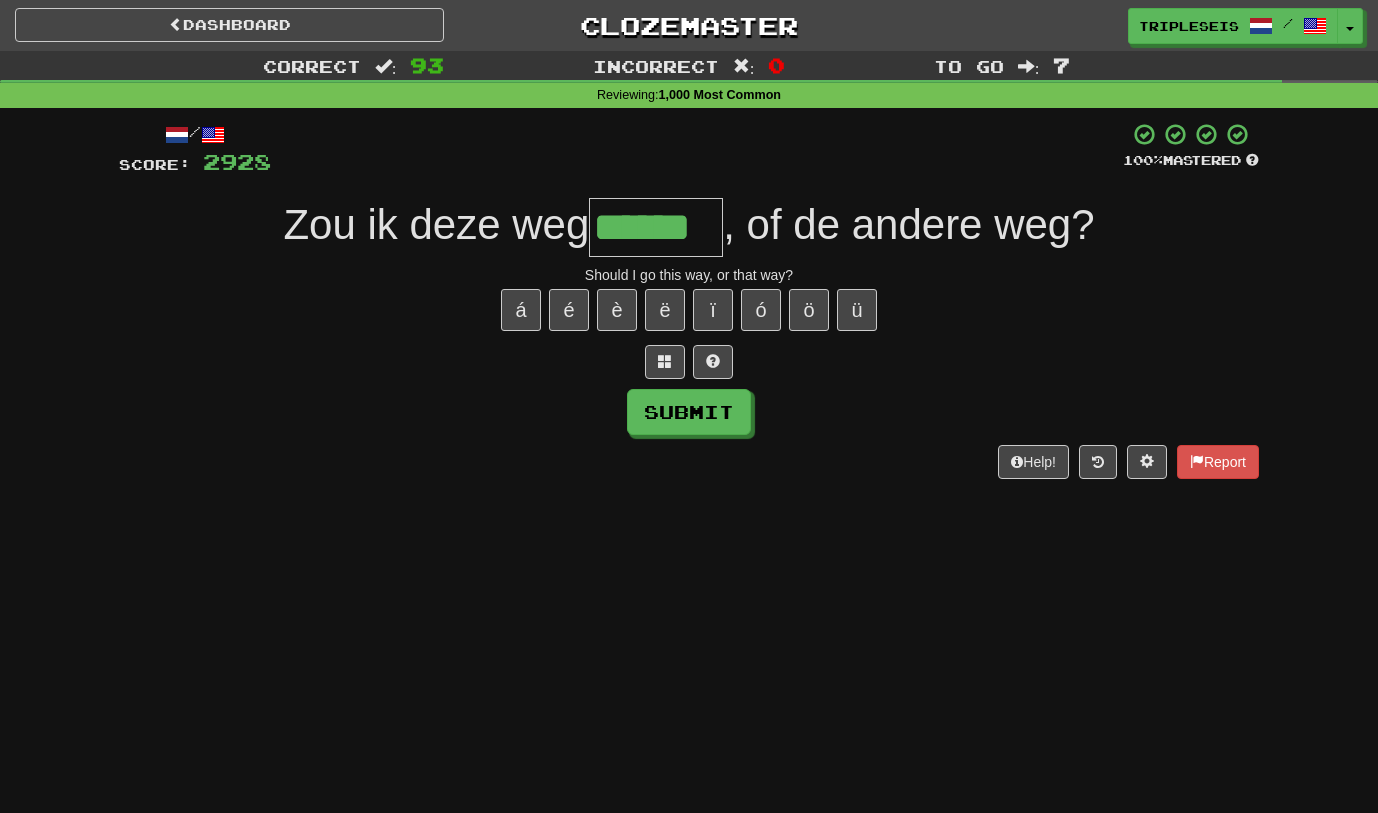 type on "******" 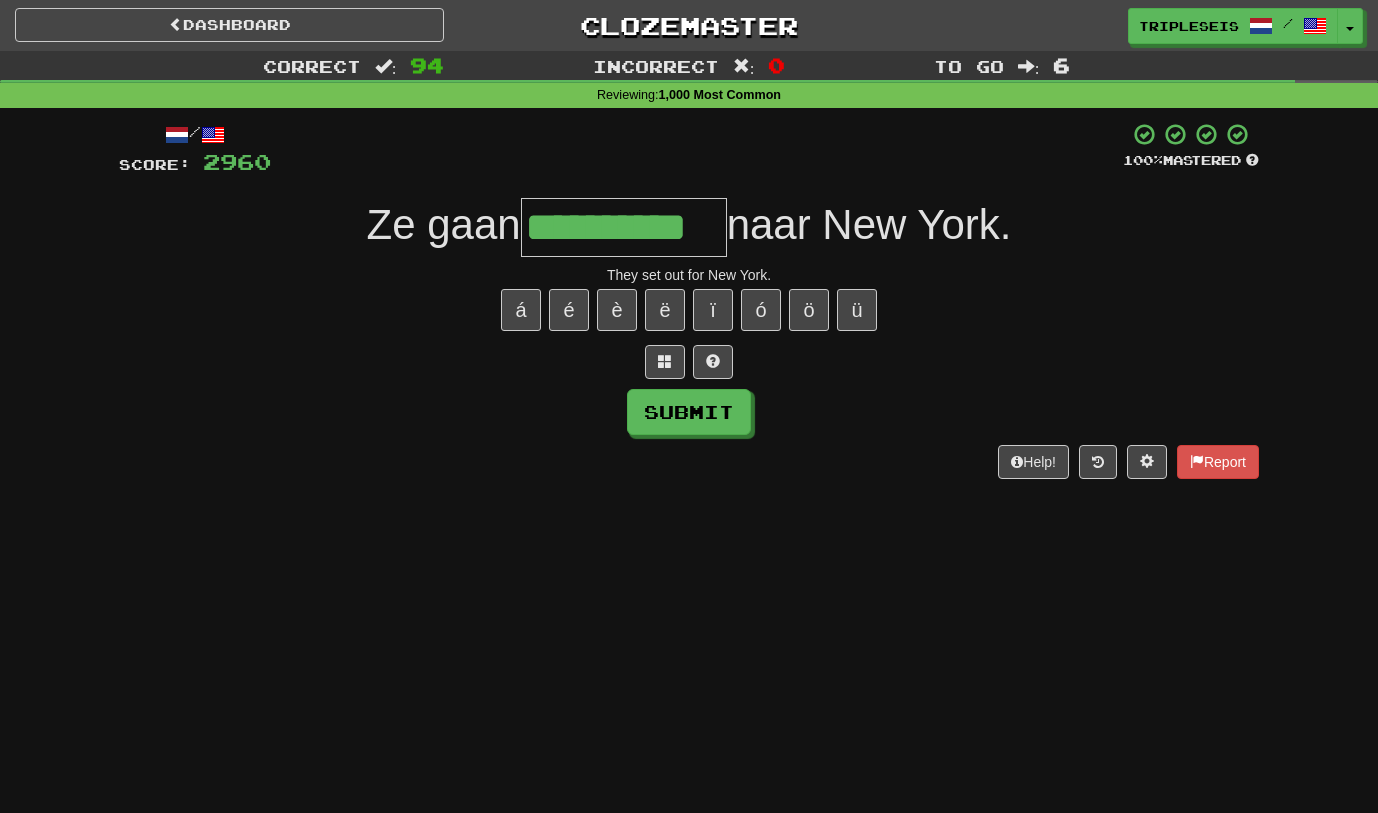 type on "**********" 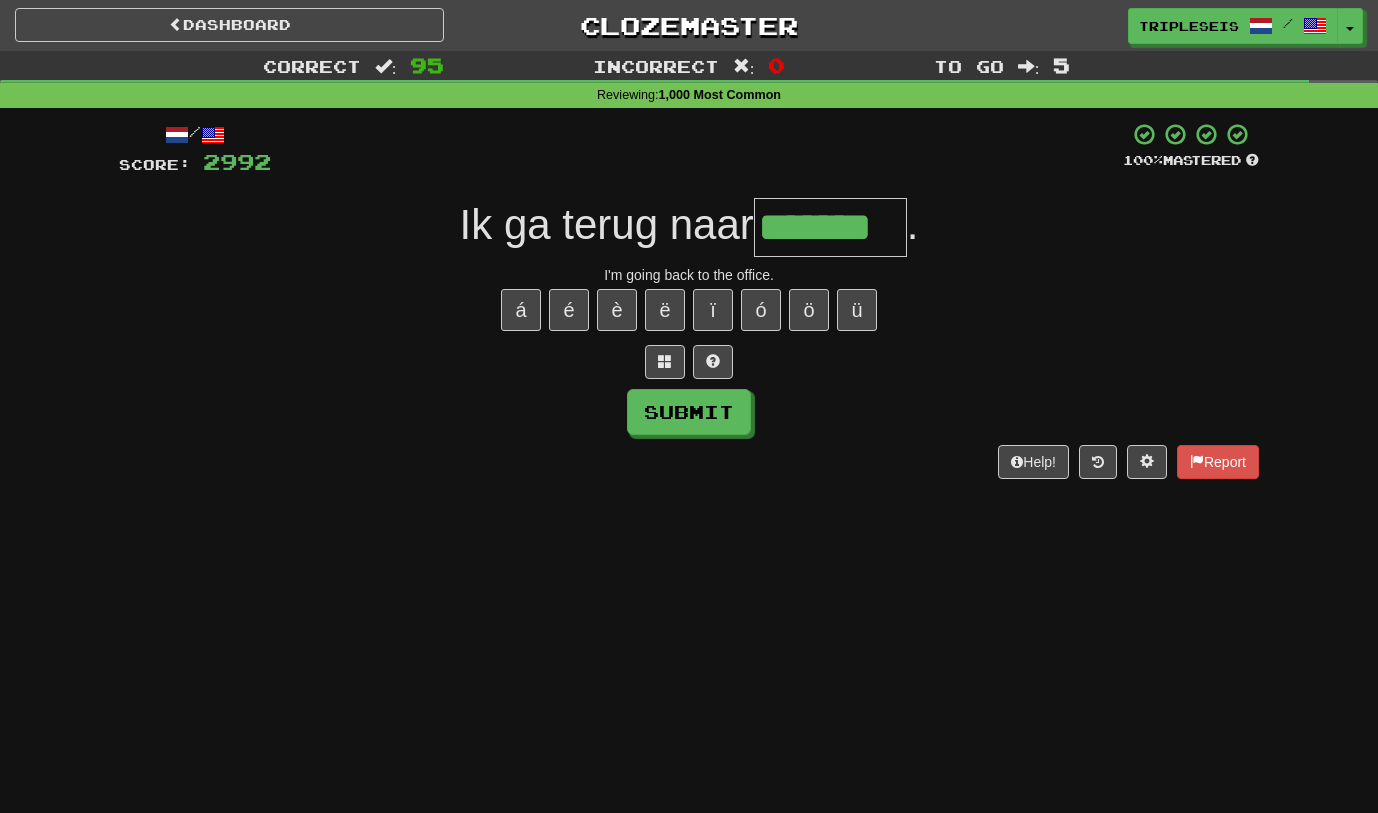 type on "*******" 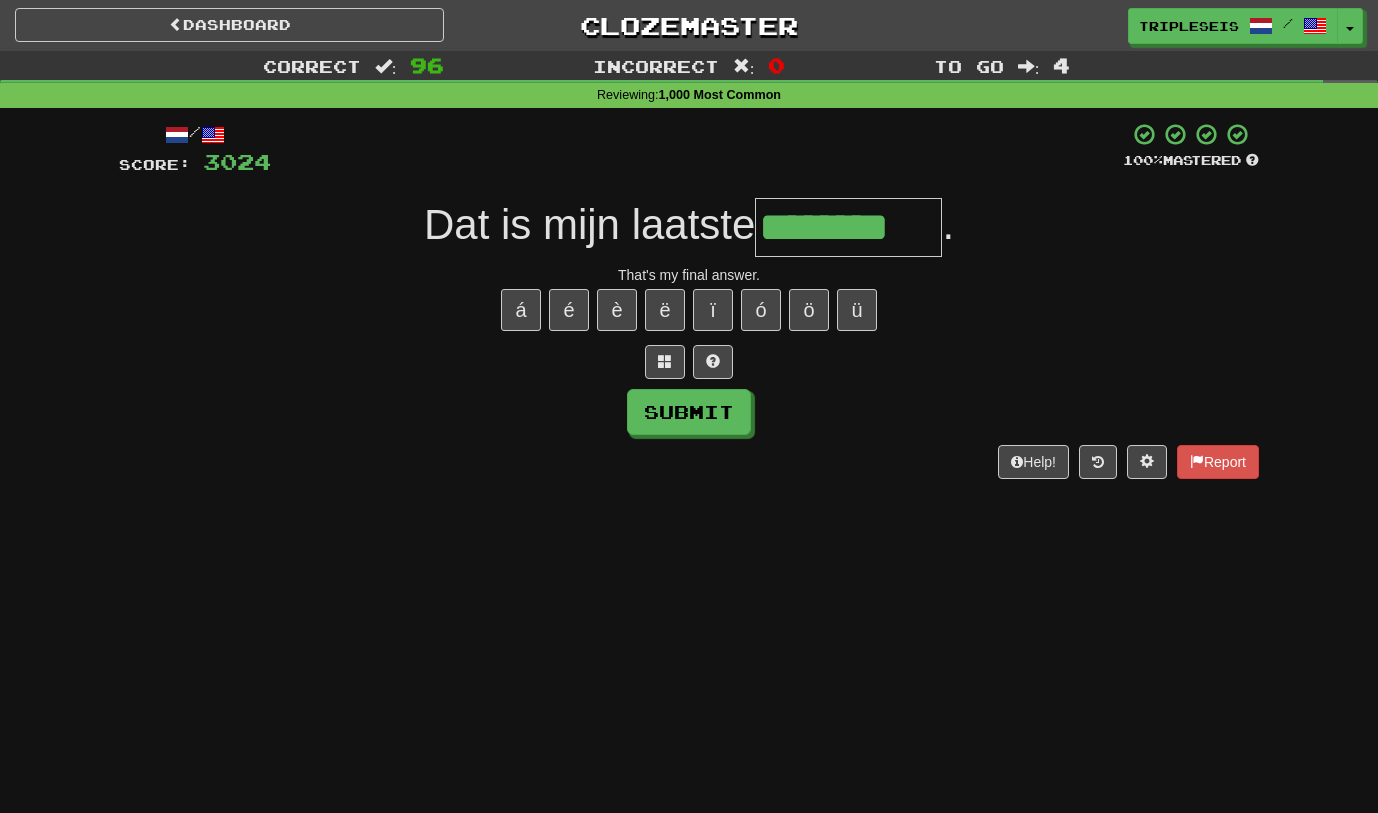 type on "********" 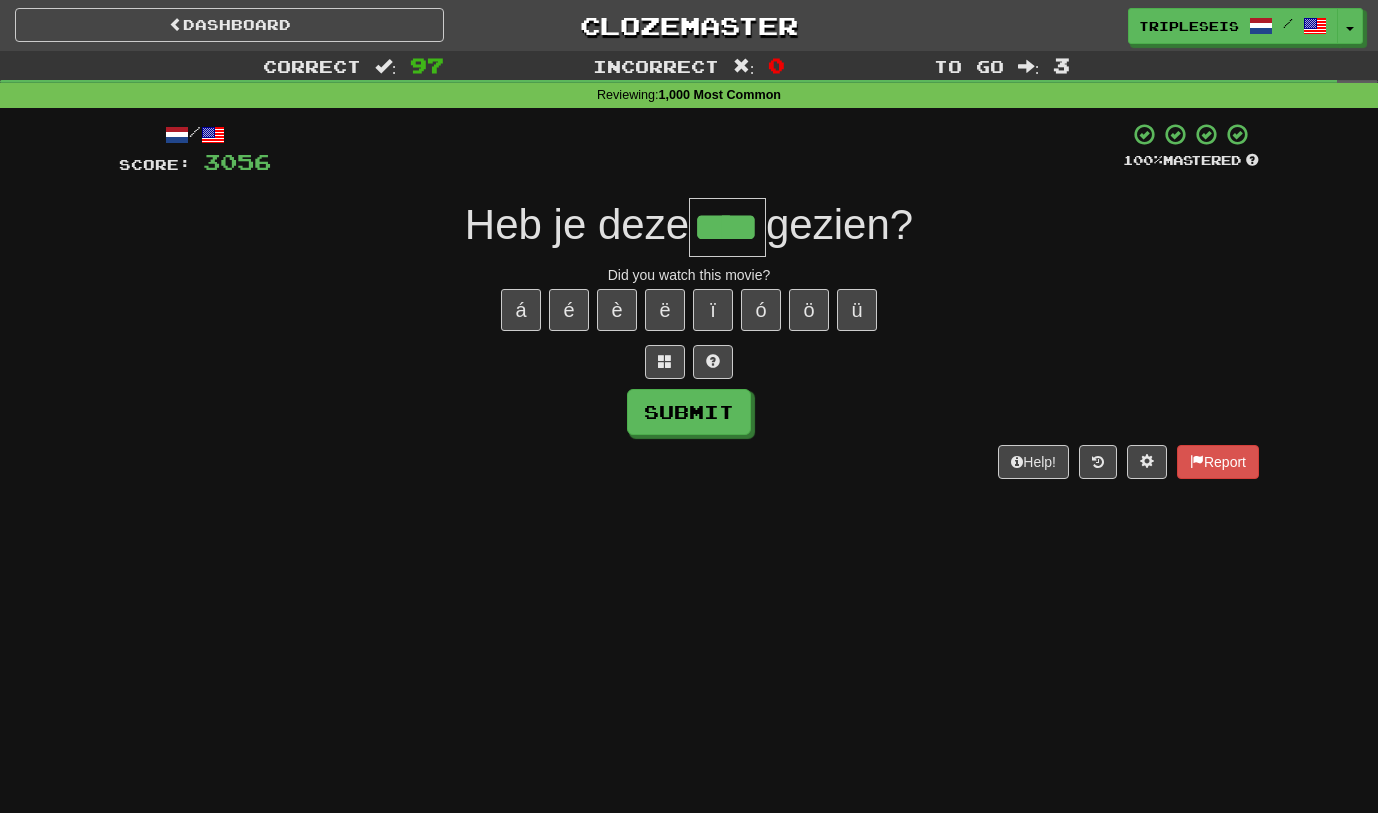 type on "****" 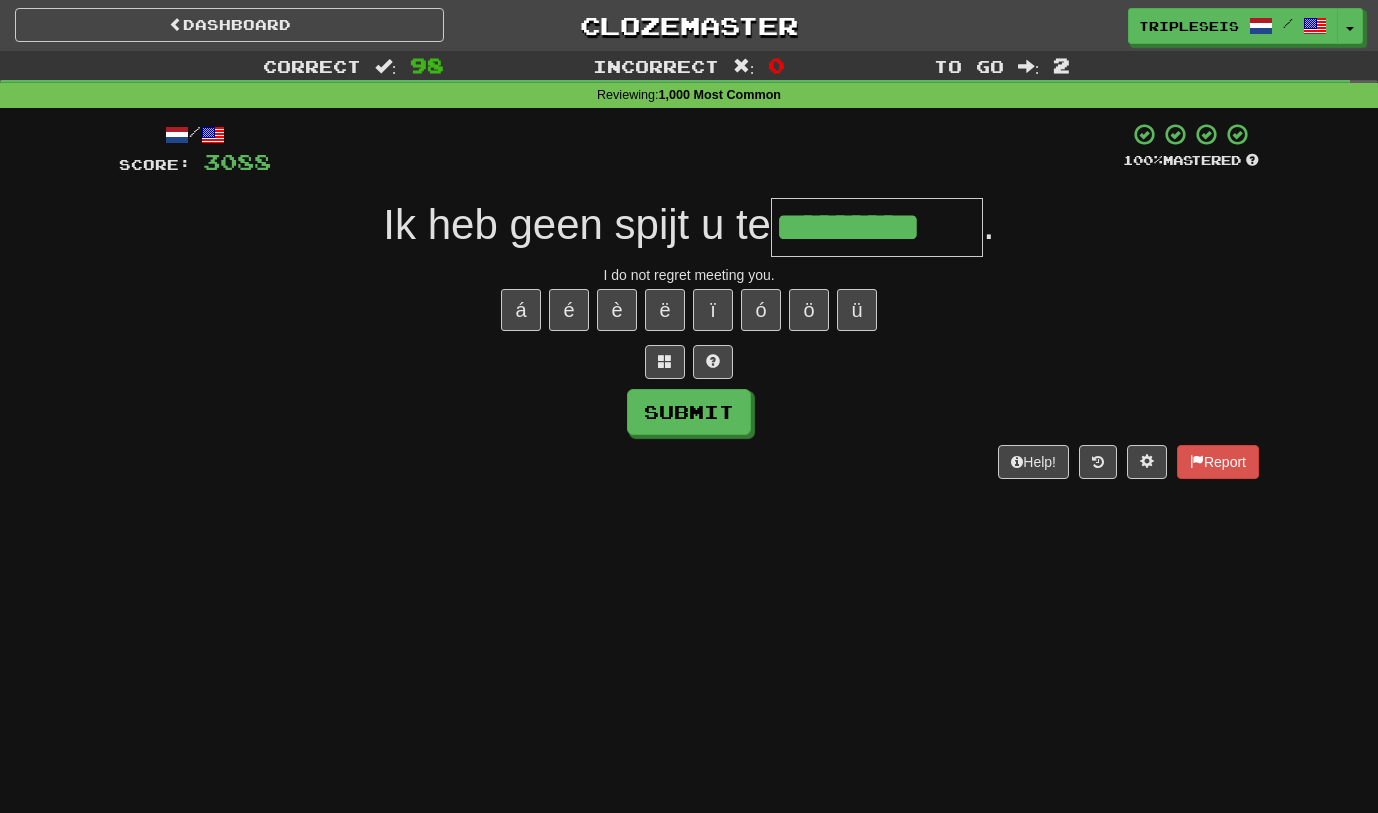 type on "*********" 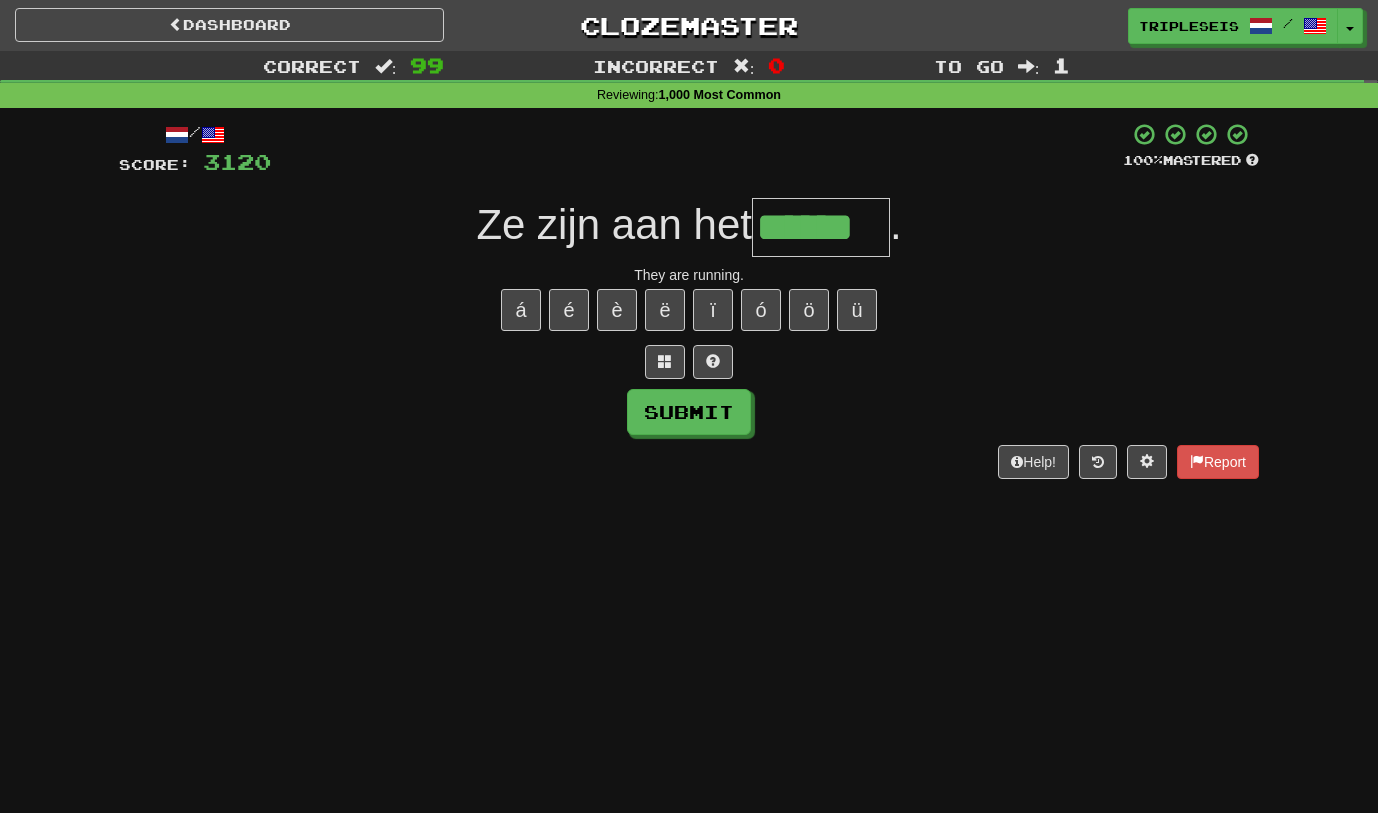 type on "******" 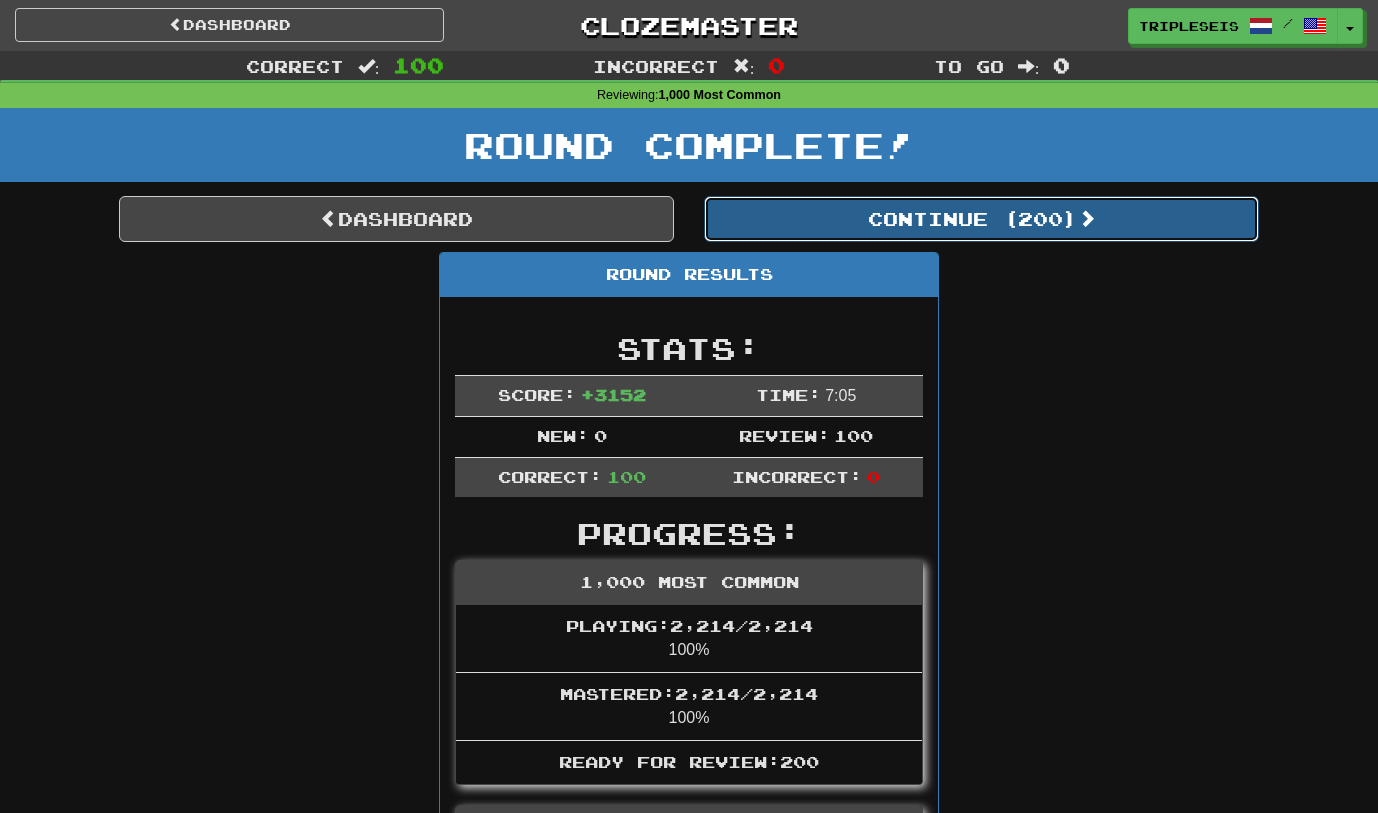 click on "Continue ( 200 )" at bounding box center [981, 219] 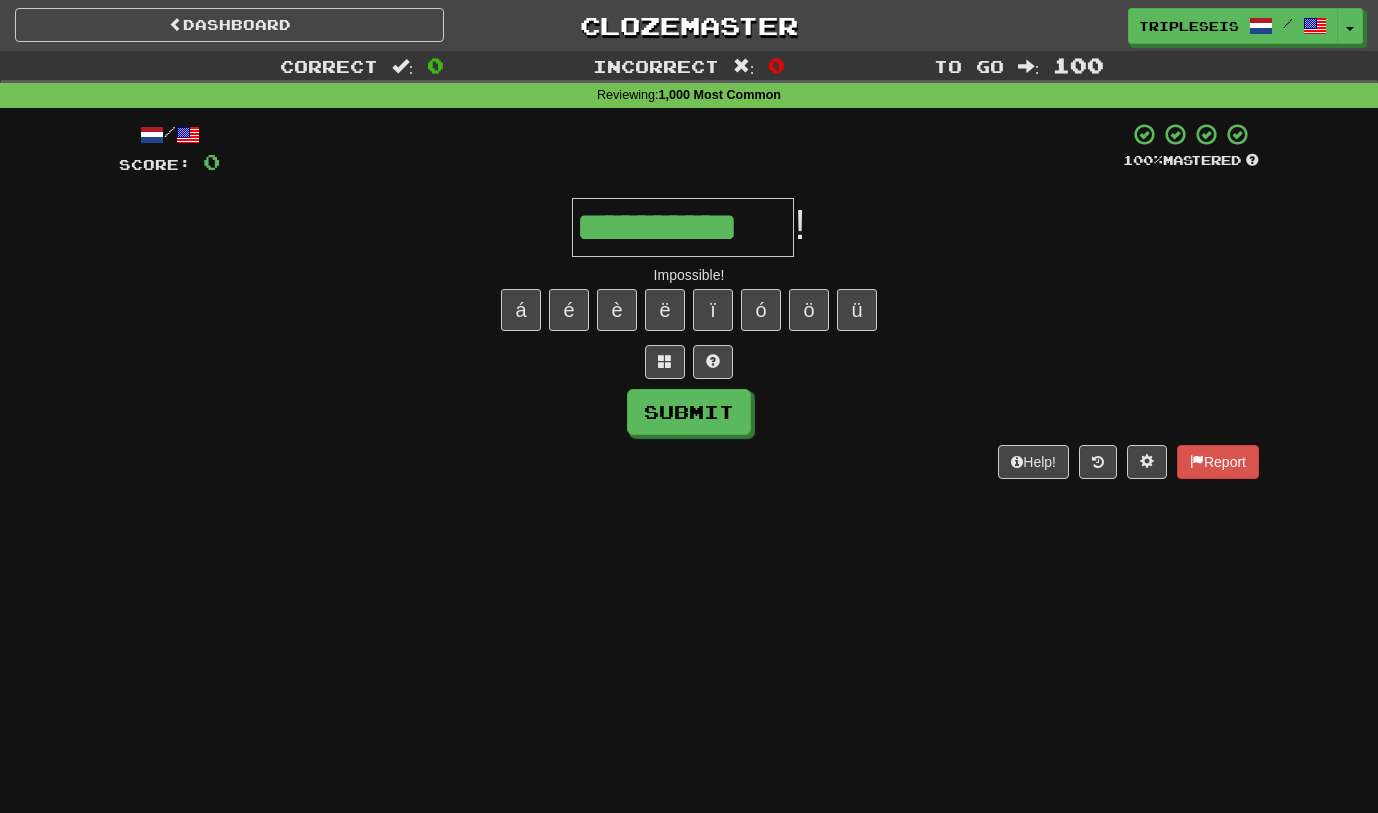 type on "**********" 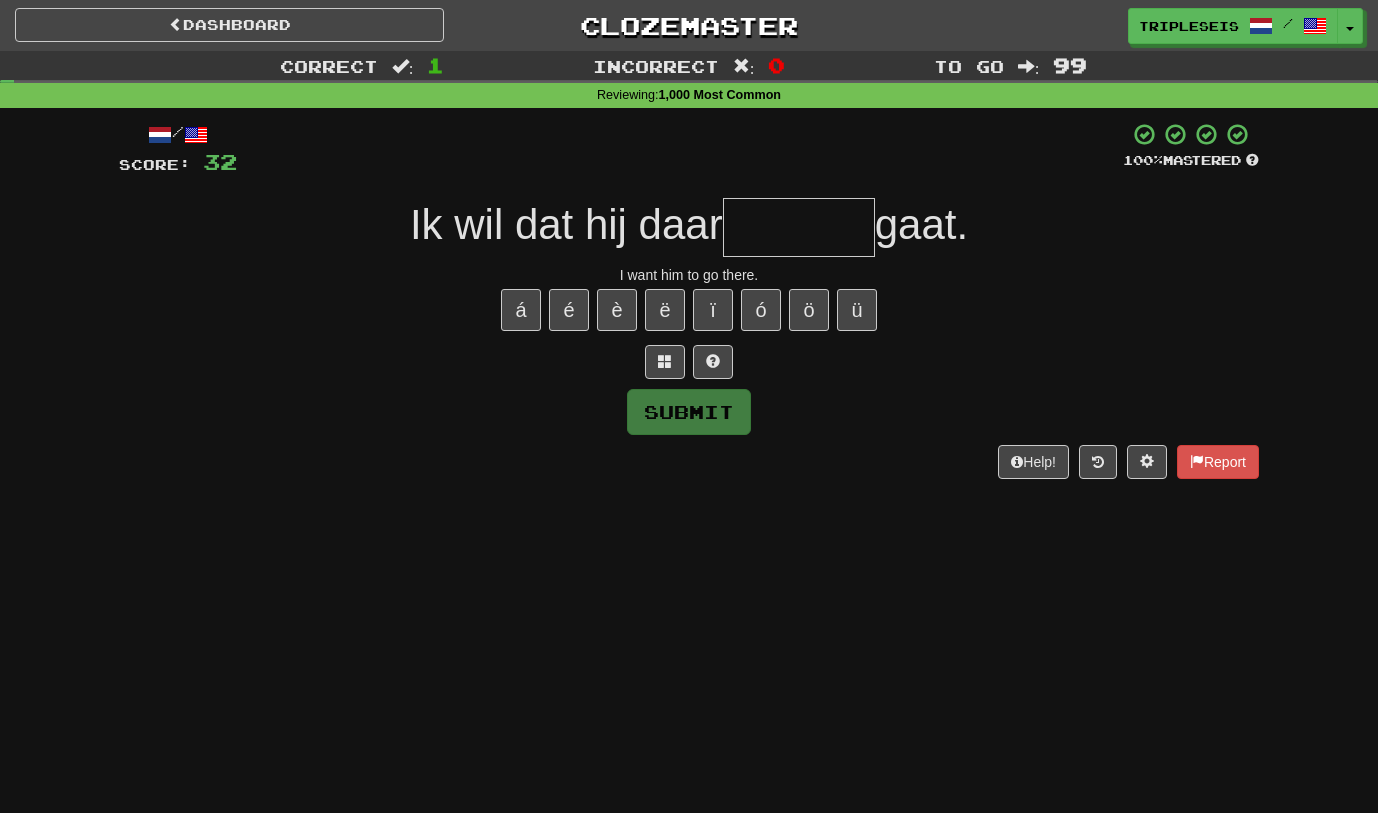 type on "*" 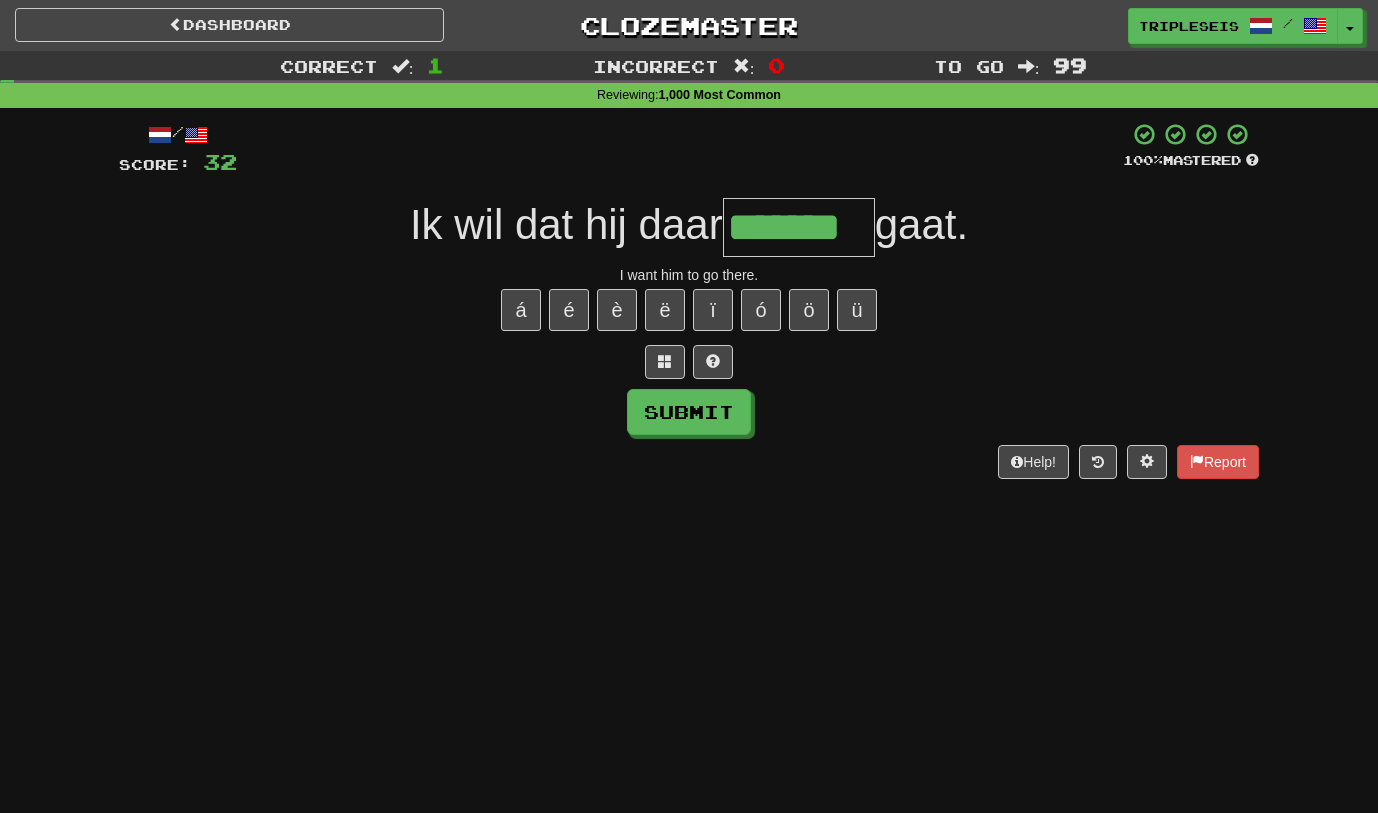 type on "*******" 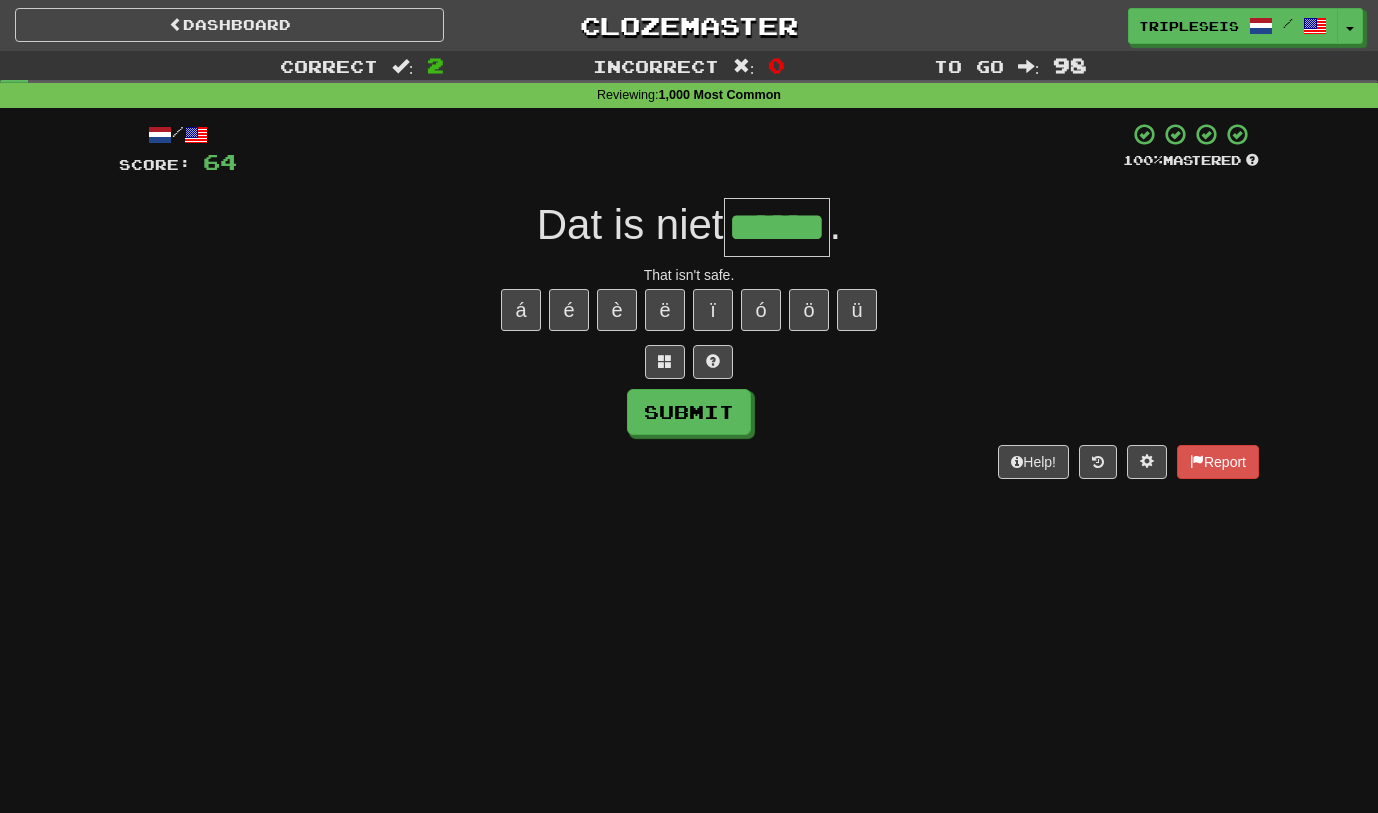 type on "******" 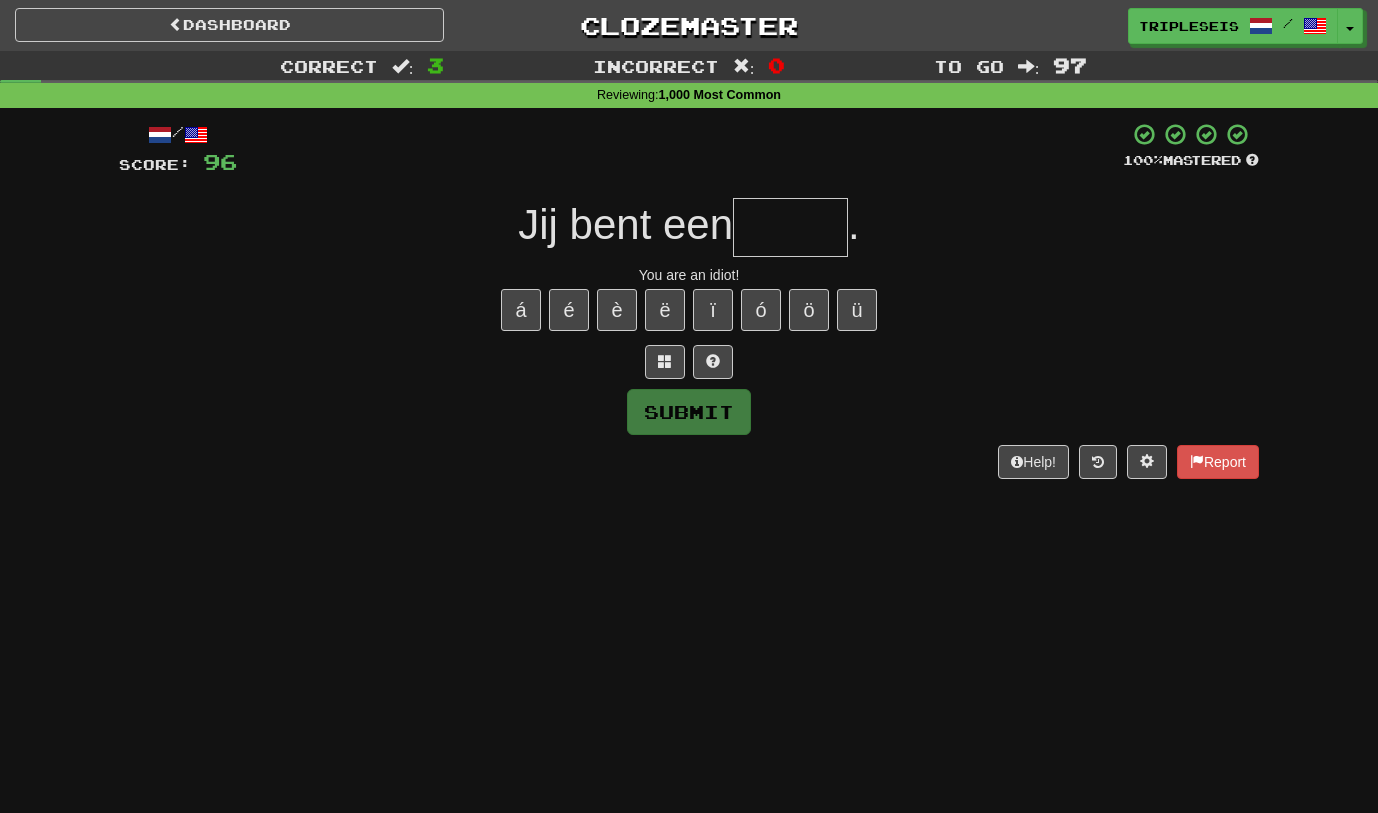 click at bounding box center (790, 227) 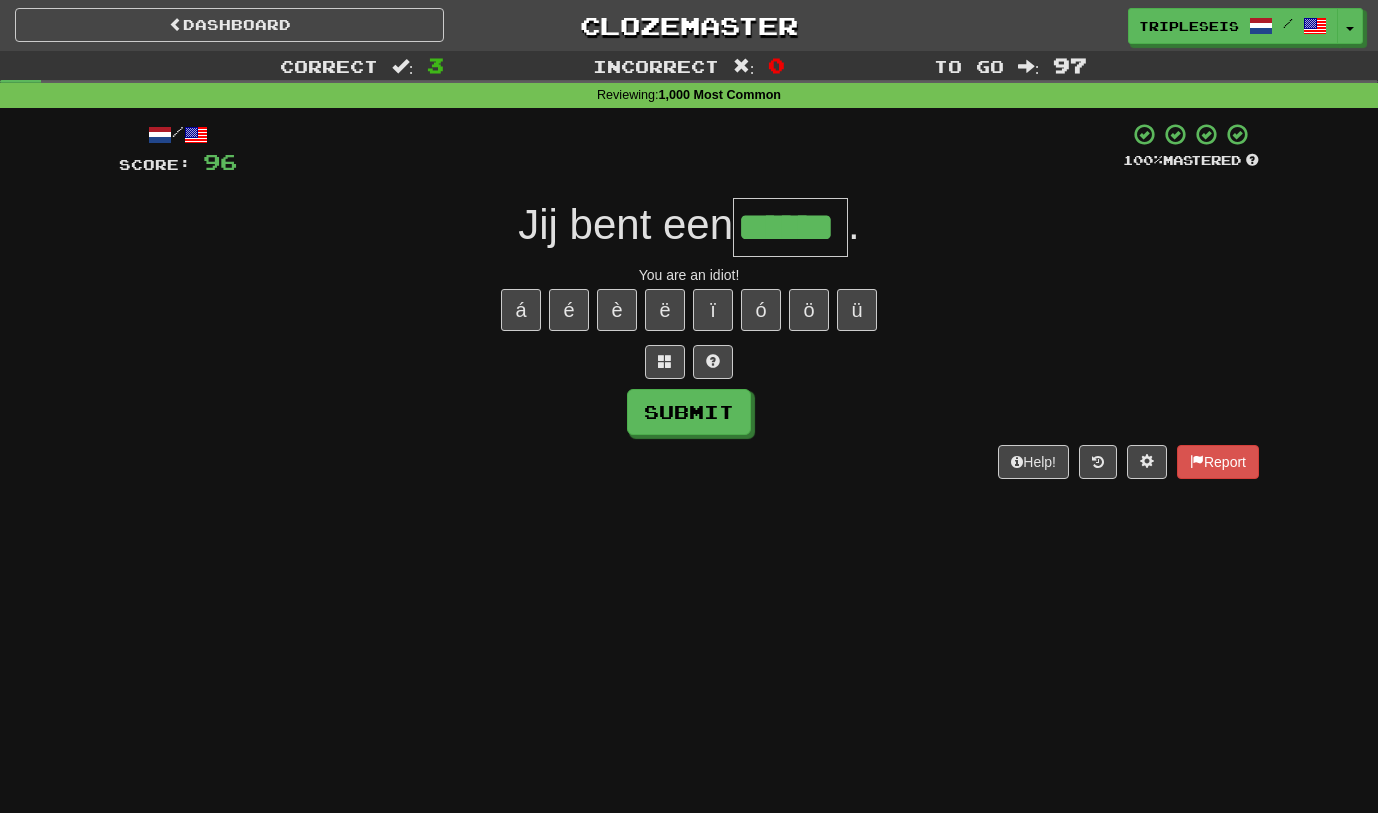 type on "******" 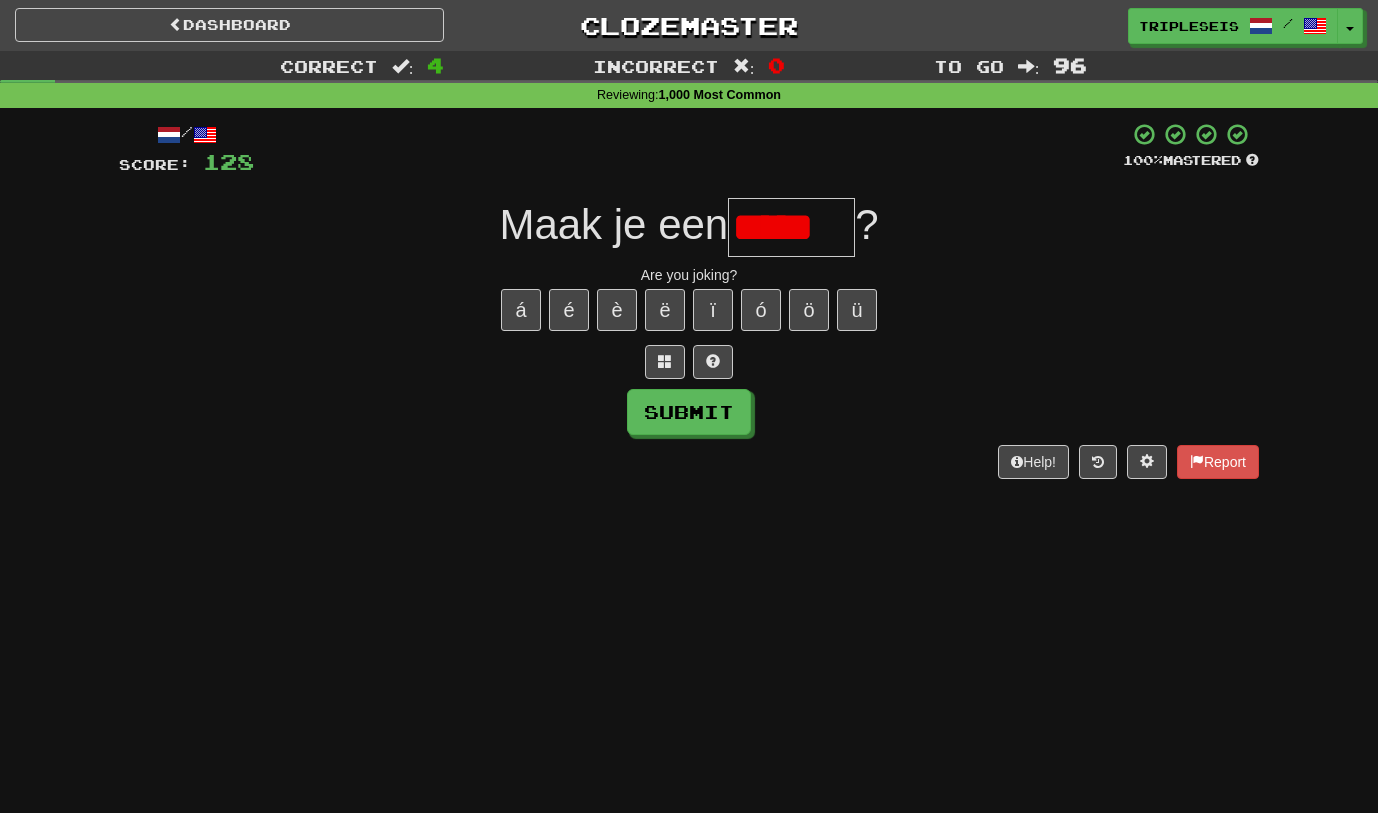 scroll, scrollTop: 0, scrollLeft: 0, axis: both 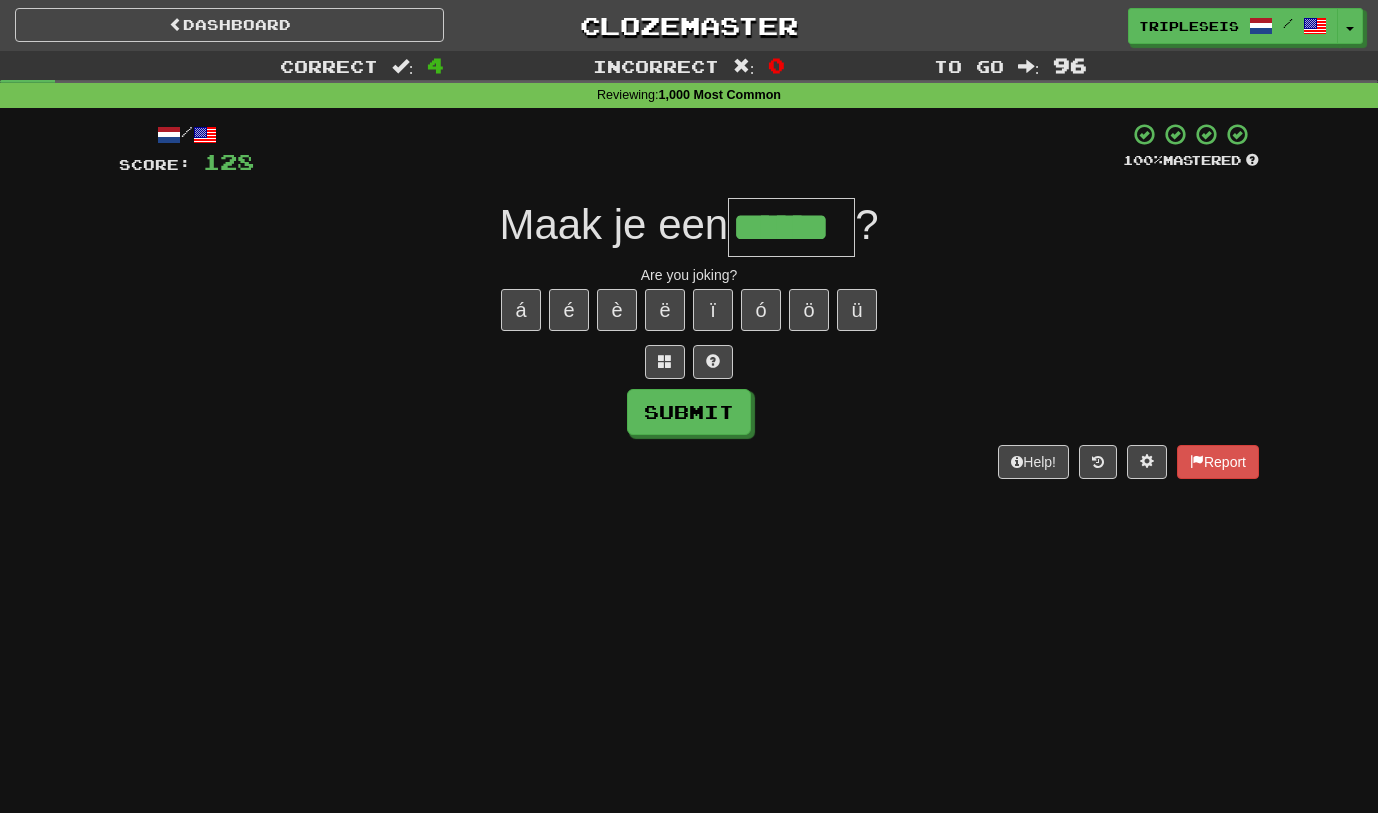 type on "******" 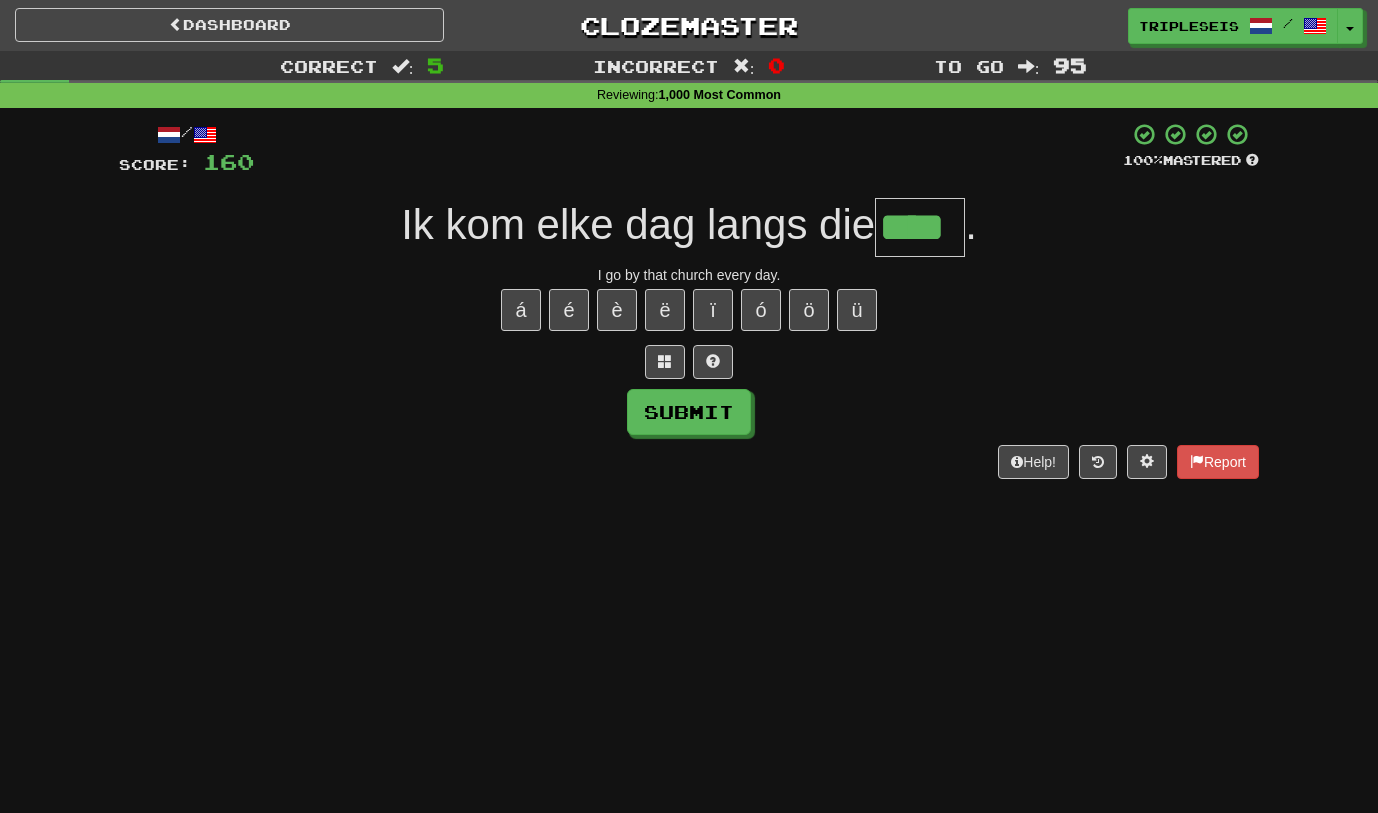 type on "****" 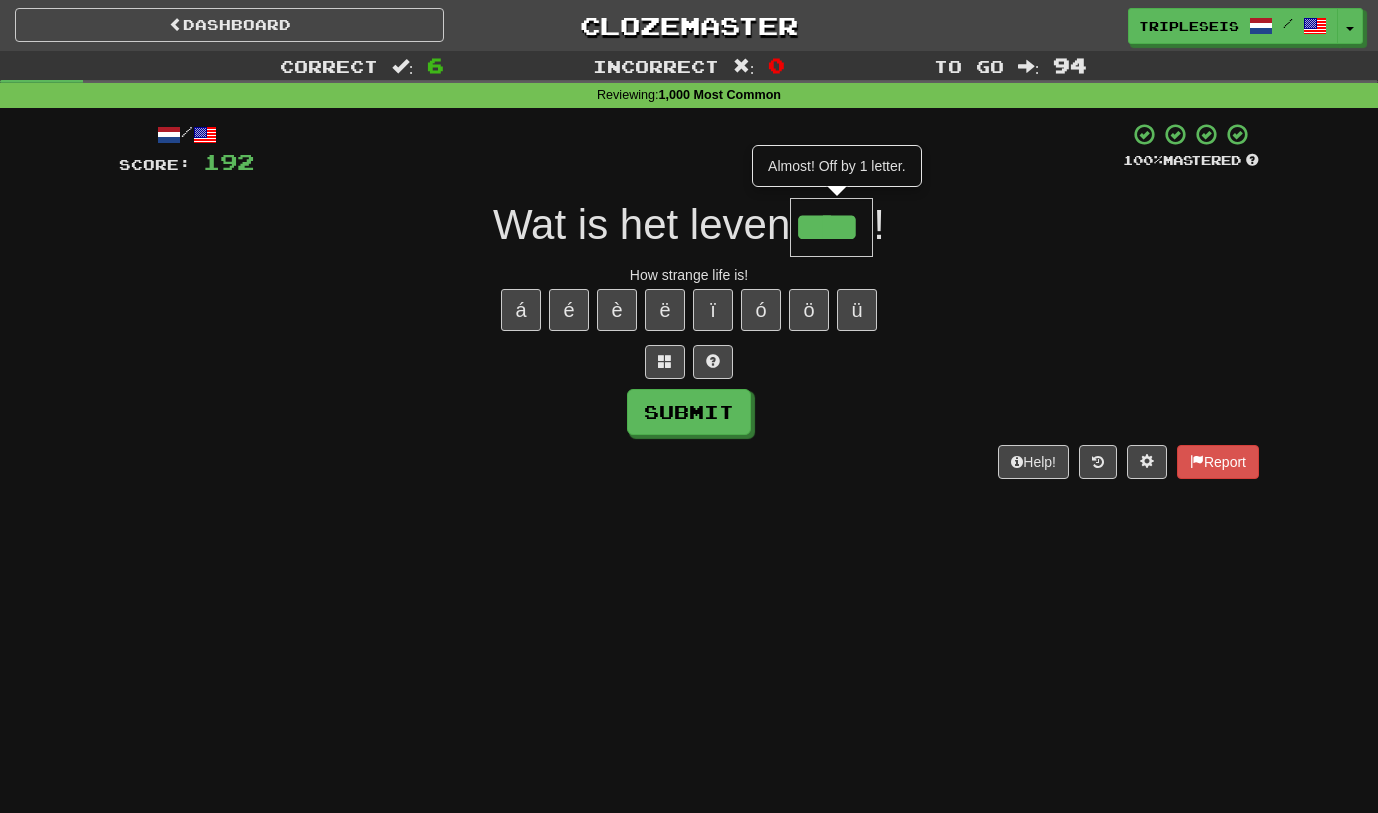 type on "****" 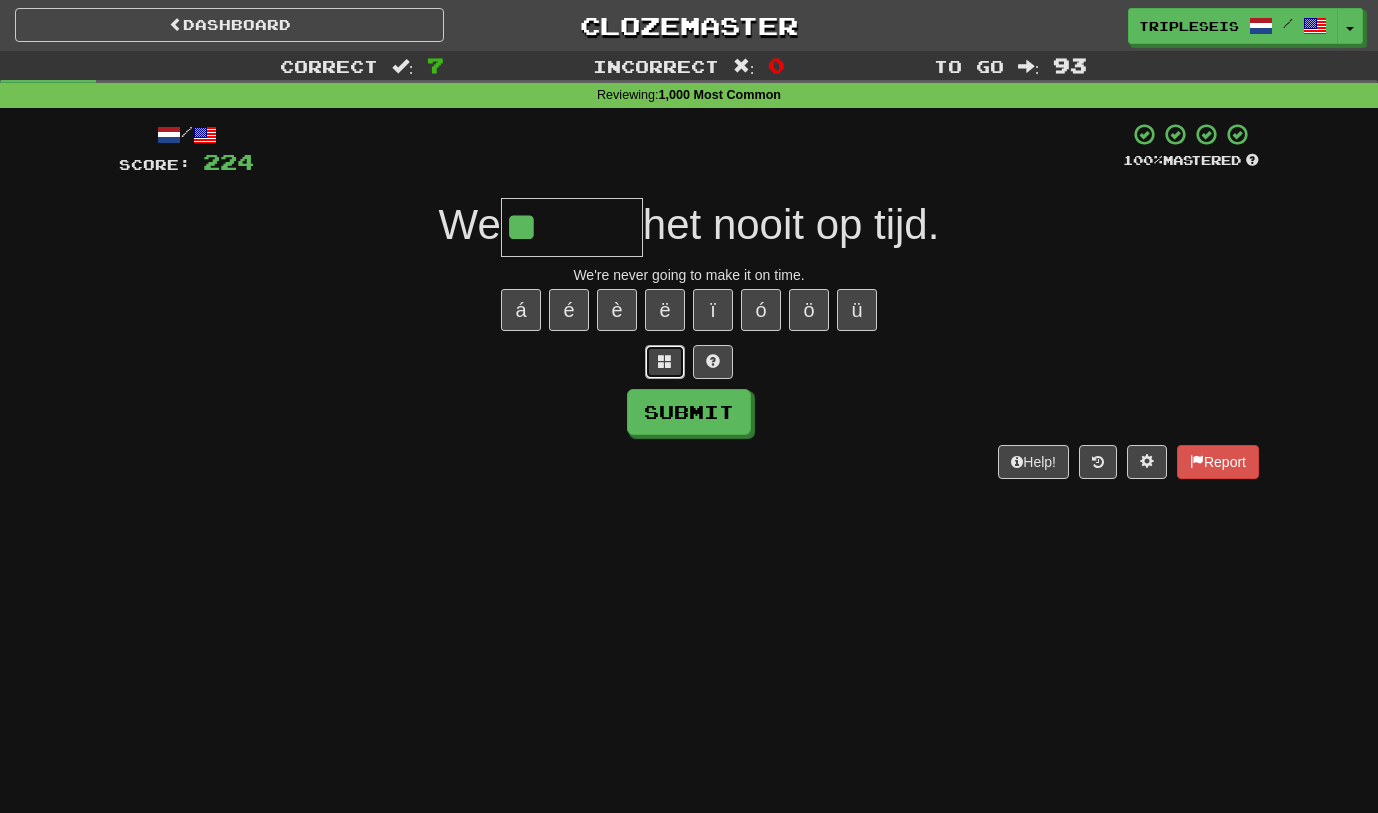 click at bounding box center (665, 361) 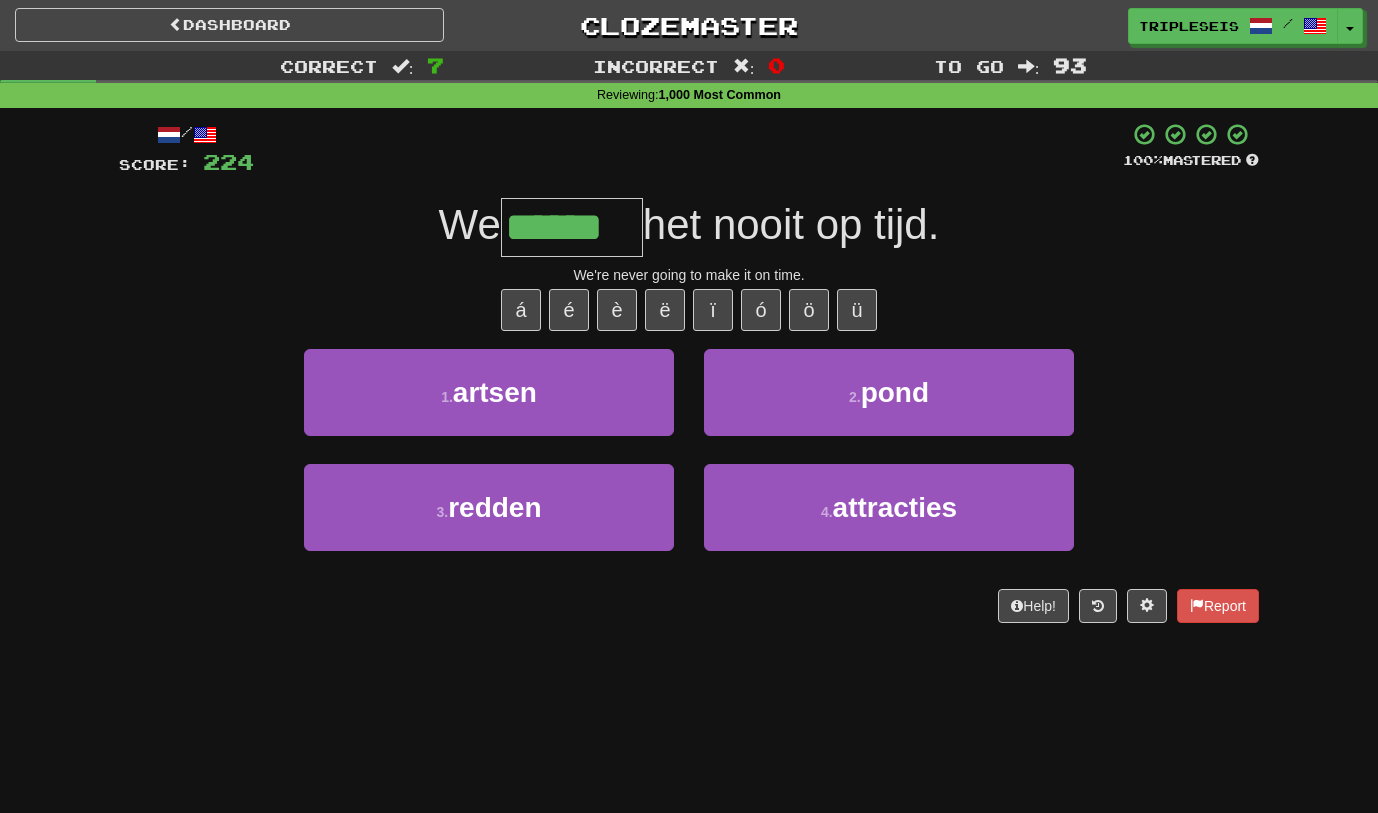 type on "******" 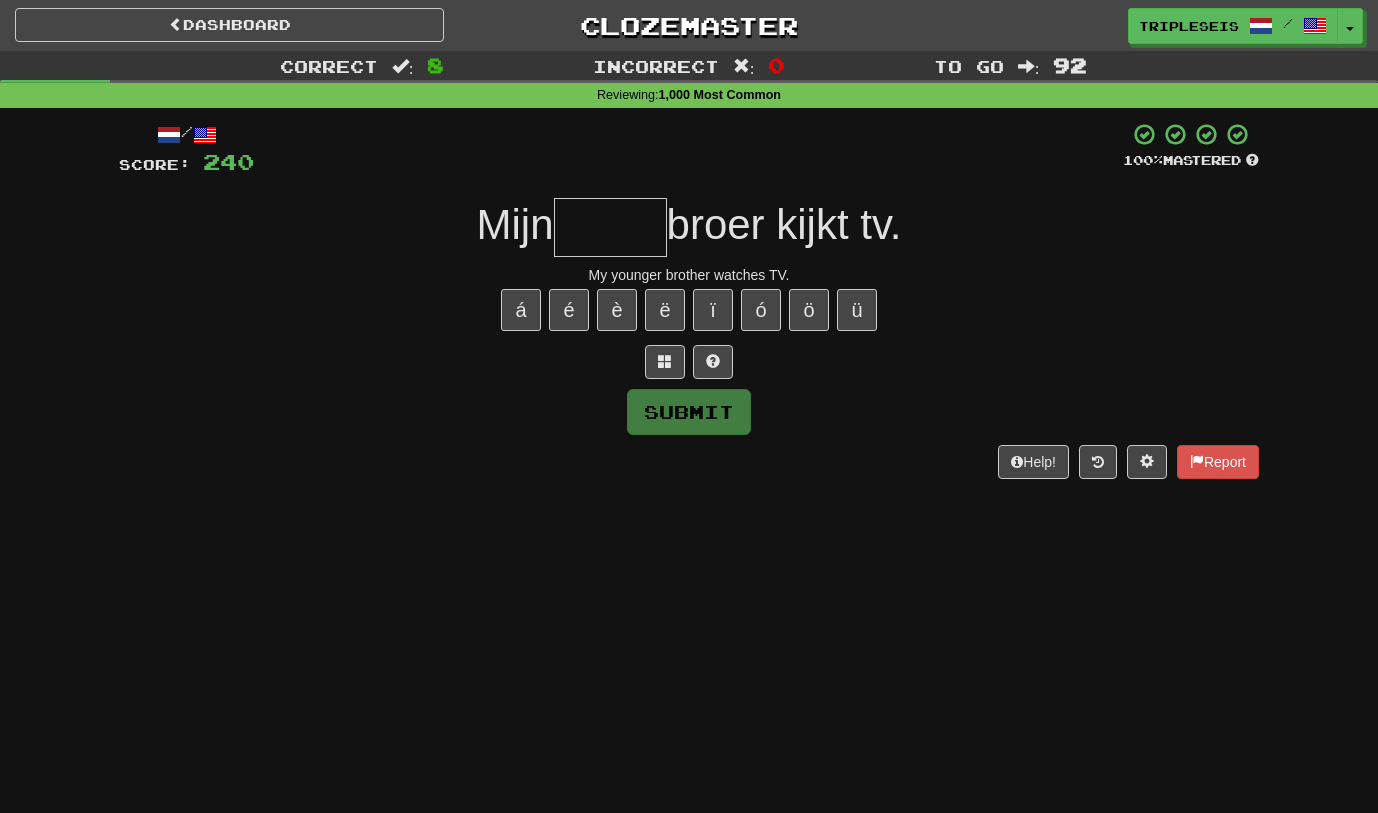 type on "*" 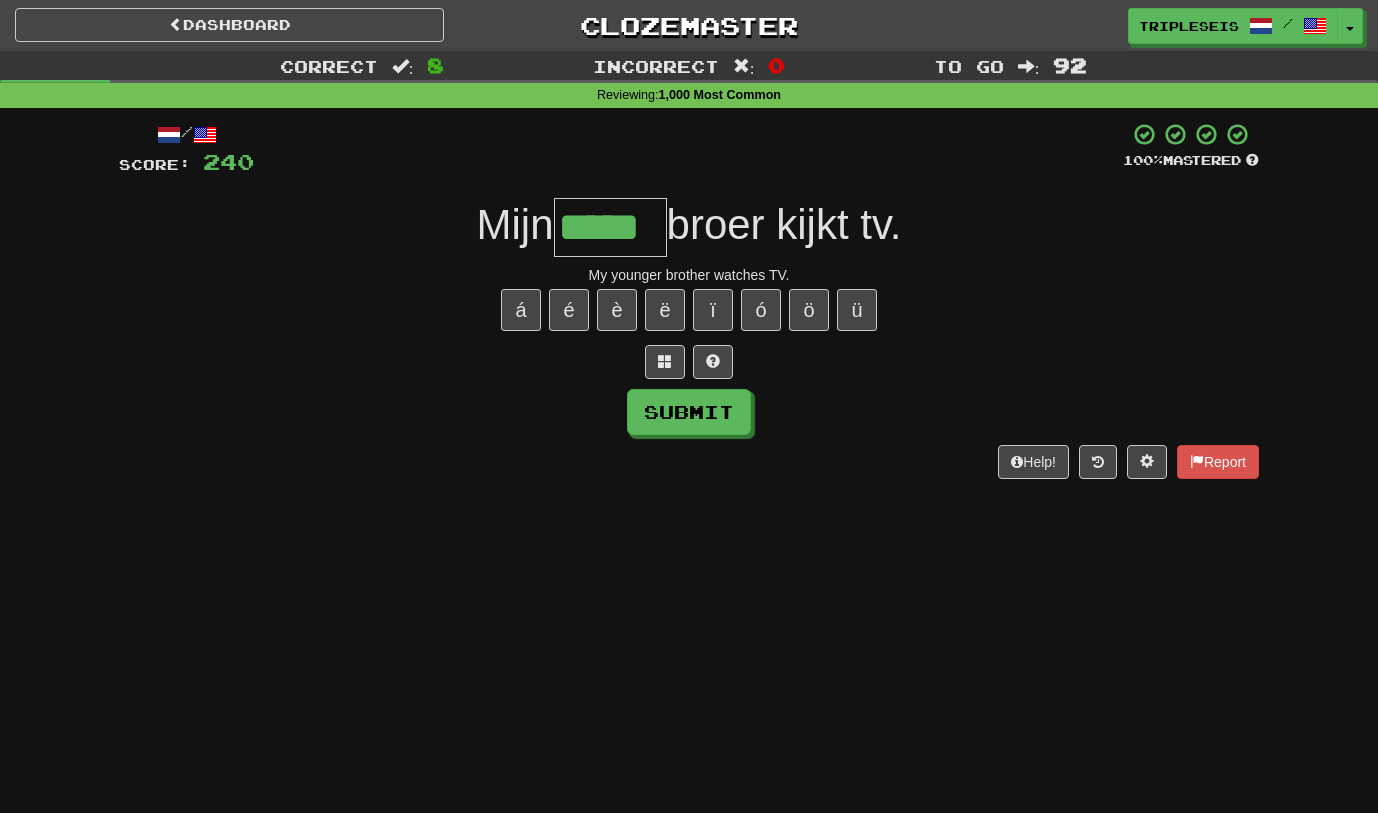 type on "*****" 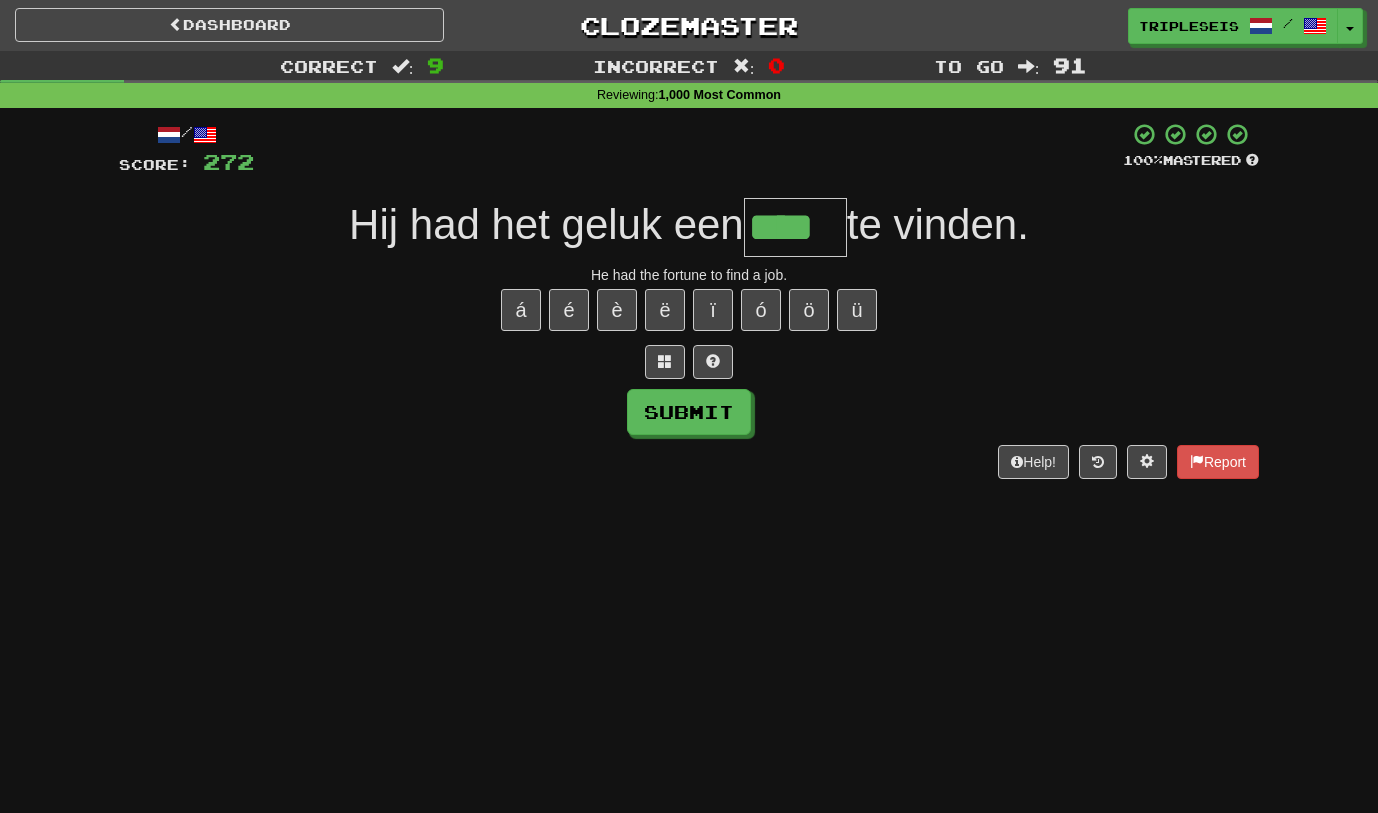 type on "****" 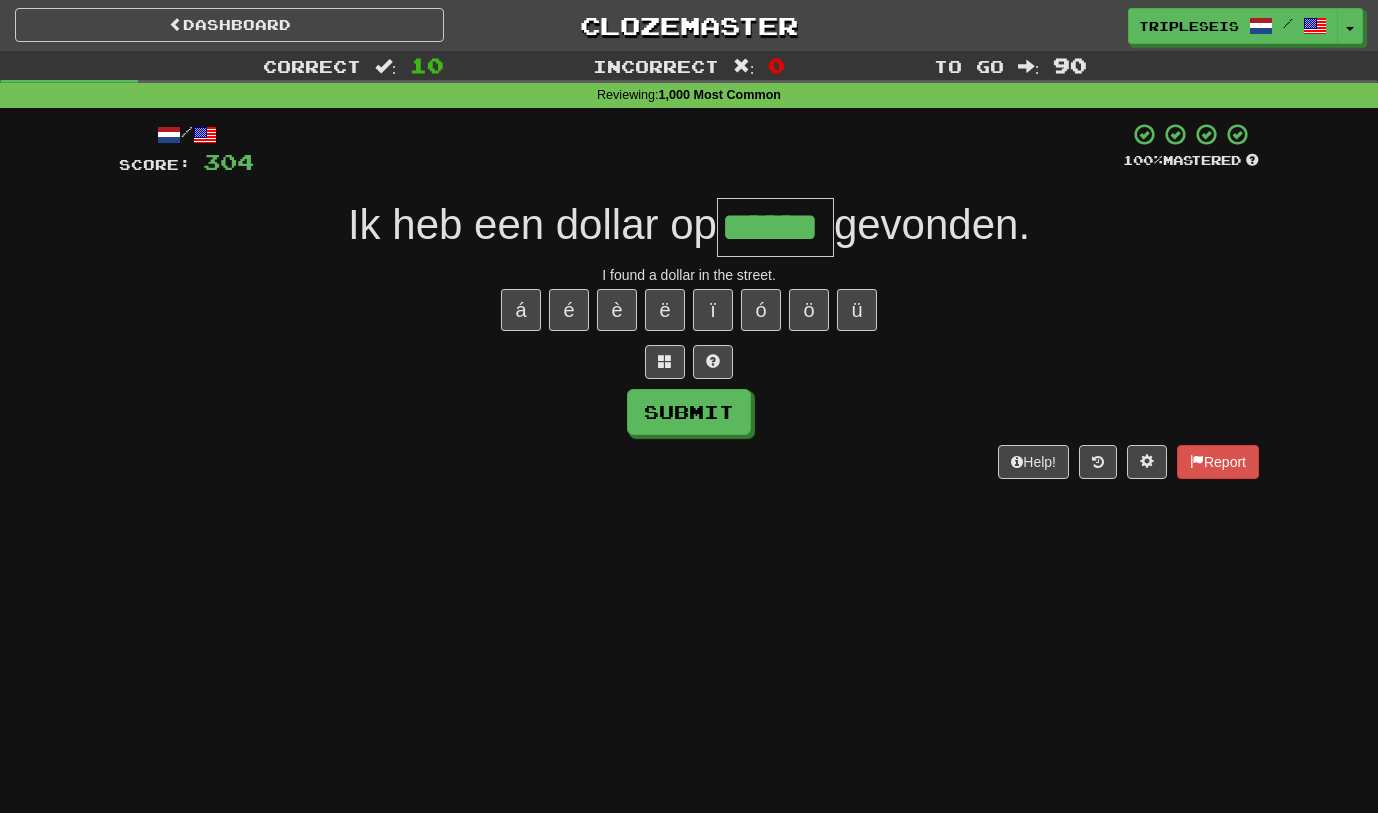 type on "******" 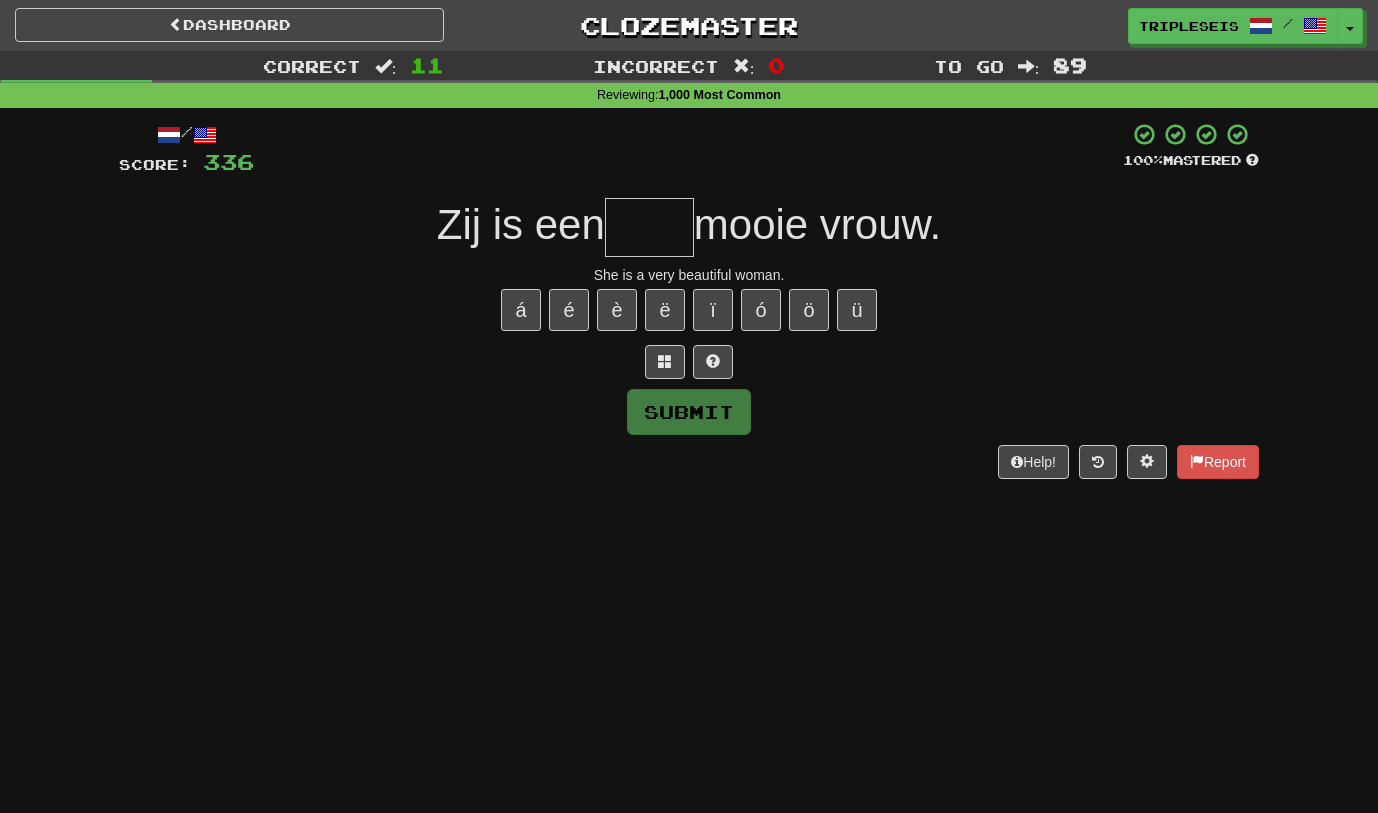 click at bounding box center [649, 227] 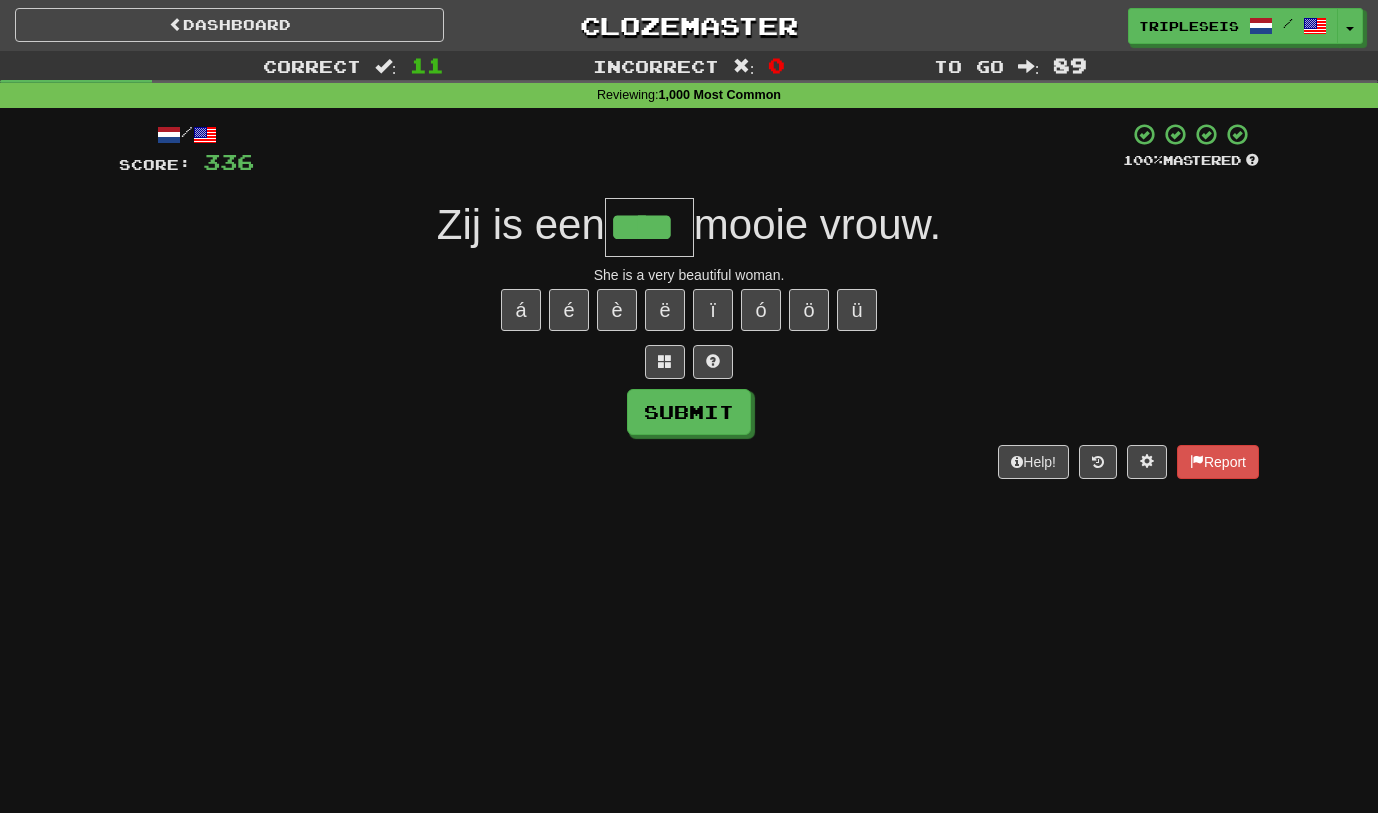 type on "****" 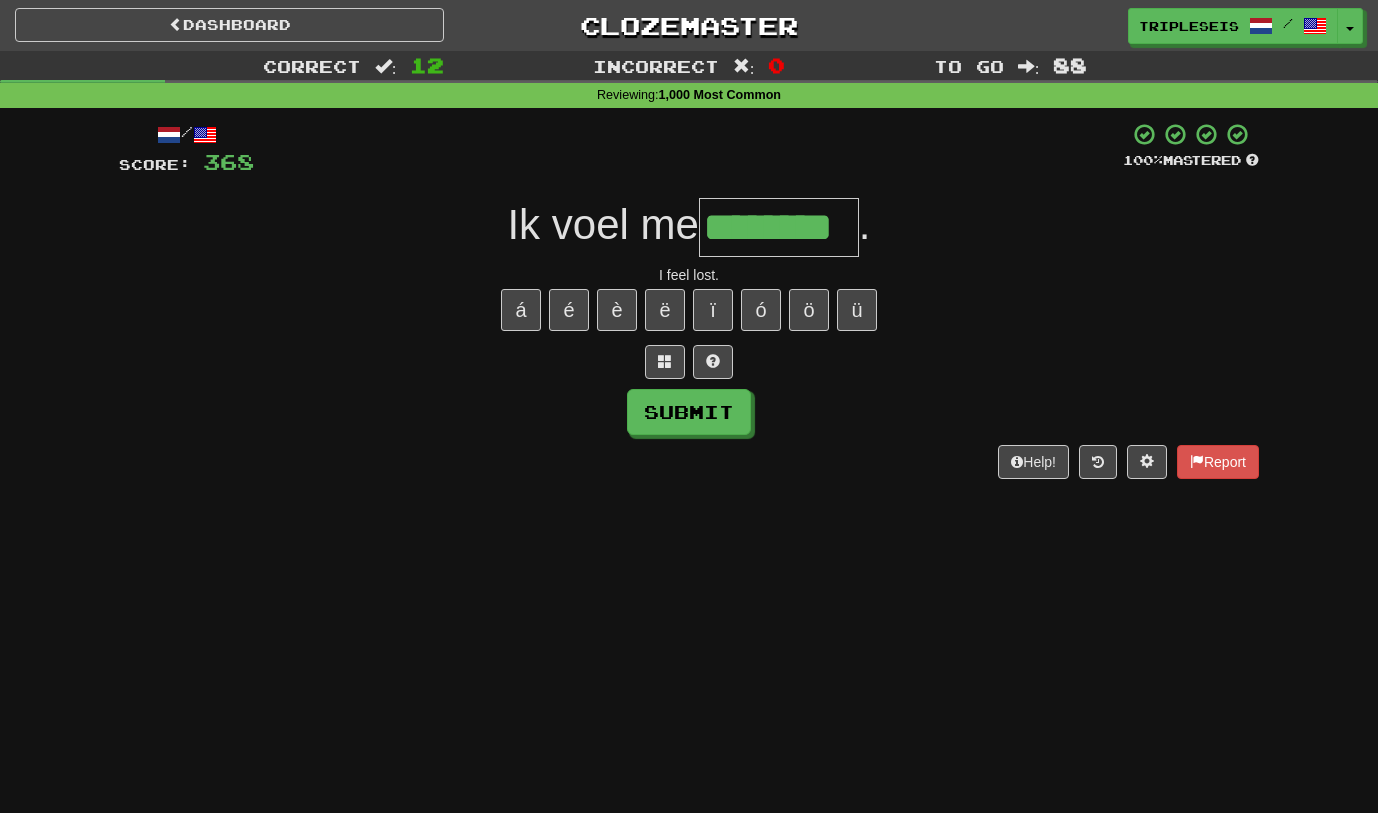 type on "********" 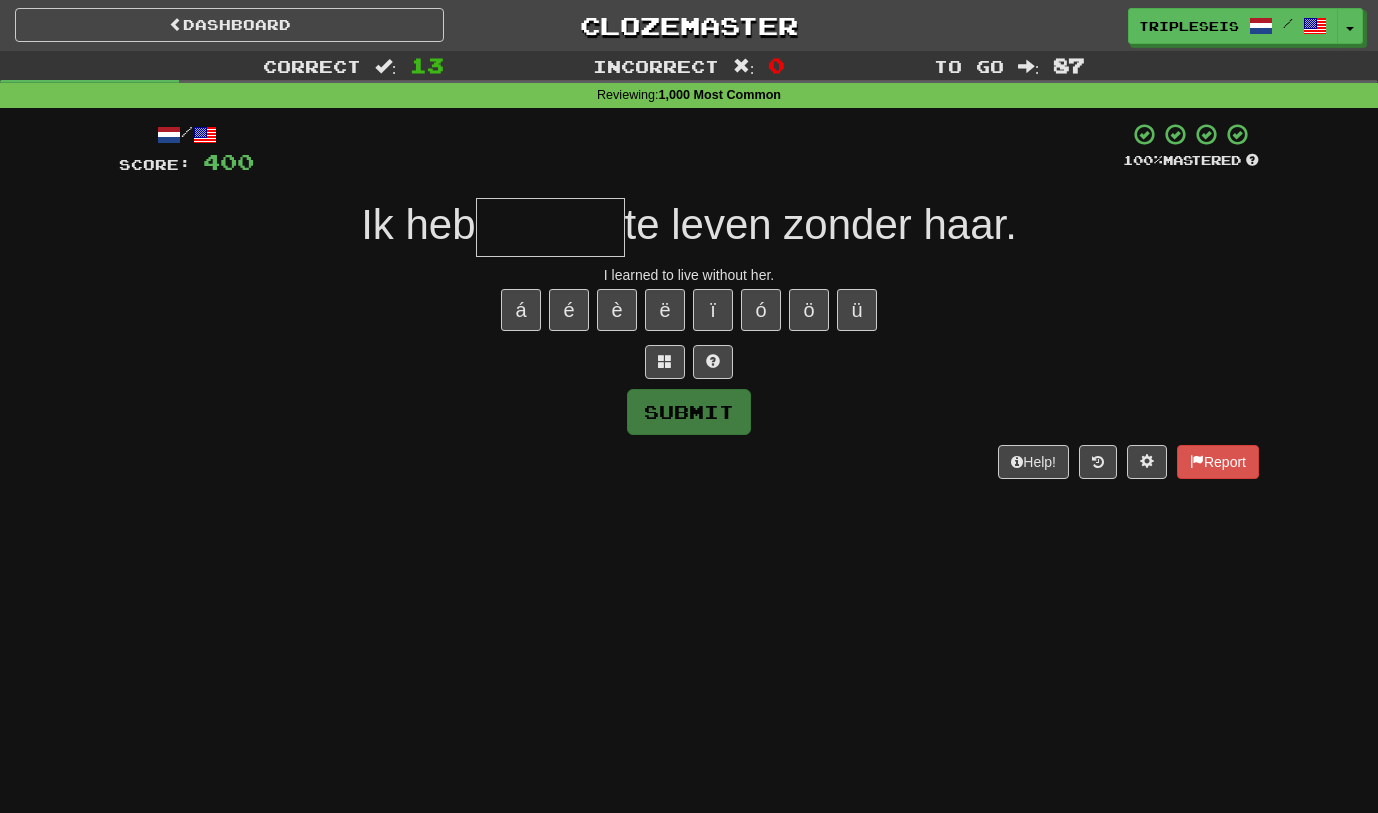 type on "*" 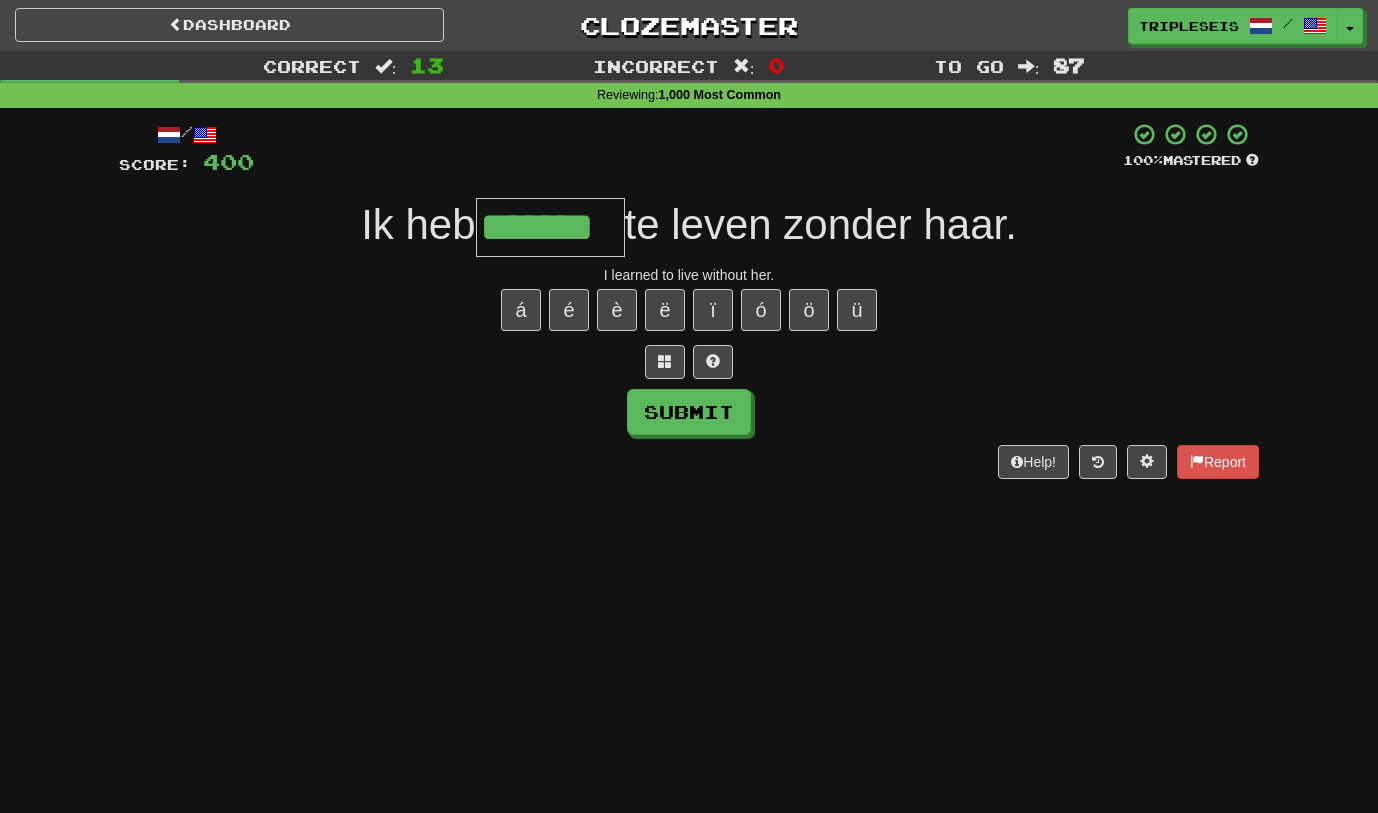 type on "*******" 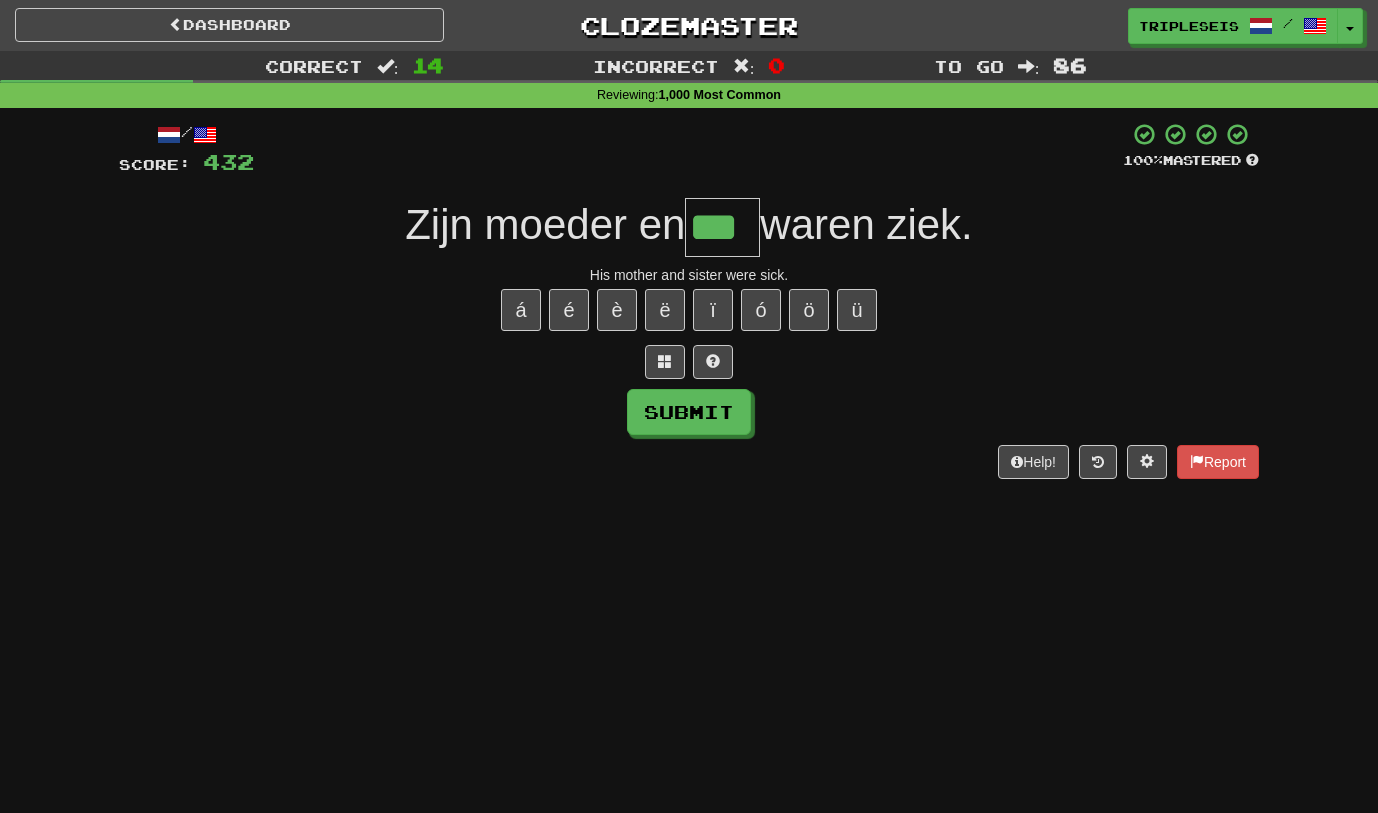 type on "***" 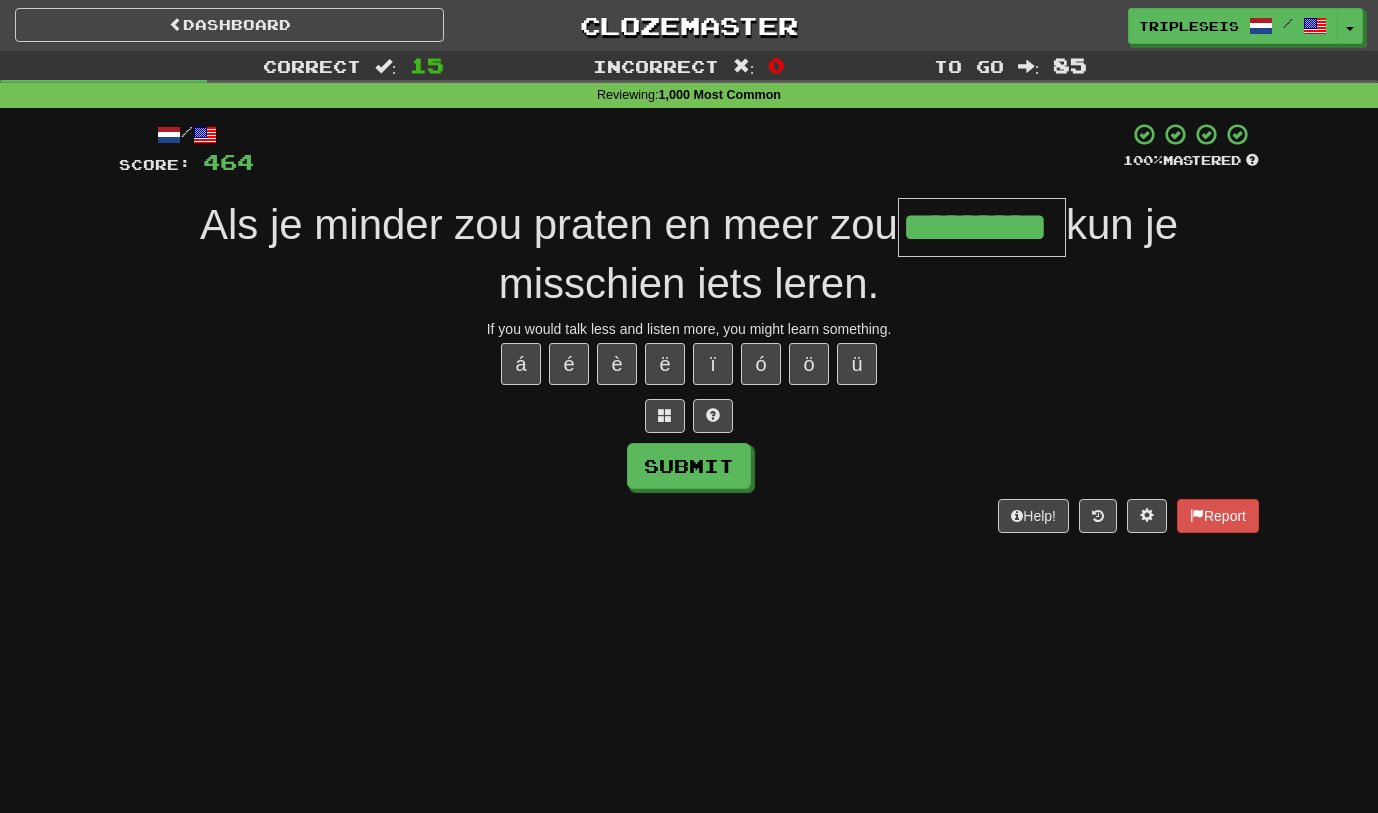type on "*********" 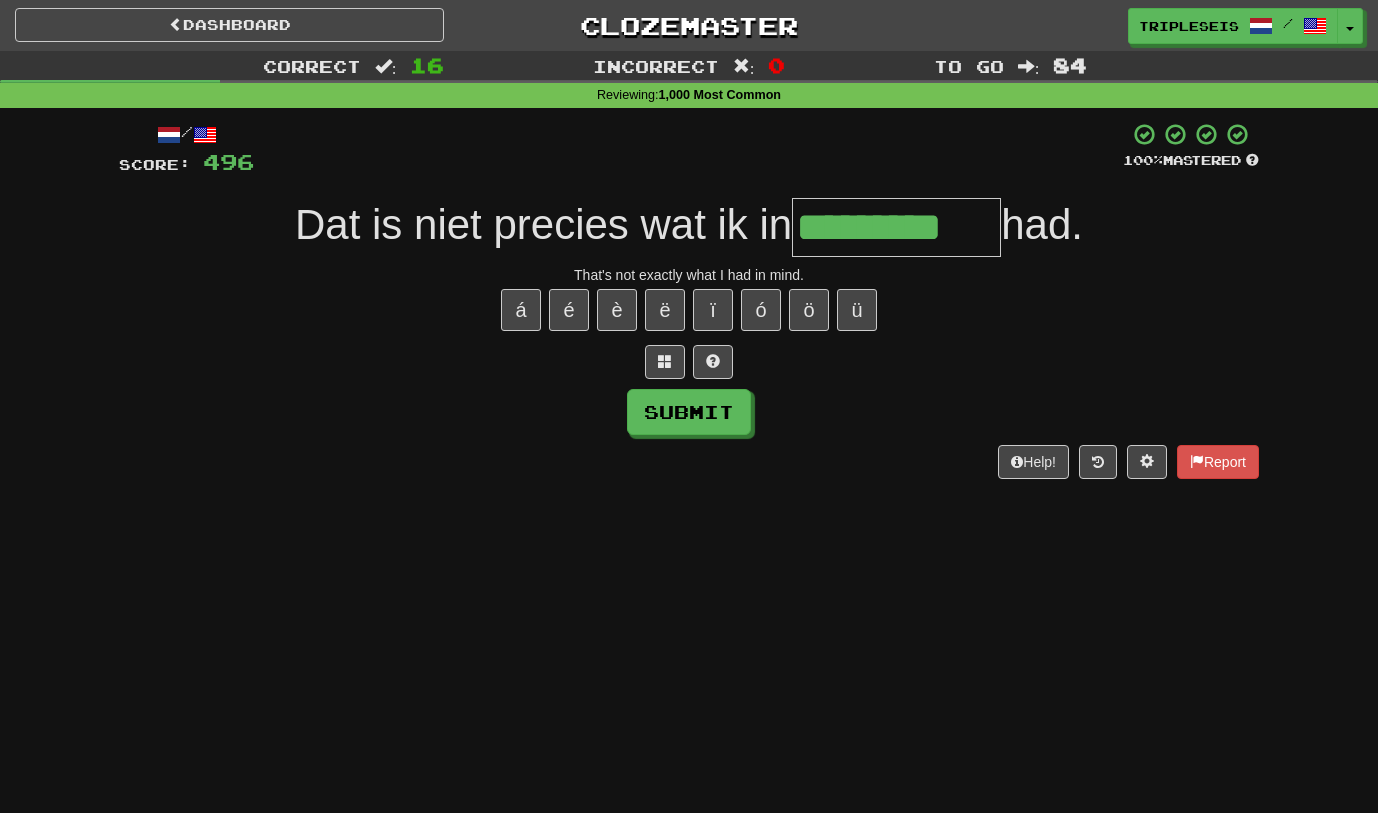 type on "*********" 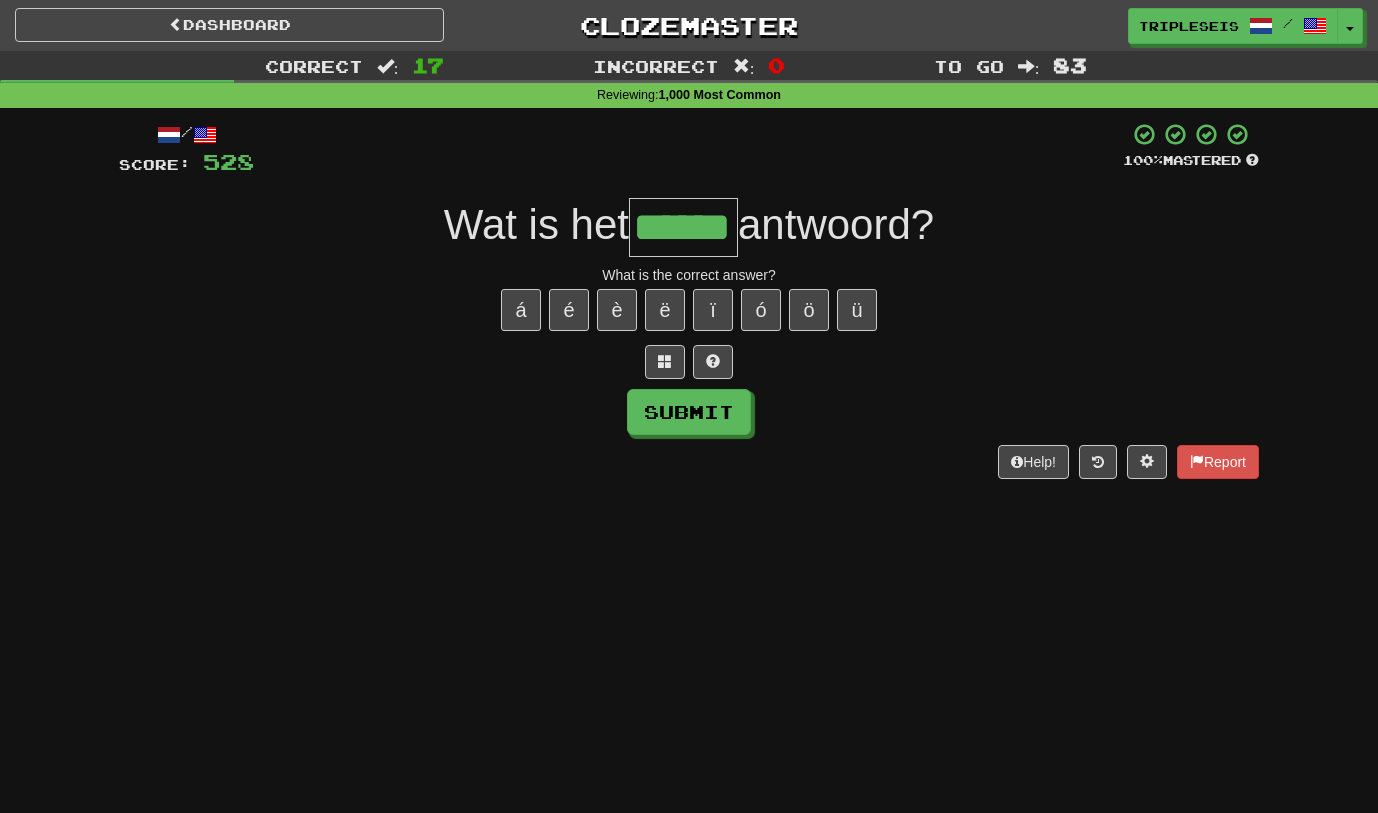 type on "******" 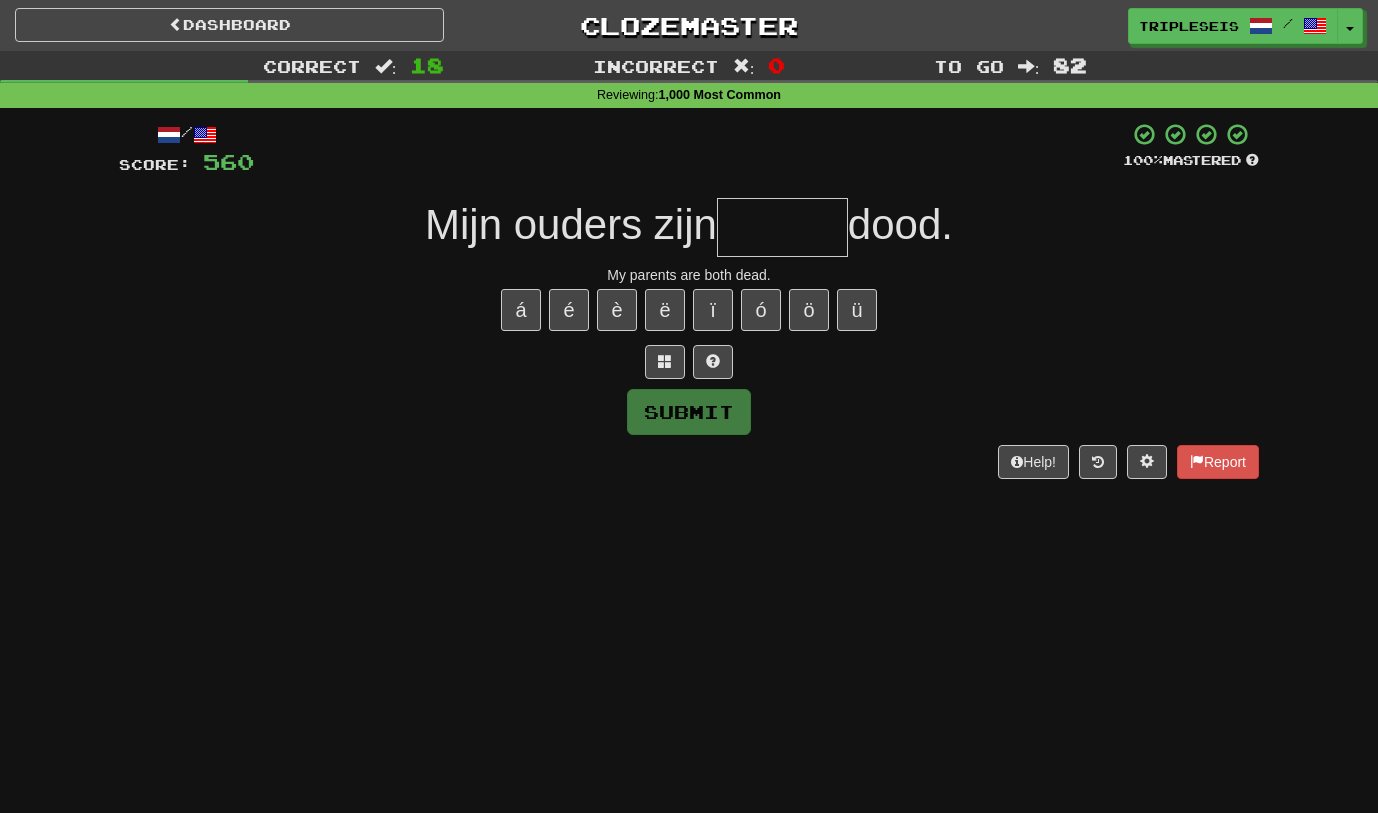 type on "*" 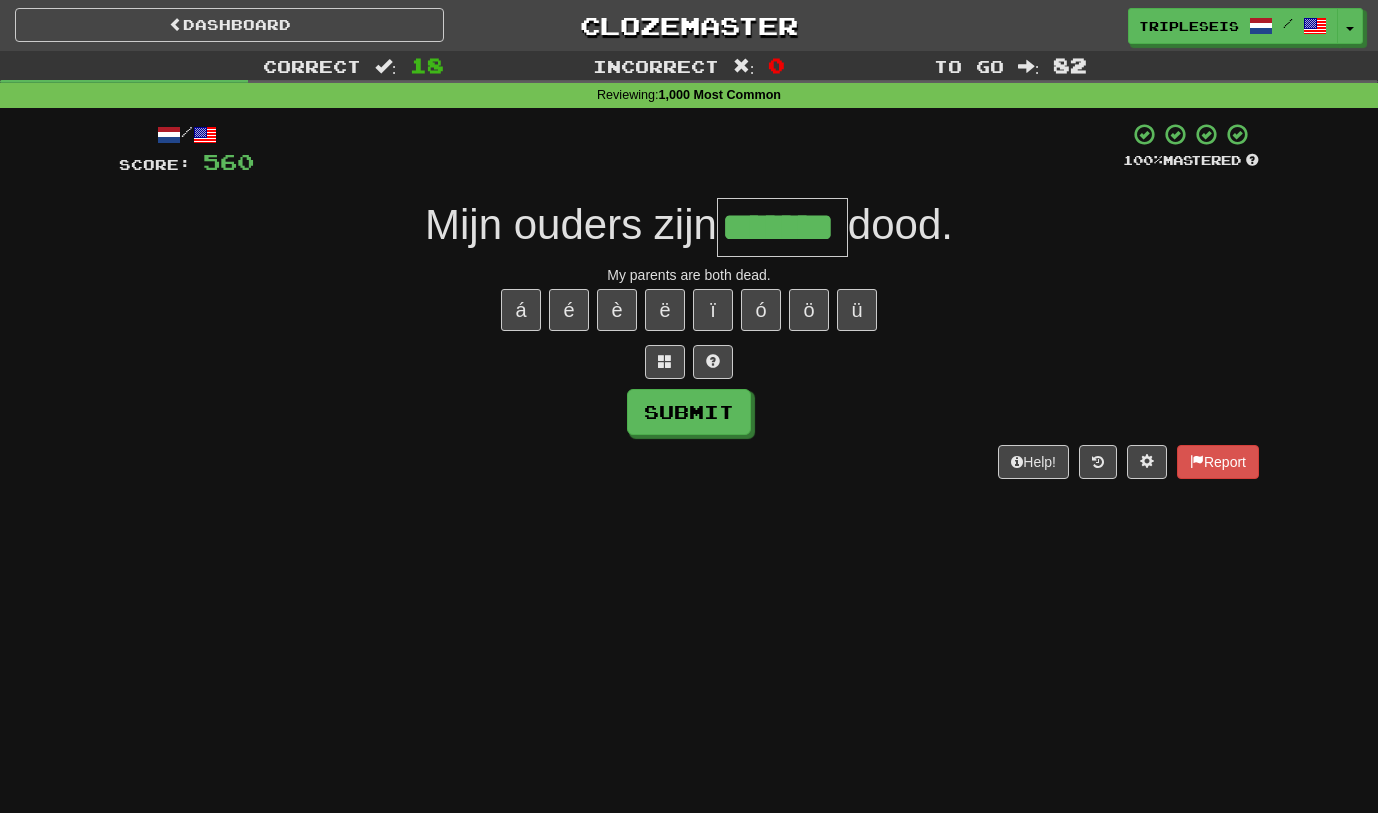 type on "*******" 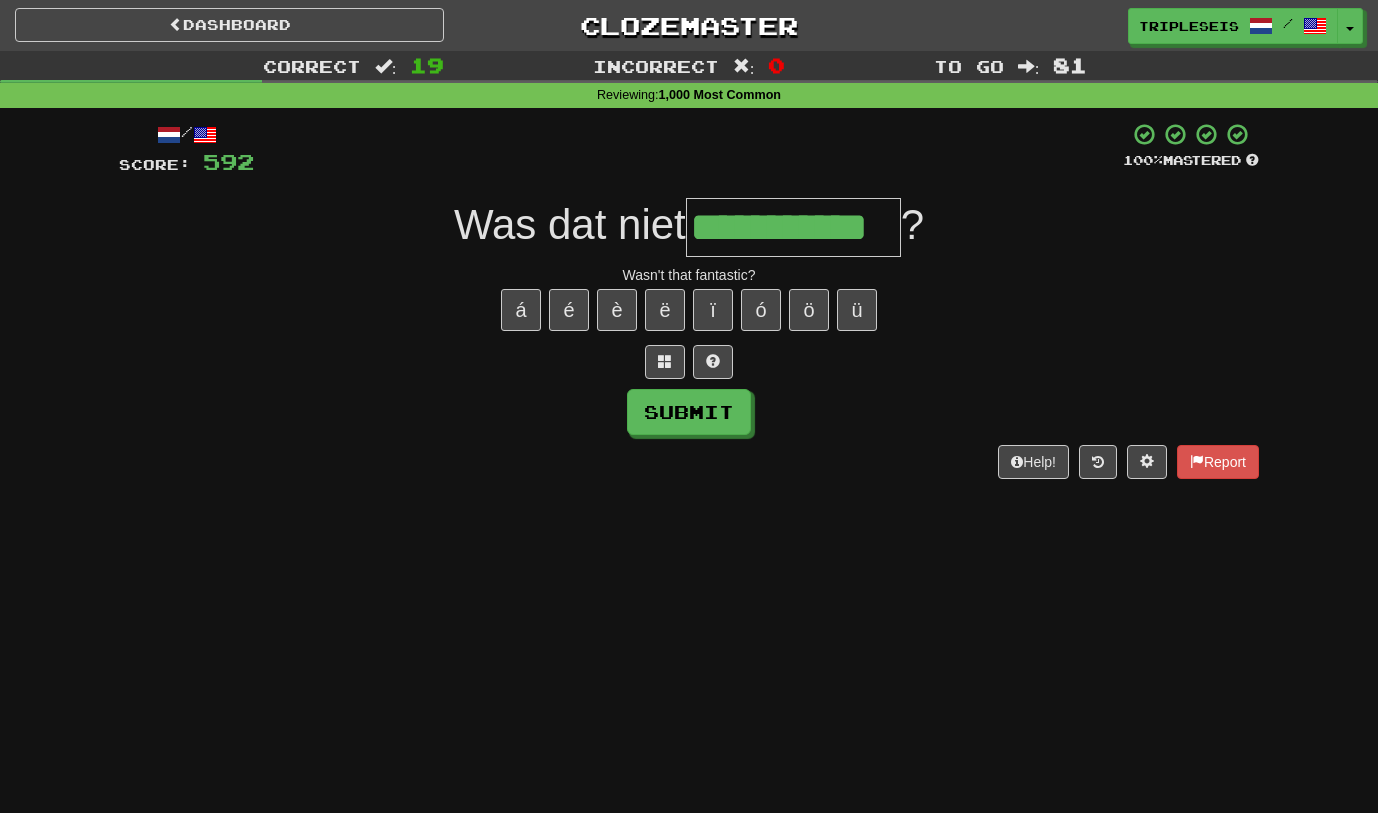 type on "**********" 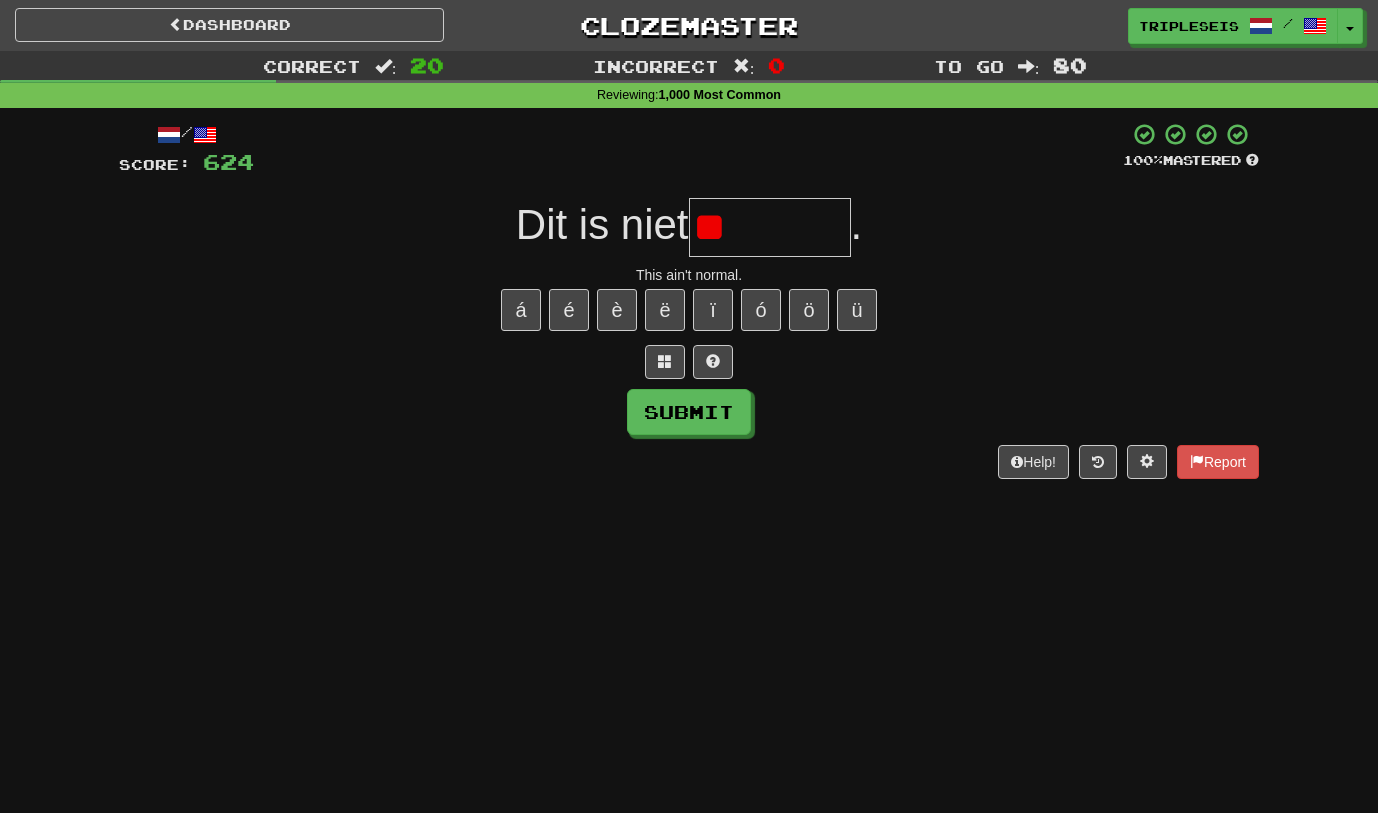 type on "*" 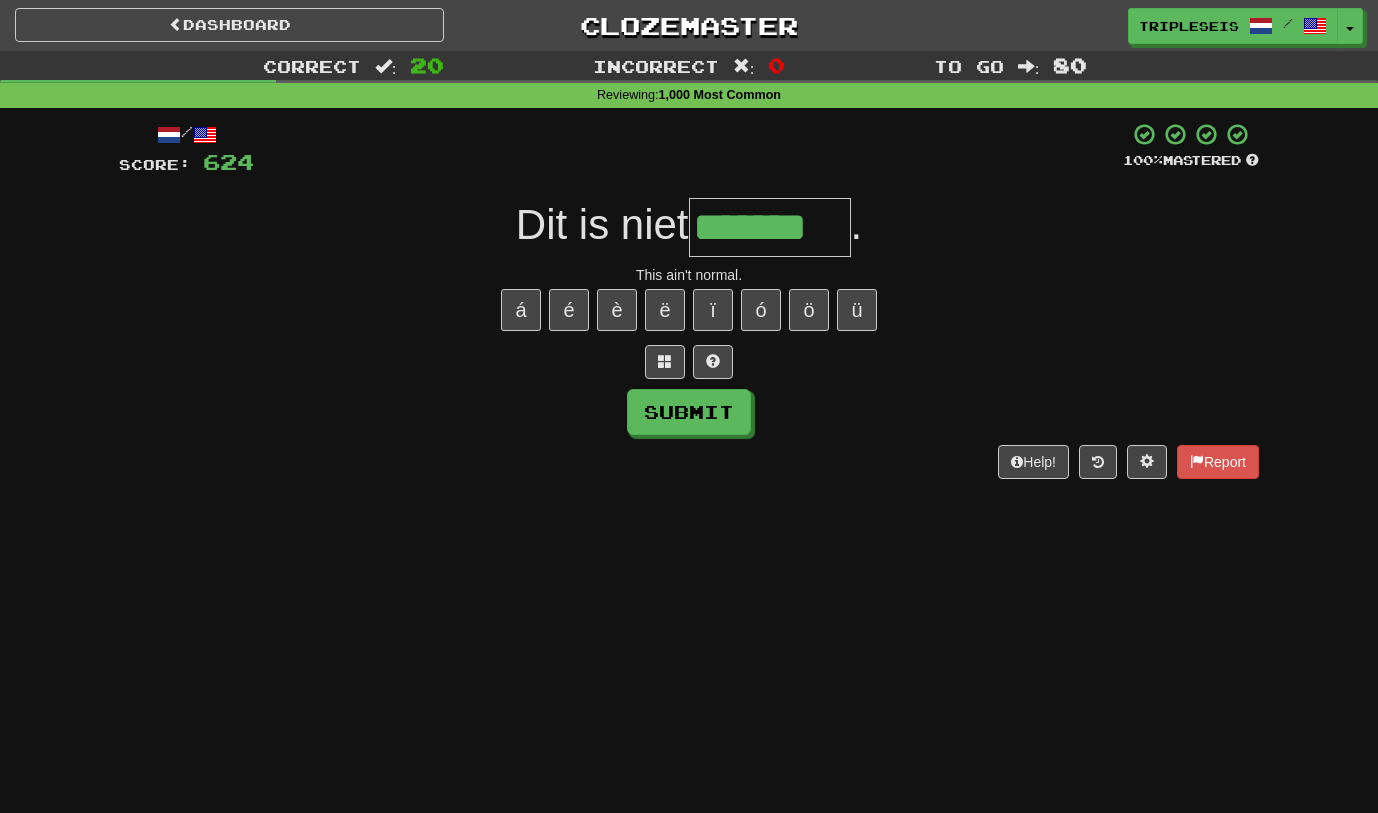type on "*******" 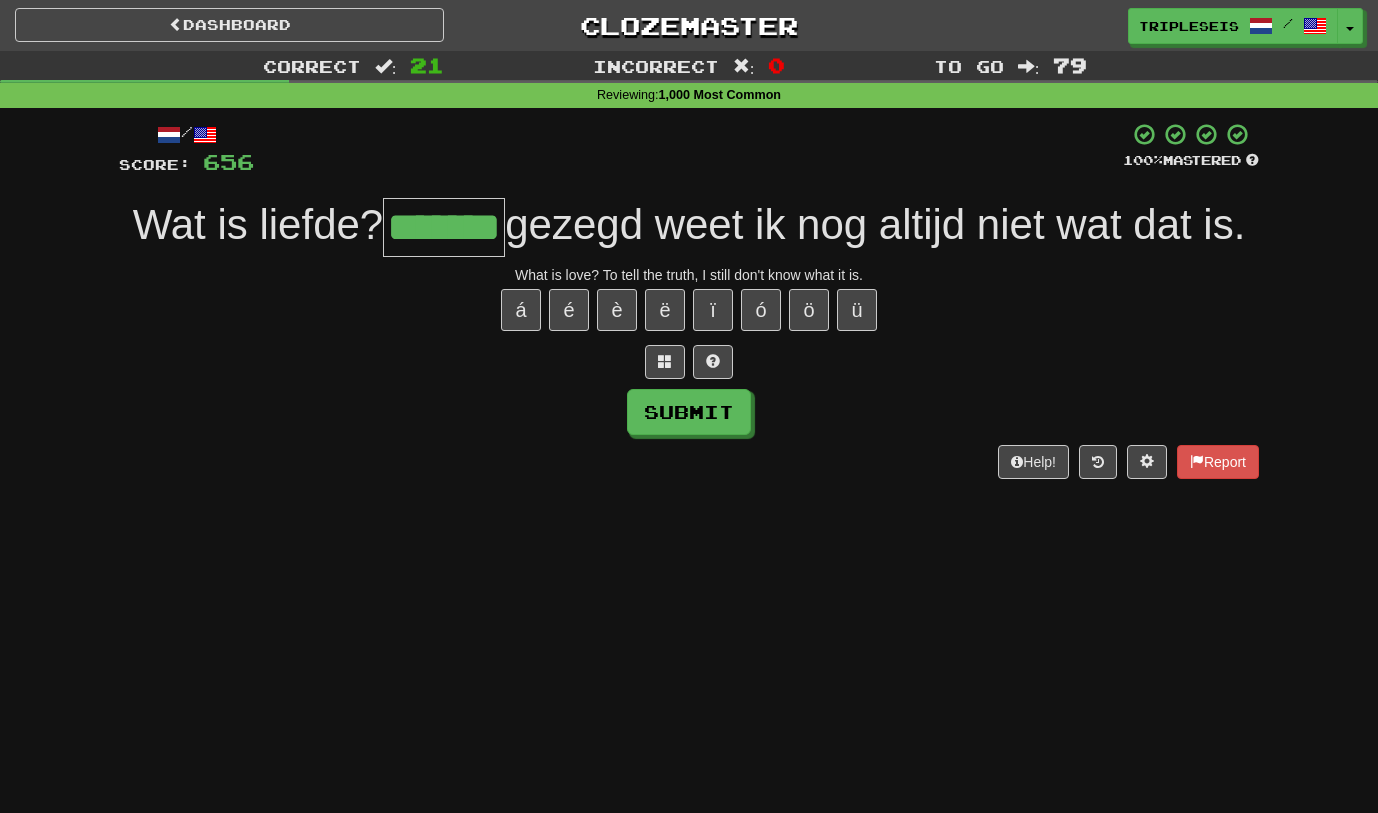 type on "*******" 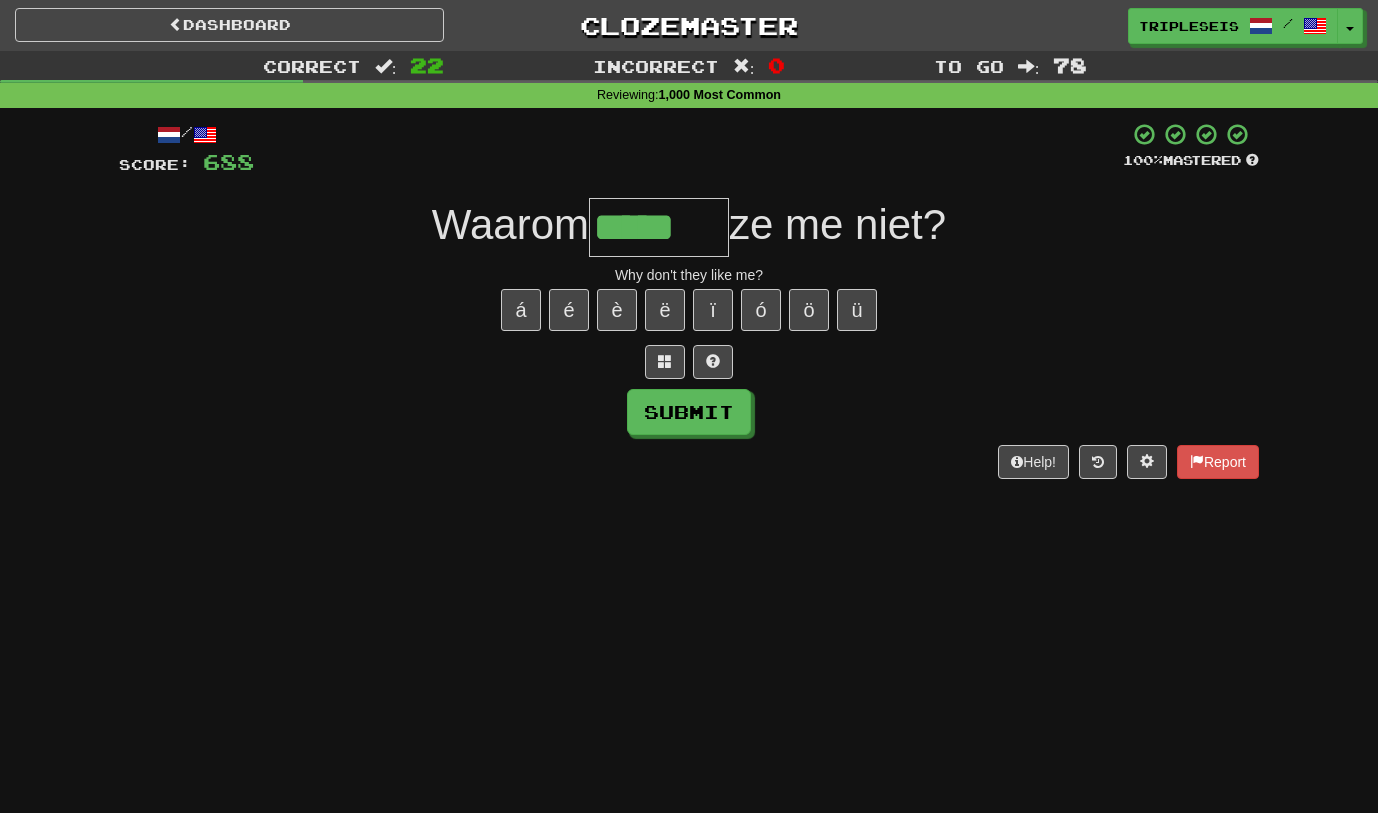 type on "*****" 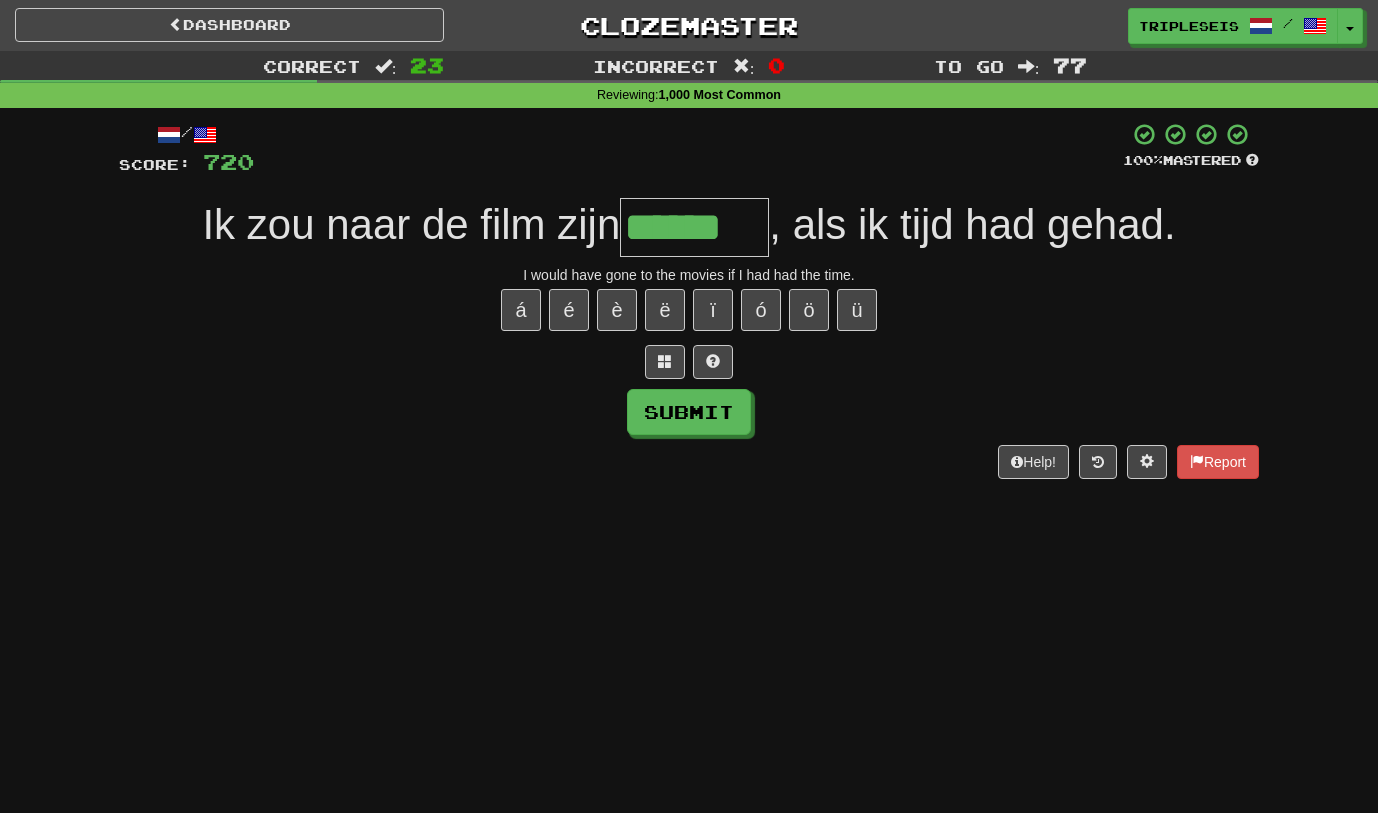 type on "******" 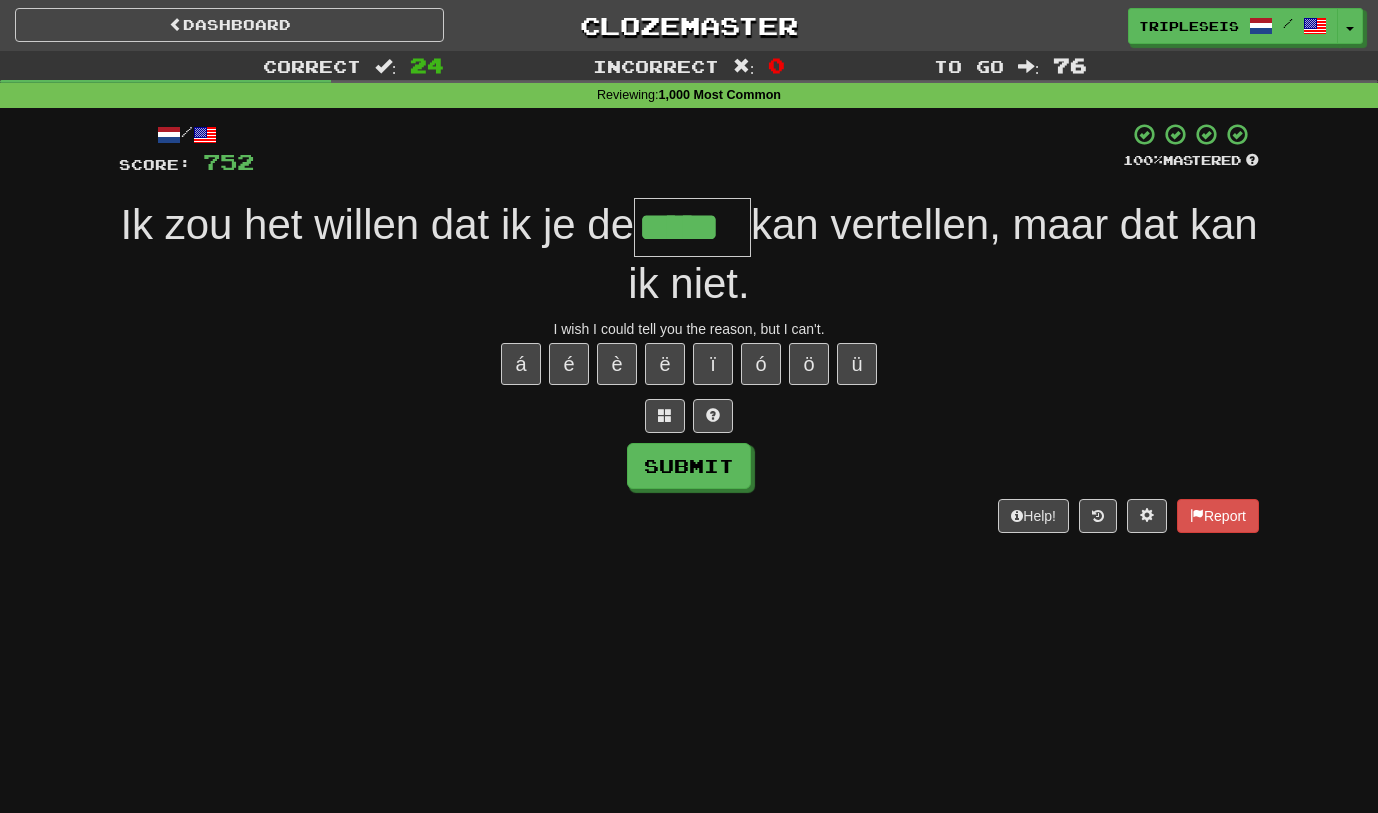 type on "*****" 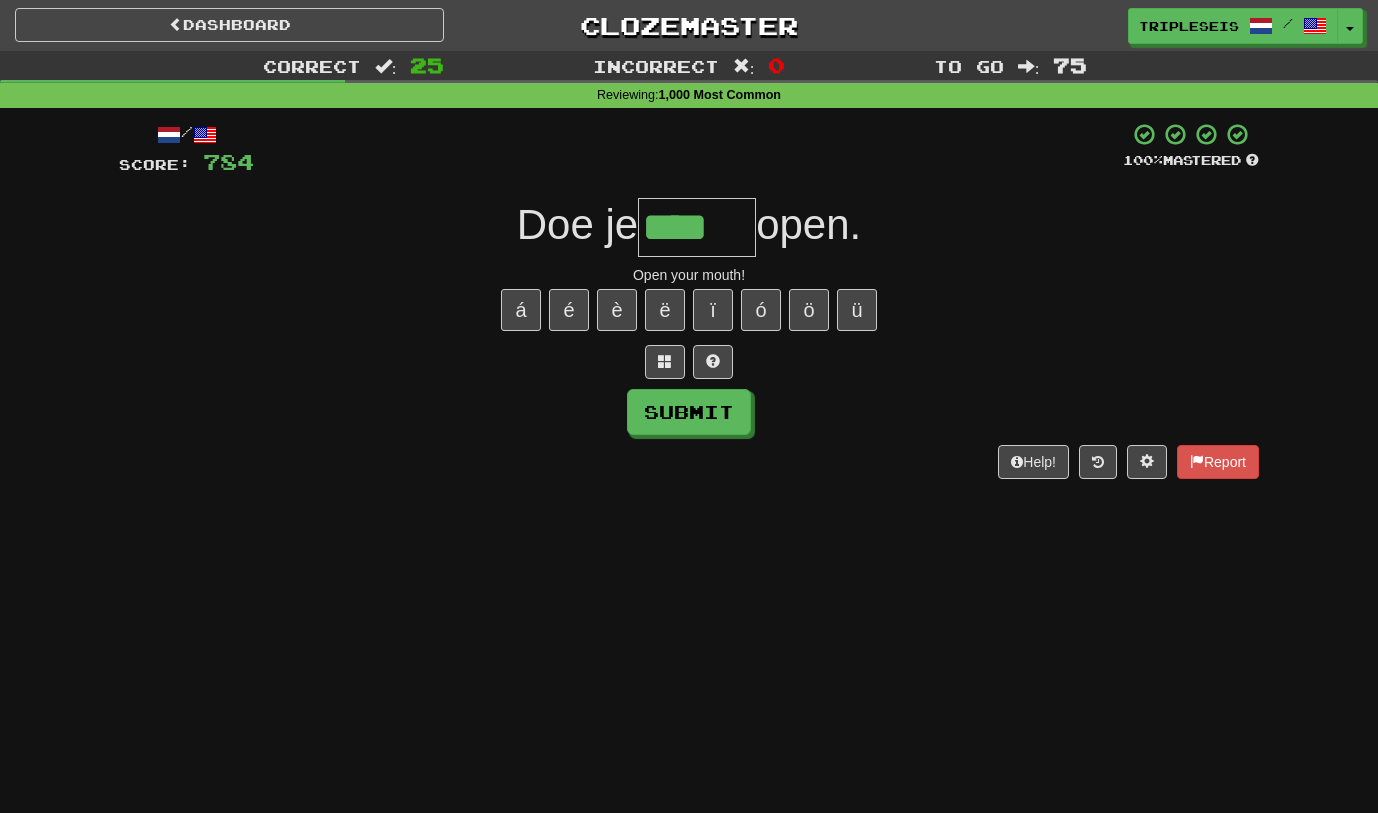 type 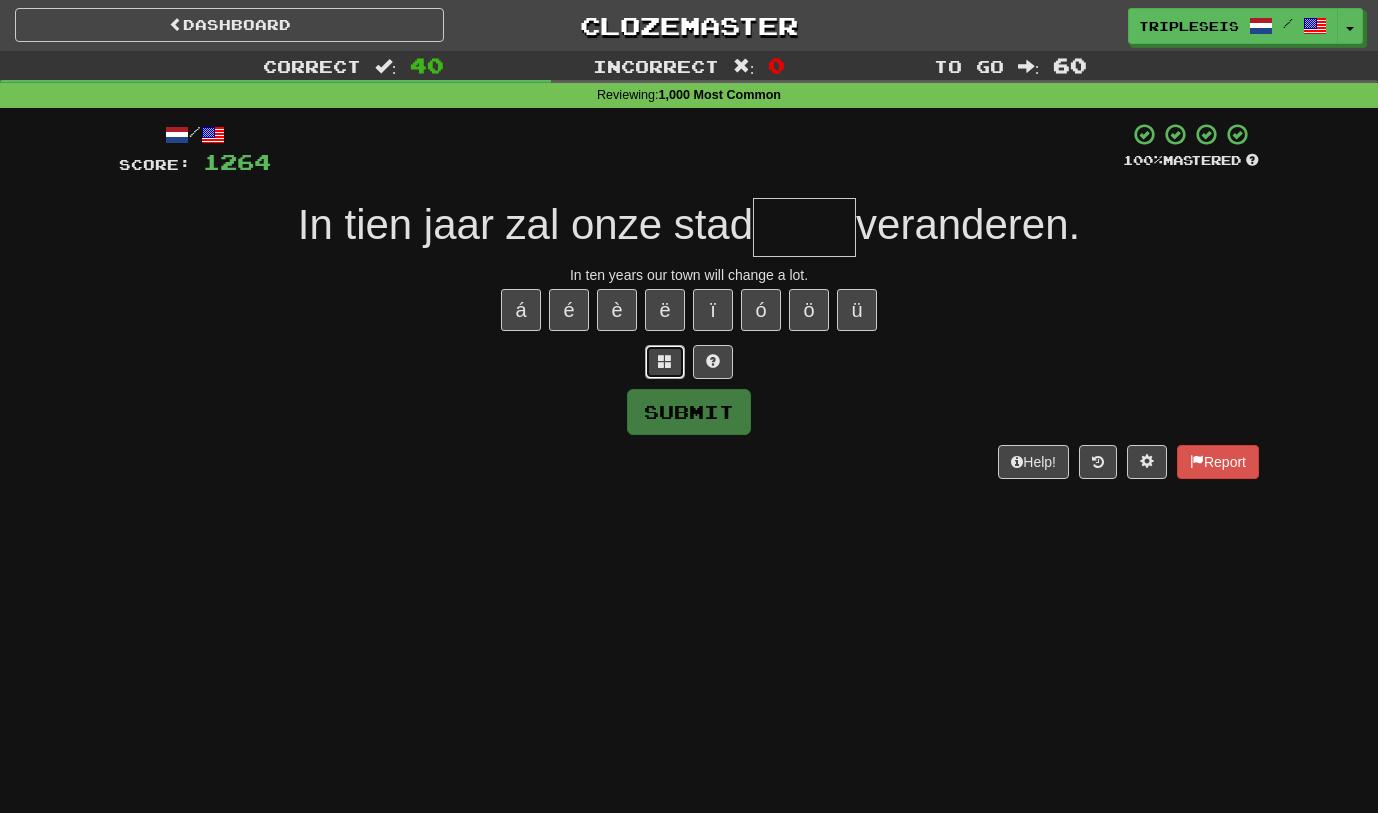 click at bounding box center [665, 361] 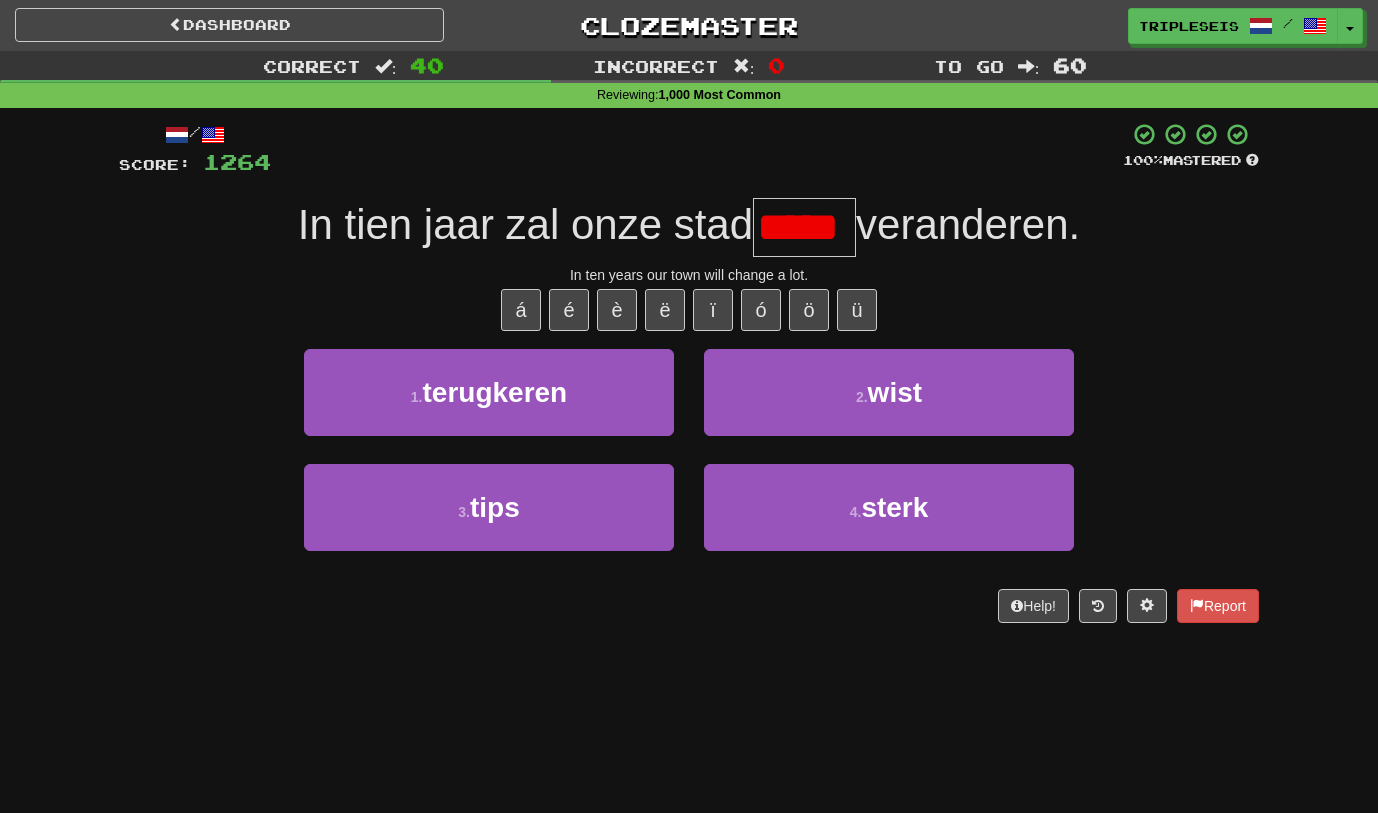 scroll, scrollTop: 0, scrollLeft: 0, axis: both 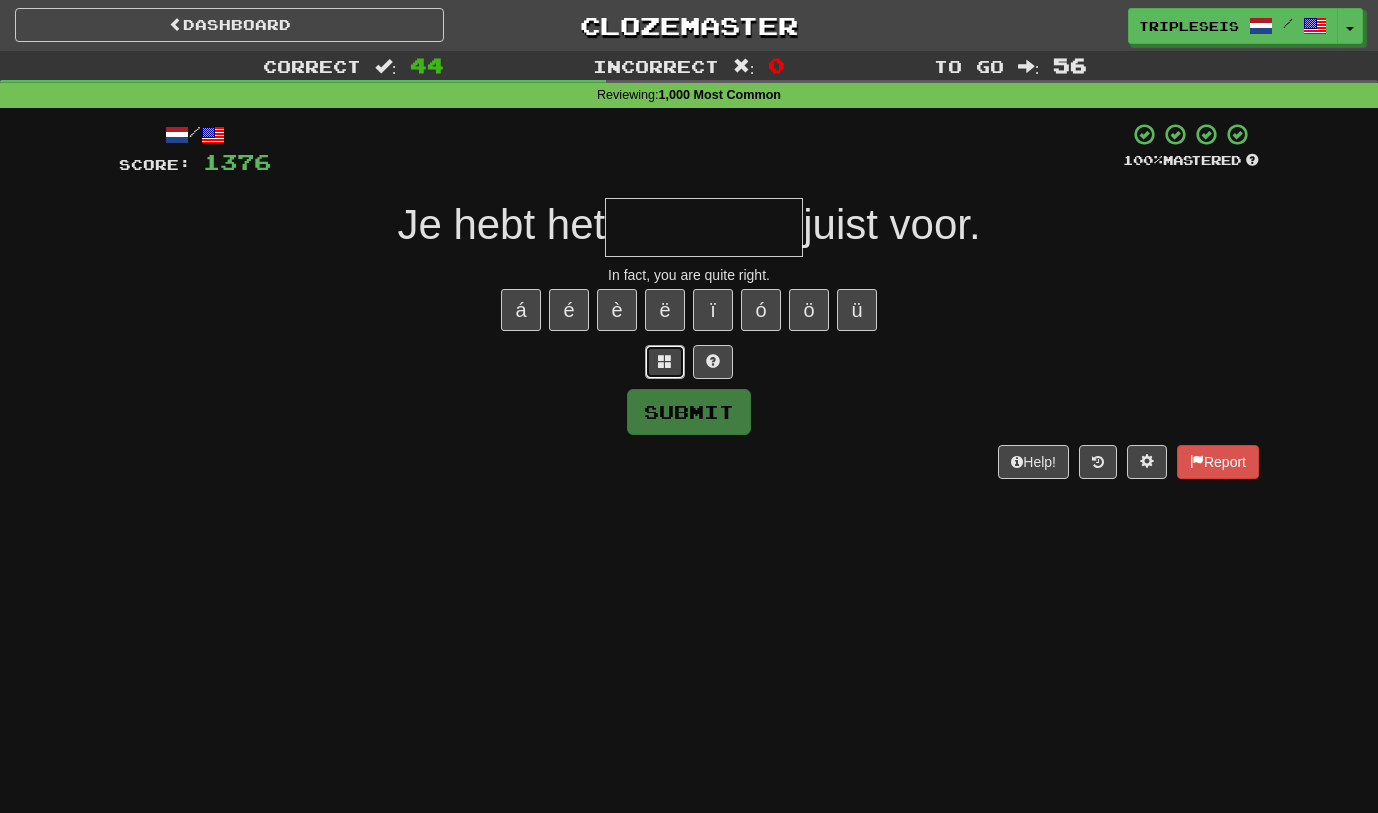 click at bounding box center (665, 361) 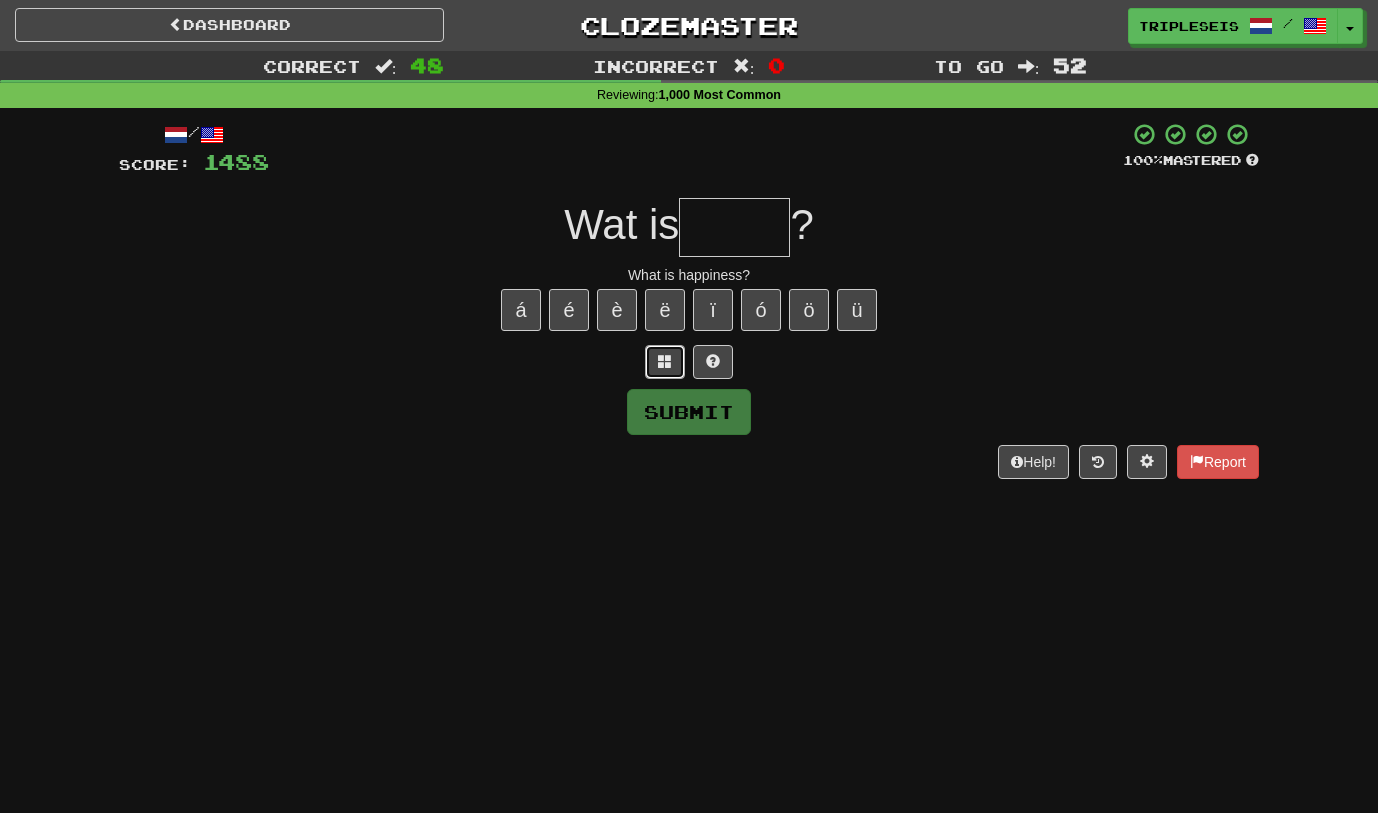 click at bounding box center (665, 361) 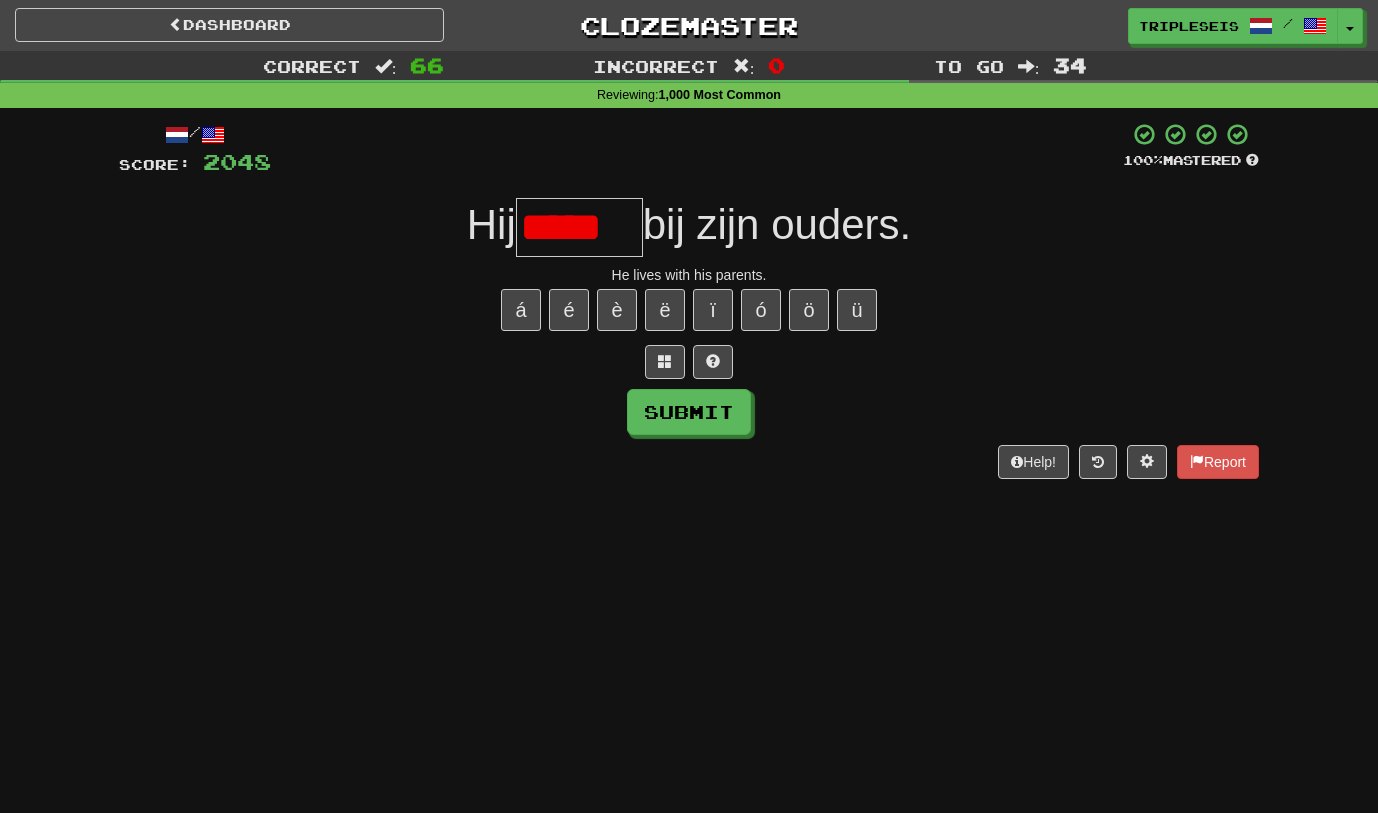 scroll, scrollTop: 0, scrollLeft: 0, axis: both 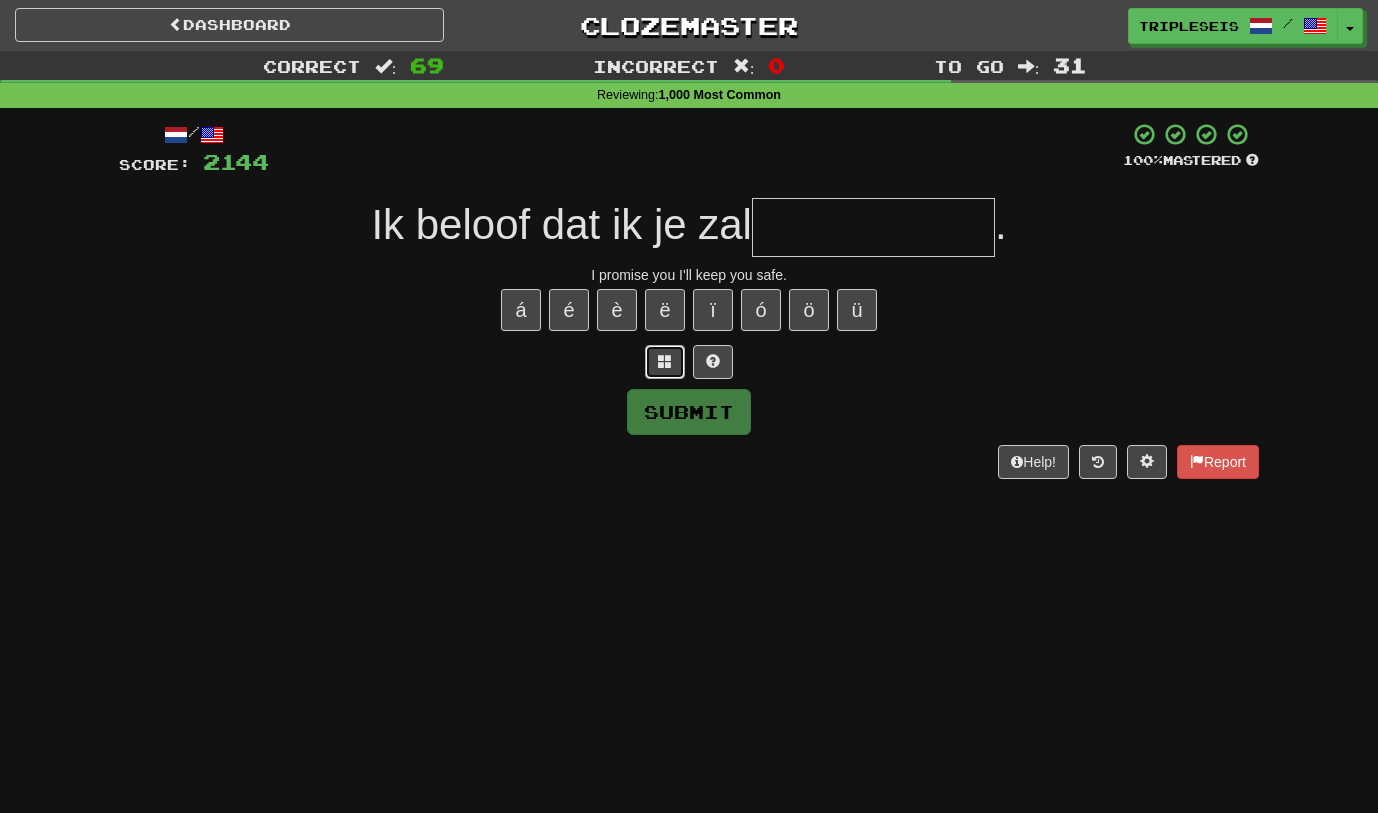 click at bounding box center (665, 361) 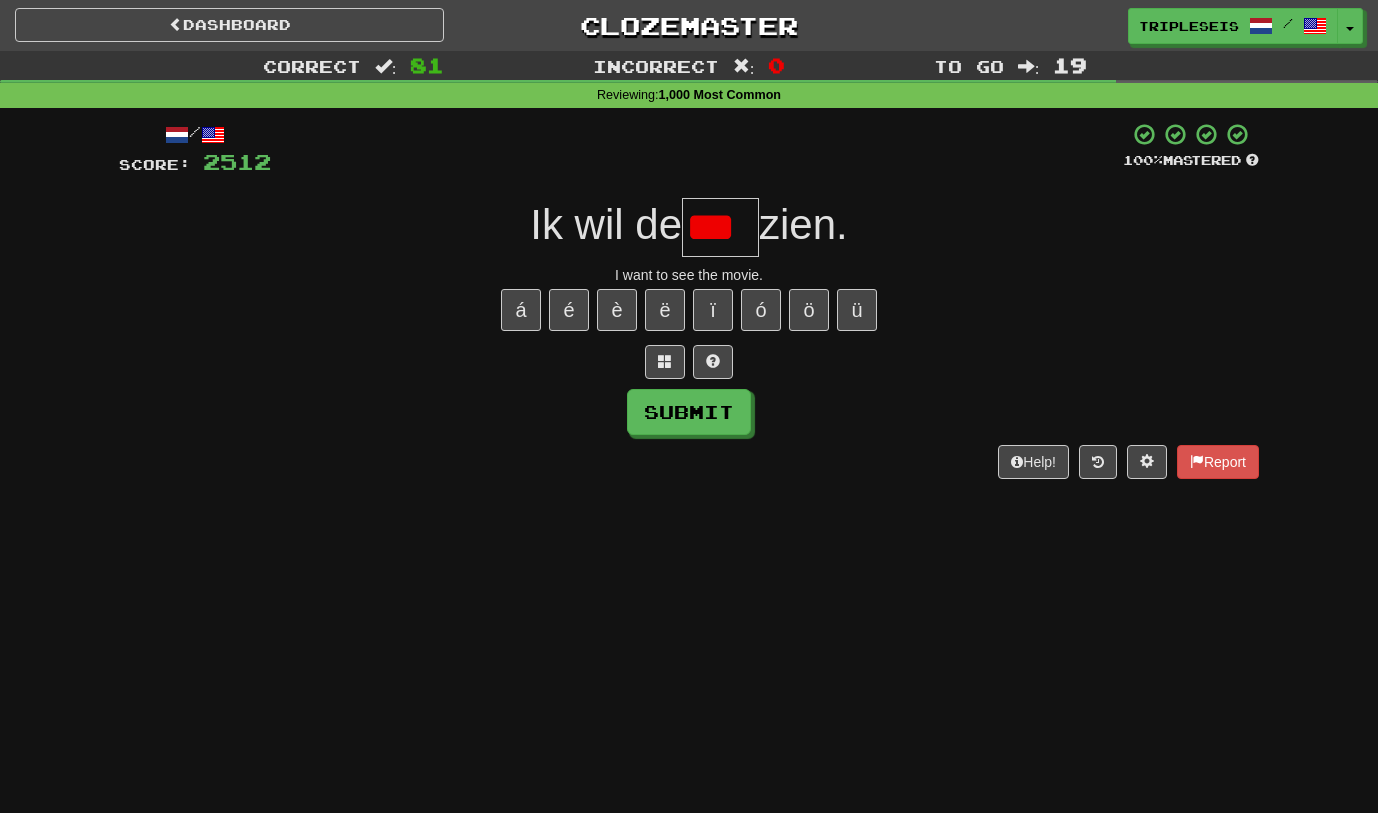scroll, scrollTop: 0, scrollLeft: 0, axis: both 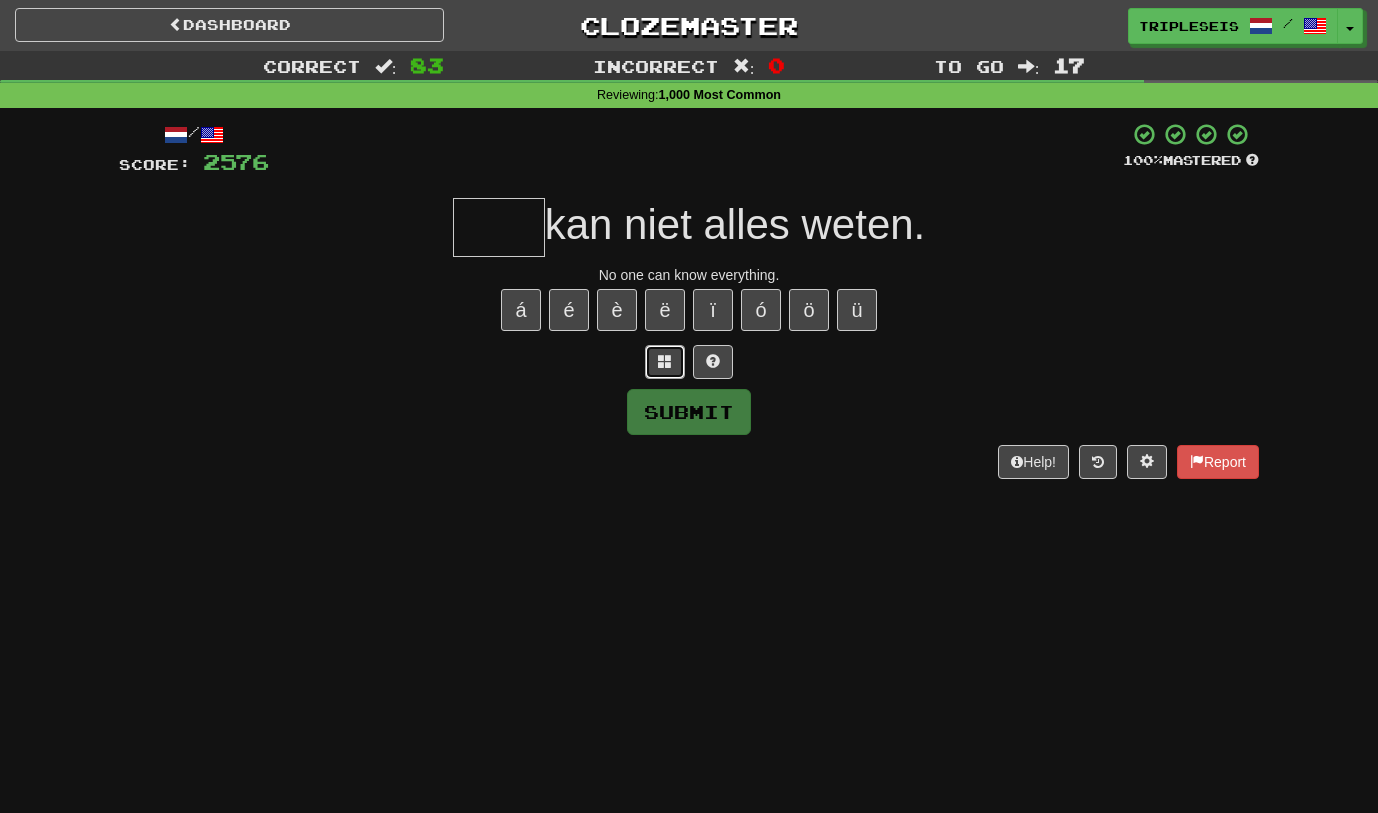 click at bounding box center (665, 362) 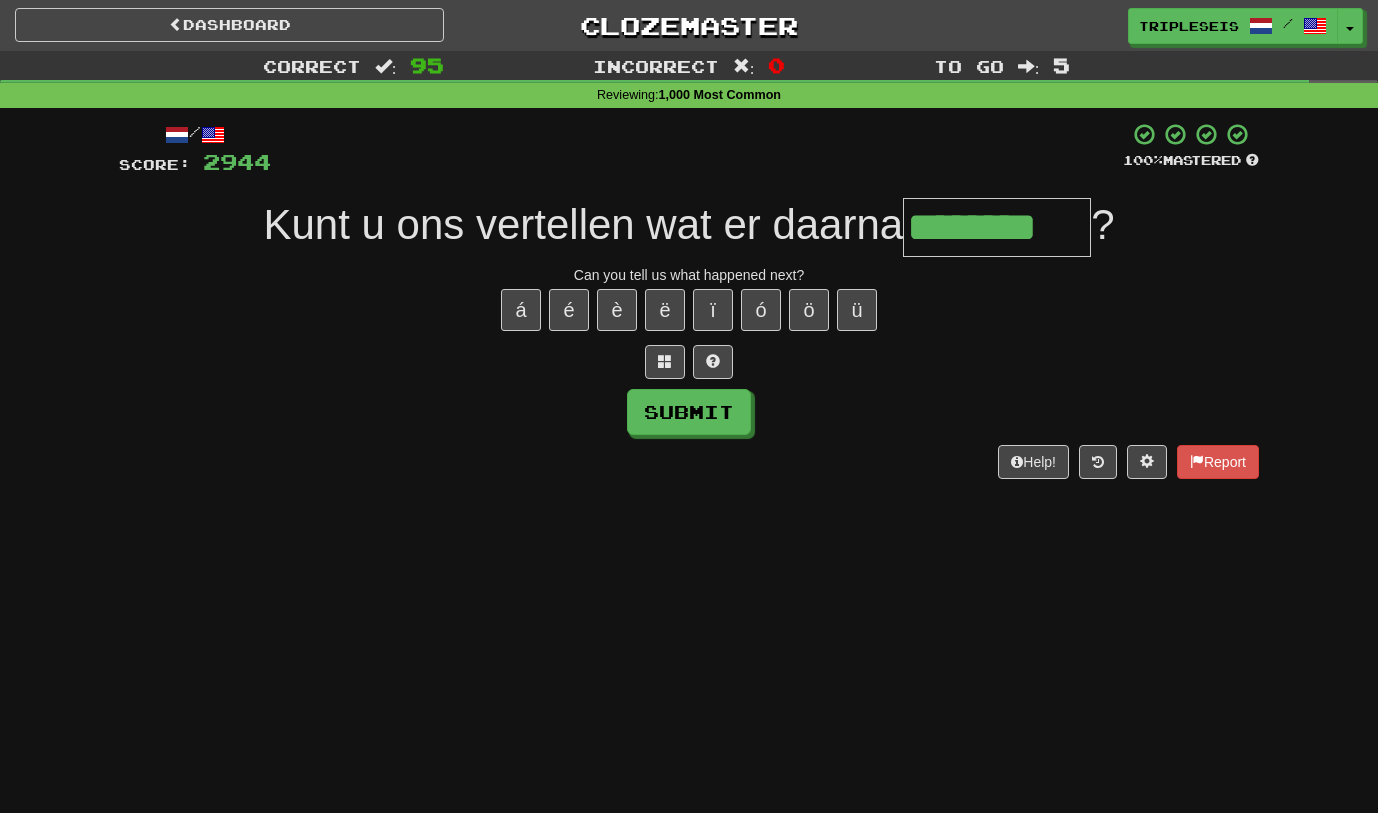 scroll, scrollTop: 0, scrollLeft: 0, axis: both 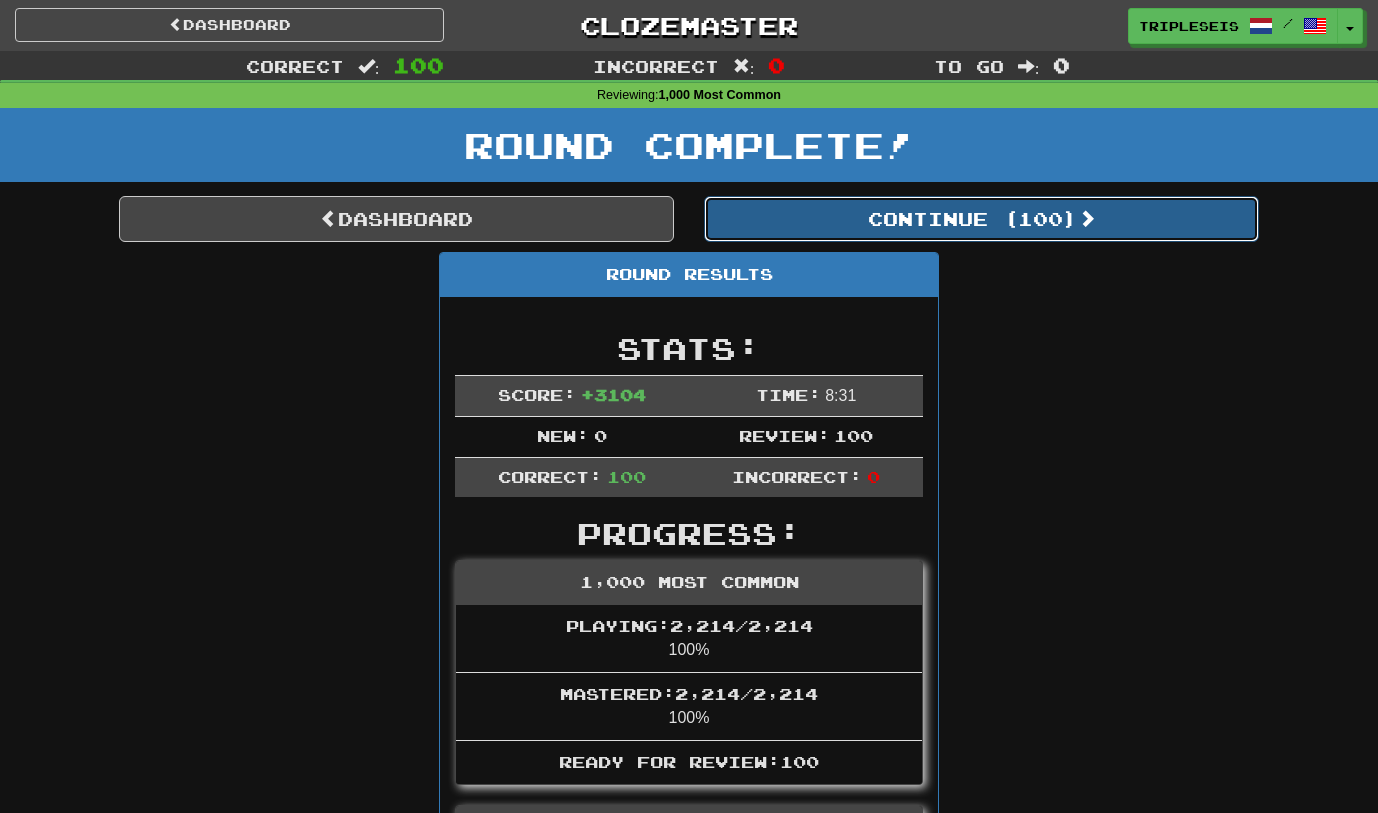 click on "Continue ( 100 )" at bounding box center [981, 219] 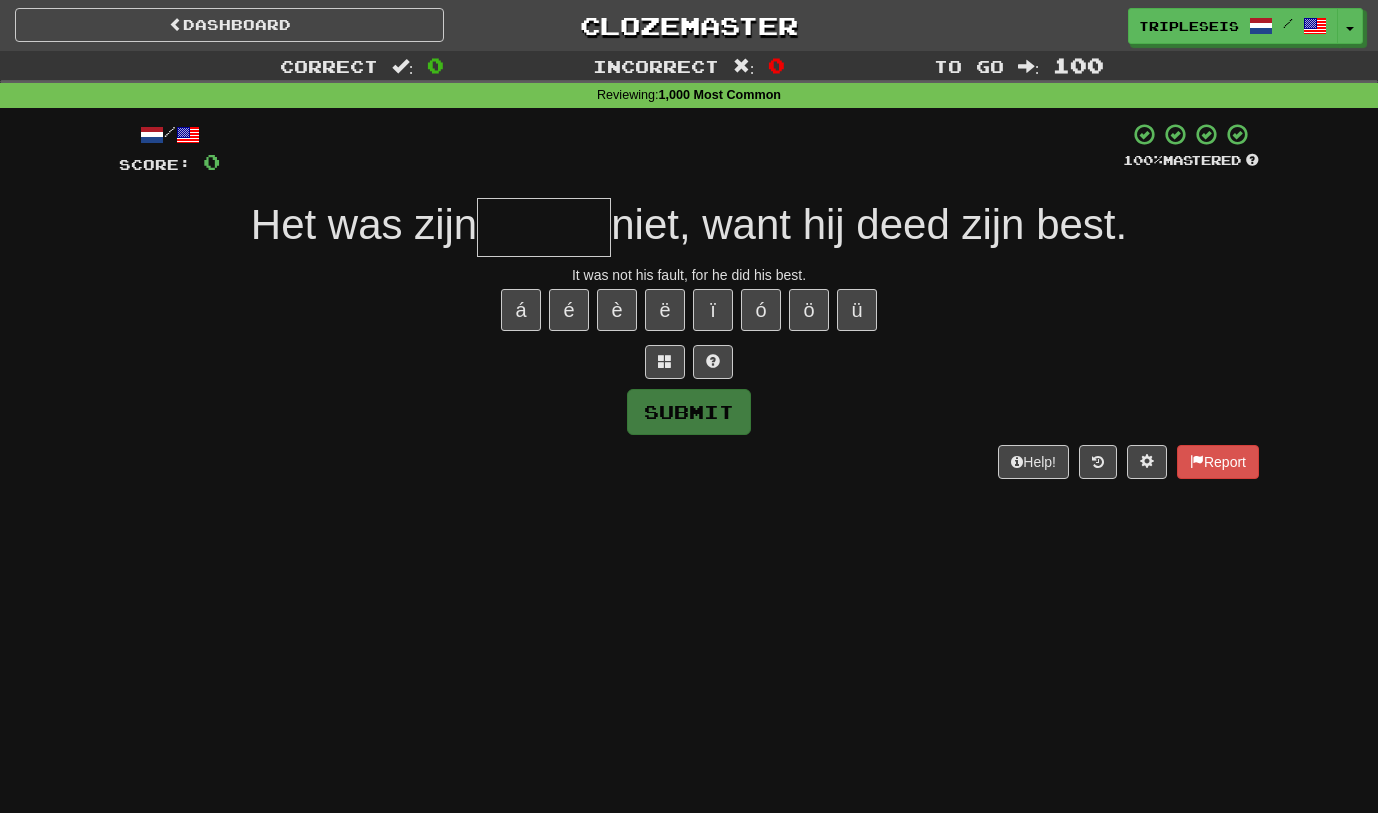 click at bounding box center (544, 227) 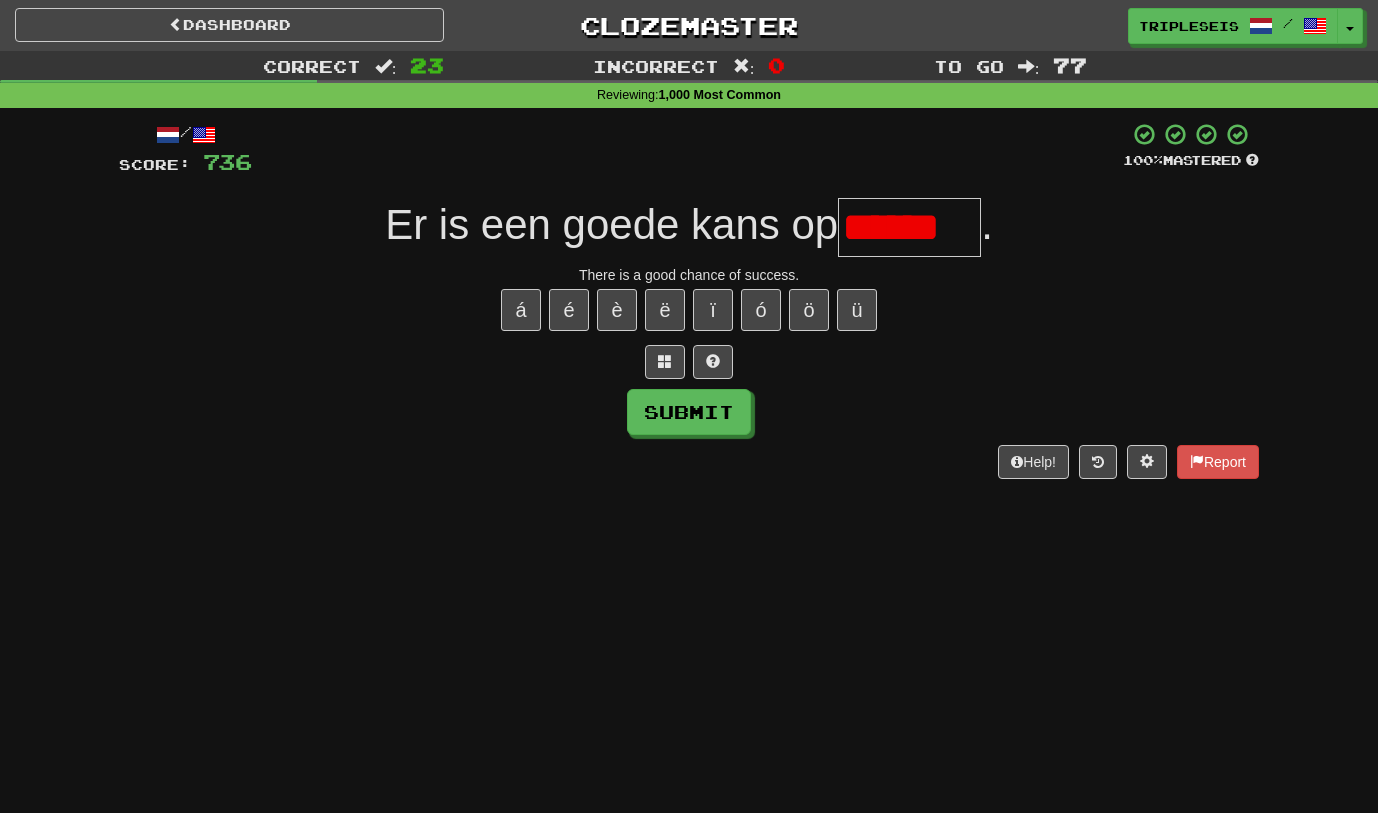 scroll, scrollTop: 0, scrollLeft: 0, axis: both 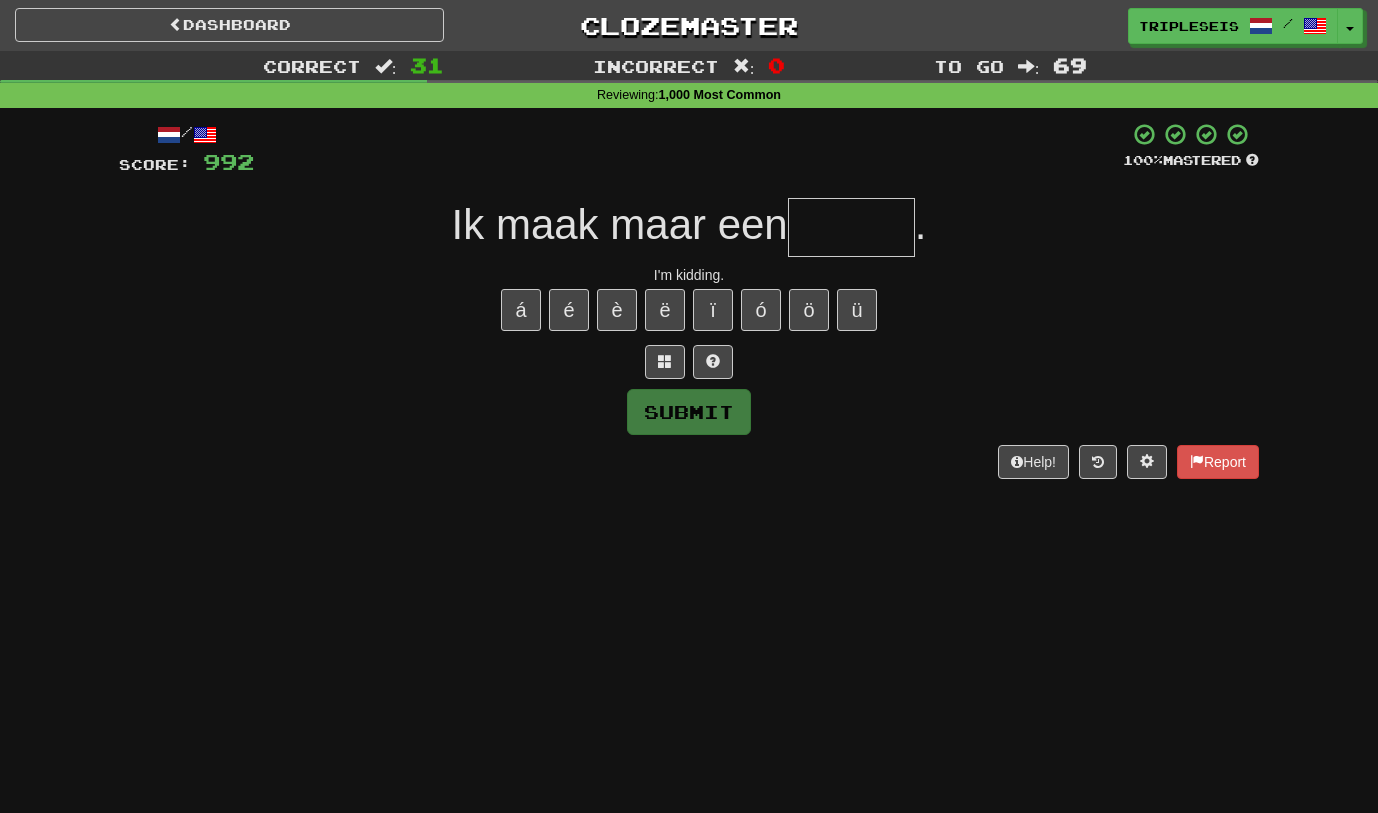 click on "." at bounding box center [921, 224] 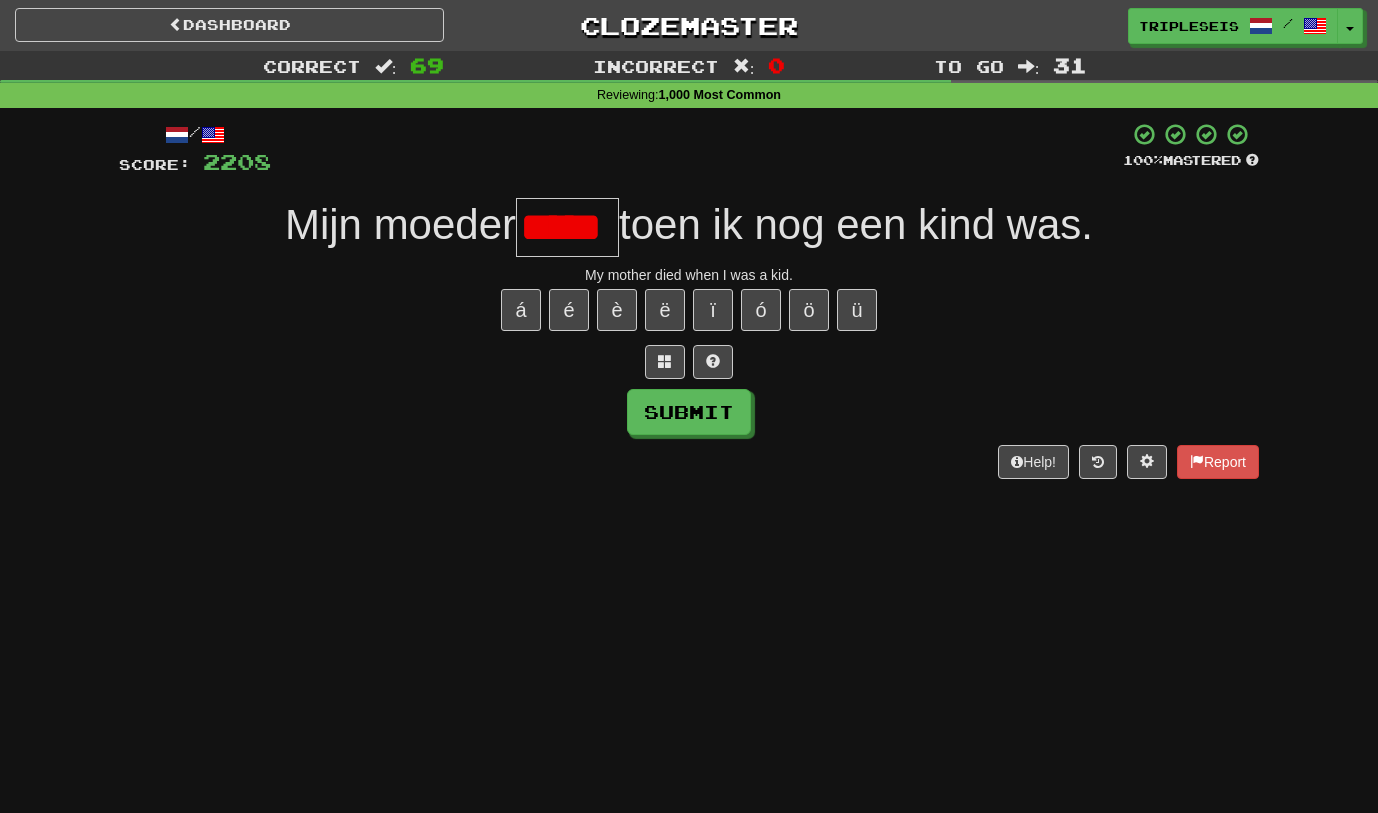 scroll, scrollTop: 0, scrollLeft: 0, axis: both 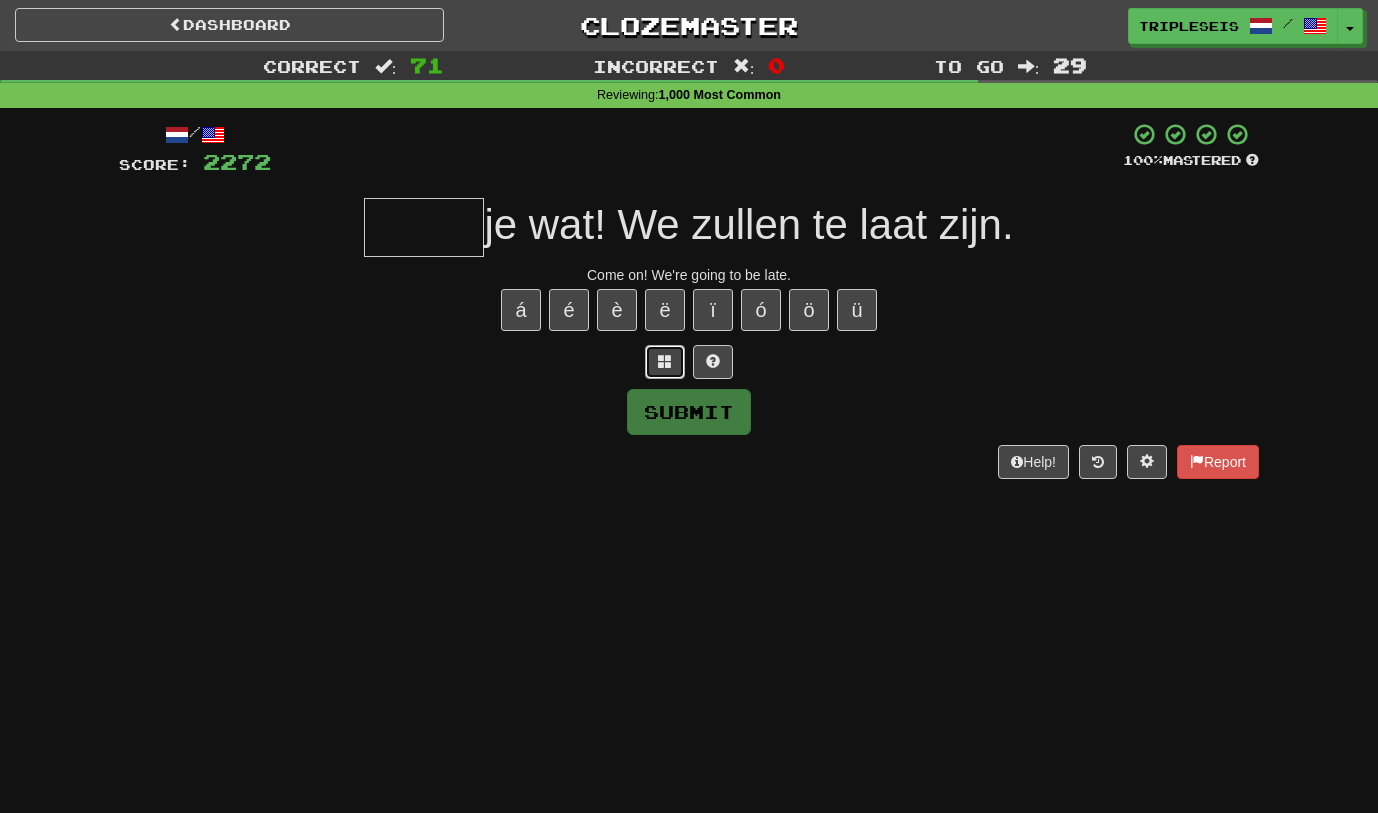 click at bounding box center [665, 362] 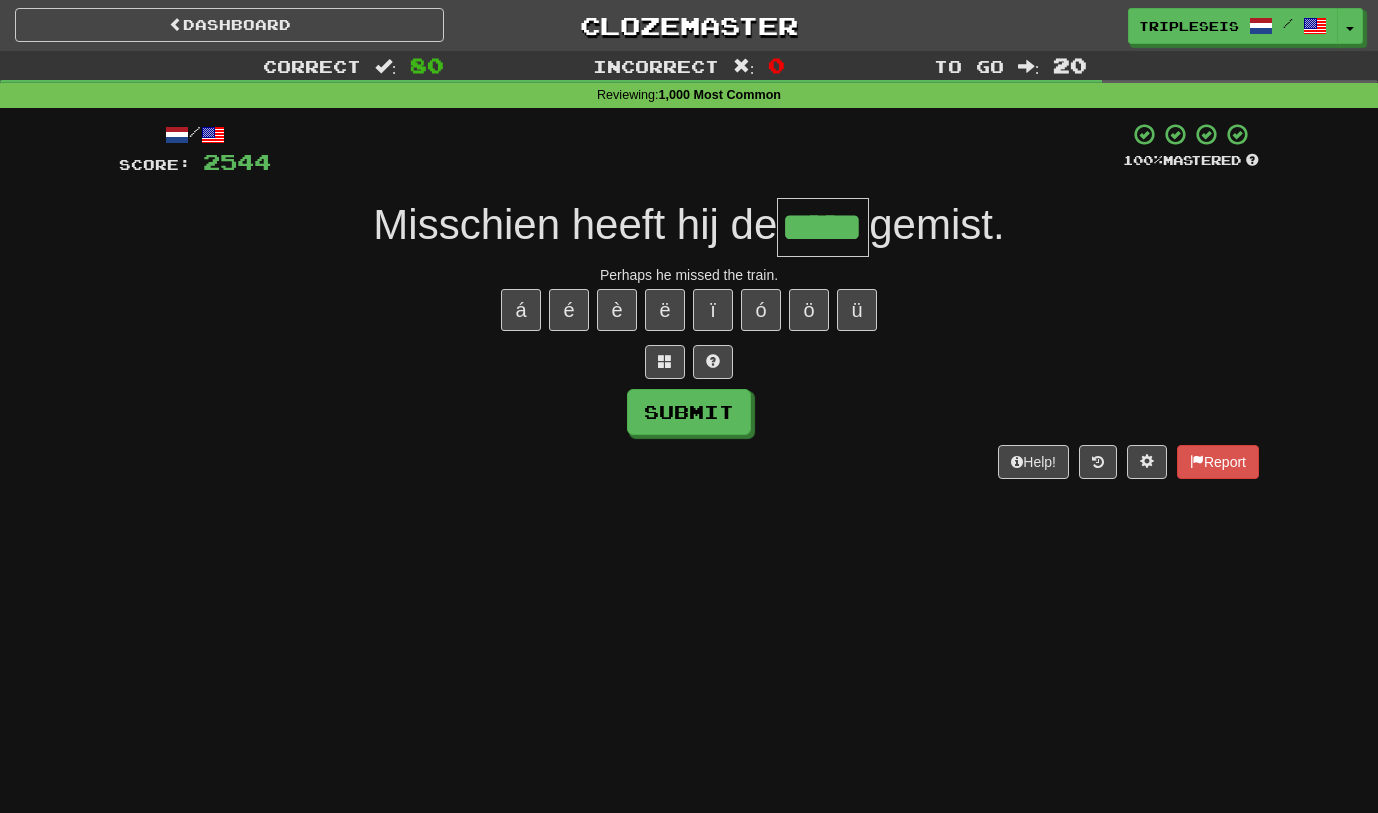 scroll, scrollTop: 0, scrollLeft: 0, axis: both 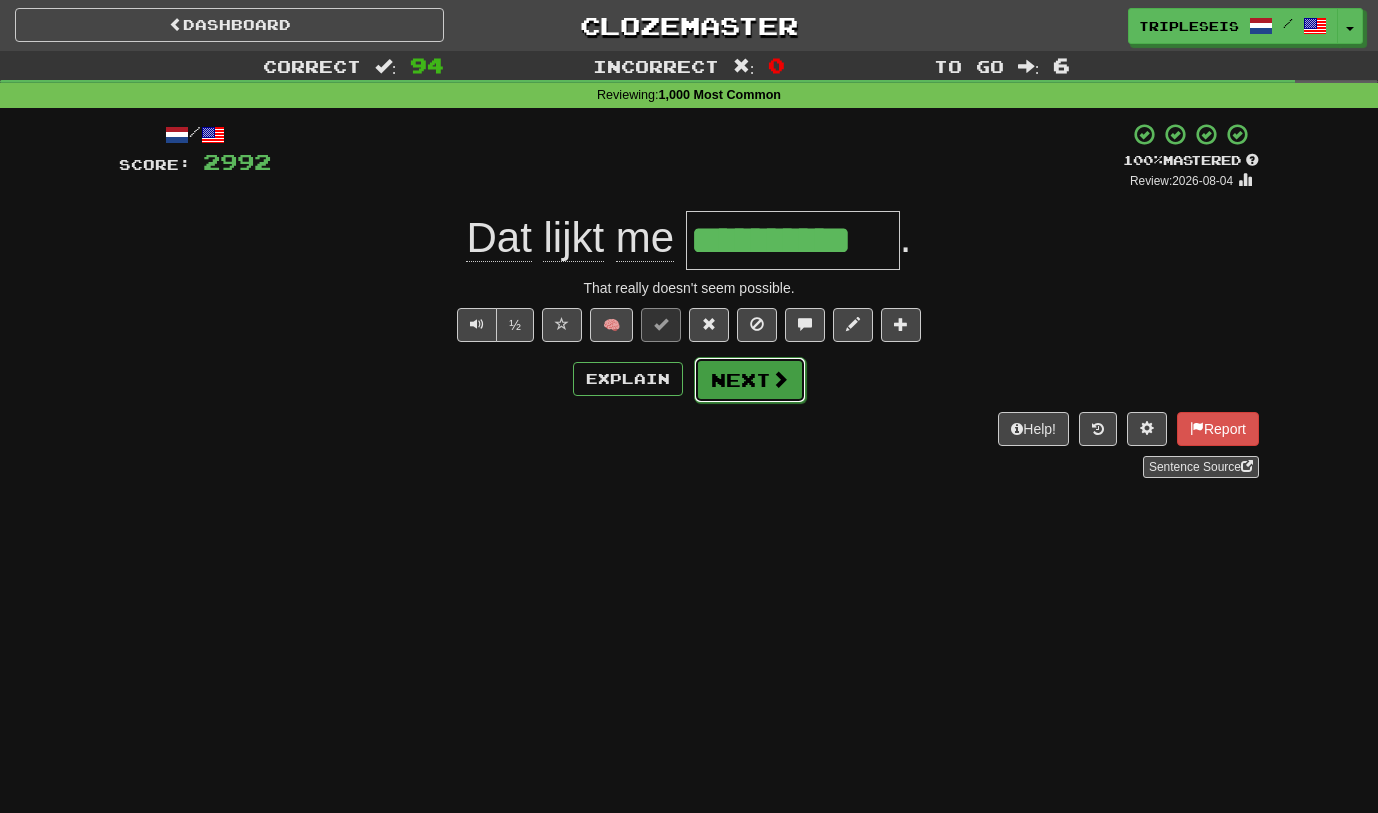 click on "Next" at bounding box center (750, 380) 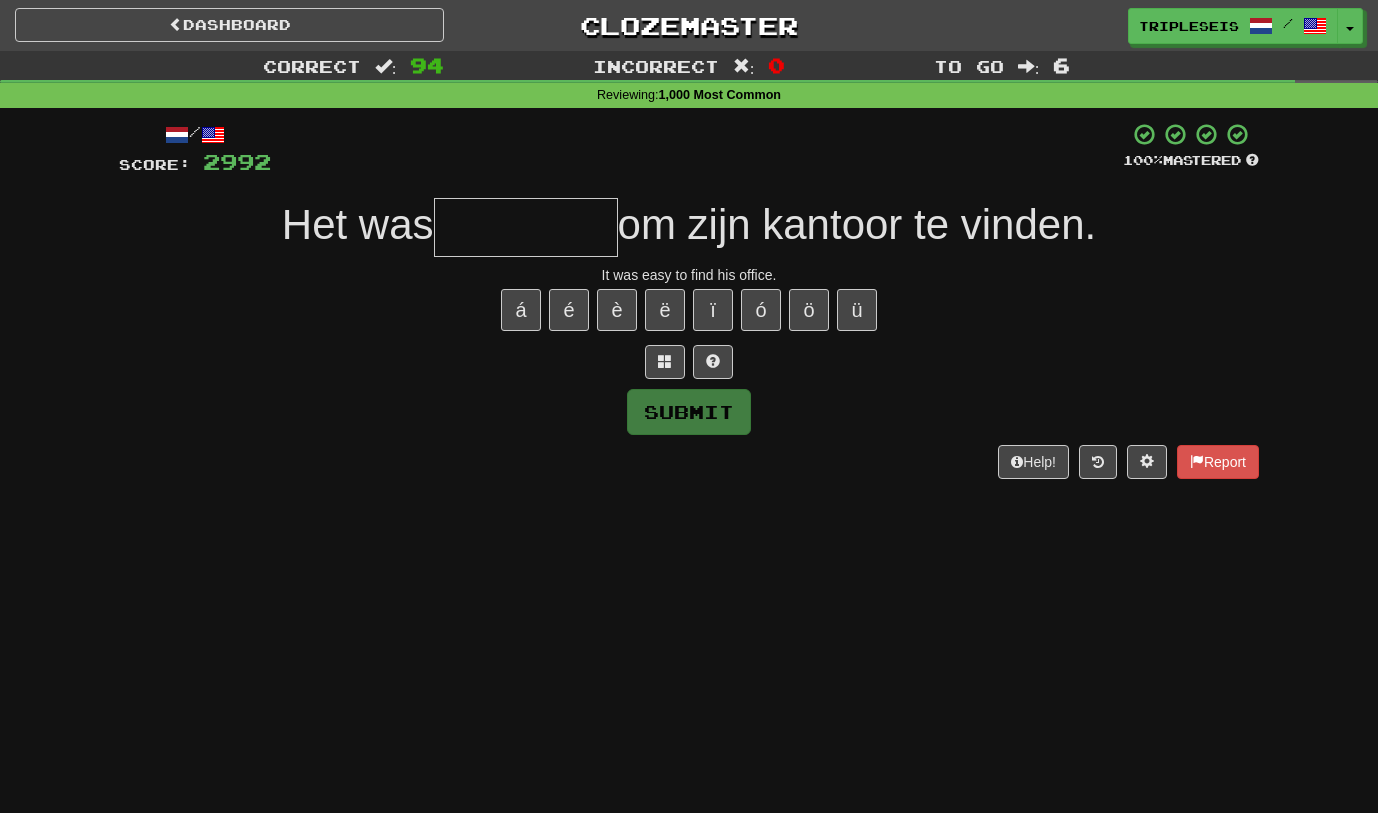 click at bounding box center (526, 227) 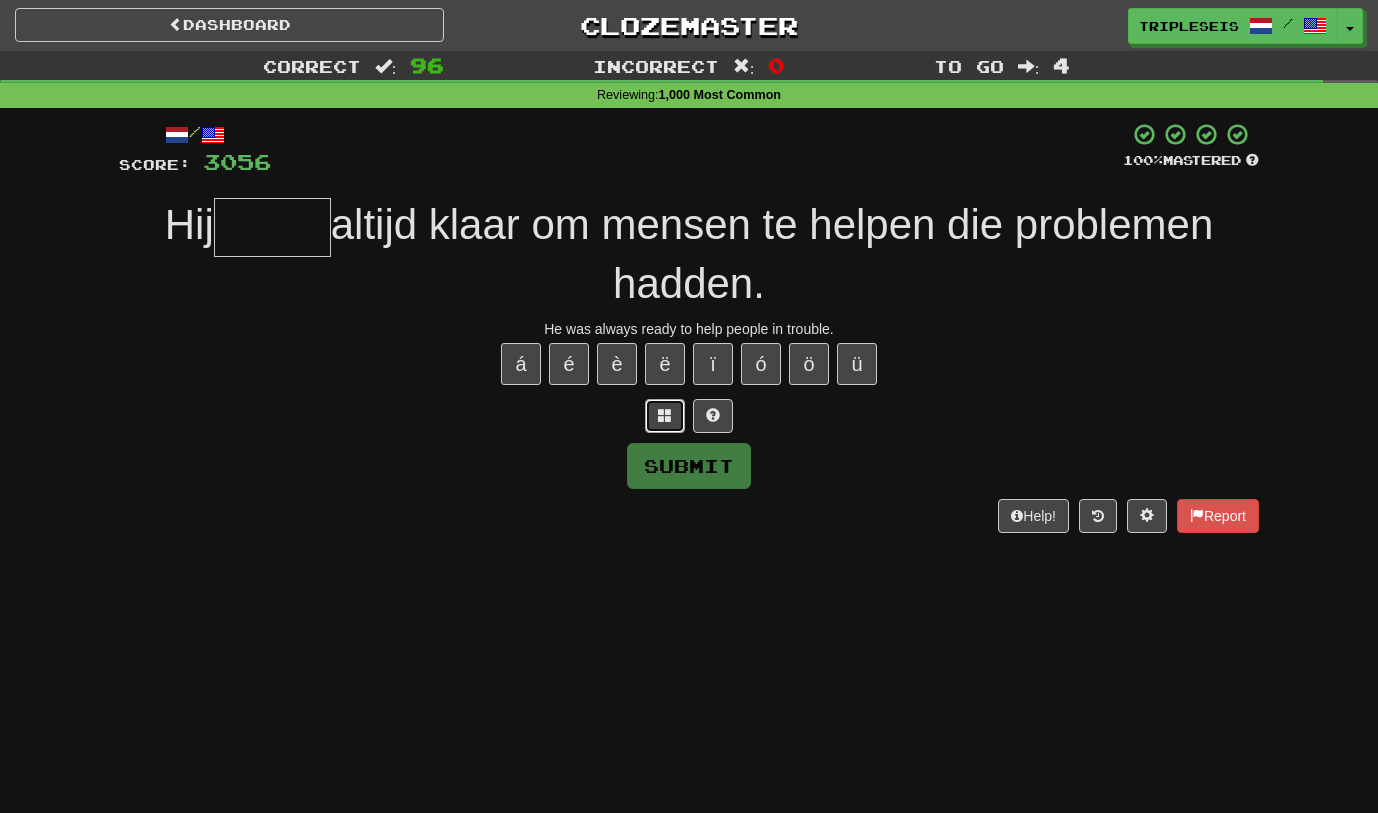 click at bounding box center (665, 416) 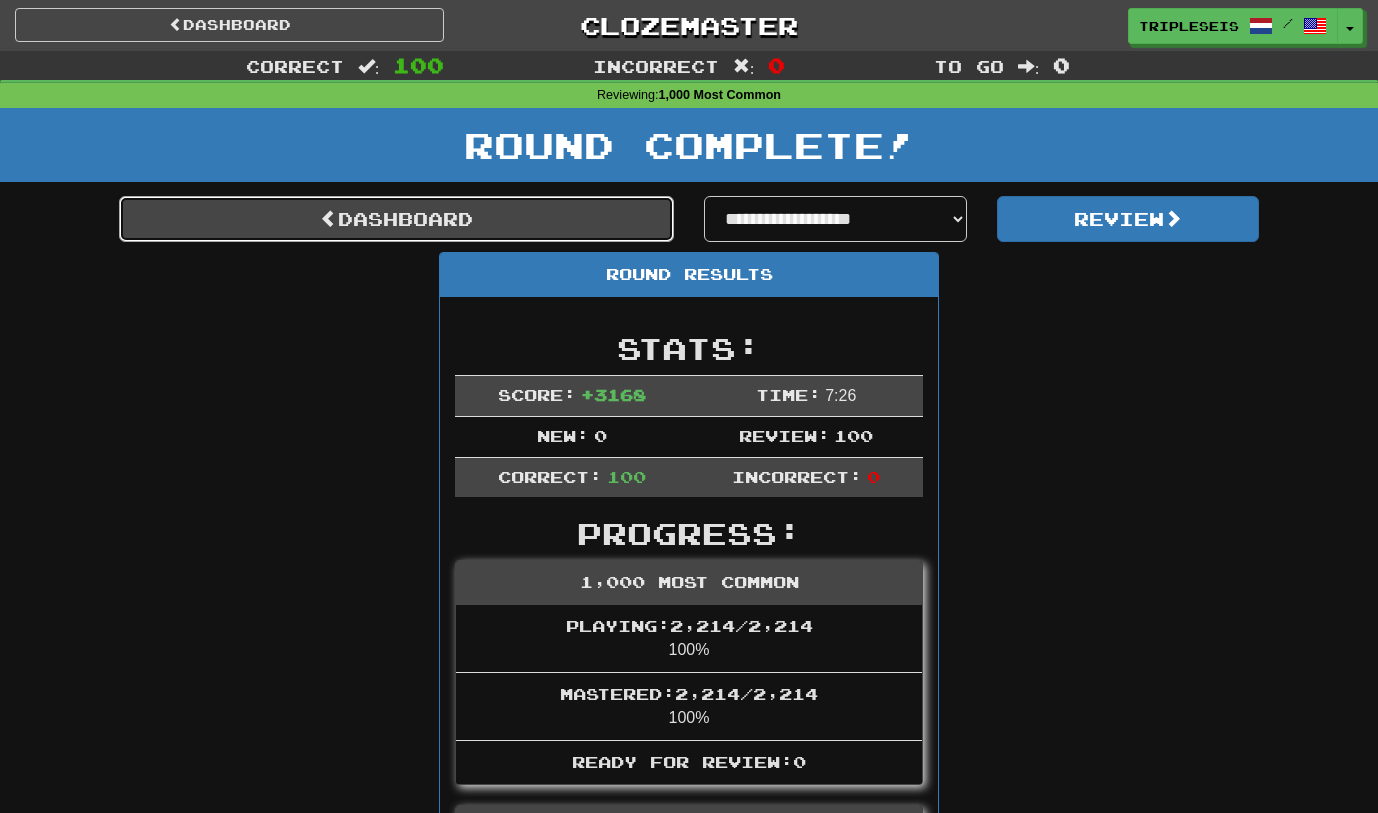 click on "Dashboard" at bounding box center [396, 219] 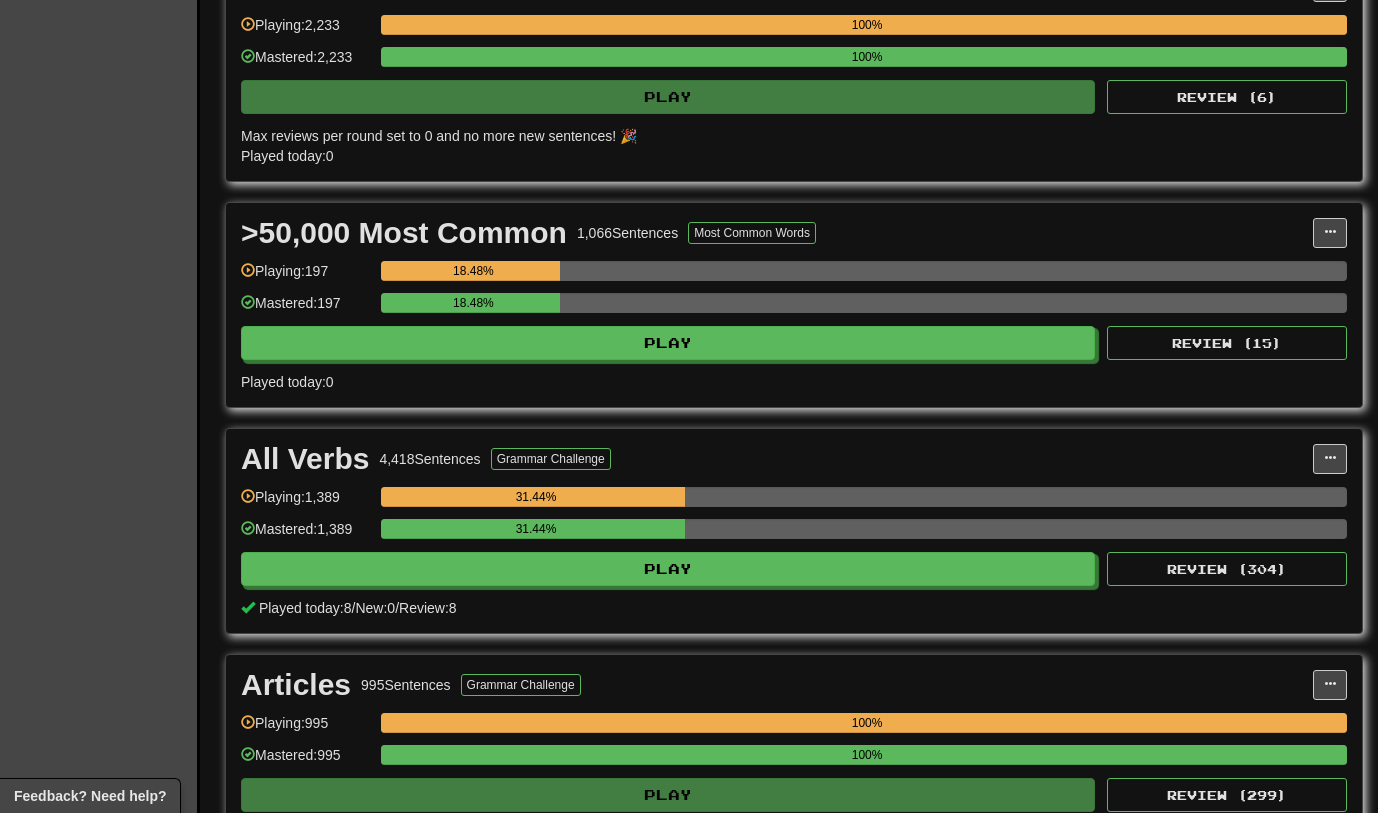 scroll, scrollTop: 1445, scrollLeft: 0, axis: vertical 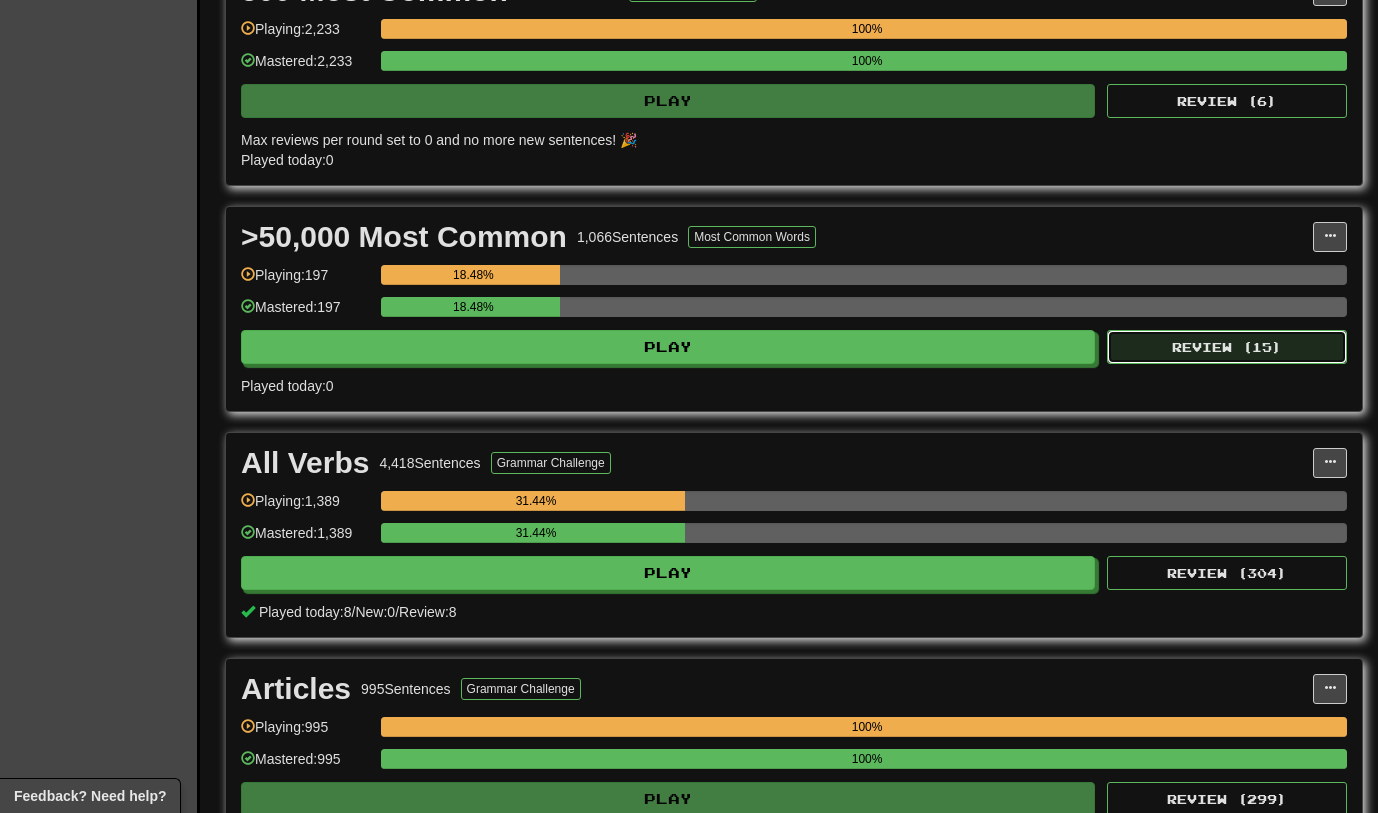 click on "Review ( 15 )" at bounding box center [1227, 347] 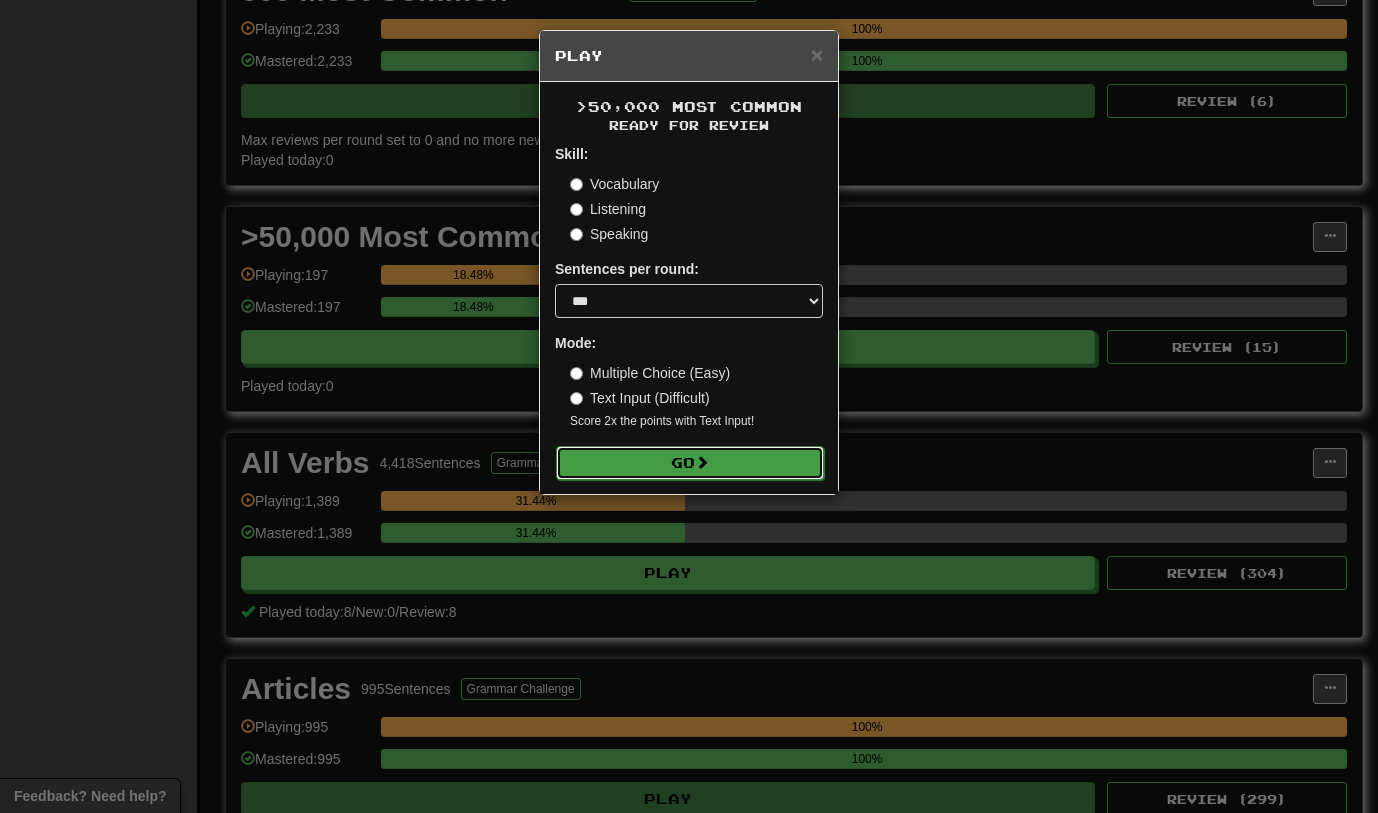 click on "Go" at bounding box center (690, 463) 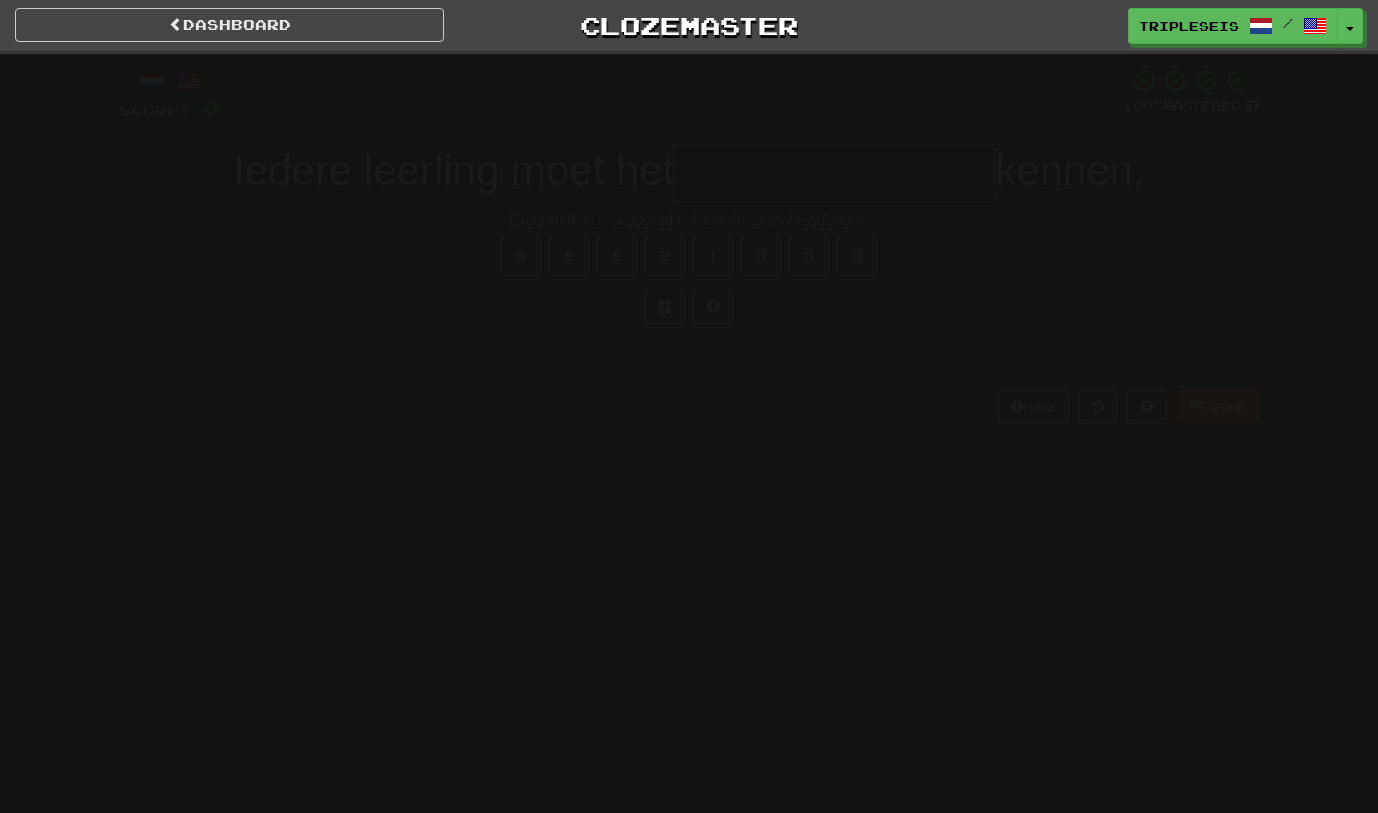 scroll, scrollTop: 0, scrollLeft: 0, axis: both 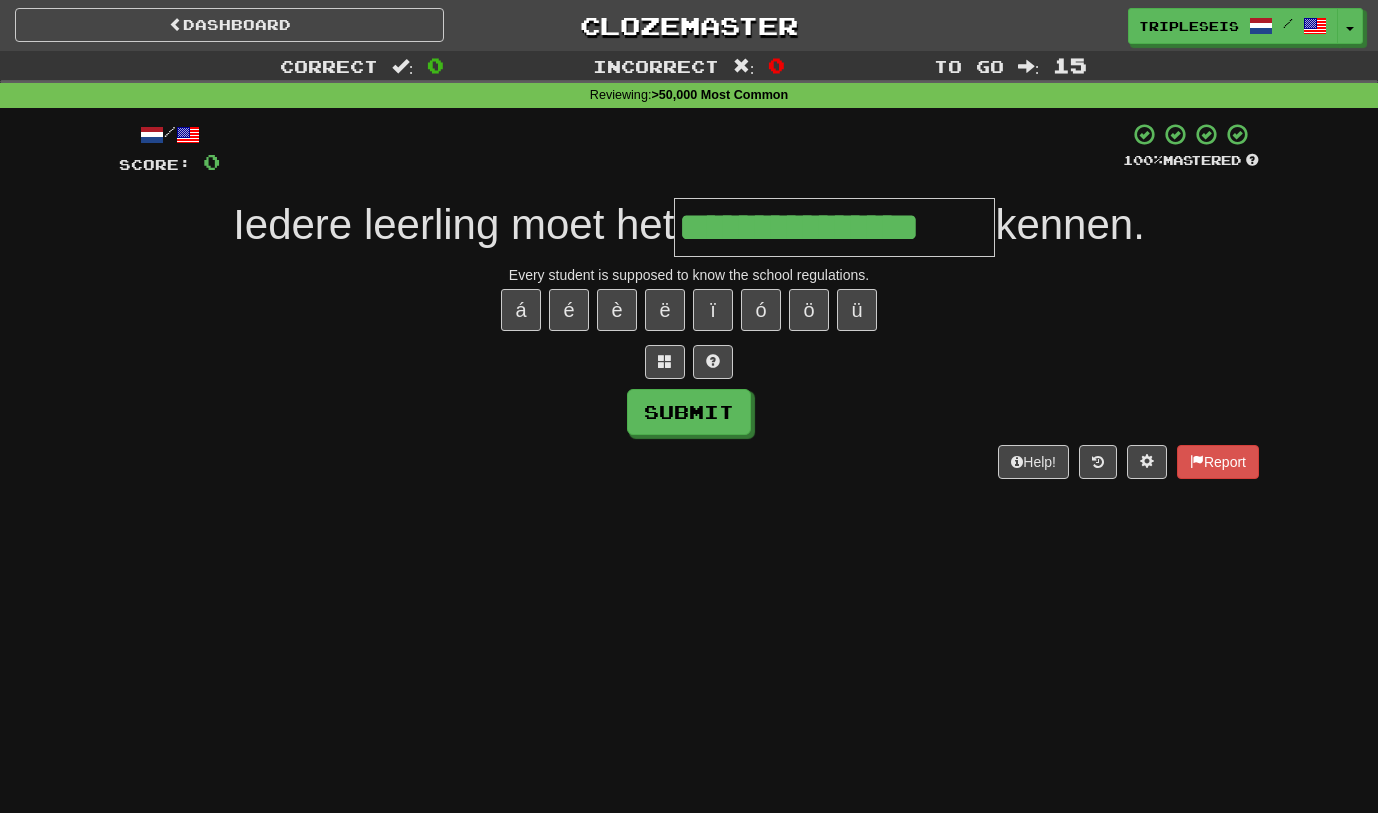 type on "**********" 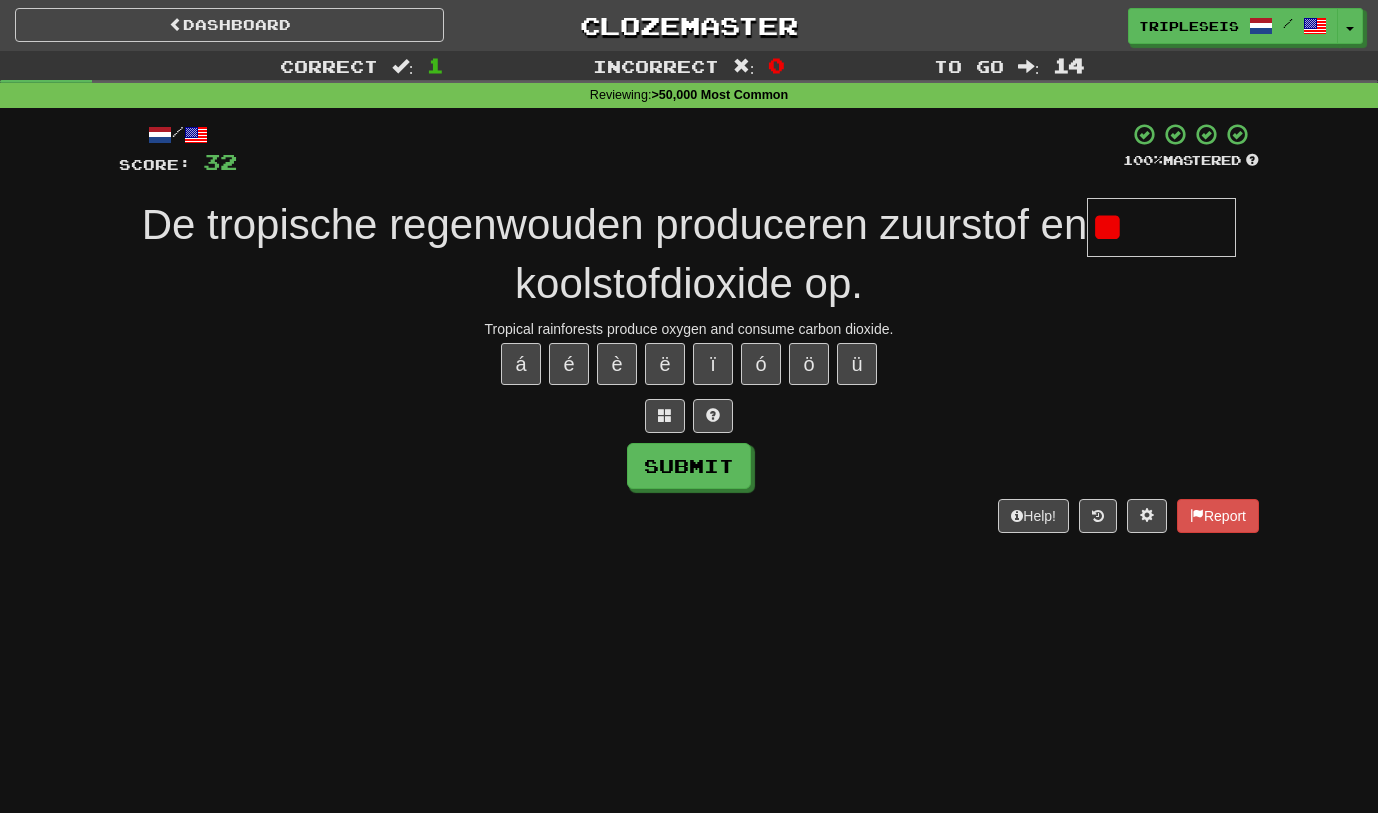 type on "*" 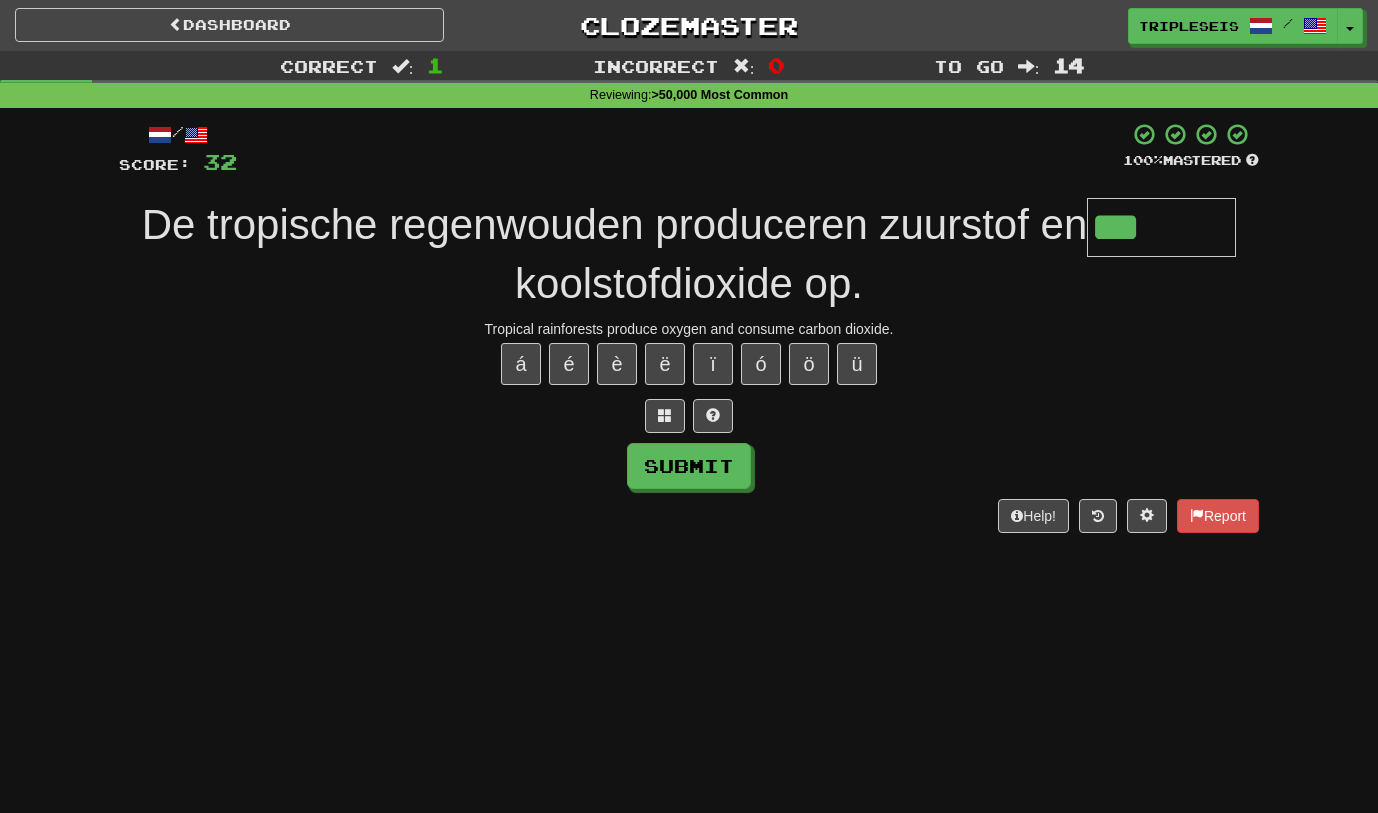 click at bounding box center (689, 416) 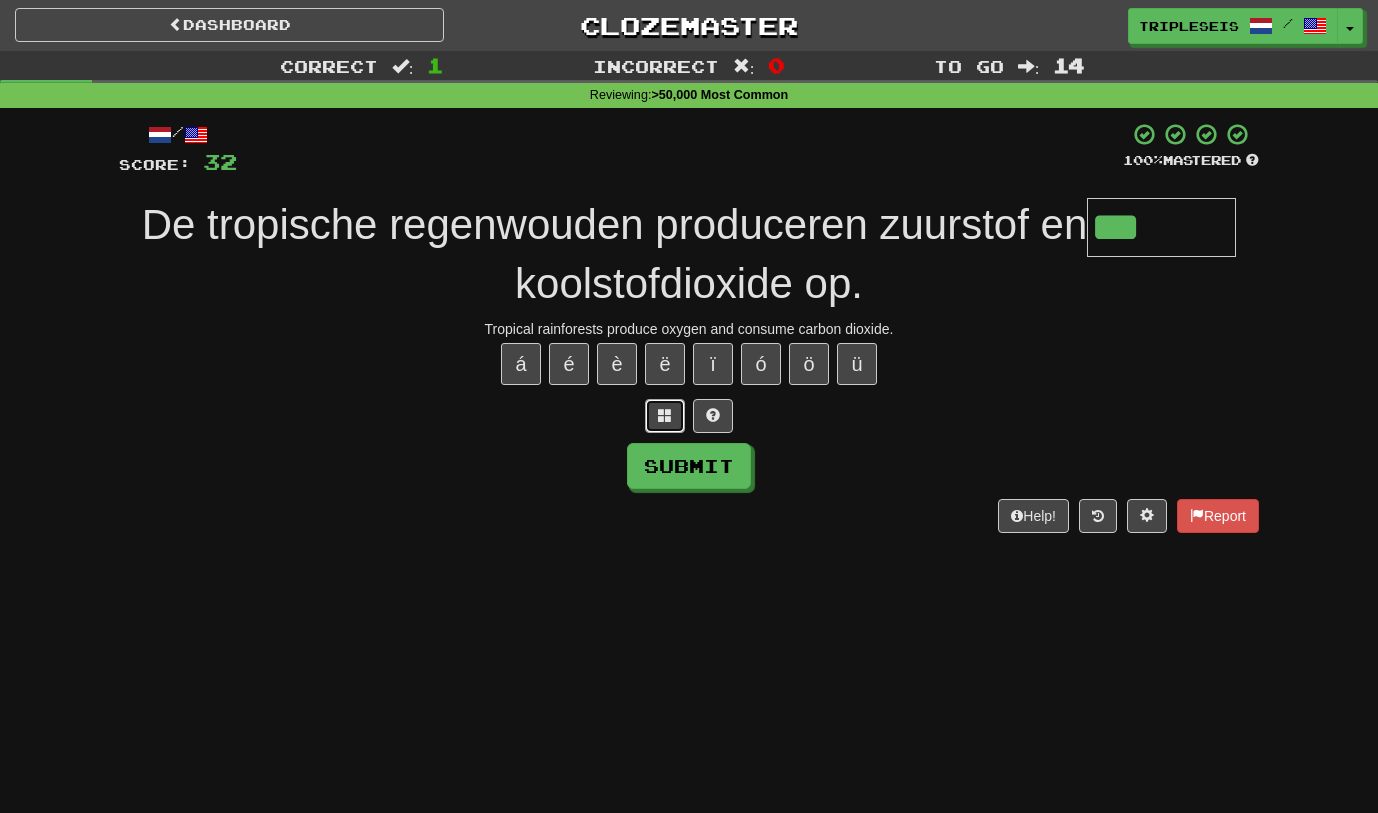click at bounding box center [665, 416] 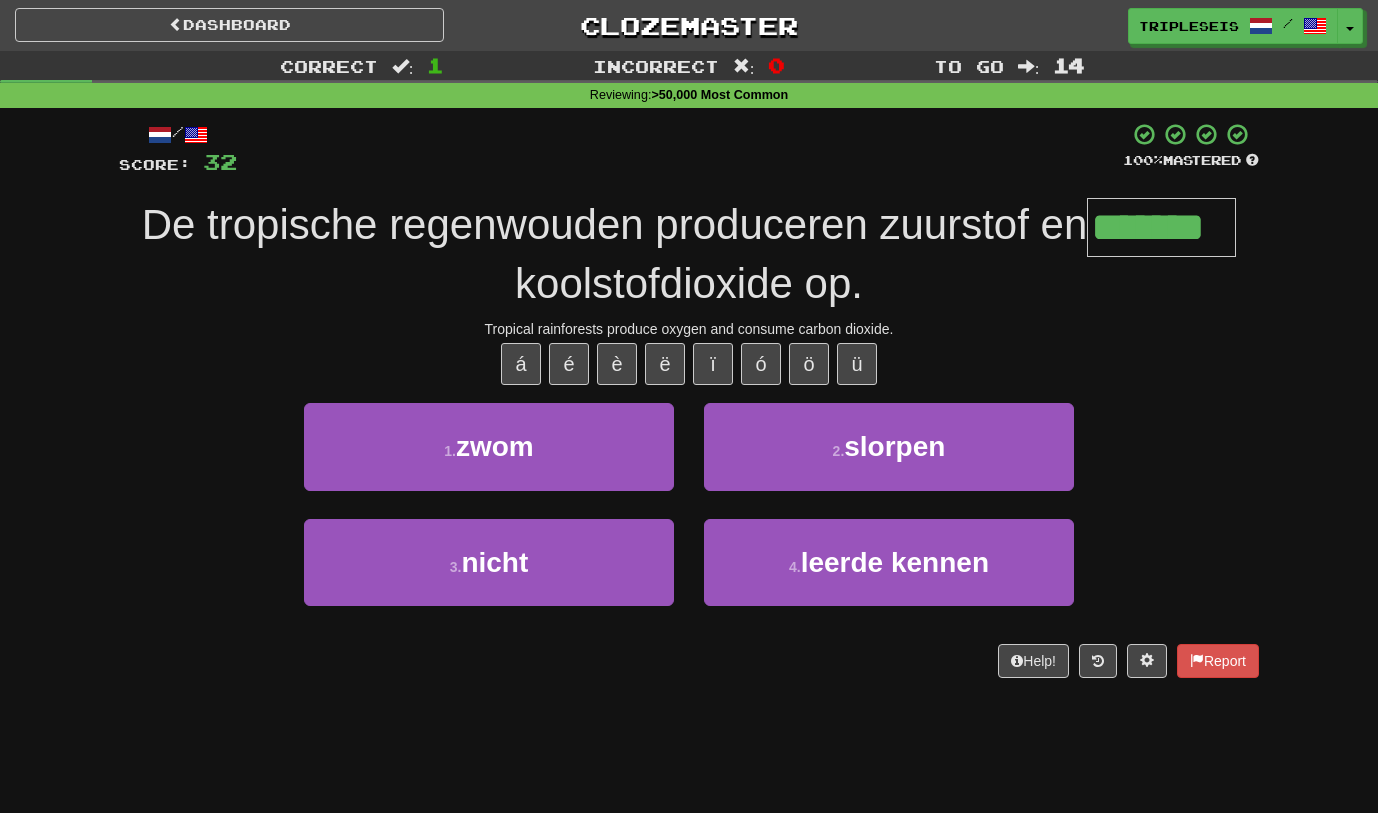 type on "*******" 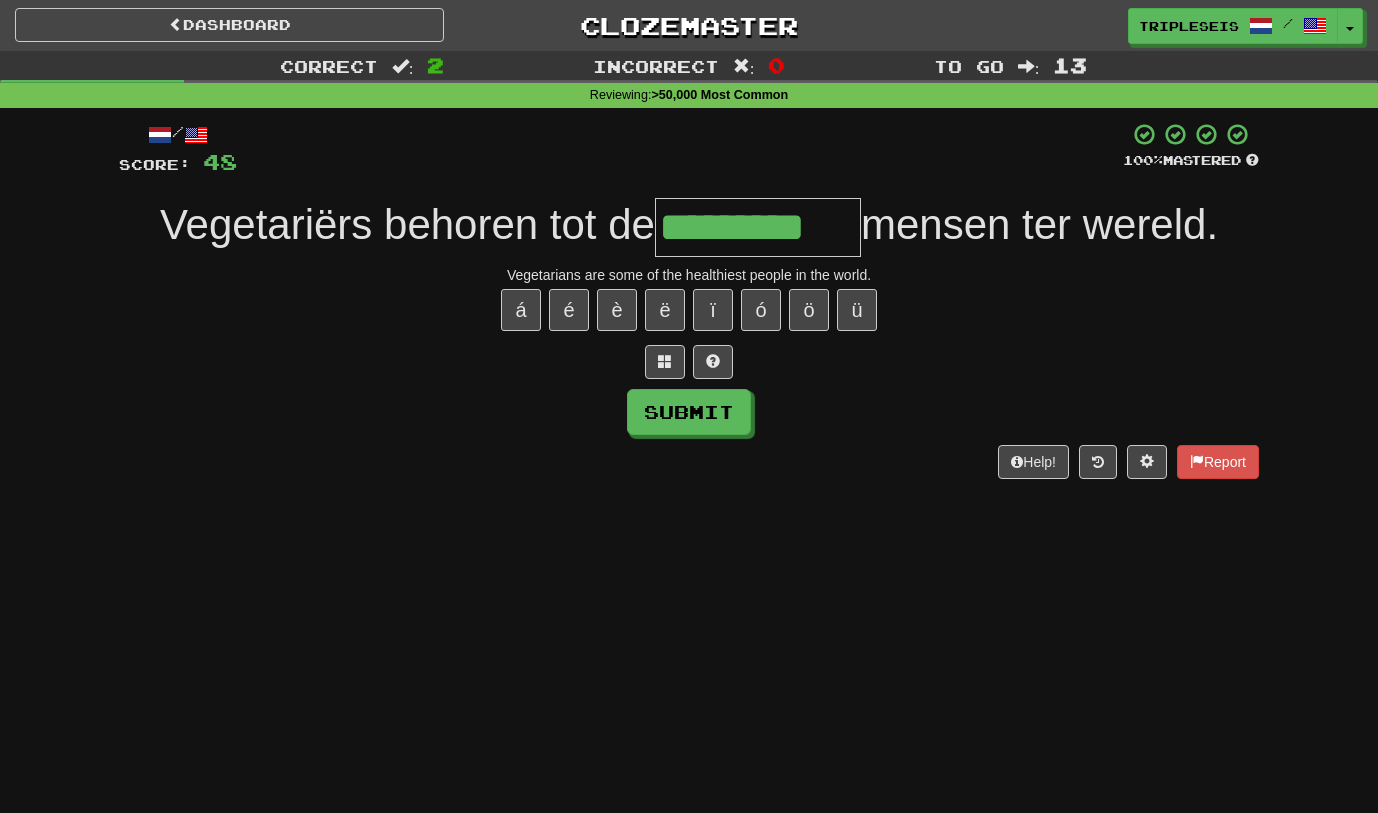 type on "*********" 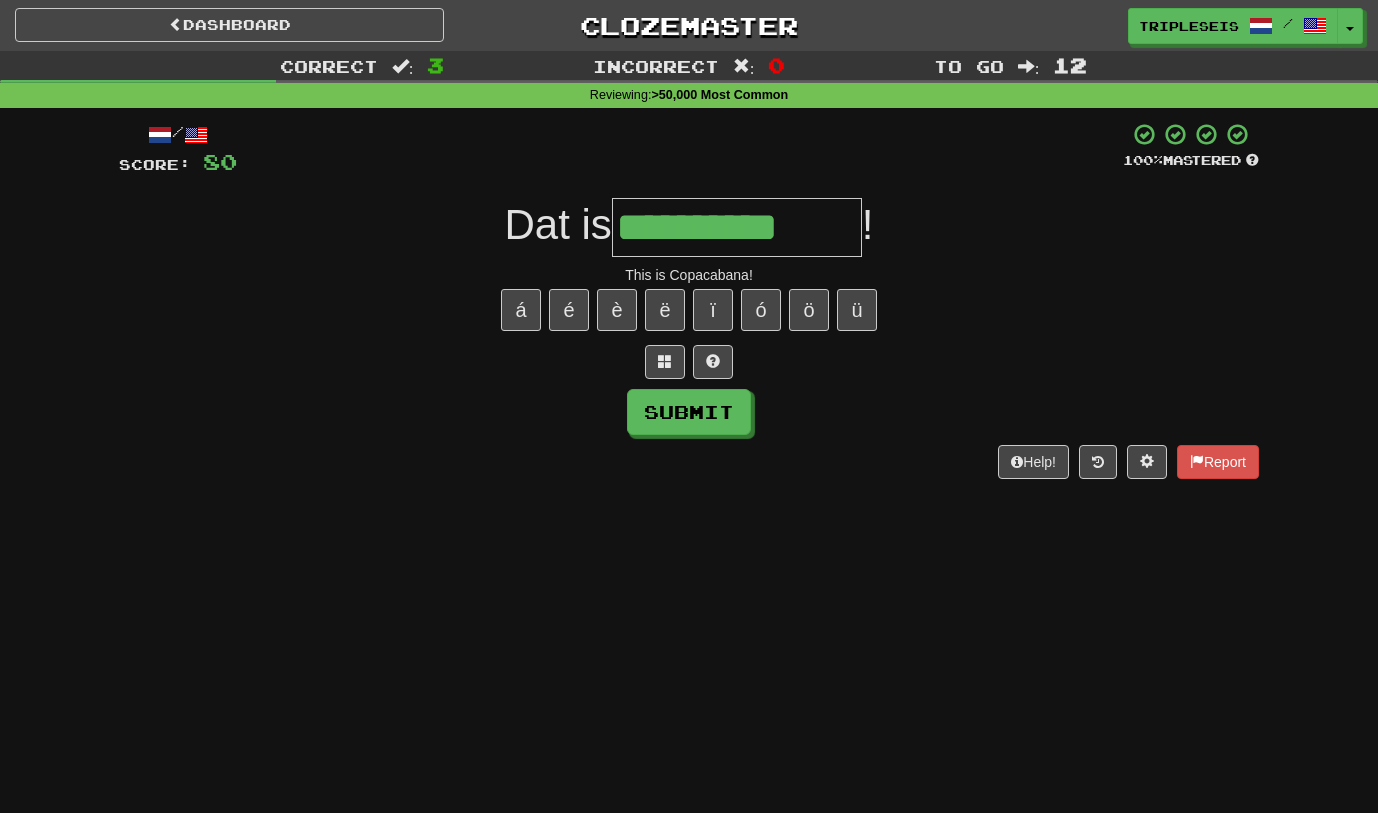 type on "**********" 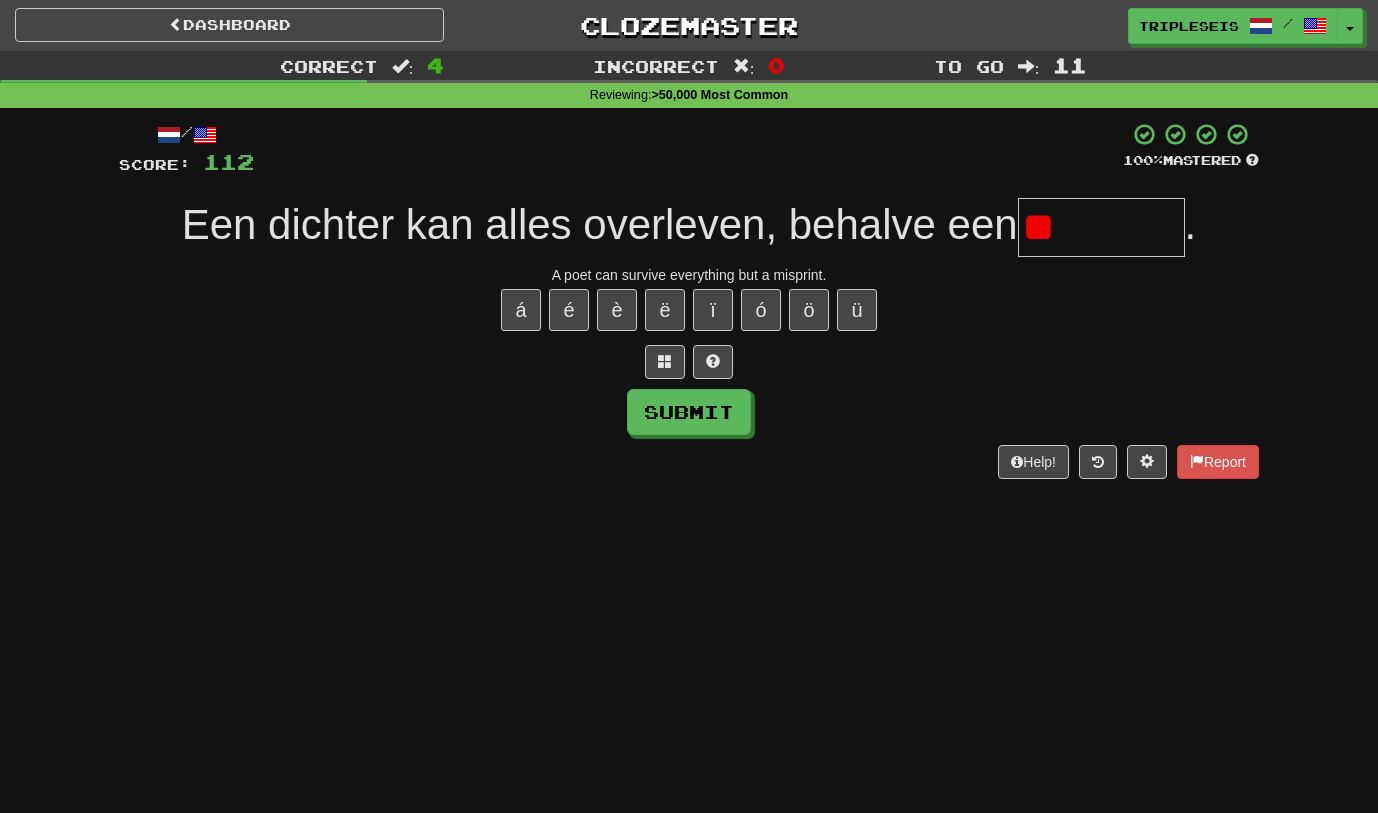 type on "*" 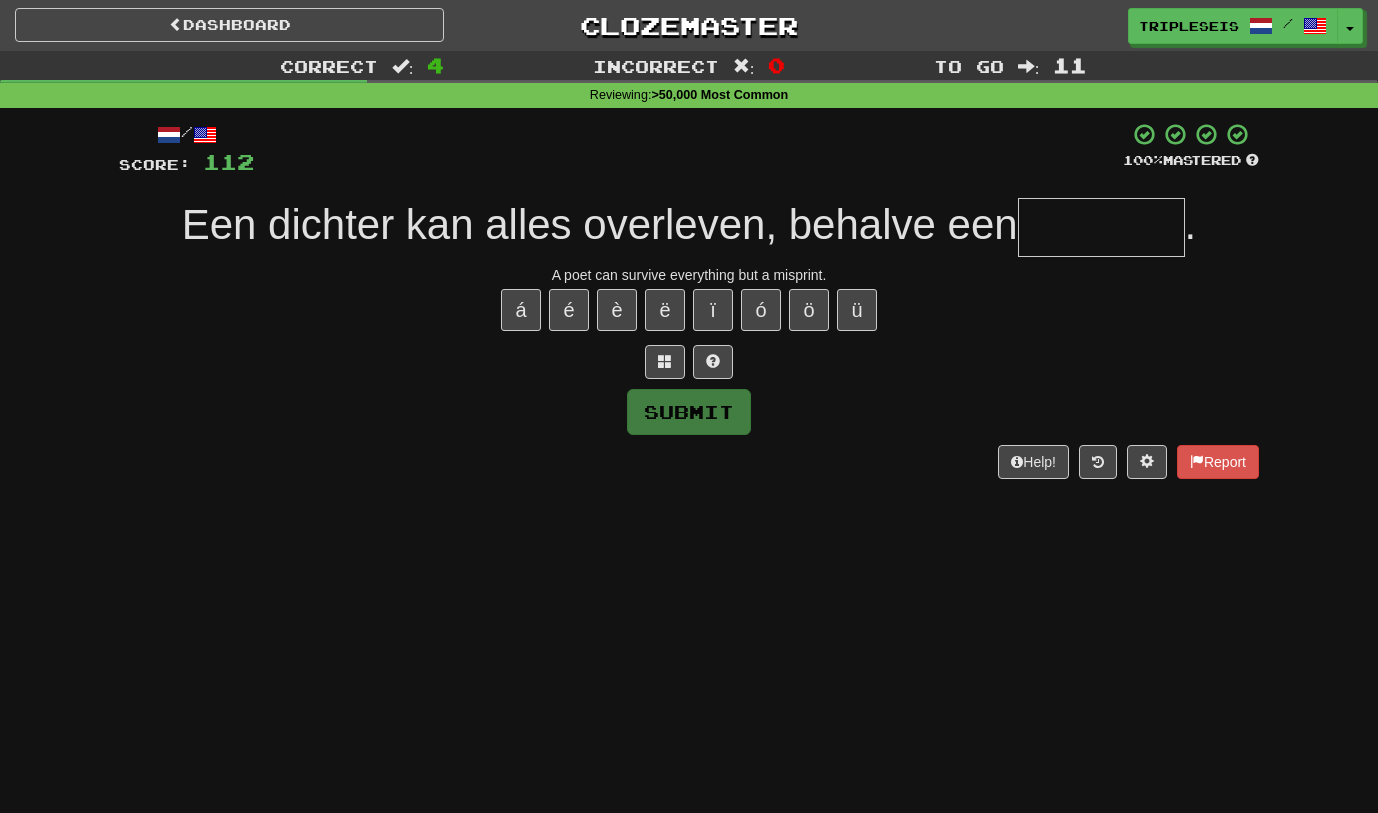 type on "*" 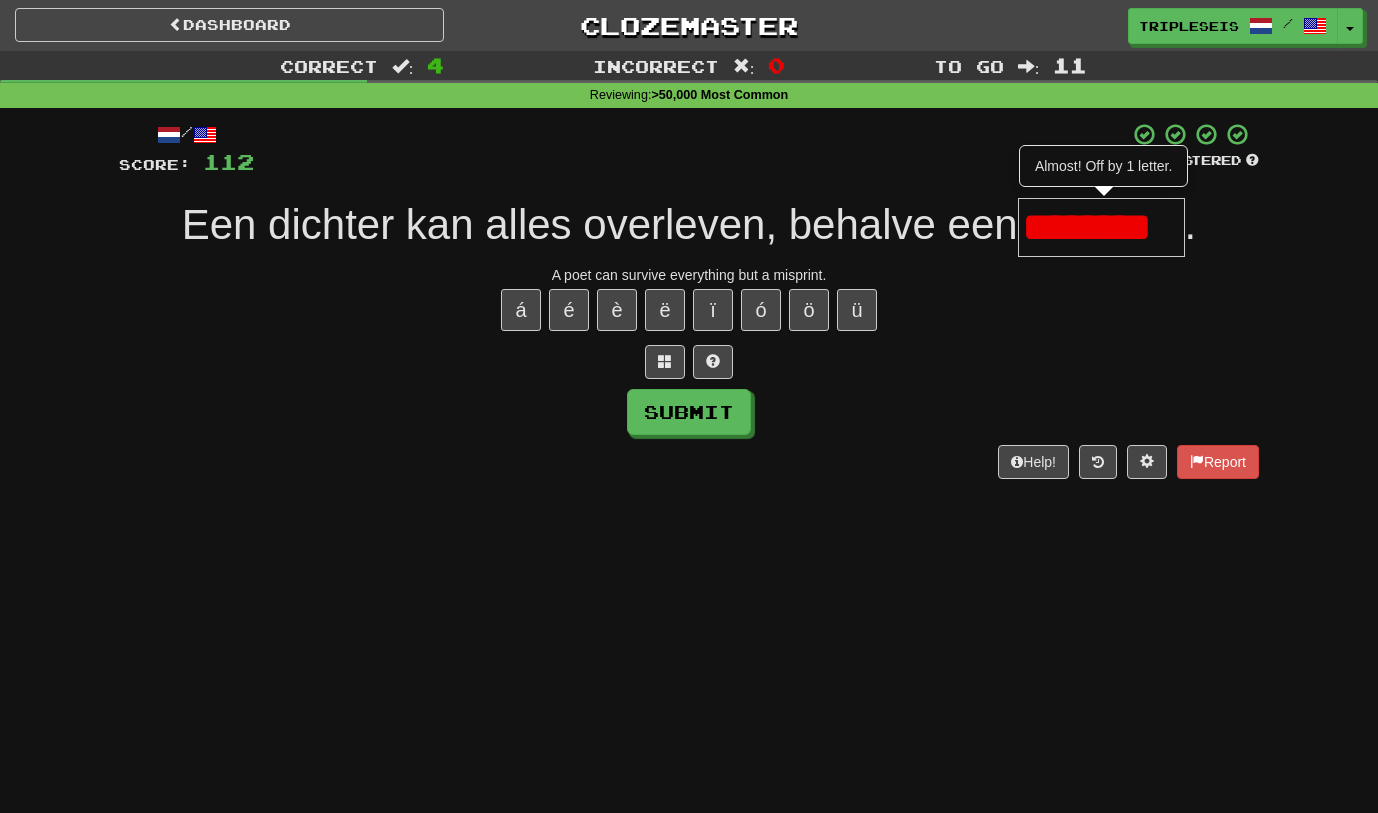 scroll, scrollTop: 0, scrollLeft: 0, axis: both 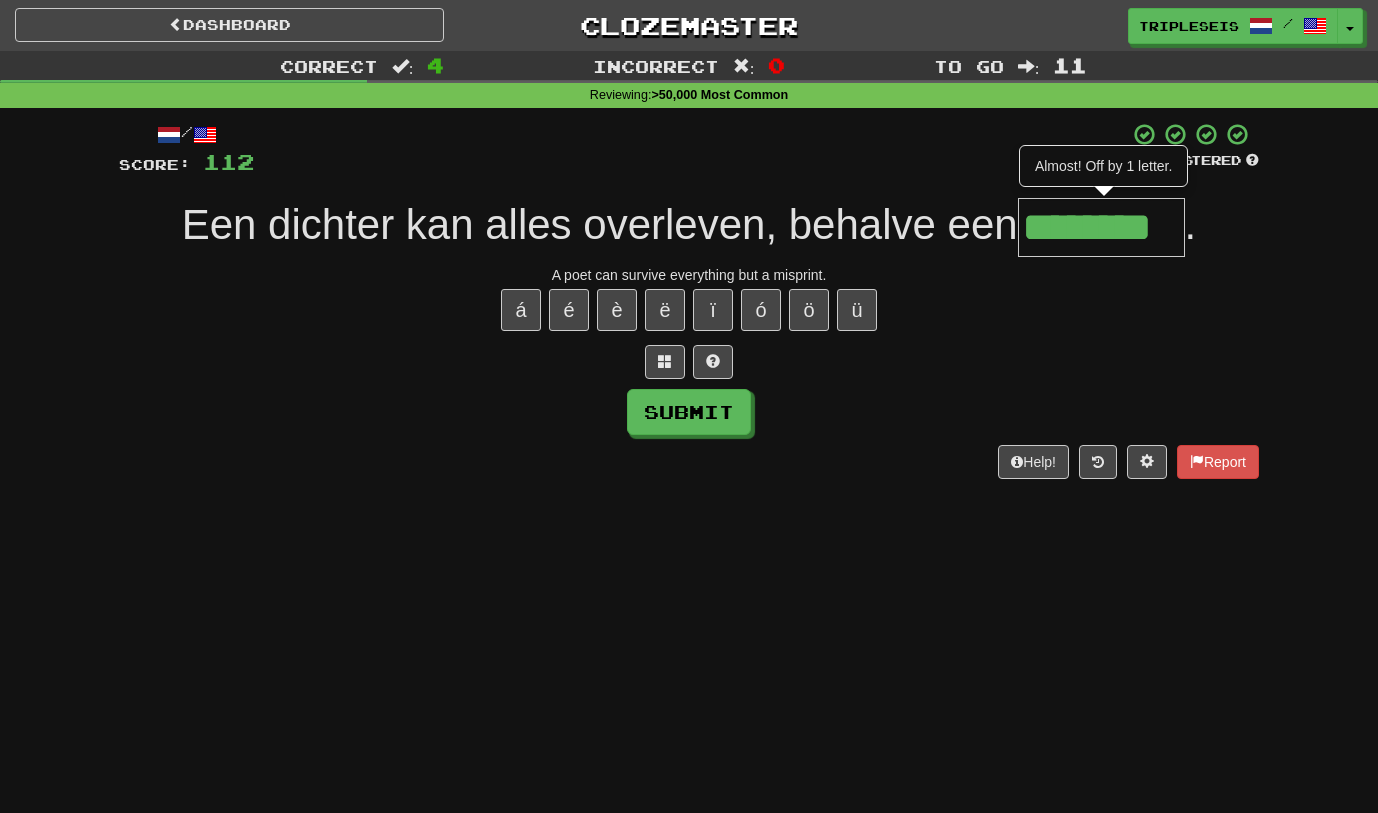 type on "********" 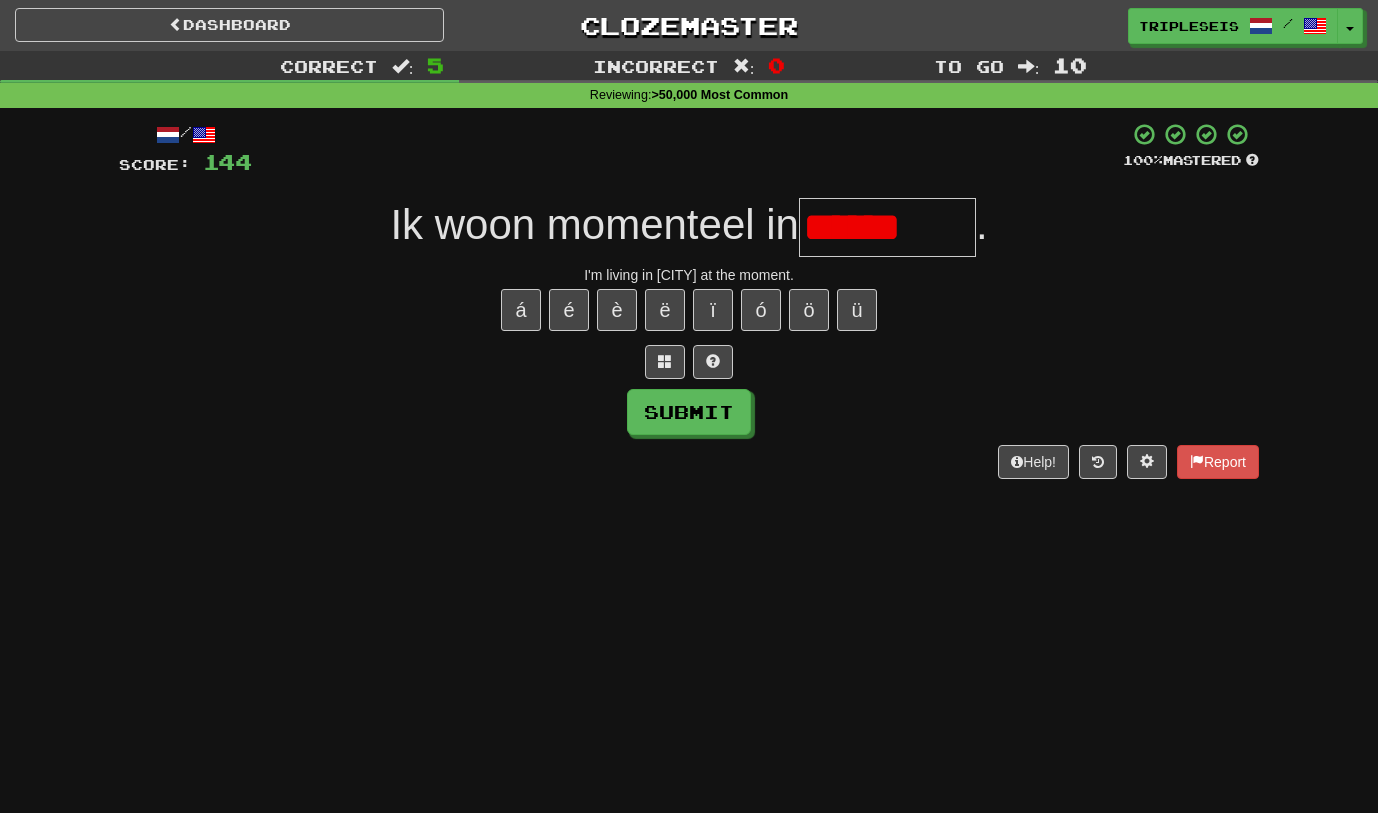 scroll, scrollTop: 0, scrollLeft: 0, axis: both 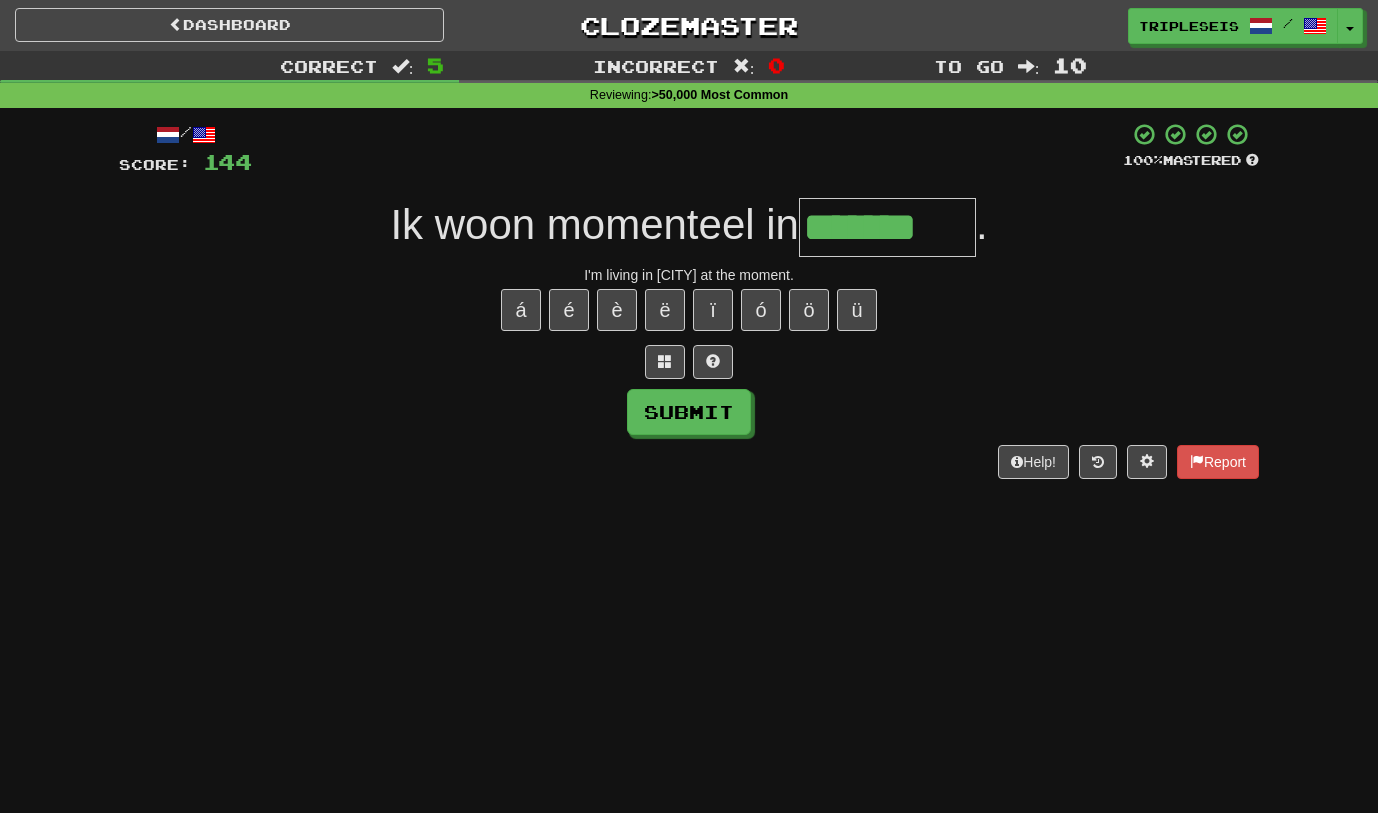 type on "*******" 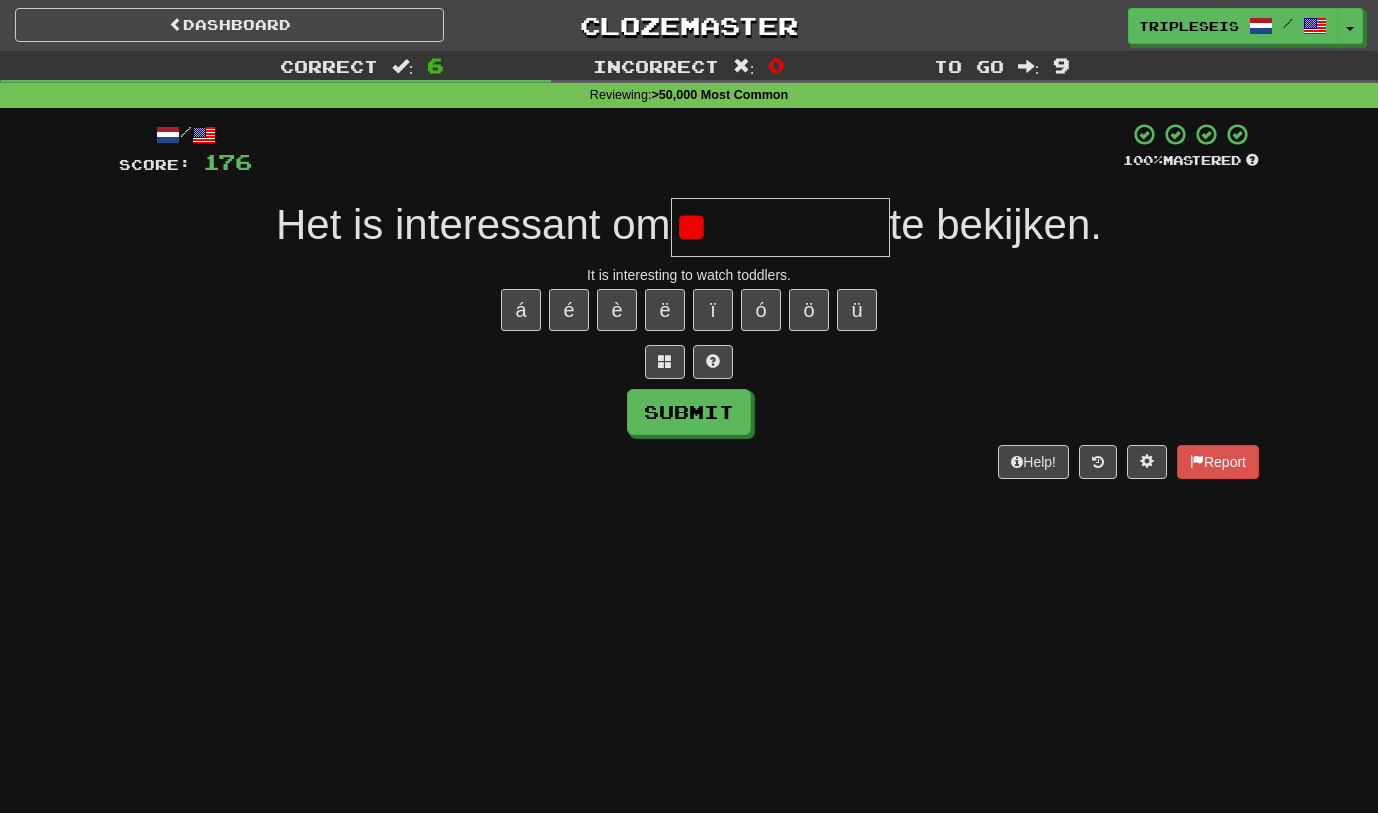 type on "*" 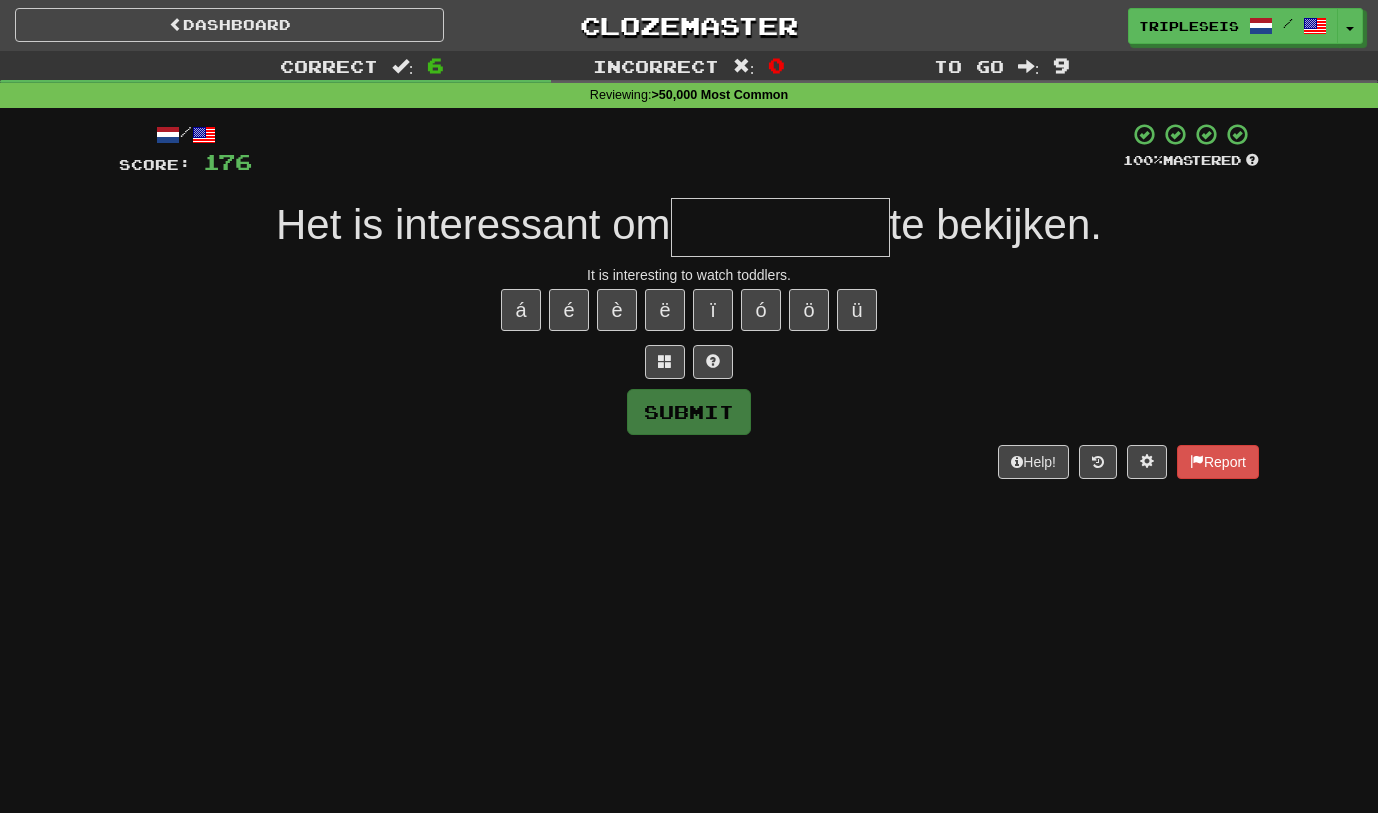 type on "*" 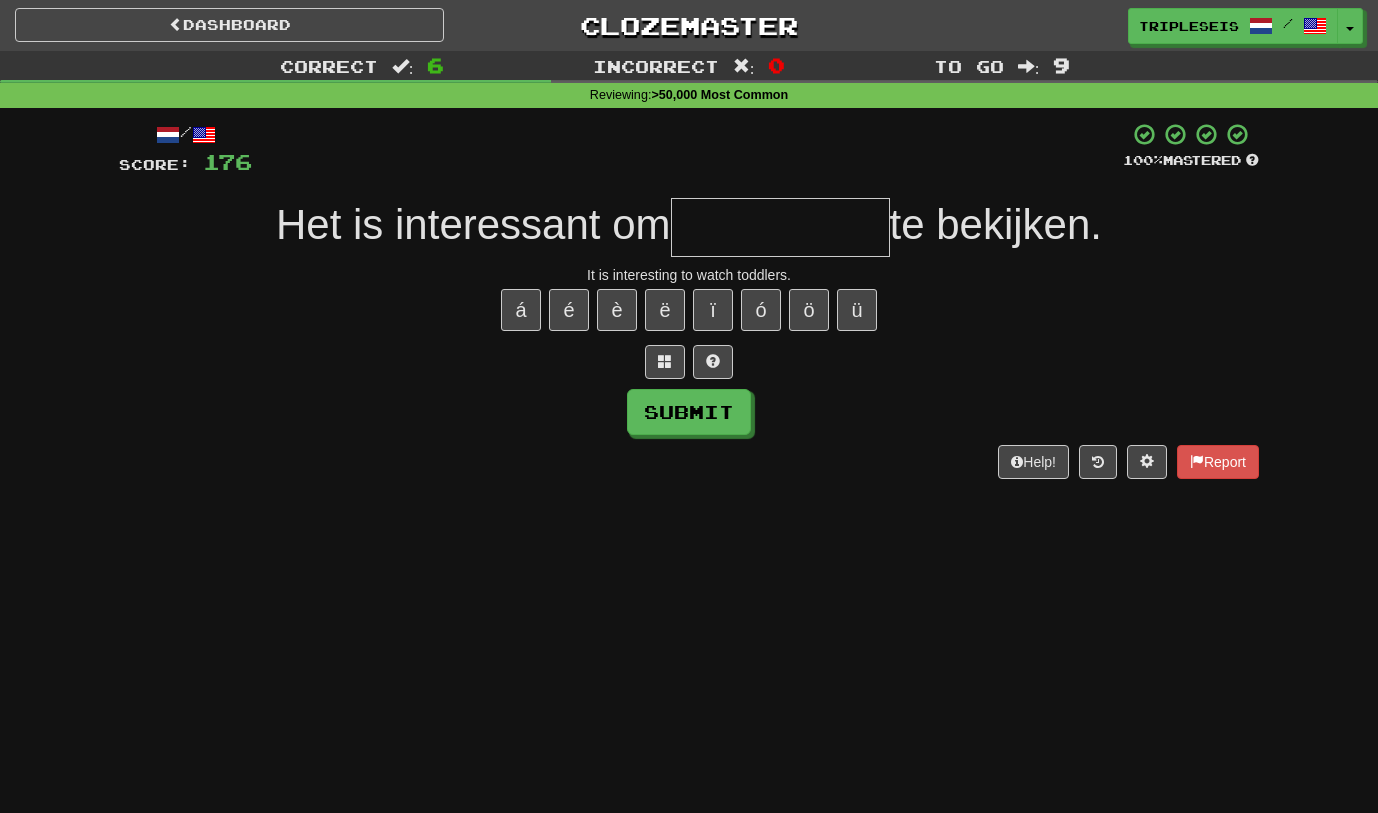 type on "*" 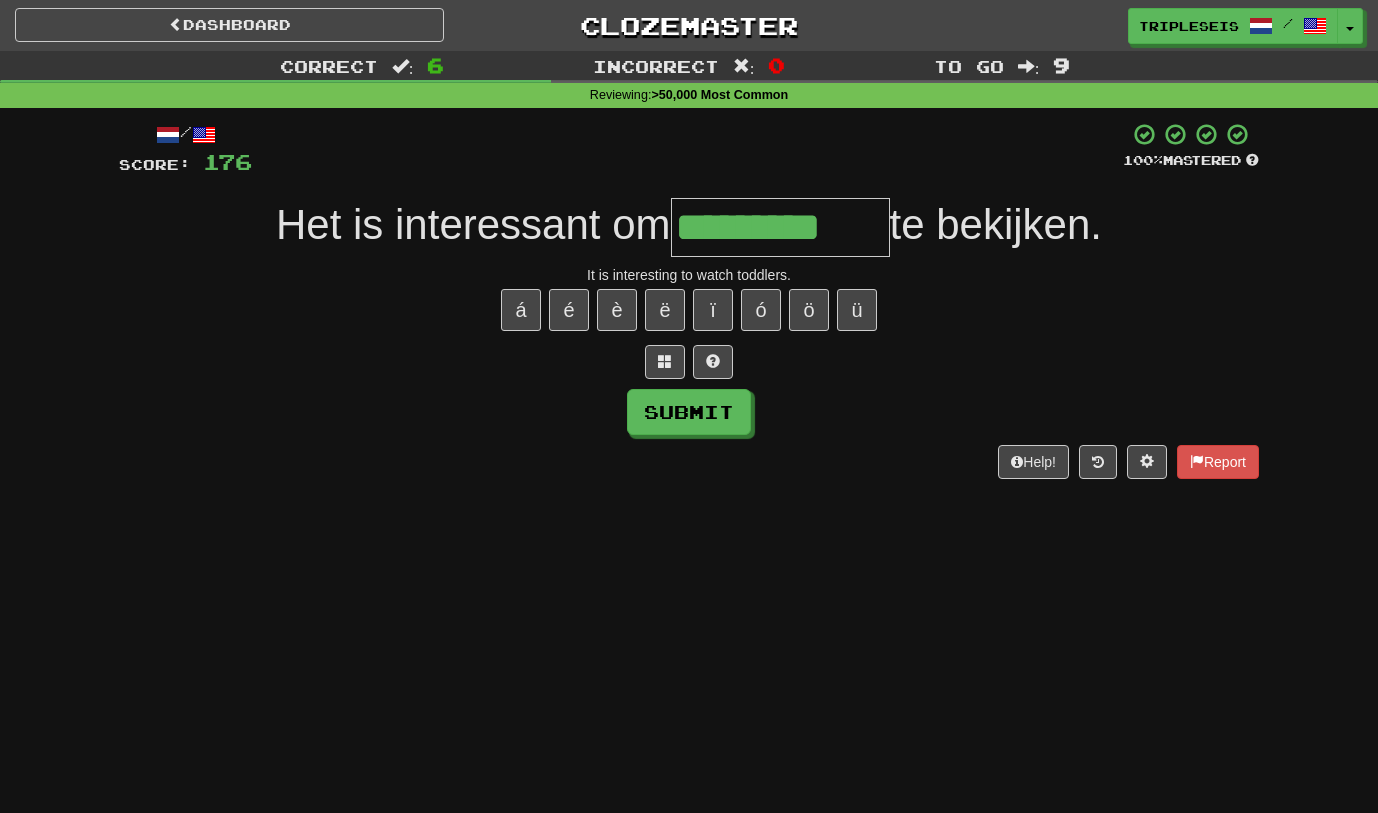 type on "*********" 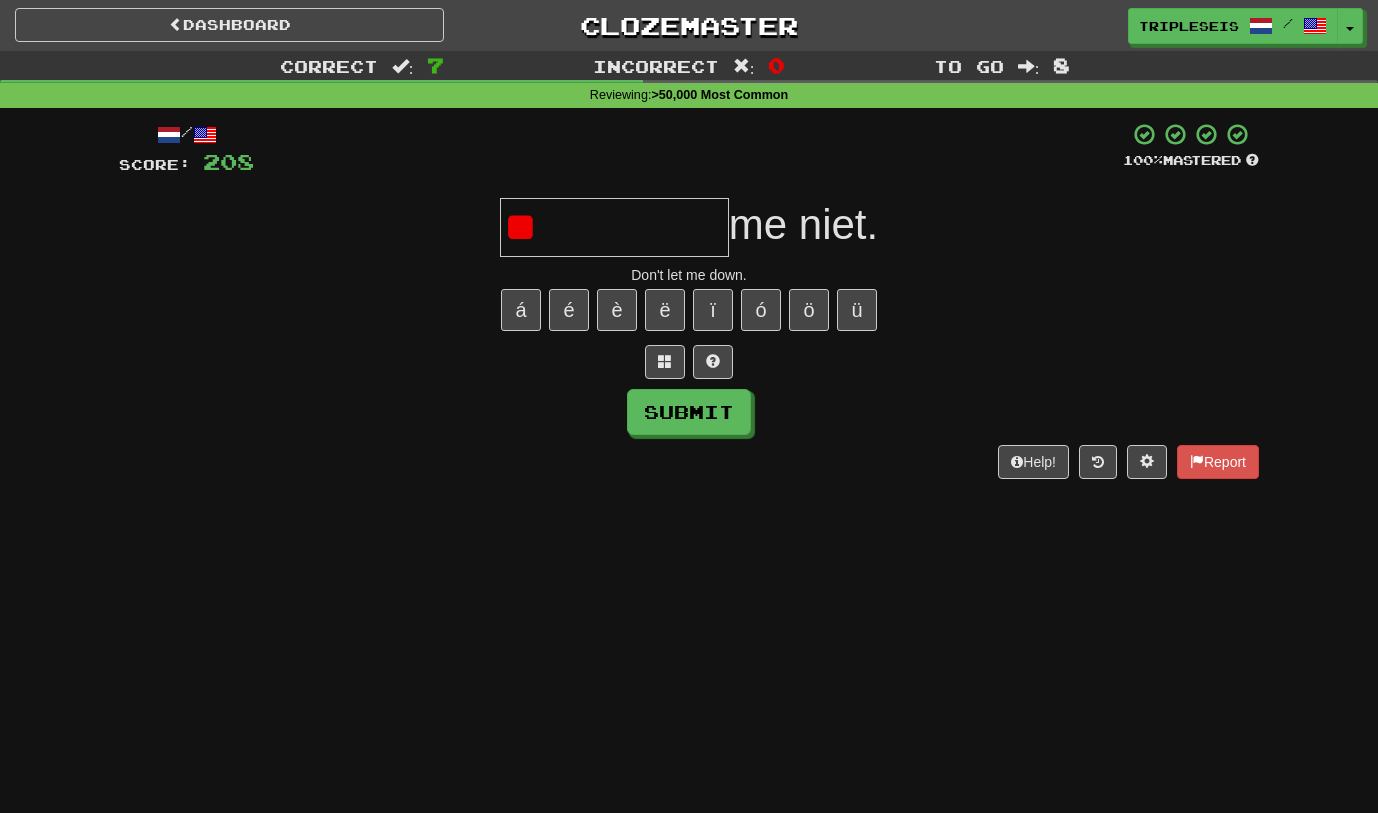 type on "*" 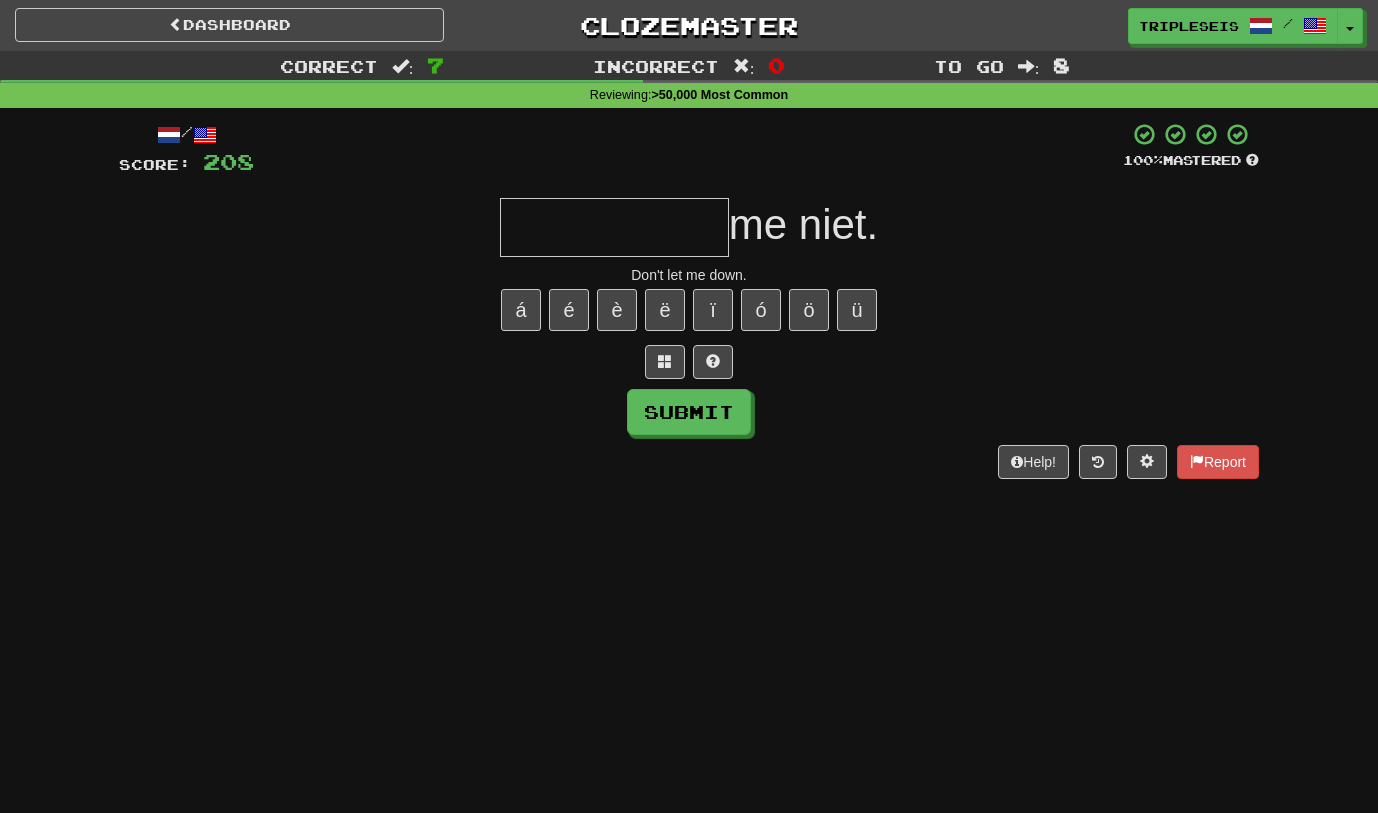 type on "*" 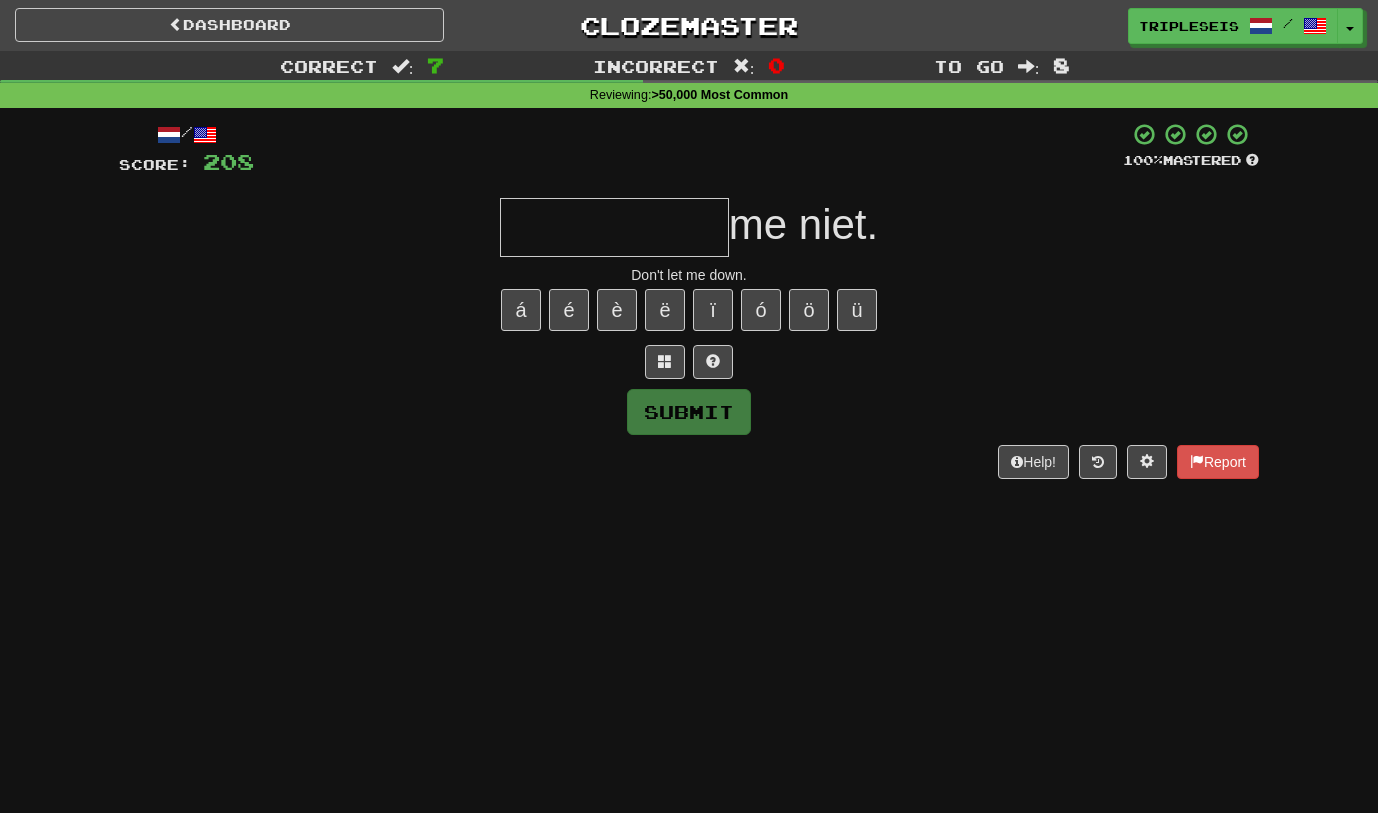 type on "*" 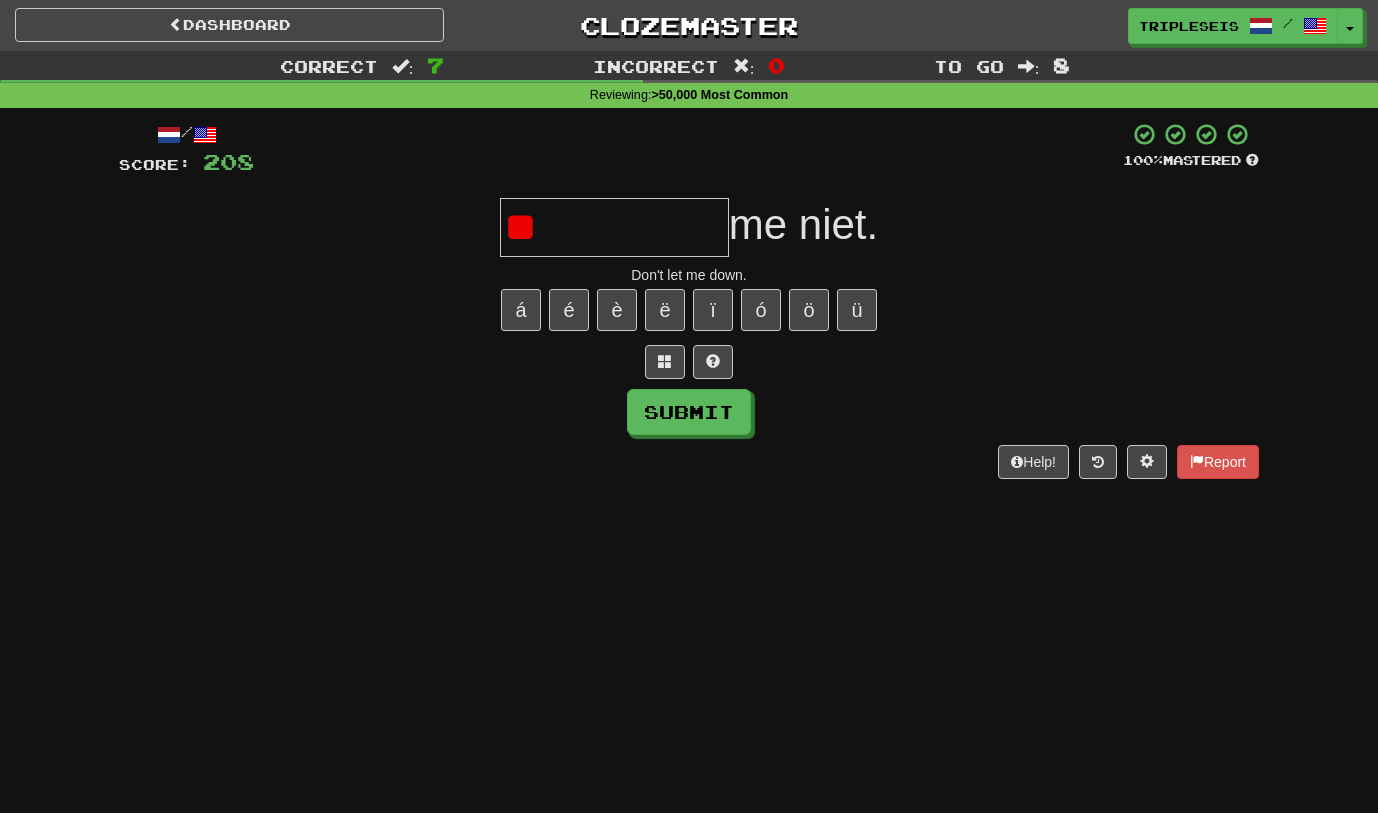type on "*" 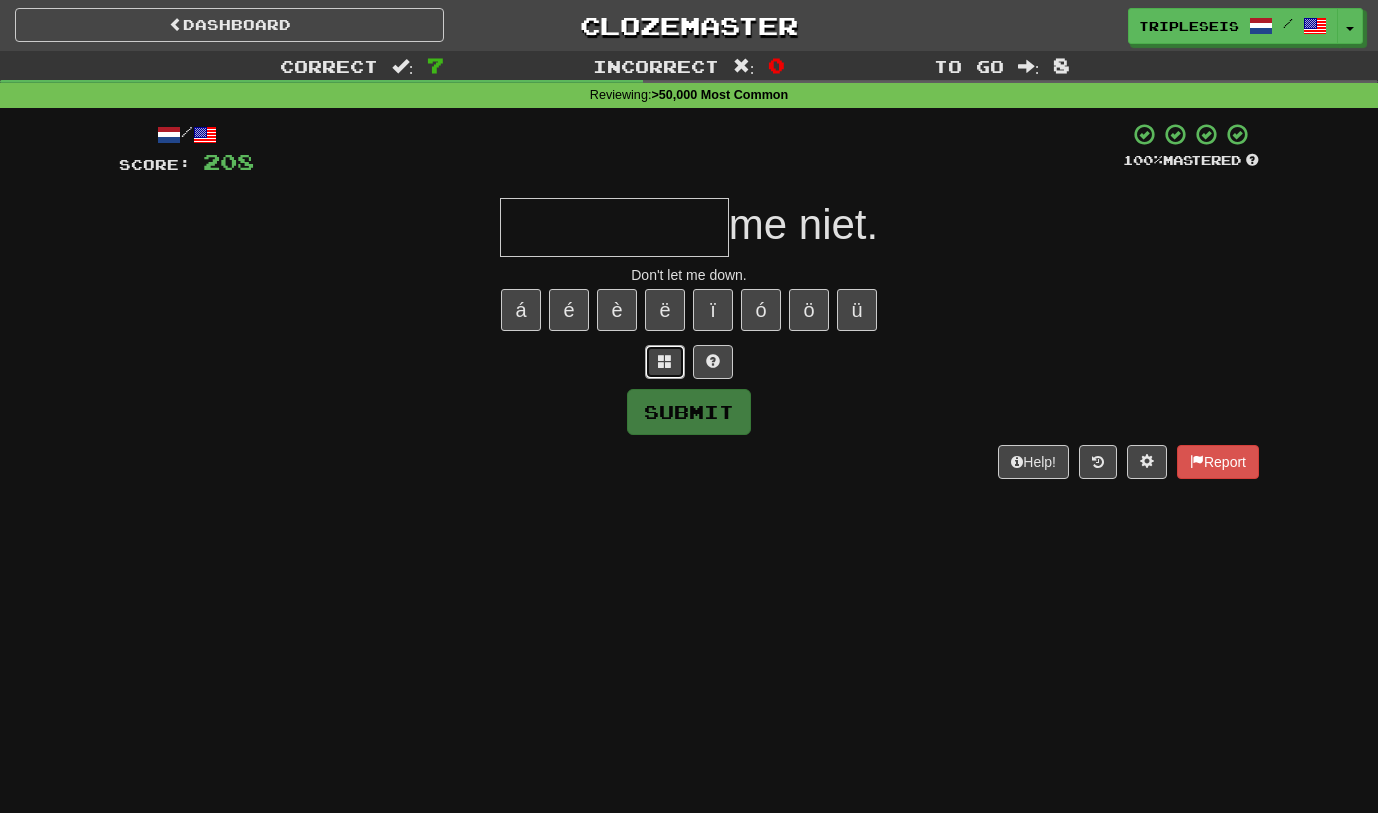 click at bounding box center (665, 361) 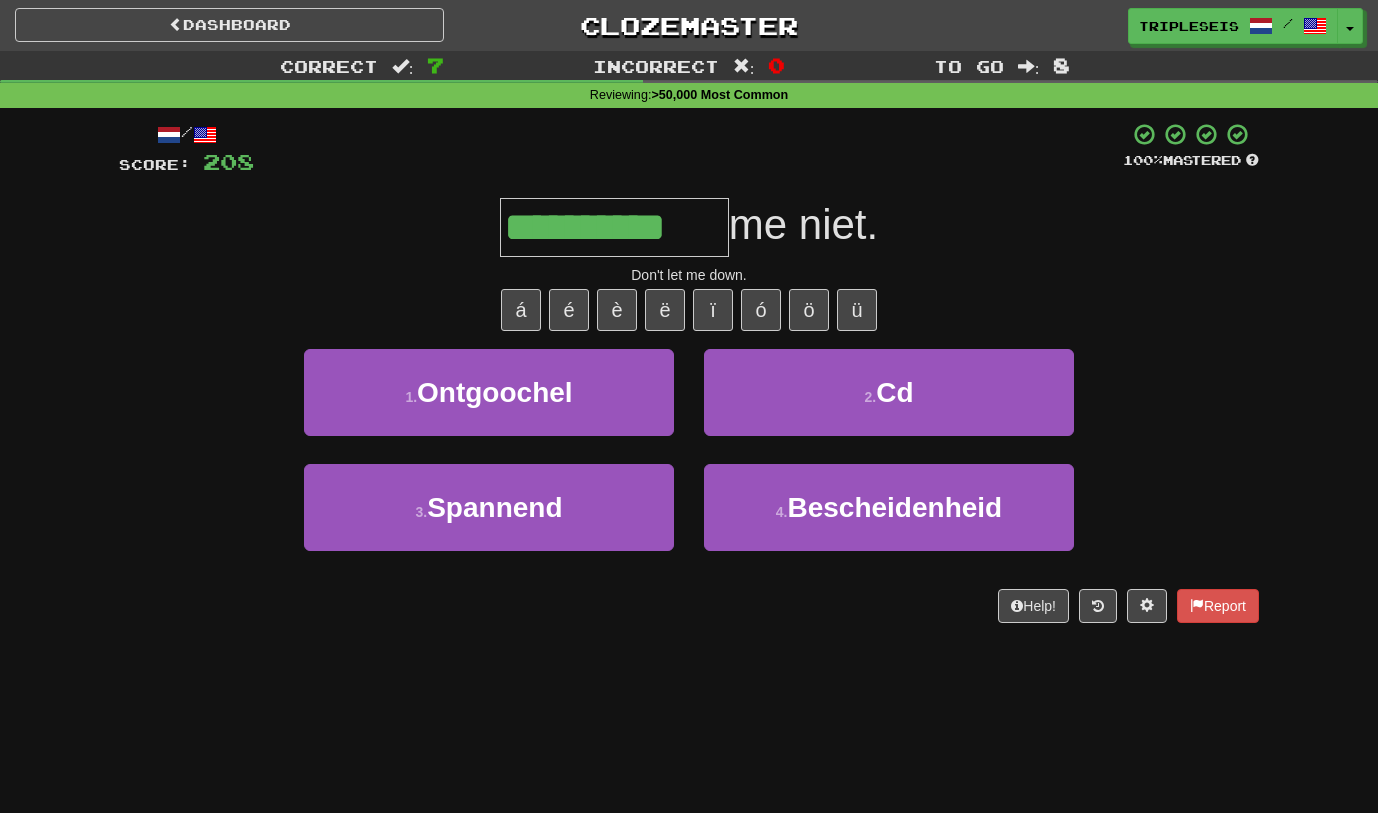 type on "**********" 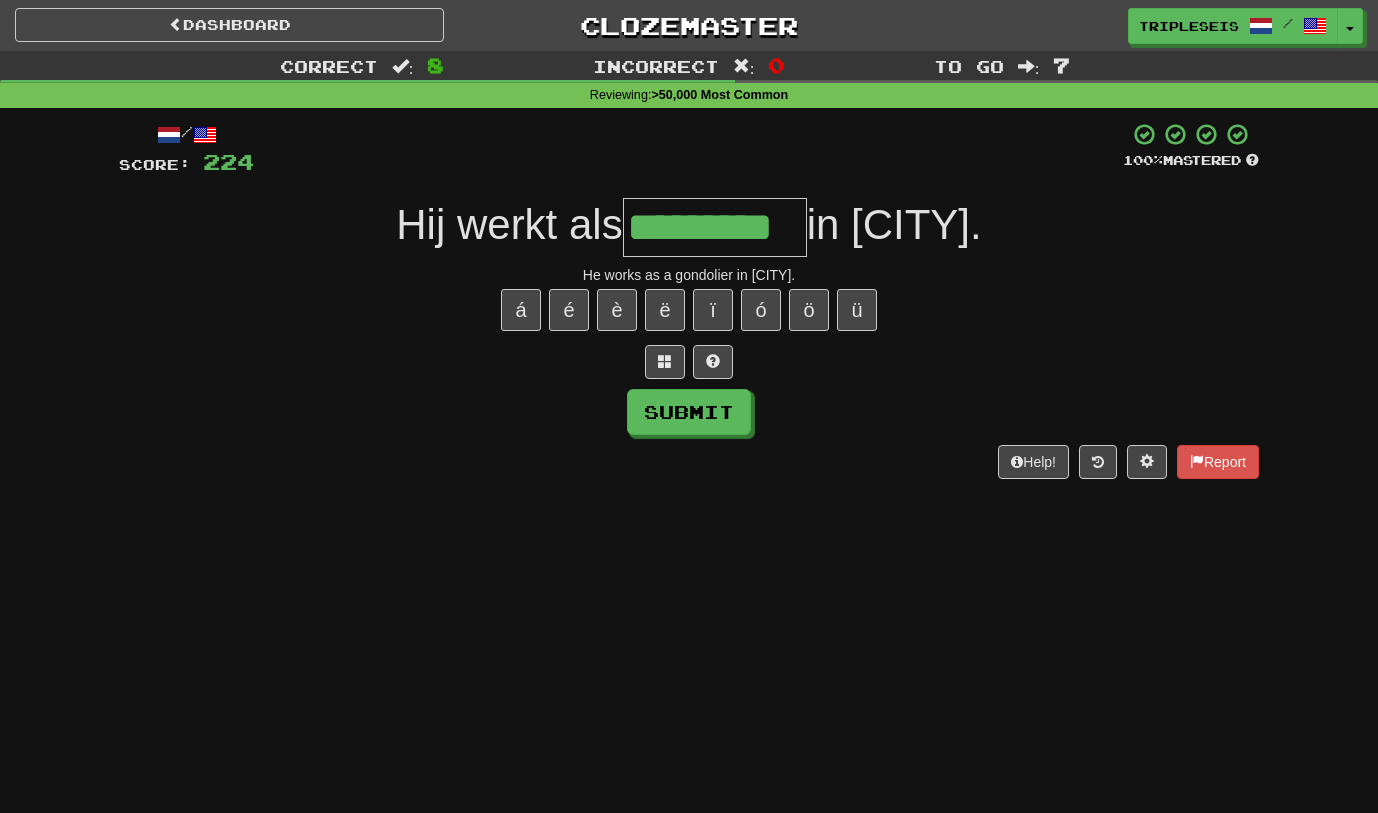type on "*********" 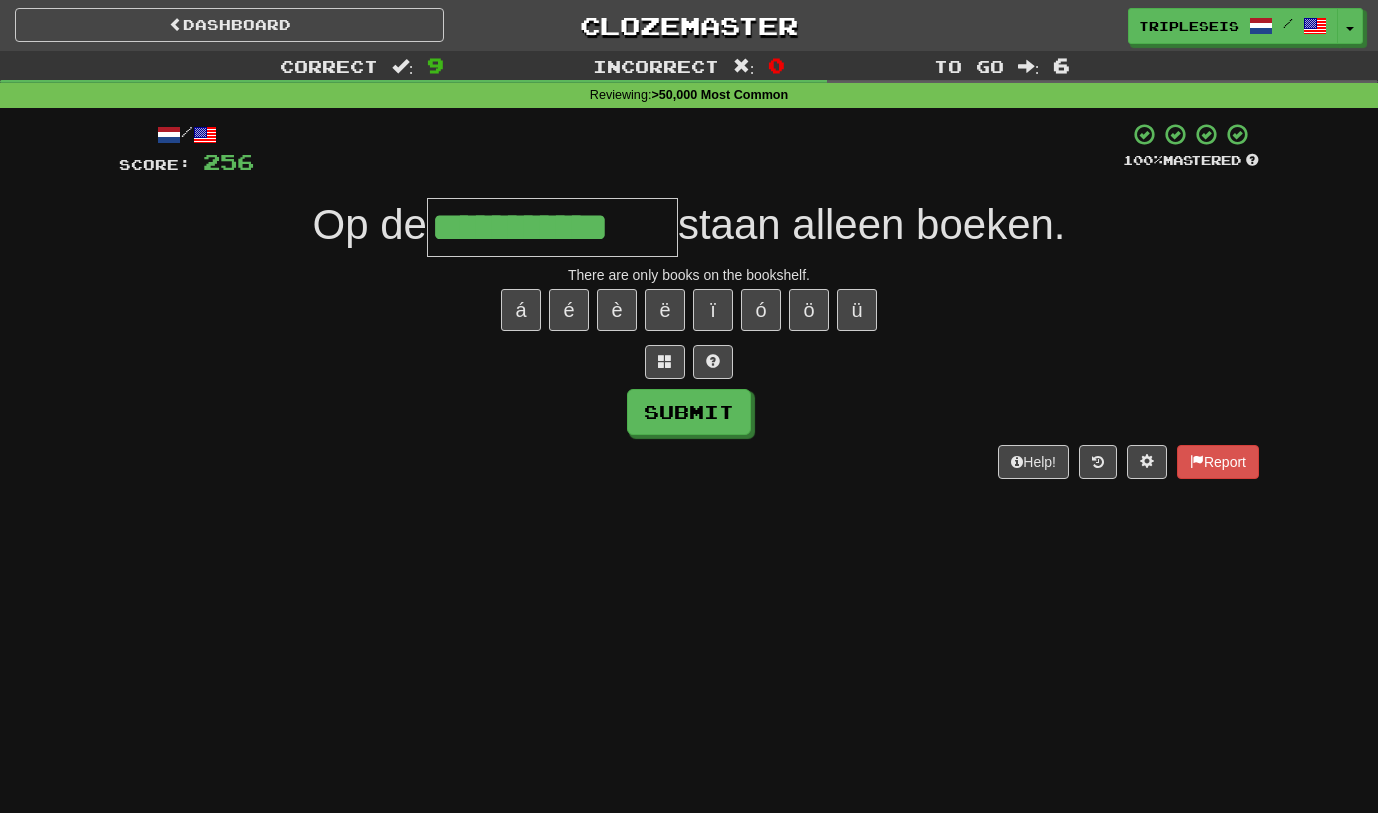 type on "**********" 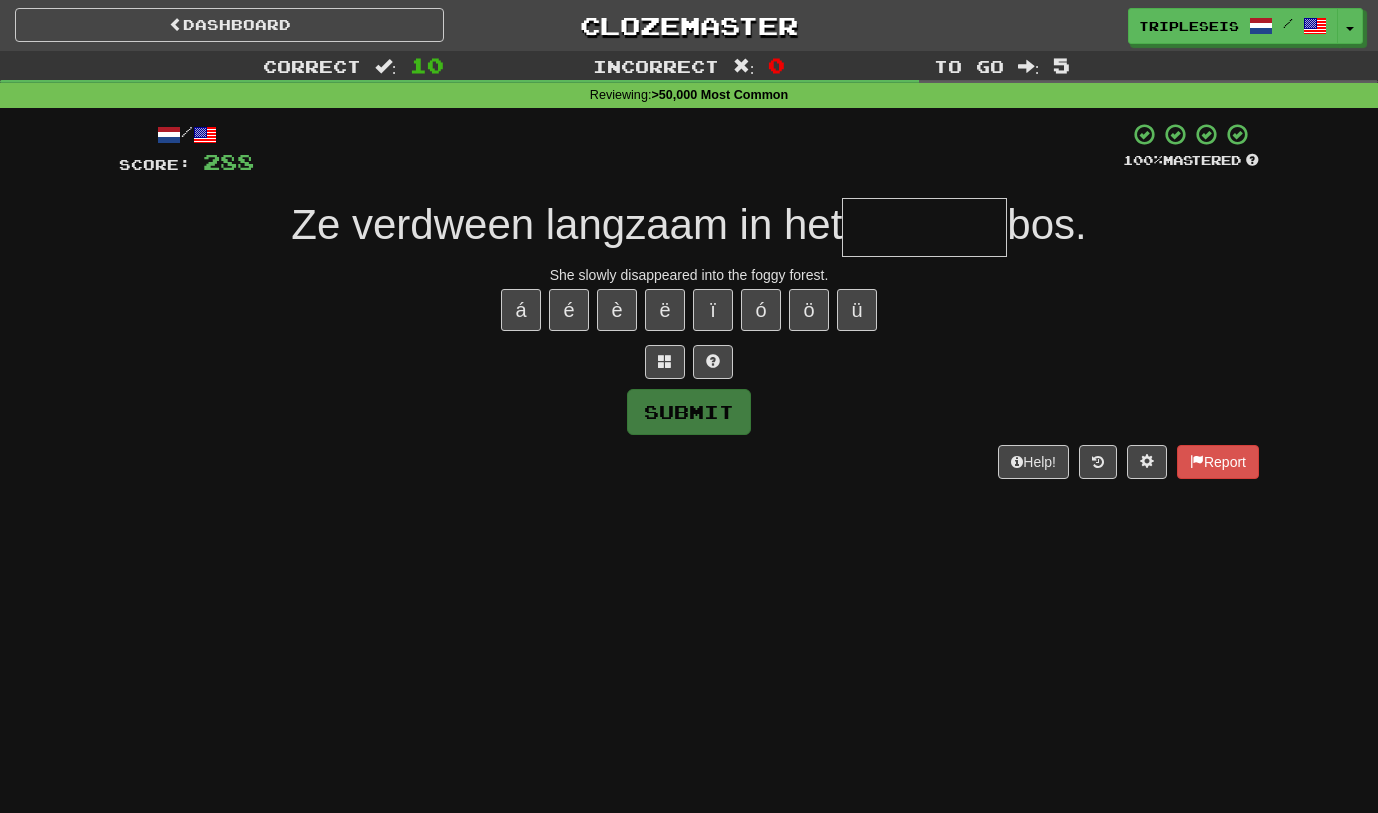type on "*" 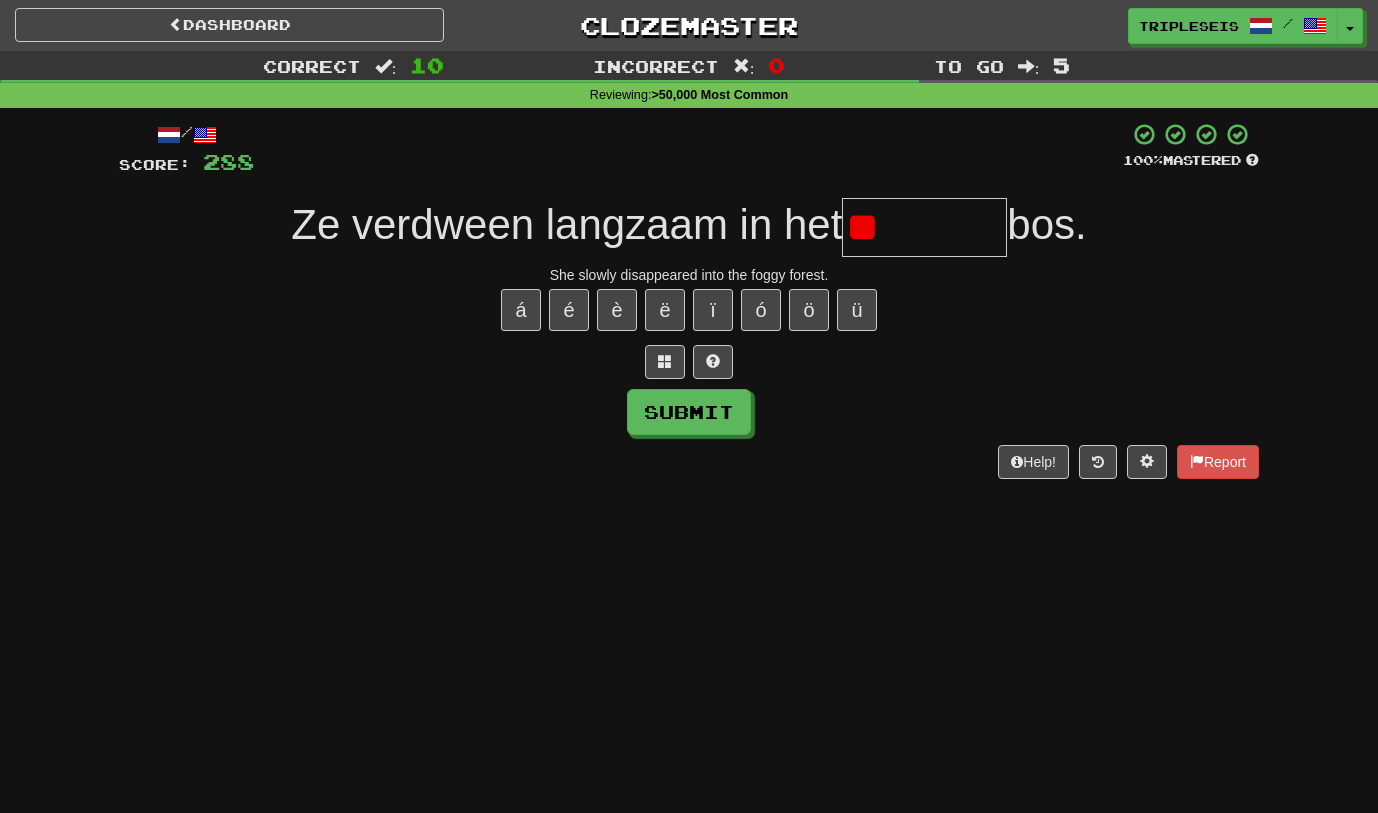 type on "*" 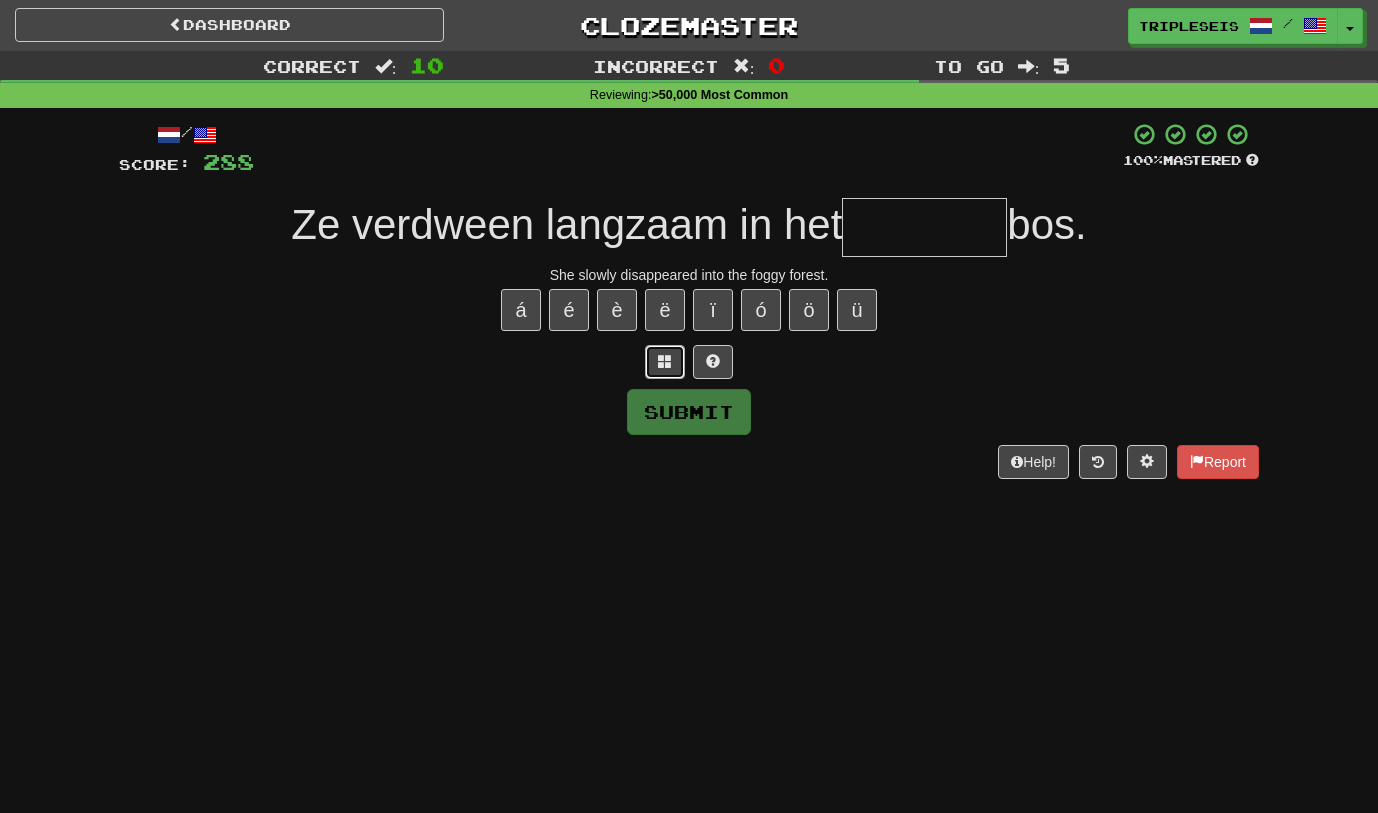 click at bounding box center (665, 362) 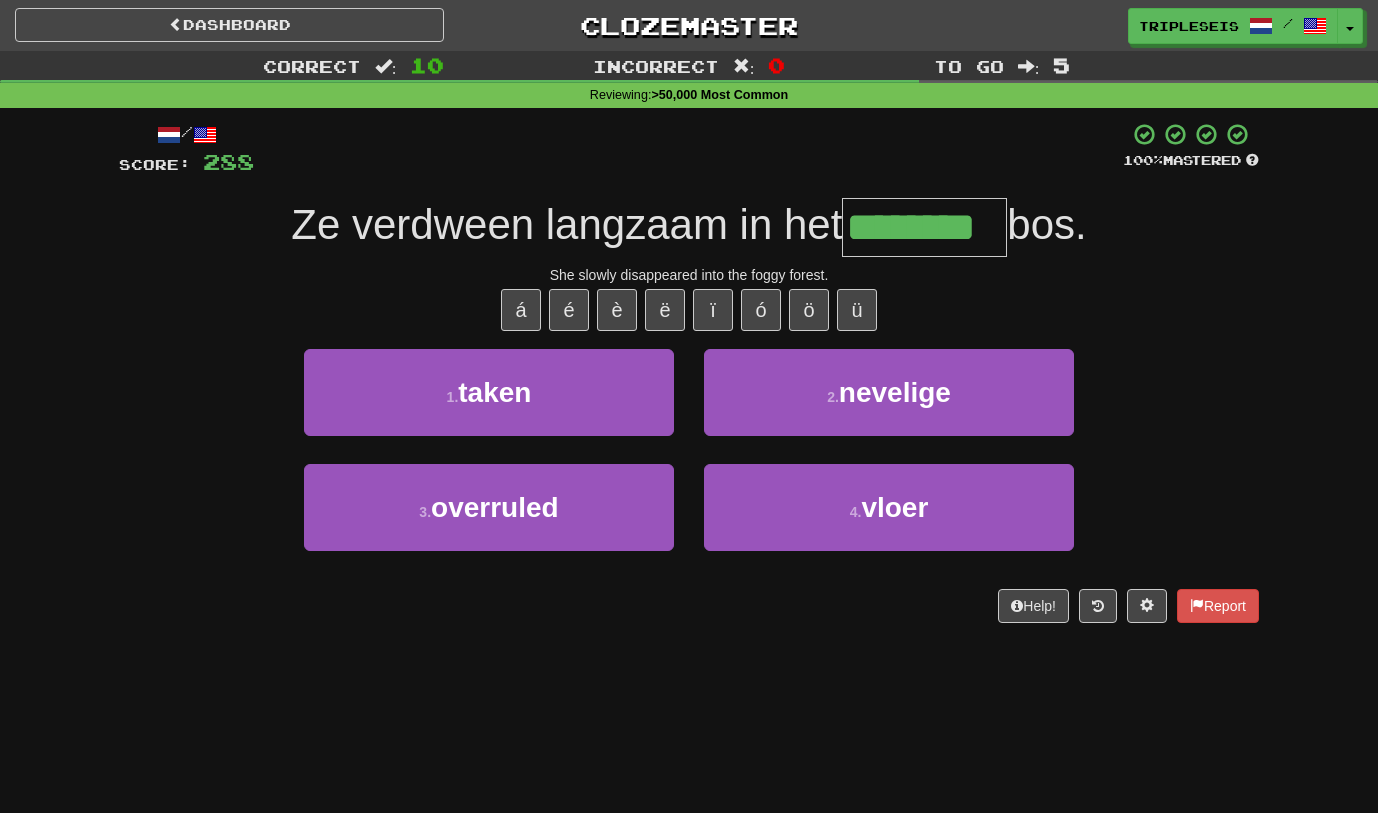 type on "********" 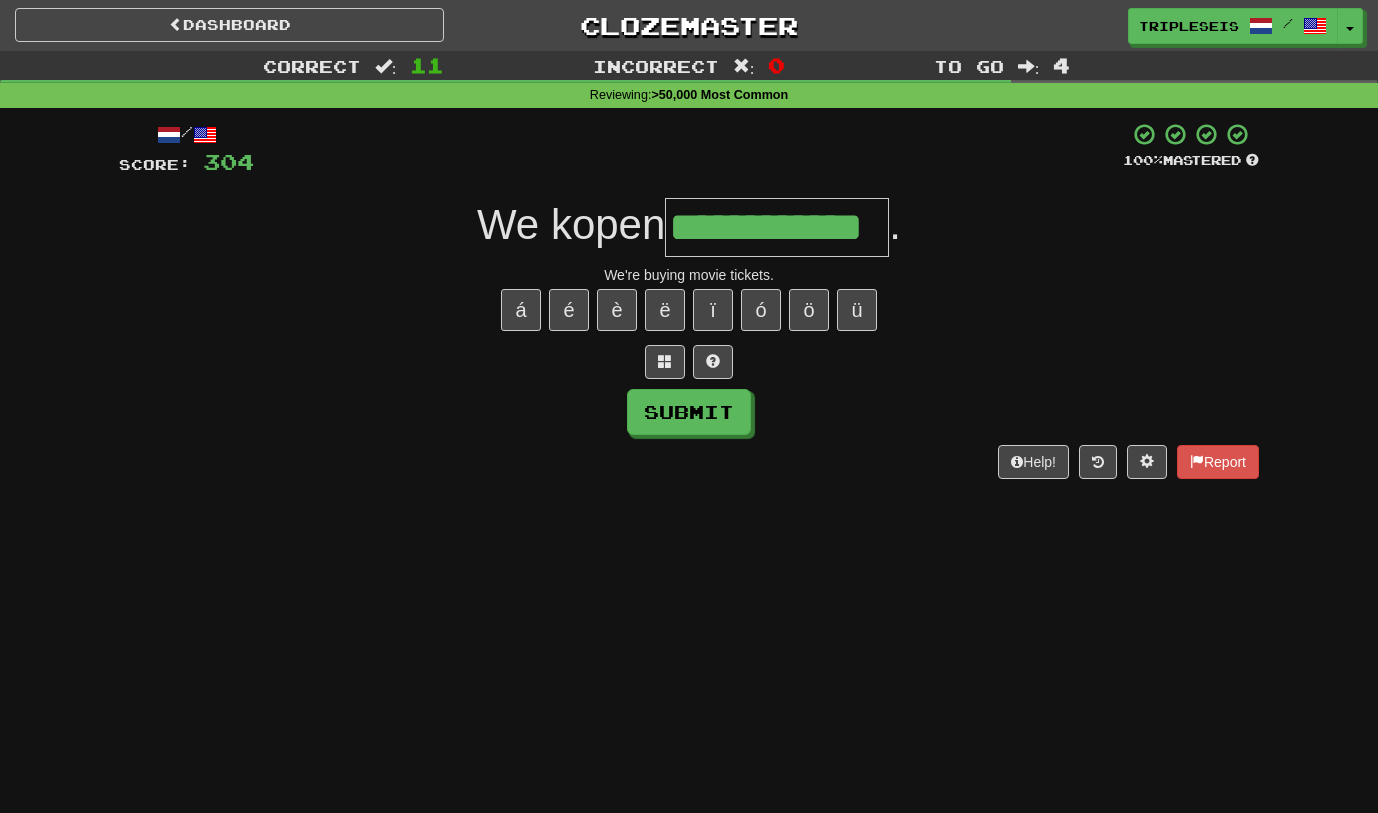 type on "**********" 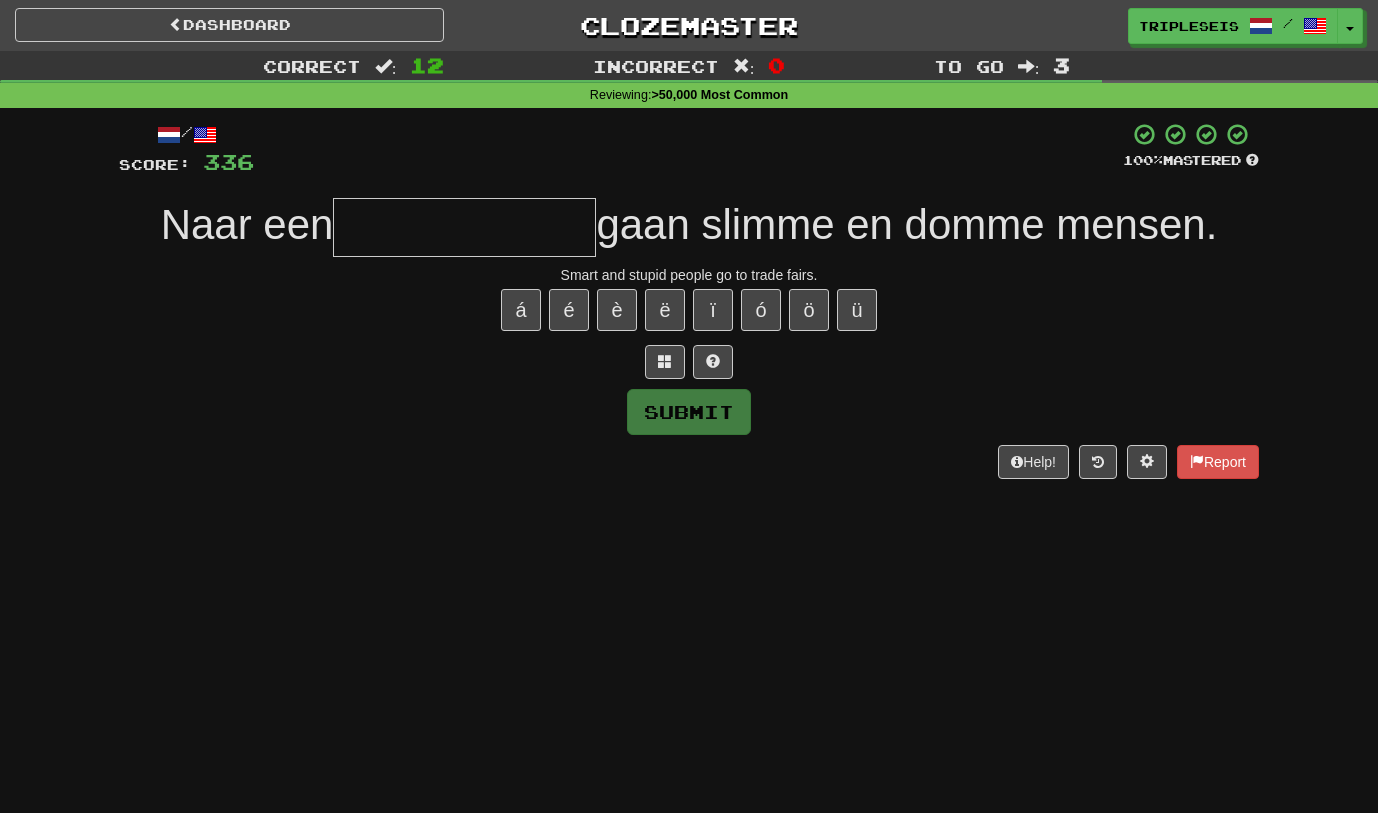 type on "*" 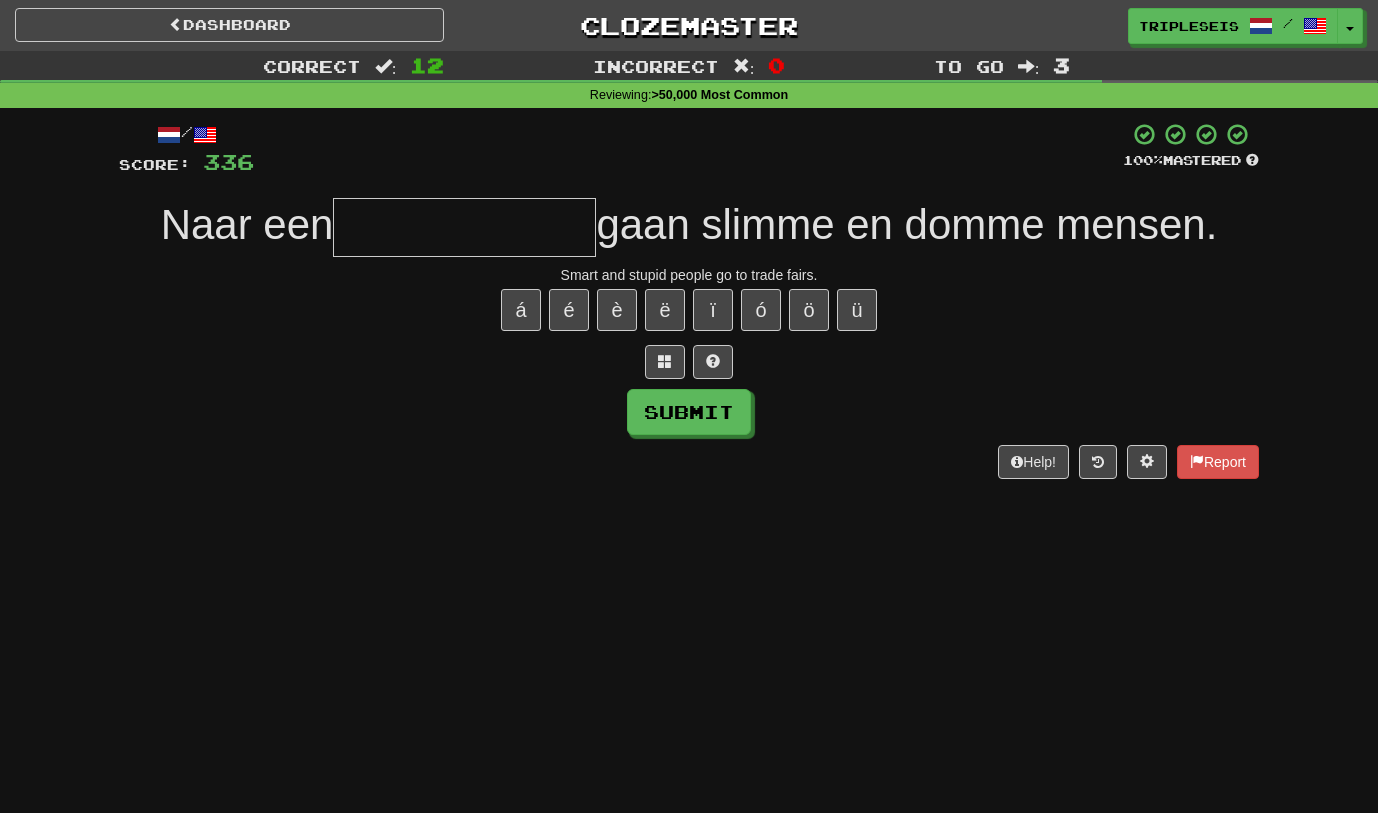 type on "*" 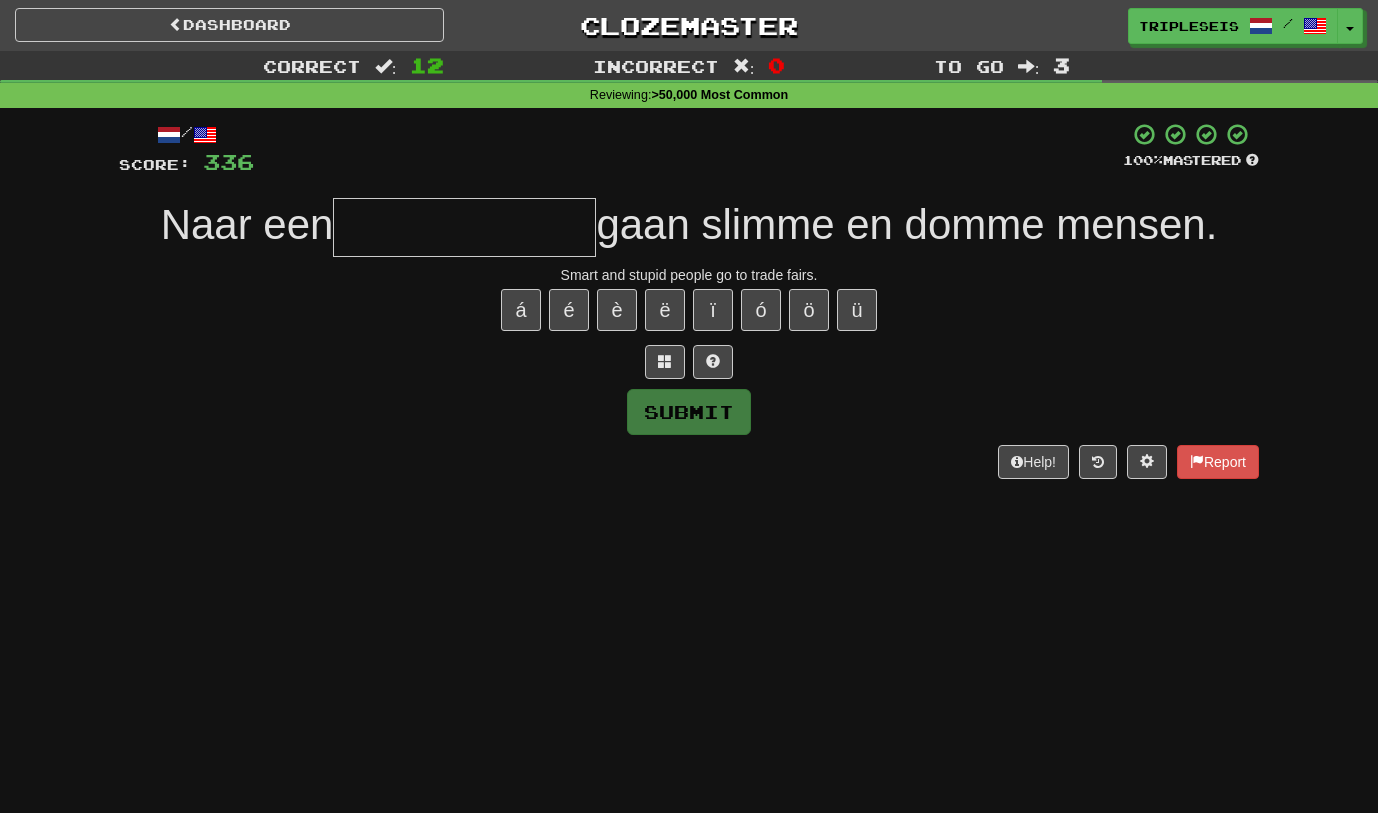 type on "*" 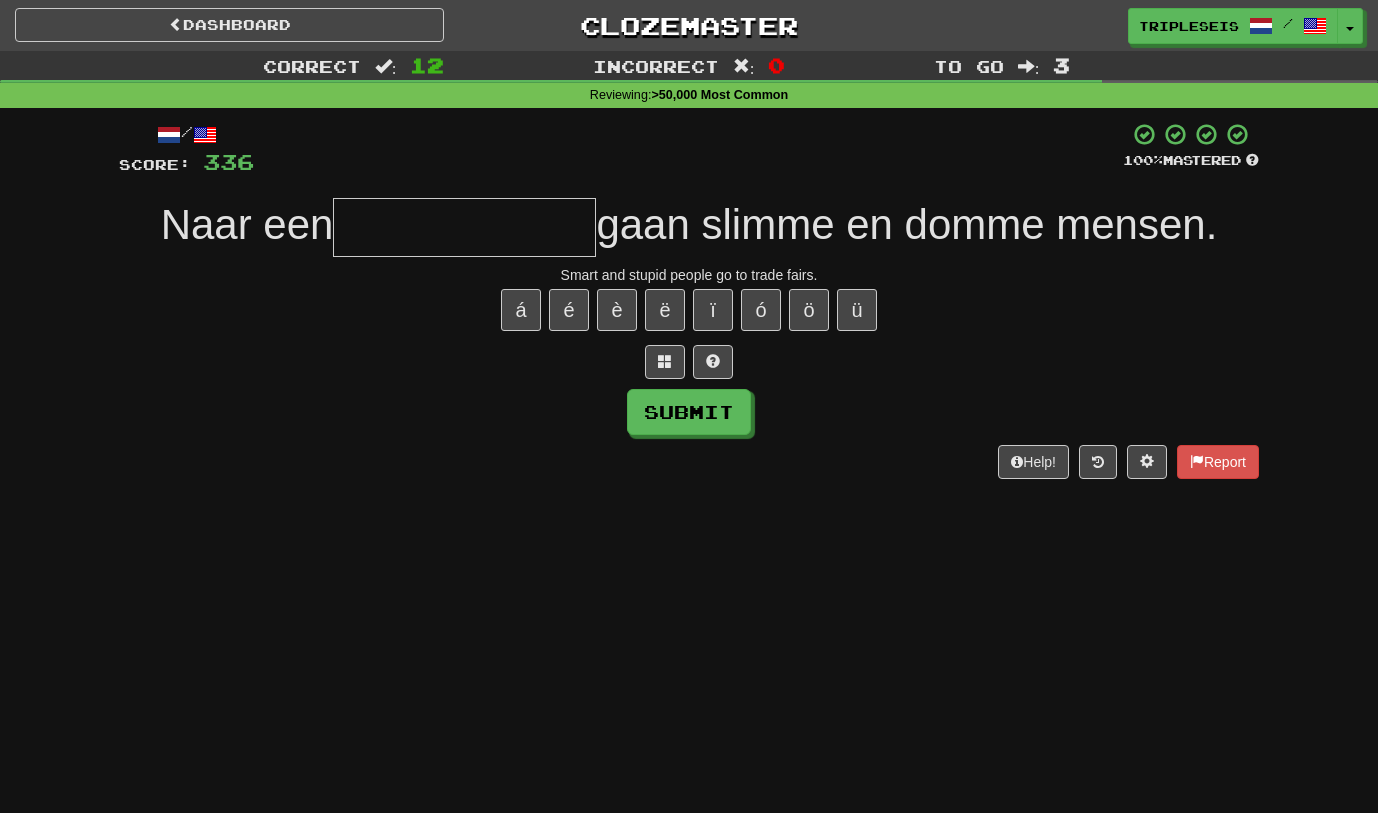 type on "*" 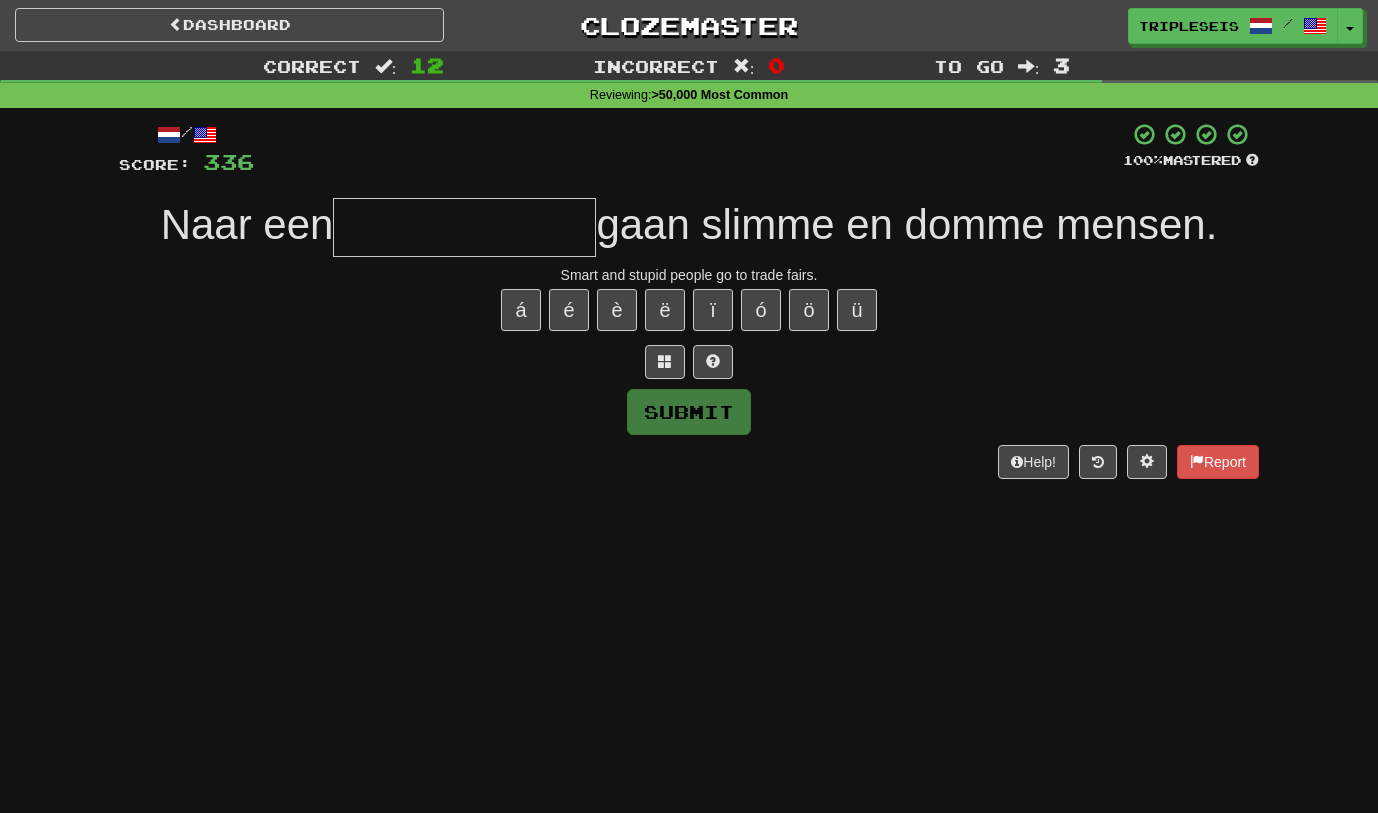 type on "*" 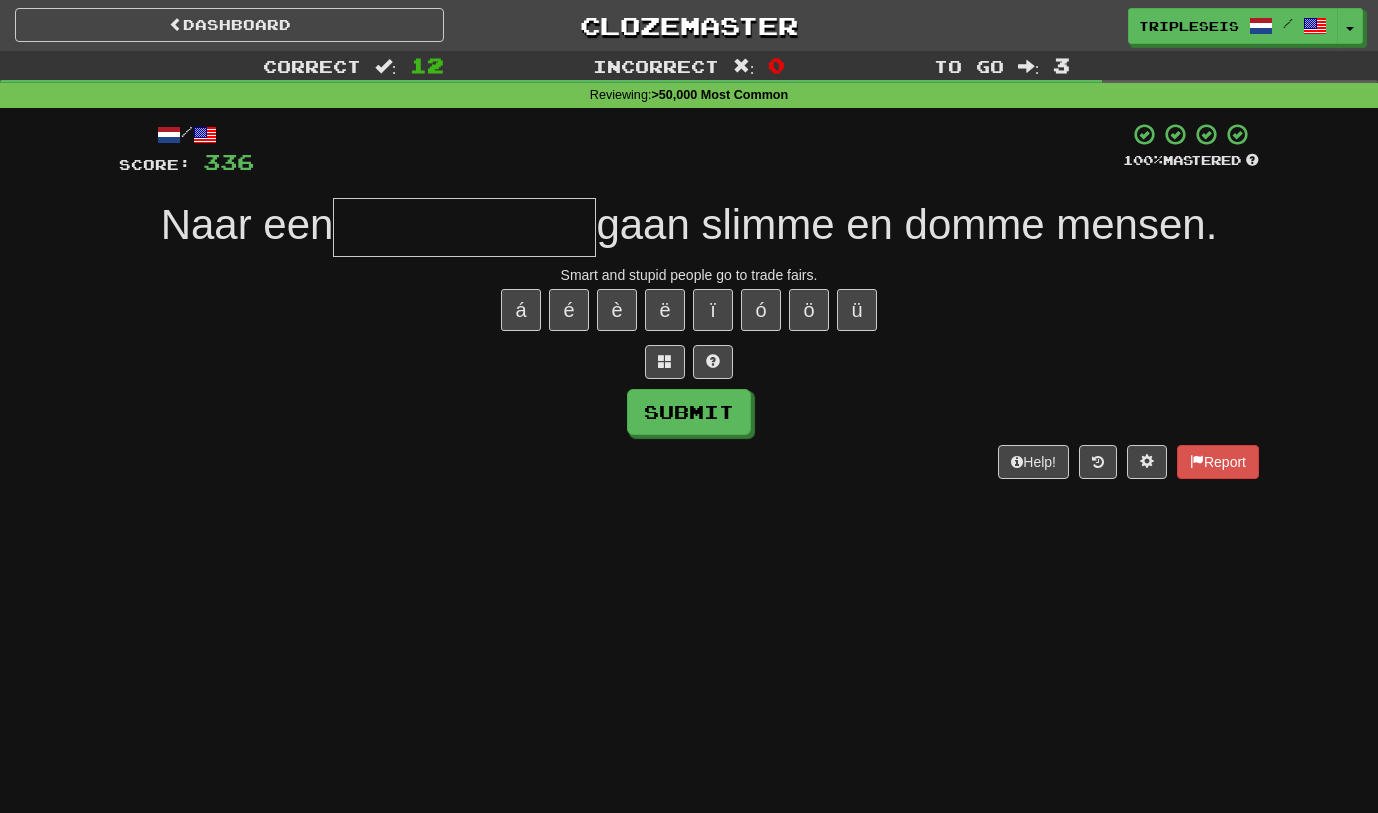 type on "*" 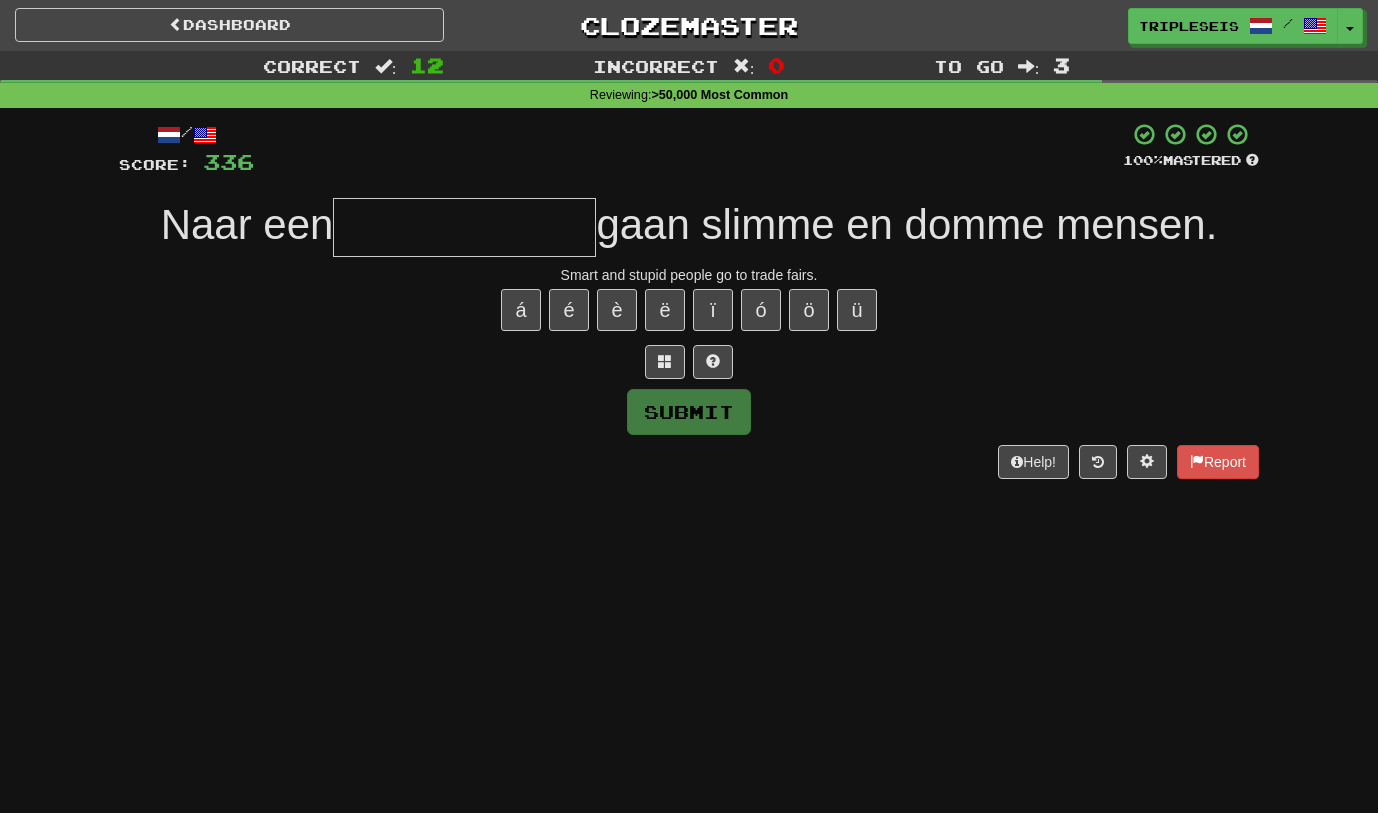 type on "*" 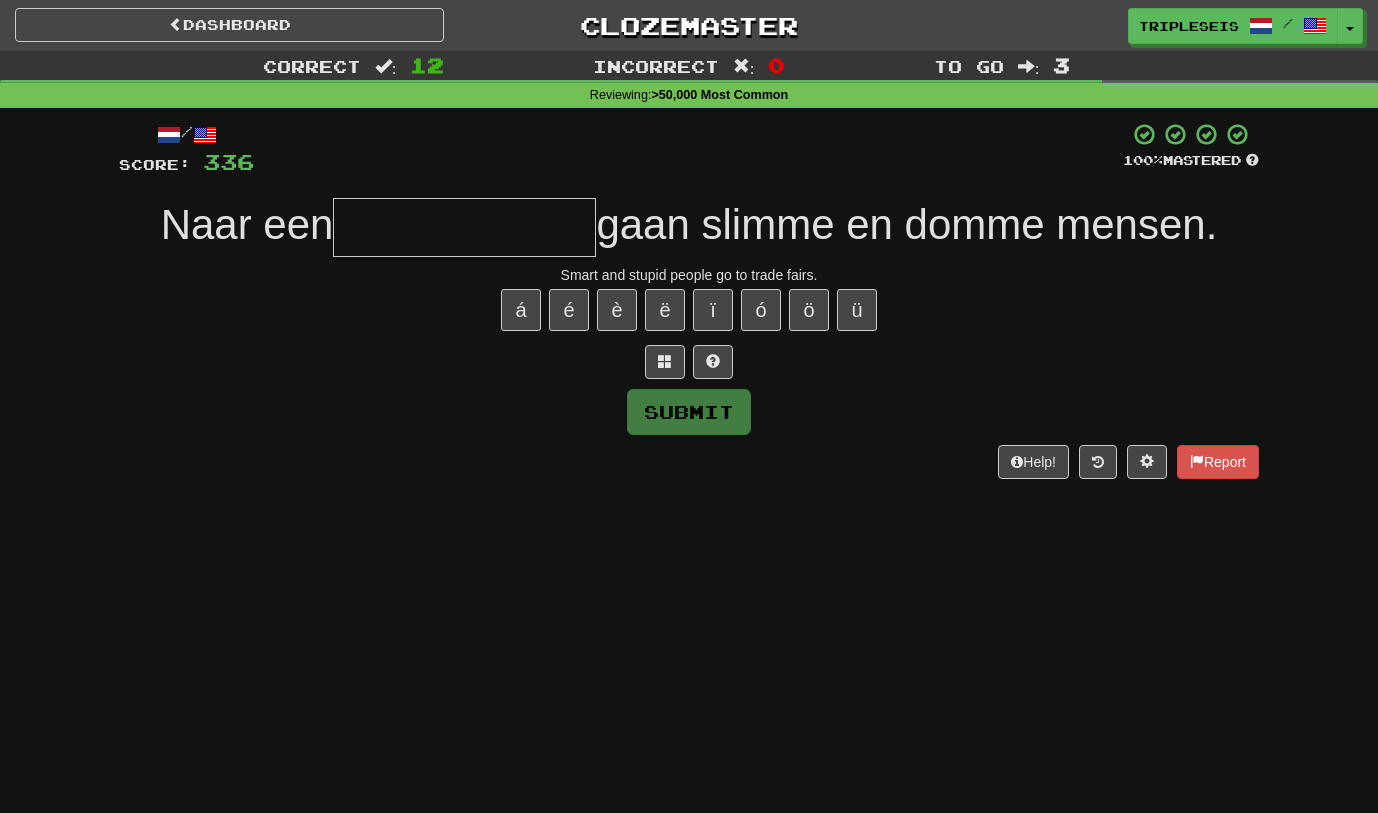 type on "*" 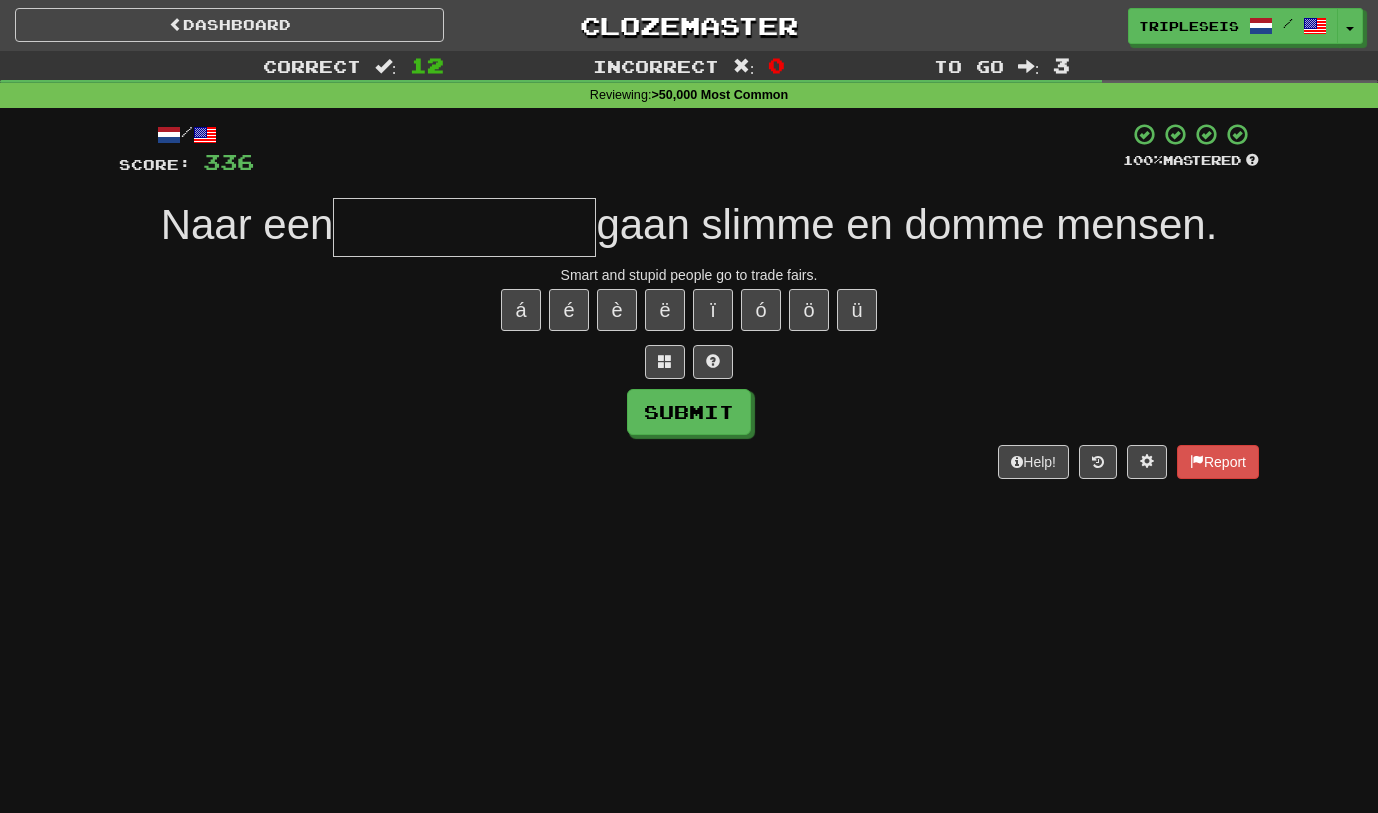 type on "*" 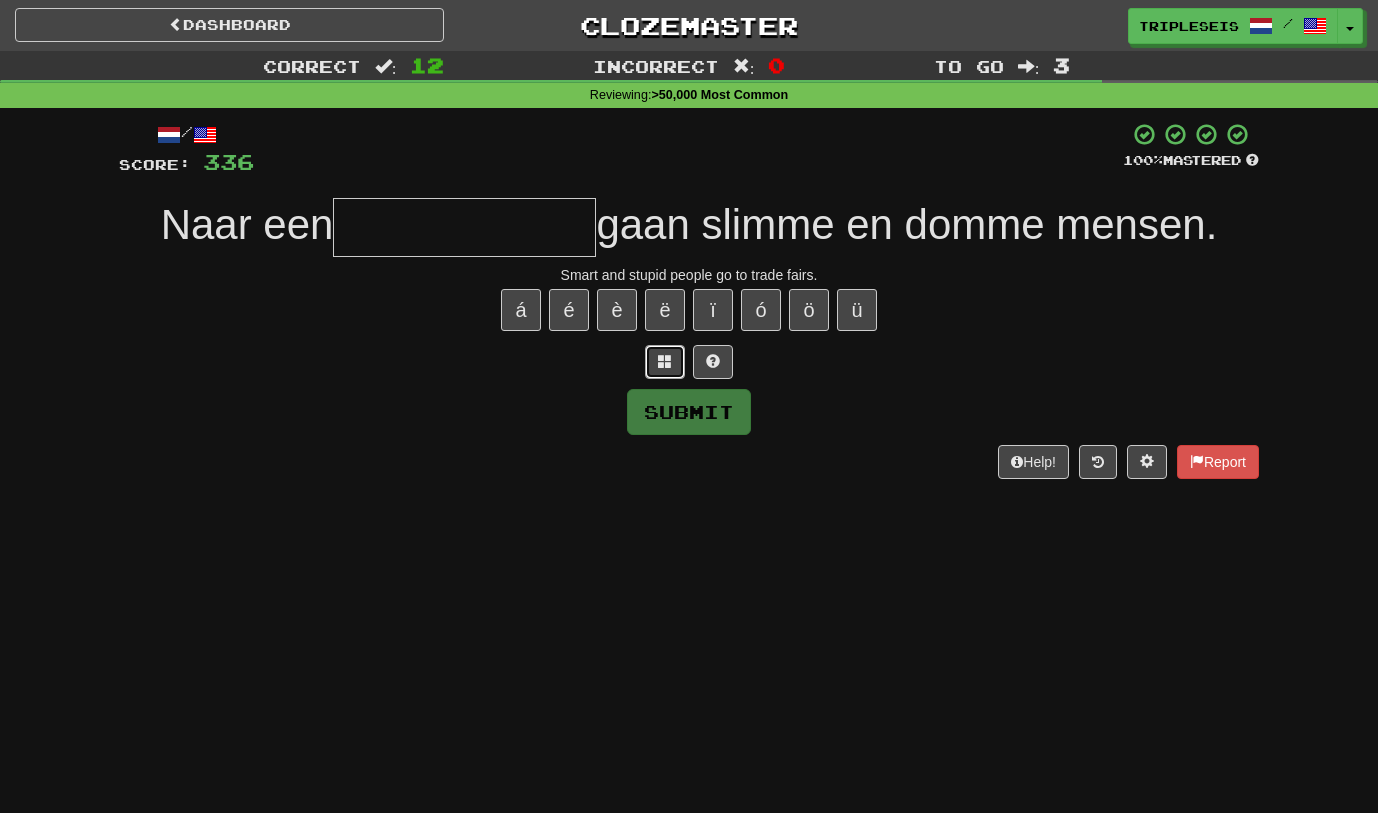 click at bounding box center [665, 361] 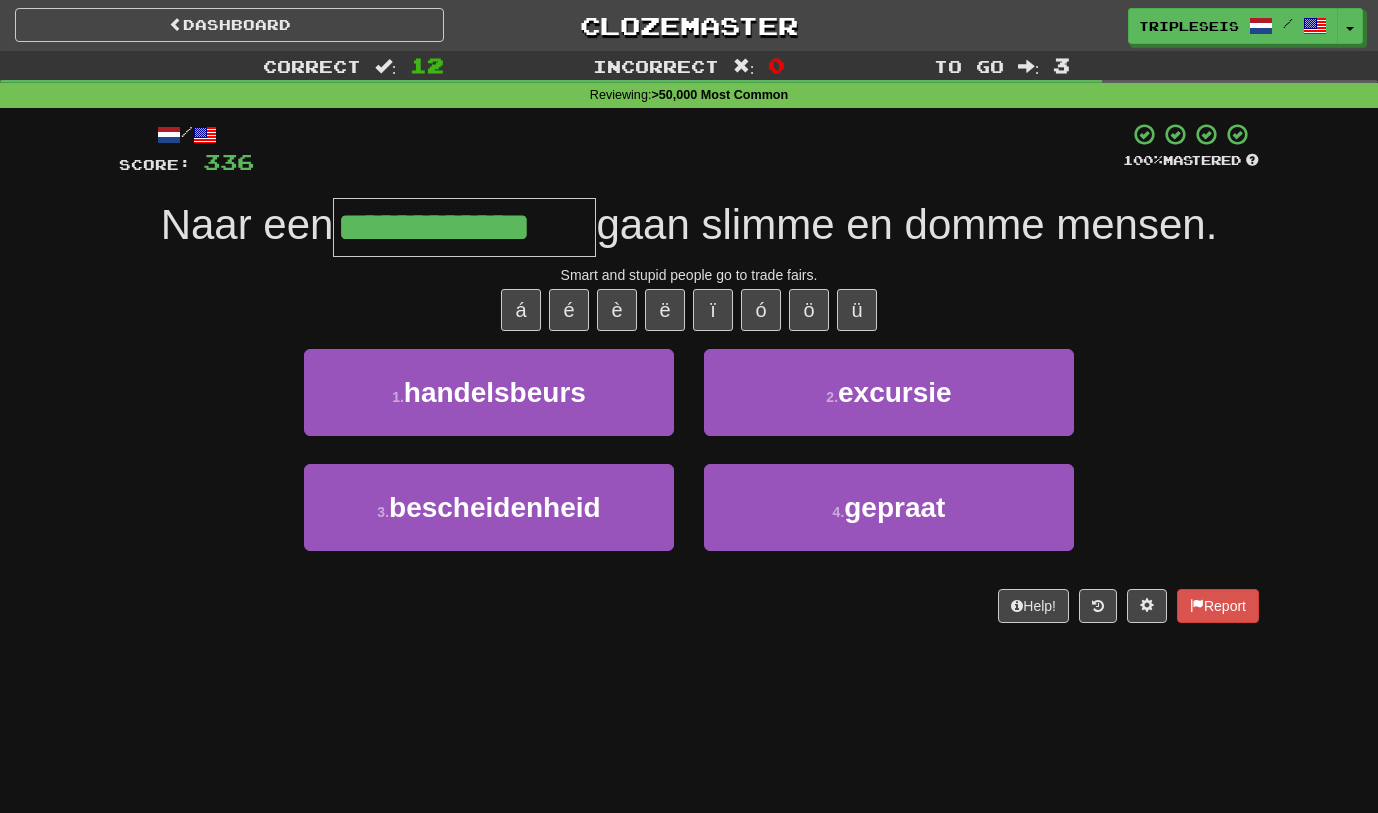 type on "**********" 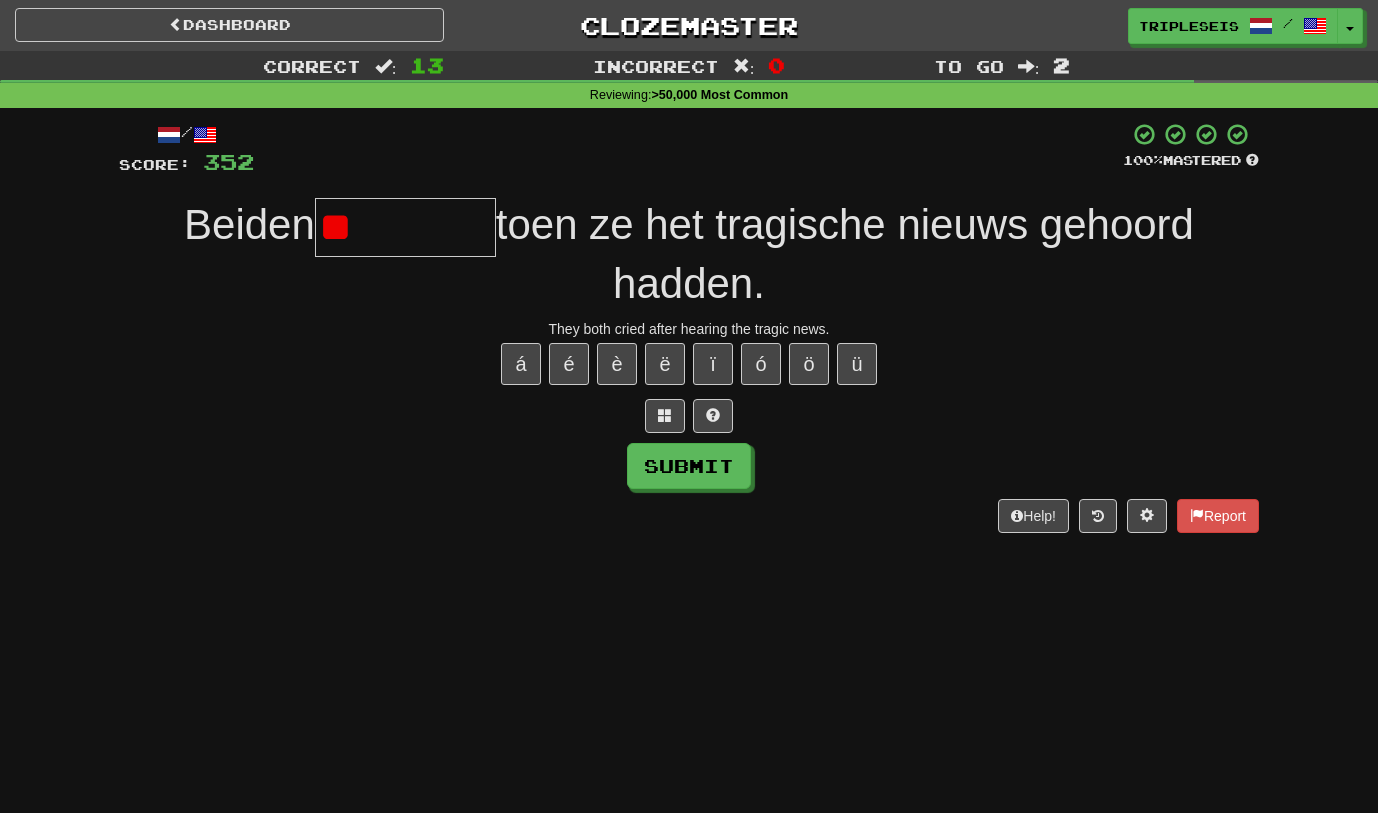 type on "*" 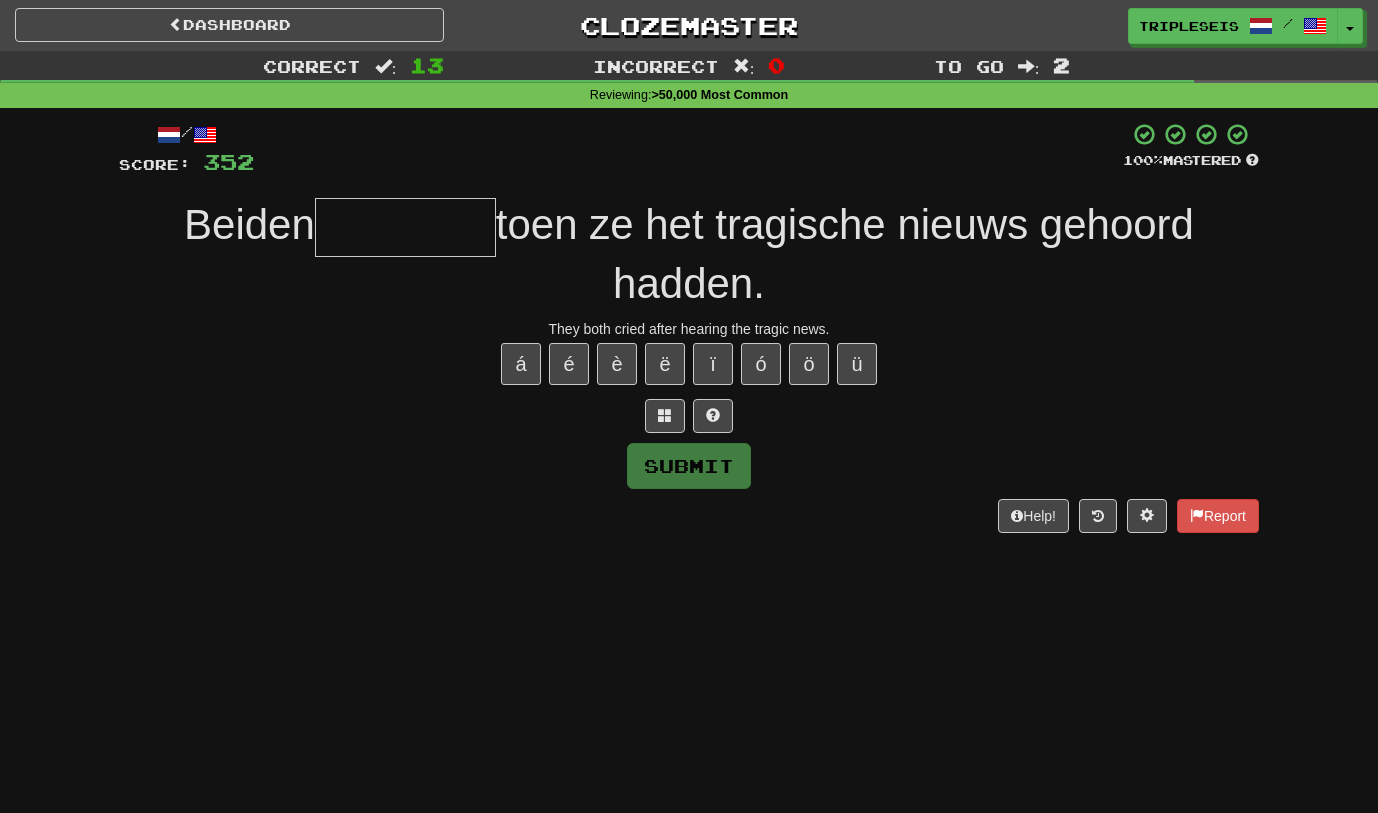 type on "*" 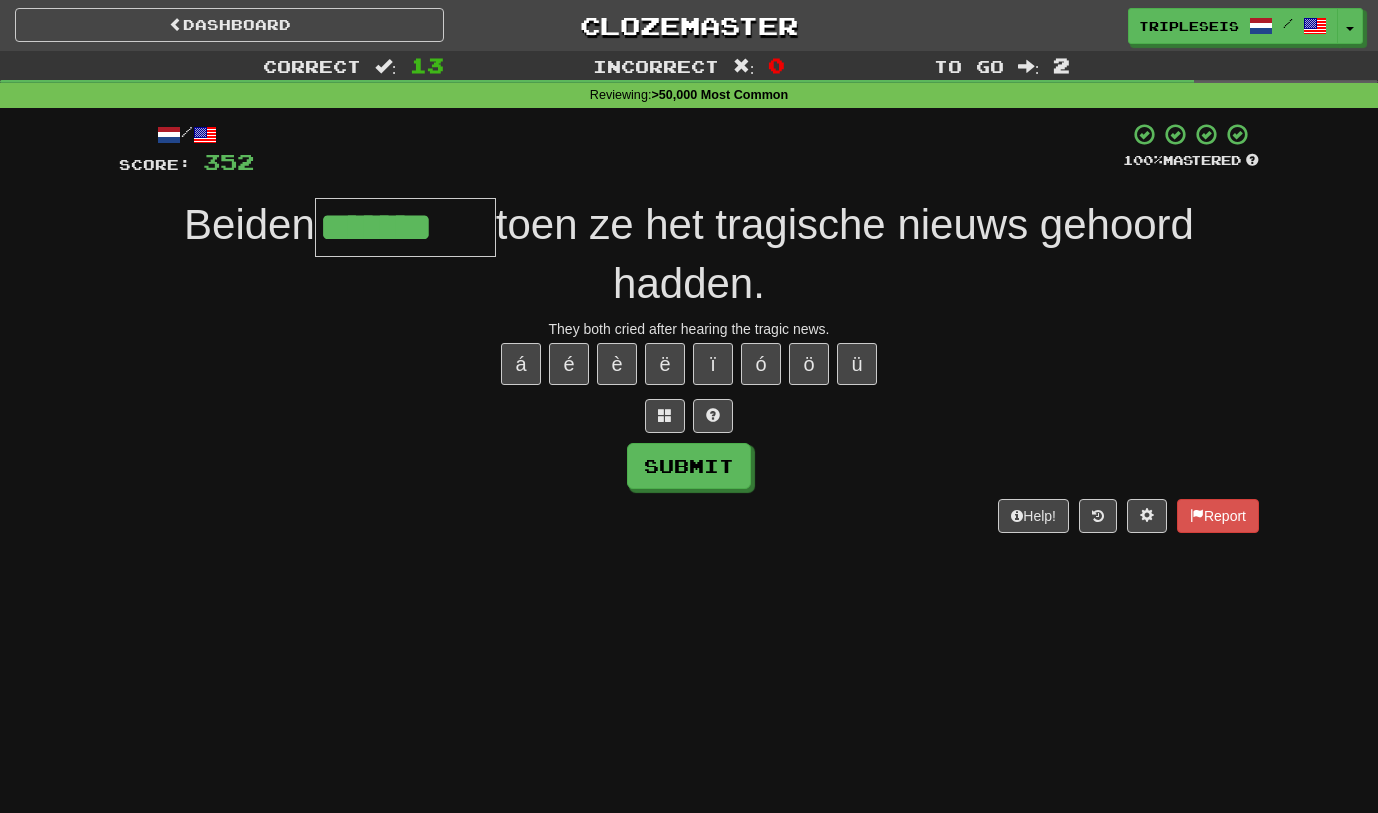 type on "*******" 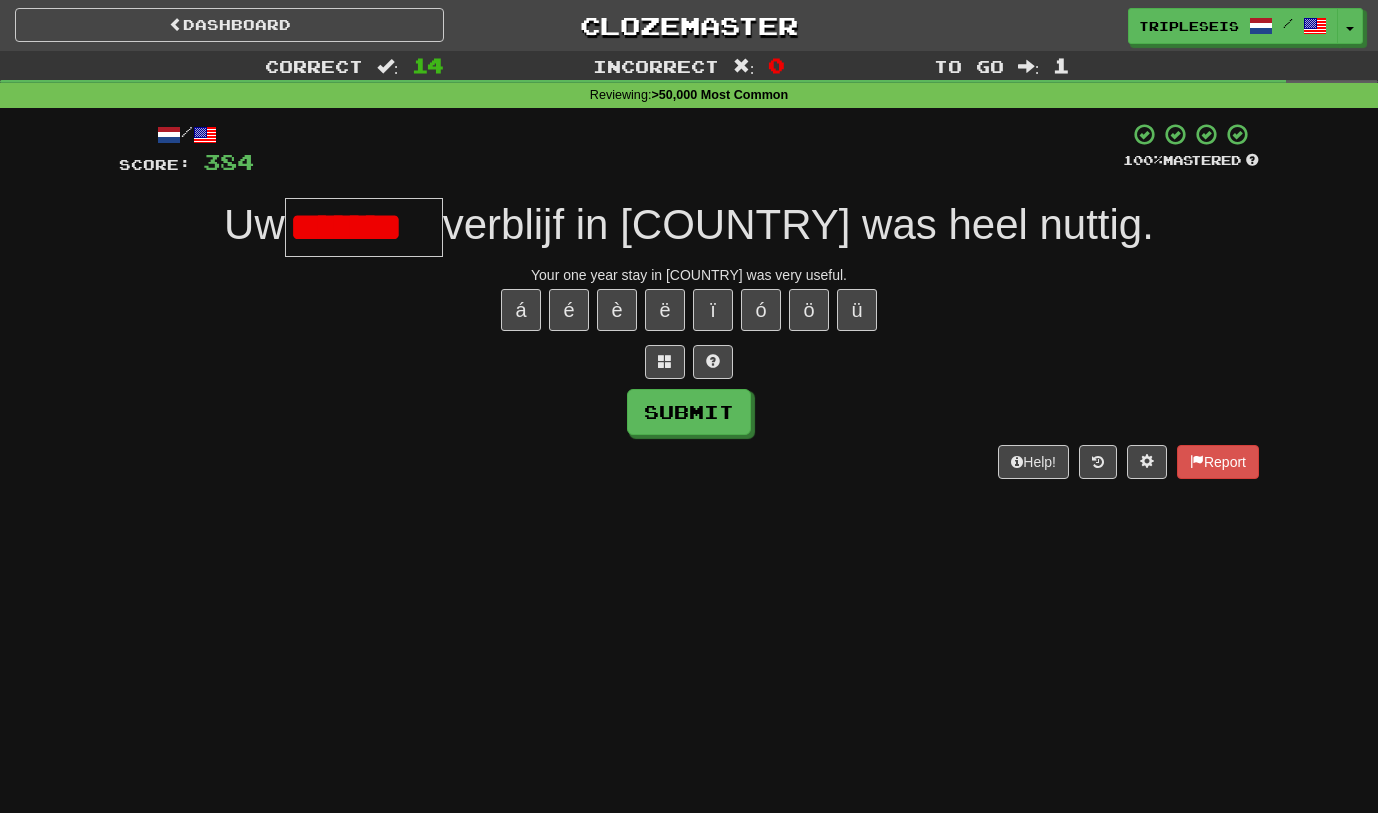 scroll, scrollTop: 0, scrollLeft: 0, axis: both 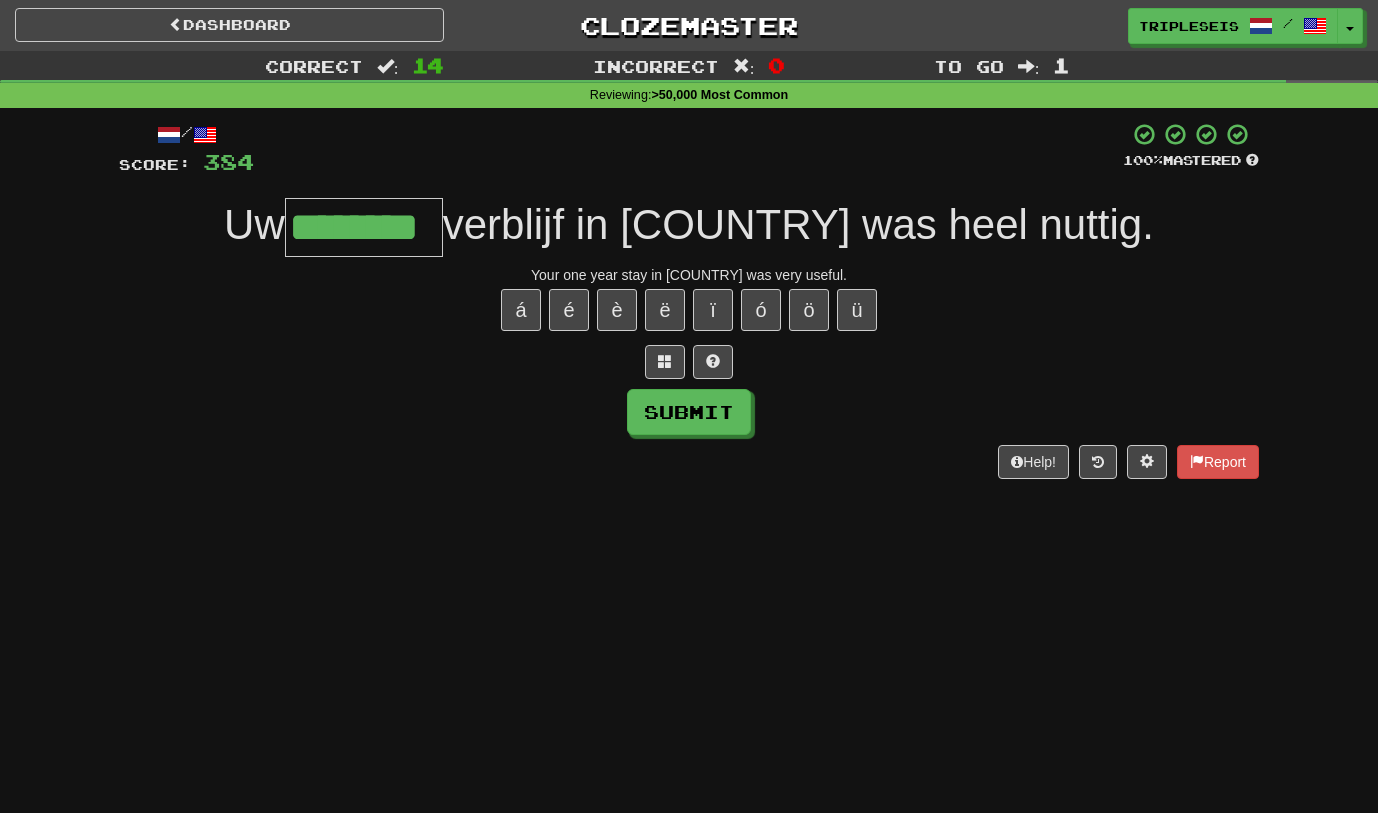 type on "********" 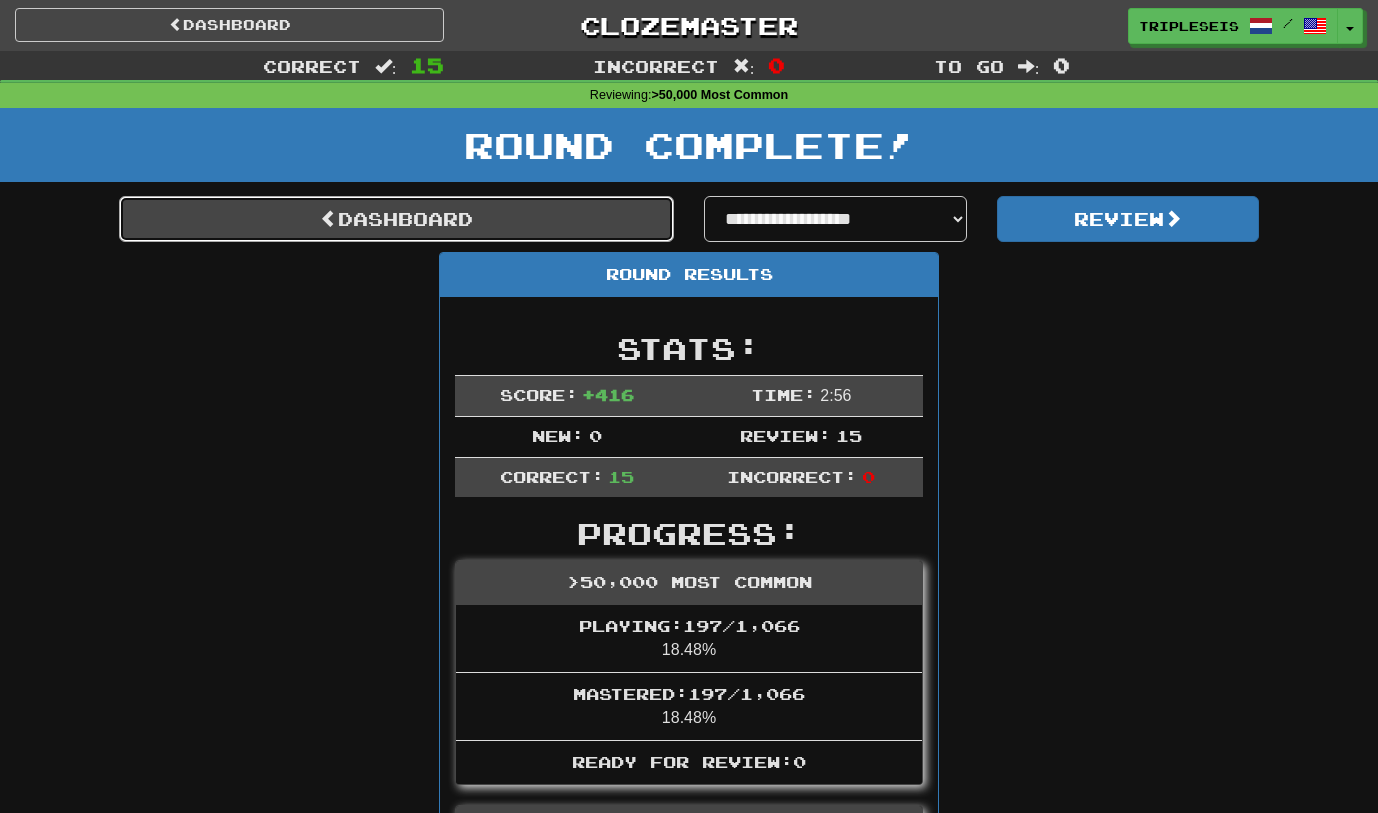 click on "Dashboard" at bounding box center (396, 219) 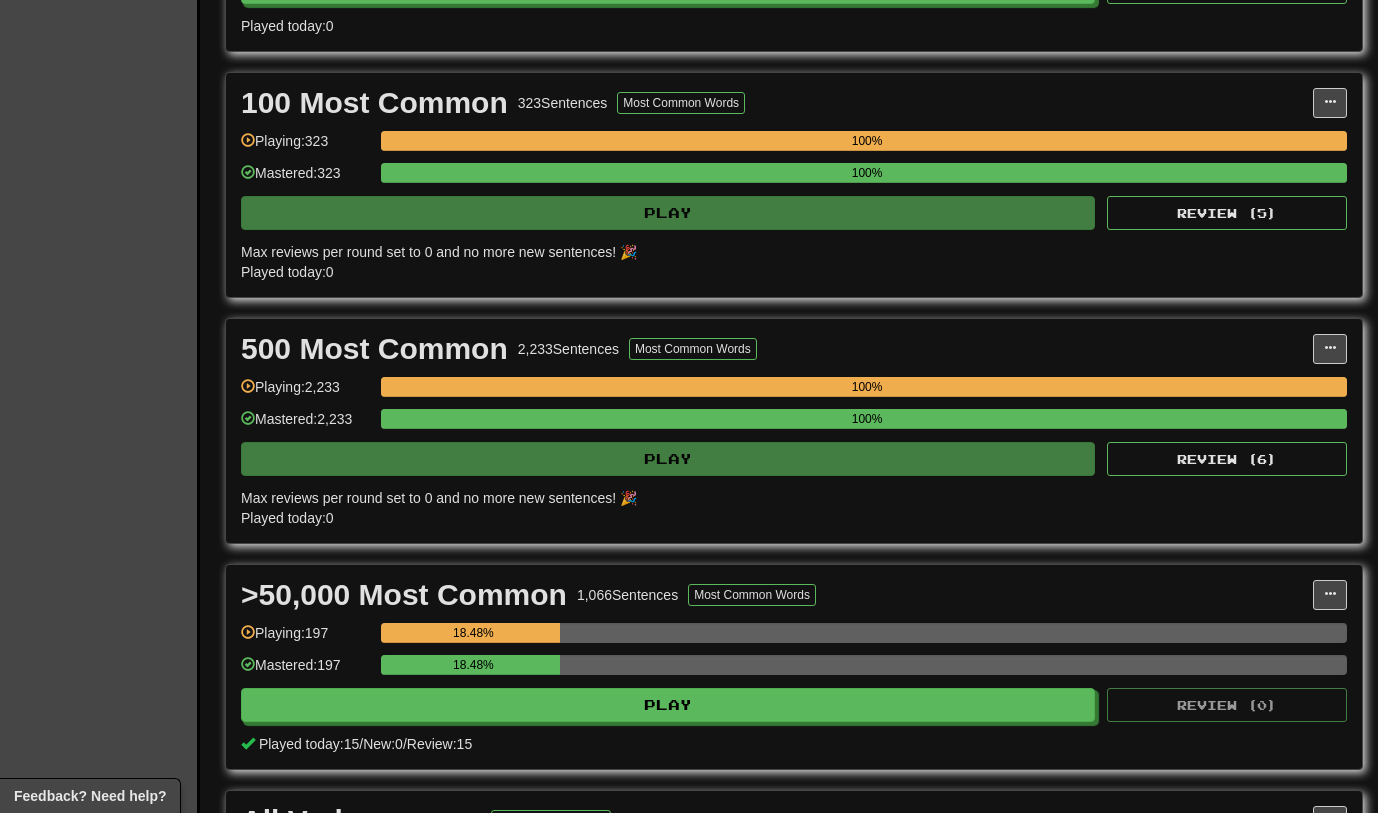 scroll, scrollTop: 1170, scrollLeft: 0, axis: vertical 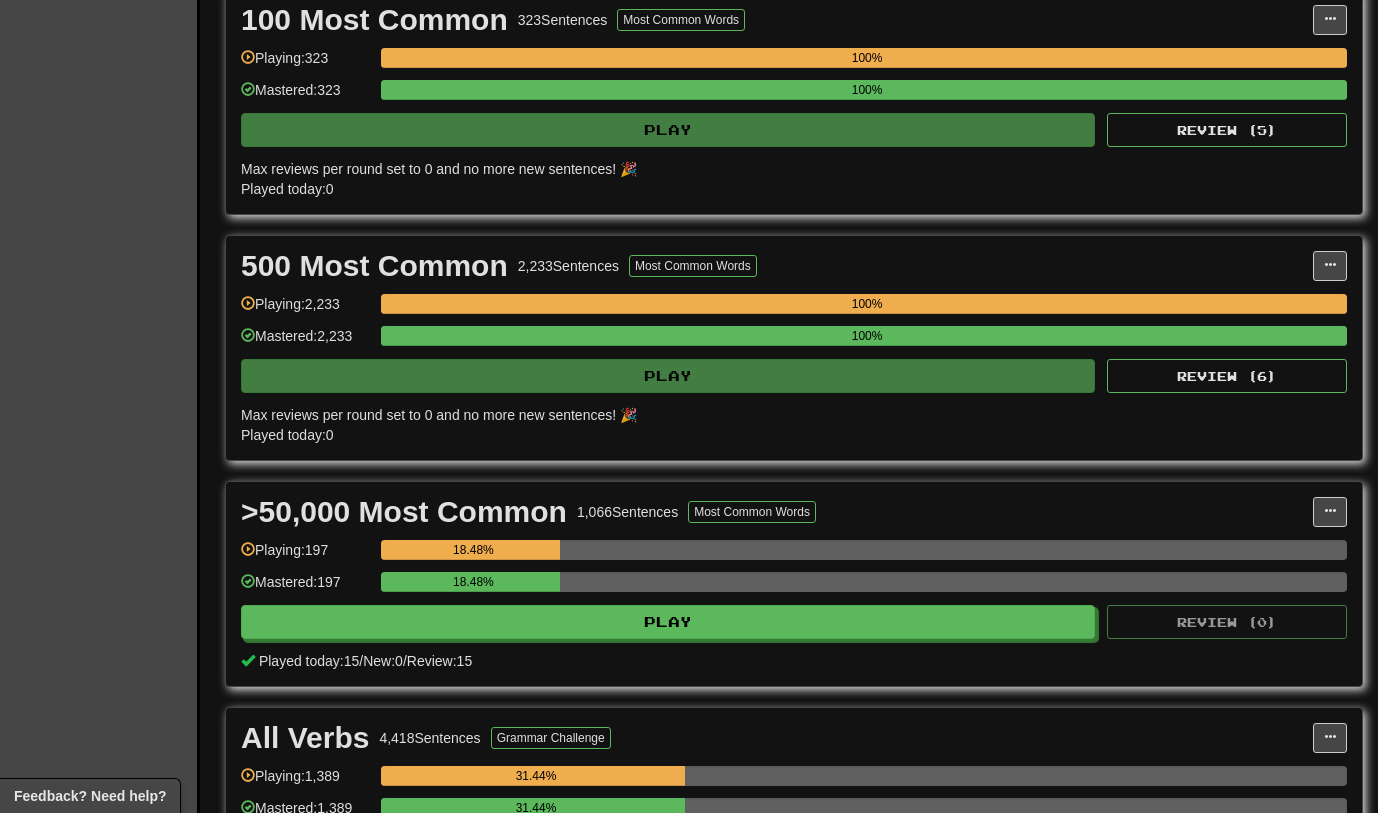 click on "100 Most Common 323  Sentences Most Common Words Manage Sentences Unpin from Dashboard  Playing:  323 100%  Mastered:  323 100% Play Review ( 5 ) Max reviews per round set to 0 and no more new sentences! 🎉 Played today:  0" at bounding box center (794, 102) 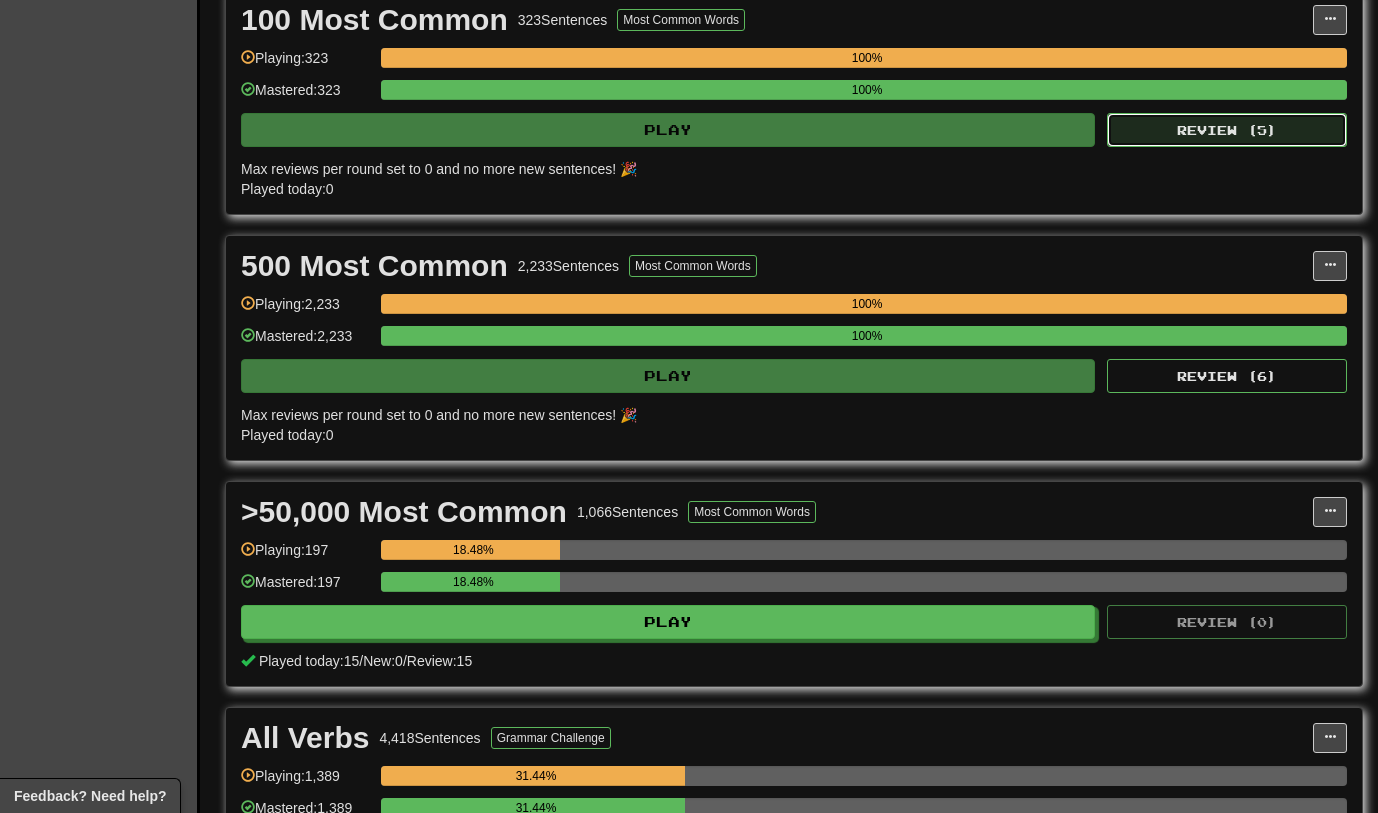 click on "Review ( 5 )" at bounding box center [1227, 130] 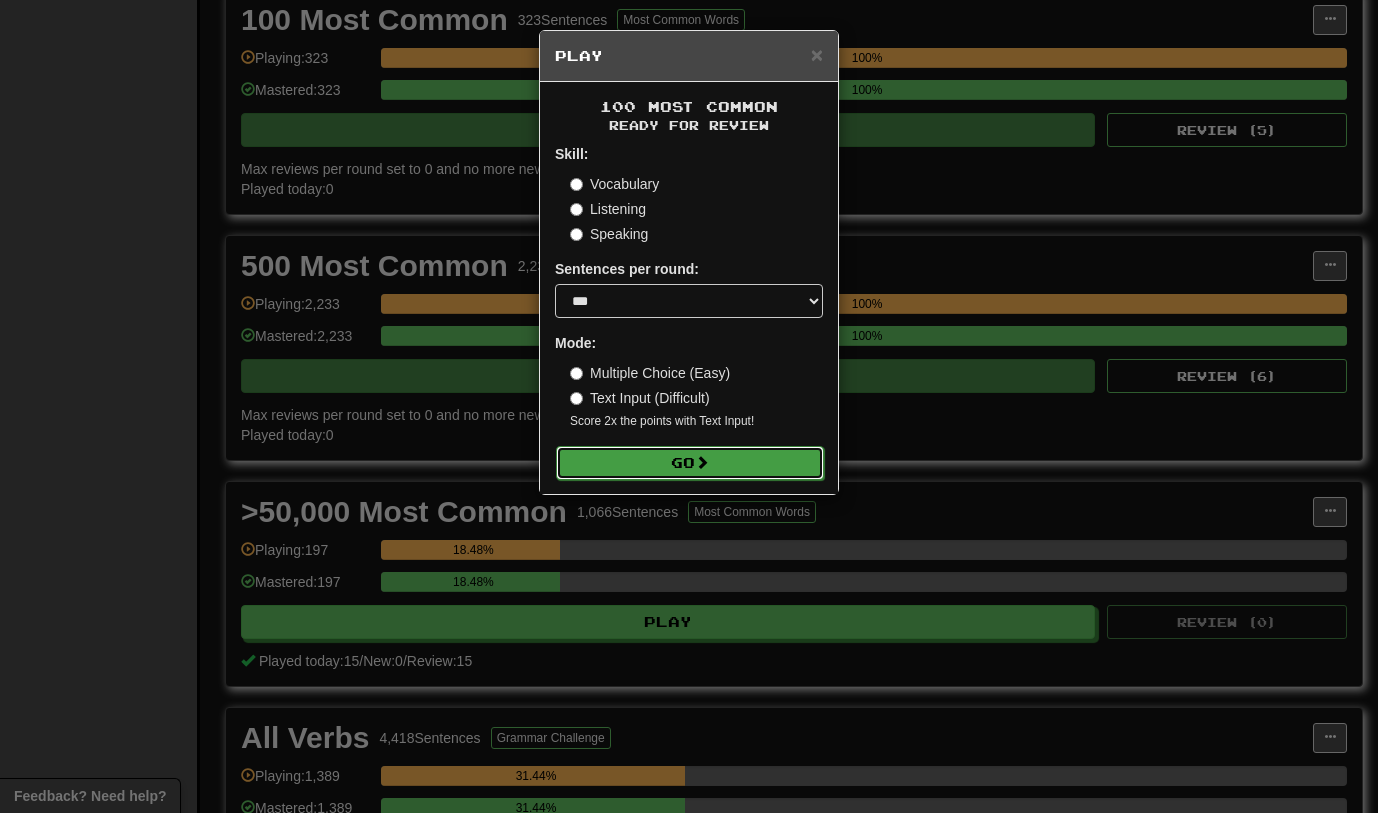 click at bounding box center [702, 462] 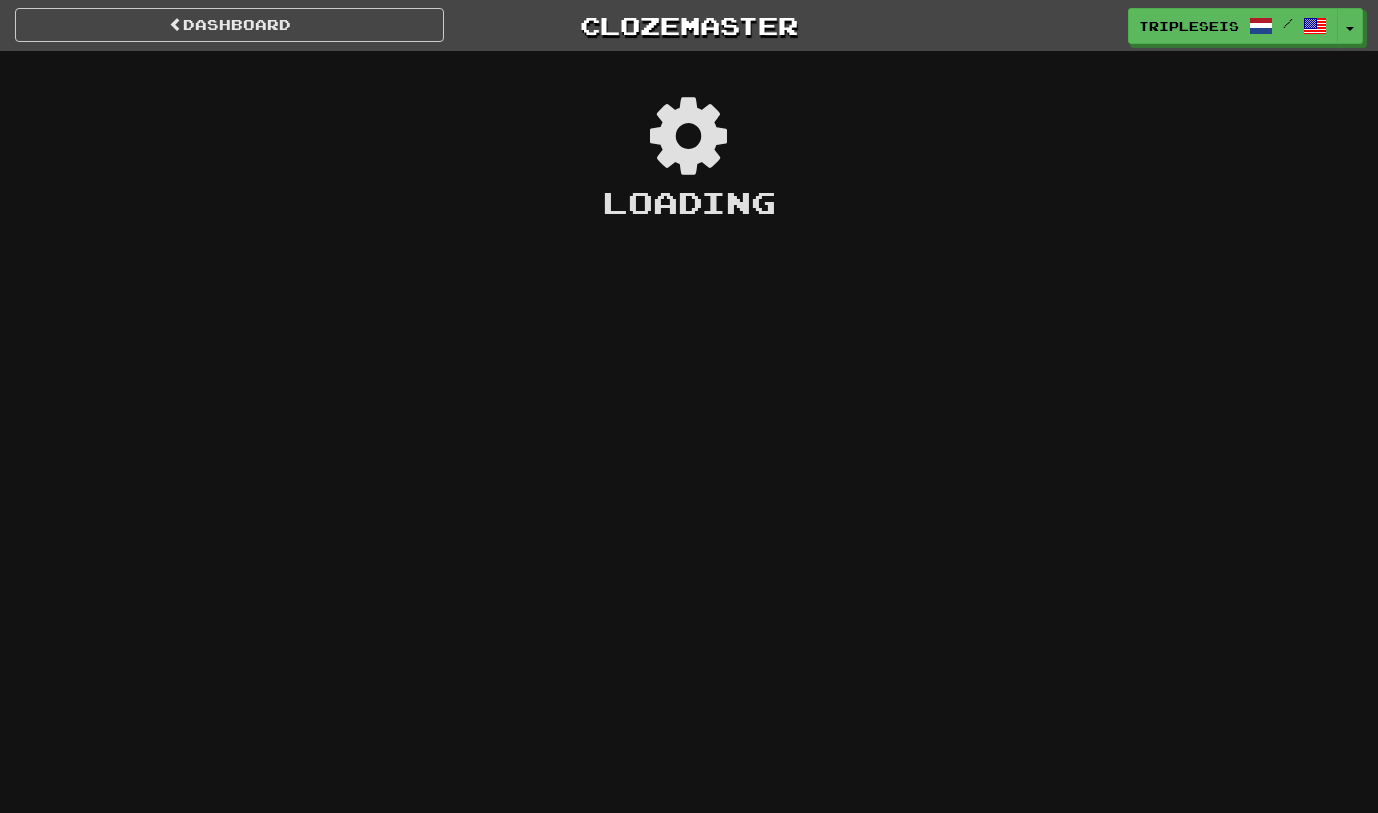 scroll, scrollTop: 0, scrollLeft: 0, axis: both 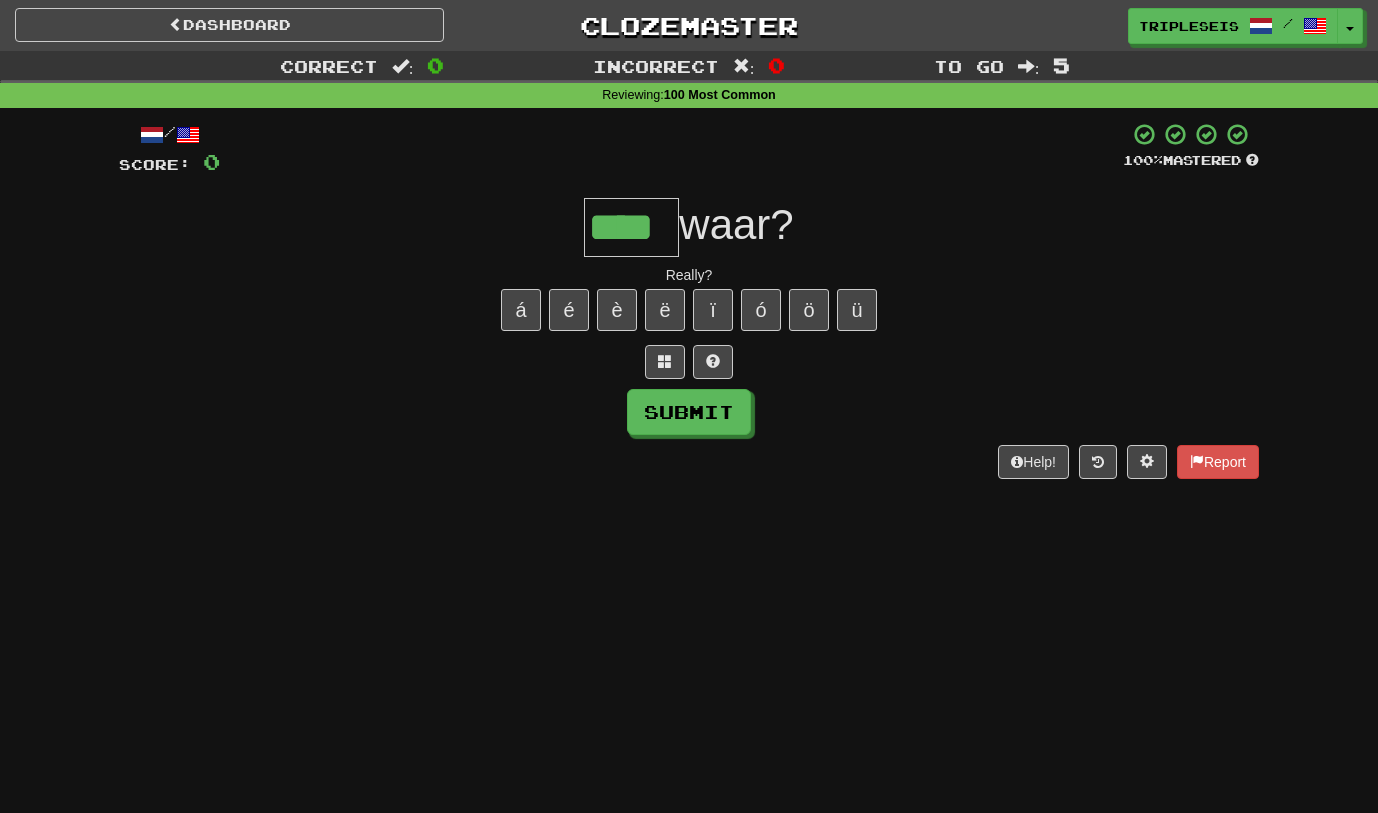 type on "****" 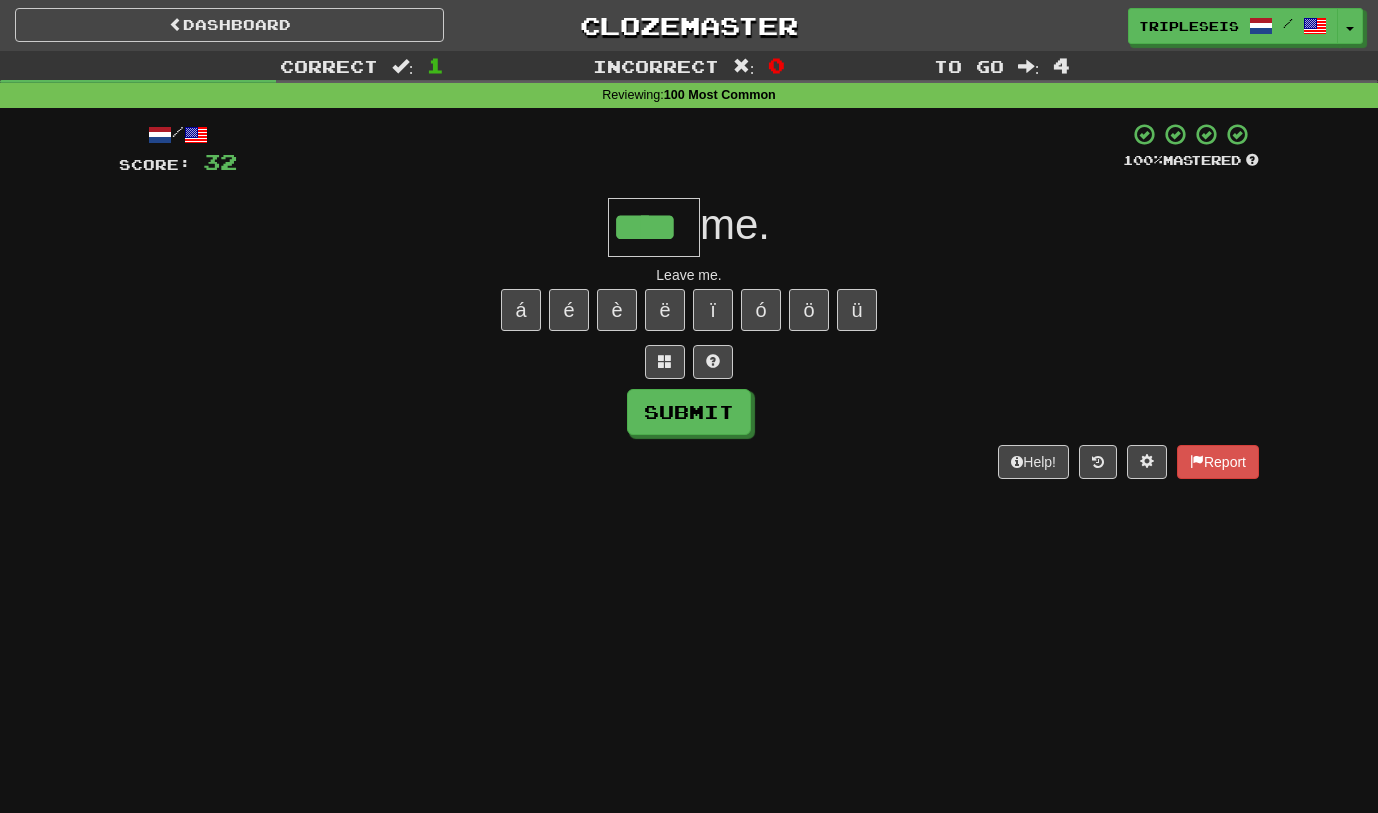 type on "****" 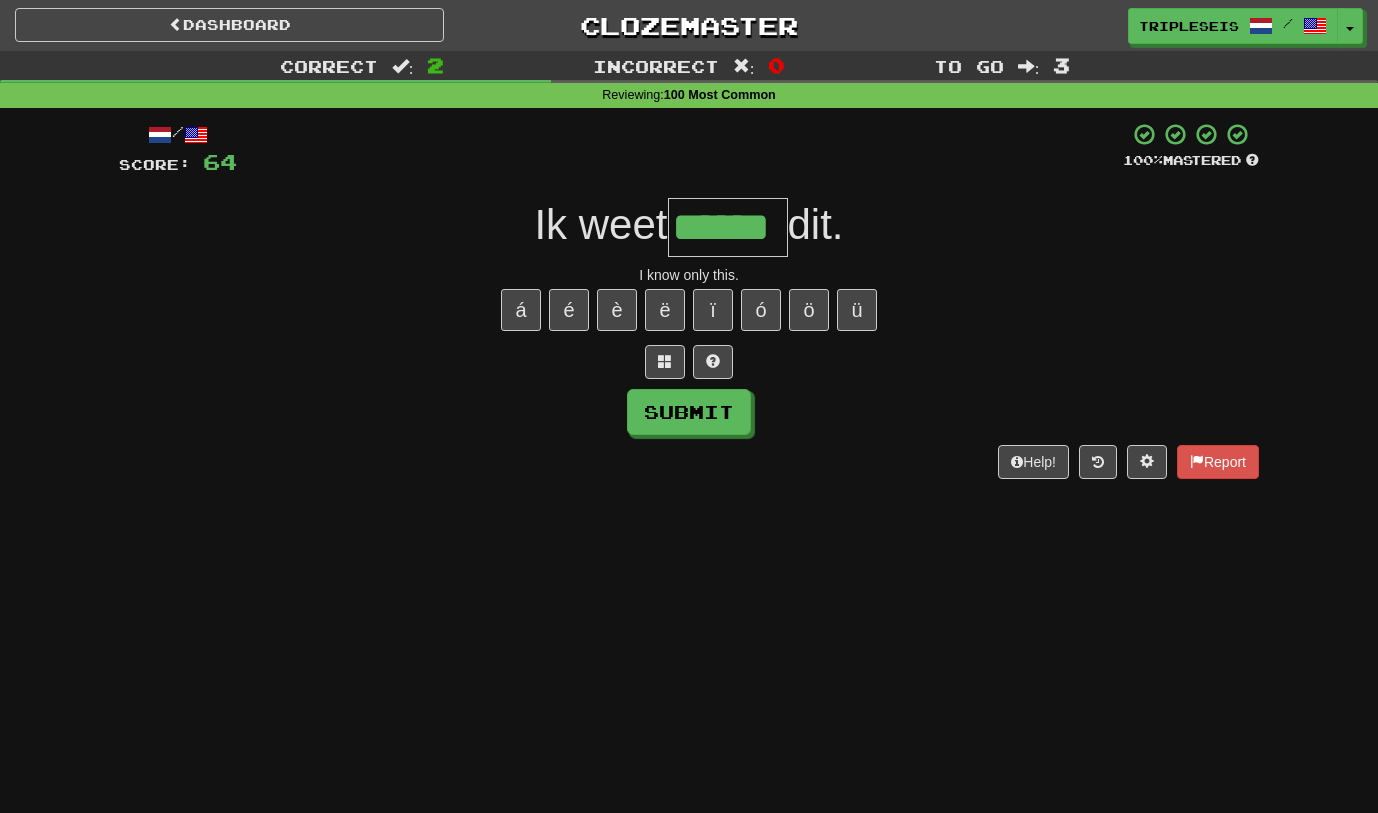 type on "******" 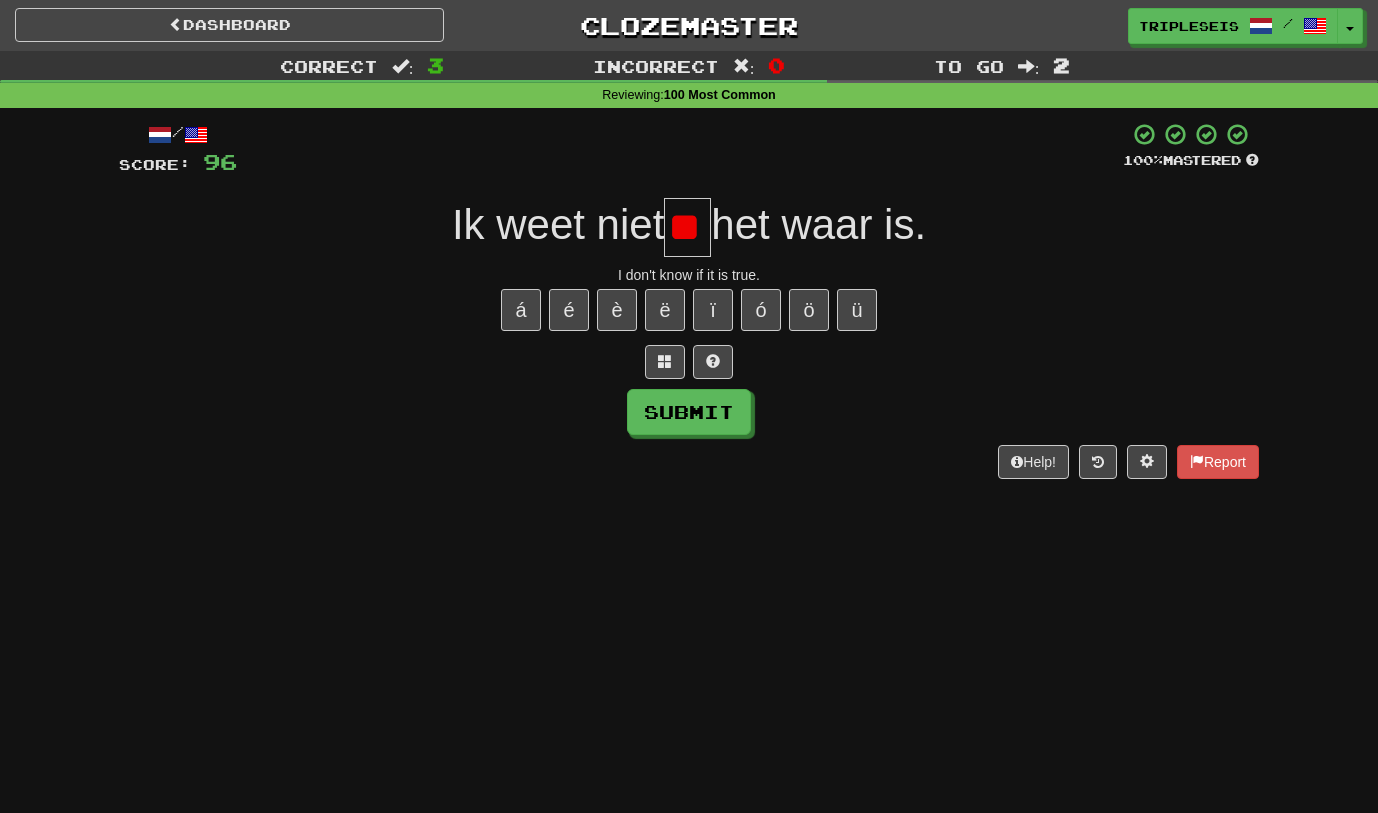 type on "*" 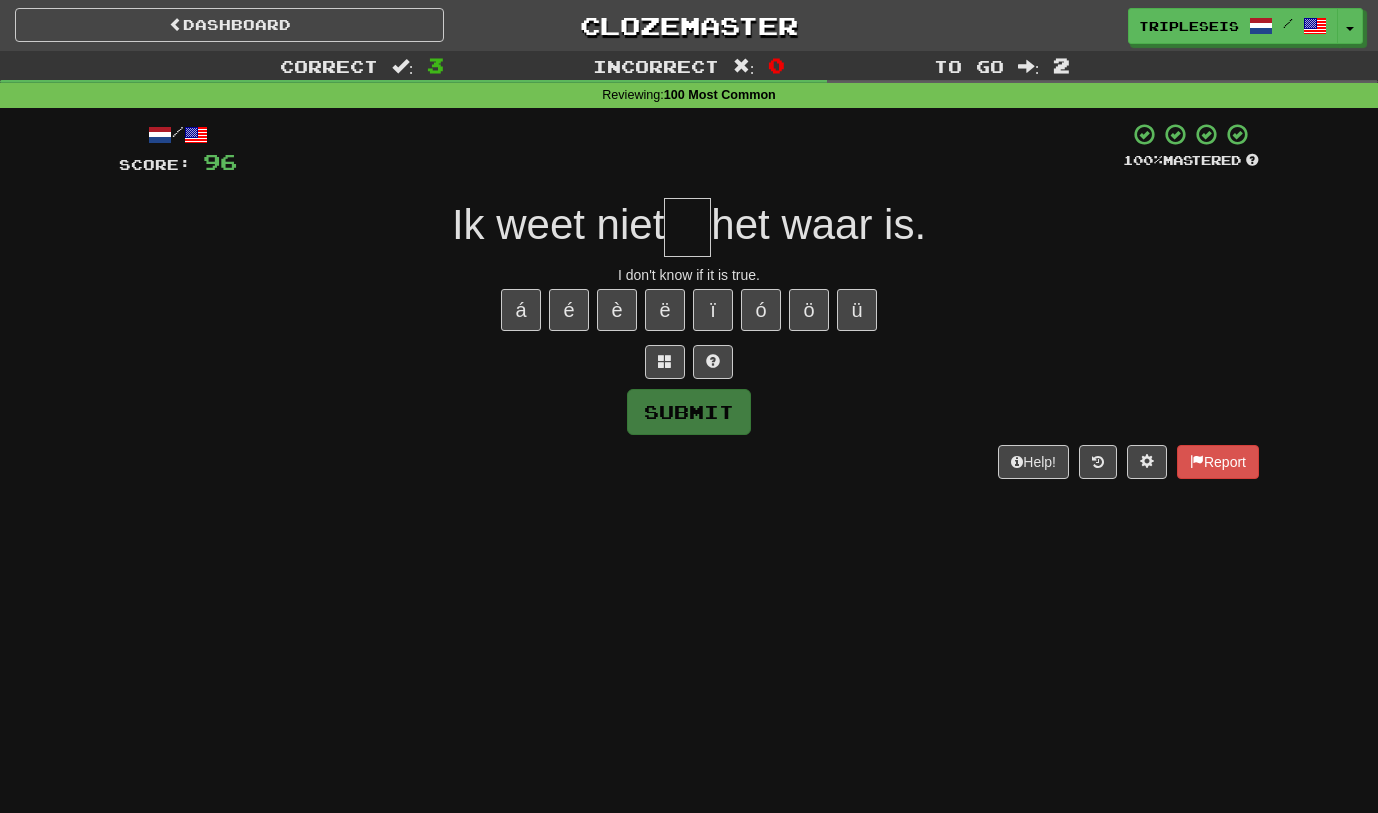 type on "*" 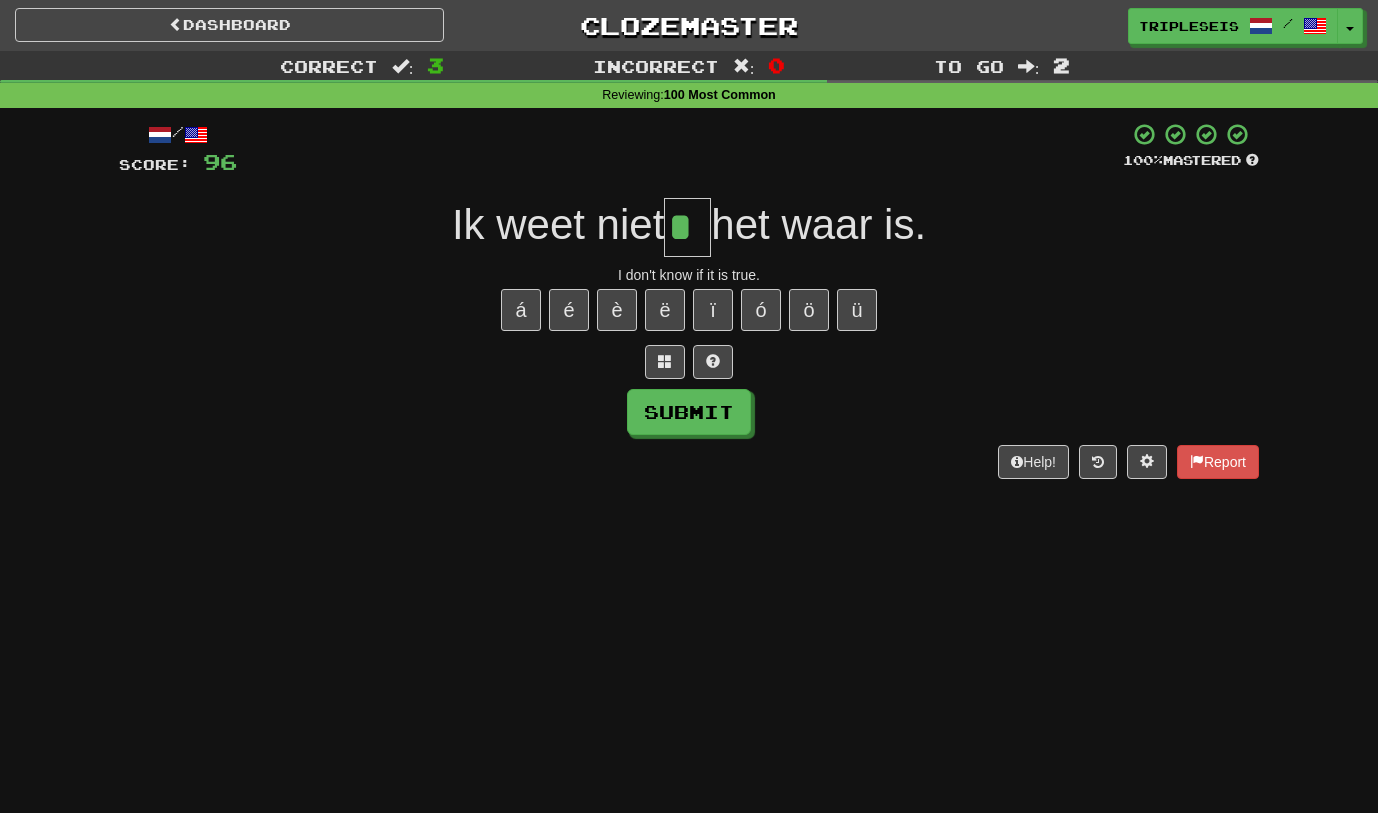 scroll, scrollTop: 0, scrollLeft: 0, axis: both 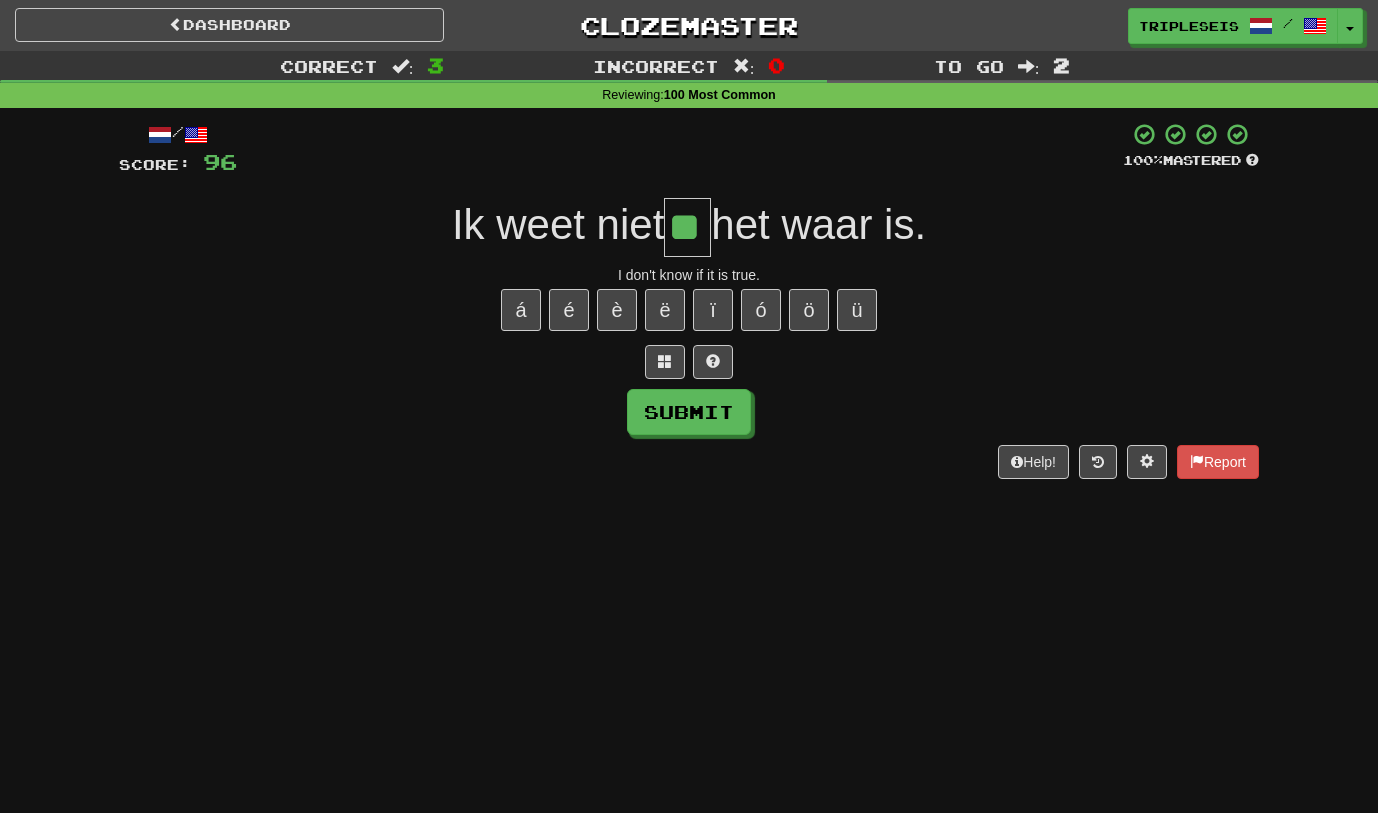 type on "**" 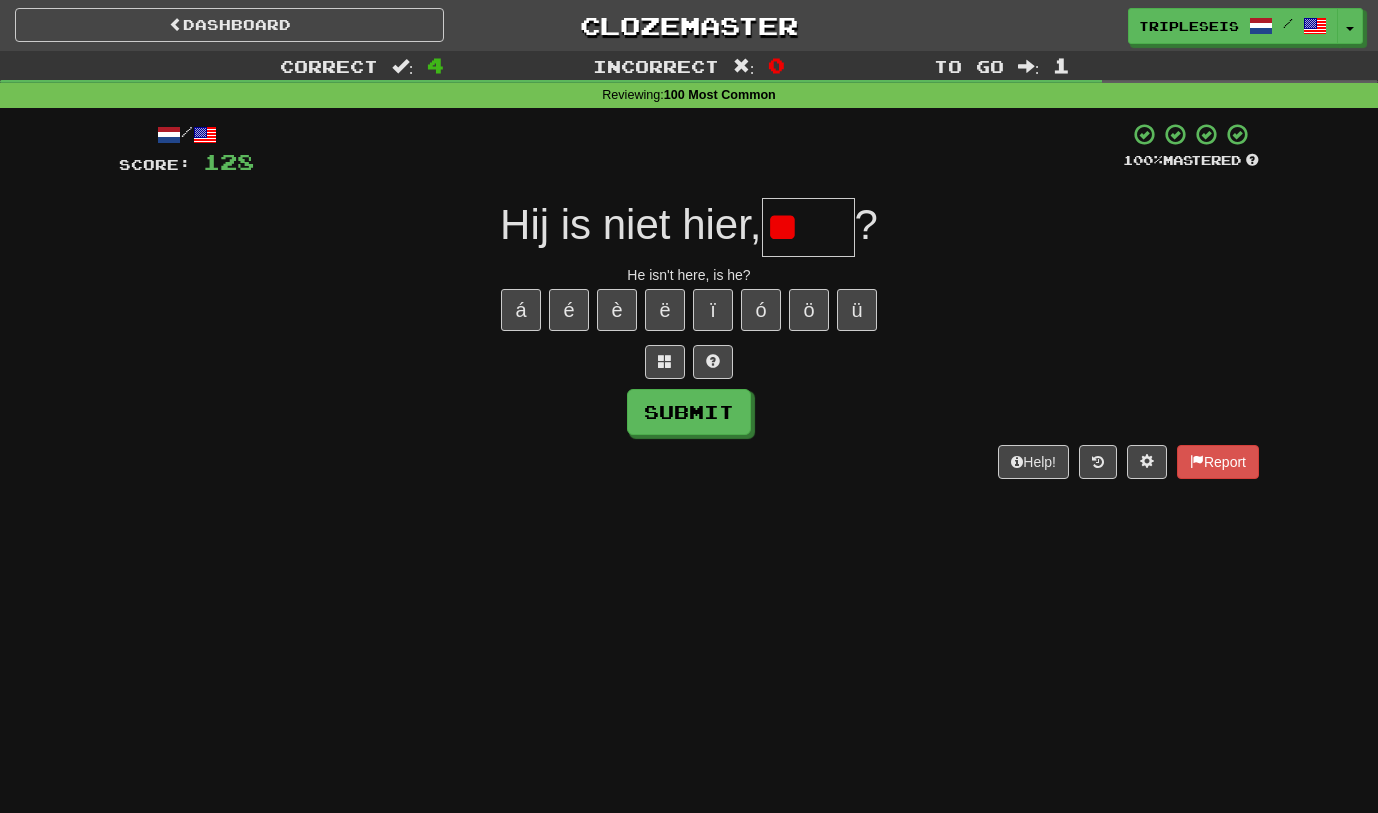 type on "*" 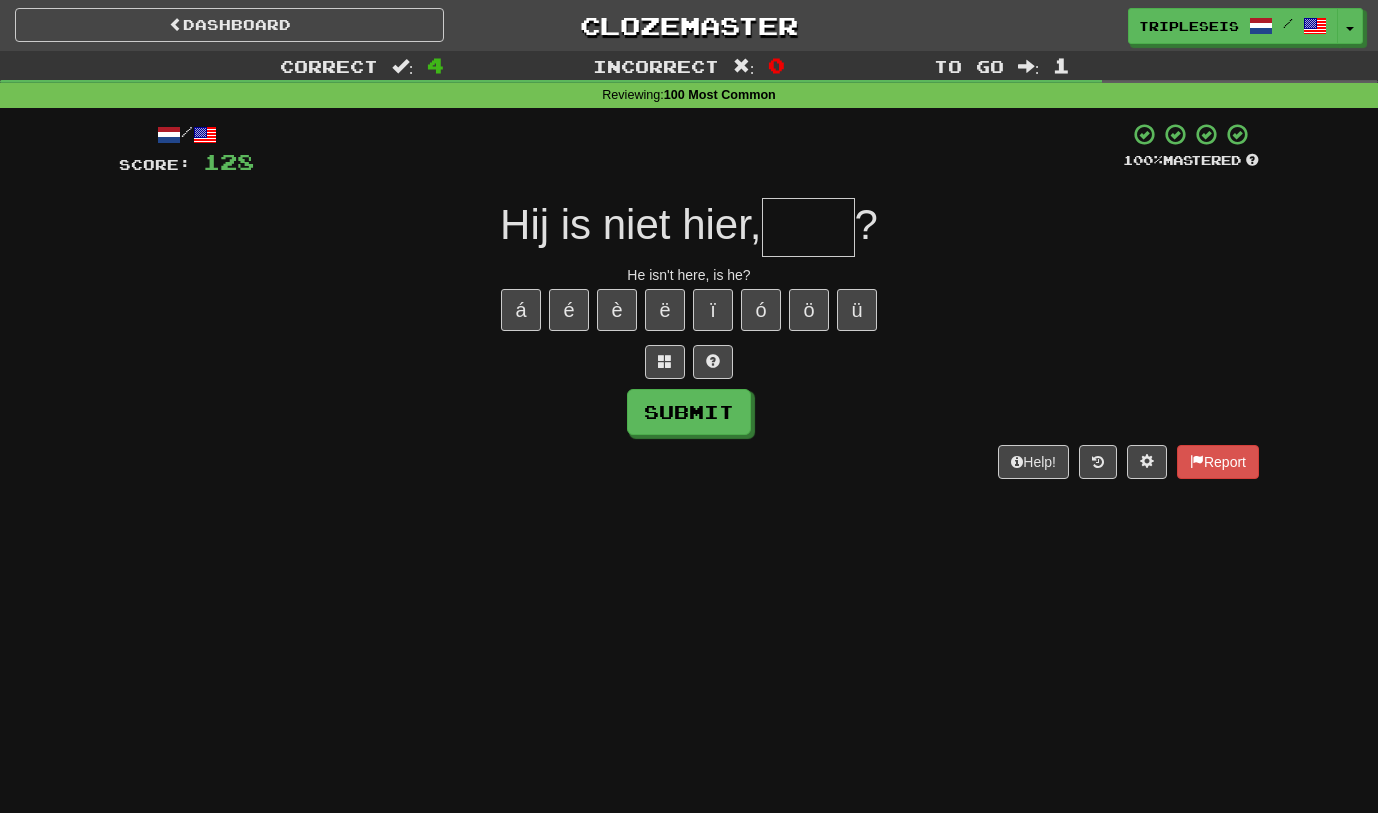 type on "*" 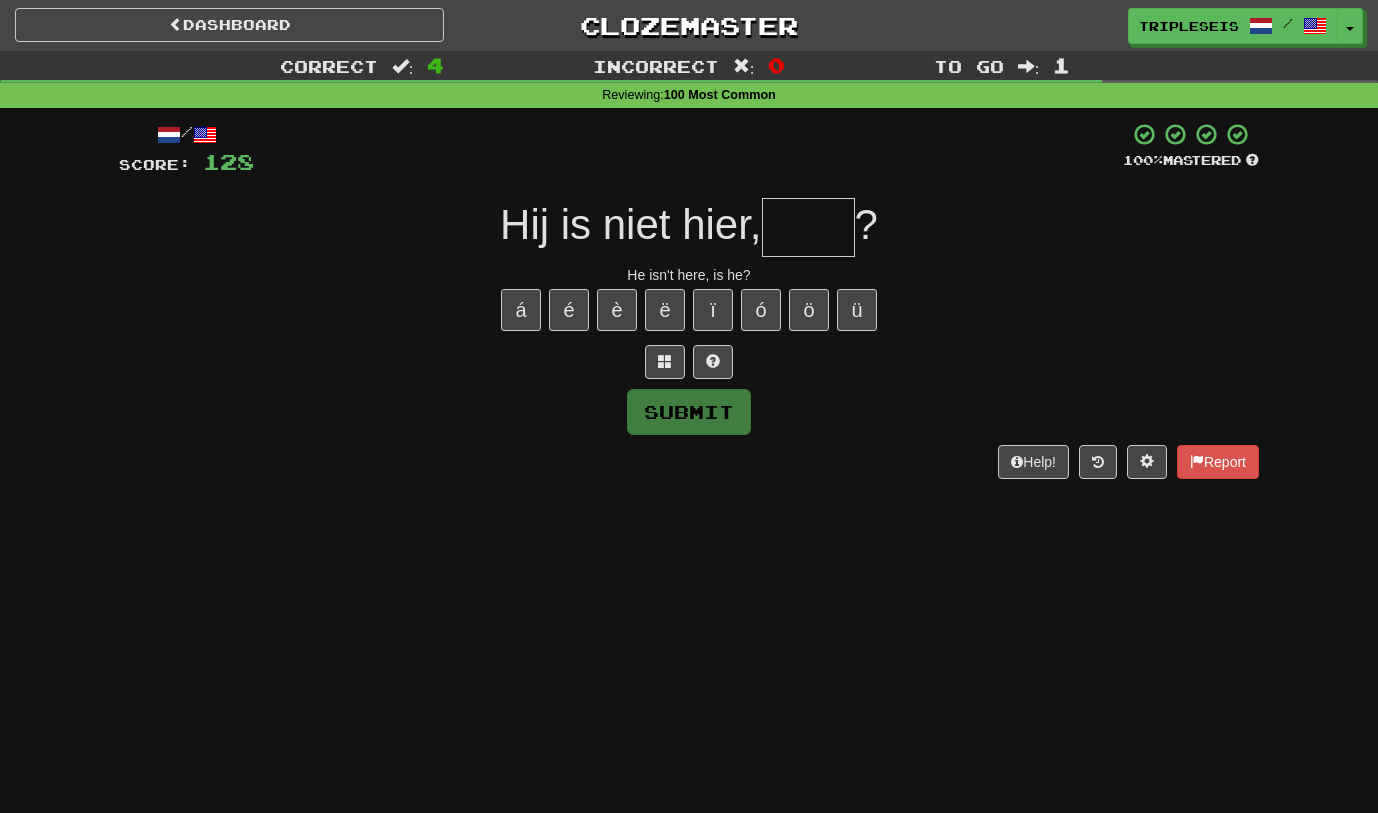 type on "*" 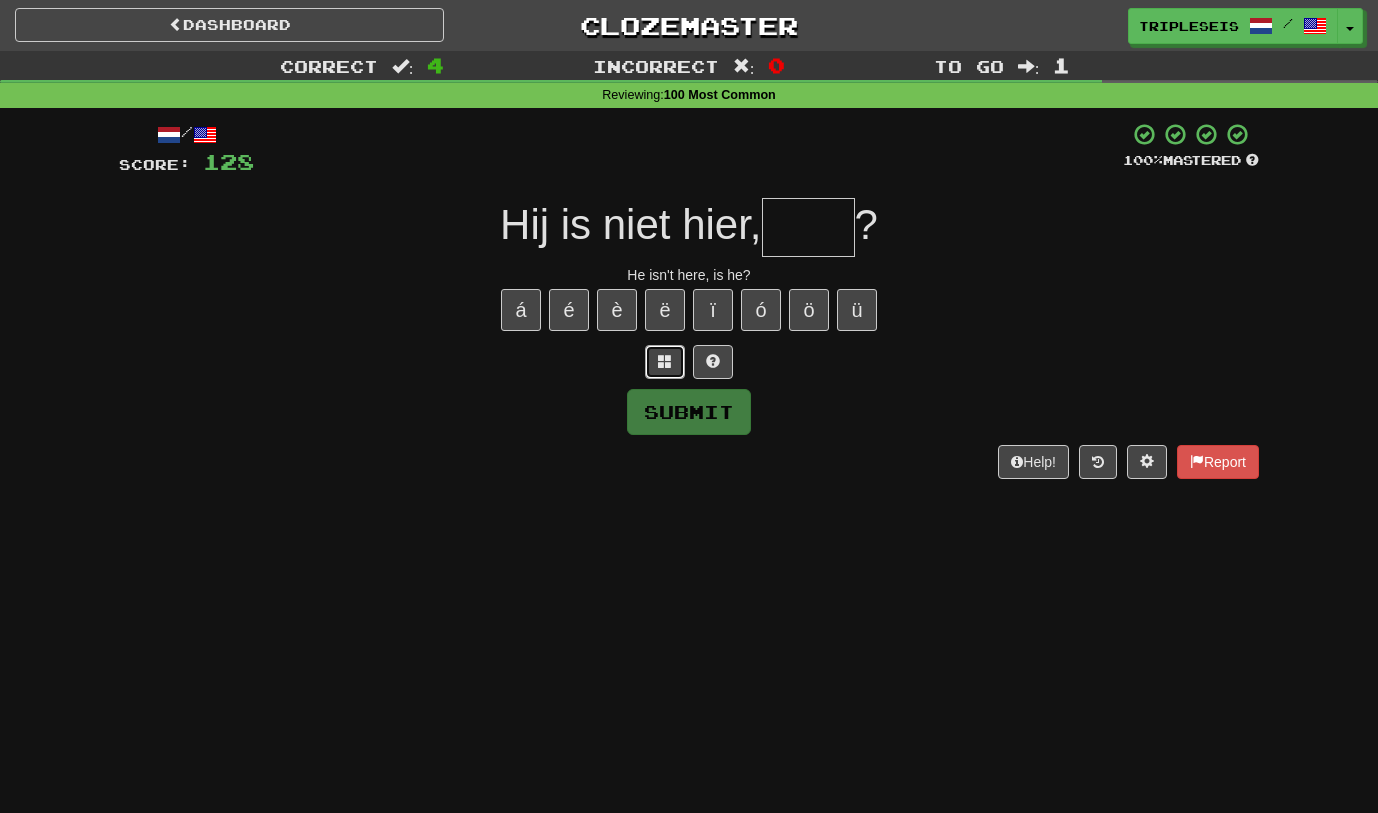 click at bounding box center (665, 362) 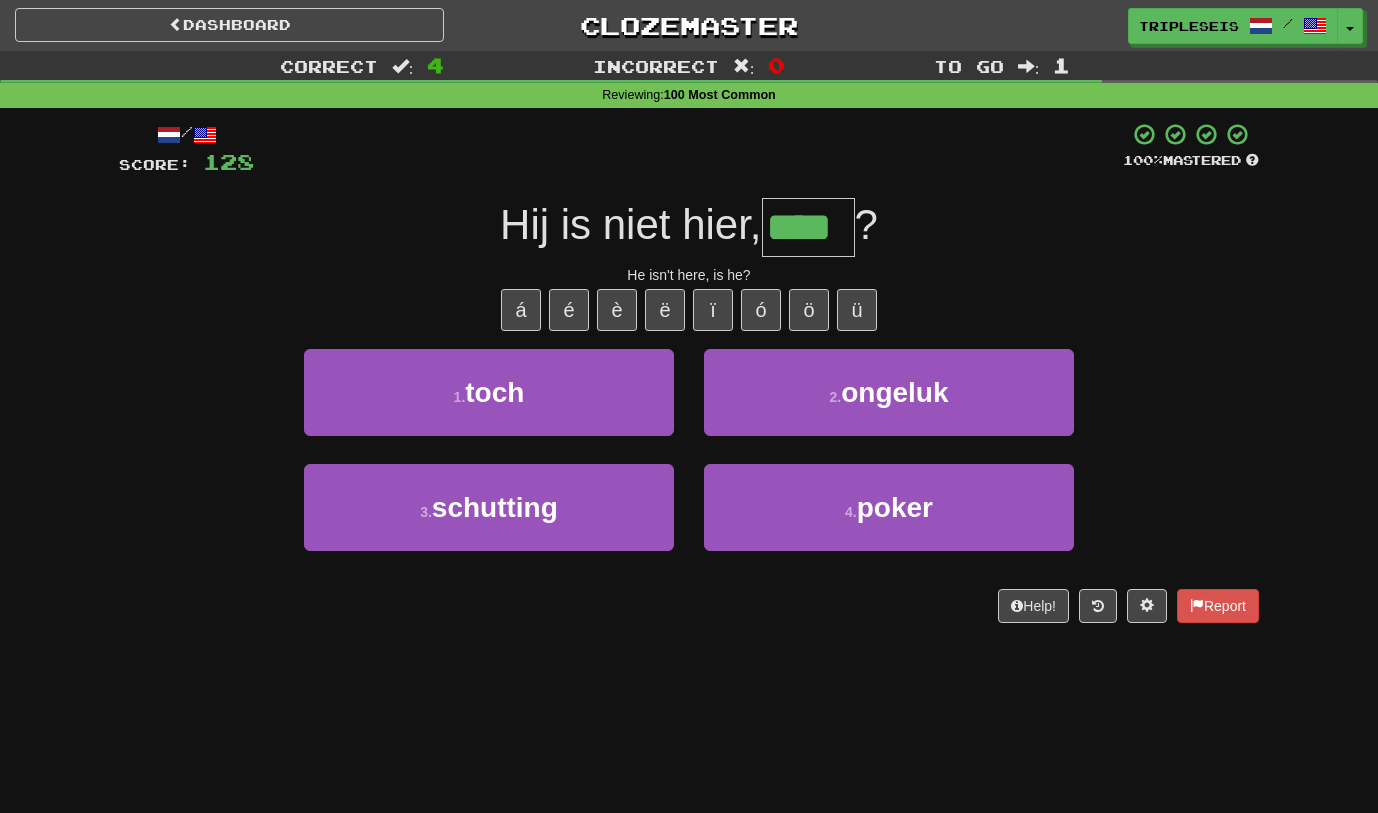 type on "****" 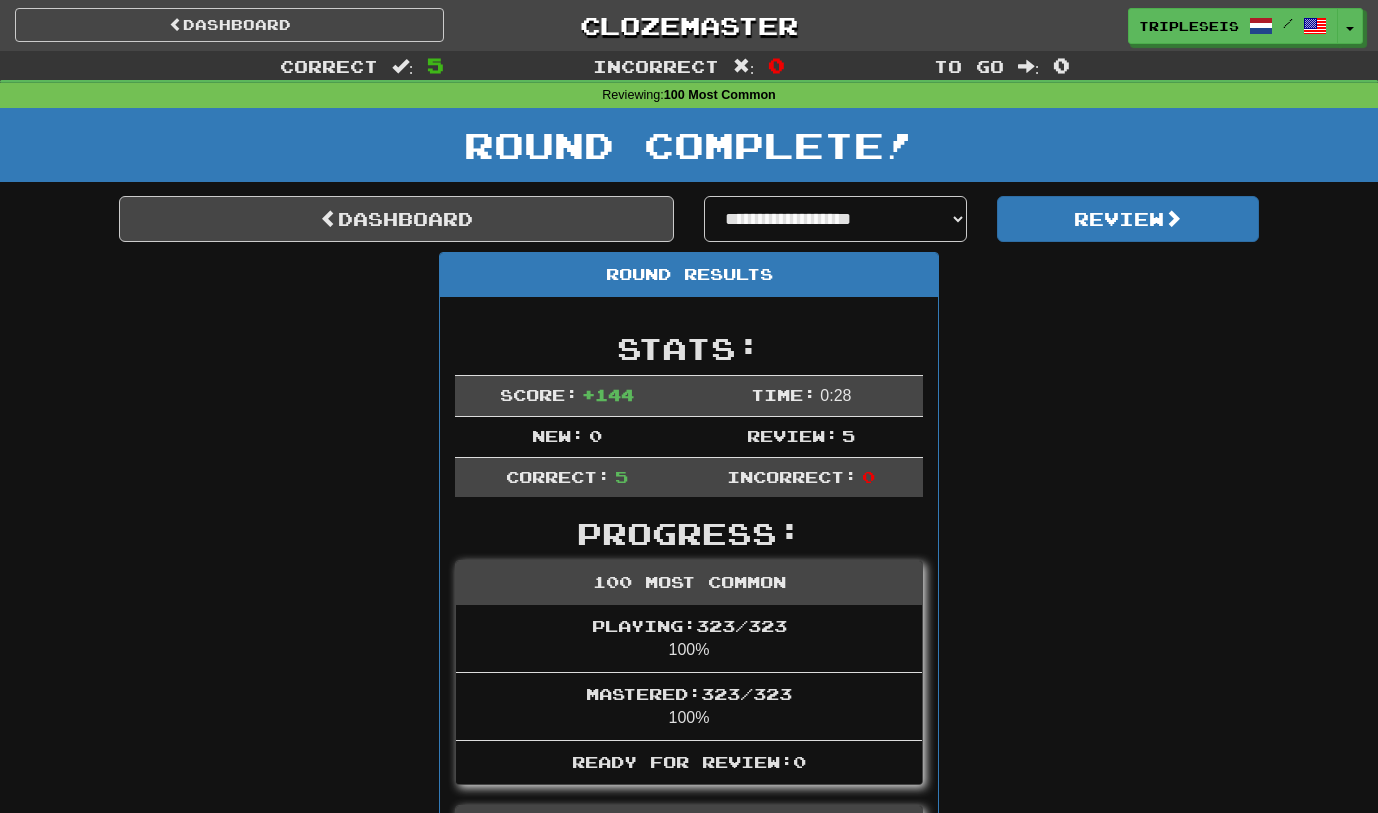 click on "**********" at bounding box center [689, 880] 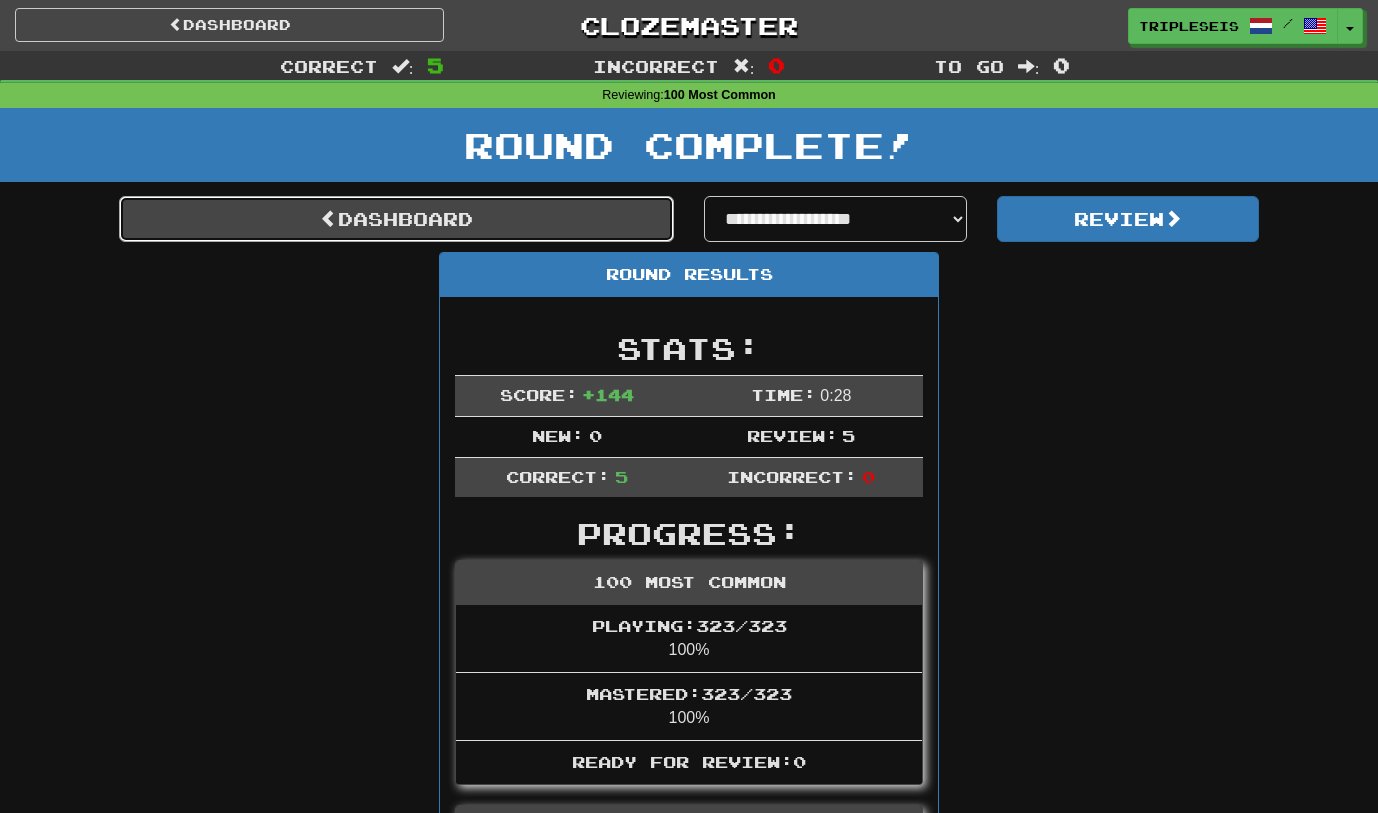 click on "Dashboard" at bounding box center (396, 219) 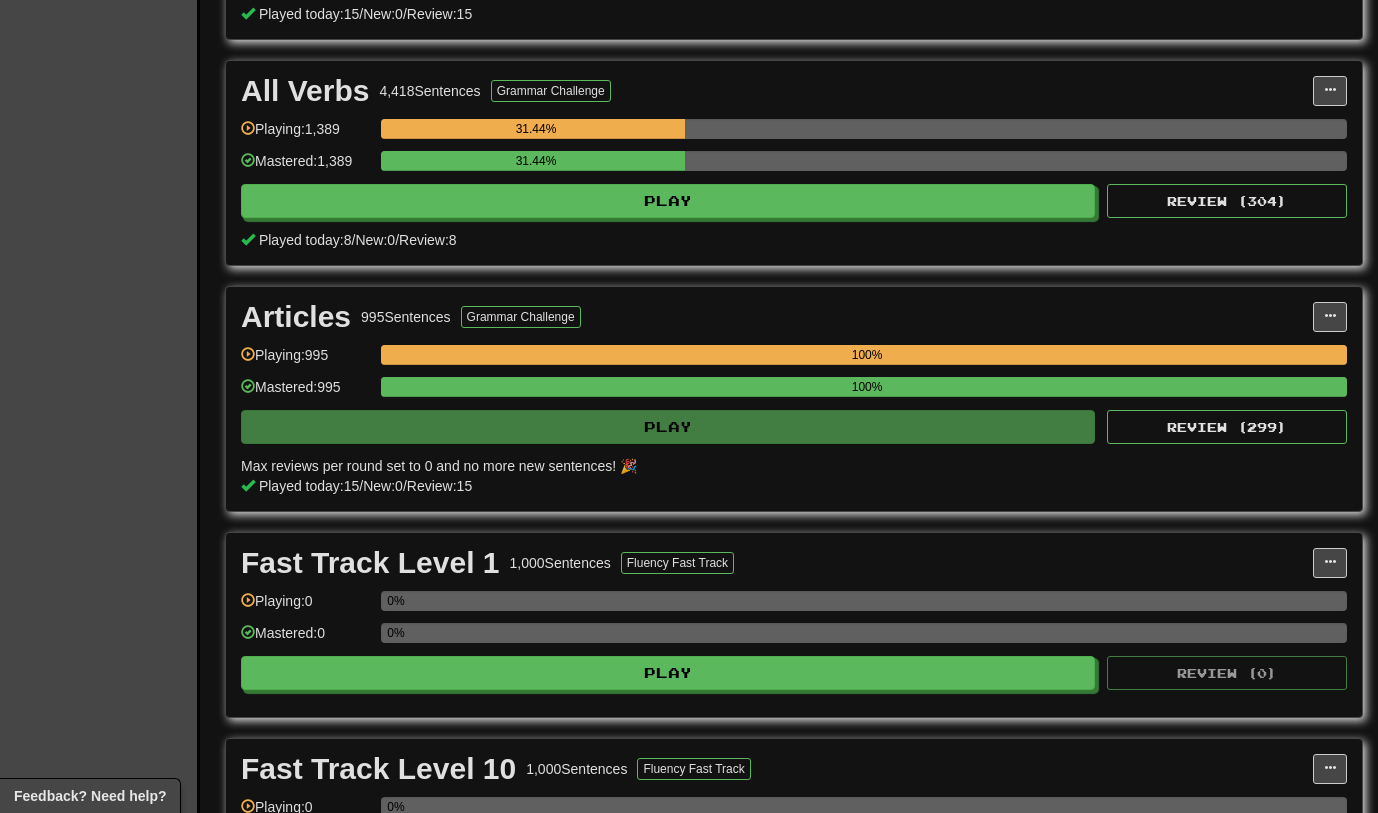 scroll, scrollTop: 0, scrollLeft: 0, axis: both 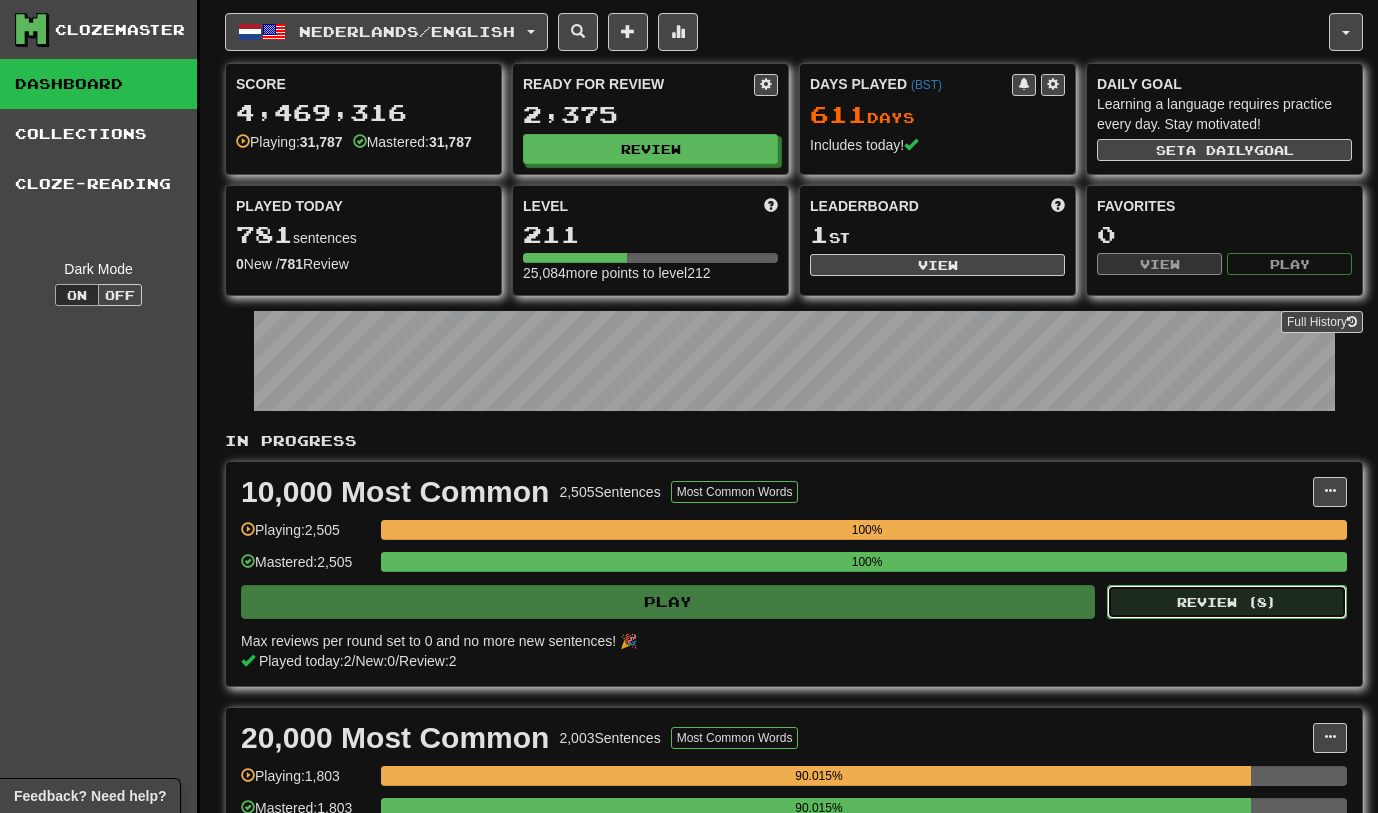 click on "Review ( 8 )" at bounding box center (1227, 602) 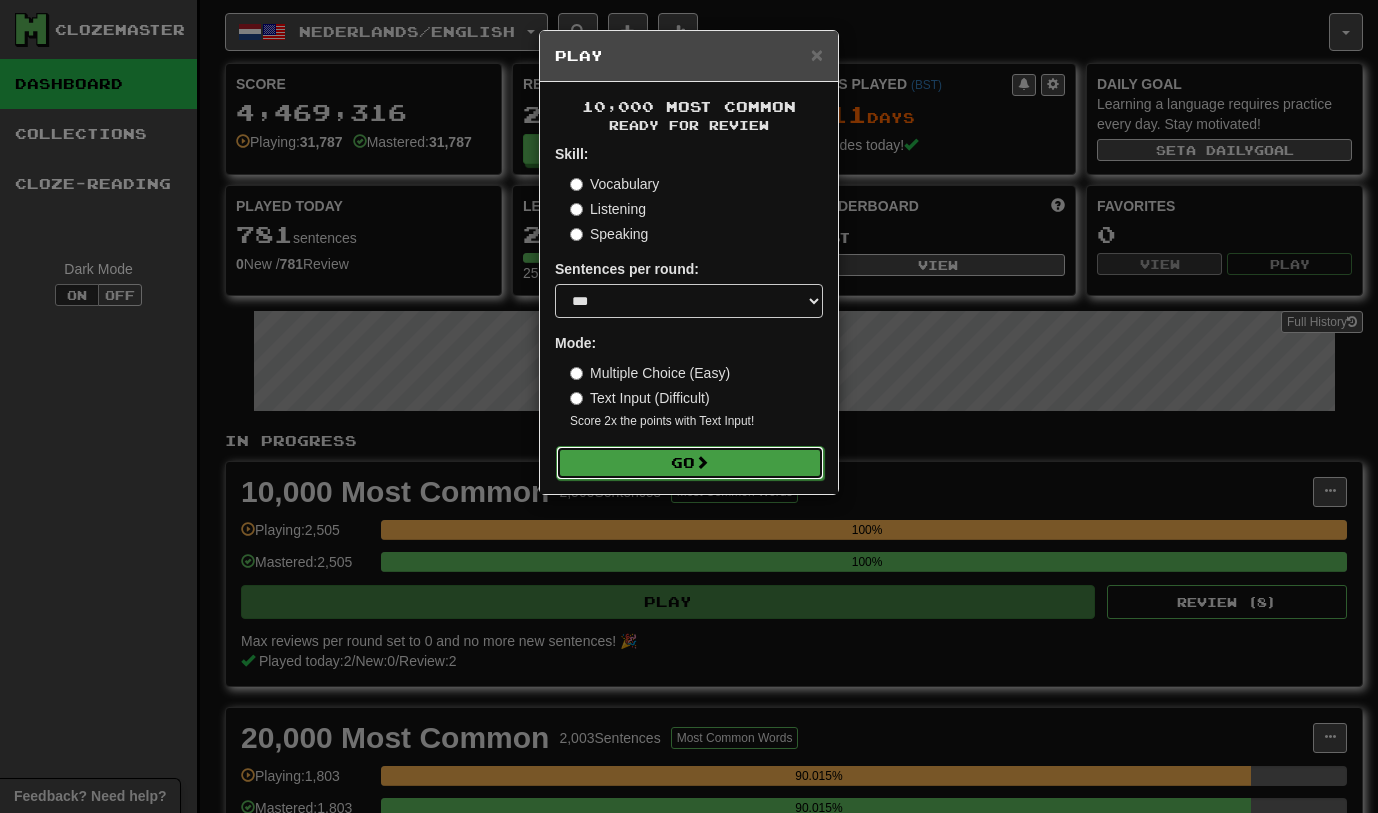 click on "Go" at bounding box center [690, 463] 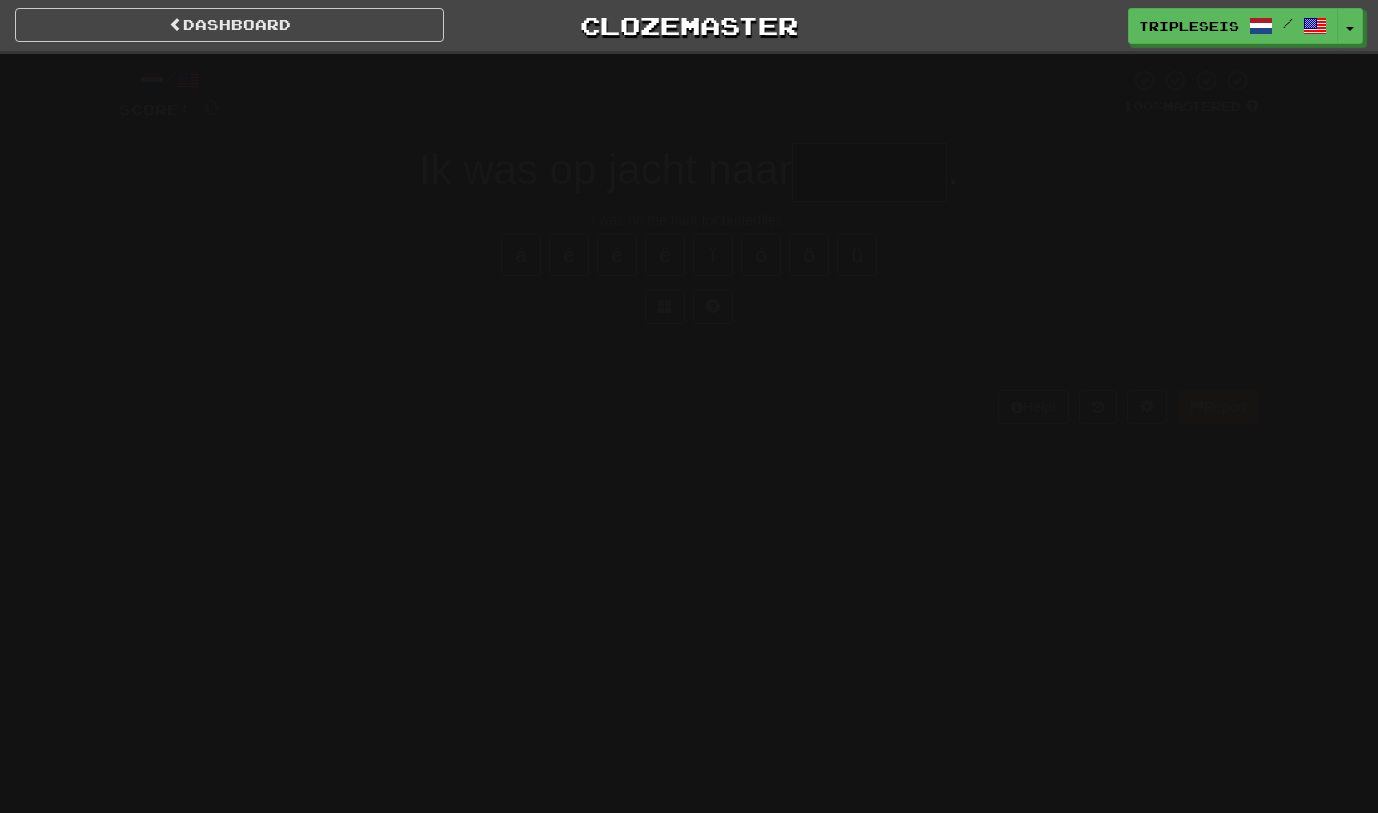 scroll, scrollTop: 0, scrollLeft: 0, axis: both 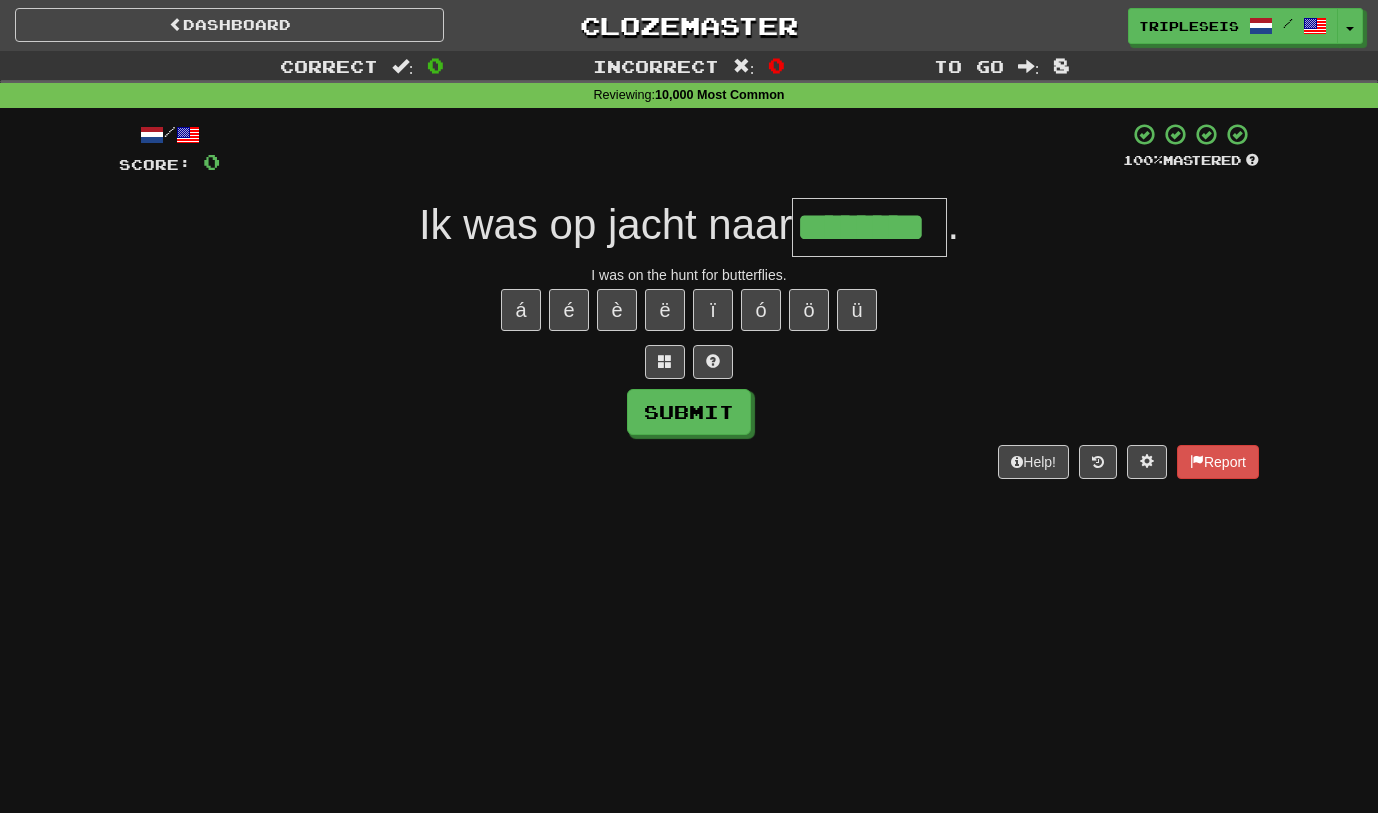 type on "********" 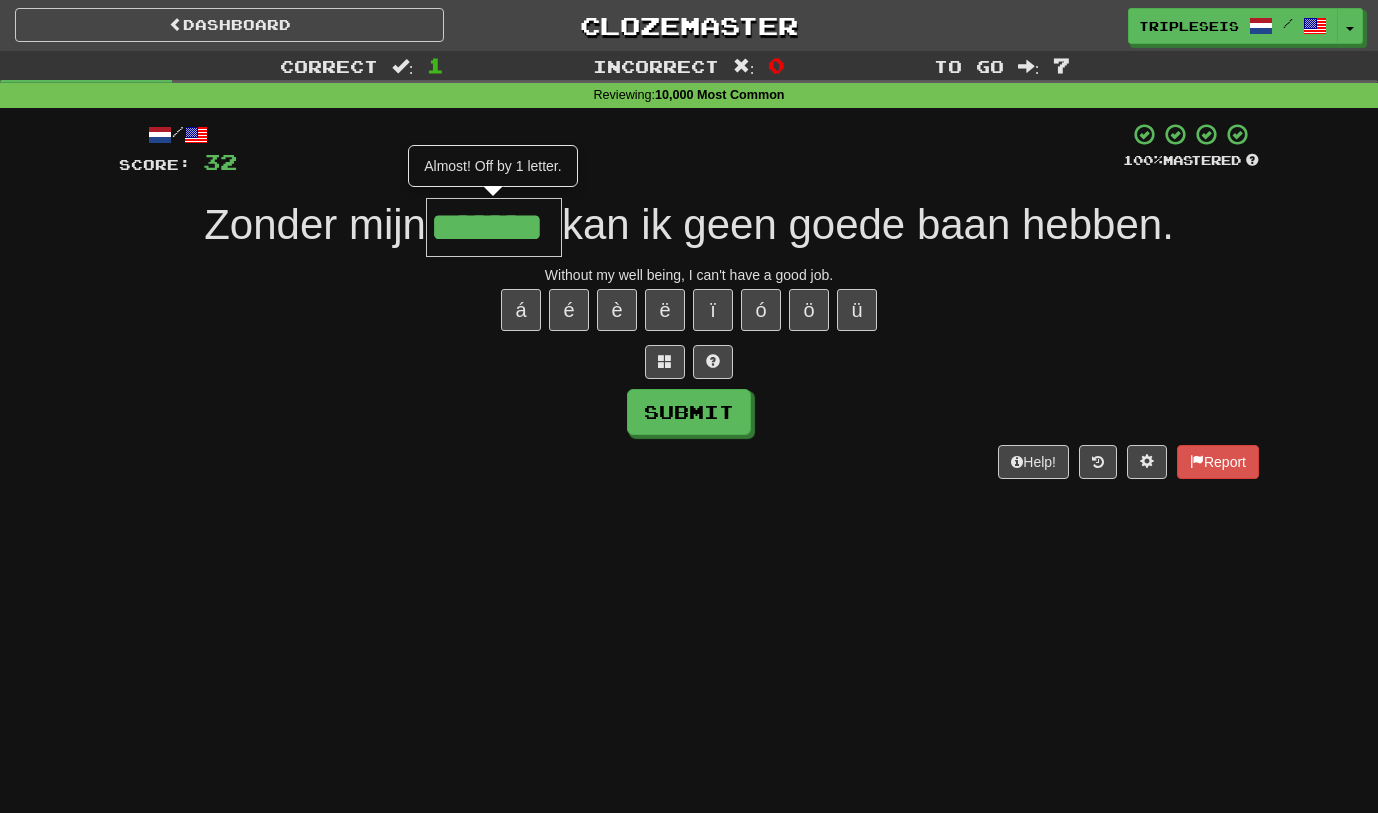 type on "*******" 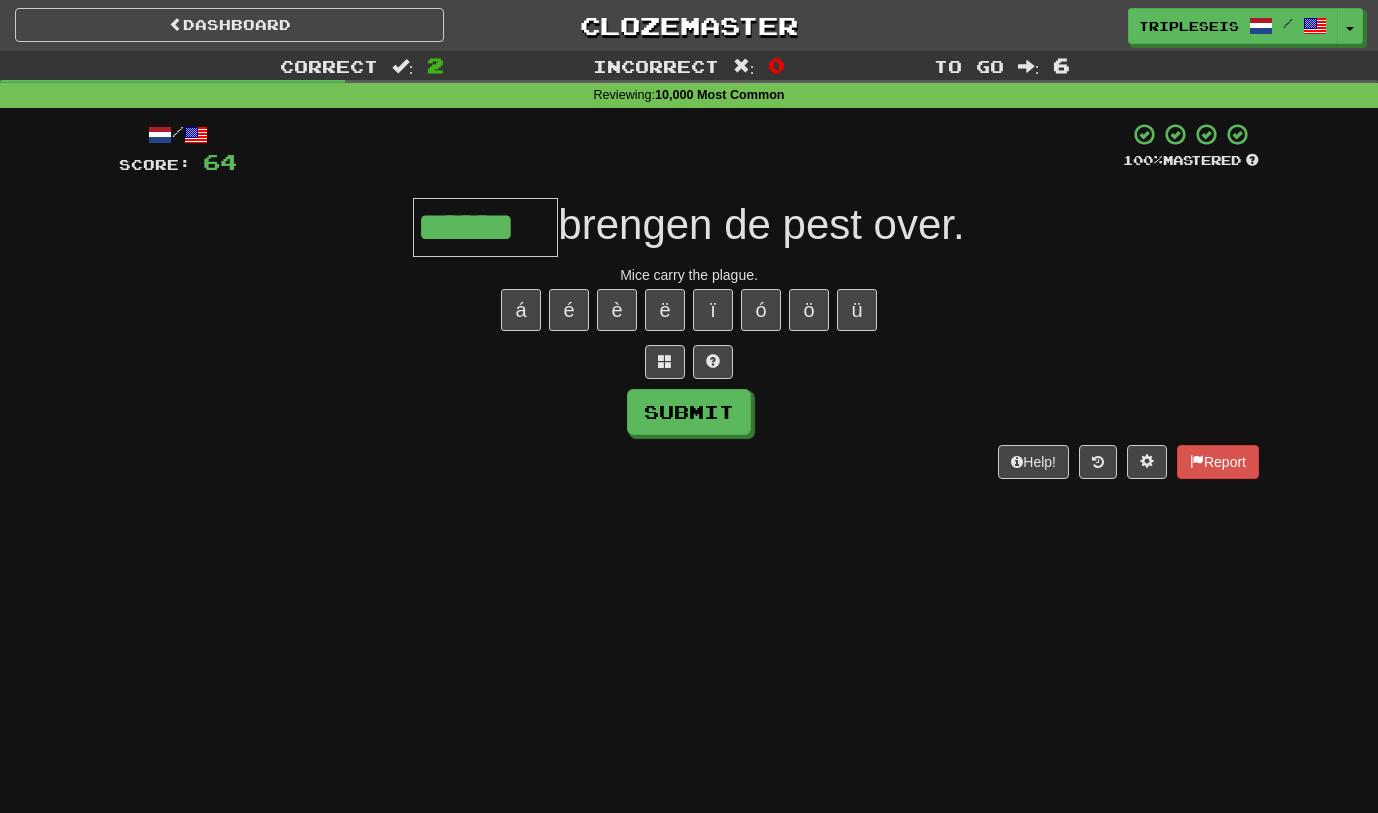 type on "******" 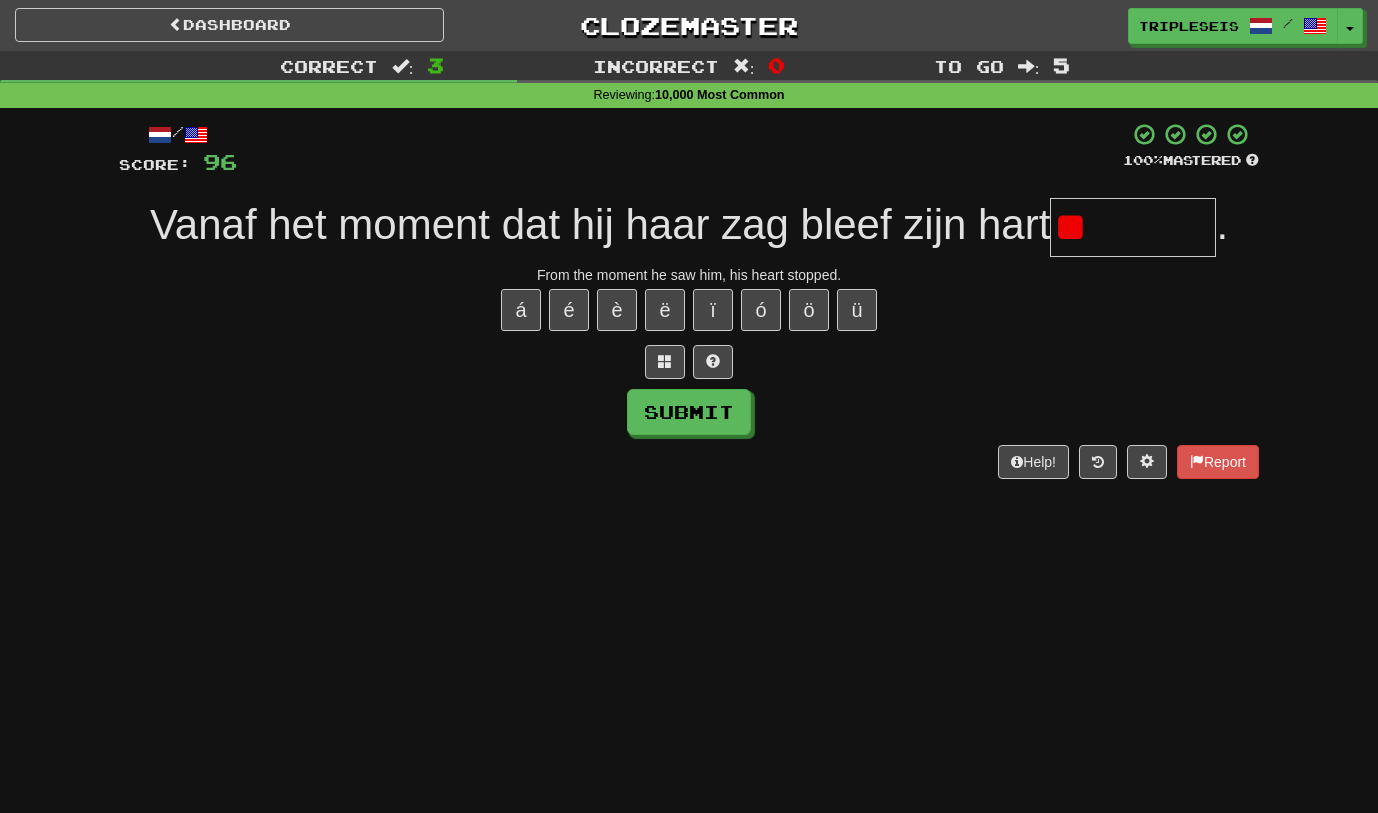 type on "*" 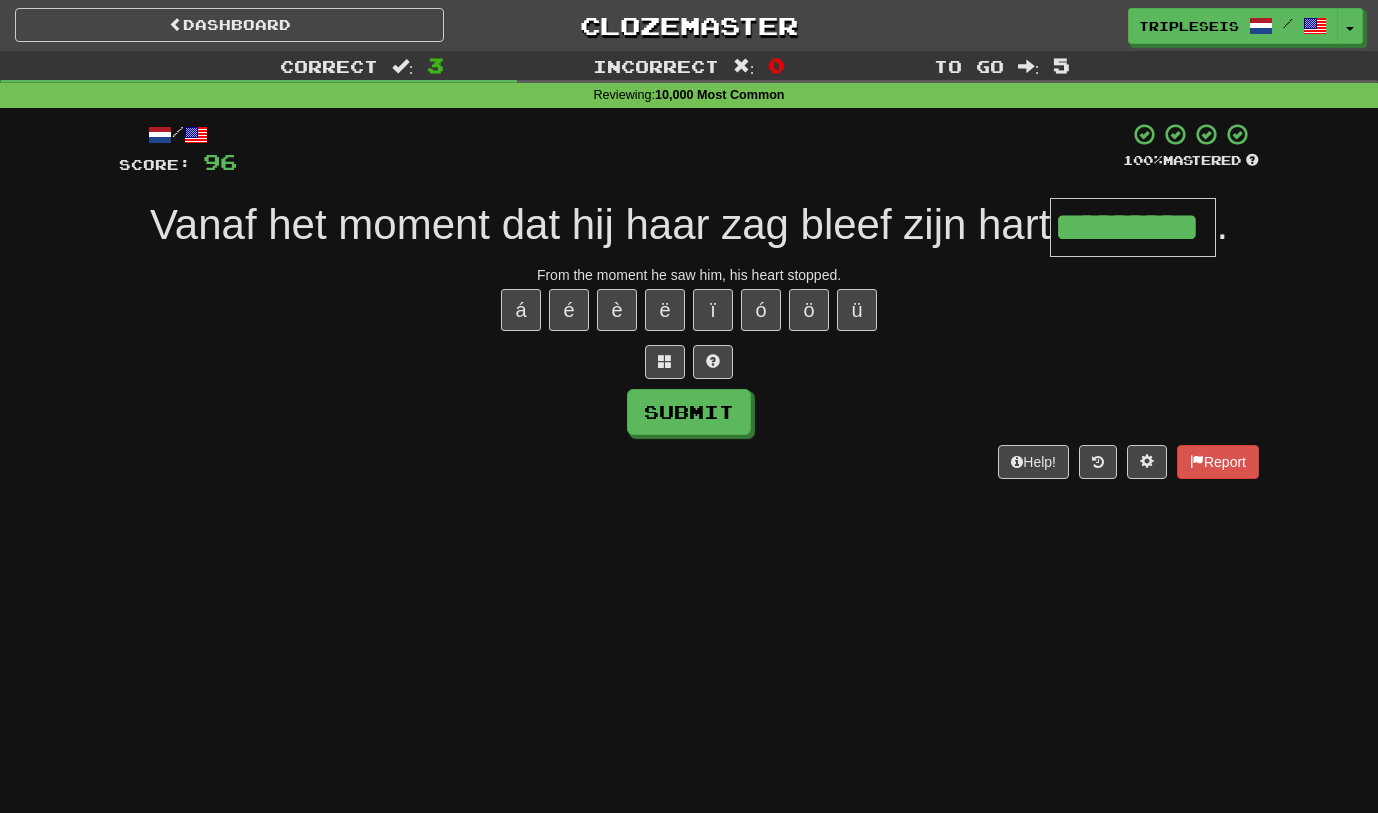 type on "*********" 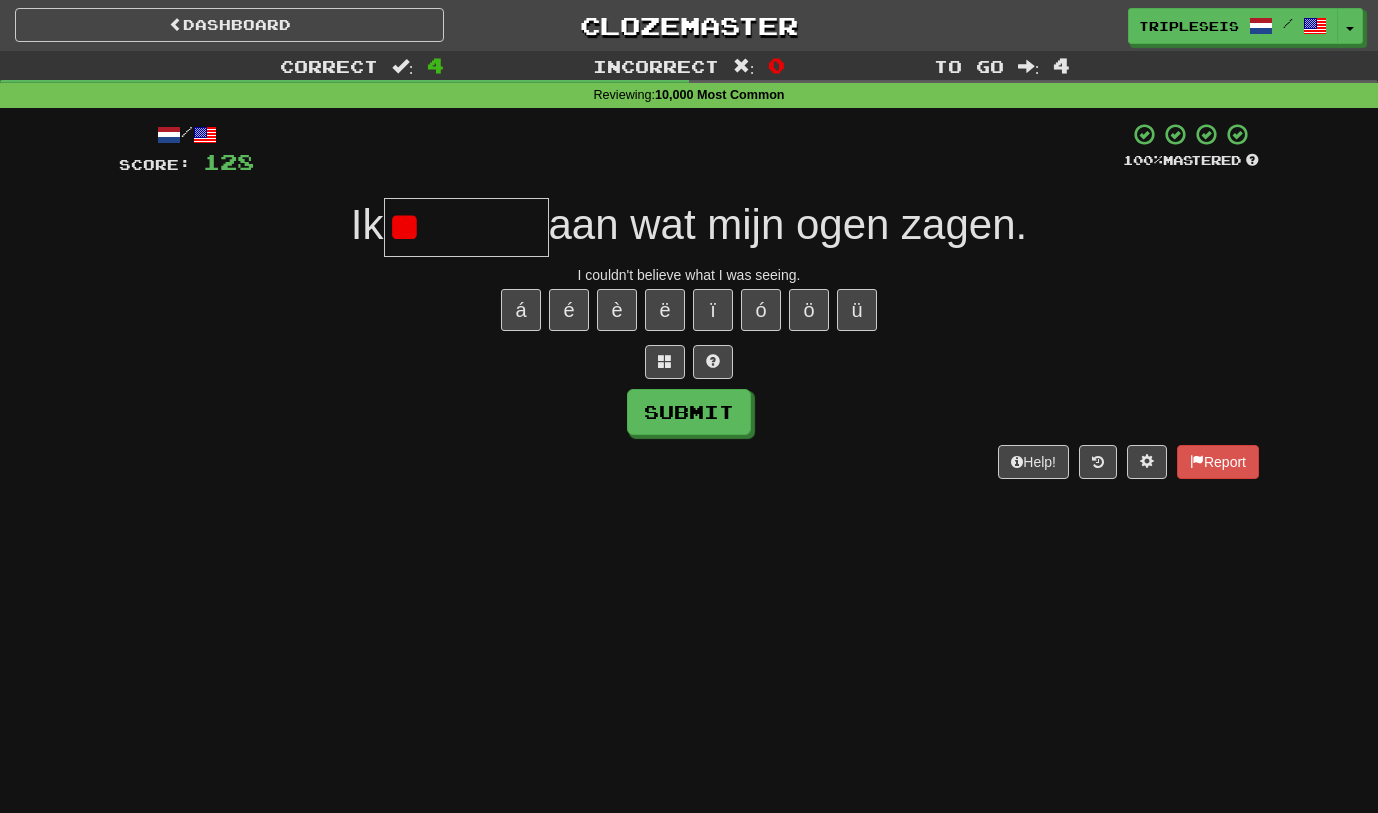 type on "*" 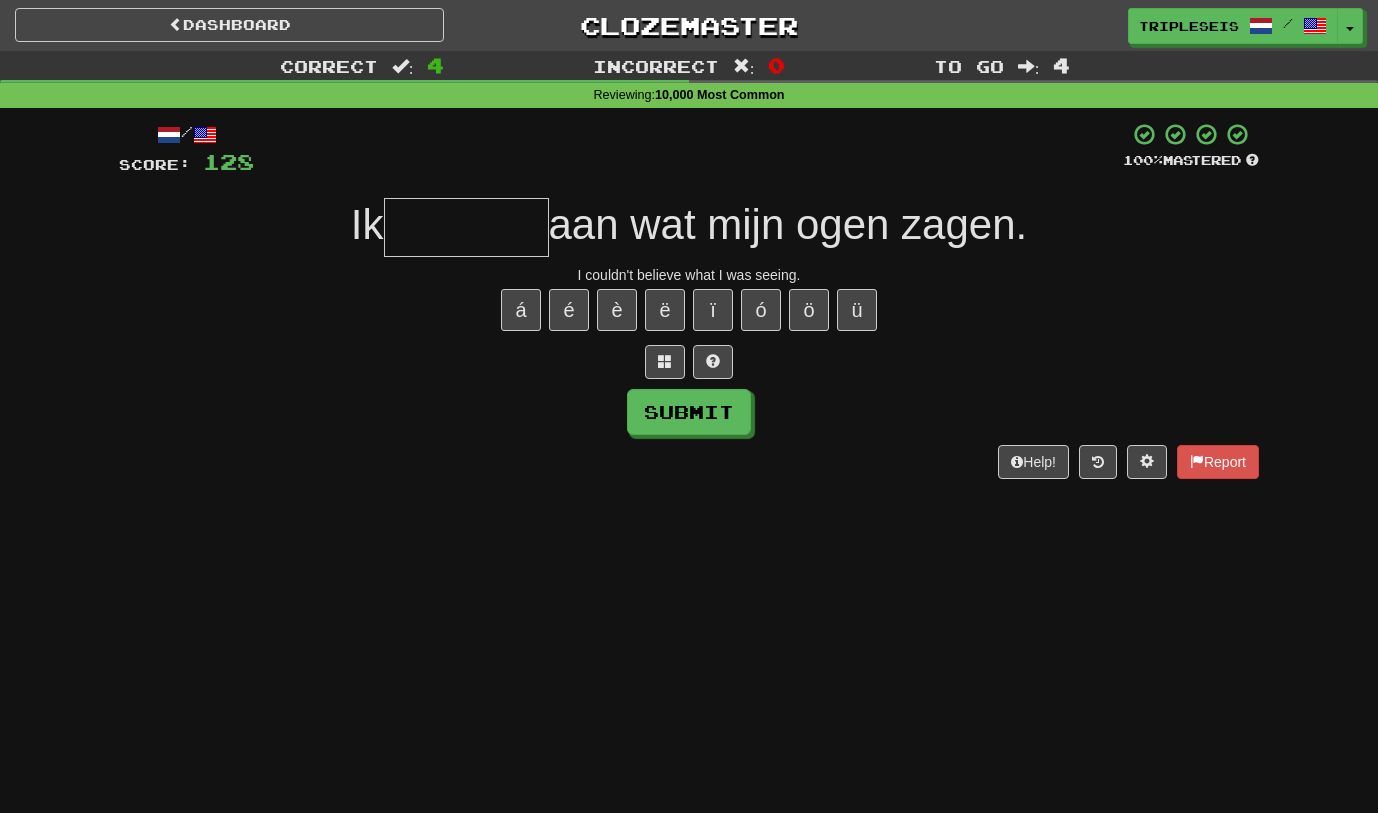 type on "*" 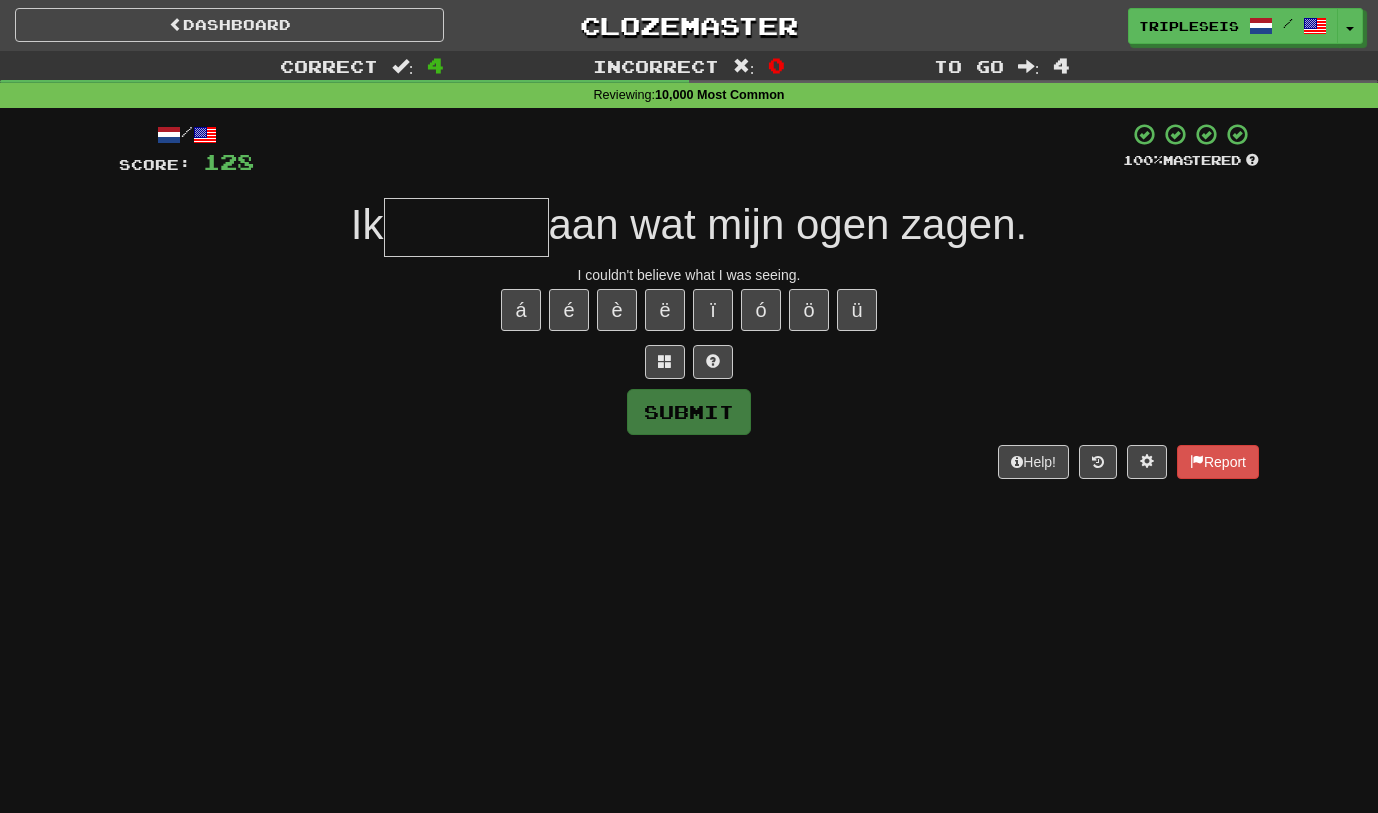 type on "*" 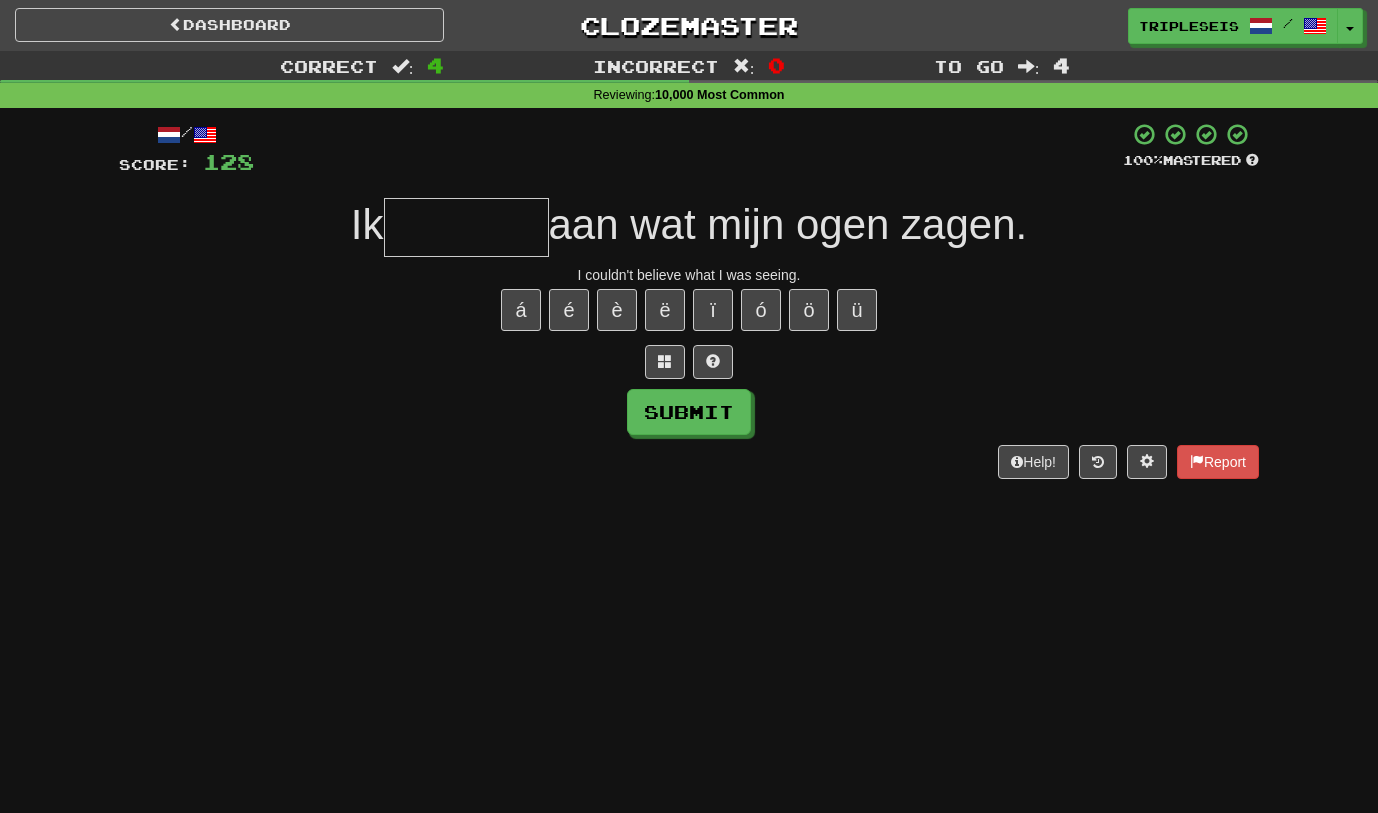 type on "*" 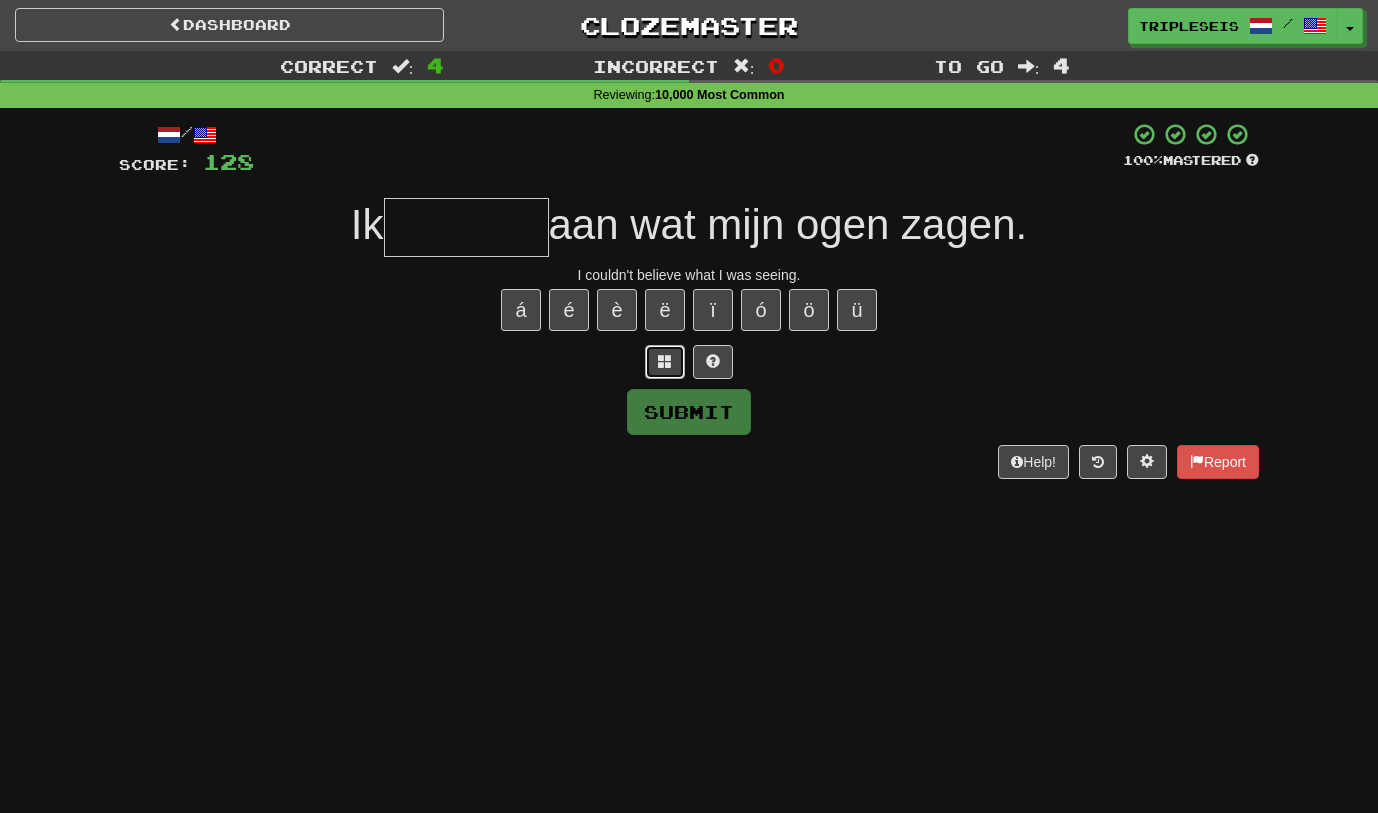 click at bounding box center [665, 361] 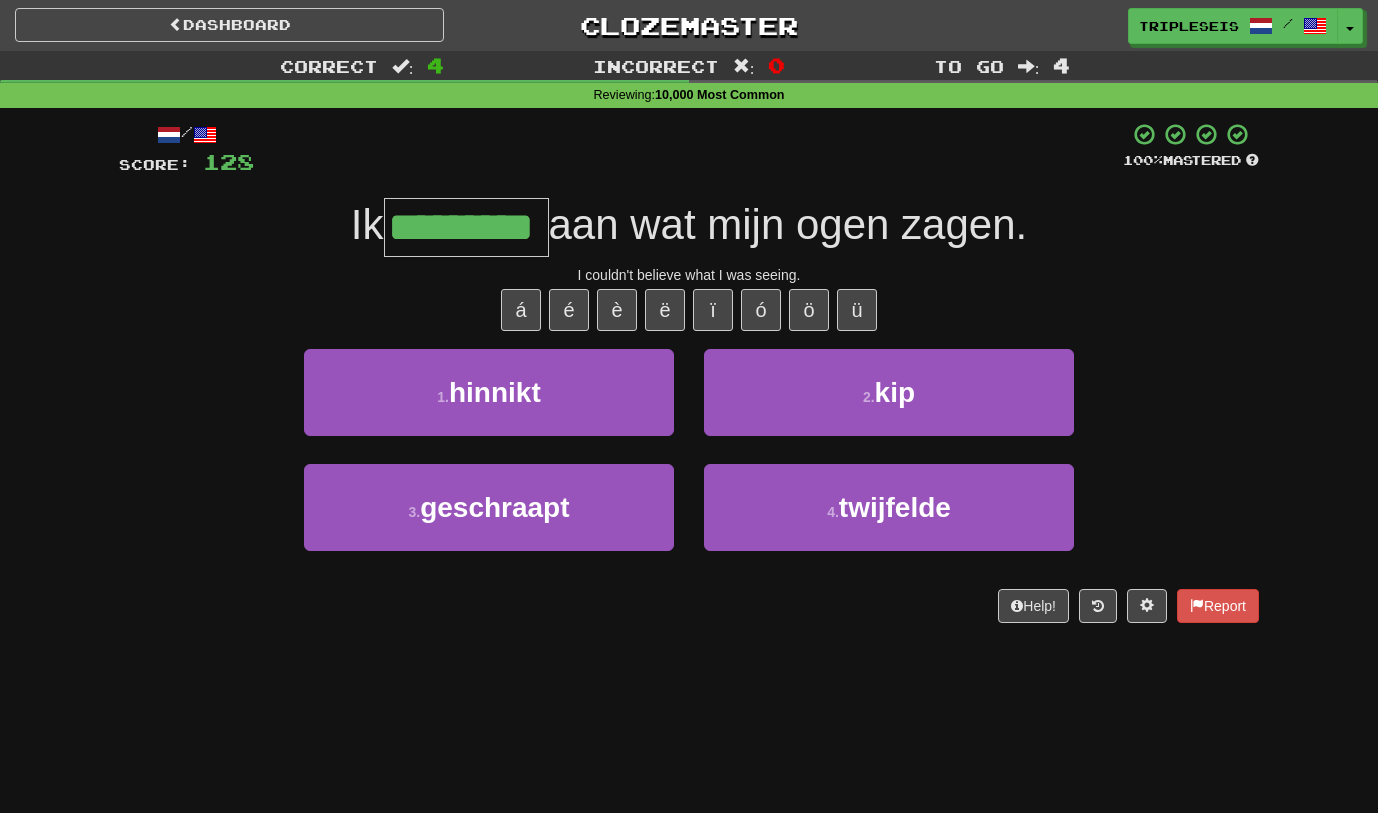 type on "*********" 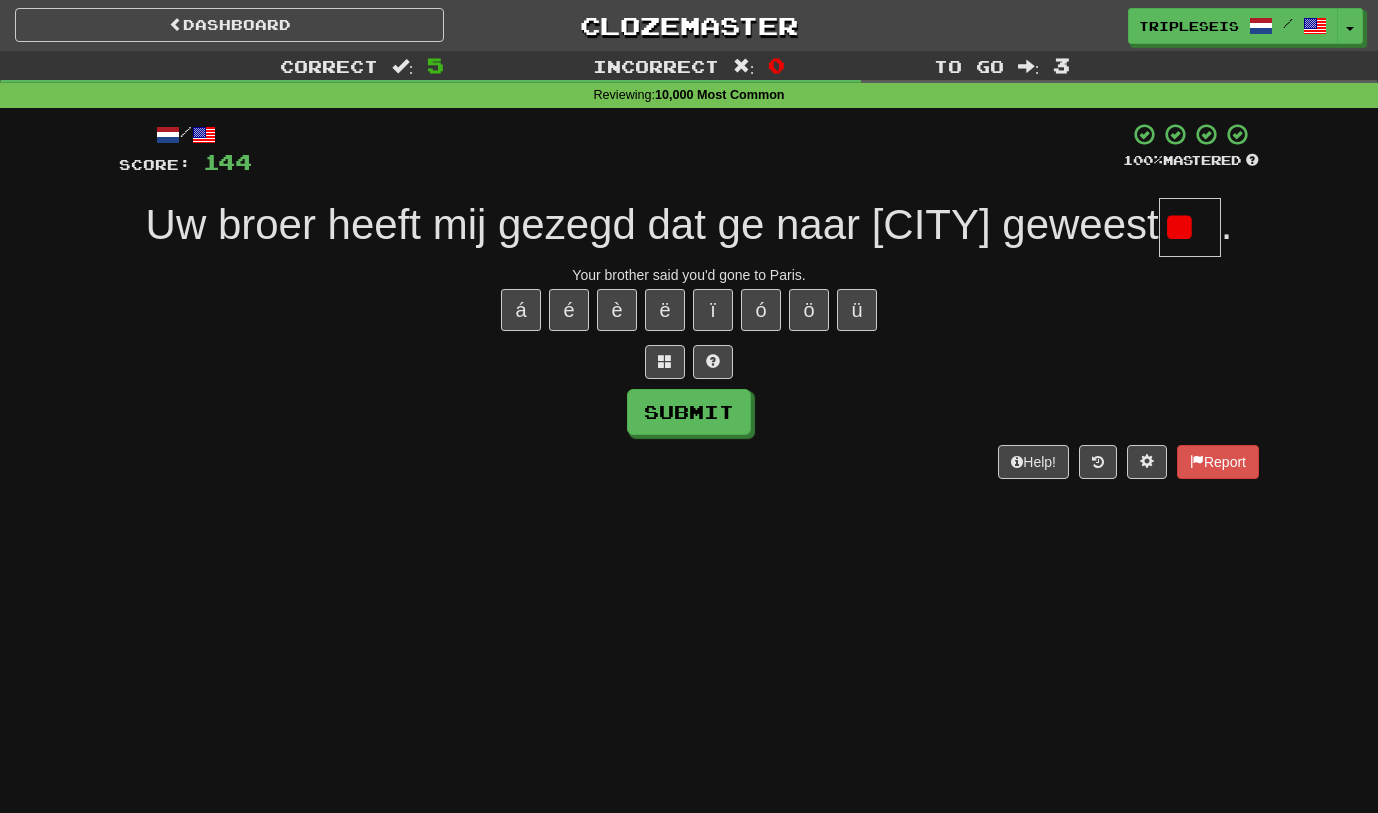 scroll, scrollTop: 0, scrollLeft: 0, axis: both 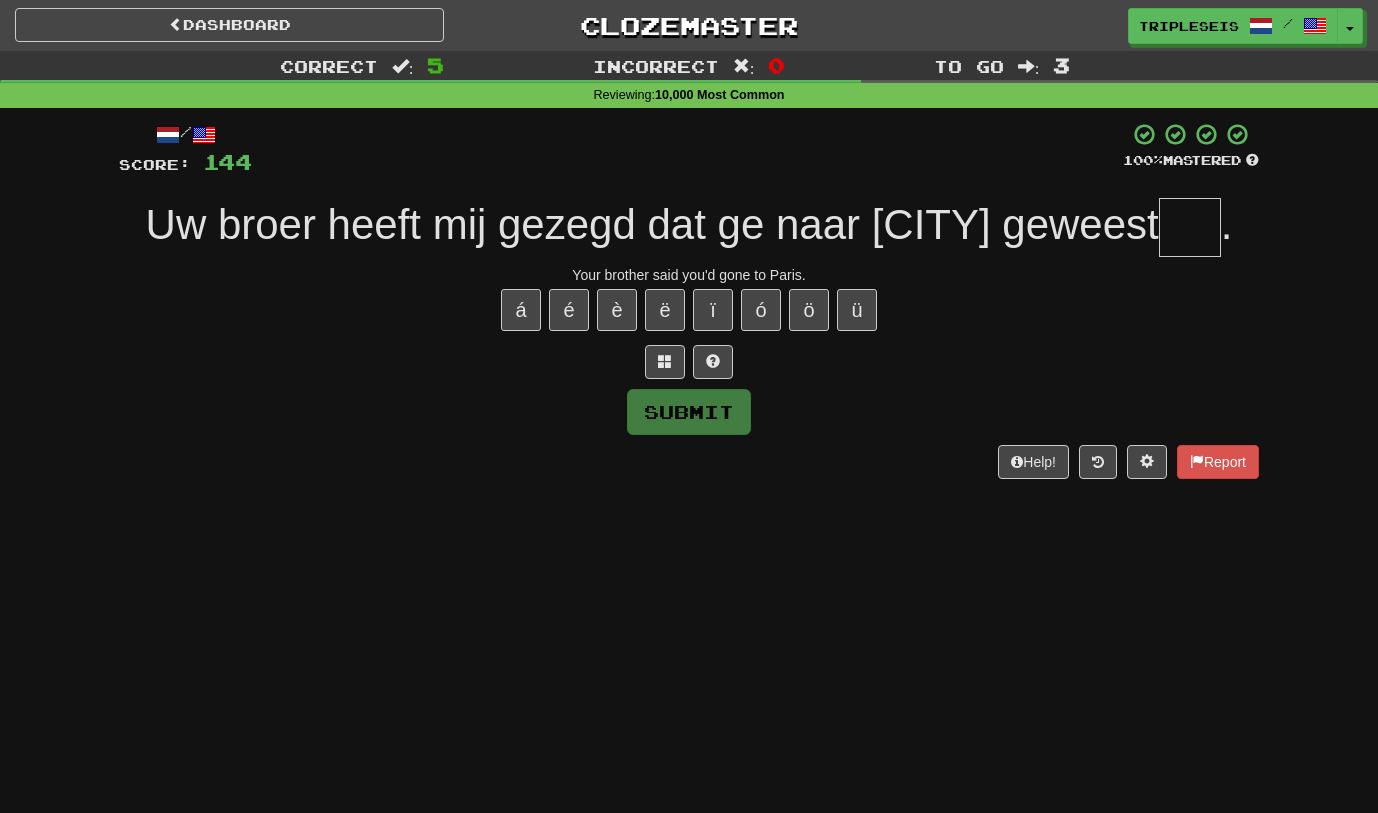 type on "*" 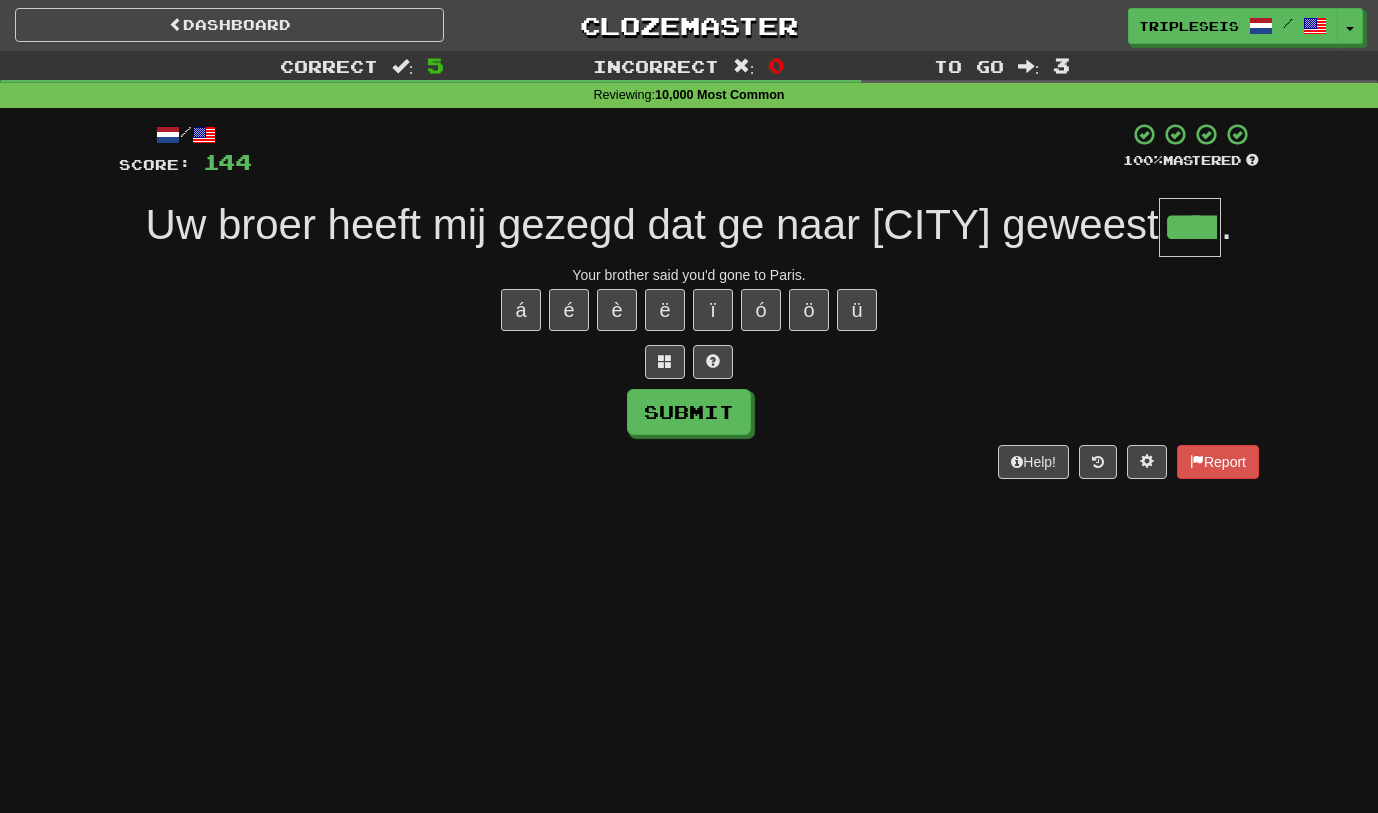 type on "****" 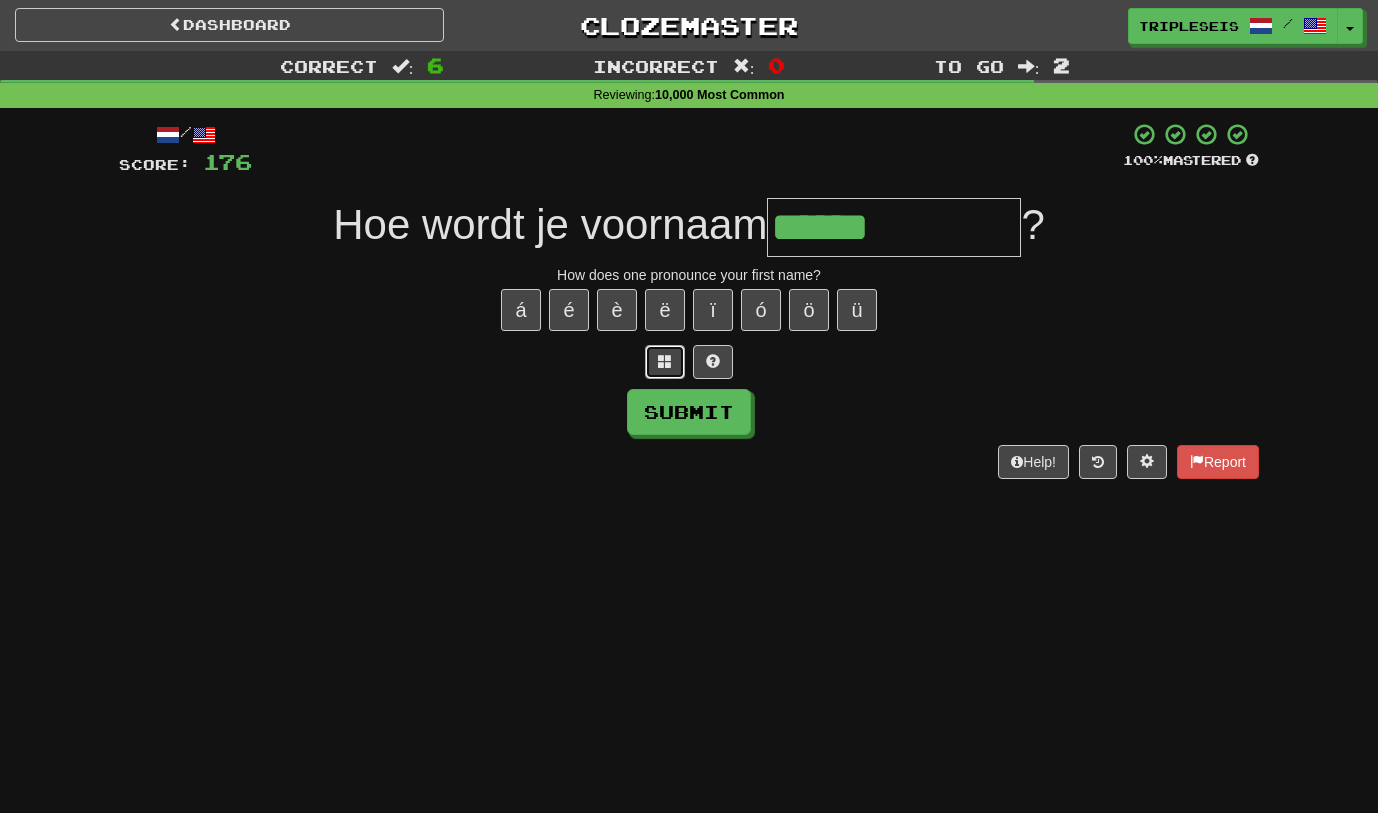 click at bounding box center [665, 362] 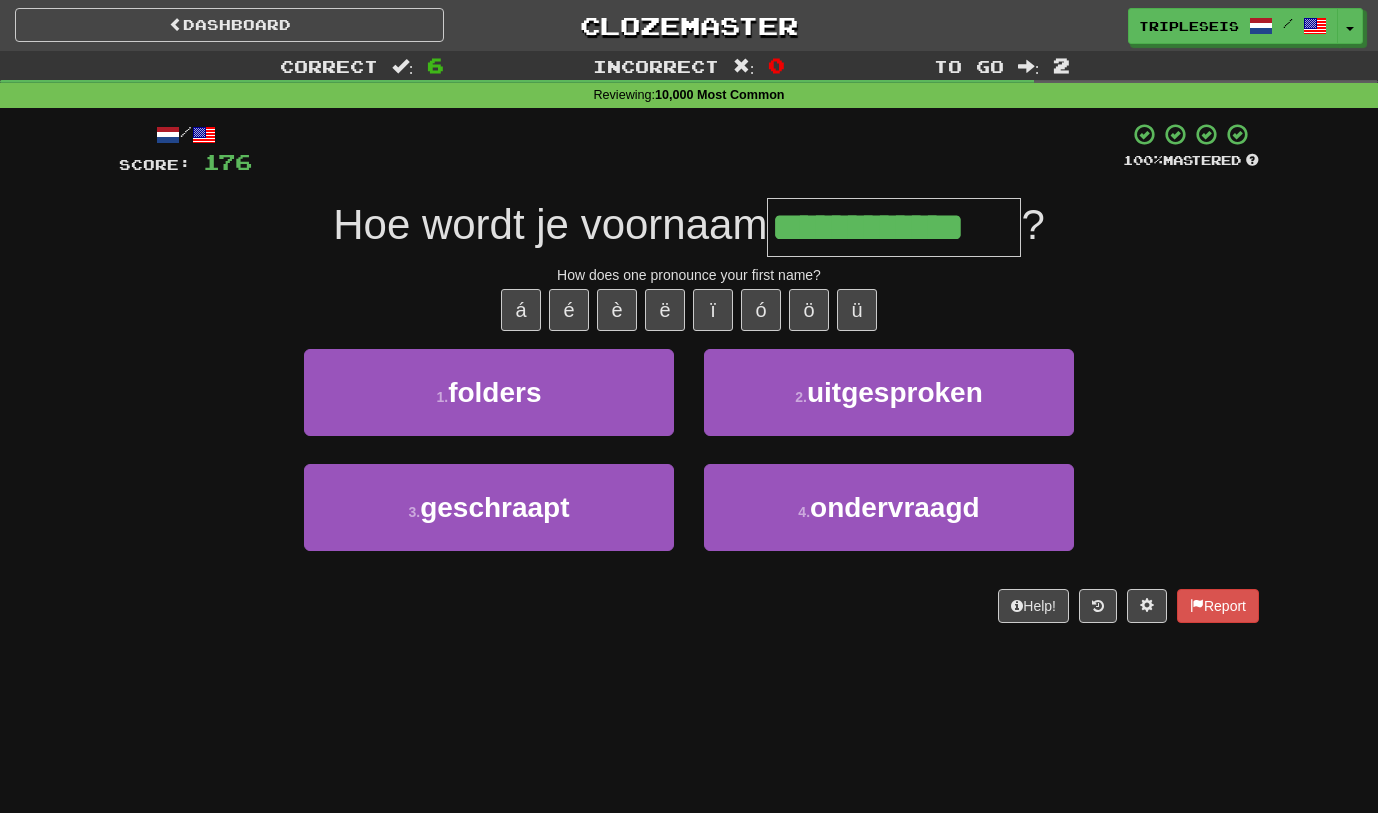 type on "**********" 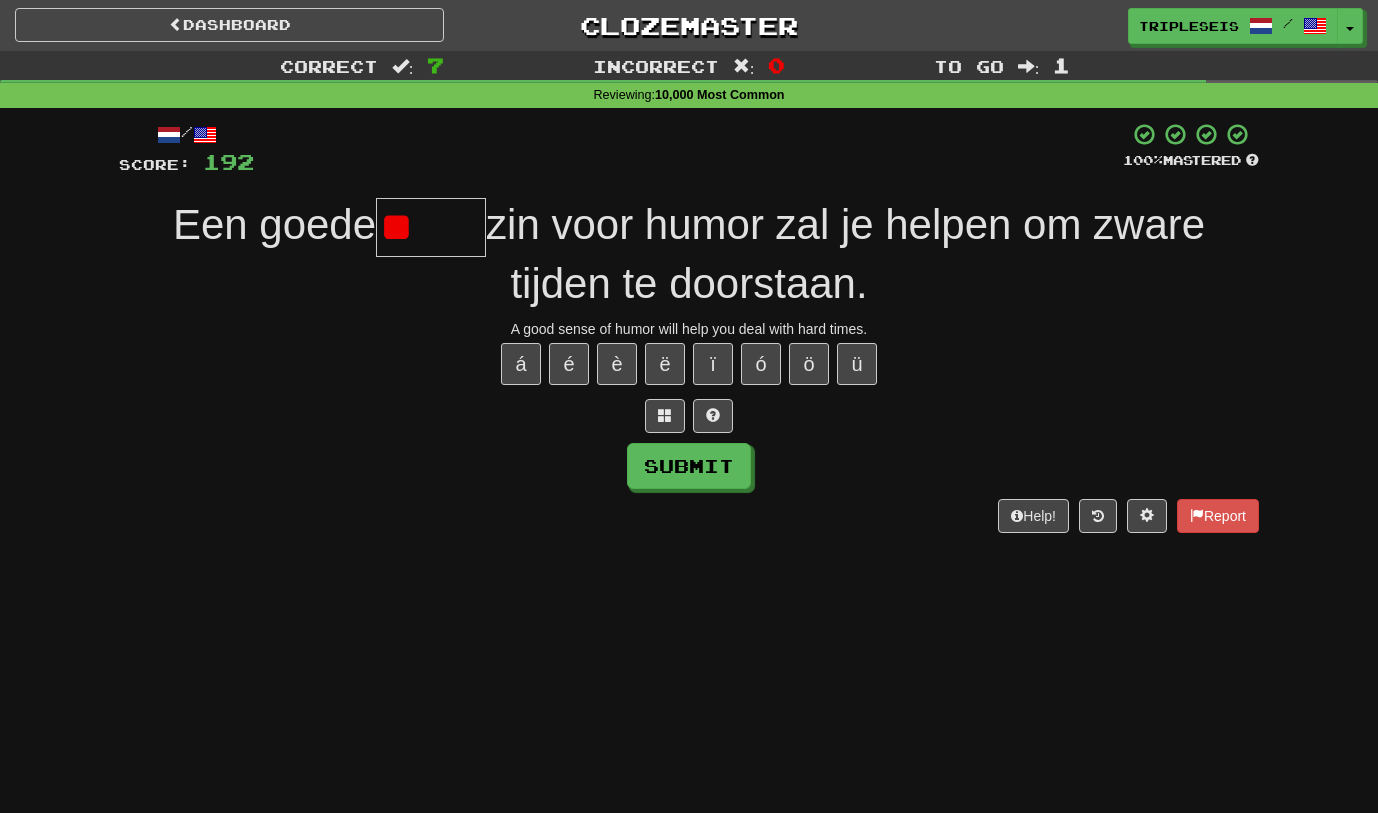 type on "*" 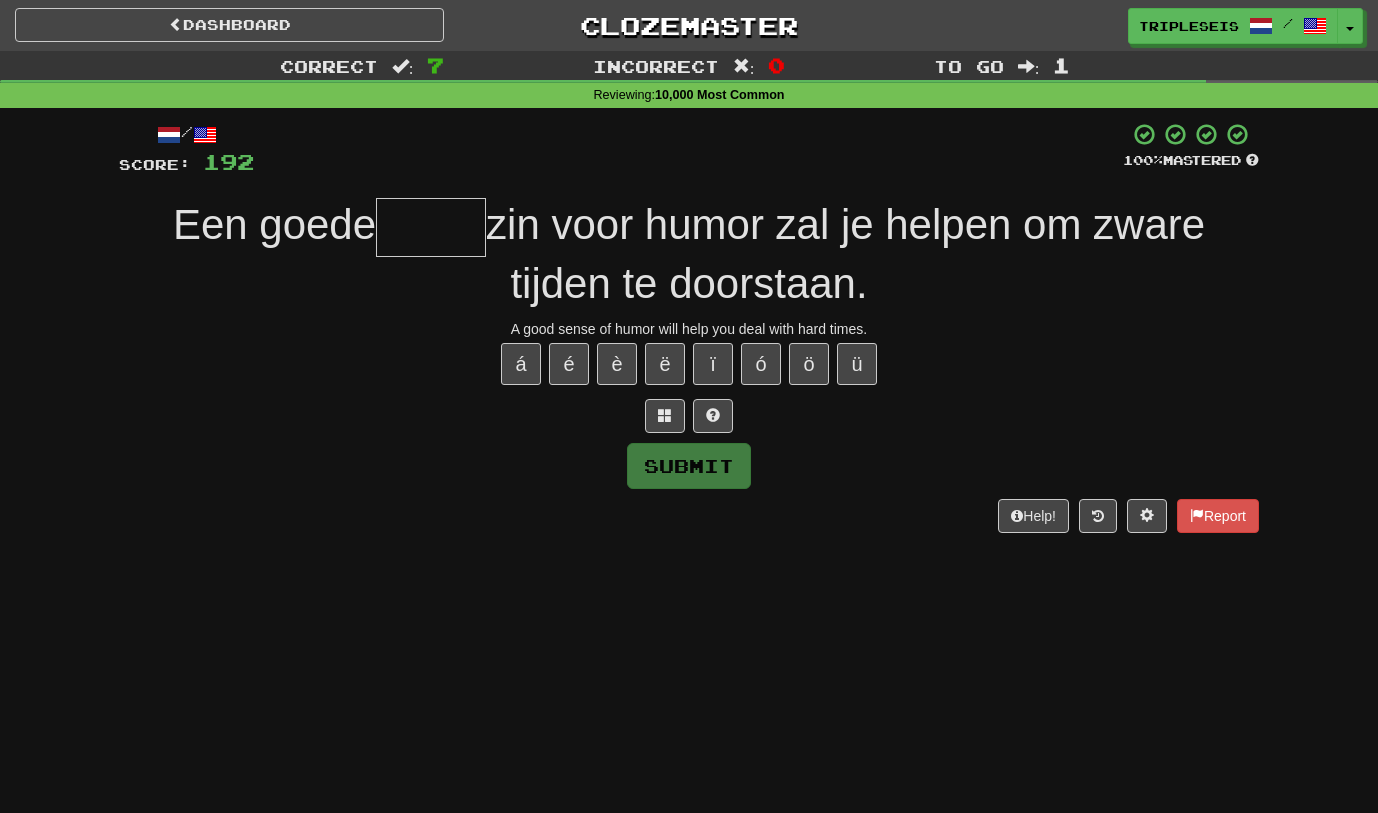 type on "*" 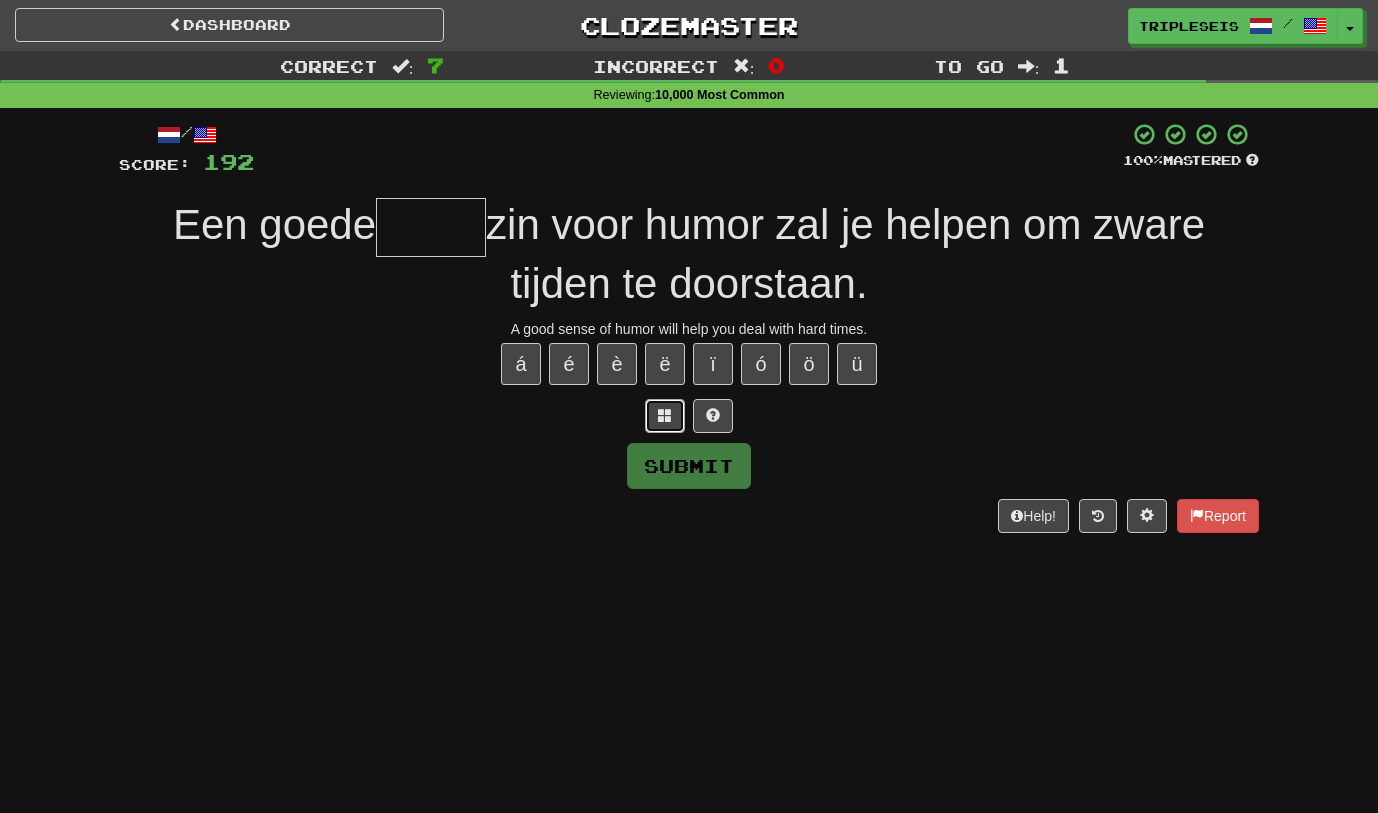 click at bounding box center [665, 416] 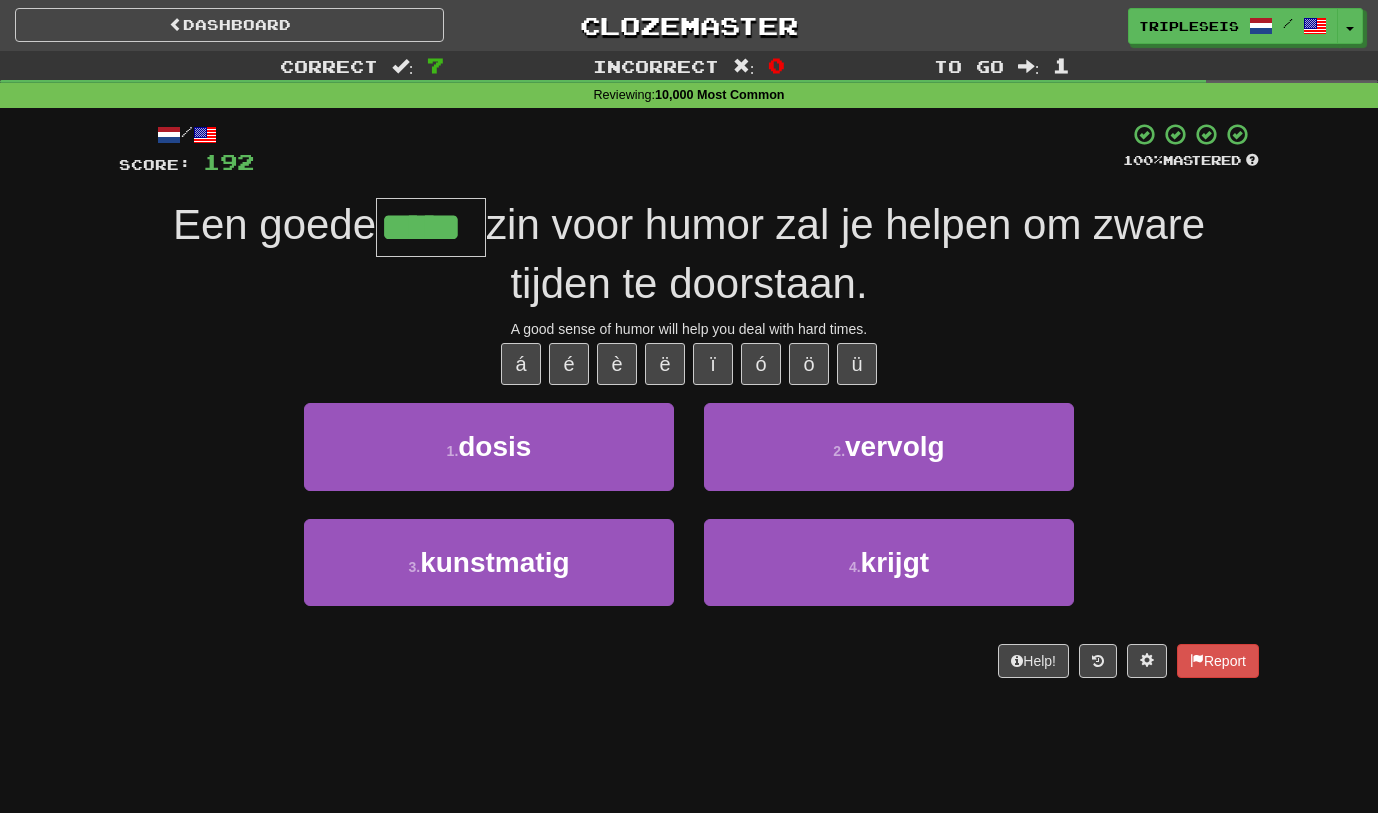 type on "*****" 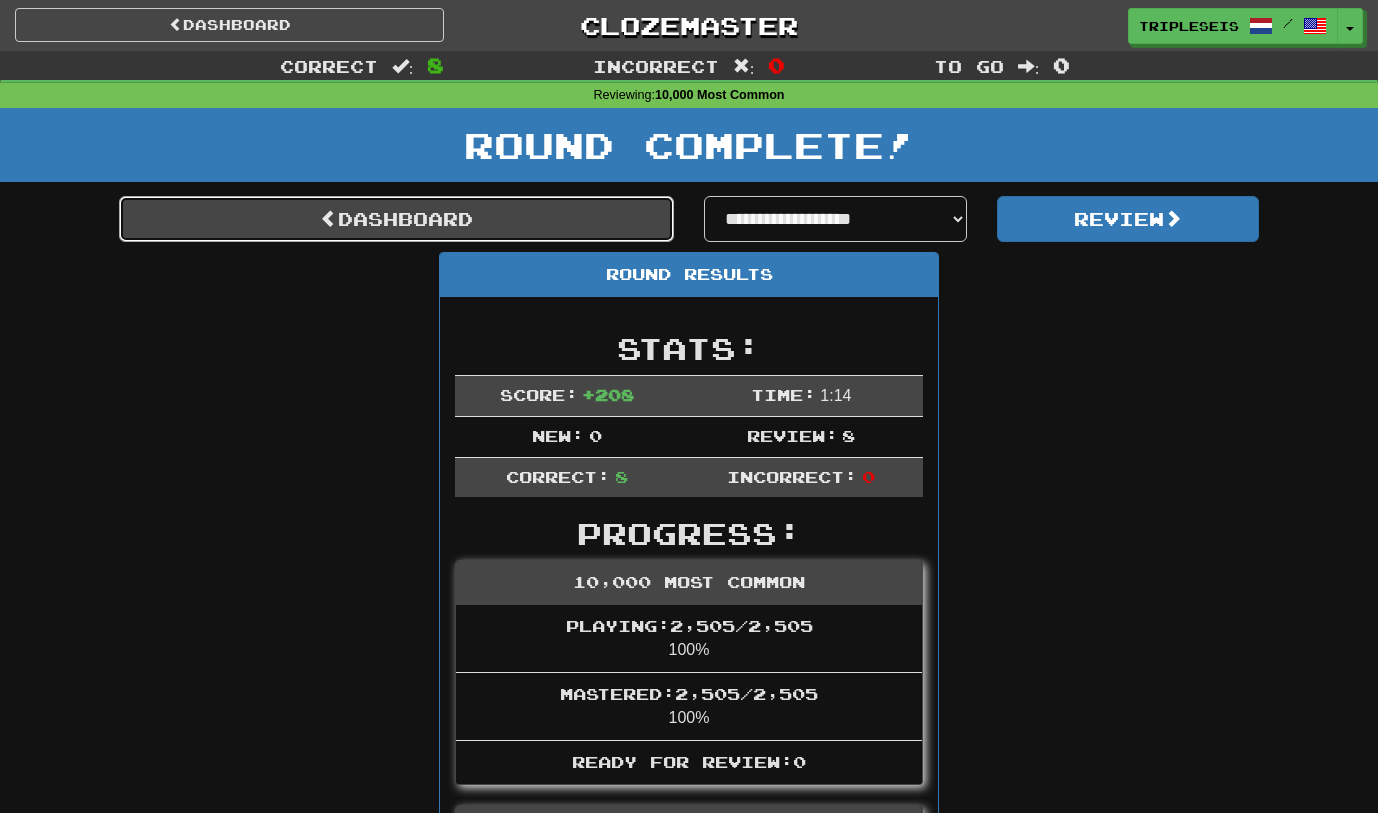 click on "Dashboard" at bounding box center (396, 219) 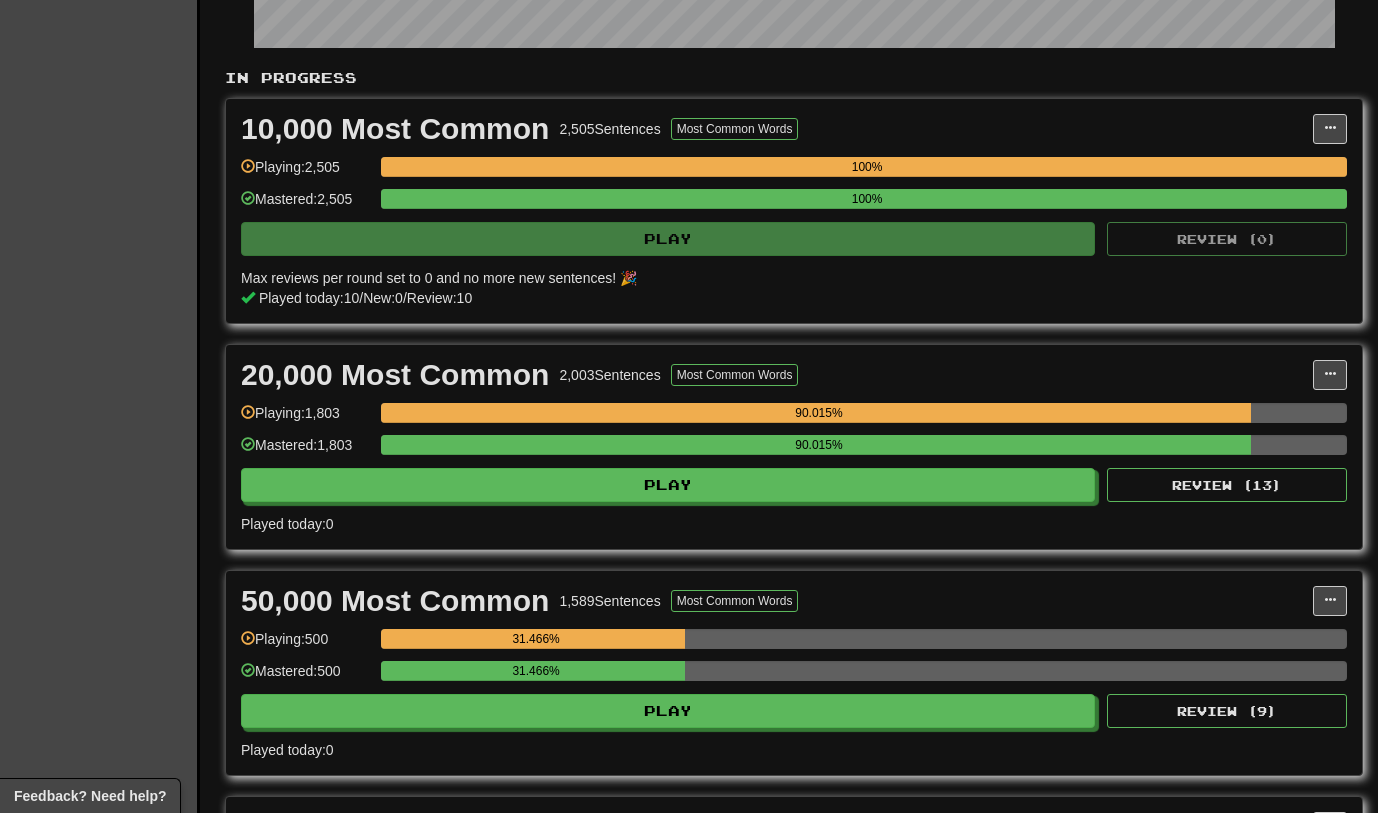 scroll, scrollTop: 487, scrollLeft: 0, axis: vertical 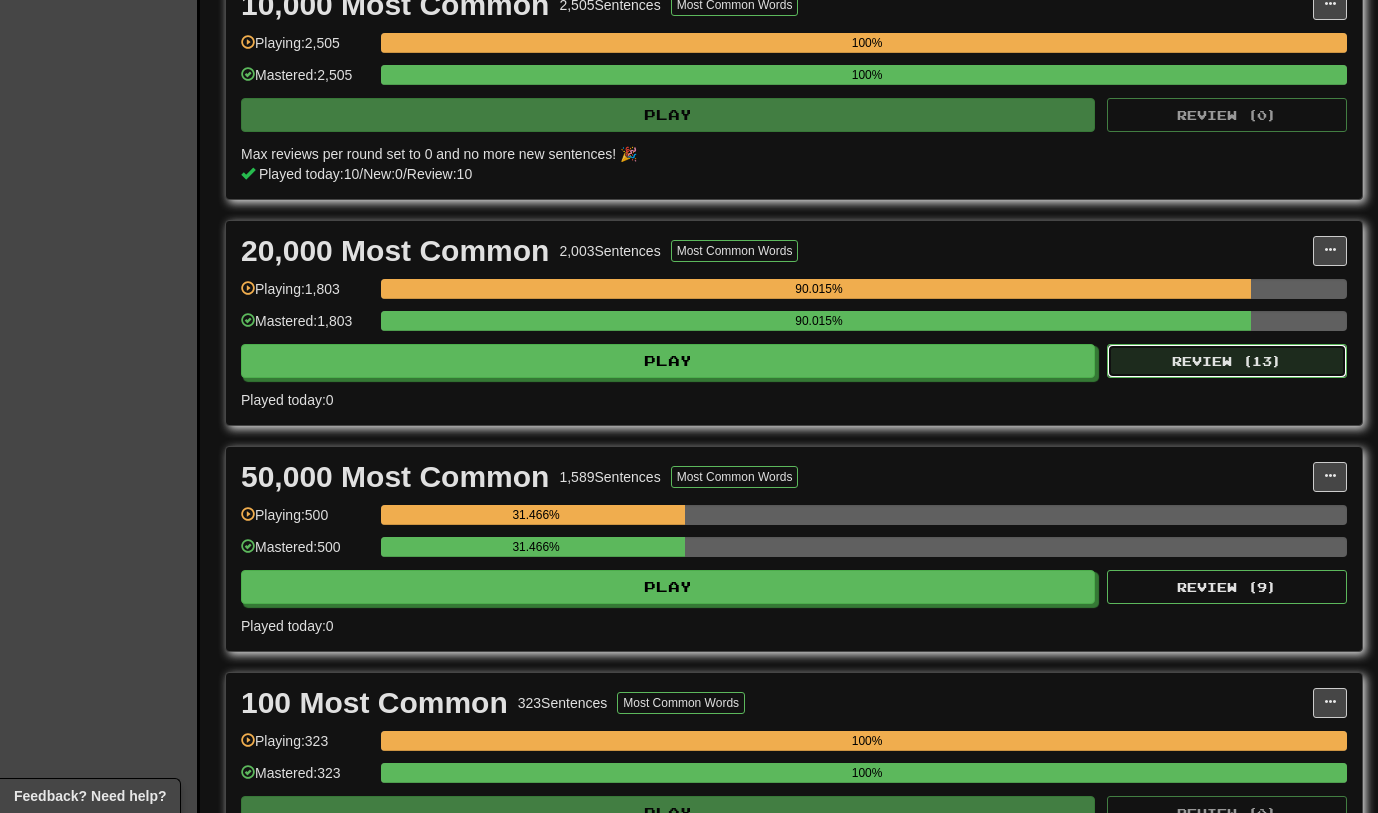 click on "Review ( 13 )" at bounding box center [1227, 361] 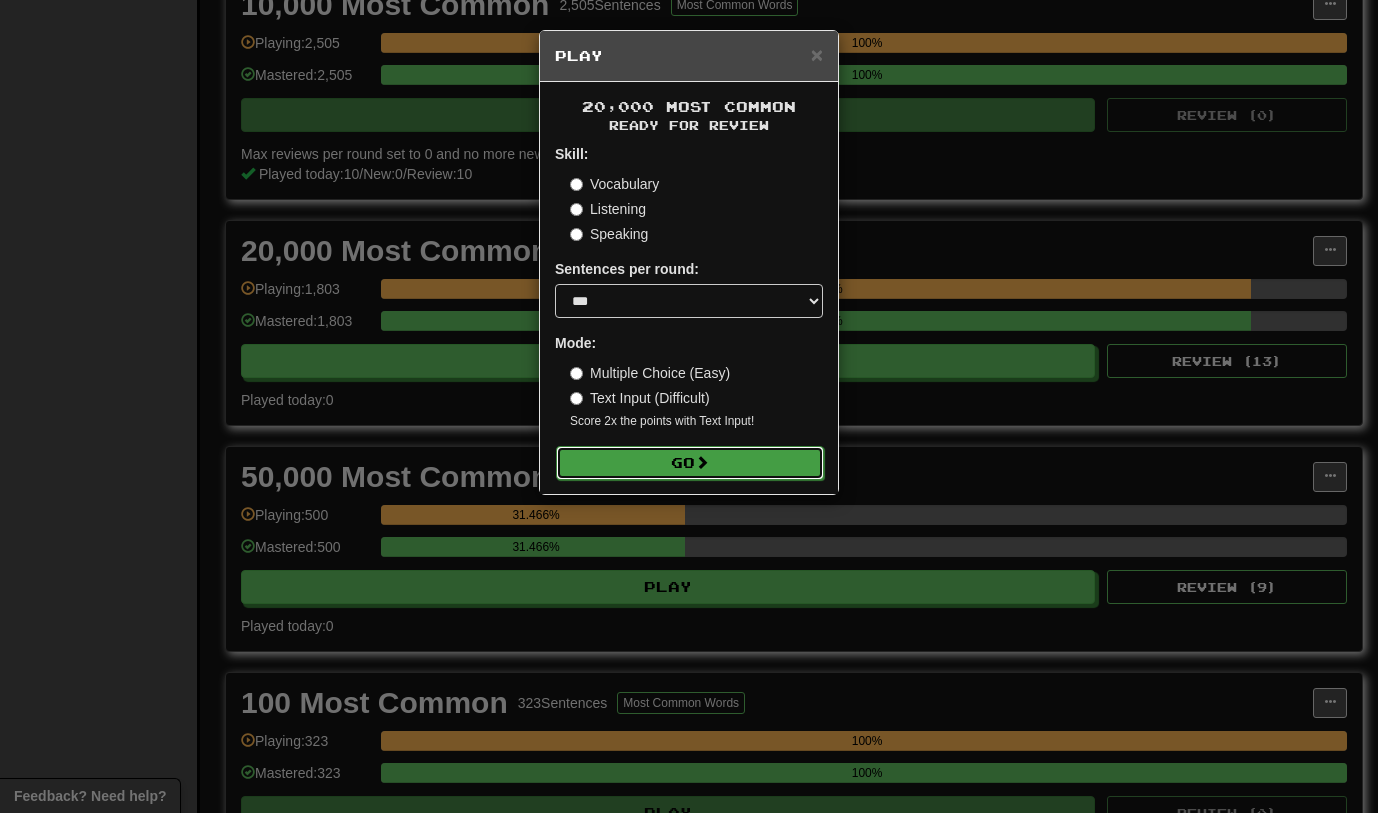 click on "Go" at bounding box center (690, 463) 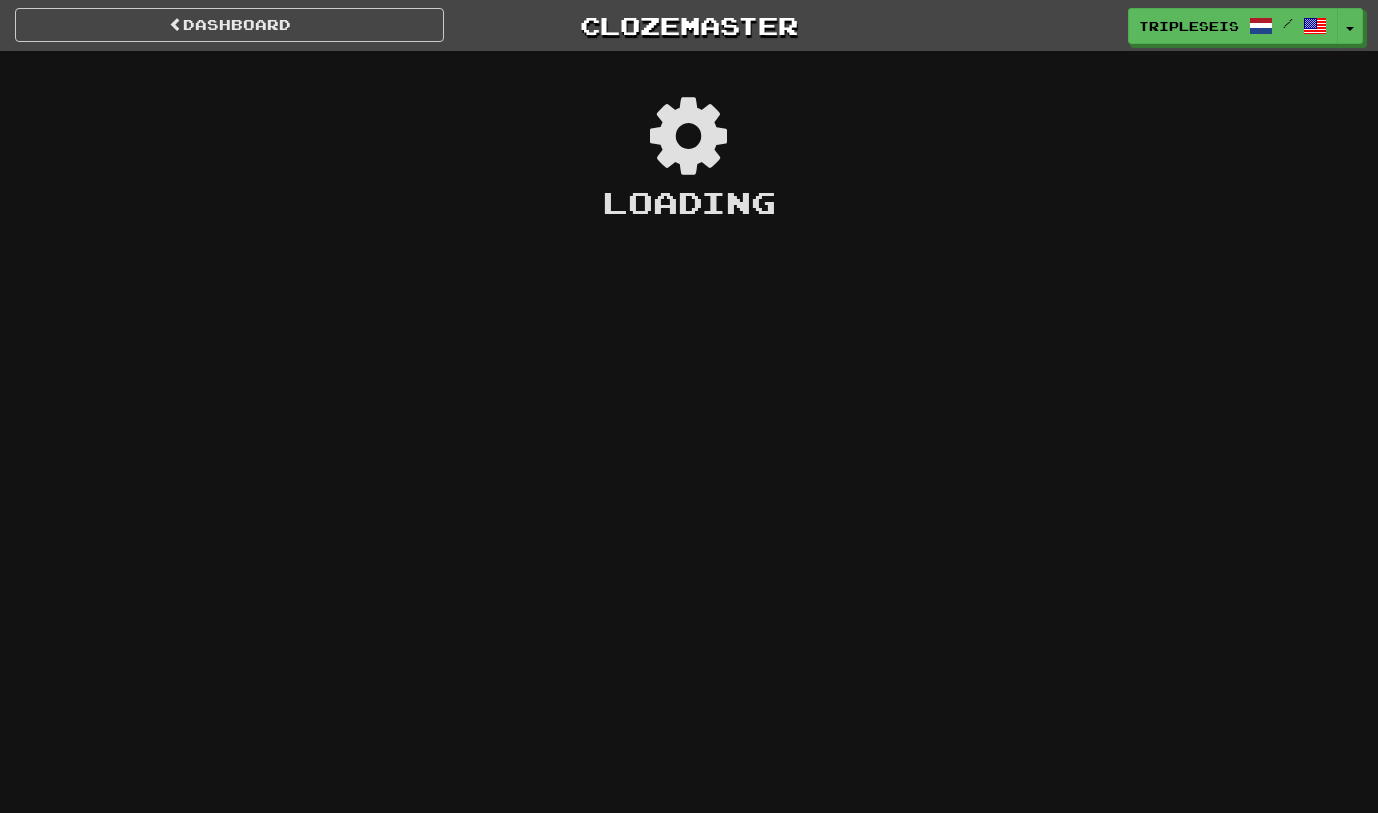 scroll, scrollTop: 0, scrollLeft: 0, axis: both 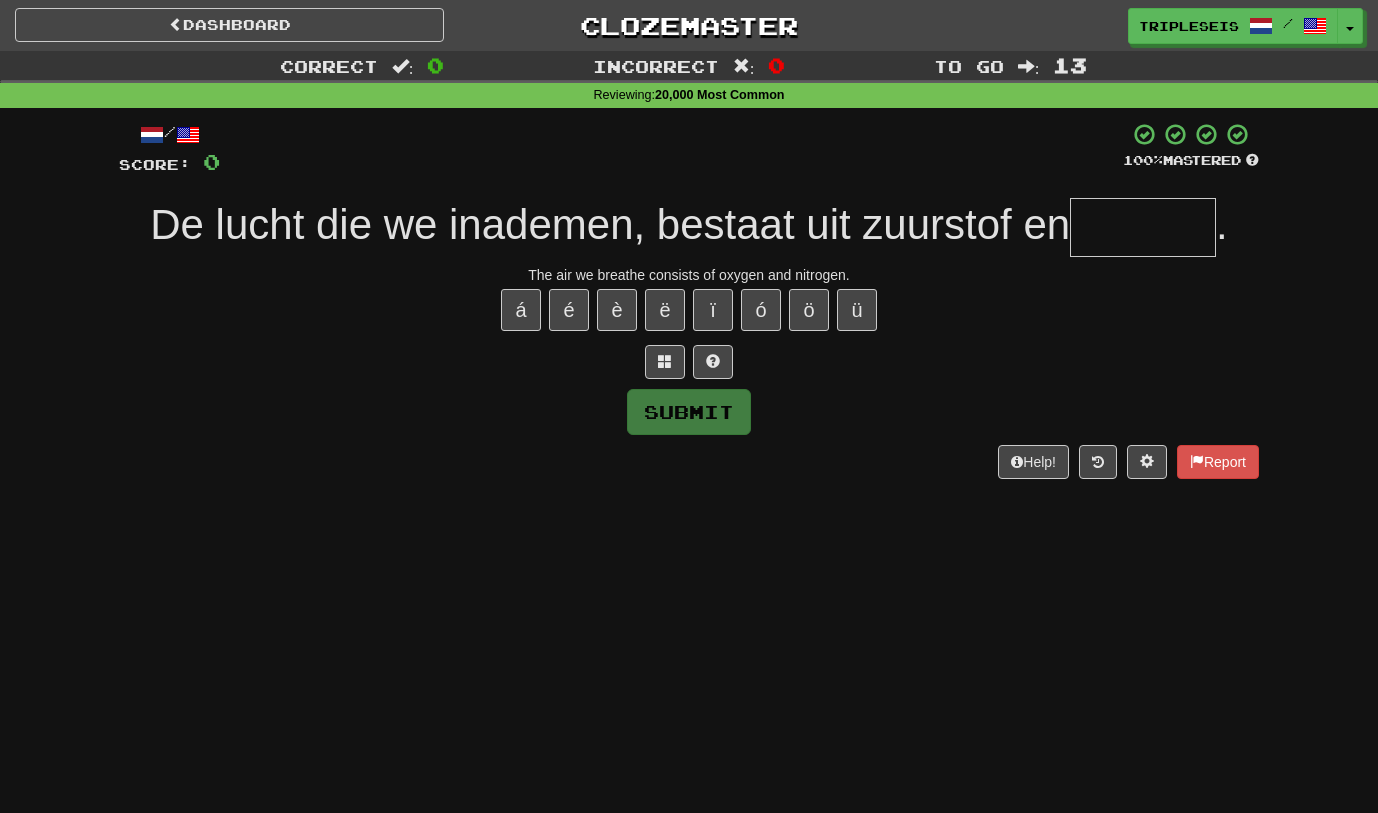 type on "*" 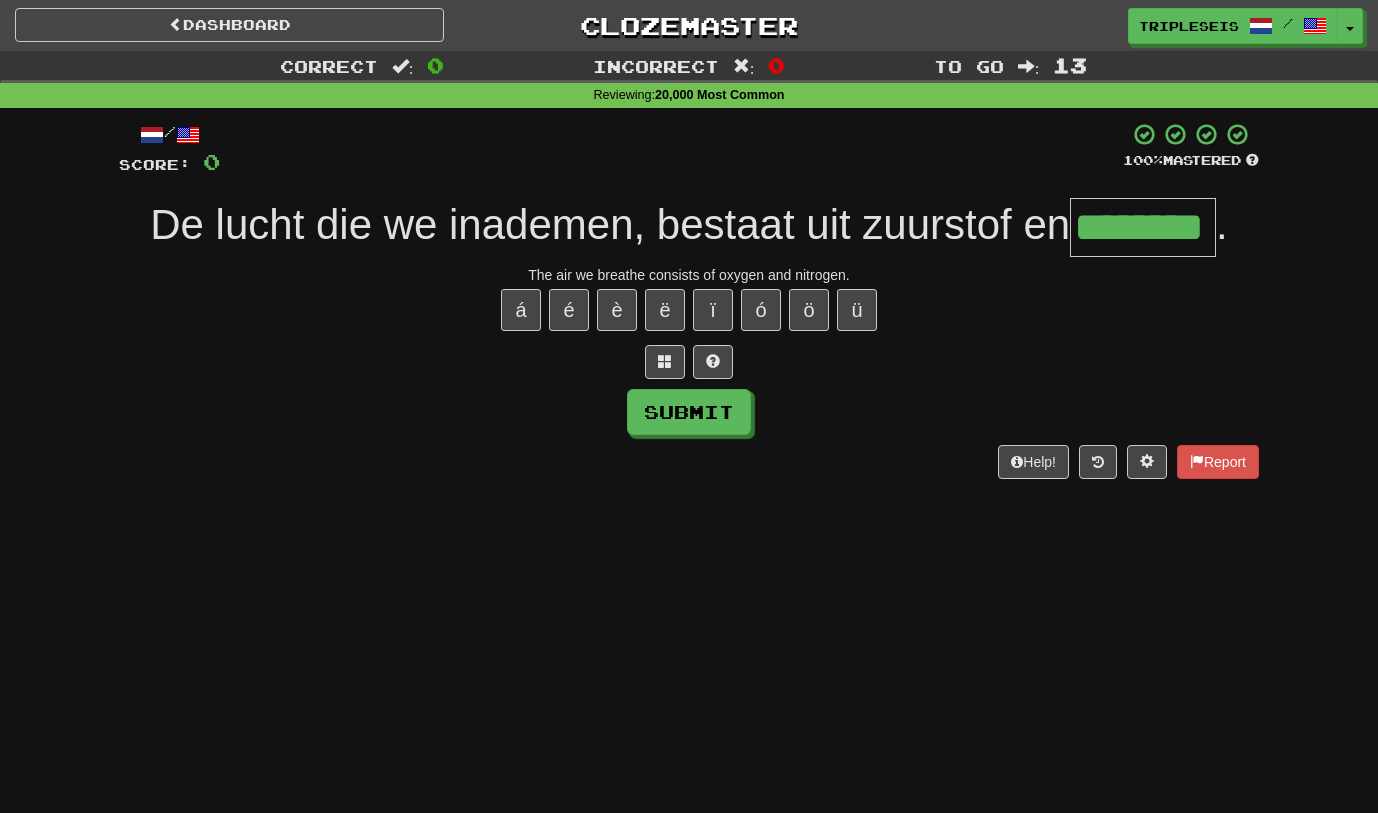 type on "********" 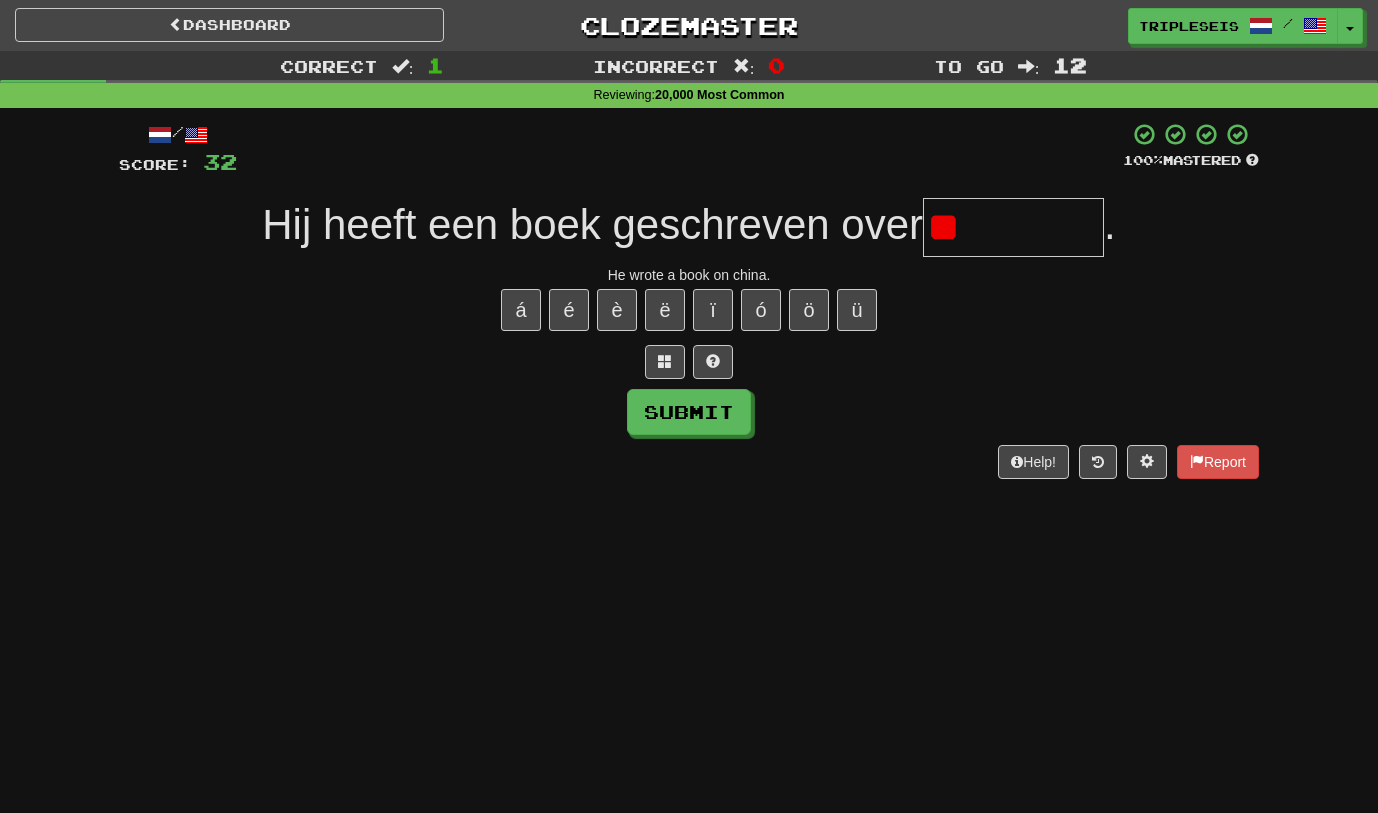 type on "*" 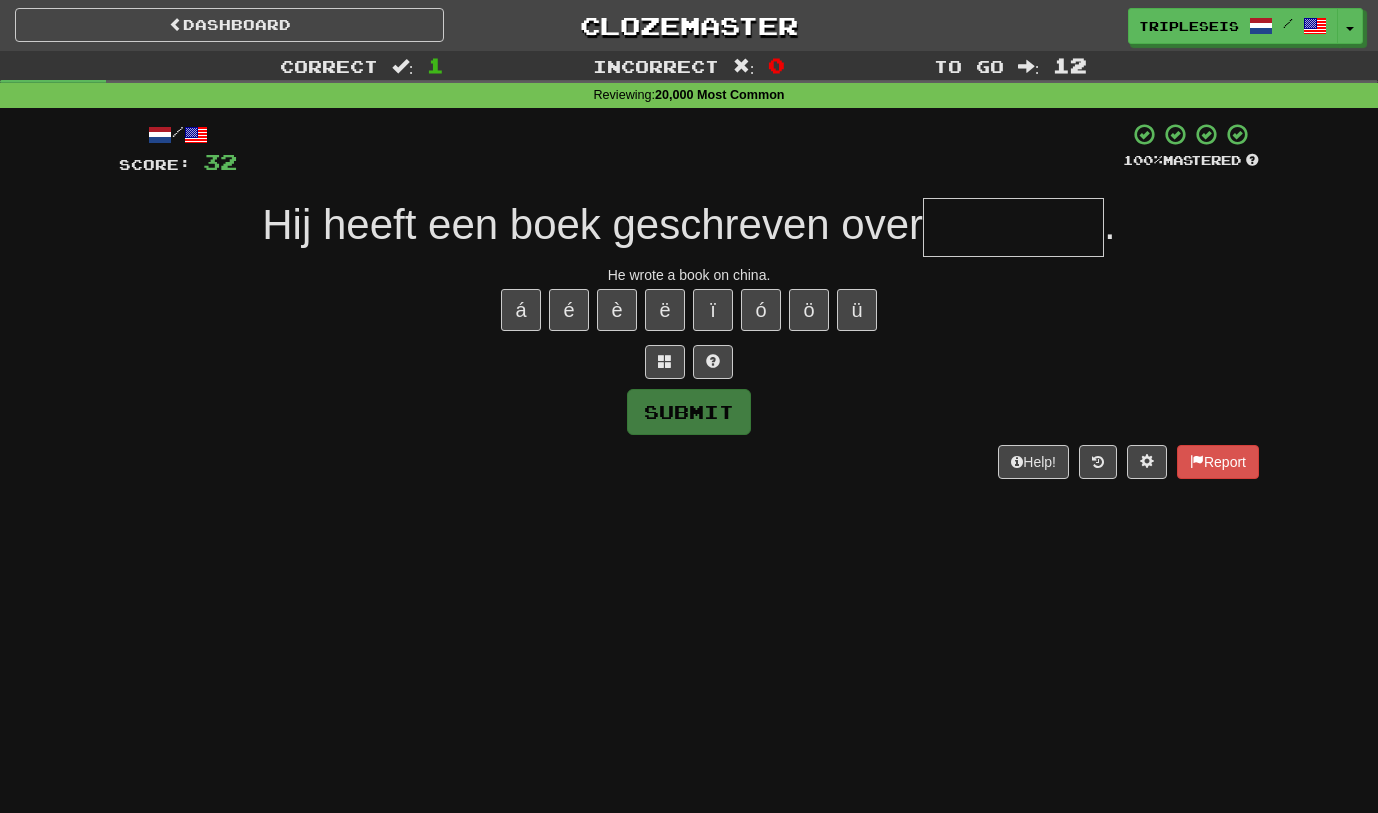 type on "*" 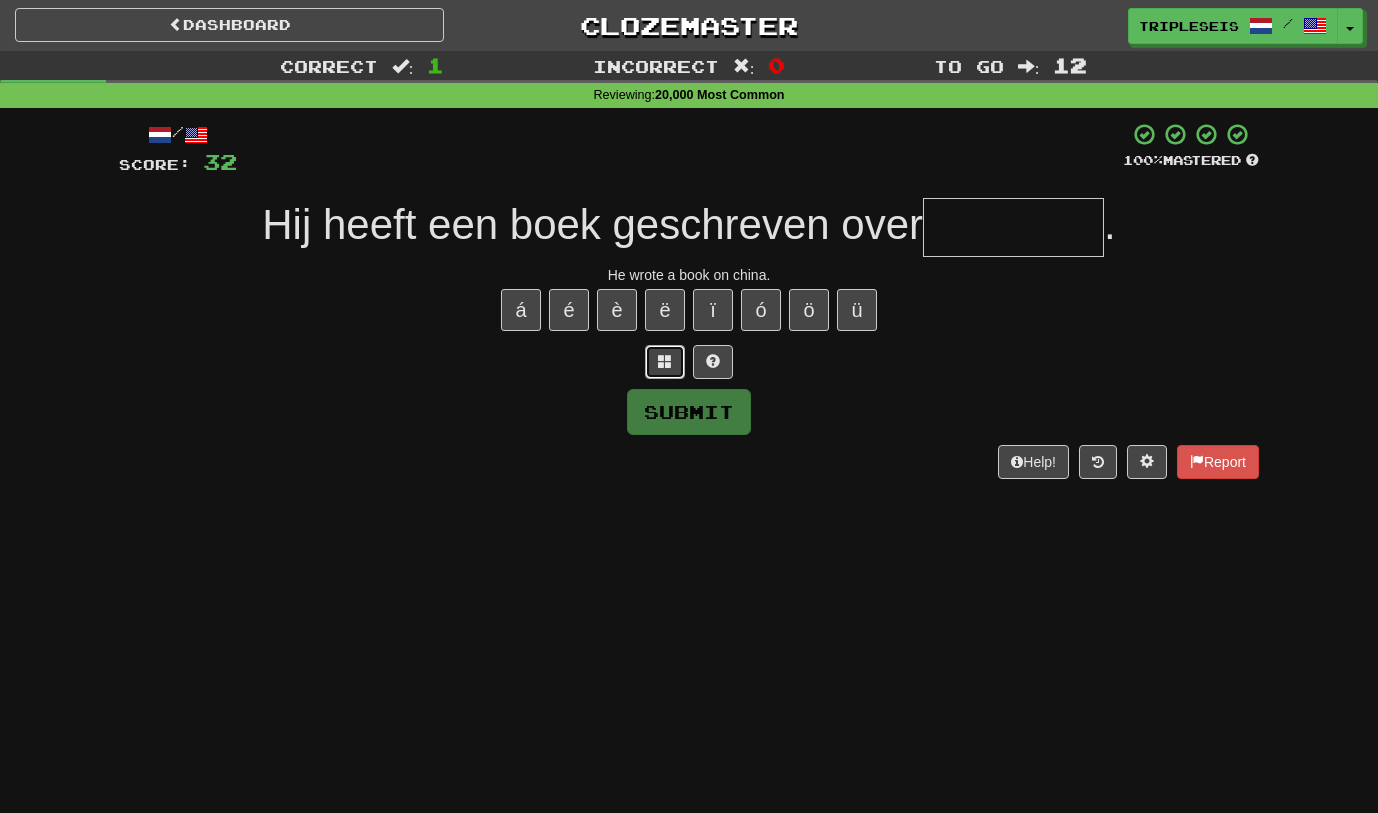 click at bounding box center (665, 362) 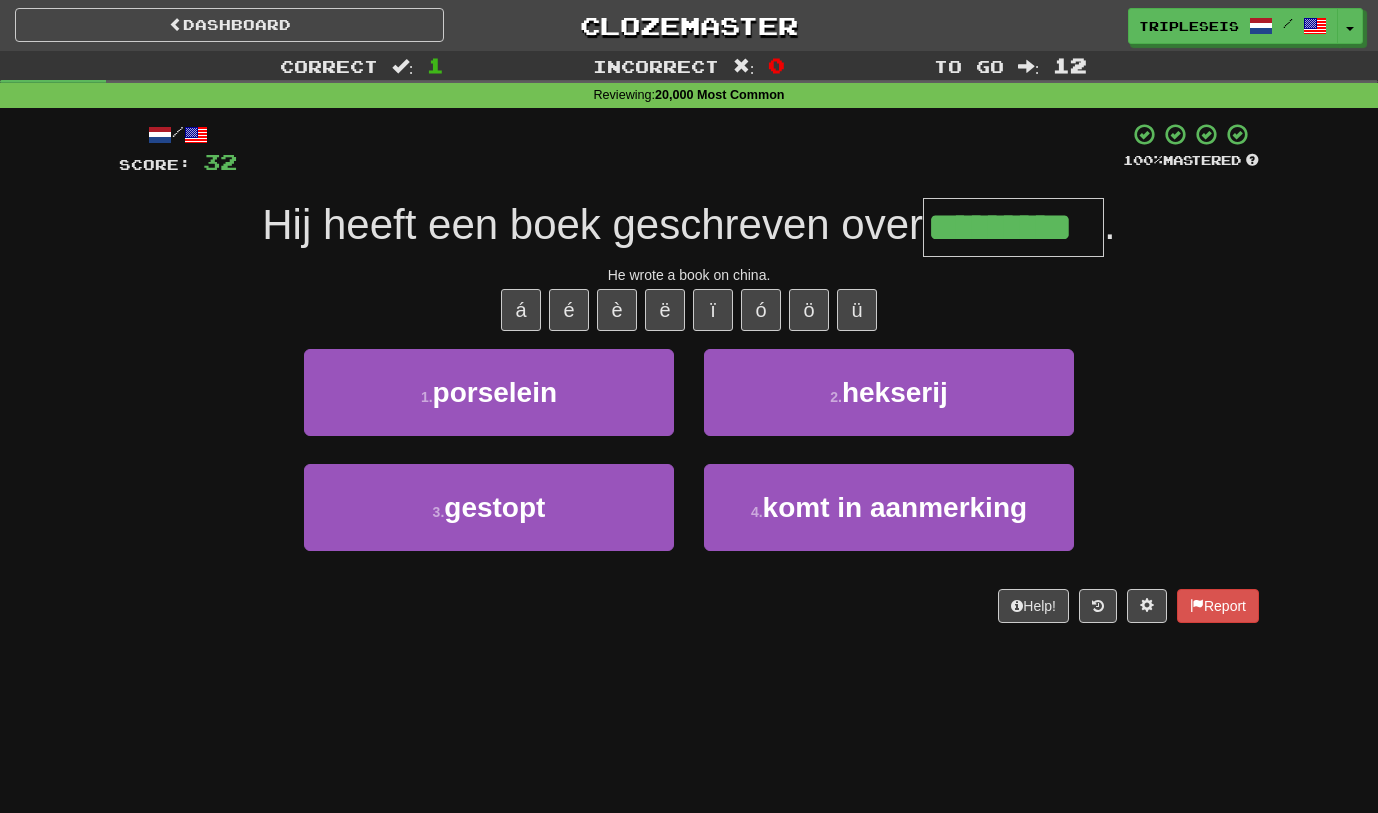 type on "*********" 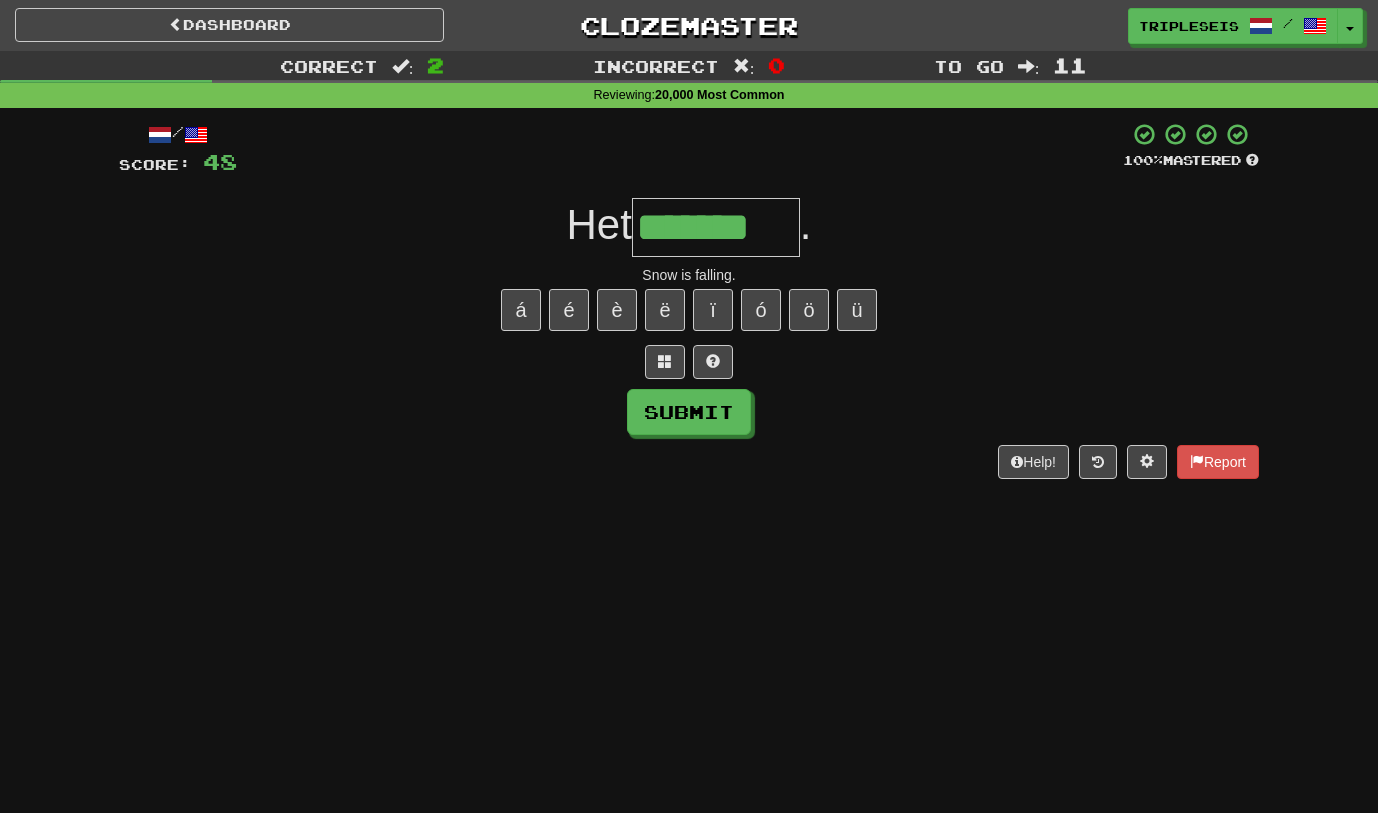 type on "*******" 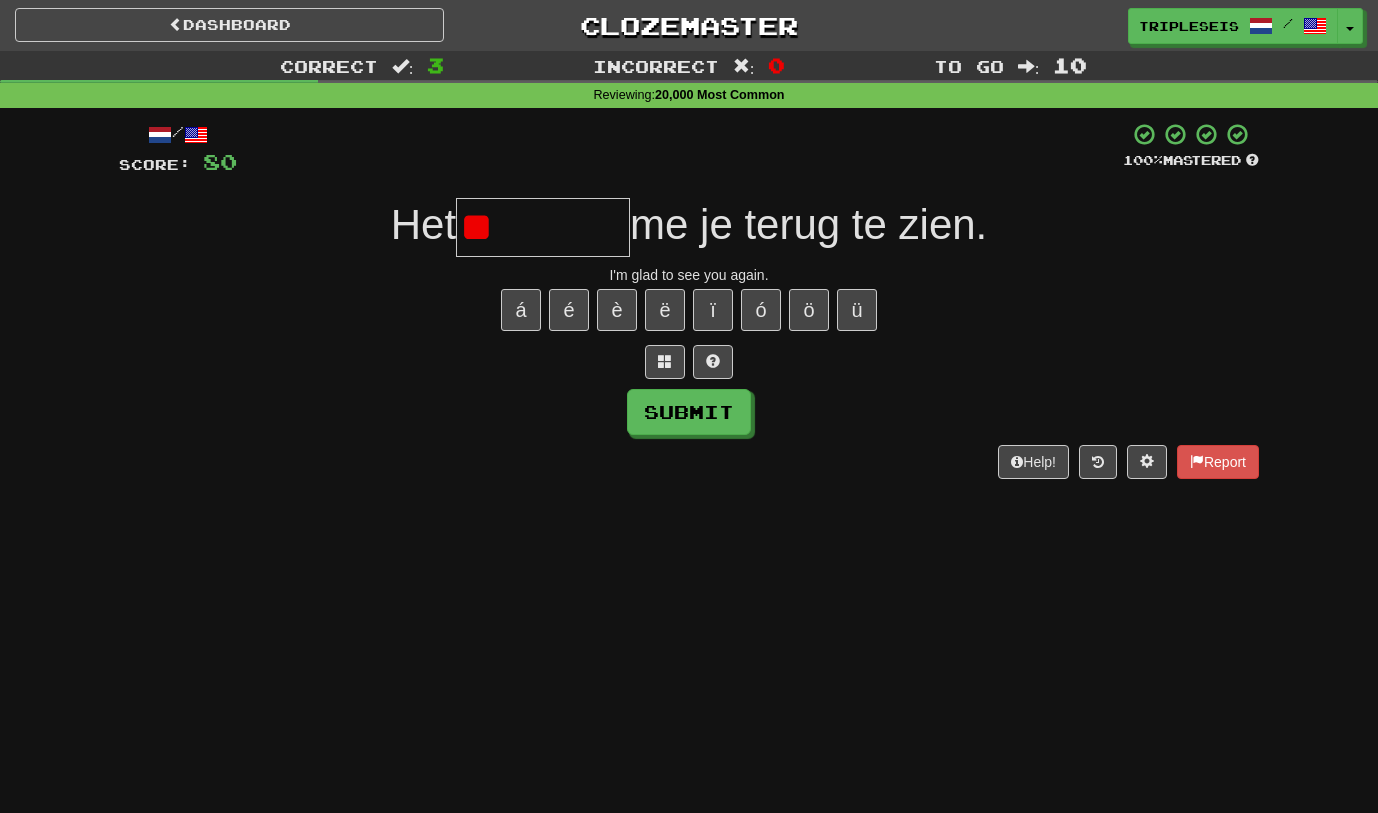 type on "*" 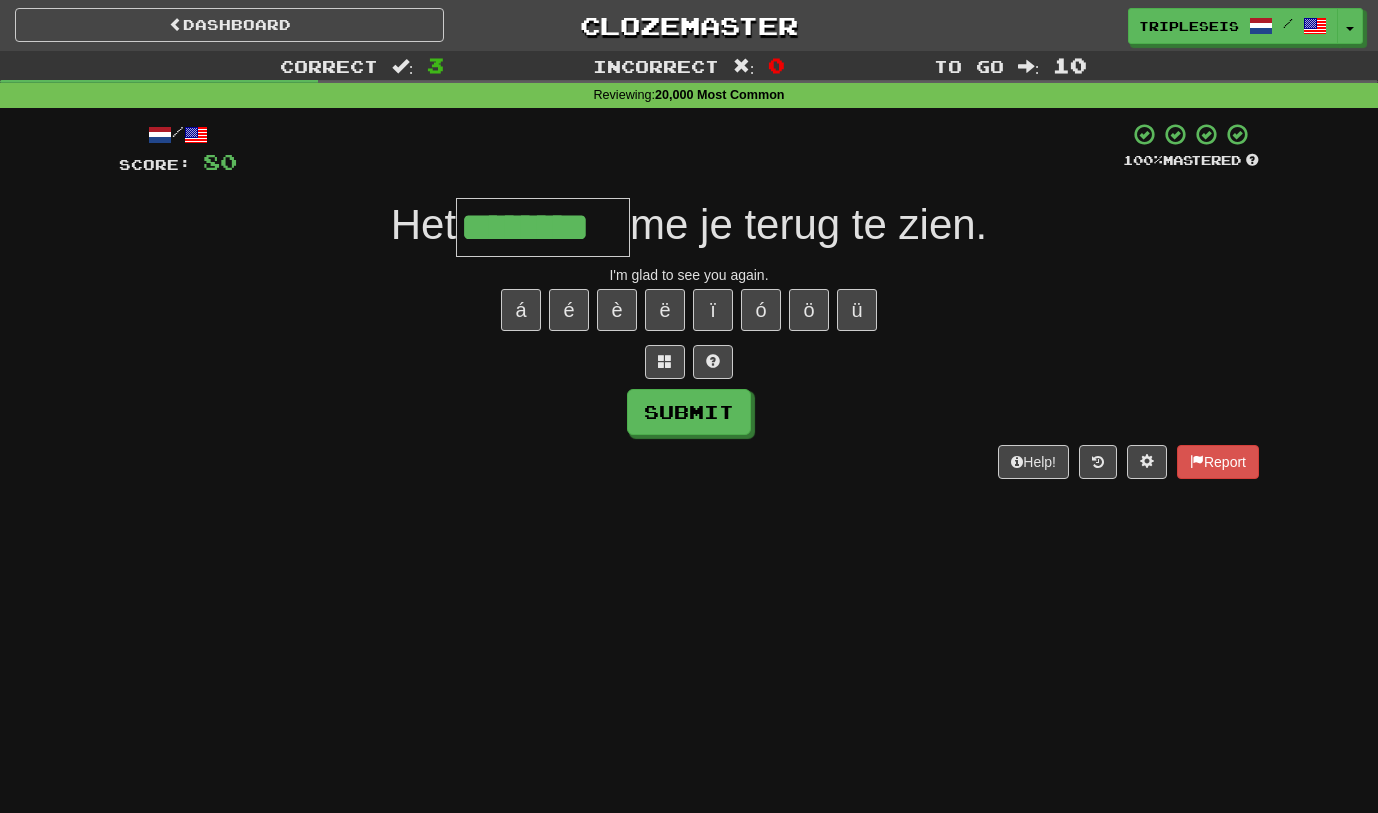 type on "********" 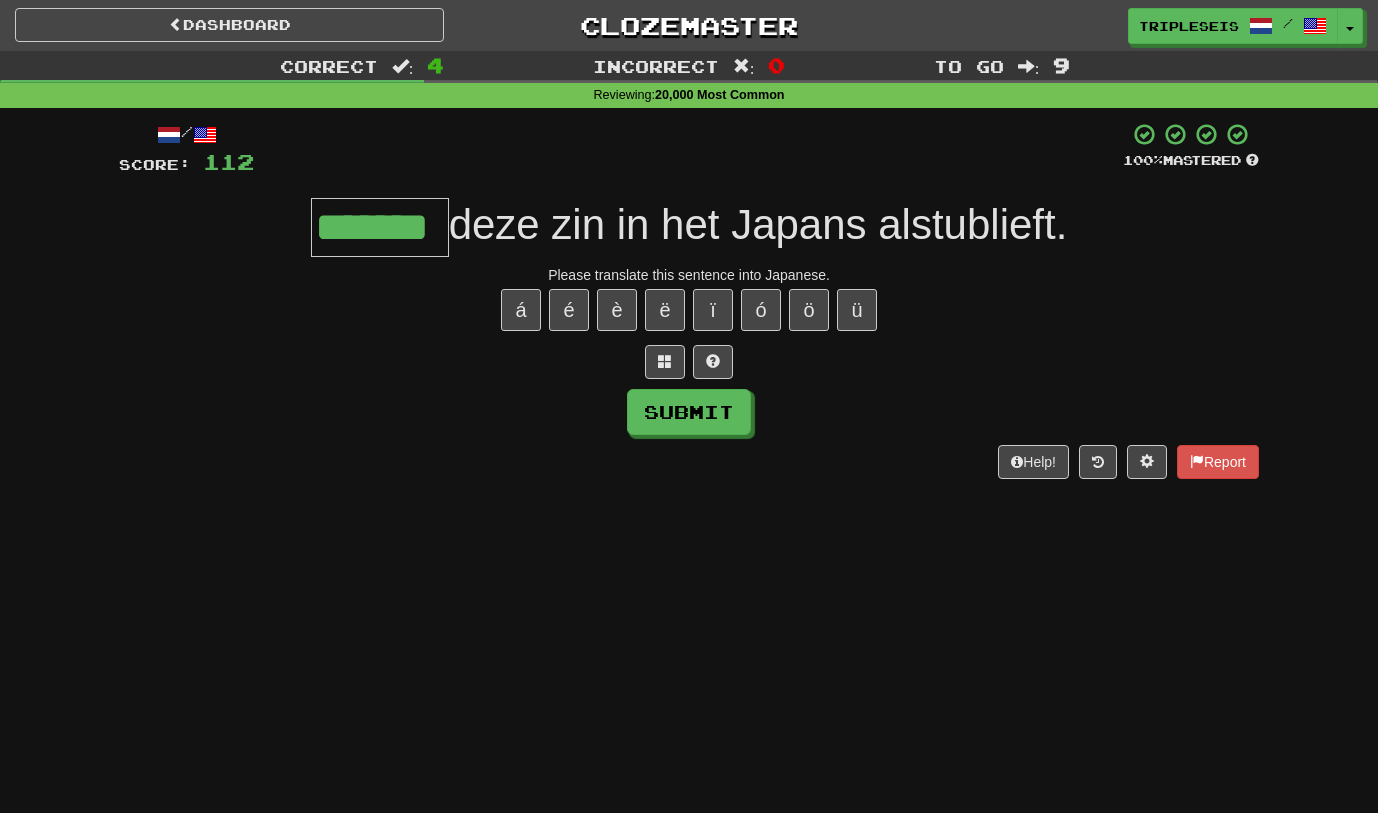 type on "*******" 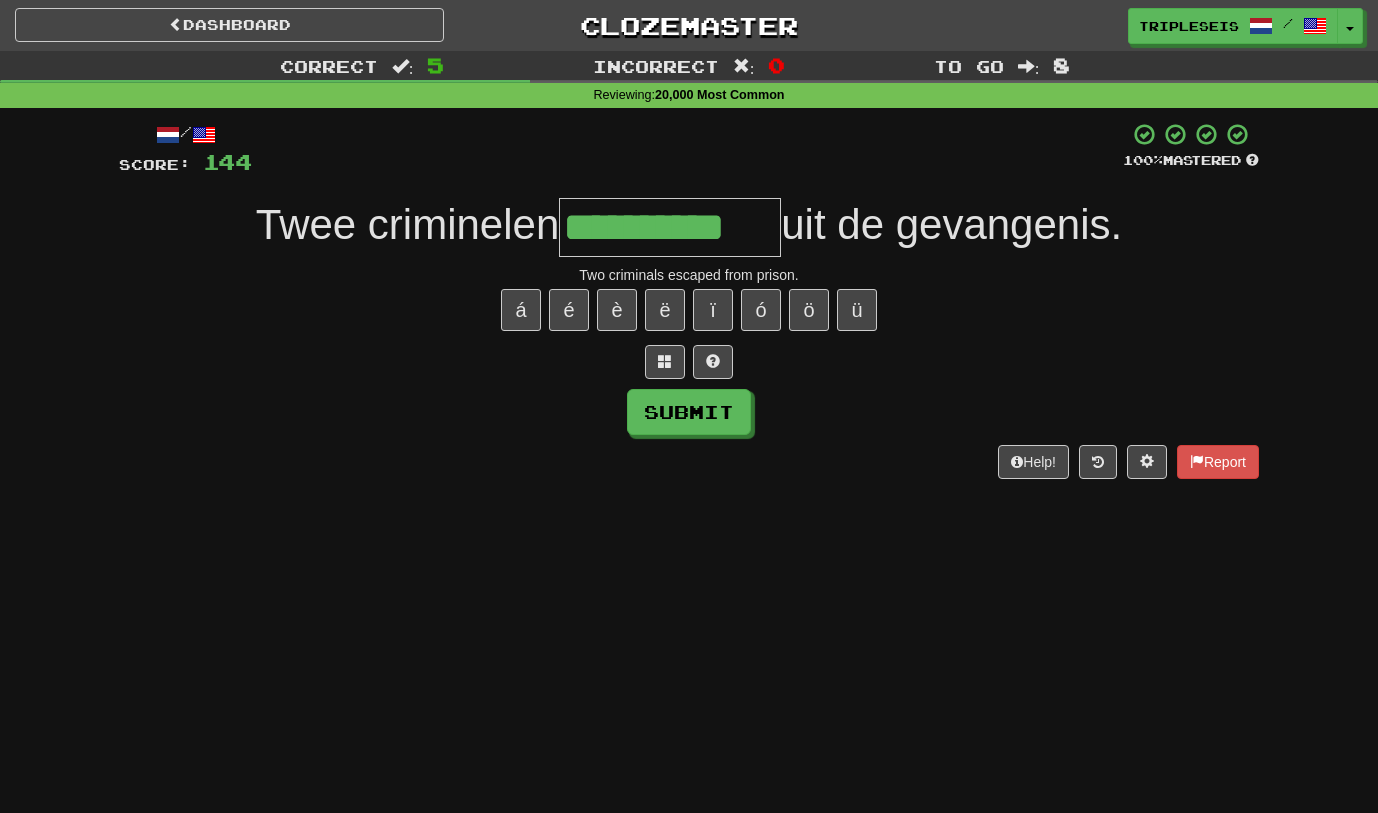 type on "**********" 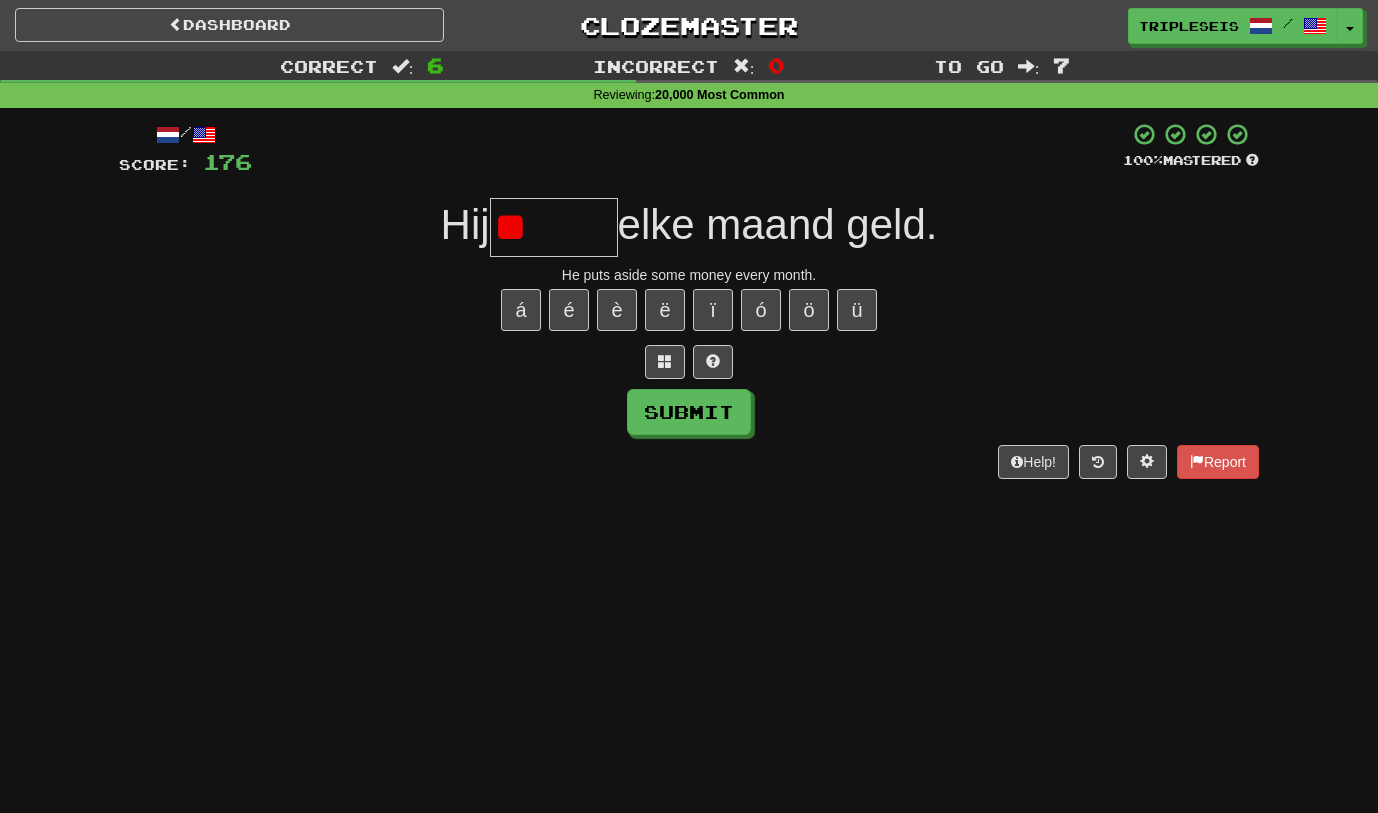 type on "*" 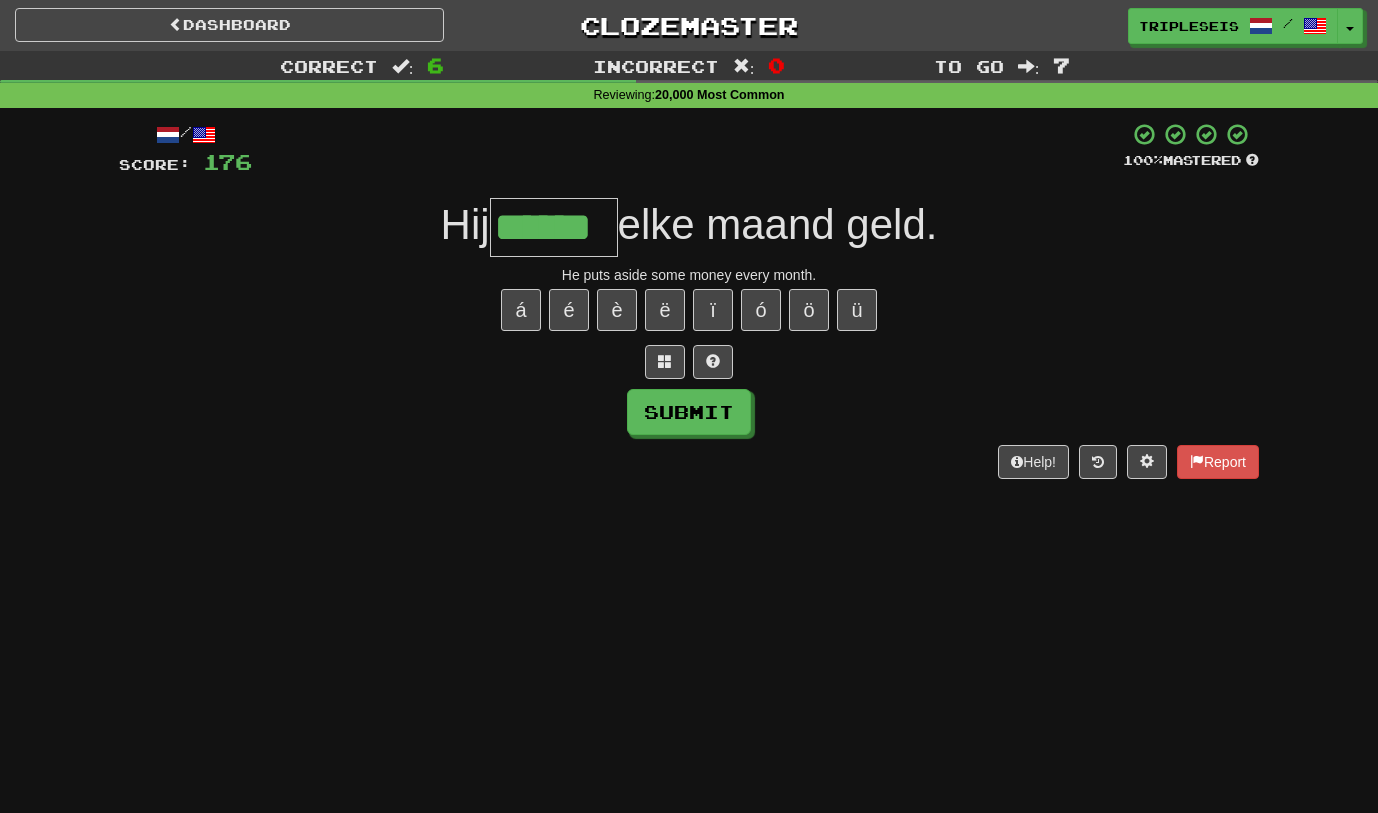 type on "******" 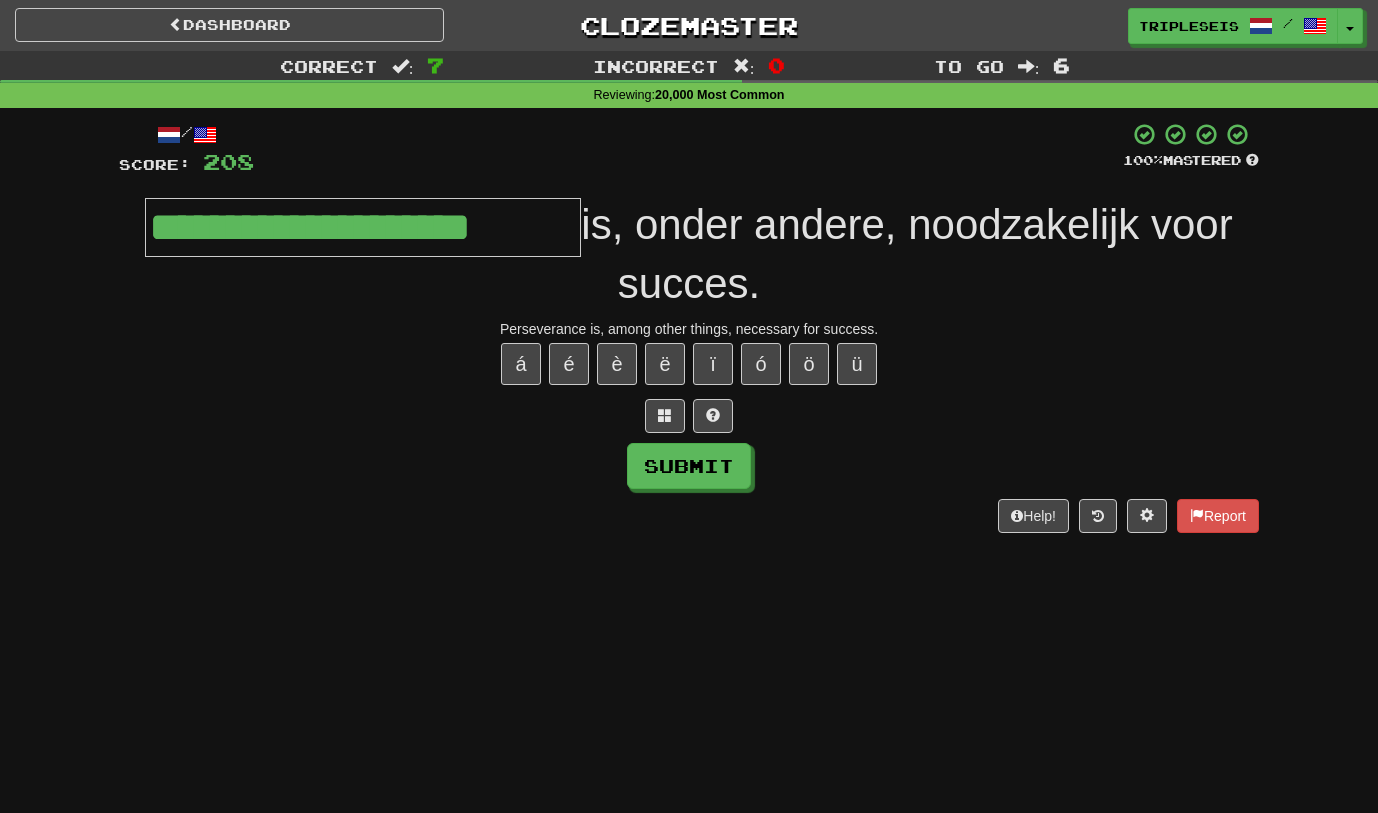 type on "**********" 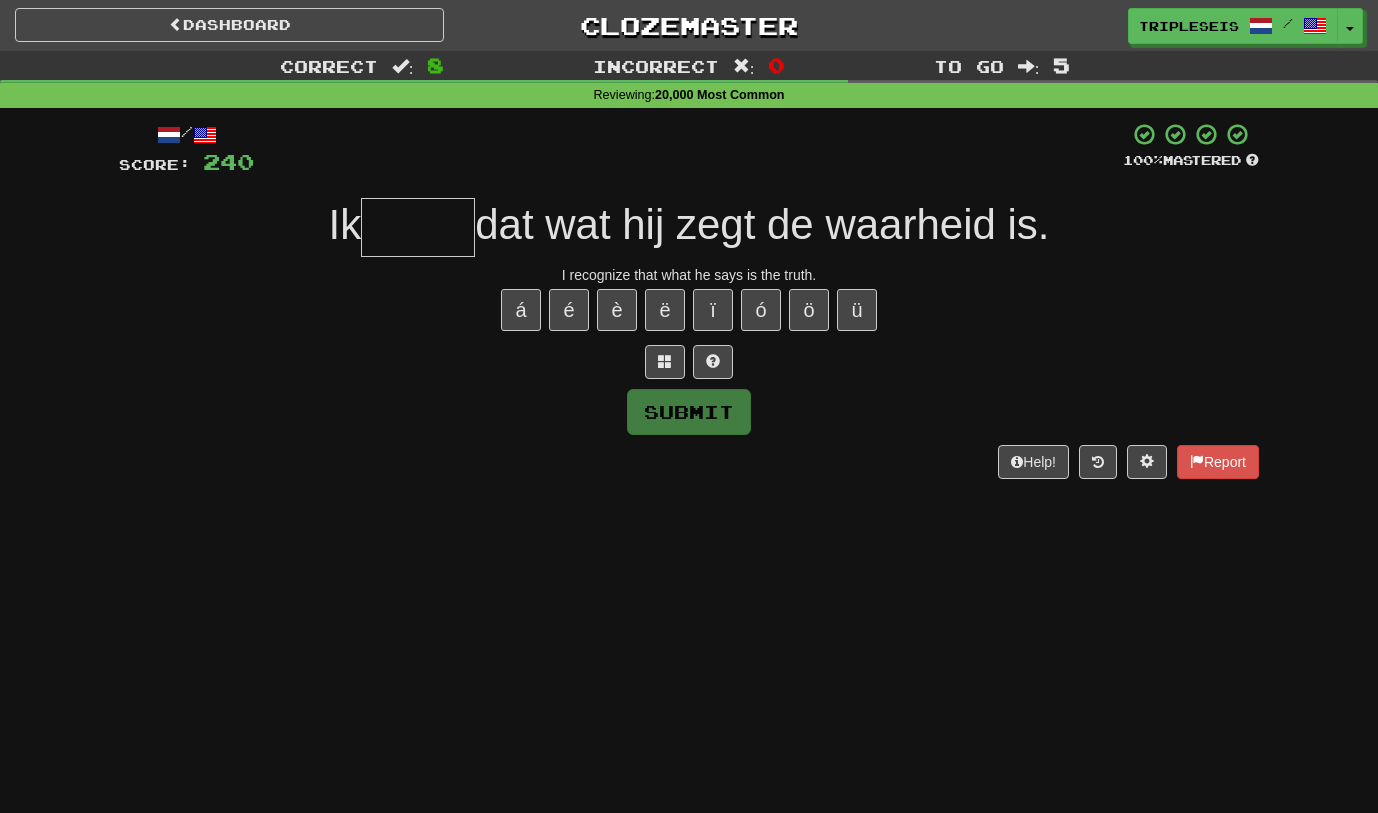 type on "*" 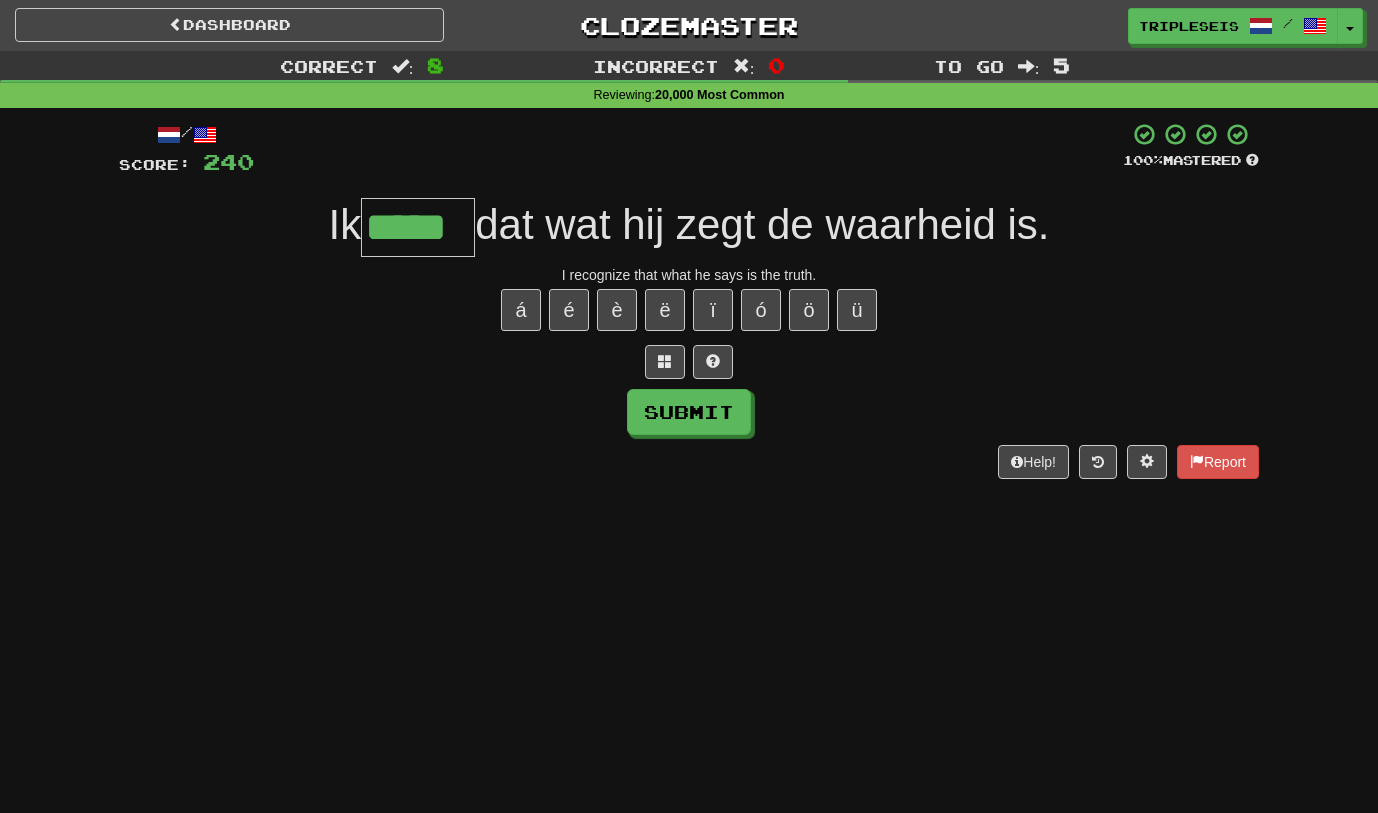 type on "*****" 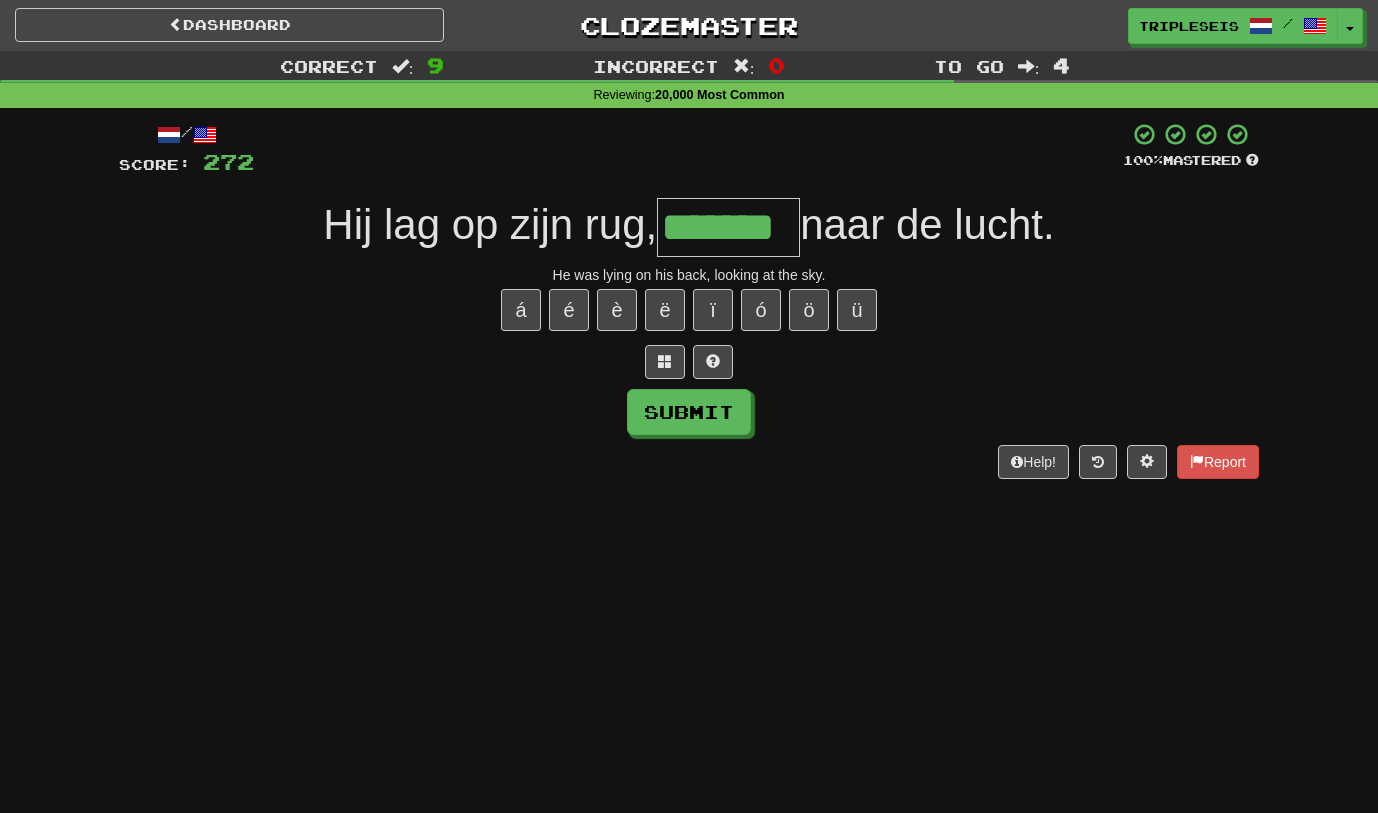 type on "*******" 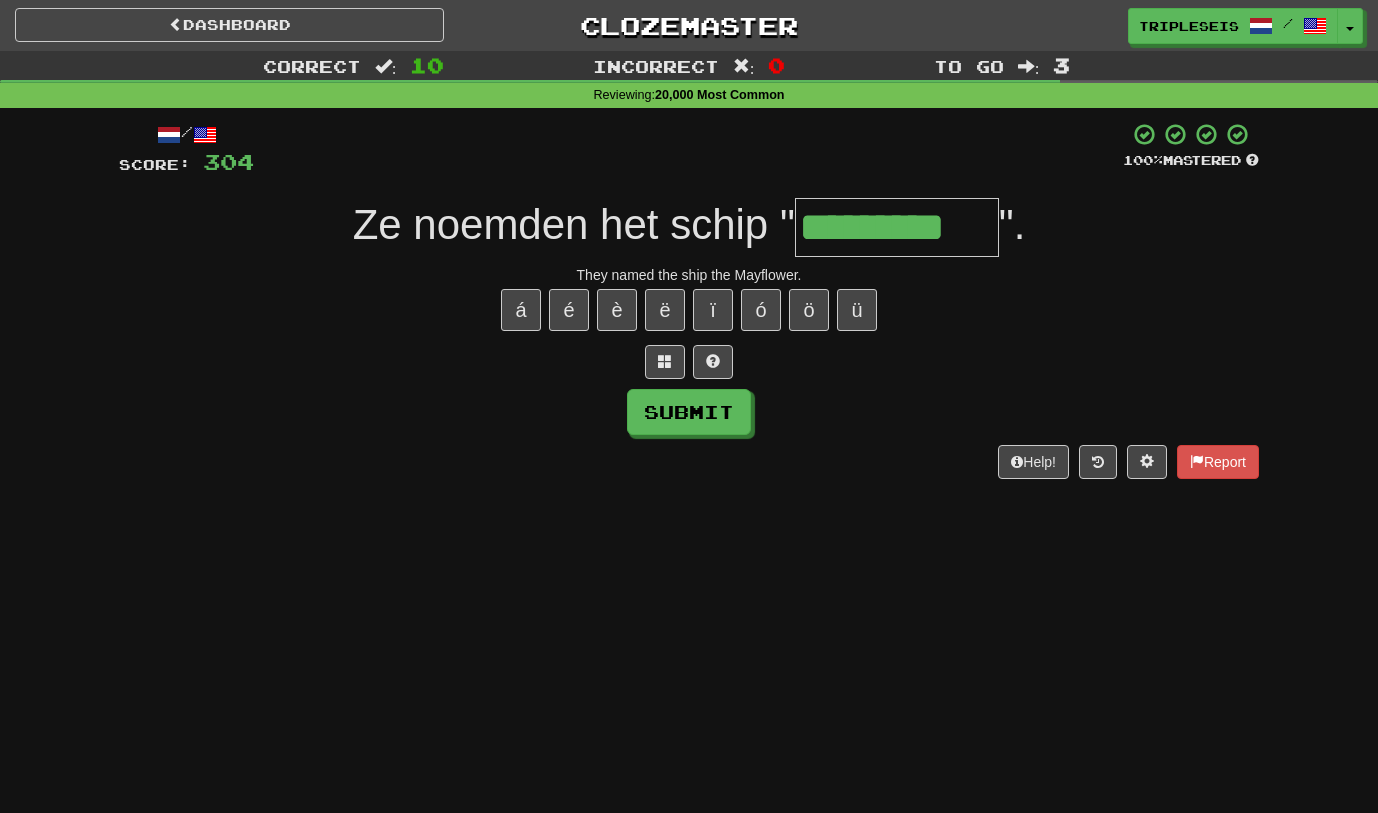 type on "*********" 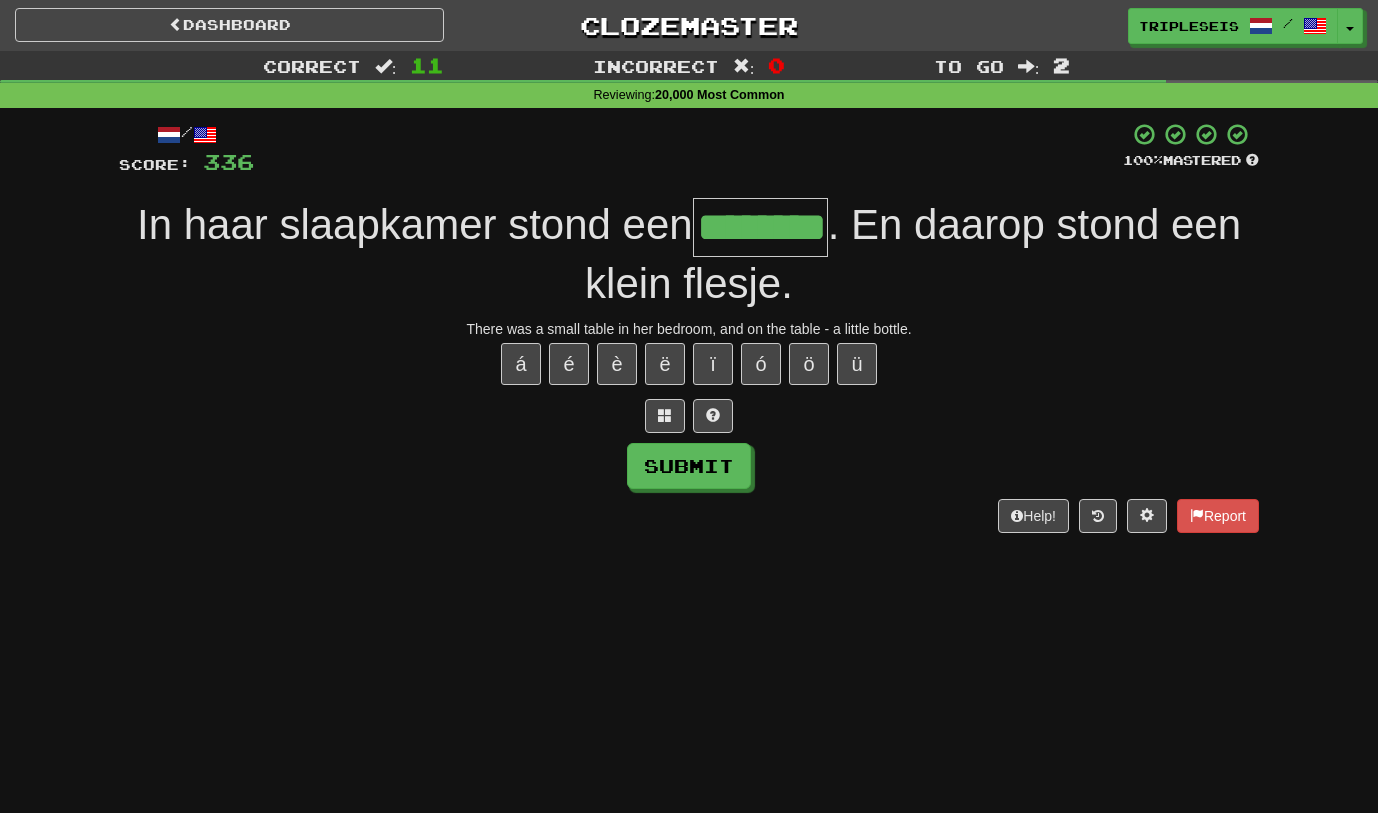 type on "********" 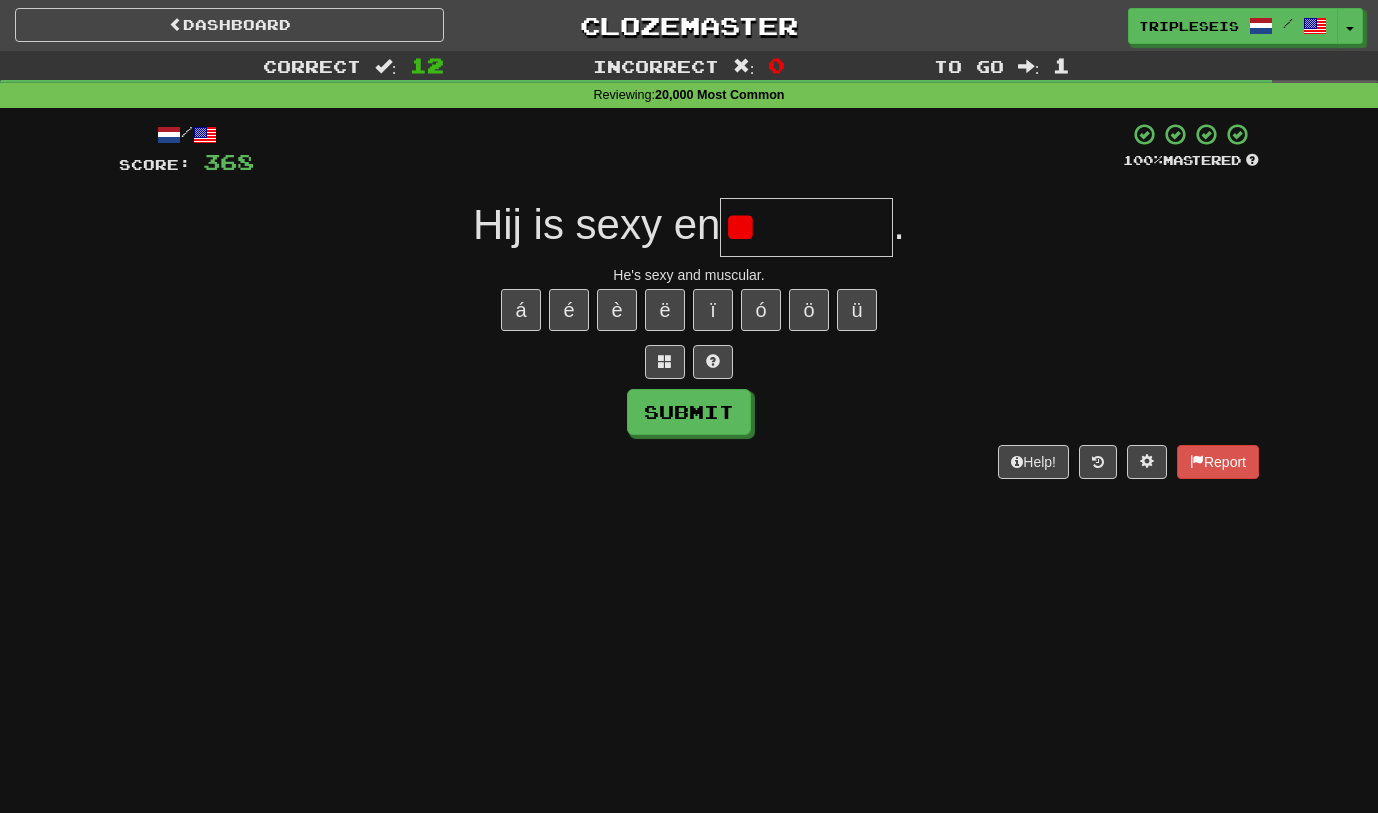 type on "*" 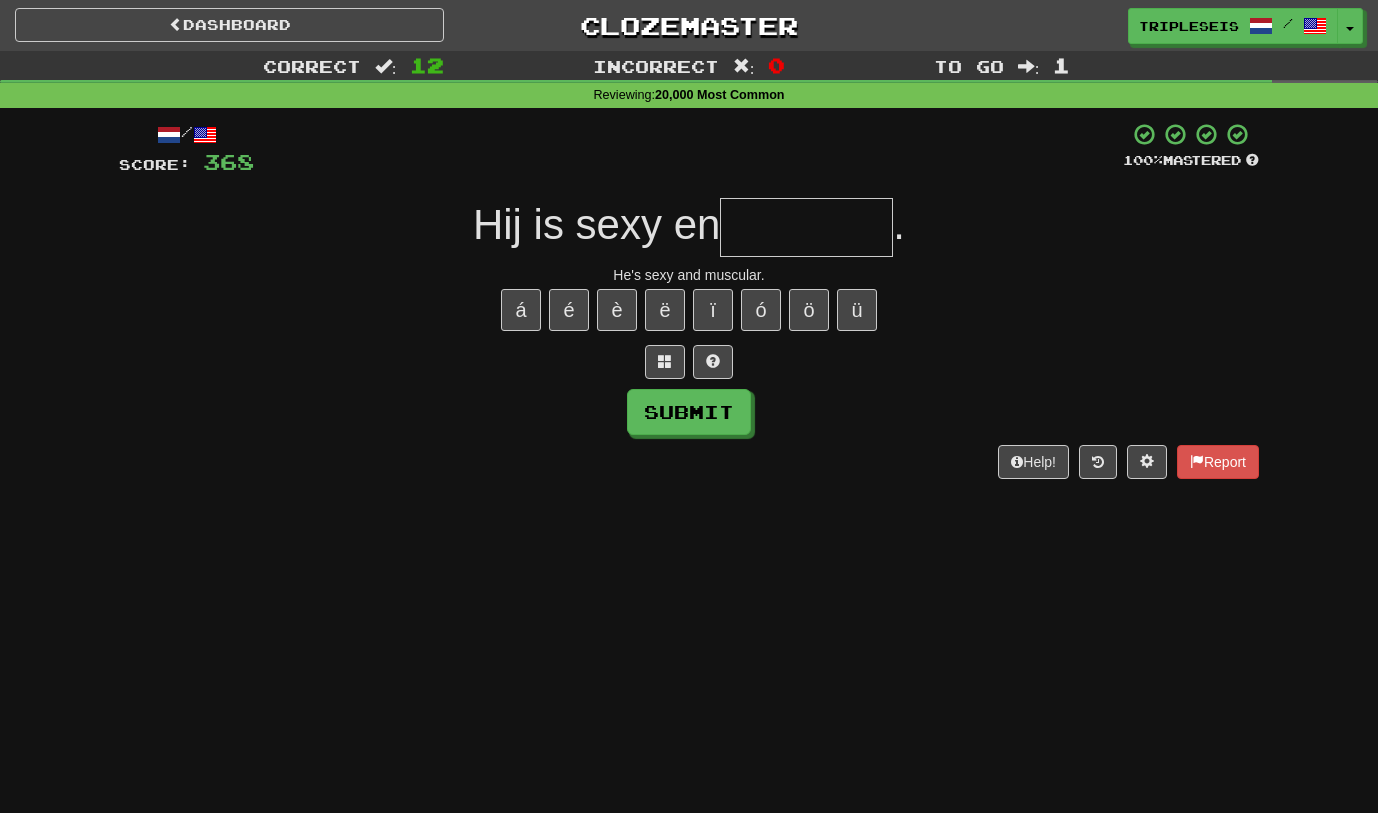 type on "*" 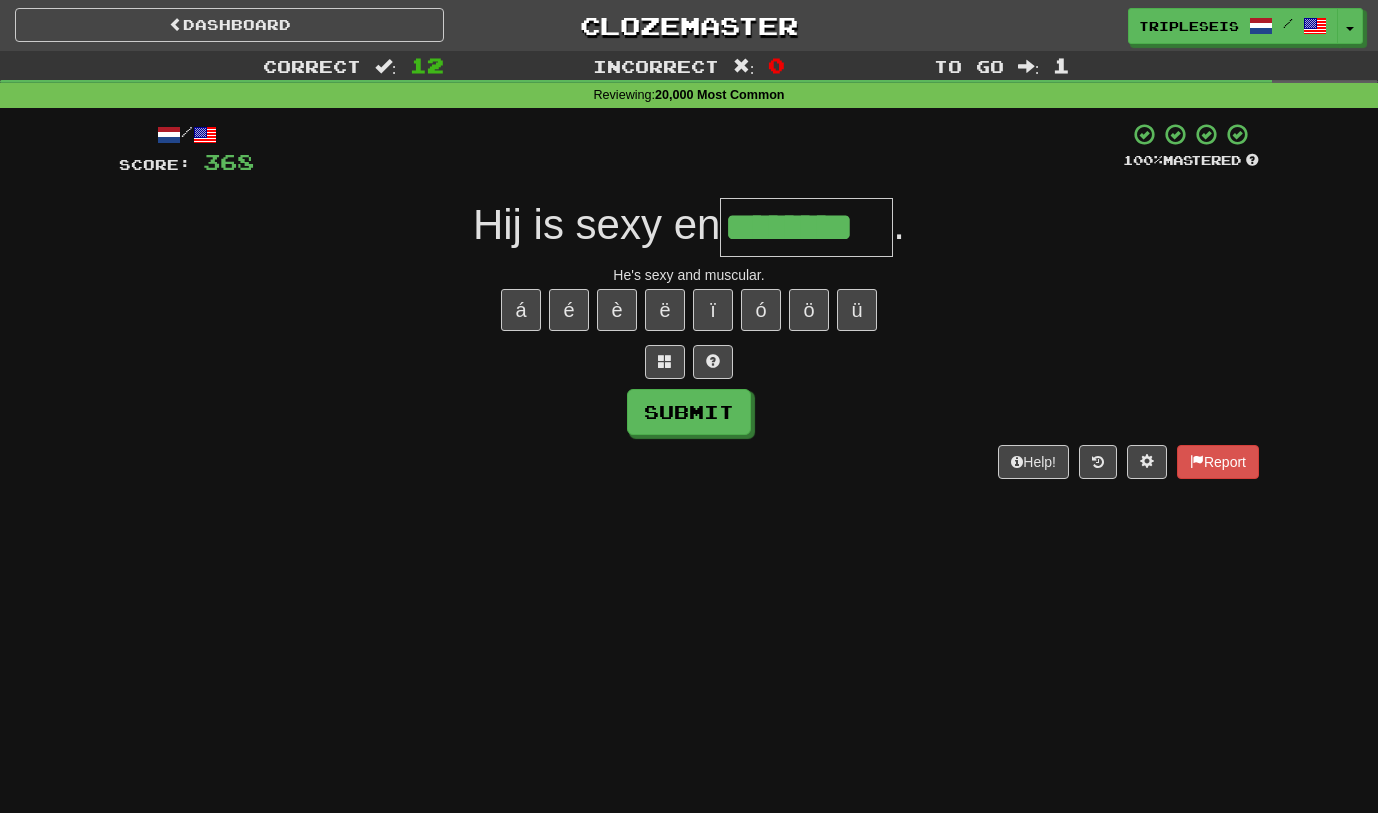 type on "********" 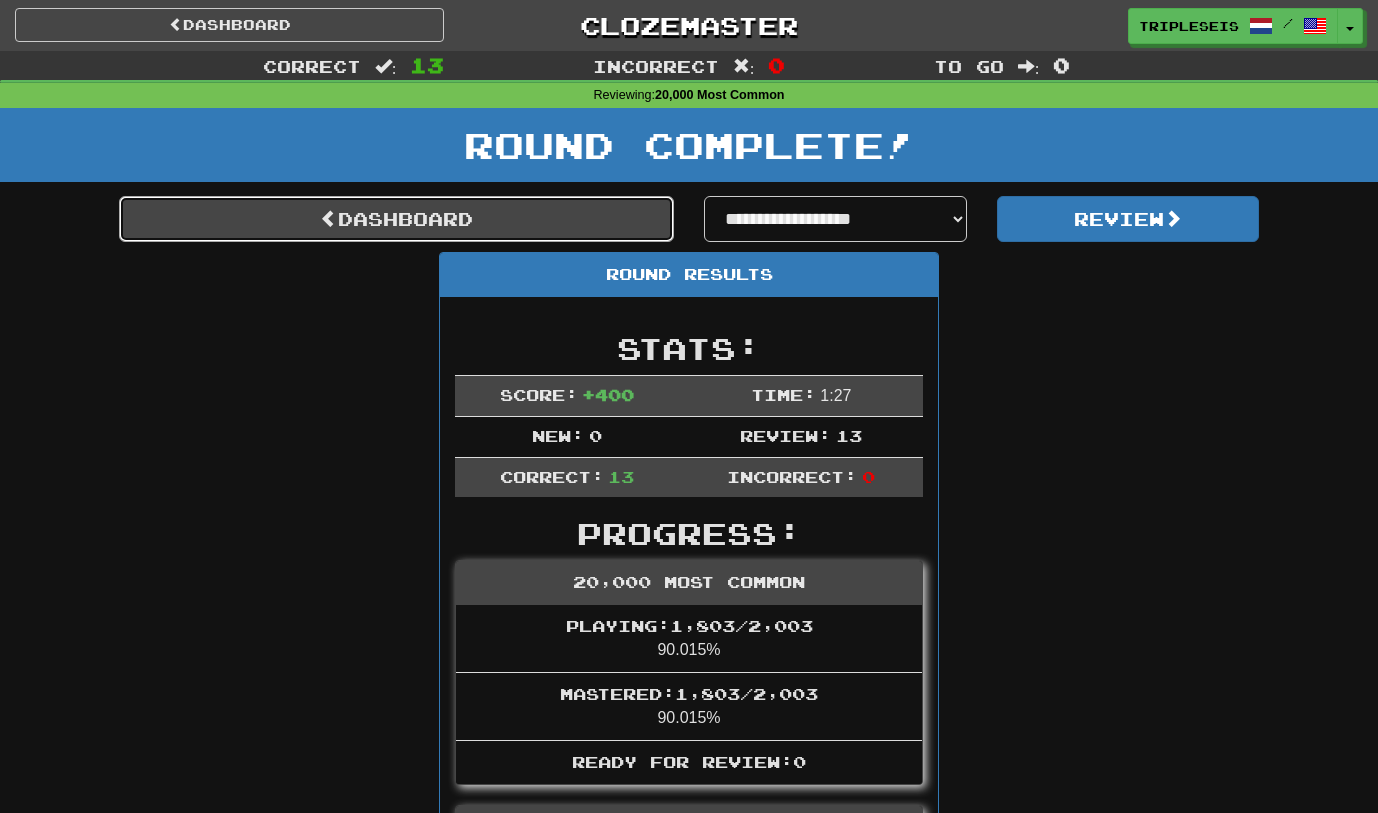 click on "Dashboard" at bounding box center (396, 219) 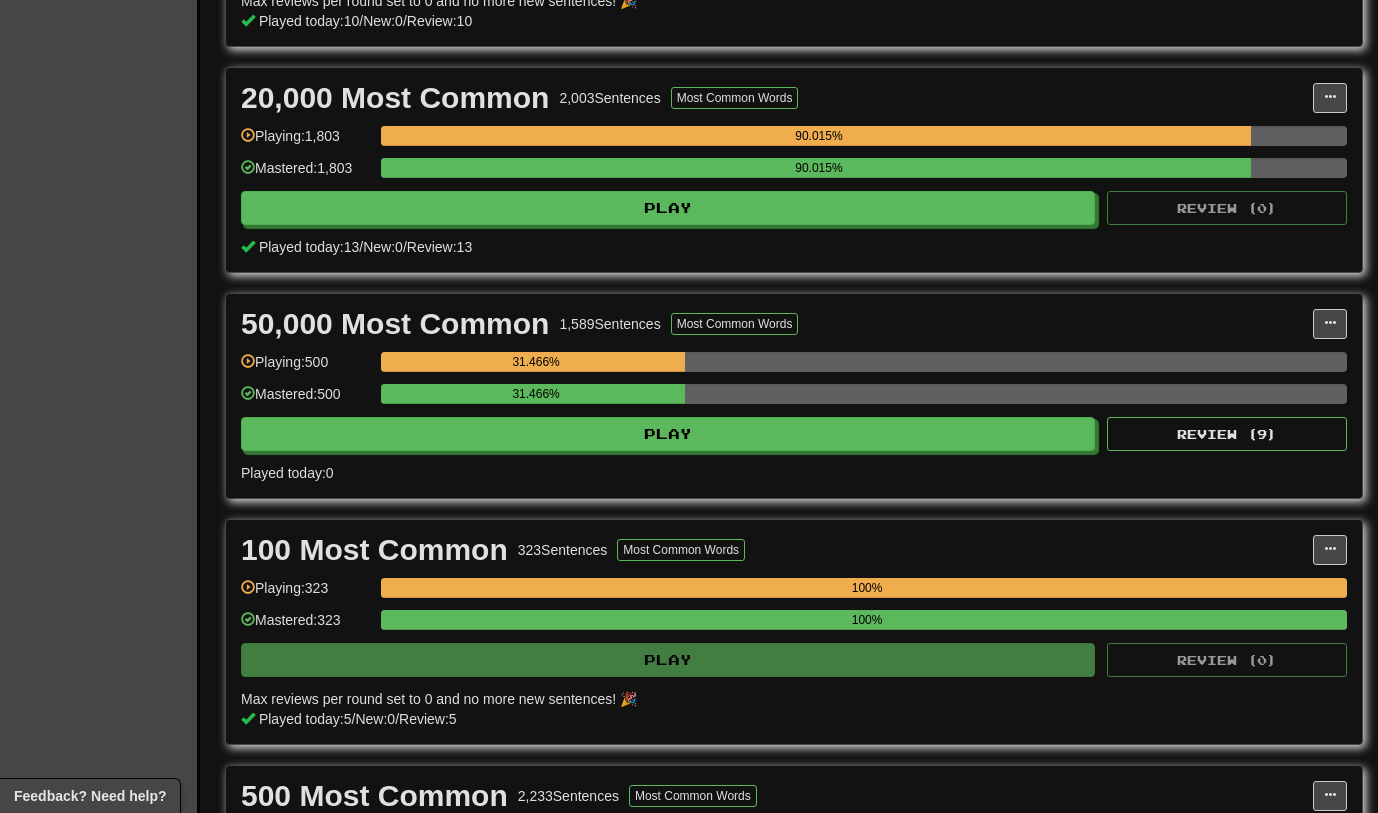 scroll, scrollTop: 828, scrollLeft: 0, axis: vertical 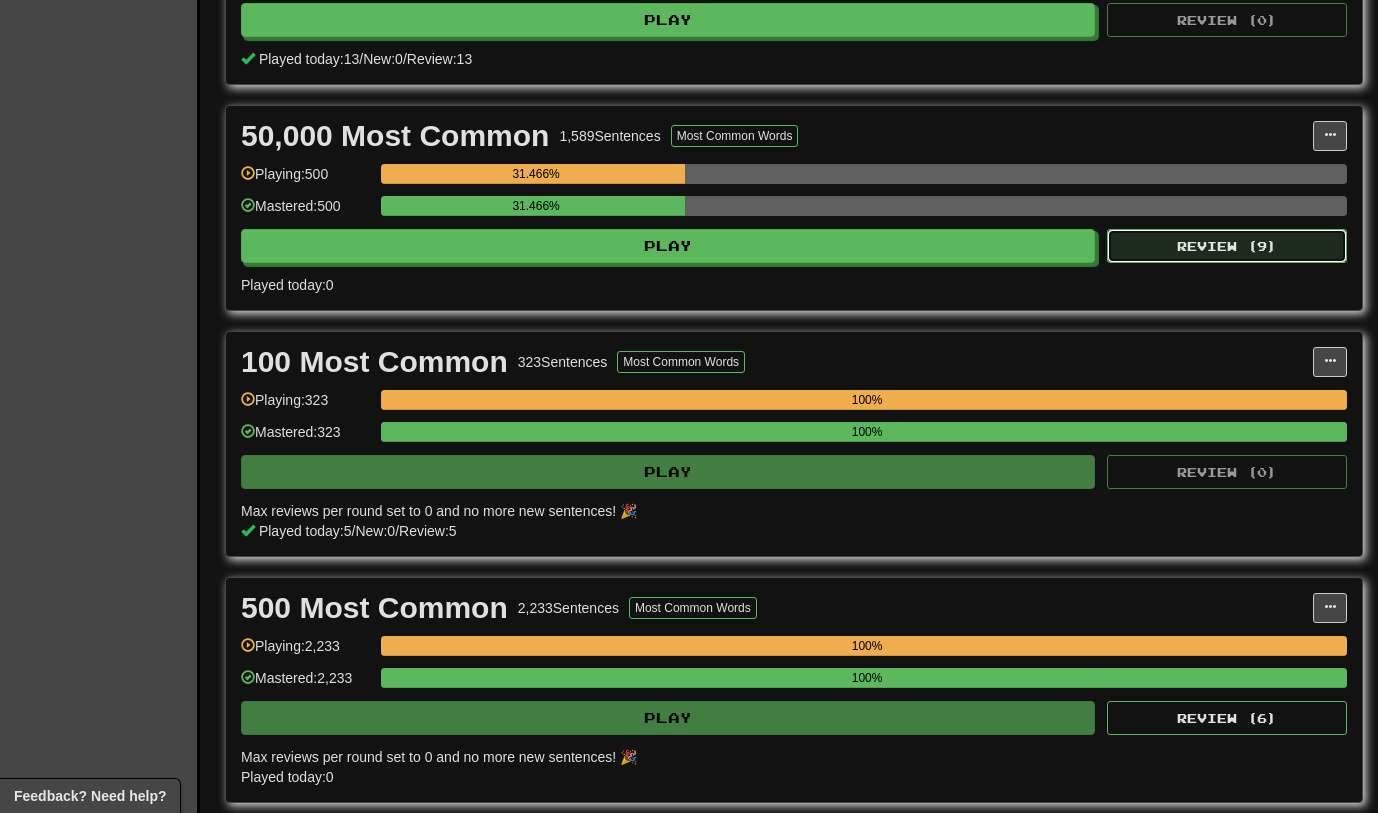 click on "Review ( 9 )" at bounding box center [1227, 246] 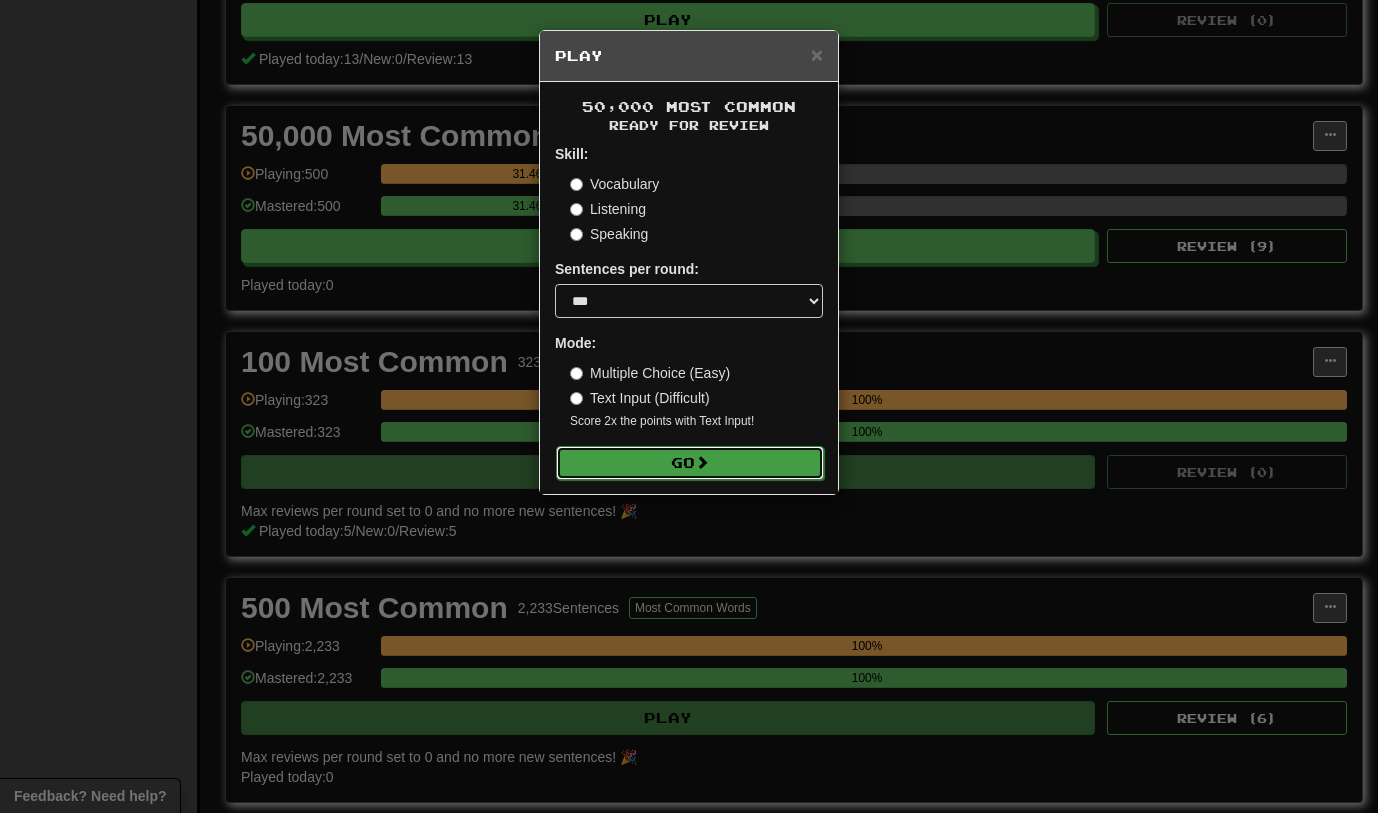 click on "Go" at bounding box center [690, 463] 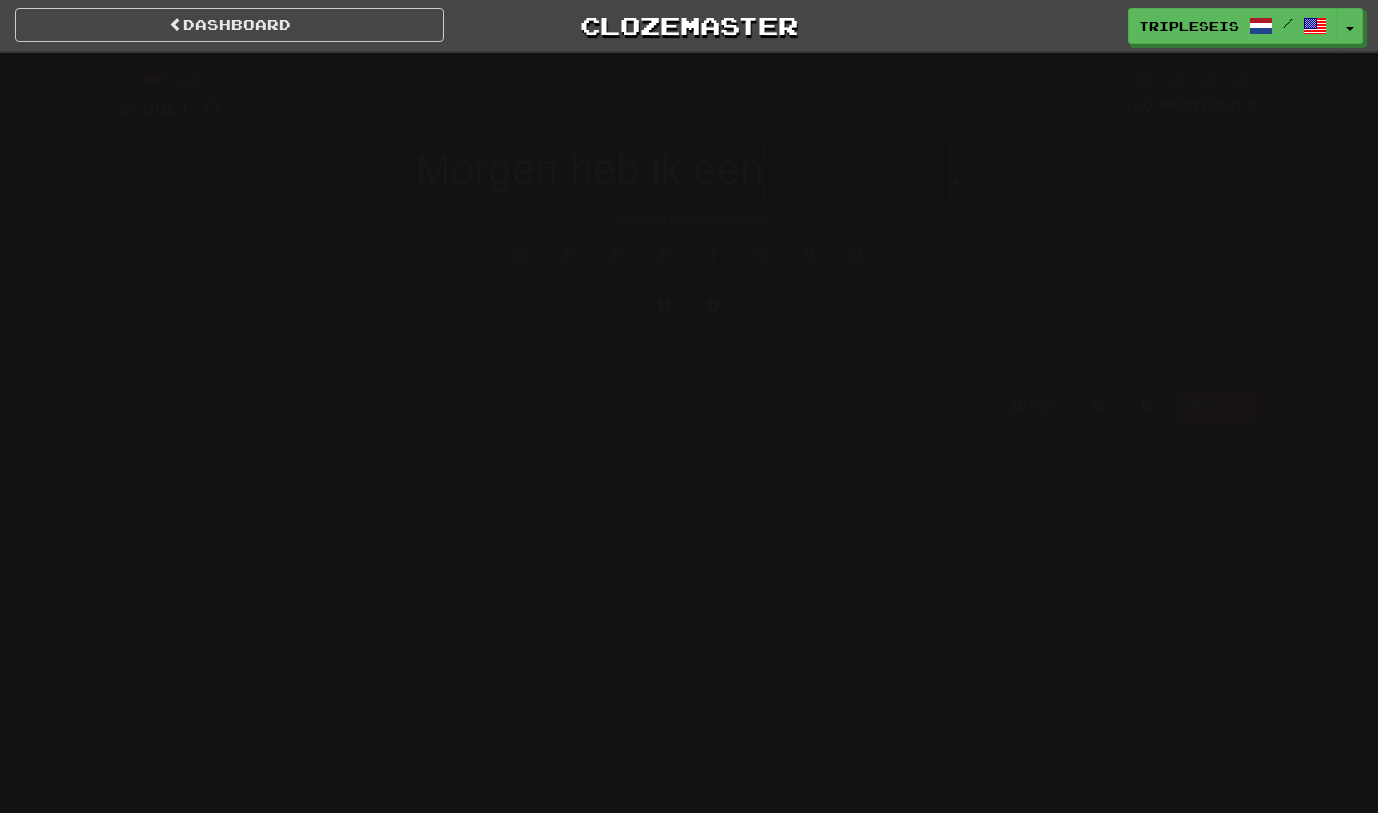 scroll, scrollTop: 0, scrollLeft: 0, axis: both 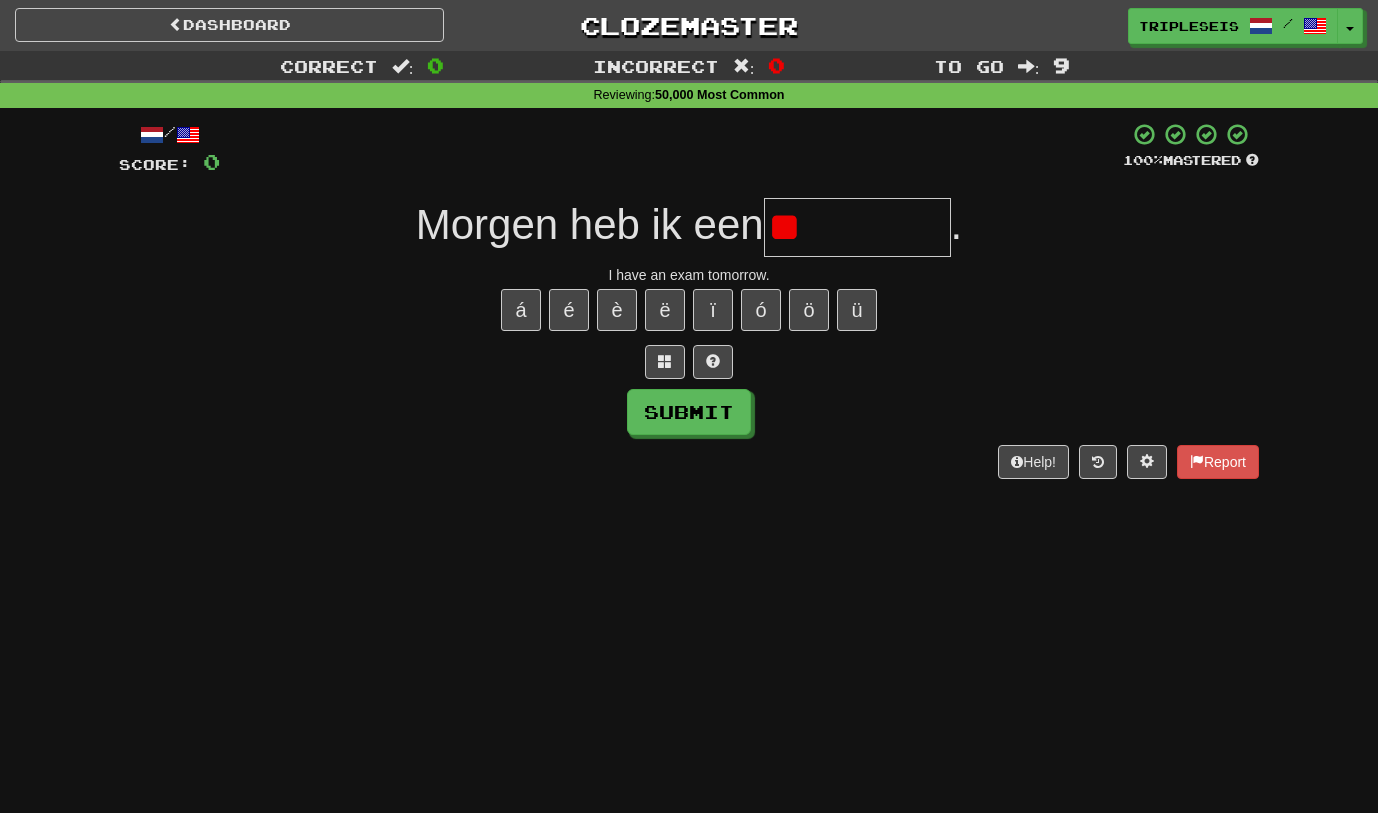 type on "*" 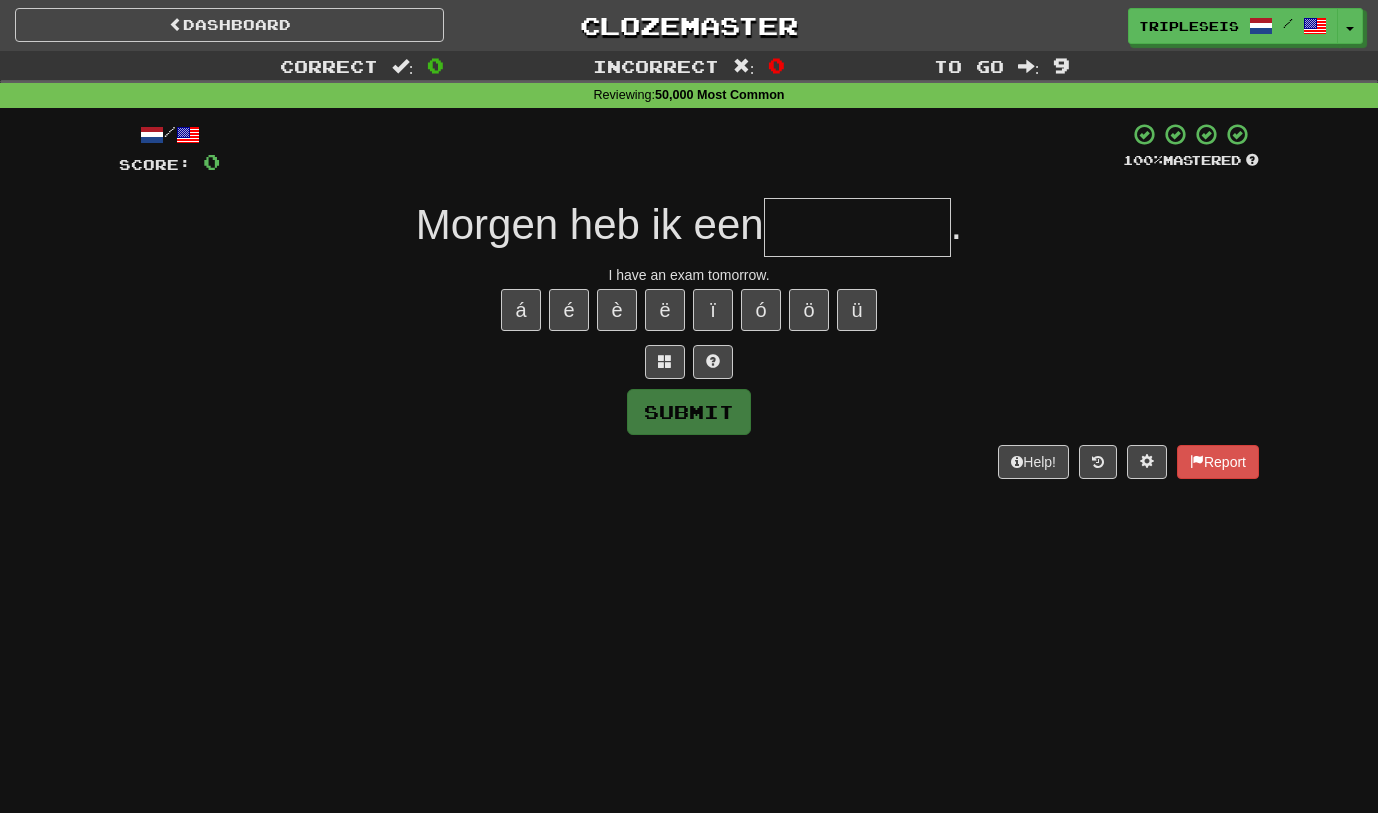 type on "*" 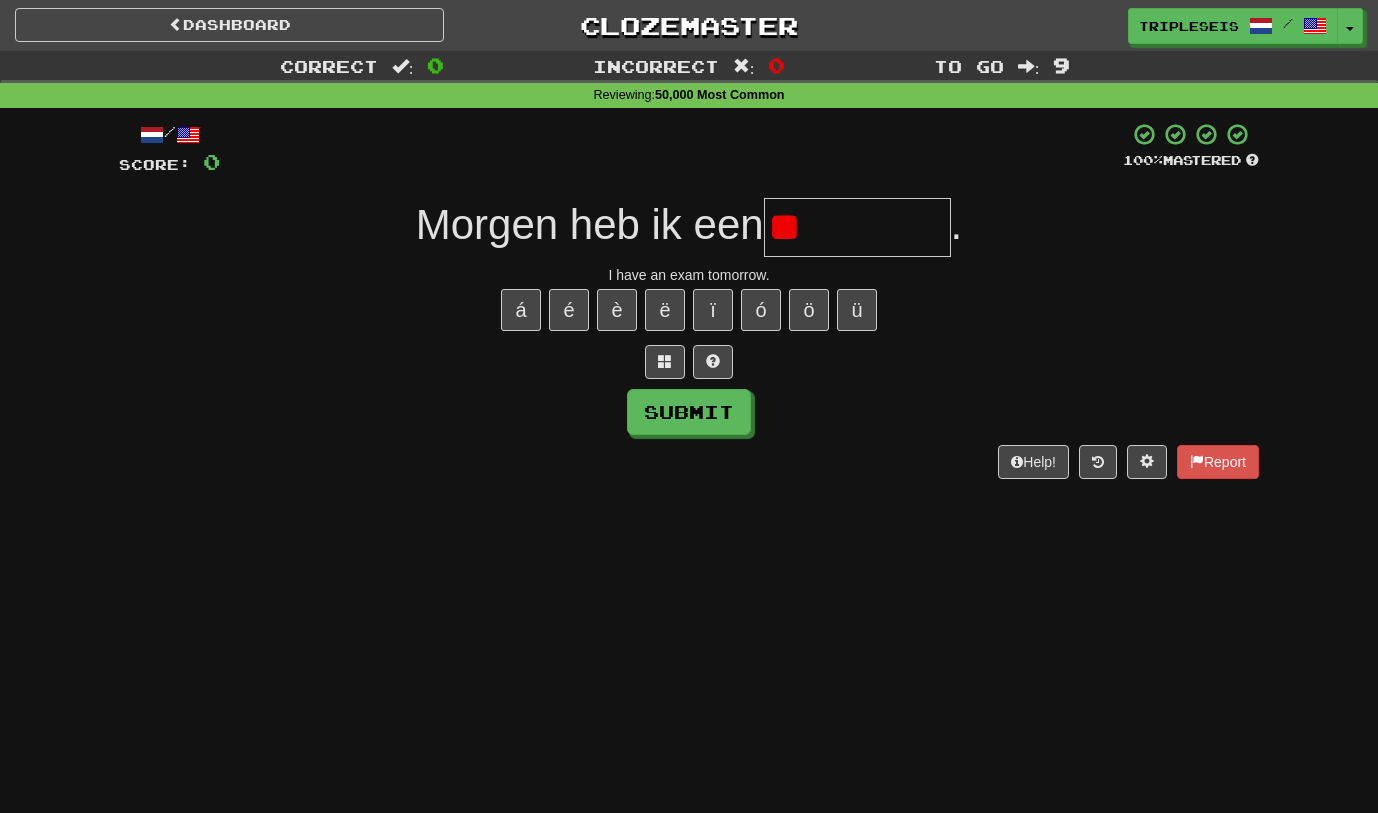 type on "*" 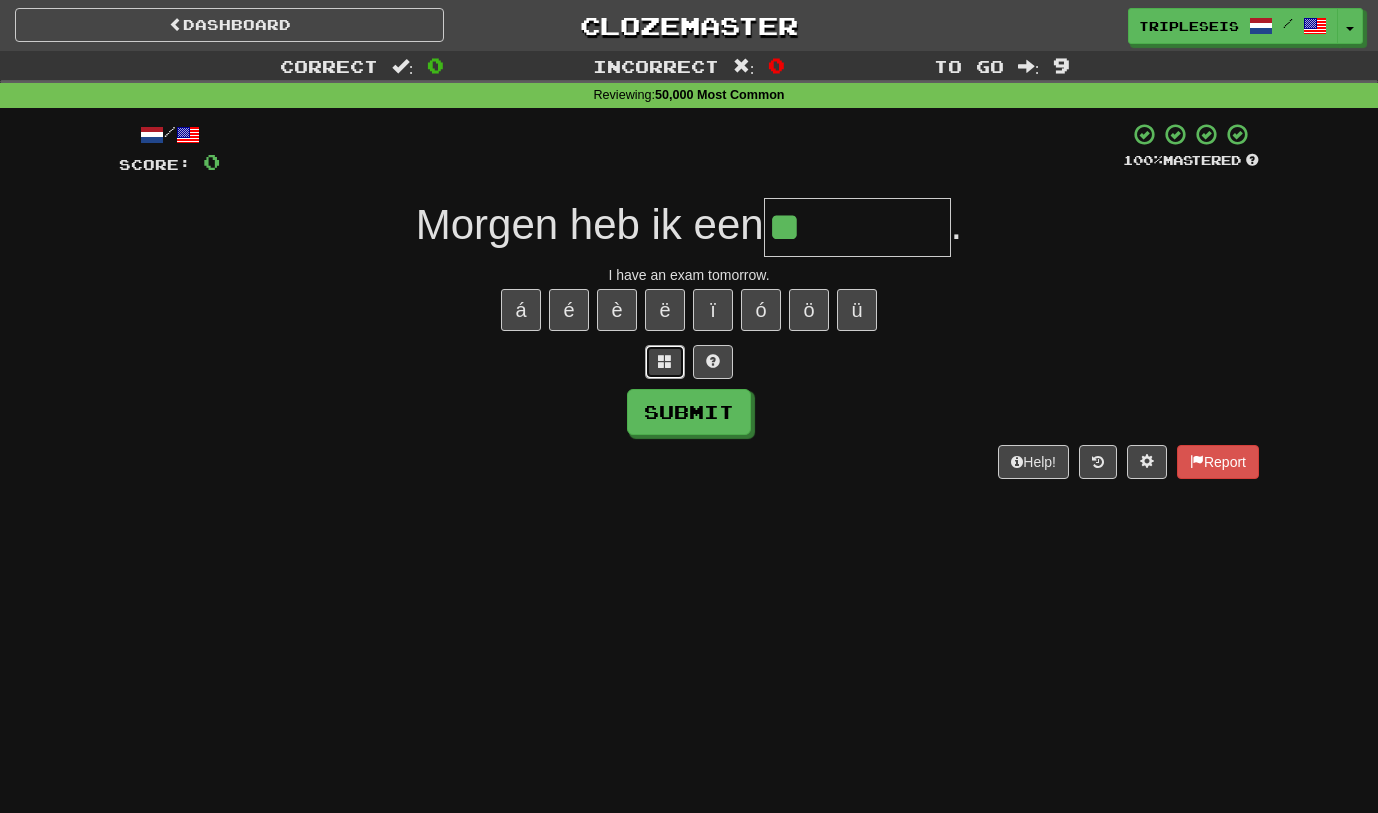 click at bounding box center (665, 361) 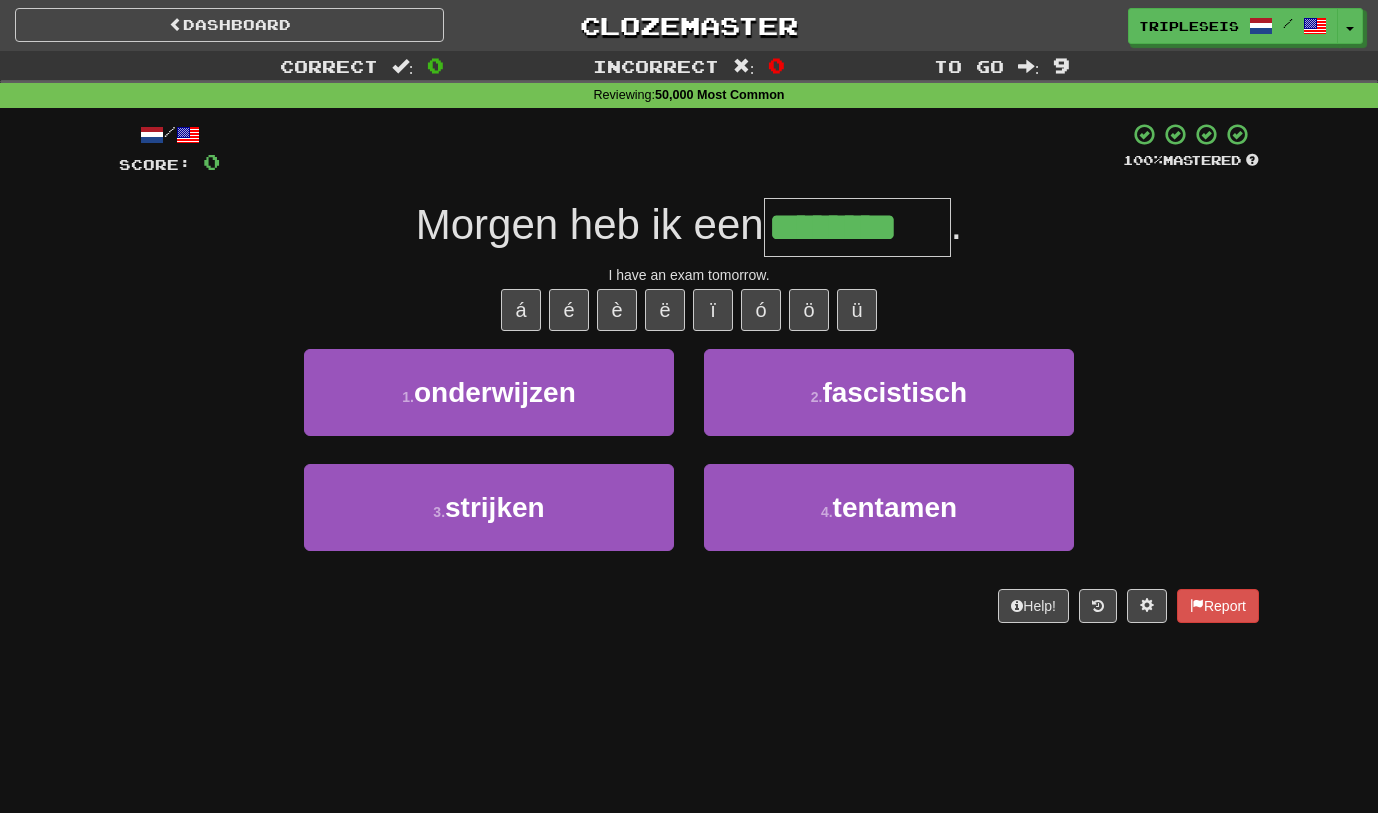 type on "********" 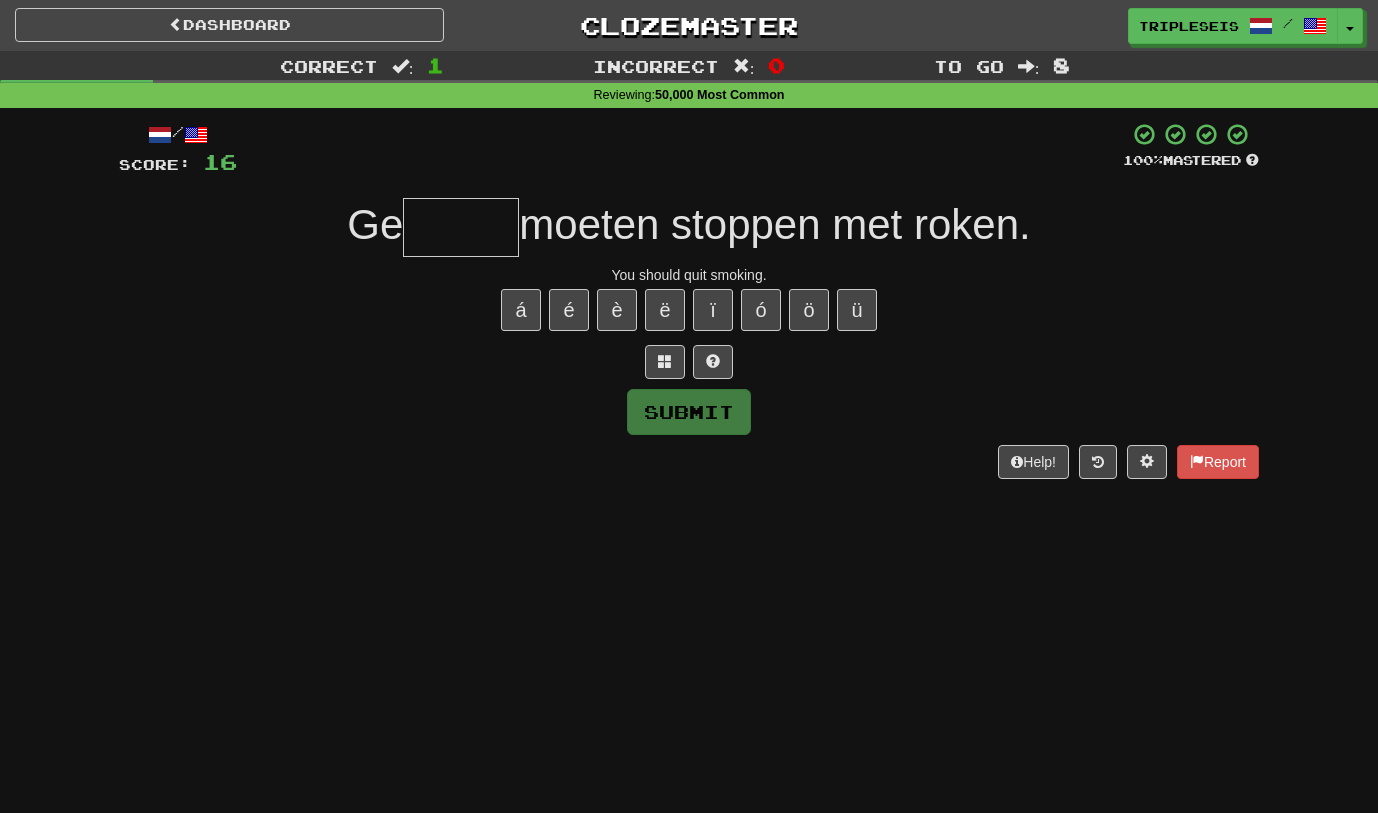 type on "*" 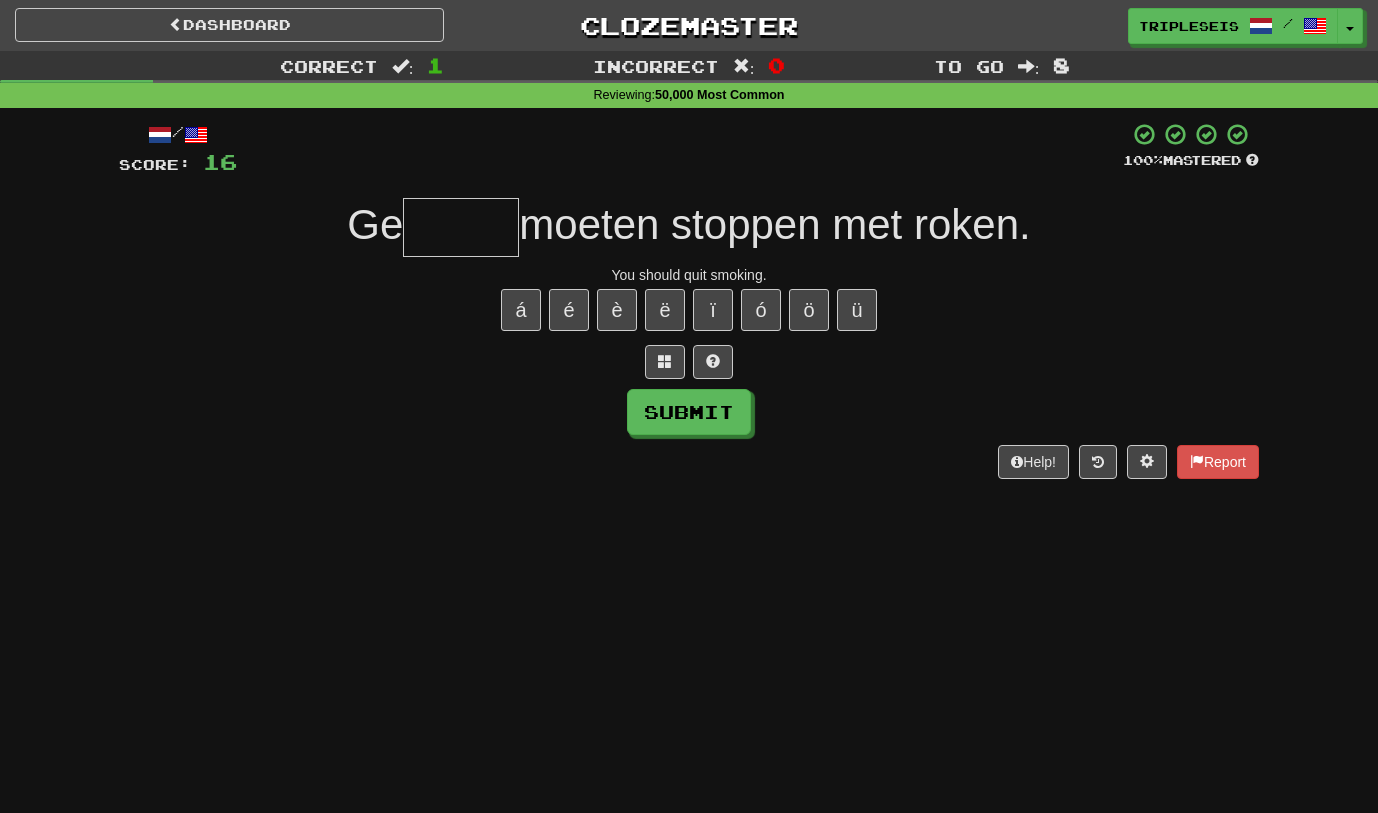type on "*" 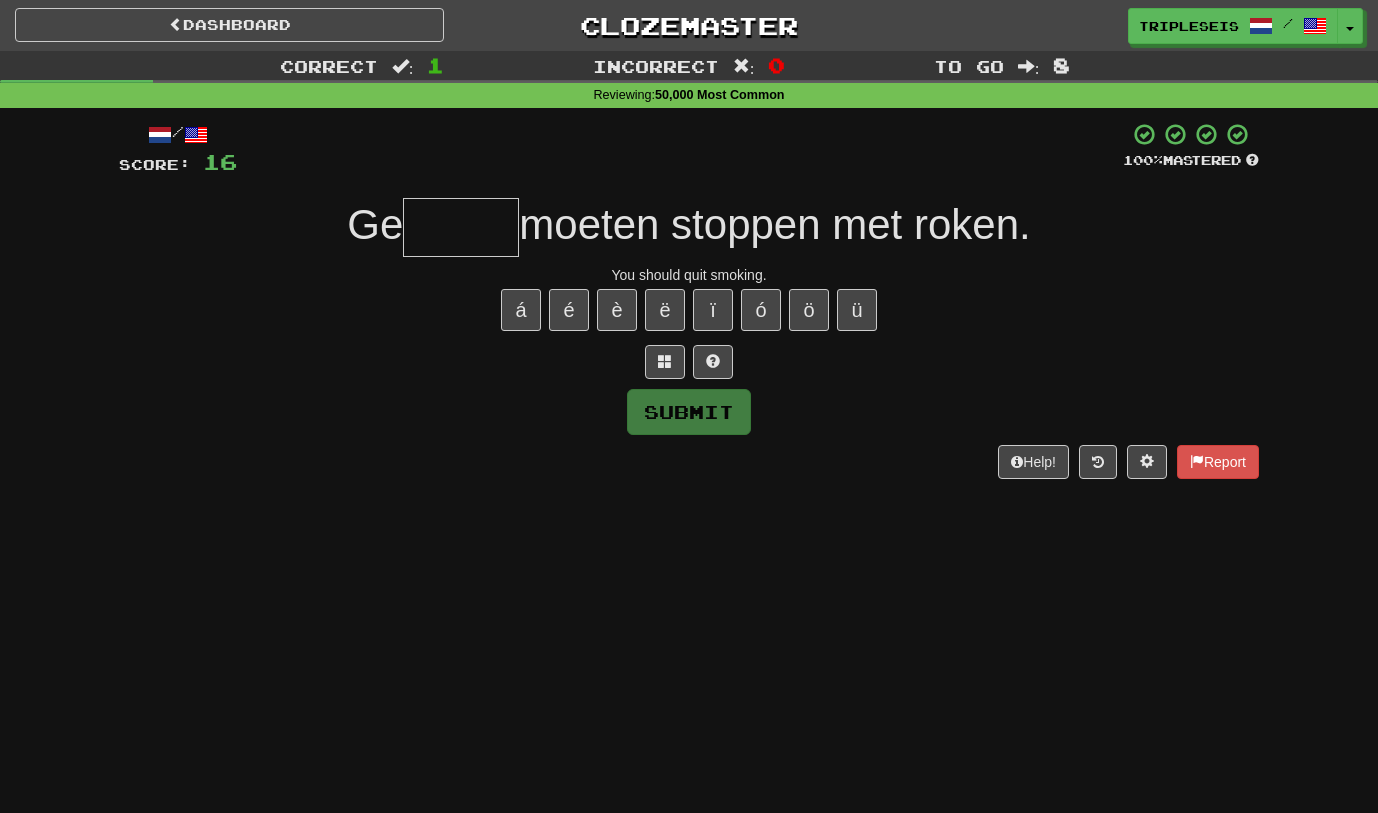 type on "*" 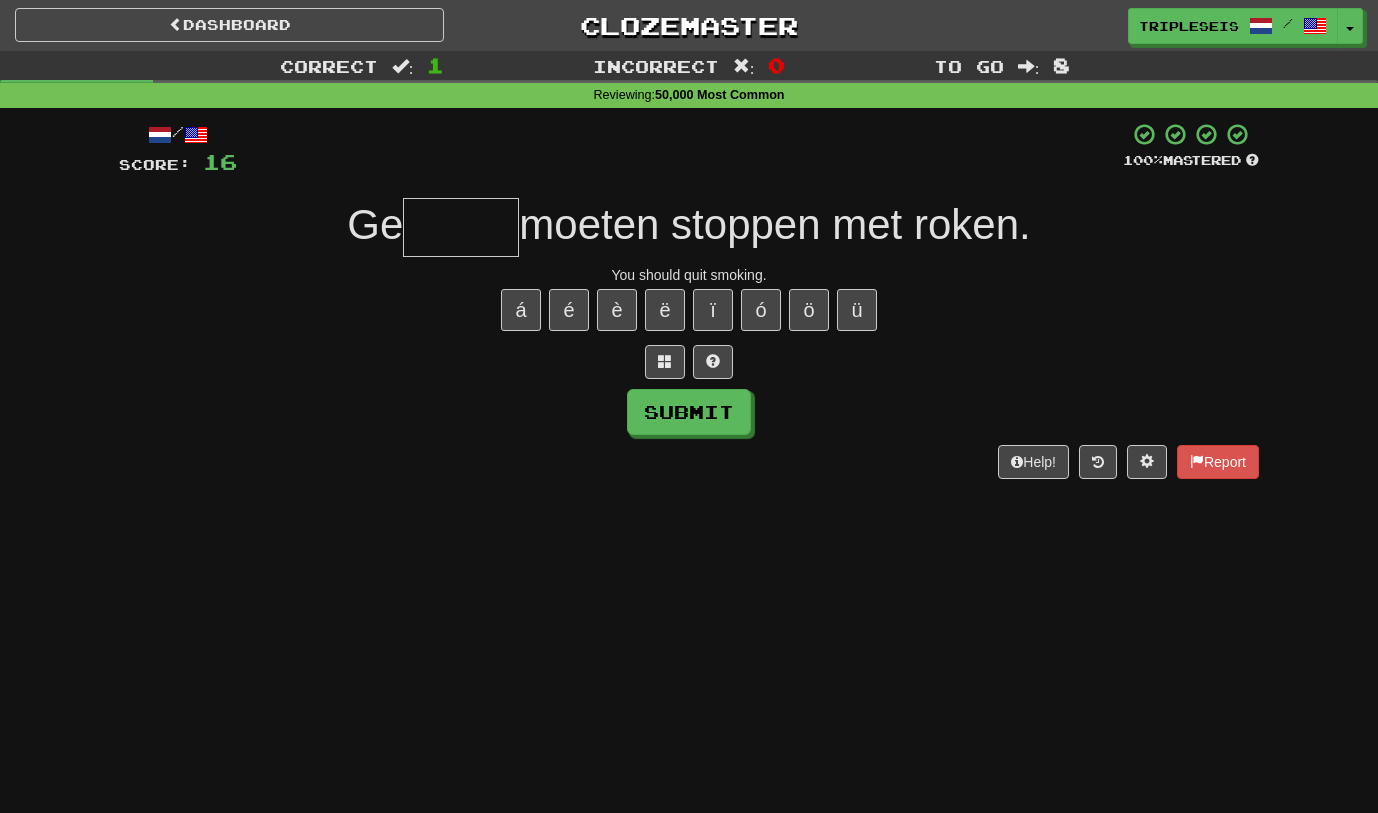 type on "*" 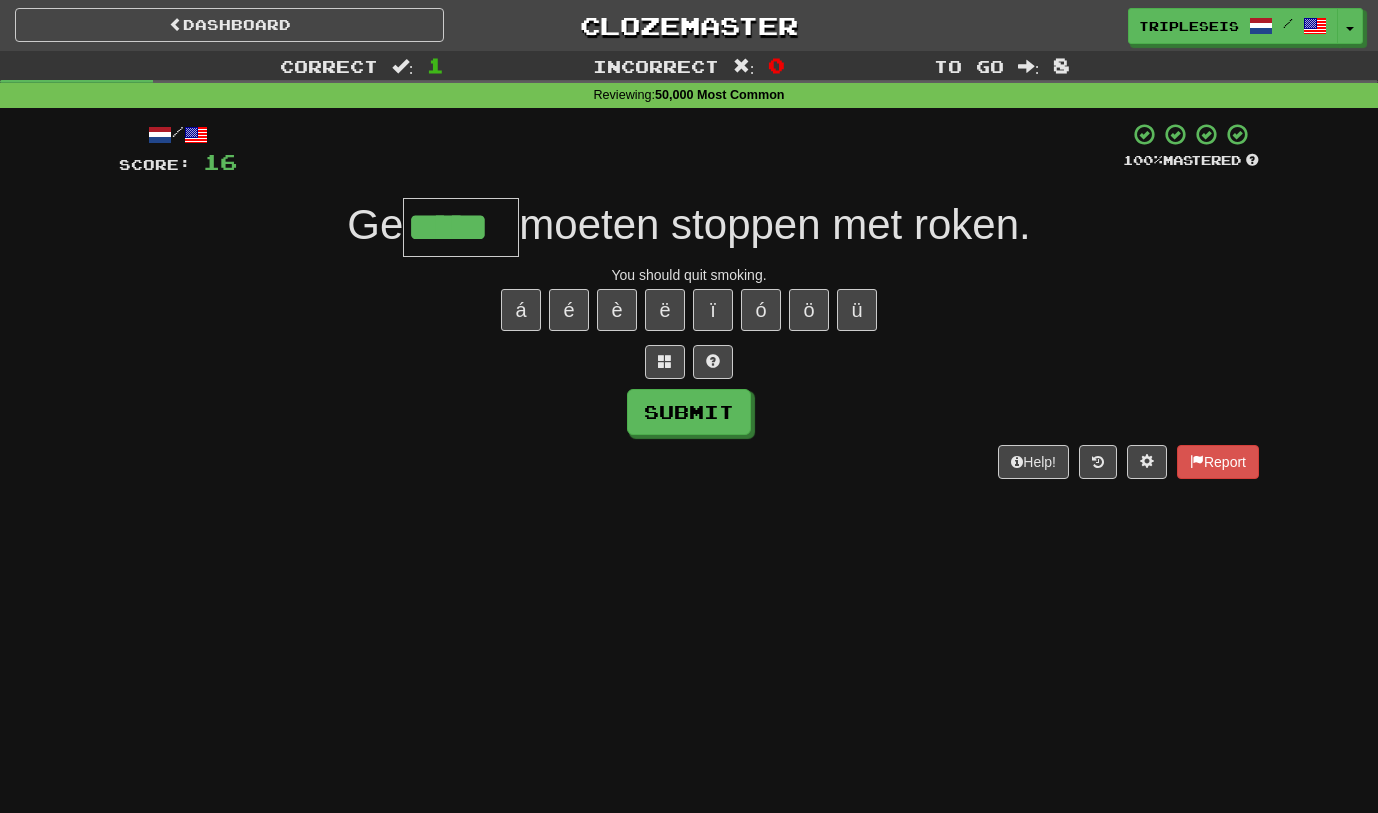 type on "*****" 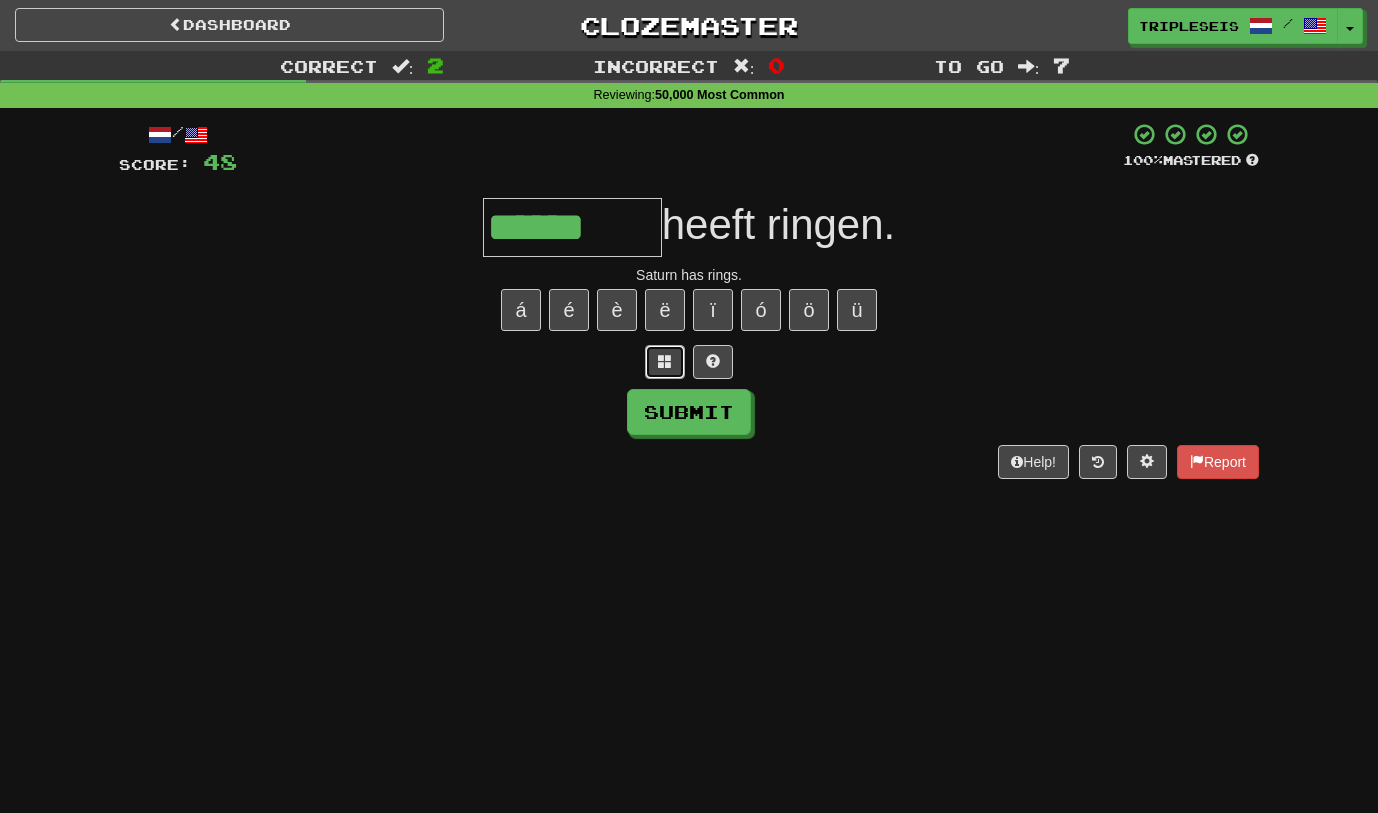 click at bounding box center [665, 361] 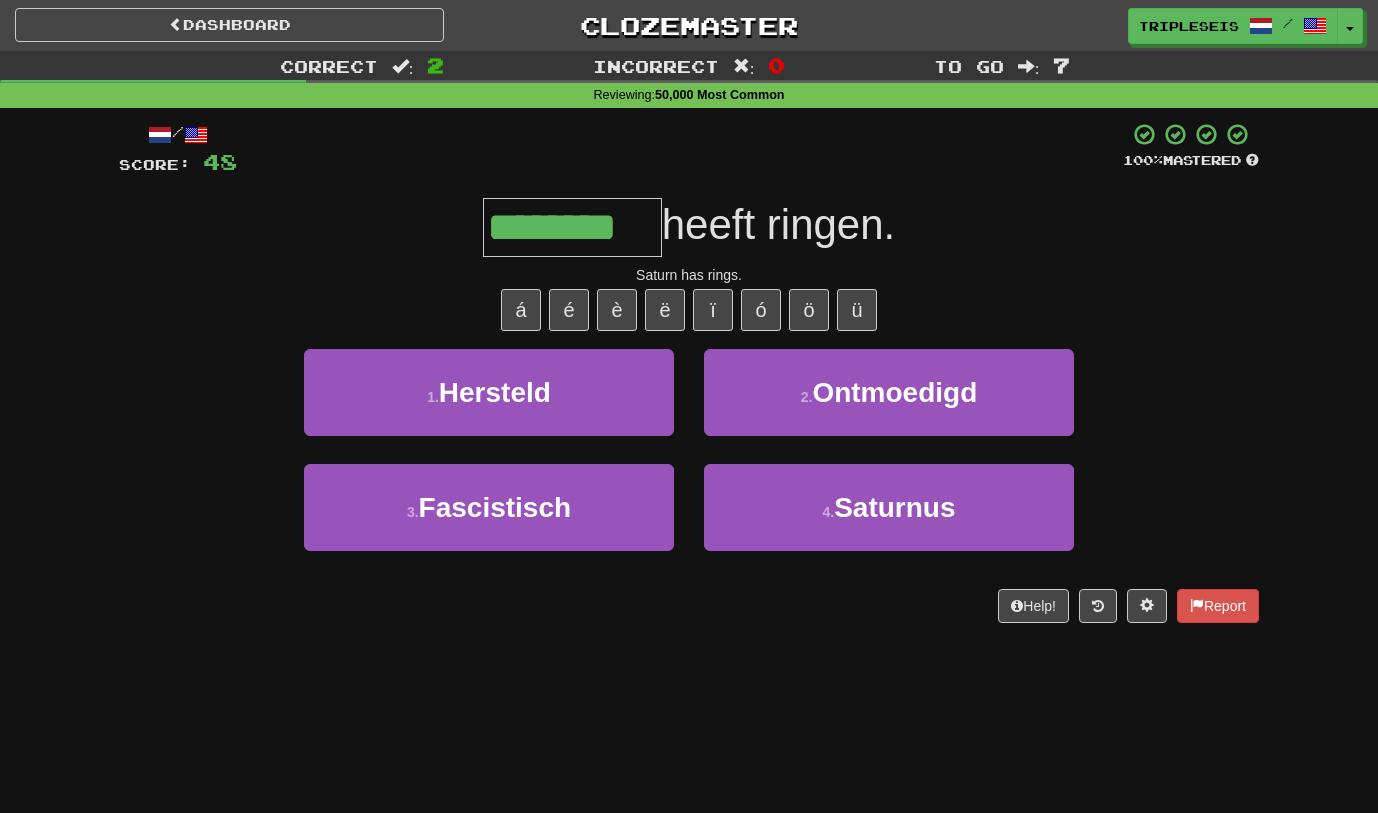 type on "********" 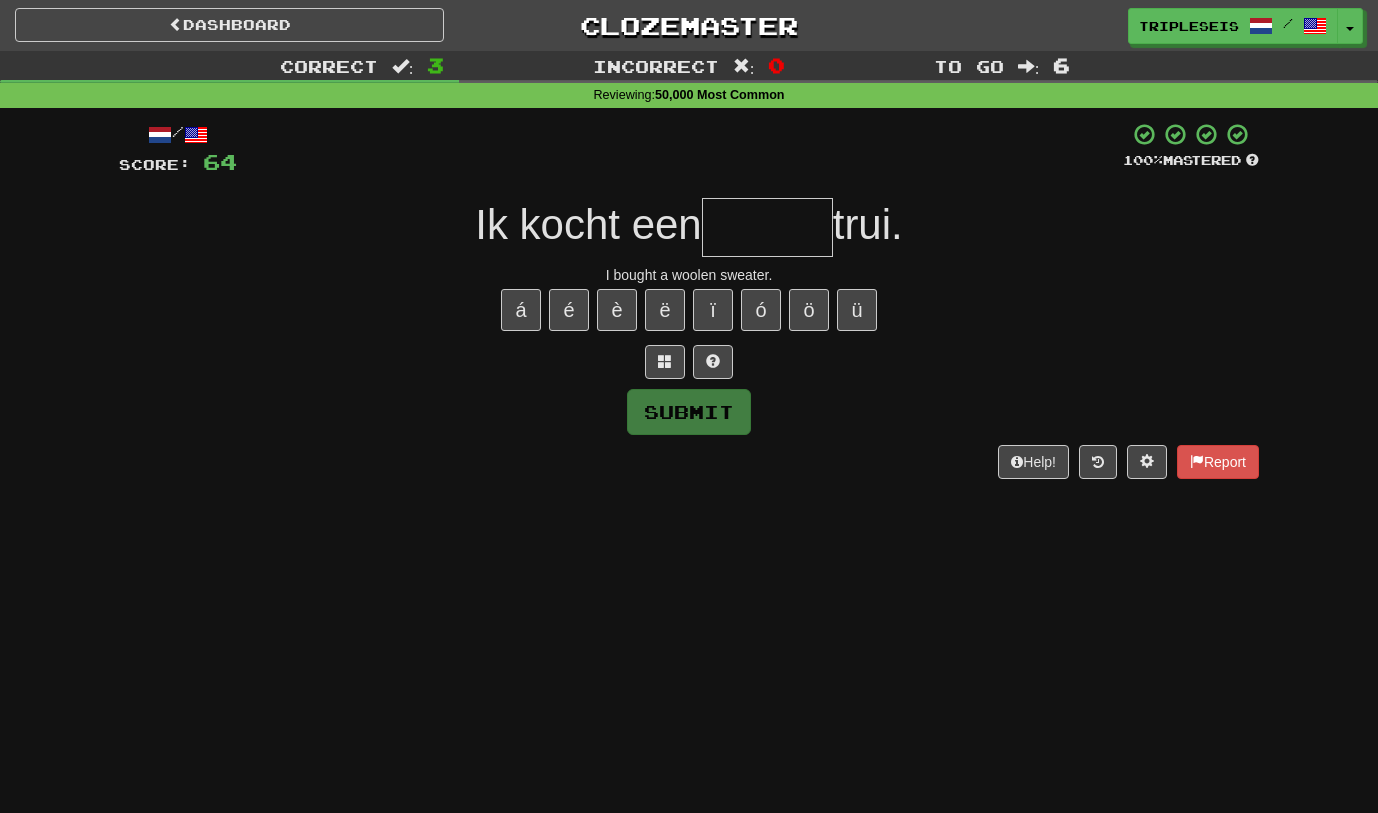 type on "*" 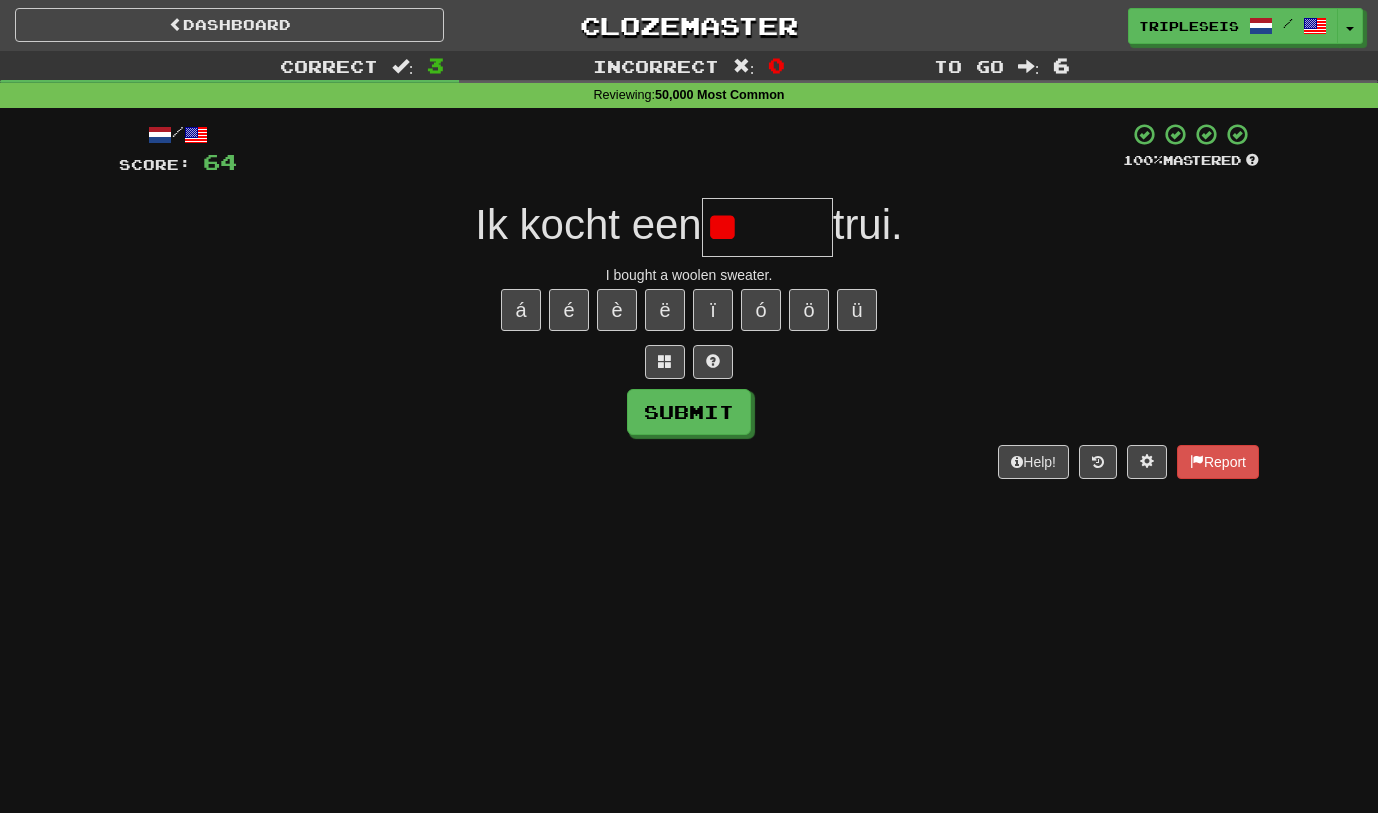 type on "*" 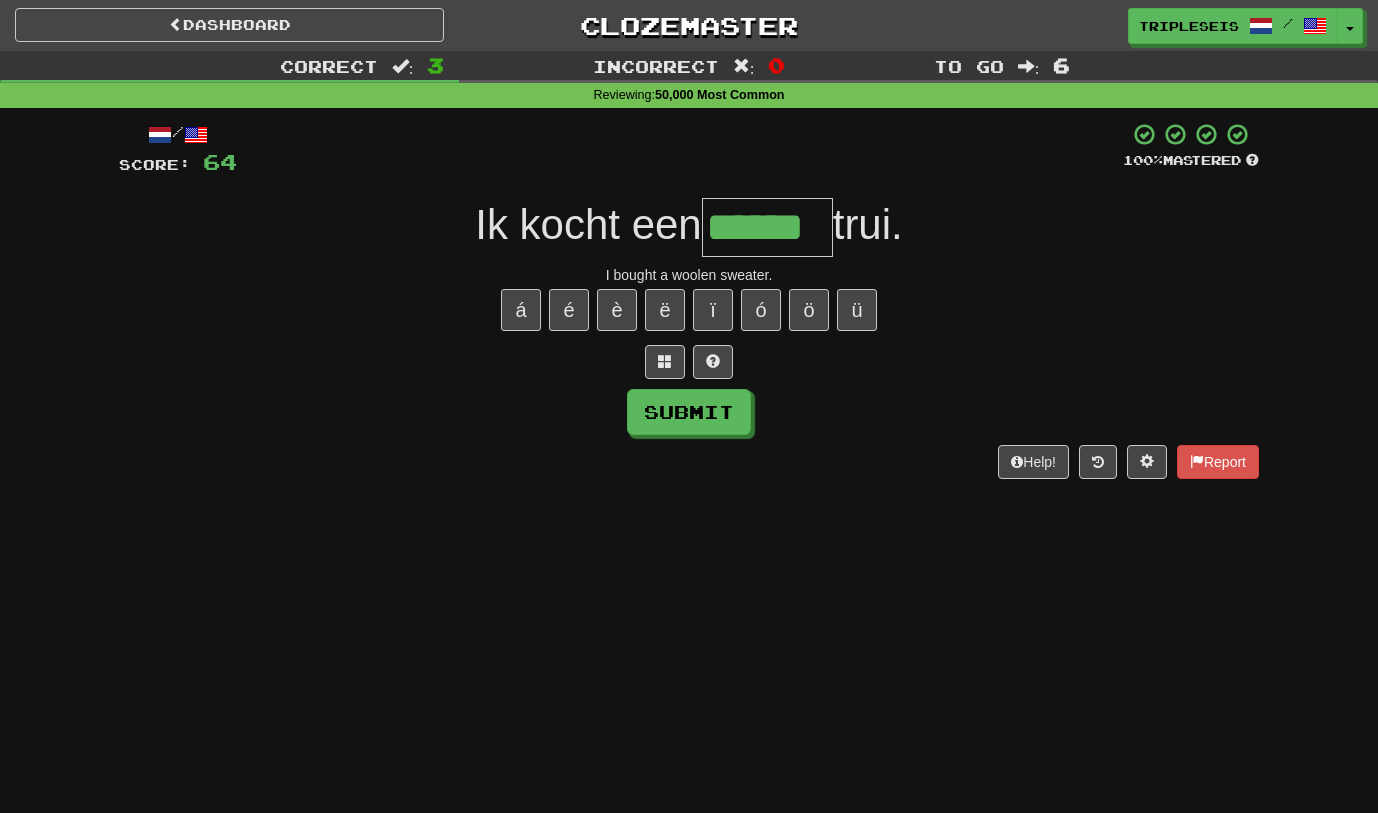 type on "******" 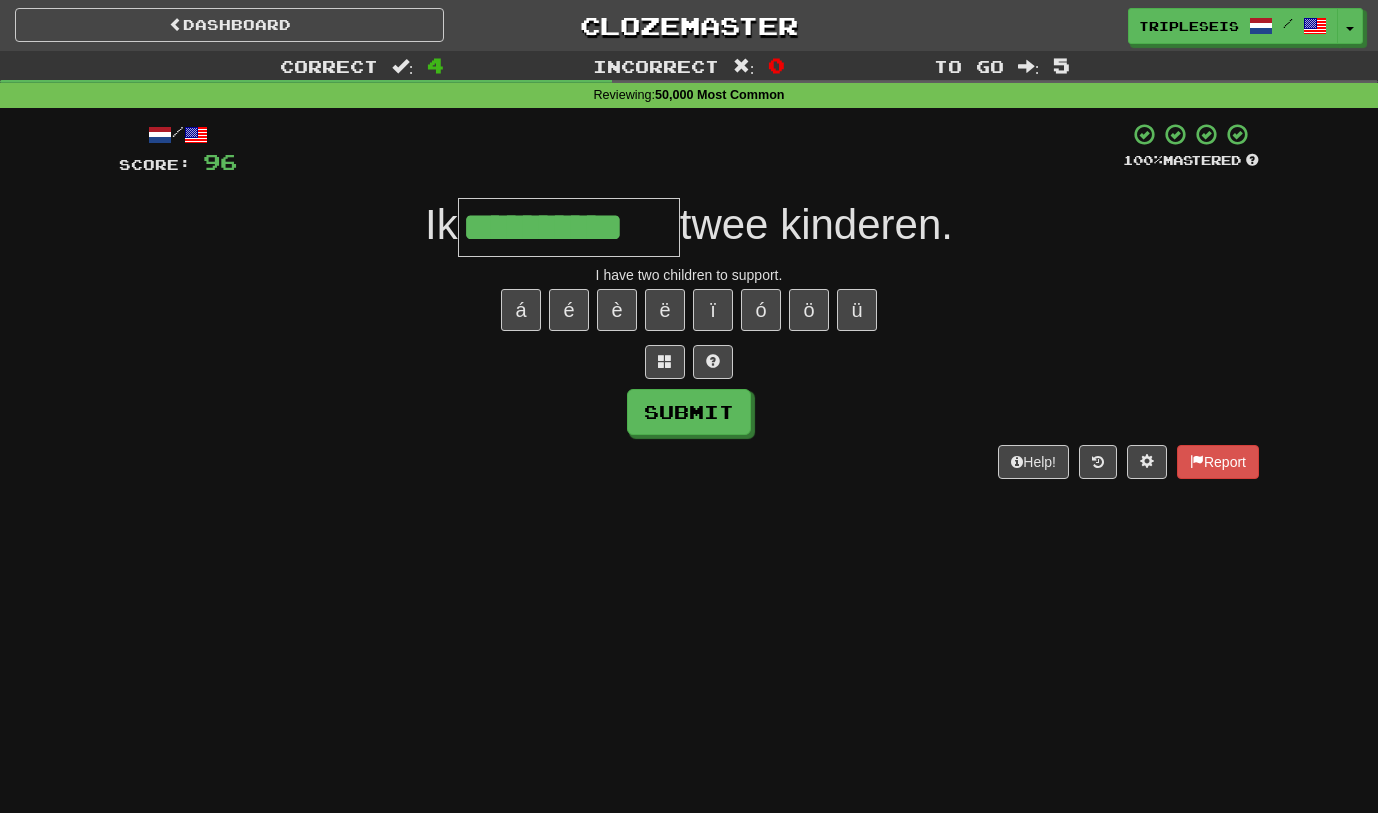 type on "**********" 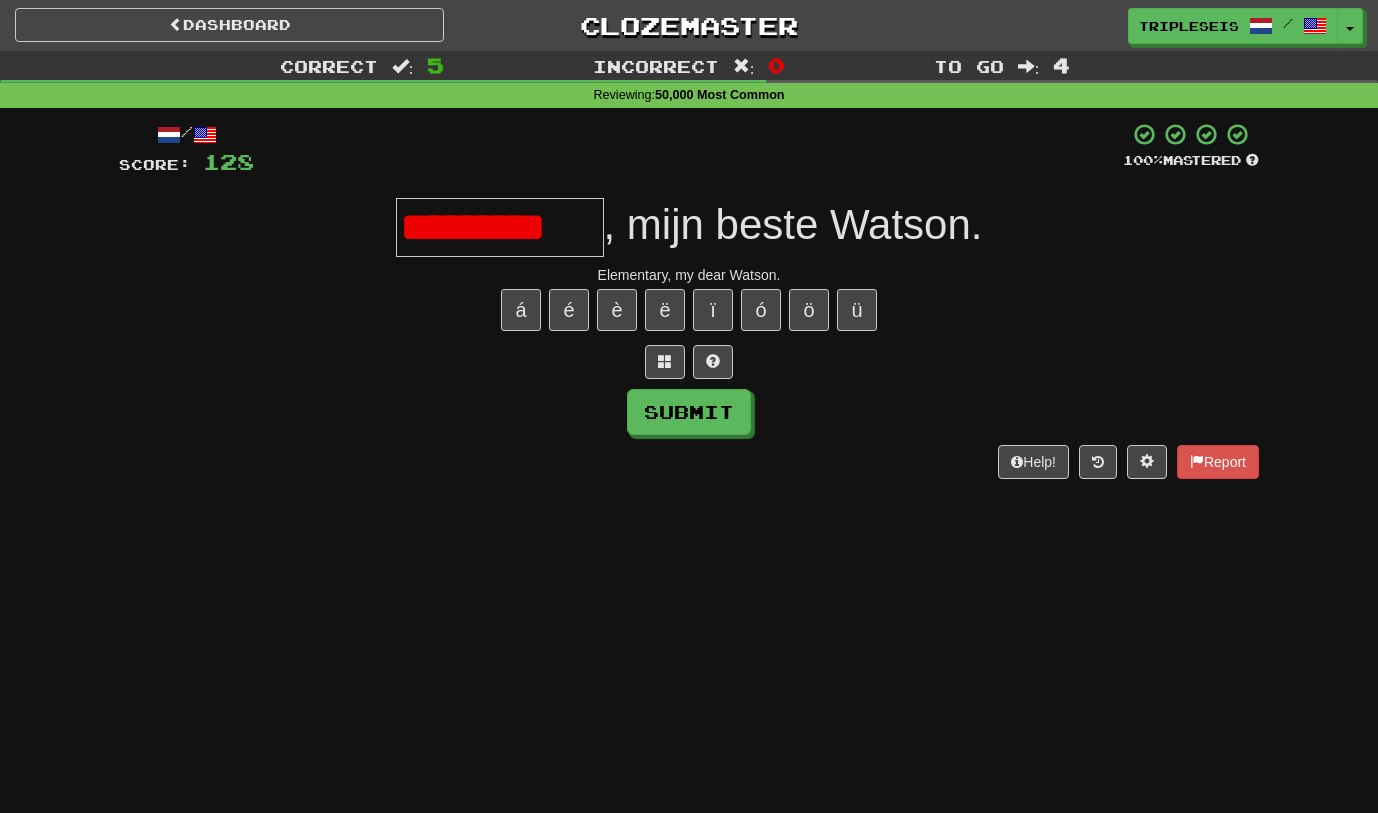 scroll, scrollTop: 0, scrollLeft: 0, axis: both 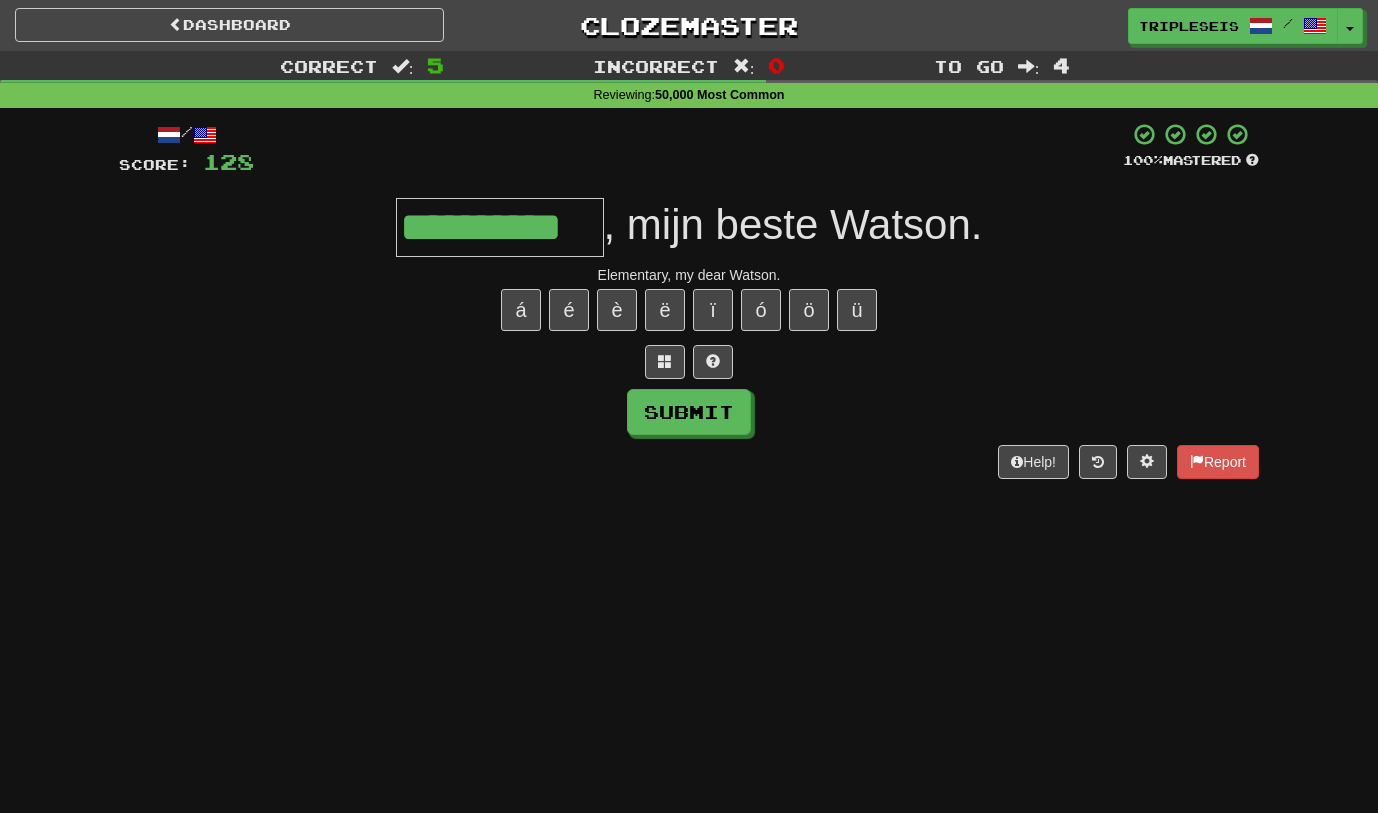type on "**********" 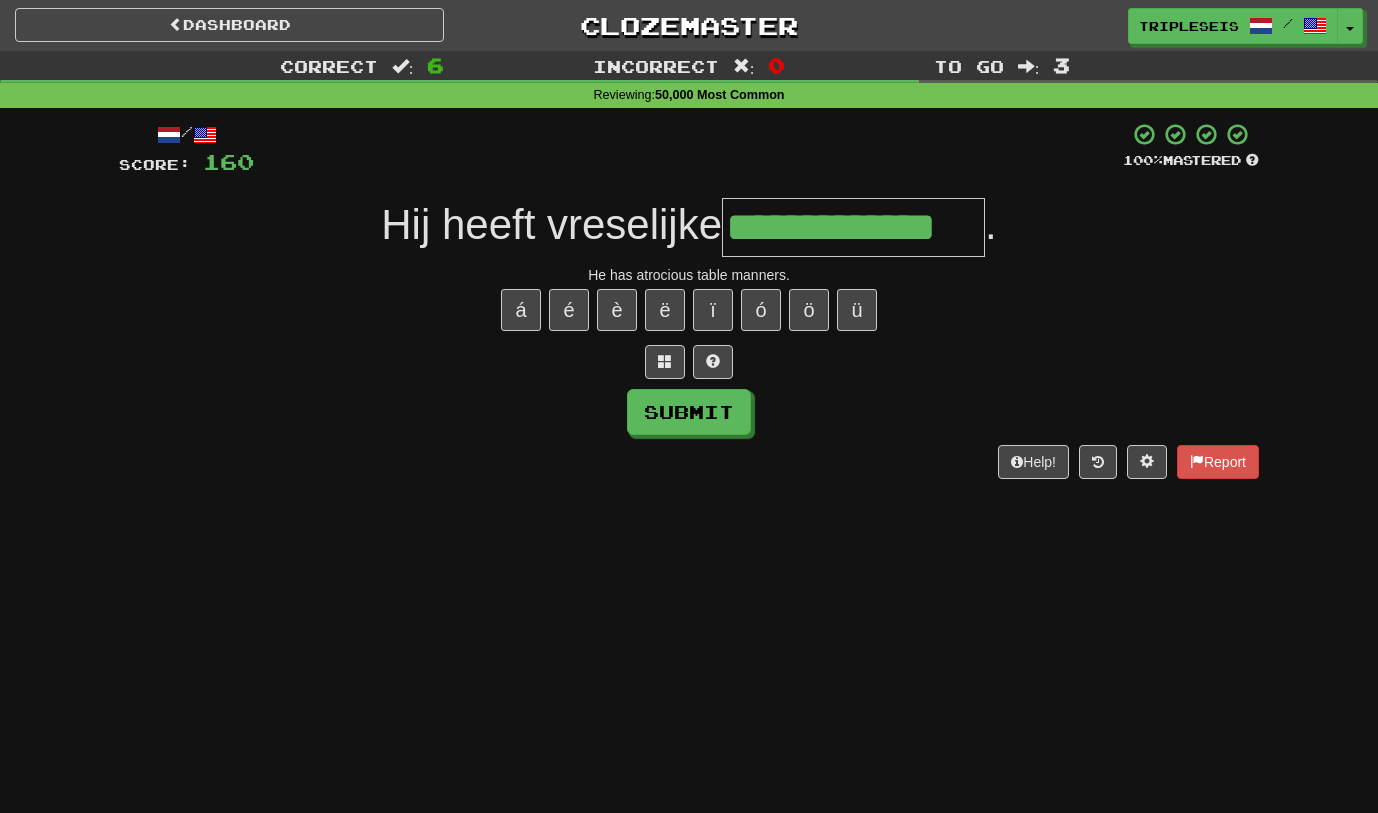 type on "**********" 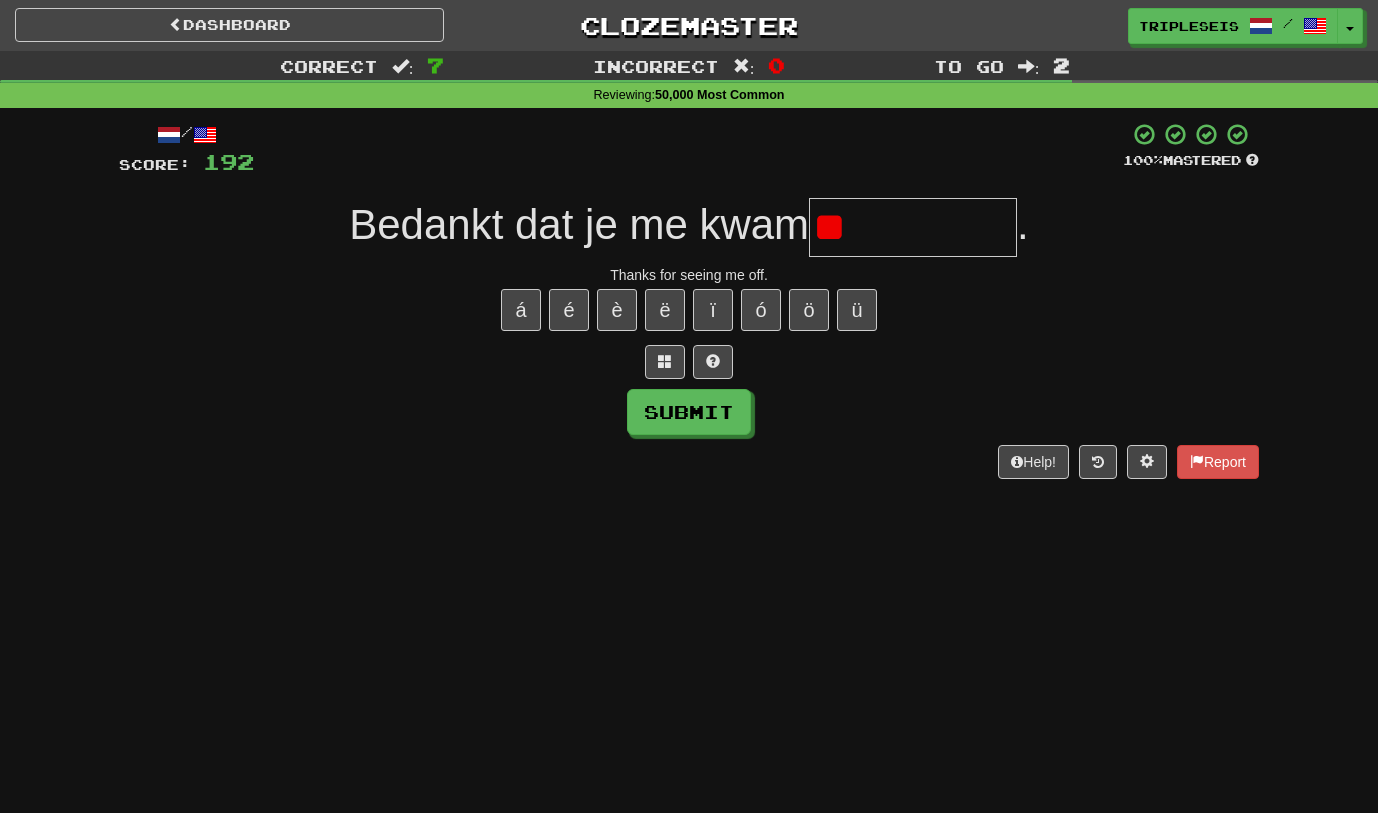 type on "*" 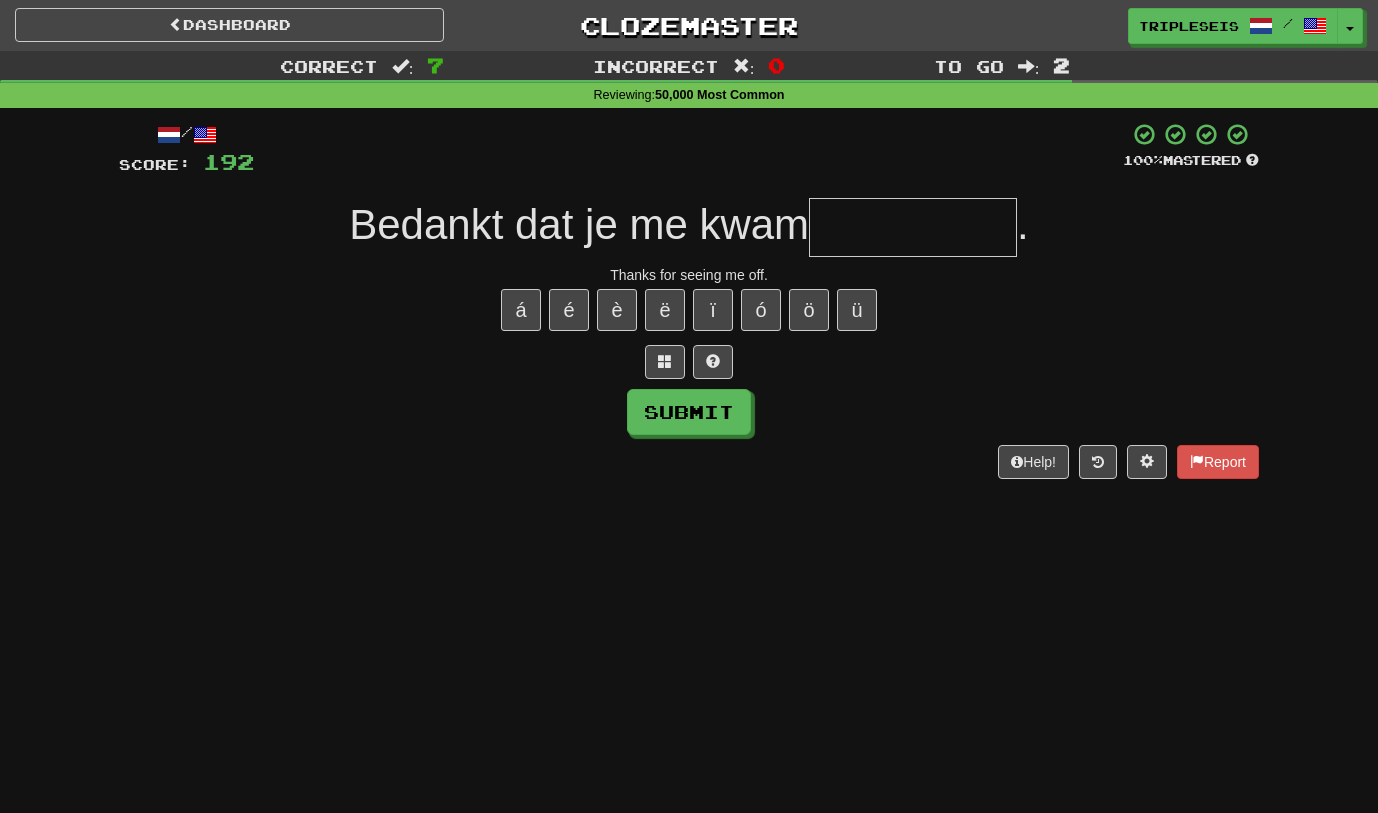 type on "*" 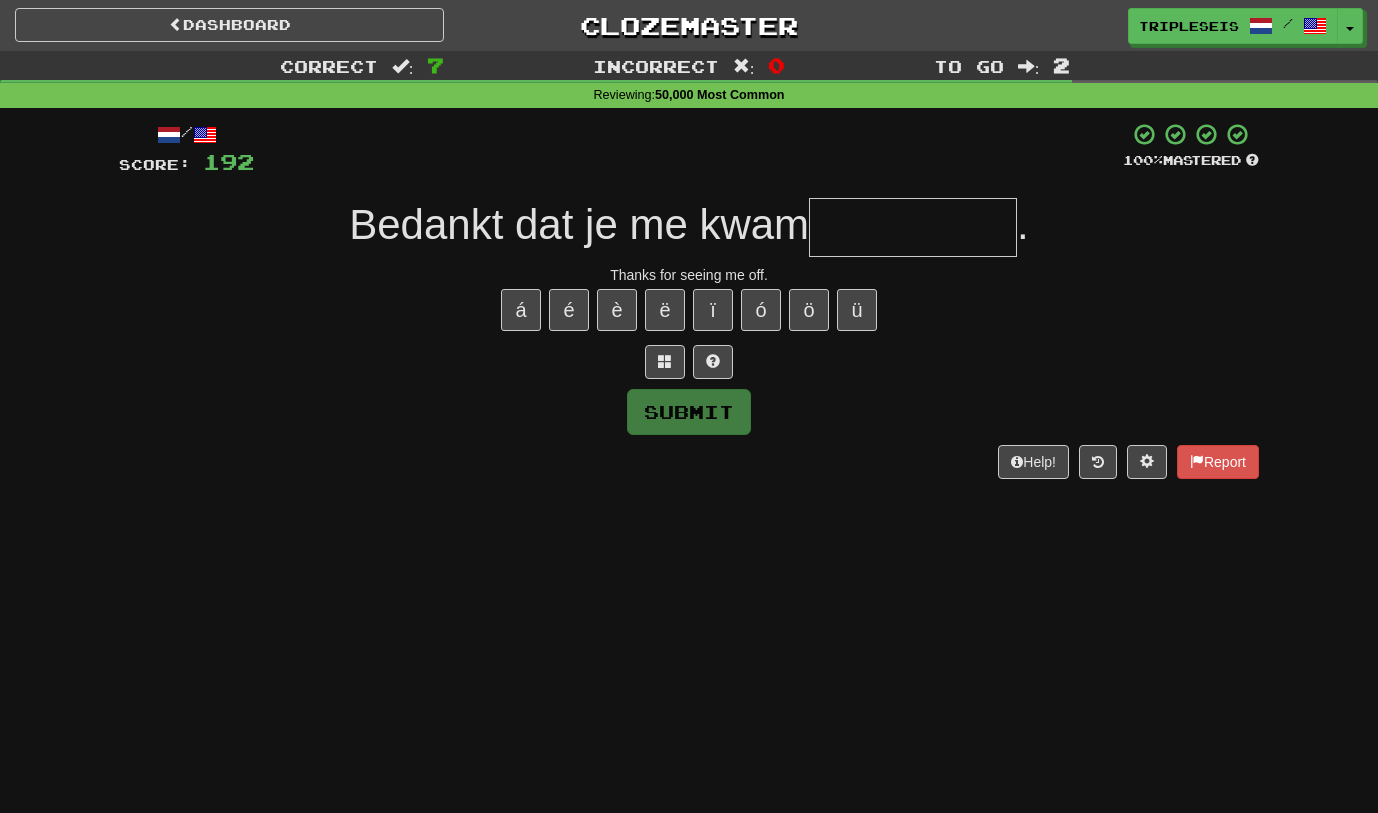 type on "*" 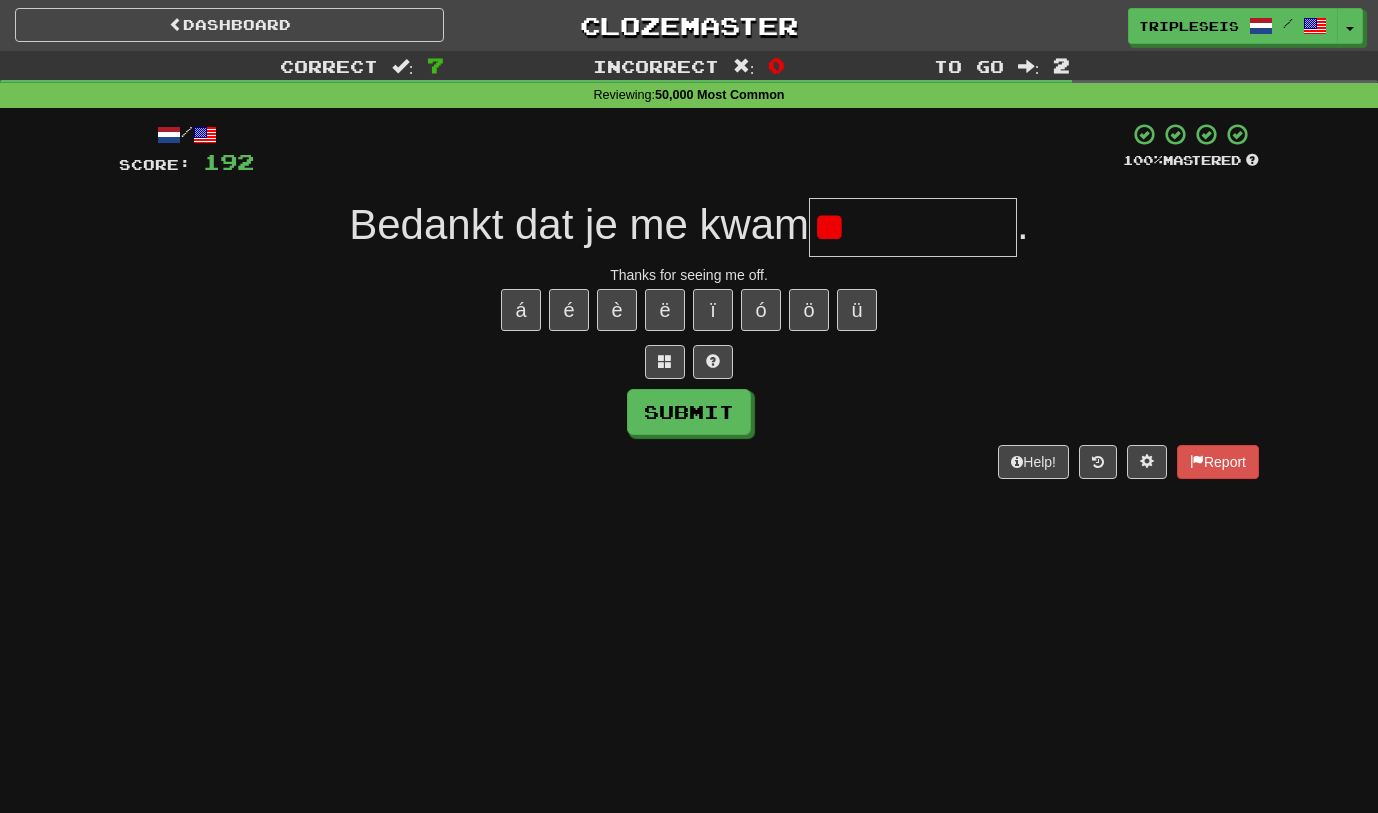 type on "*" 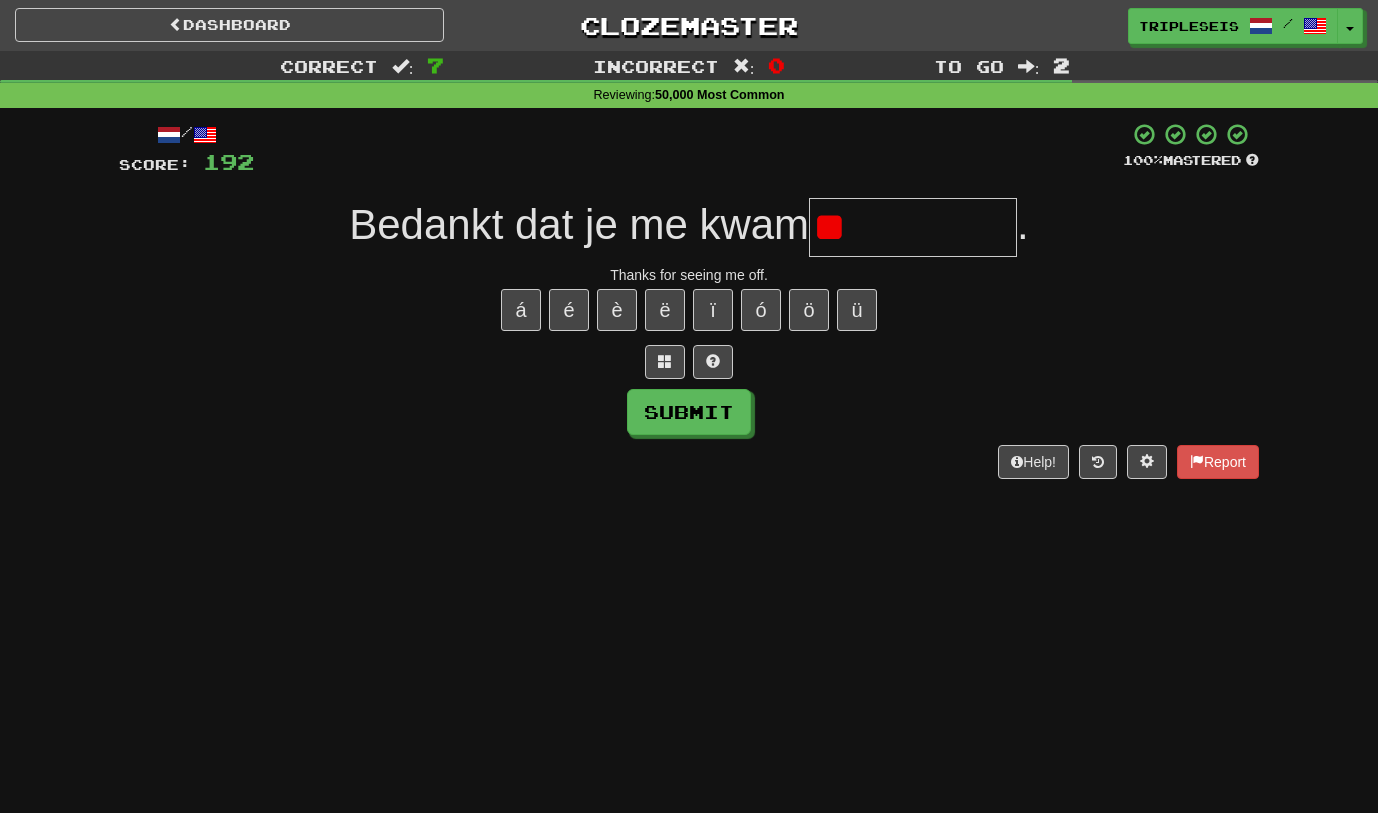type on "*" 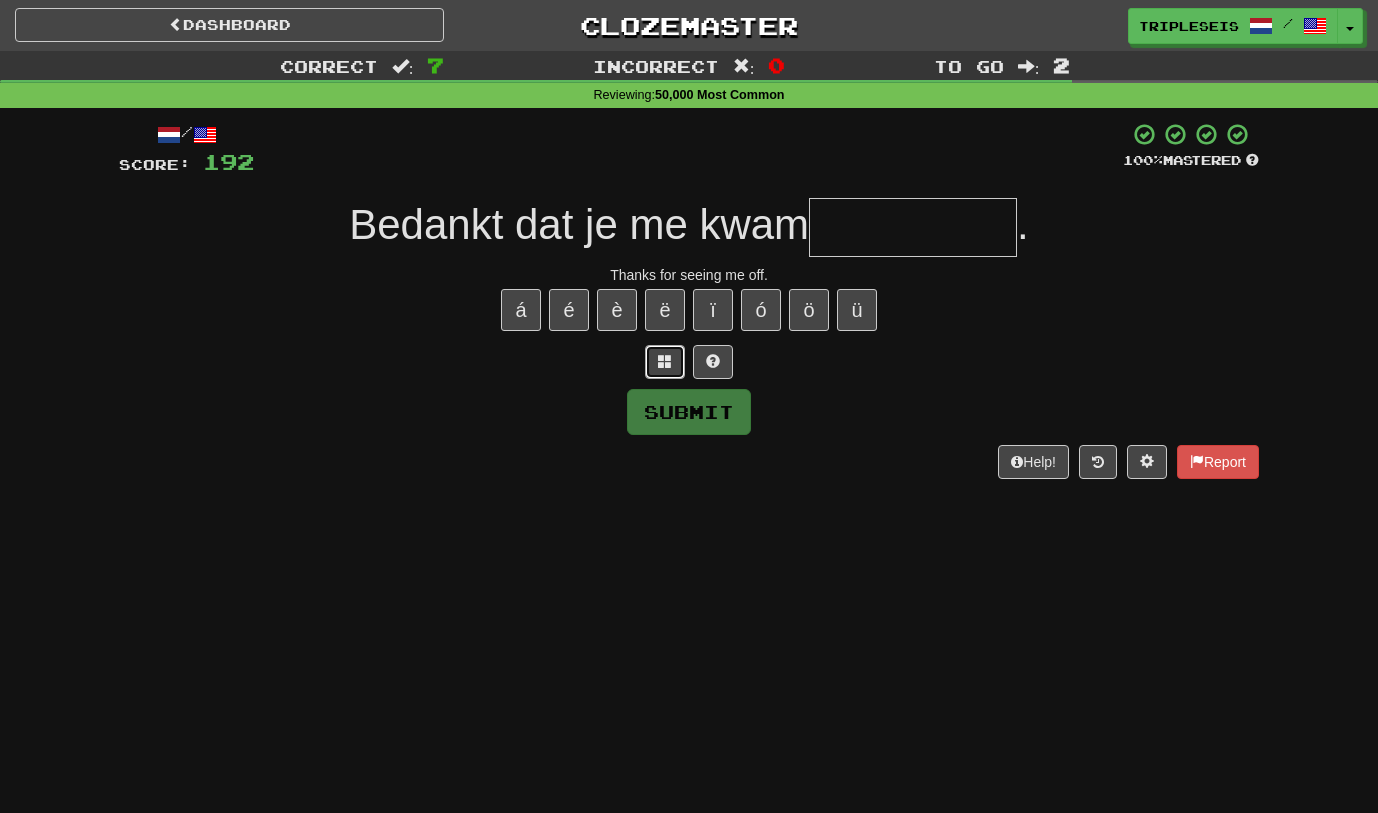 click at bounding box center (665, 362) 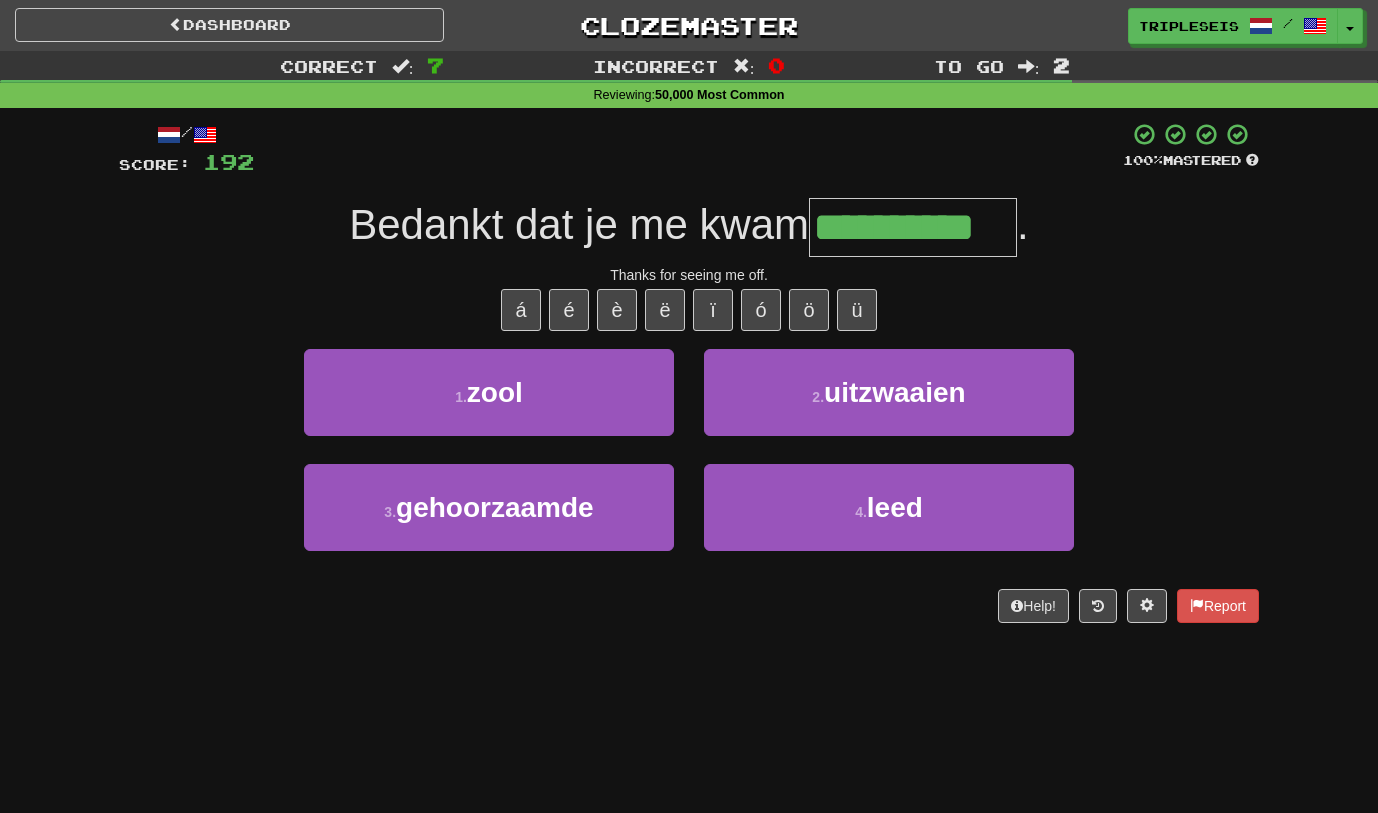 type on "**********" 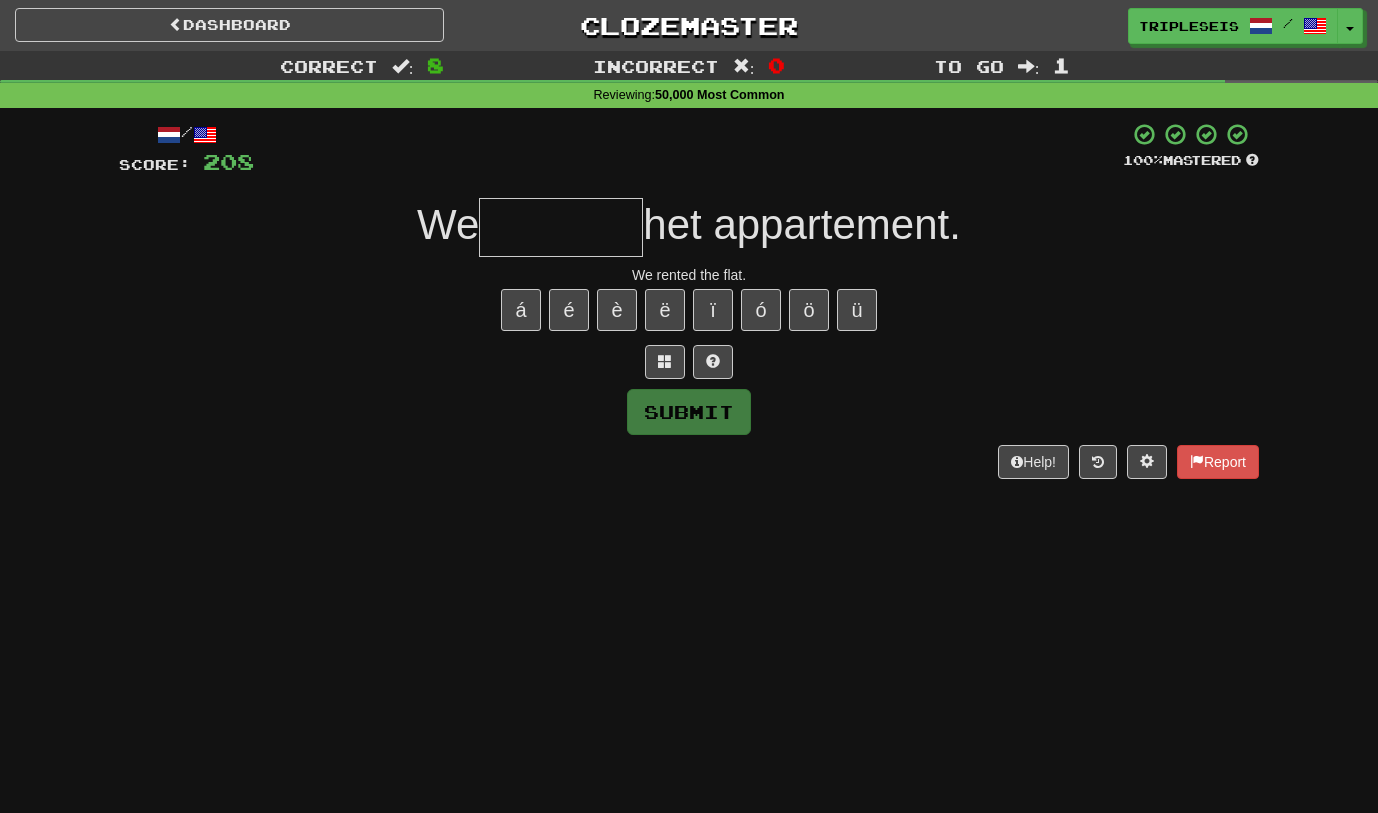 type on "*" 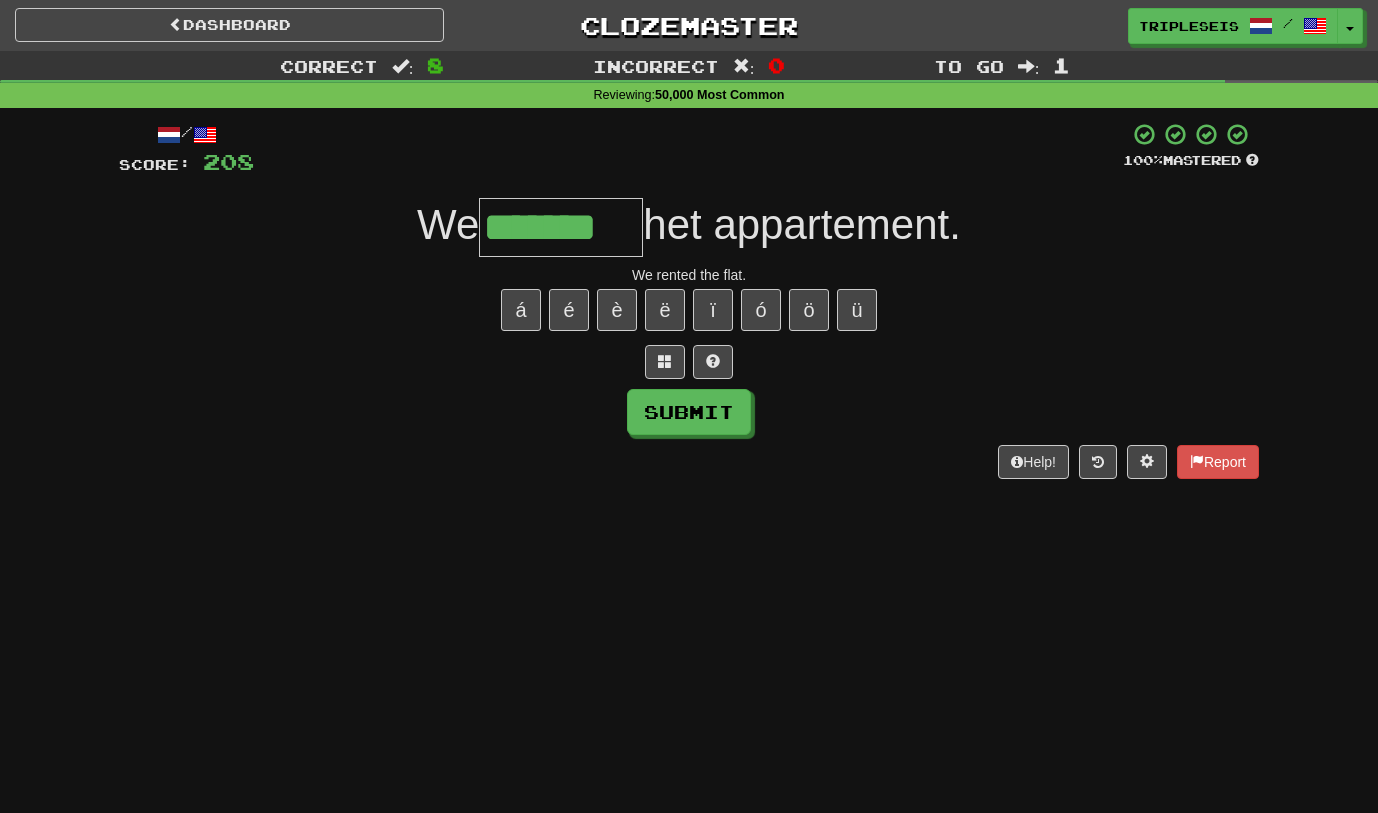 type on "*******" 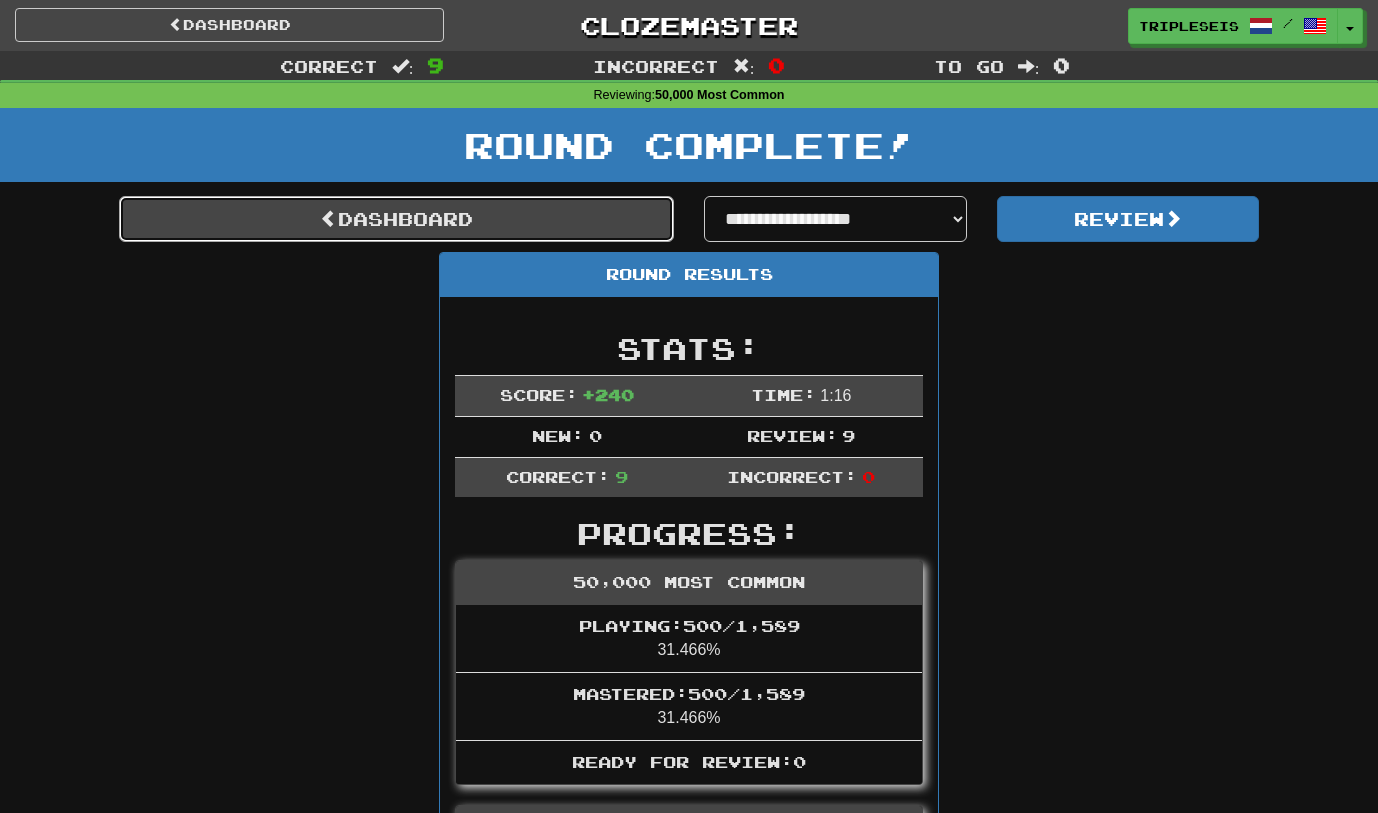 click on "Dashboard" at bounding box center (396, 219) 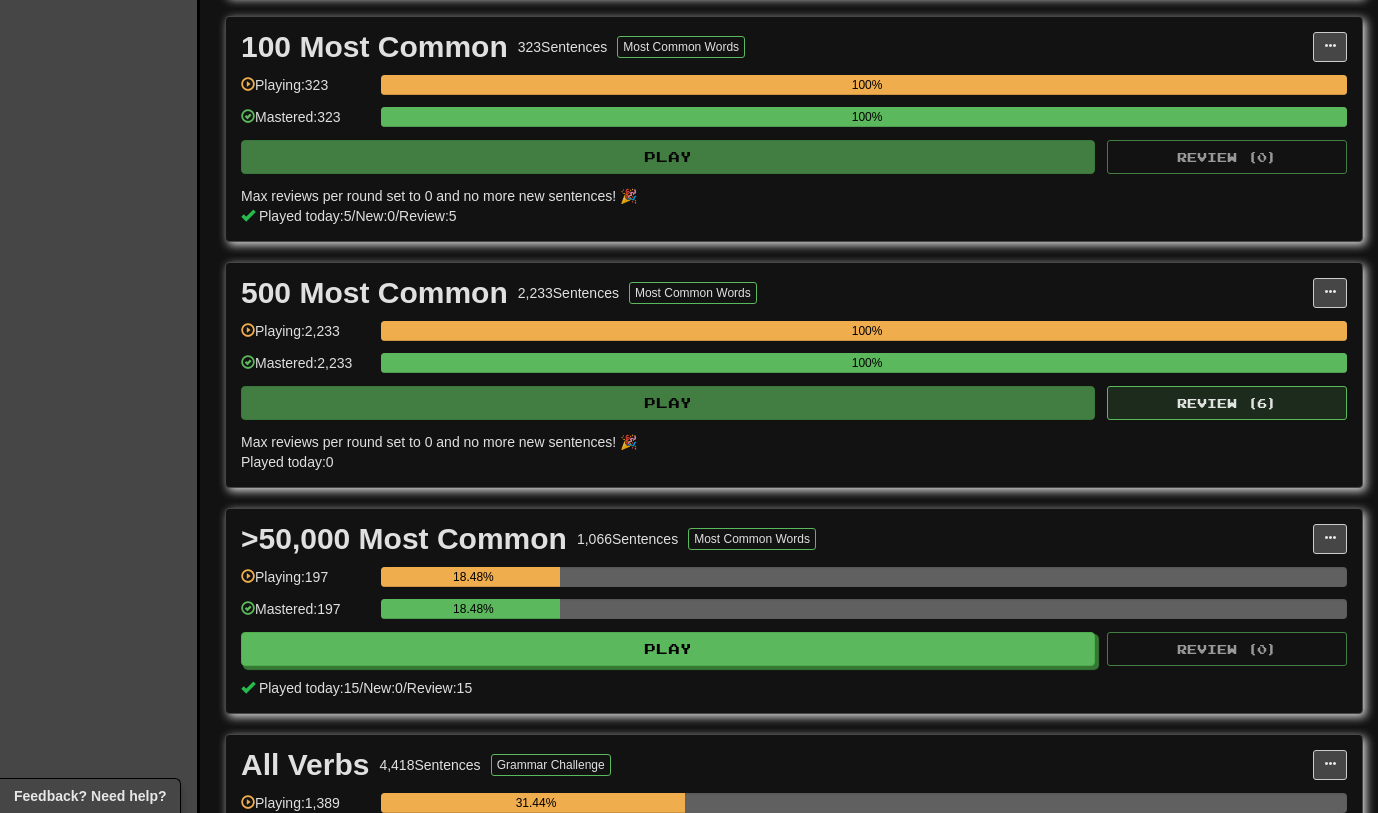 scroll, scrollTop: 1096, scrollLeft: 0, axis: vertical 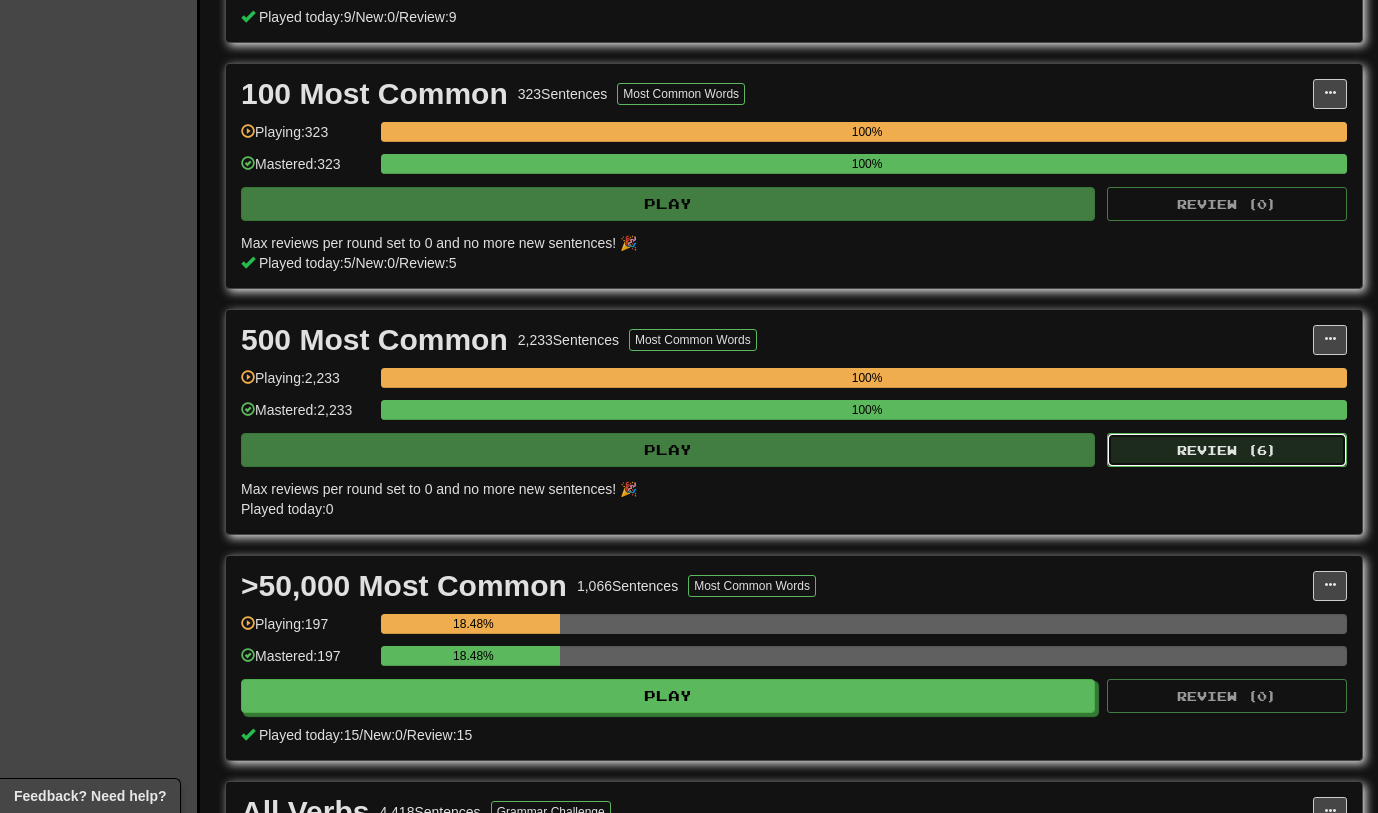 click on "Review ( 6 )" at bounding box center (1227, 450) 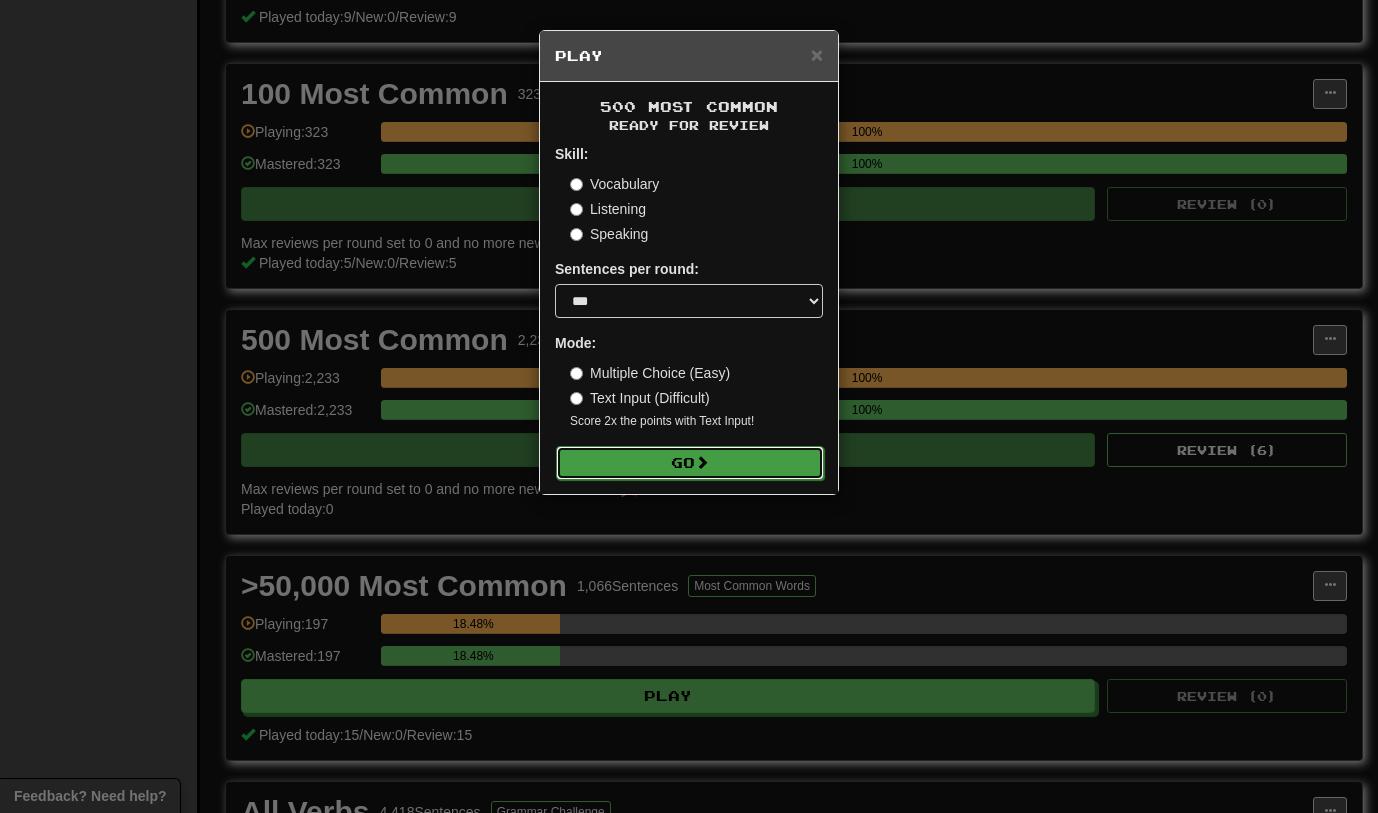 click on "Go" at bounding box center (690, 463) 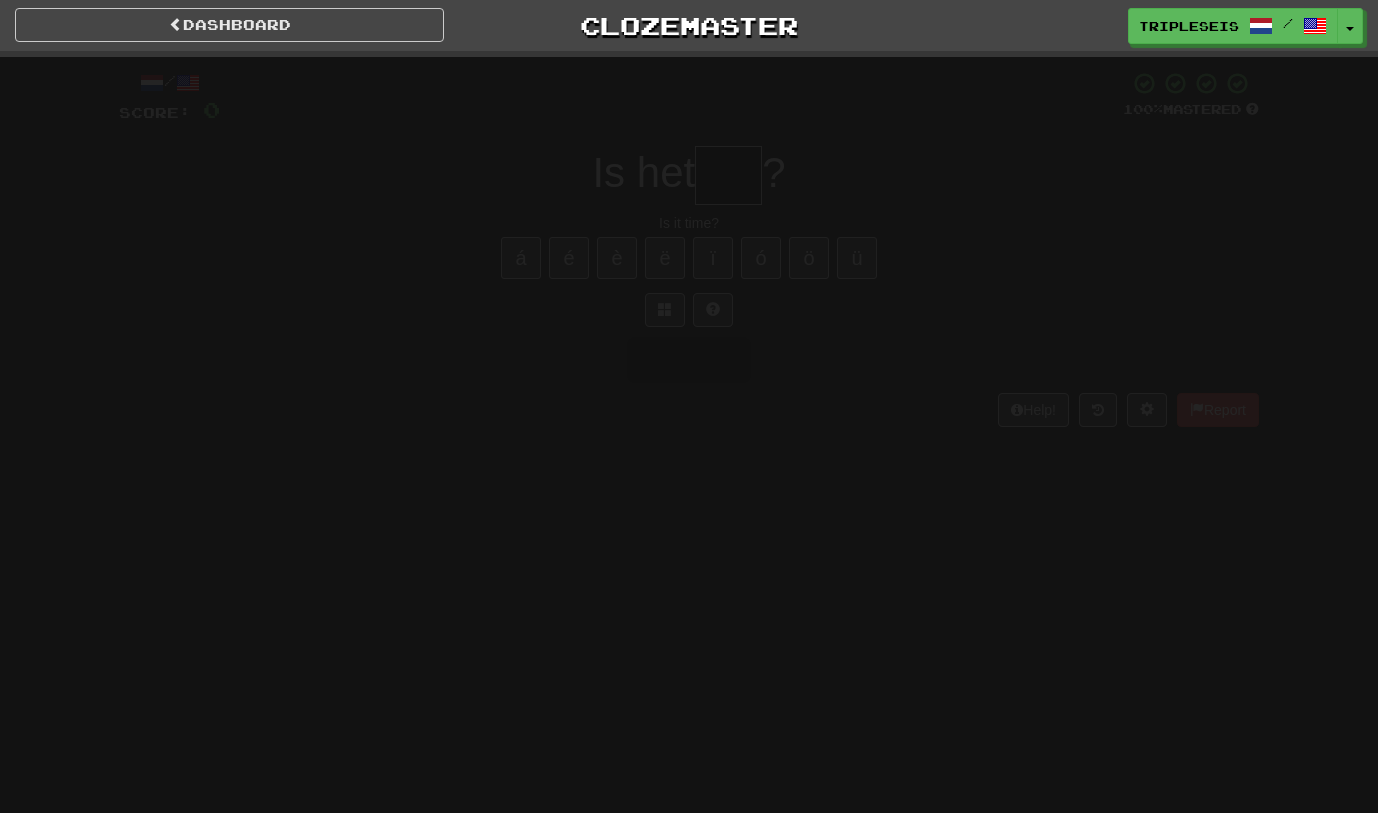 scroll, scrollTop: 0, scrollLeft: 0, axis: both 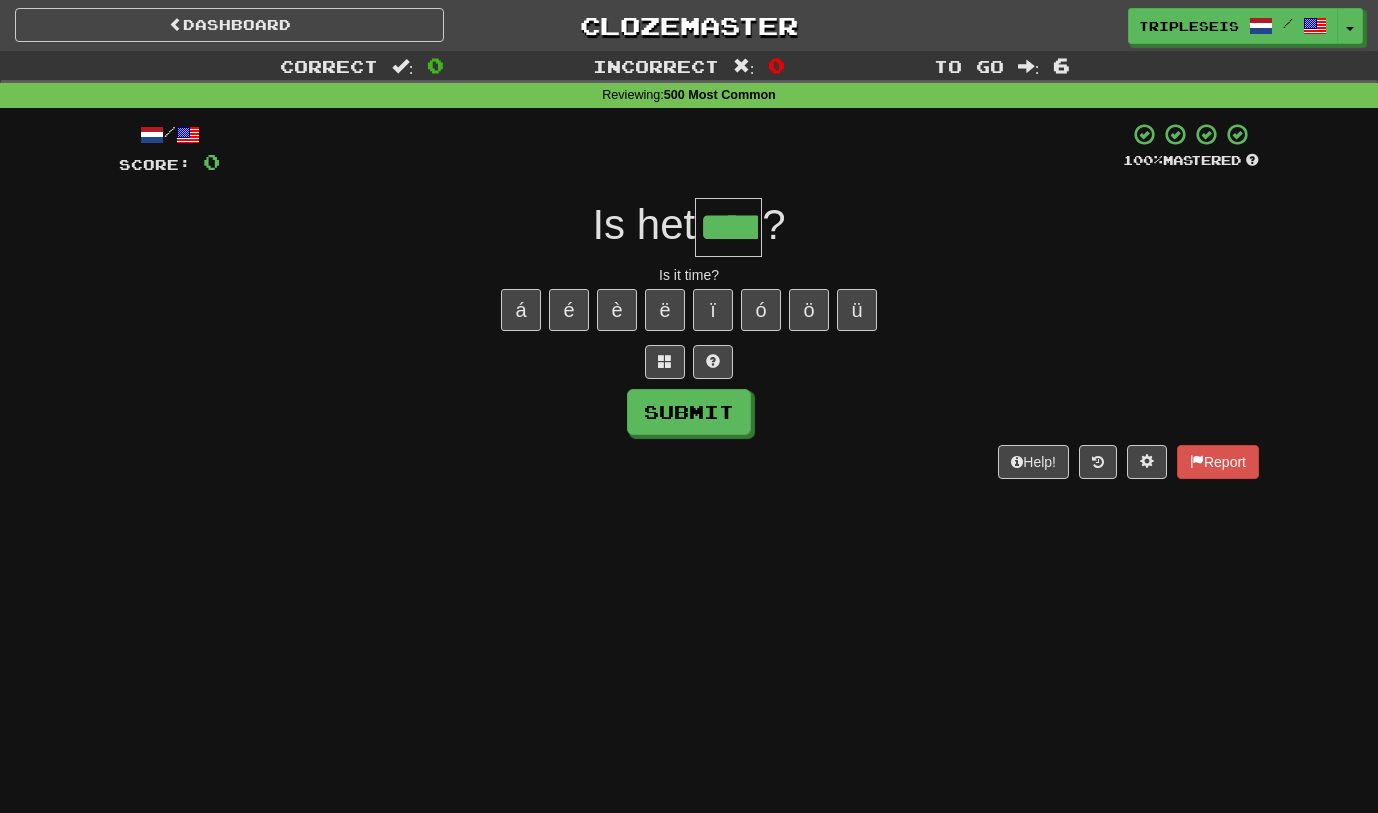 type on "****" 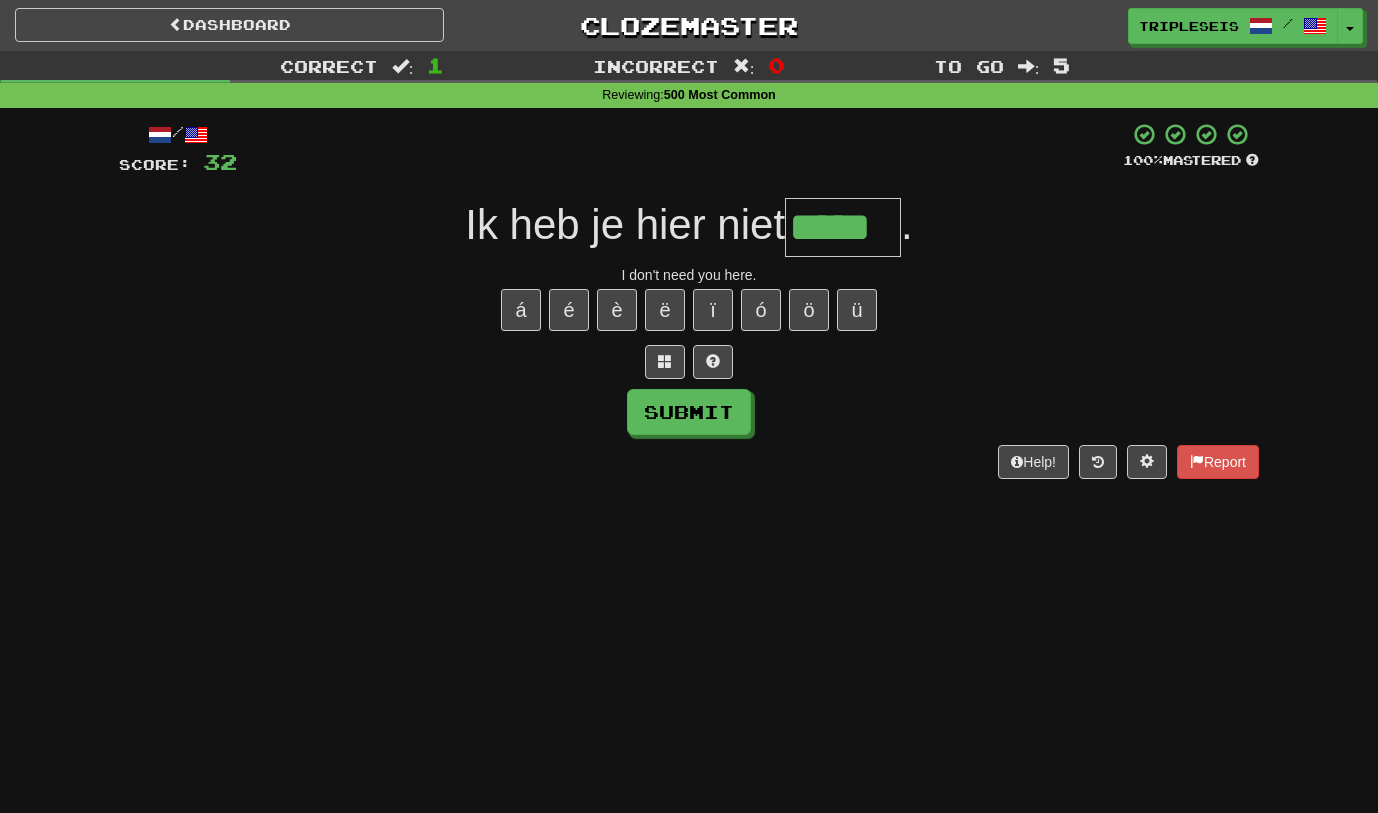 type on "*****" 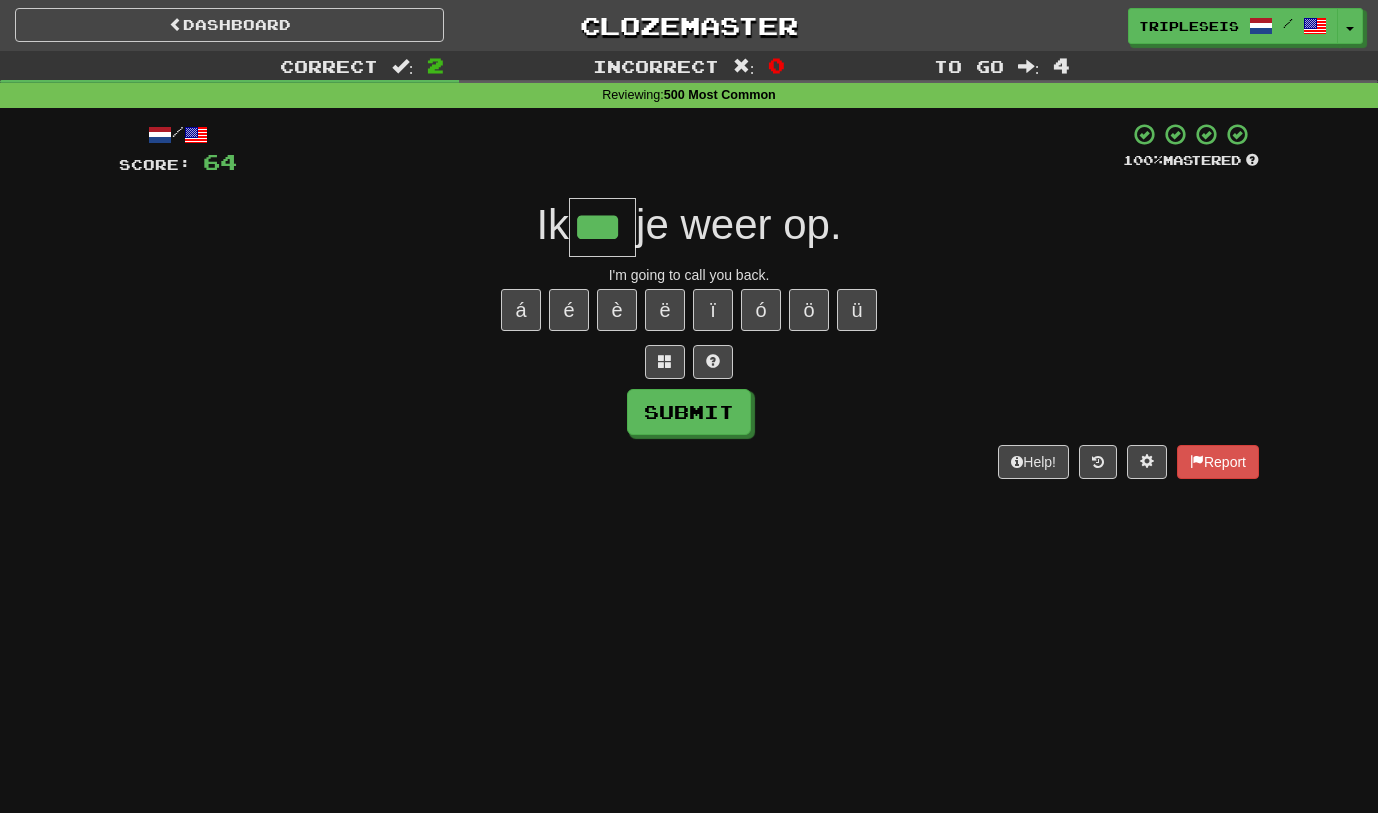 type on "***" 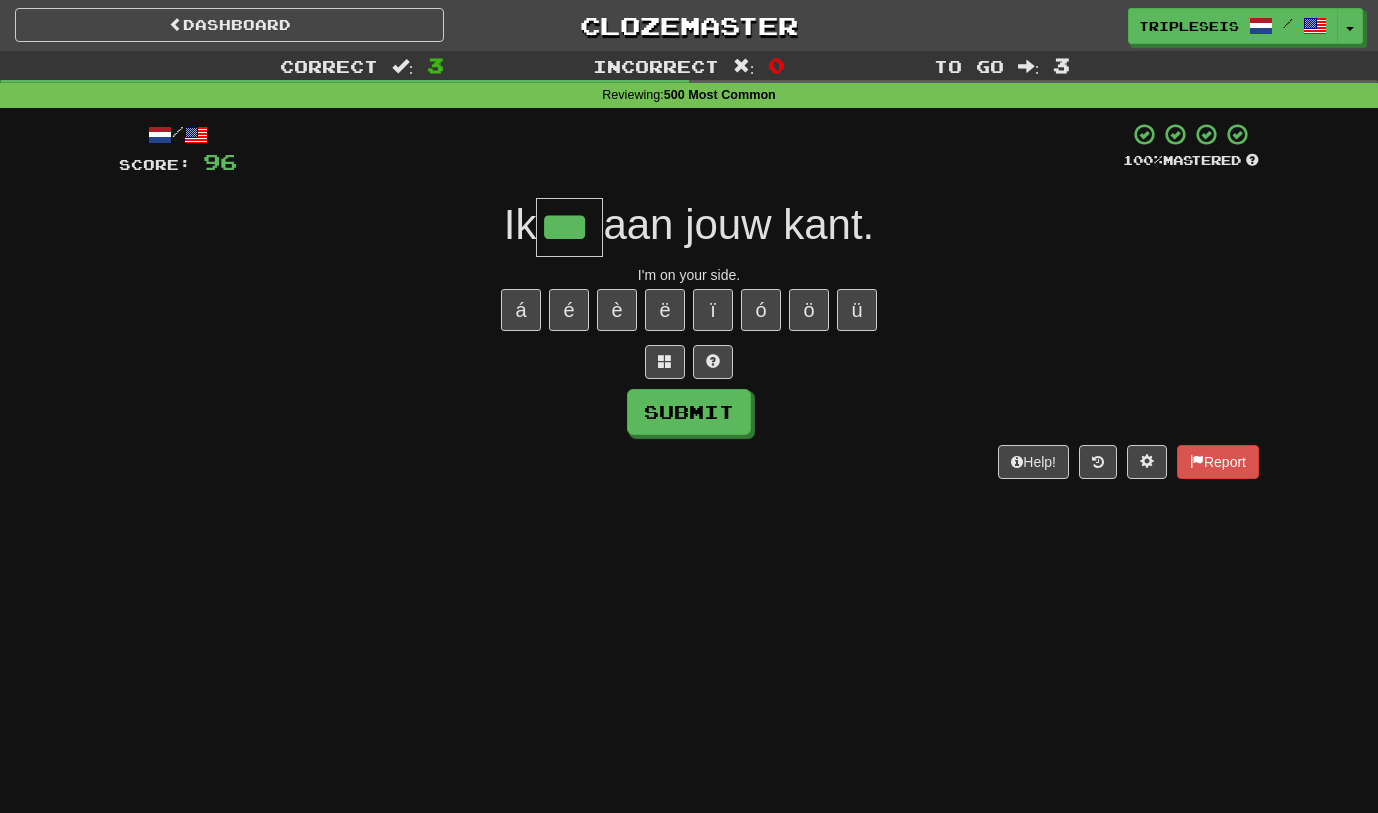 type on "***" 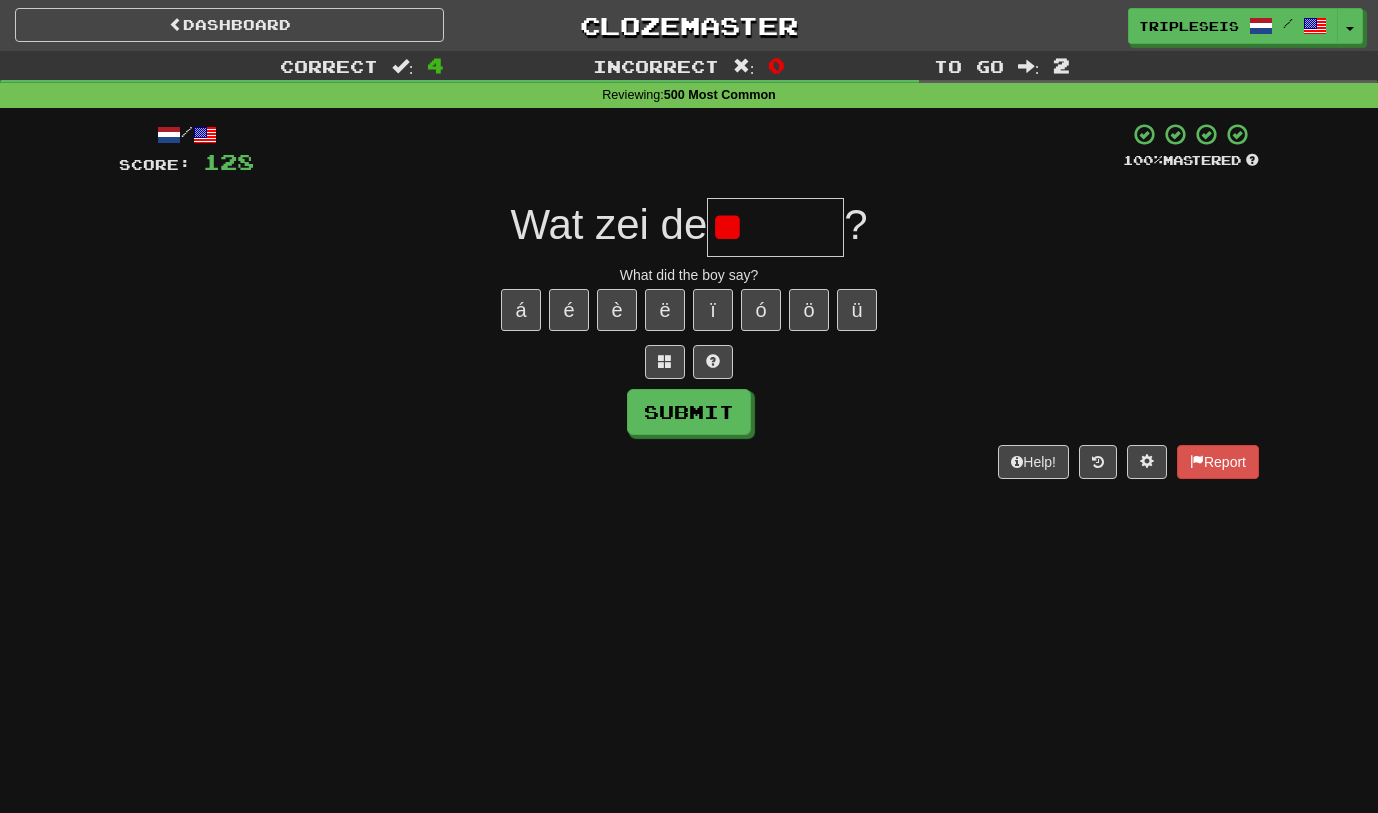 type on "*" 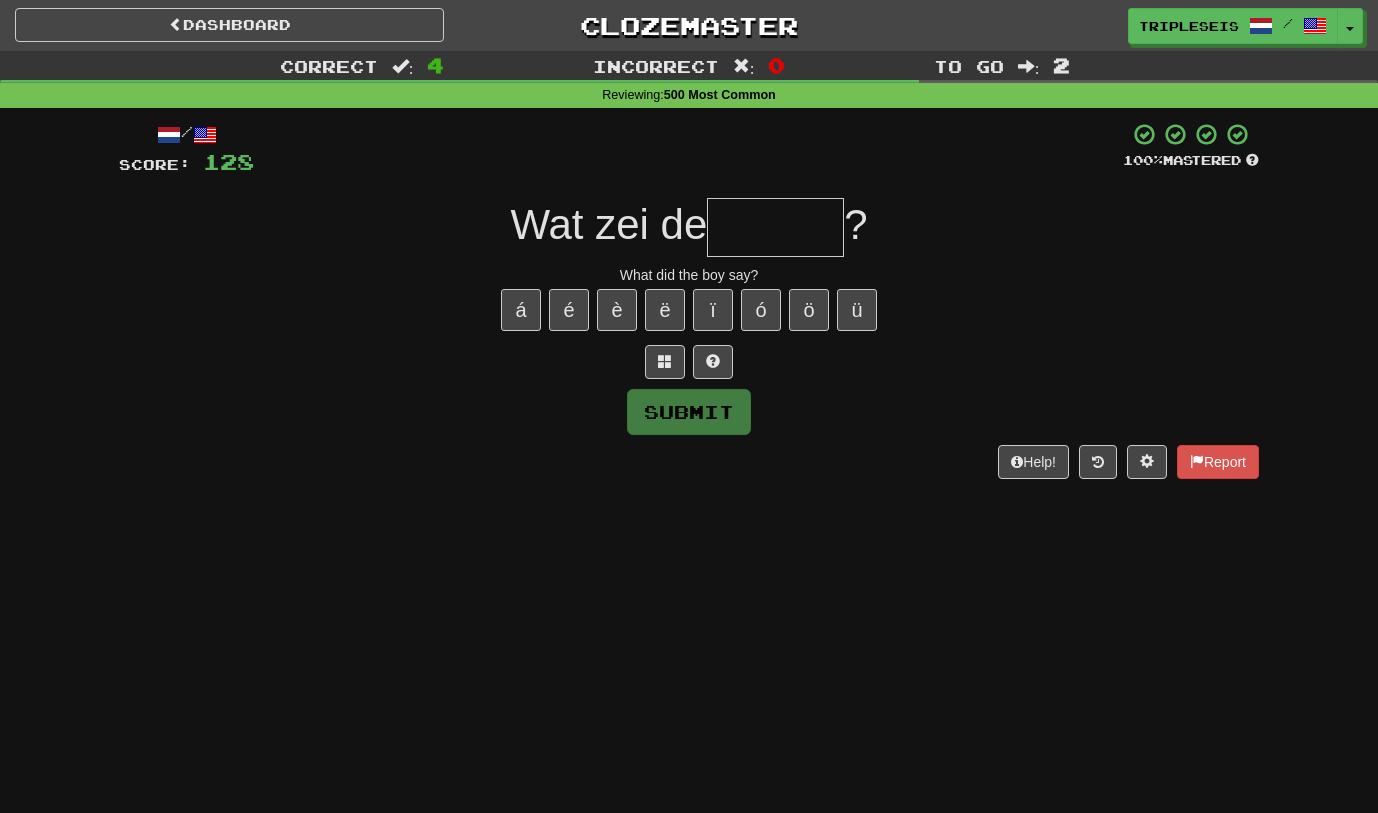 type on "*" 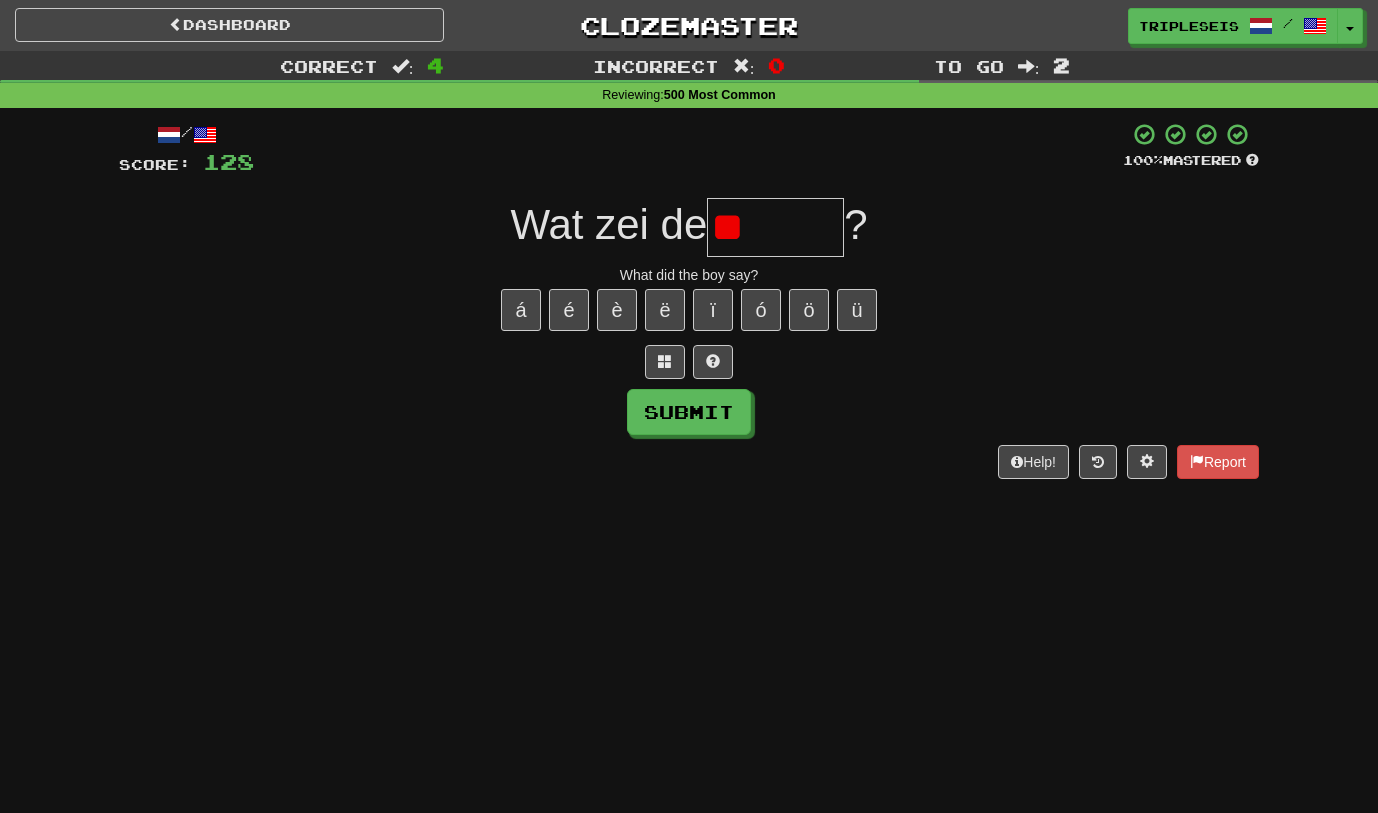 type on "*" 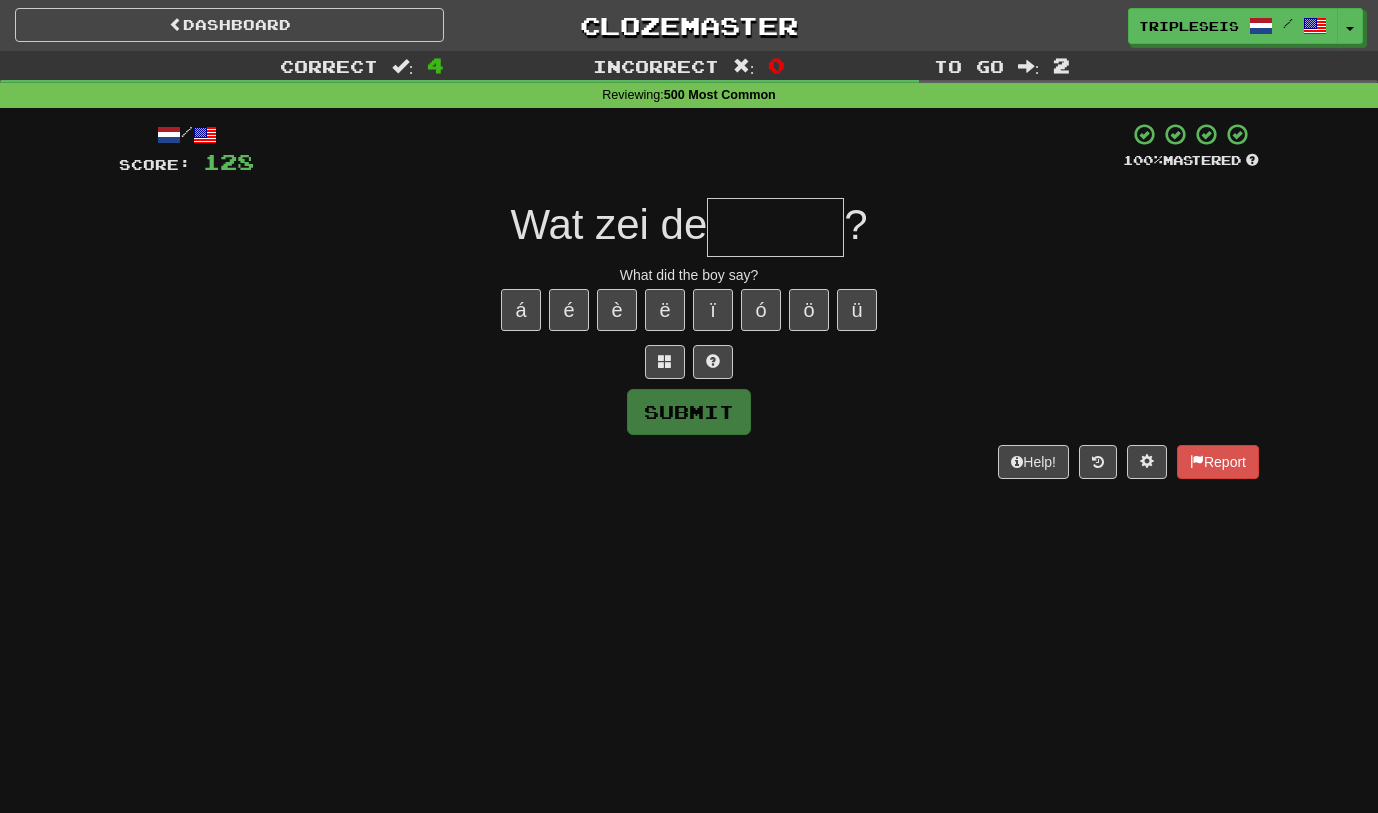 type on "*" 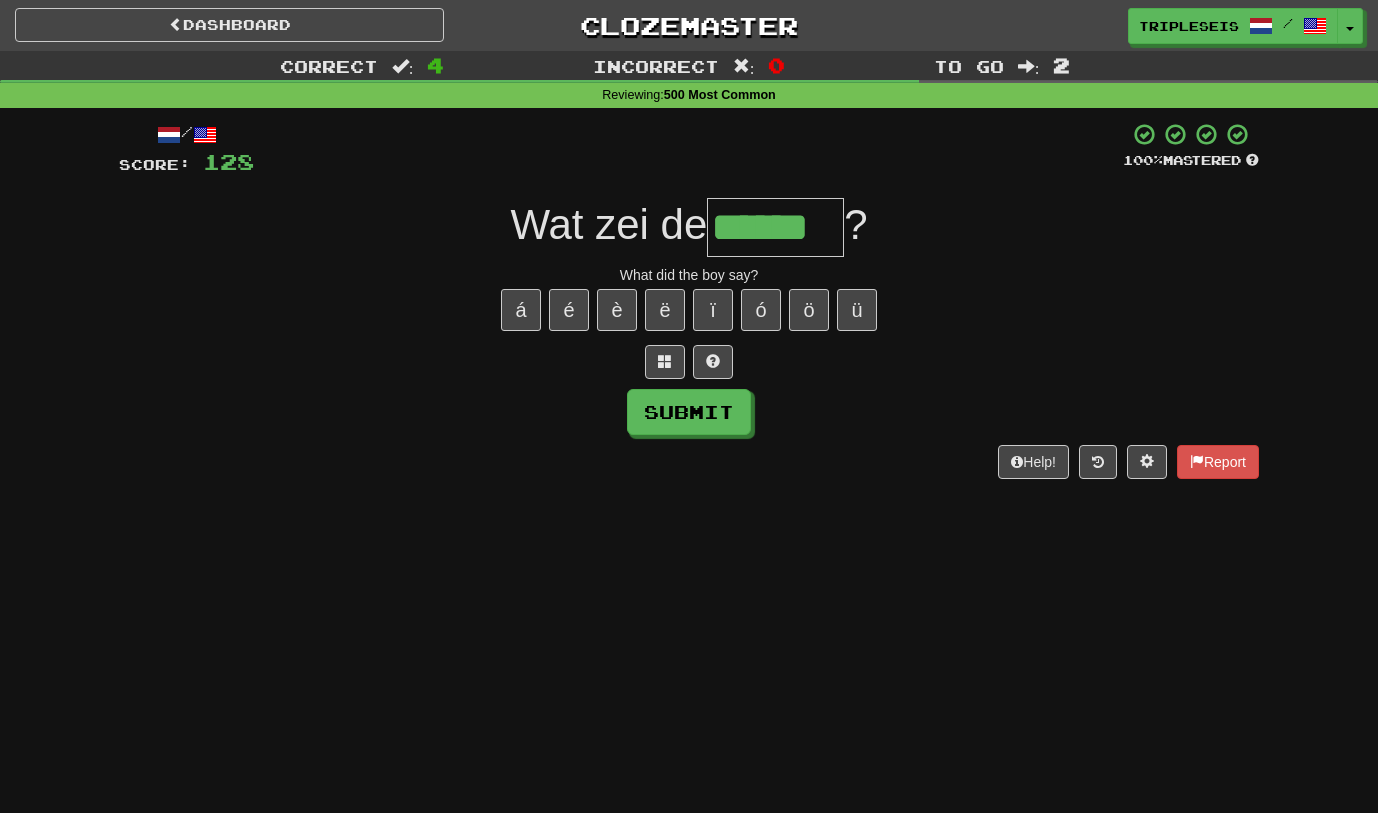 type on "******" 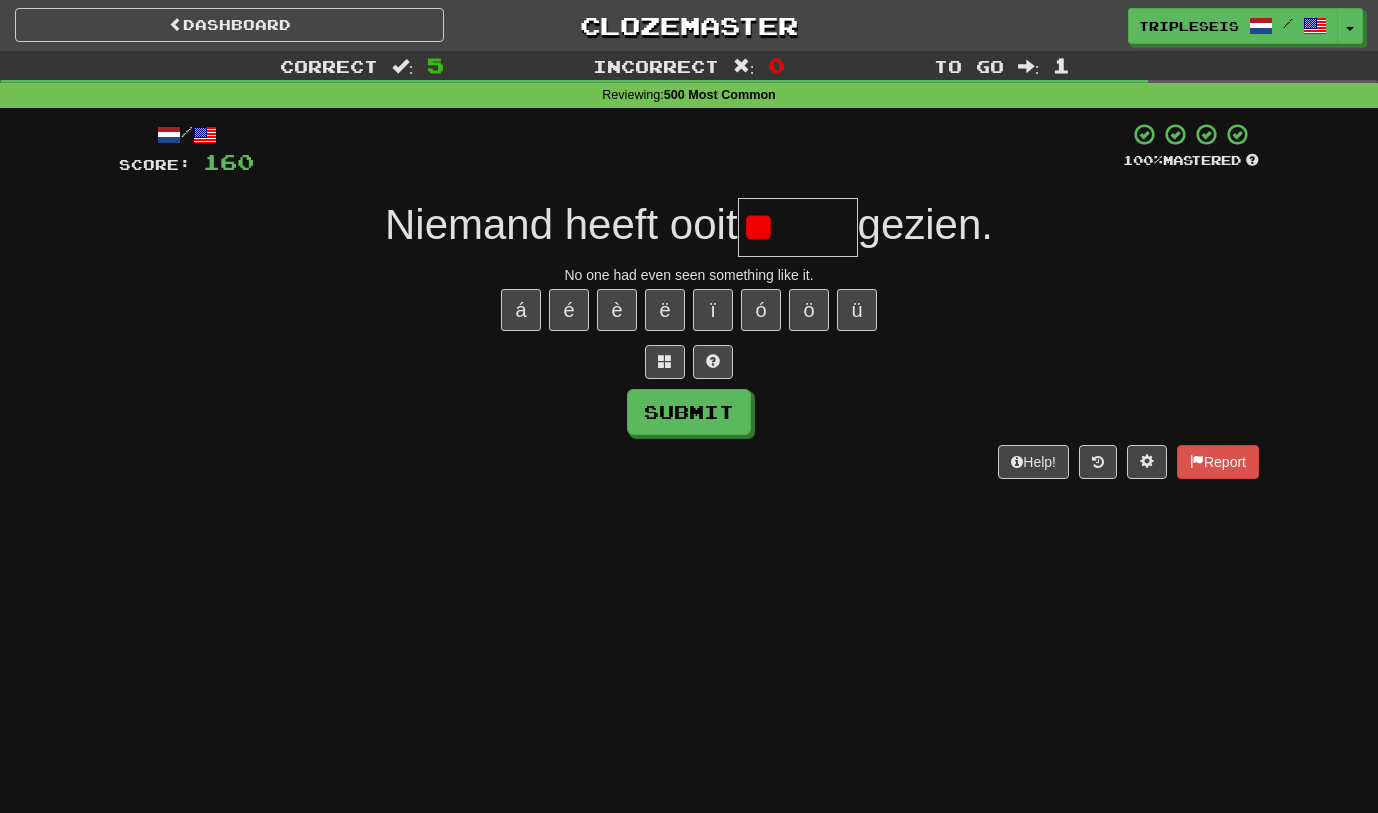 type on "*" 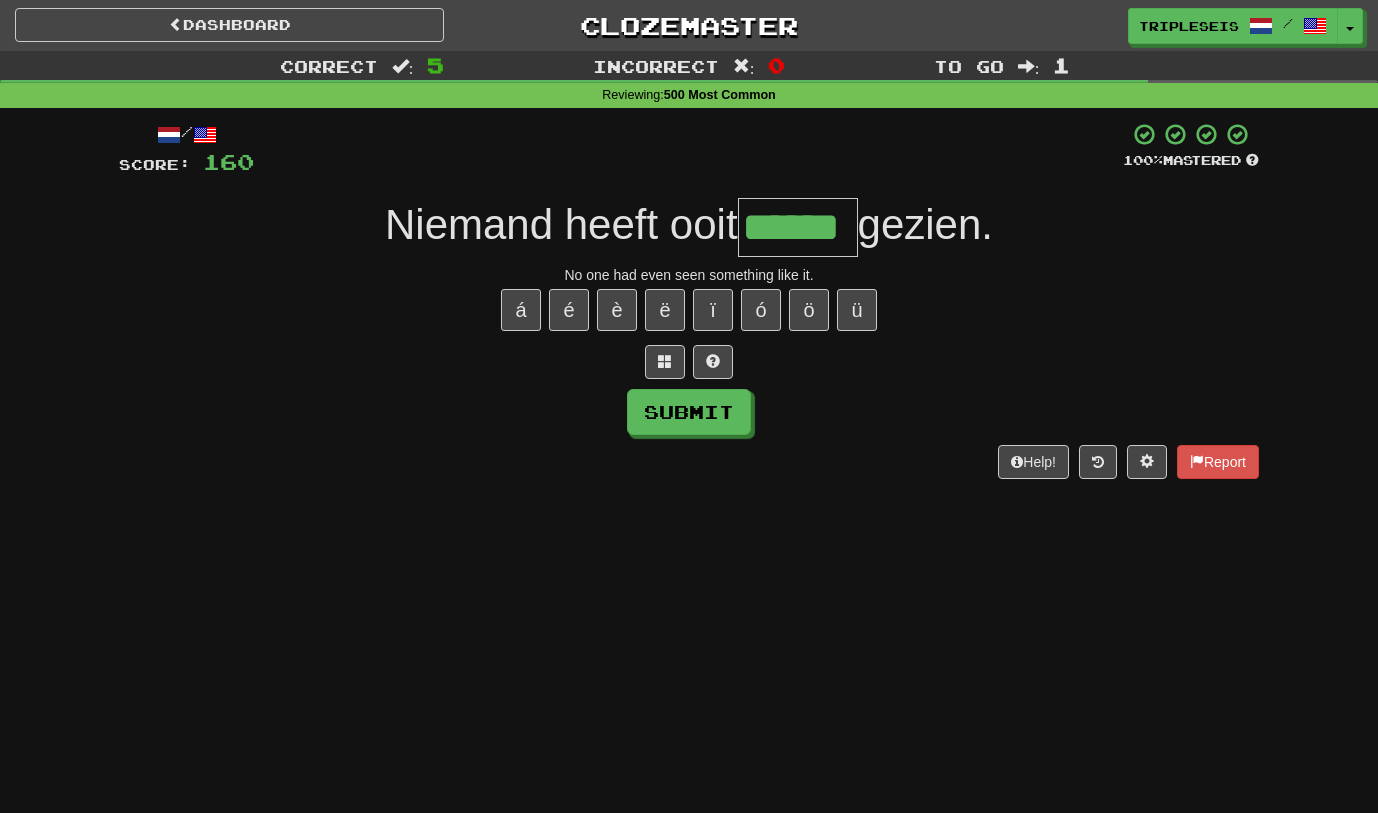 type on "******" 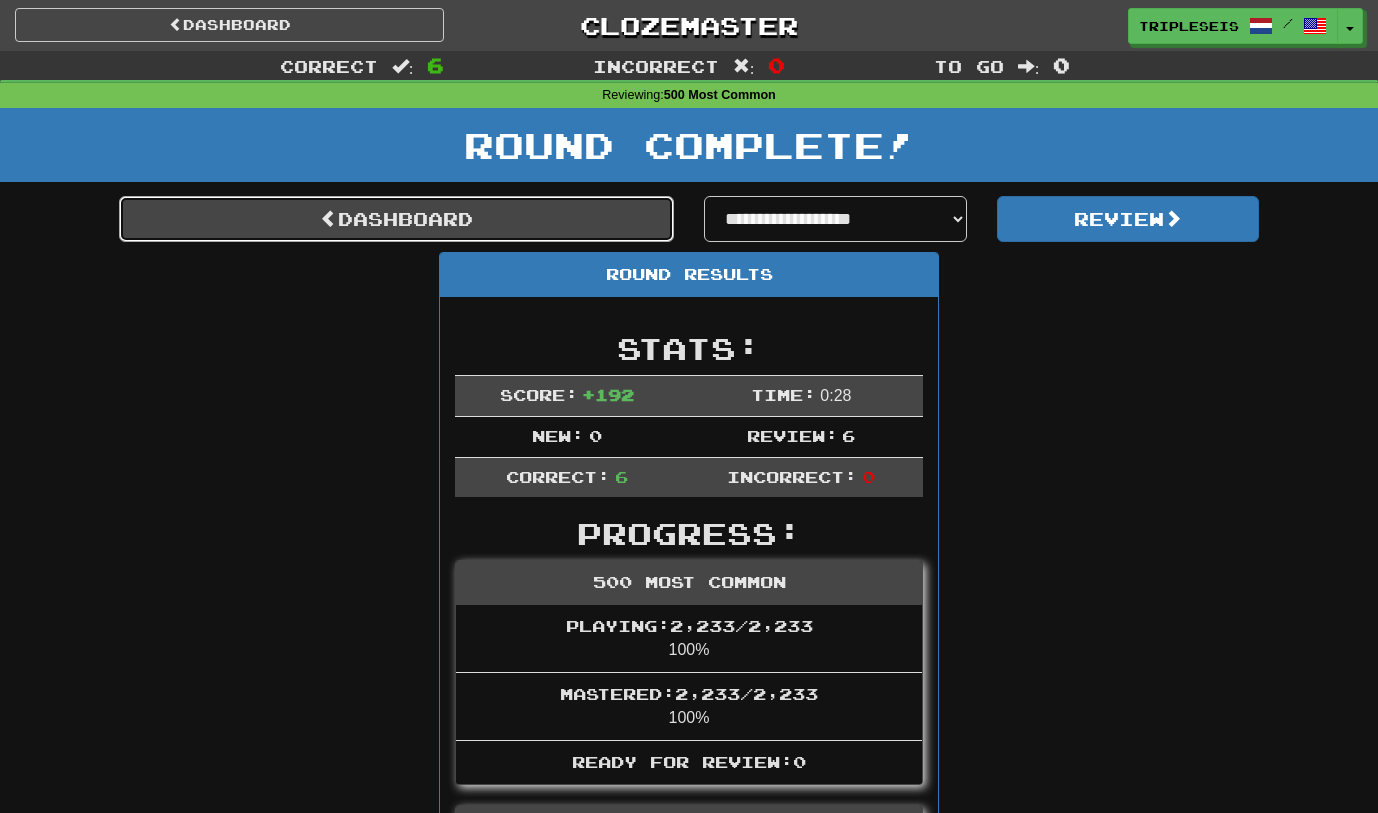 click on "Dashboard" at bounding box center [396, 219] 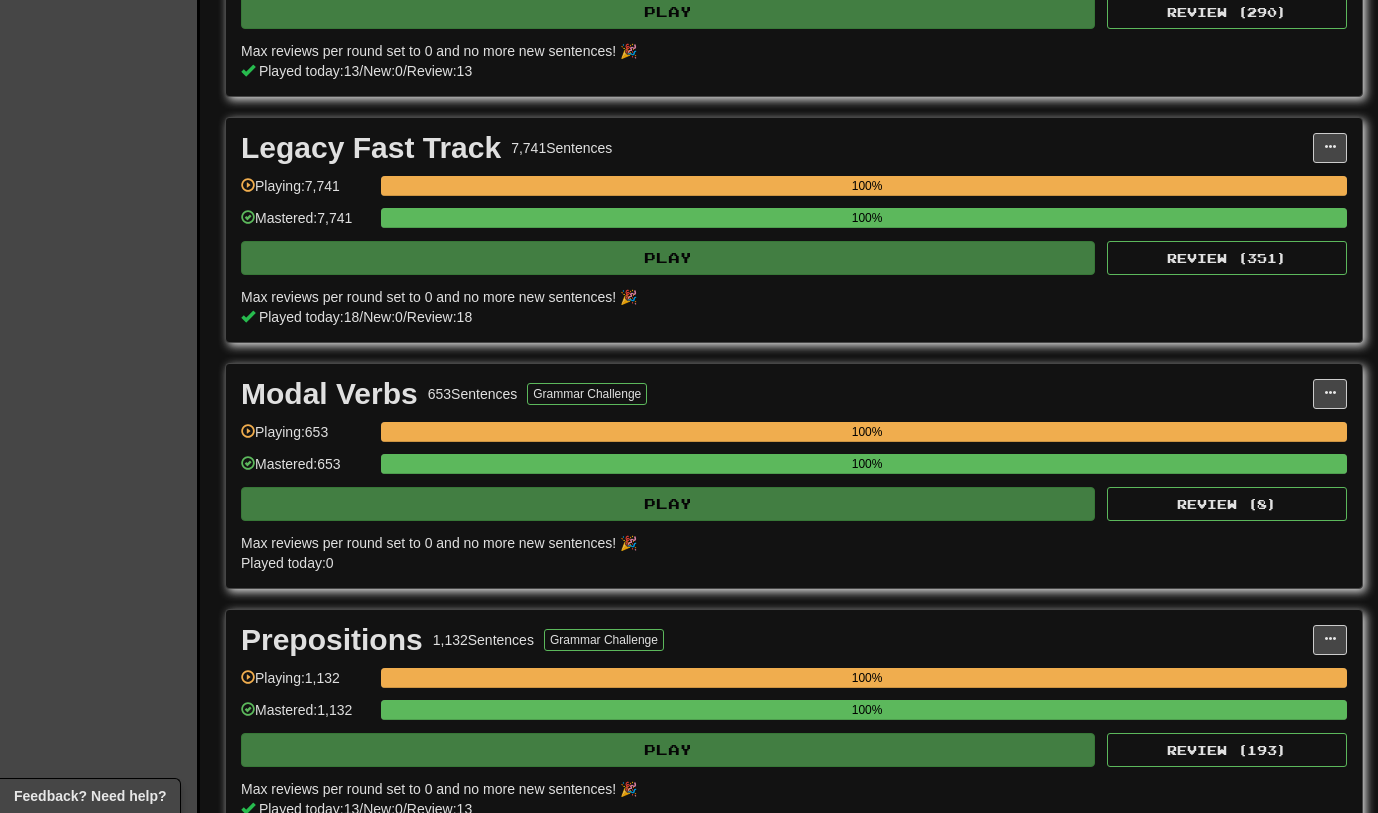 scroll, scrollTop: 2889, scrollLeft: 0, axis: vertical 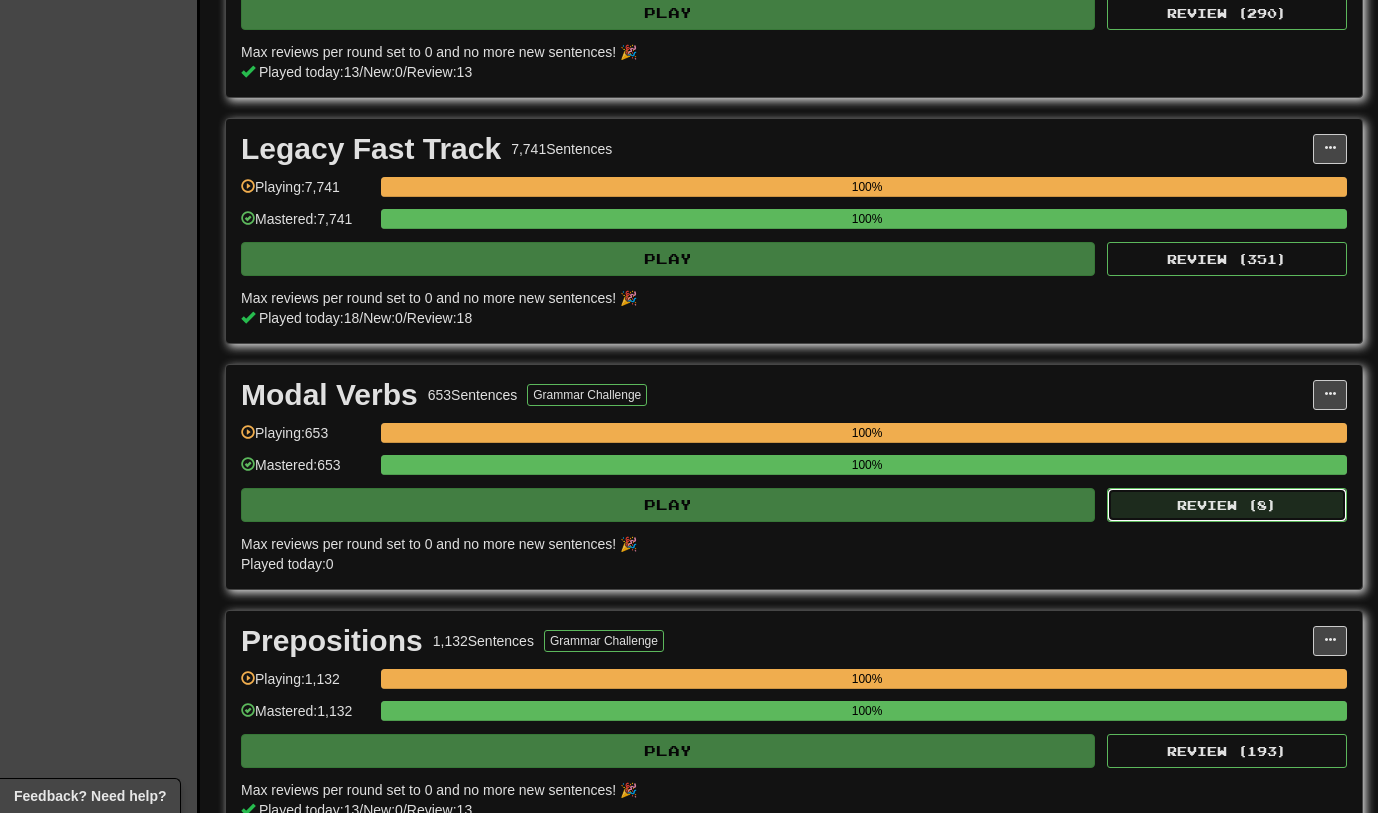 click on "Review ( 8 )" at bounding box center [1227, 505] 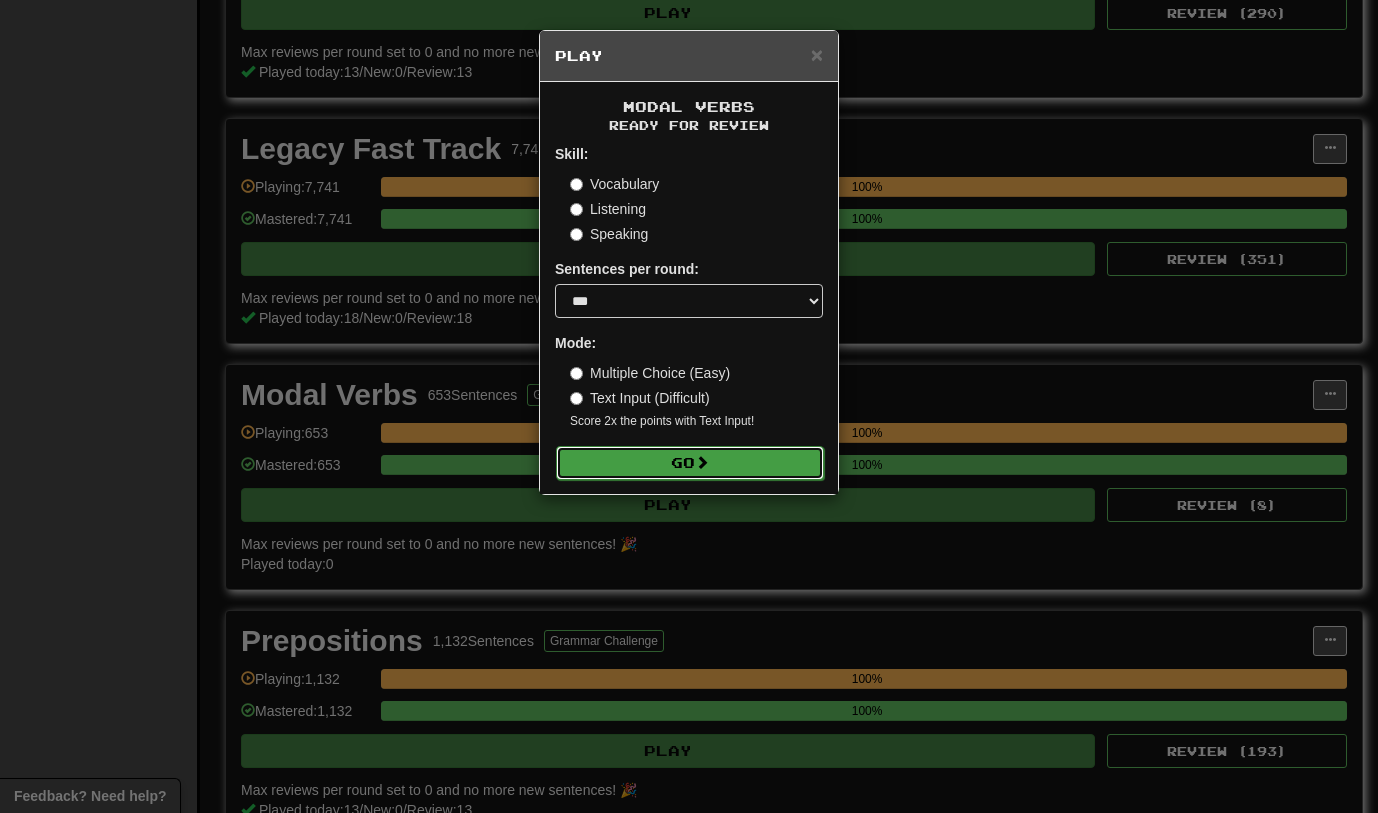 click at bounding box center (702, 462) 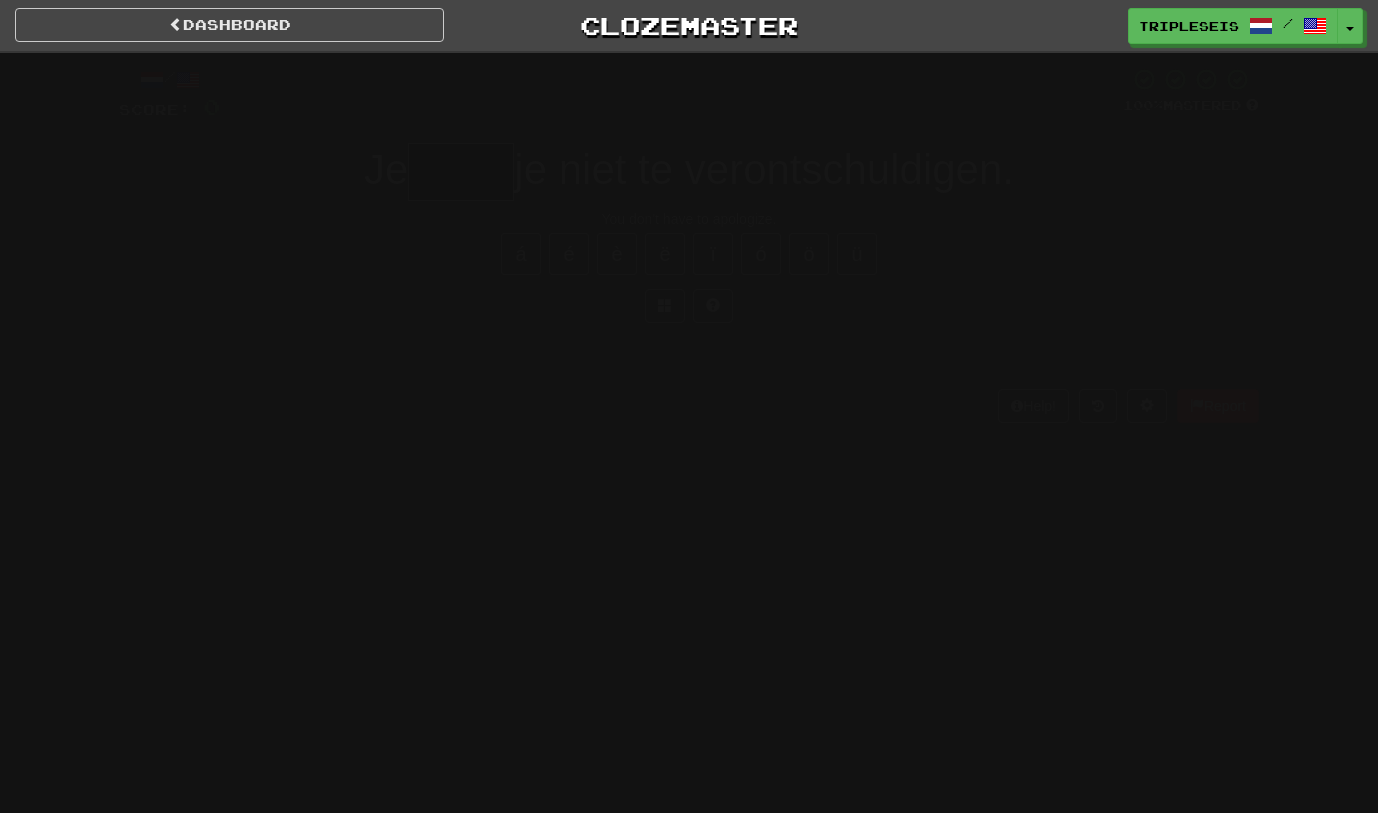 scroll, scrollTop: 0, scrollLeft: 0, axis: both 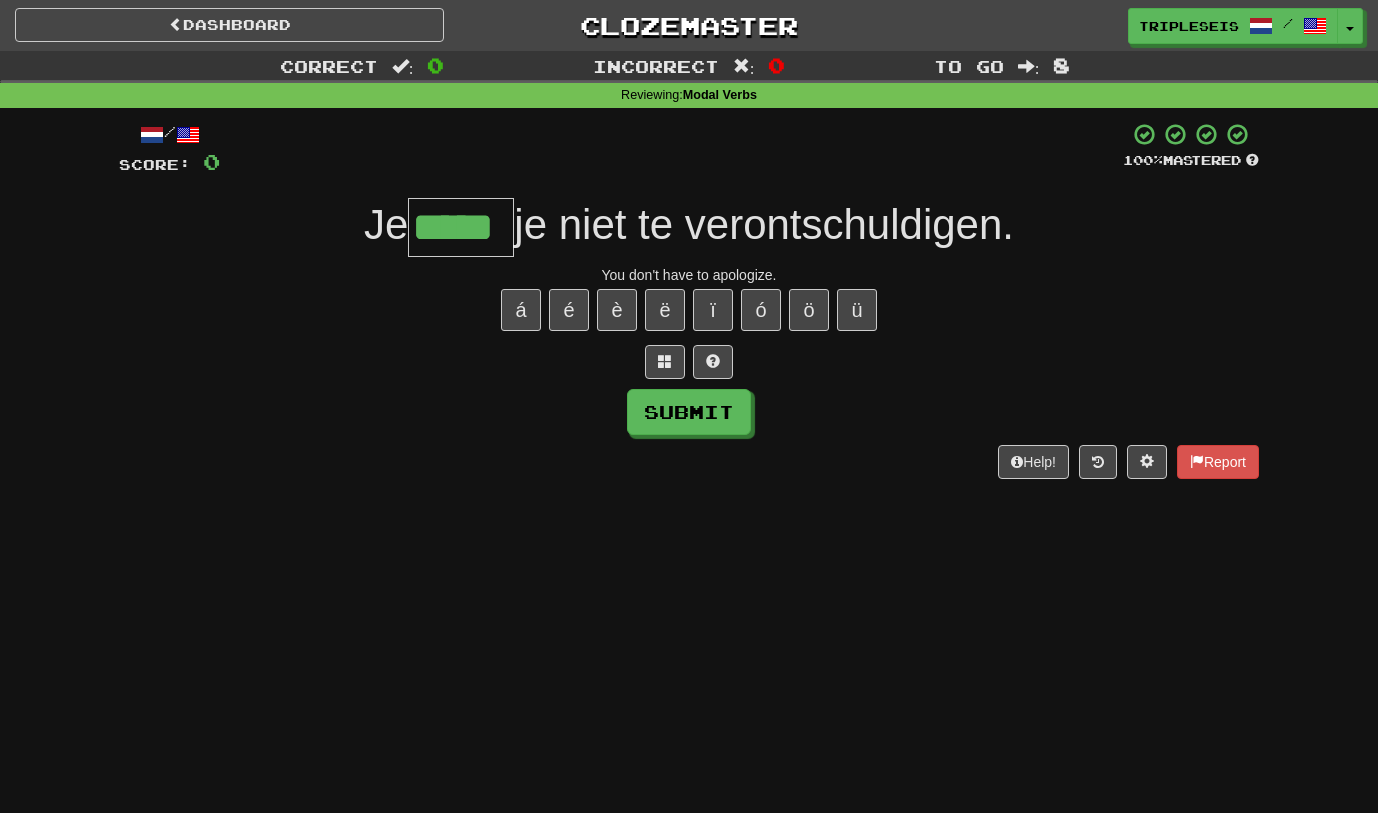 type on "*****" 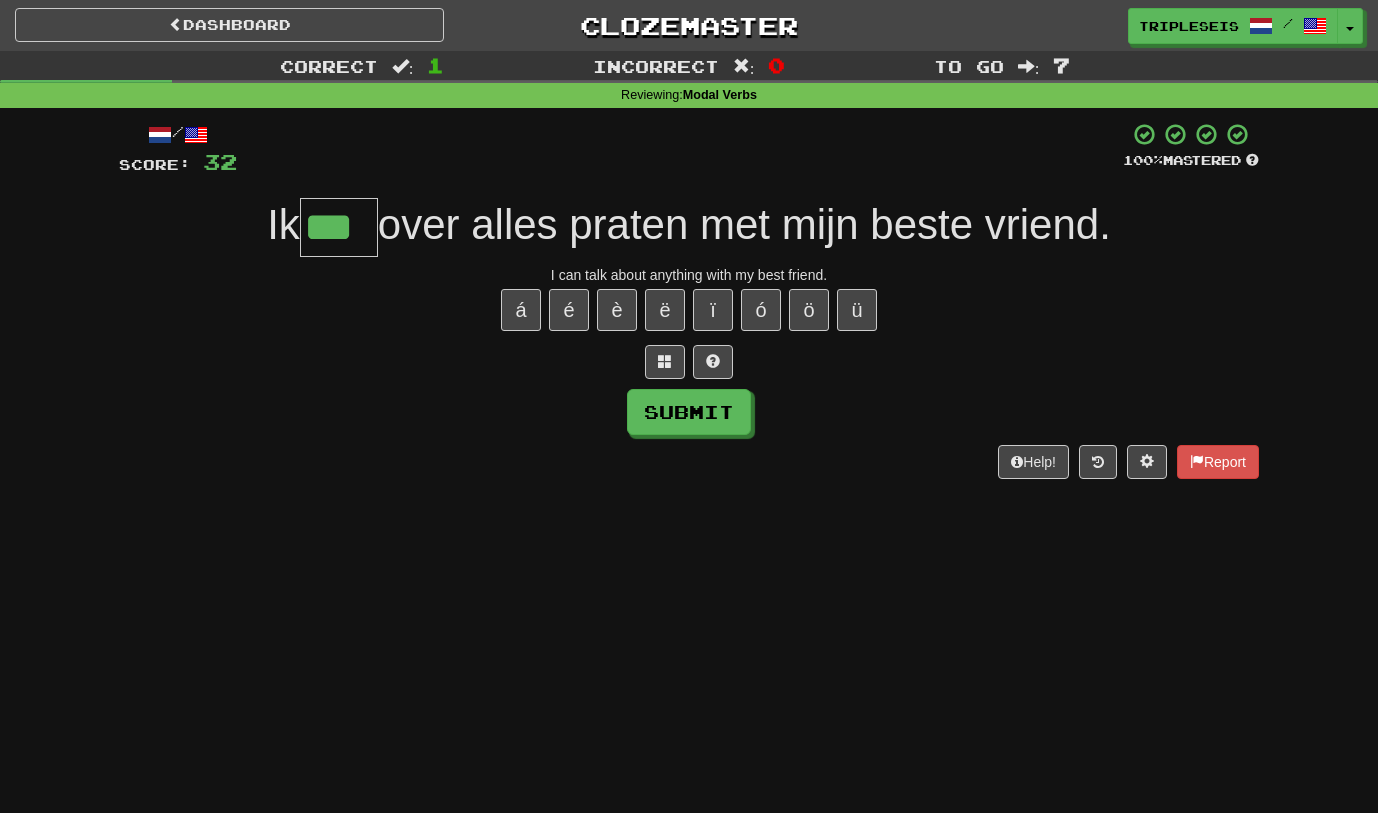type on "***" 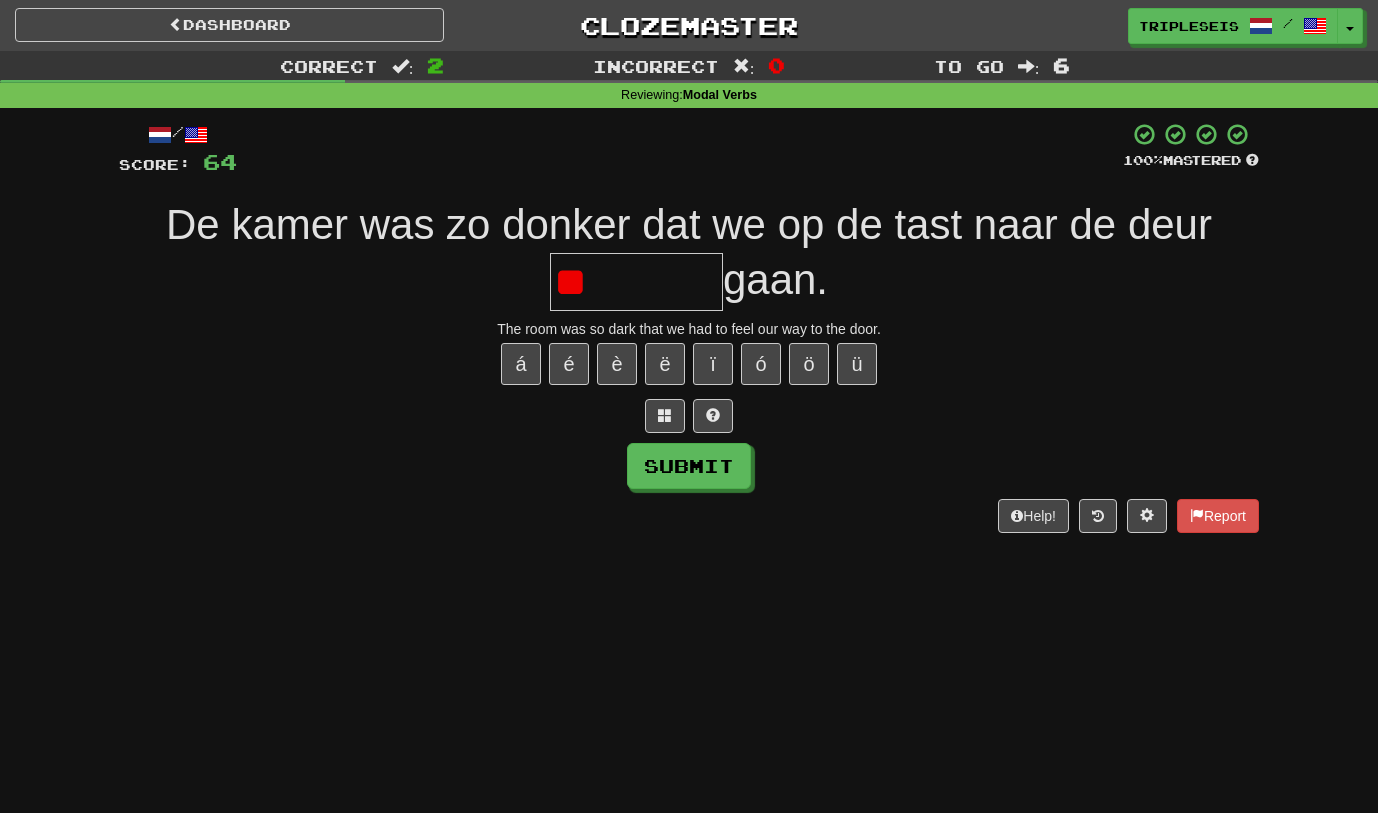 type on "*" 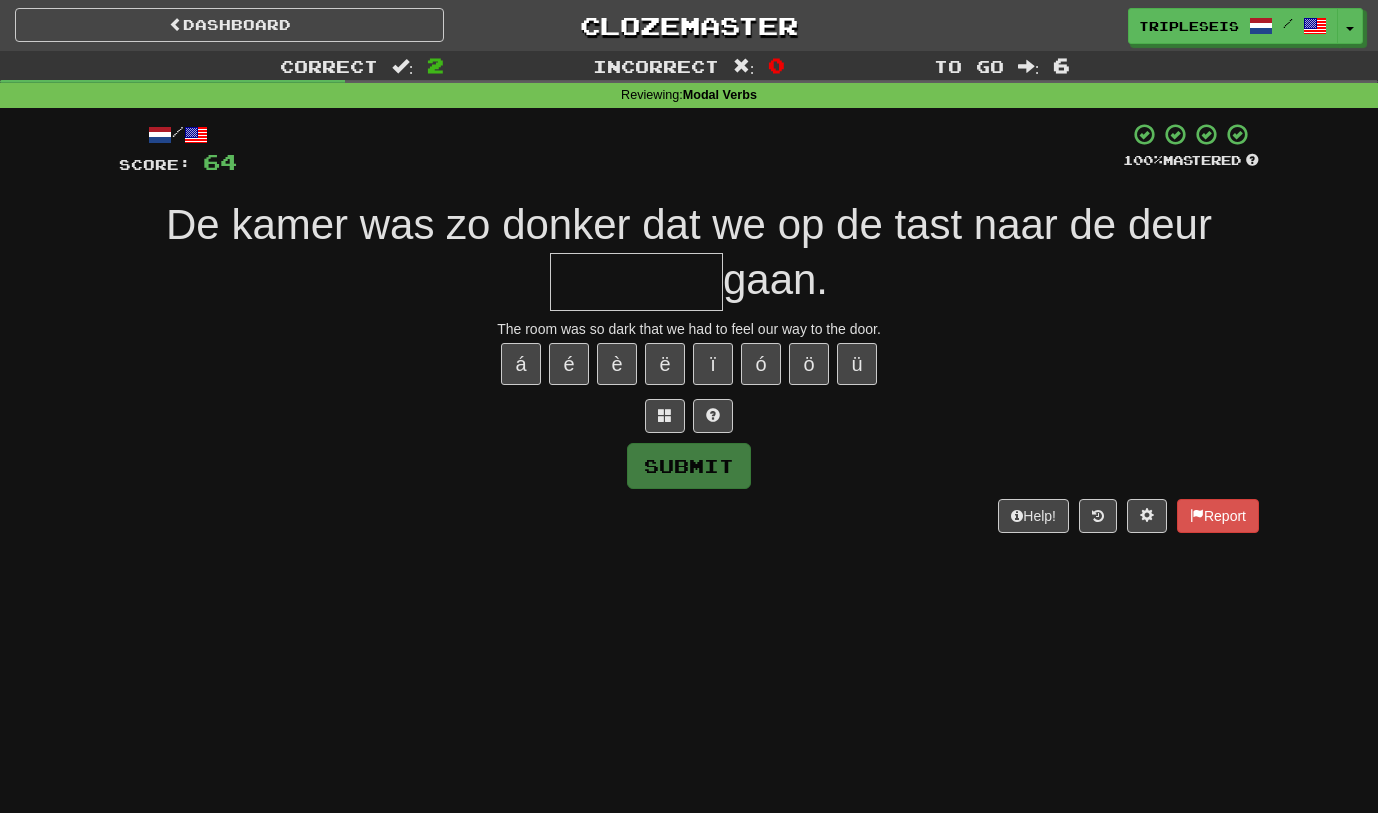 type on "*" 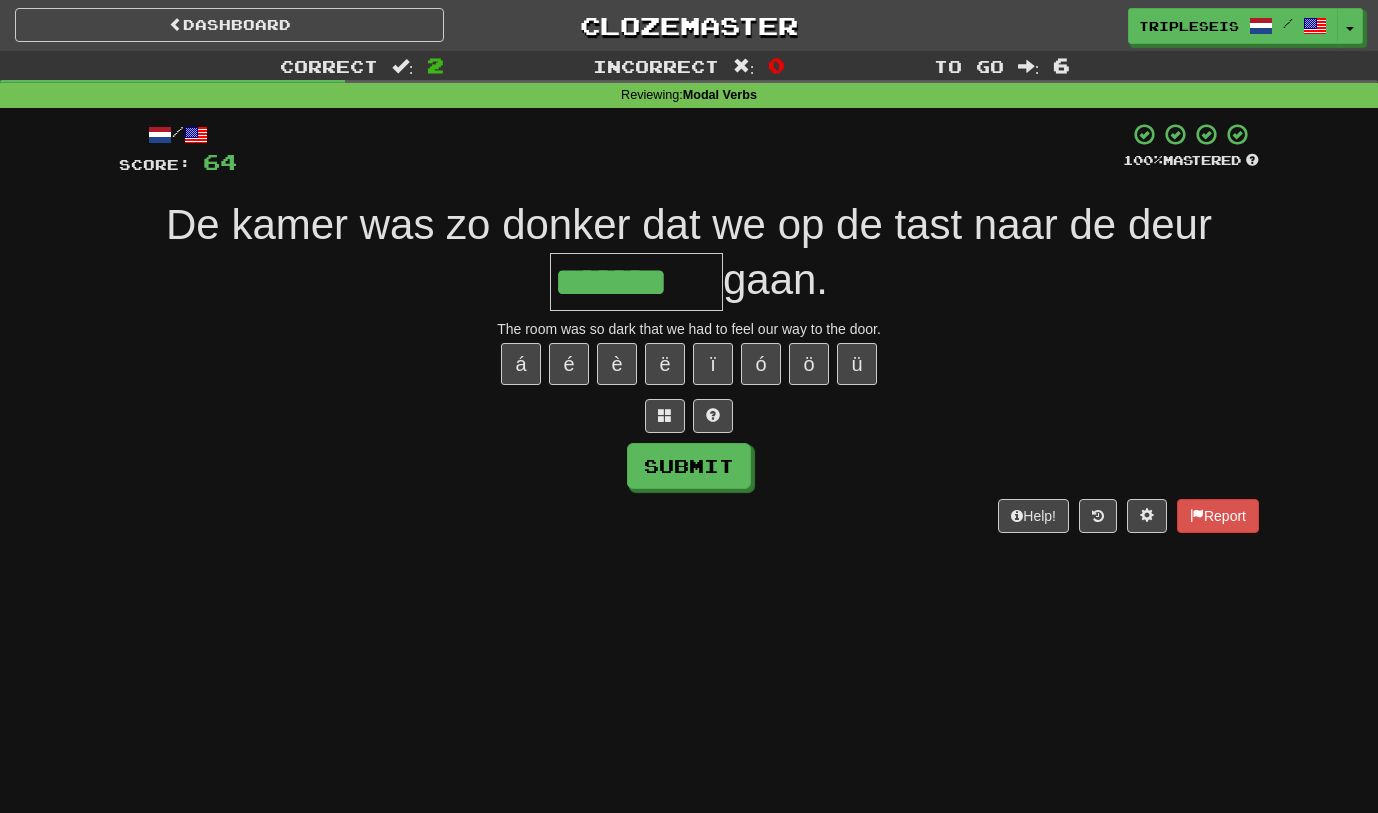 type on "*******" 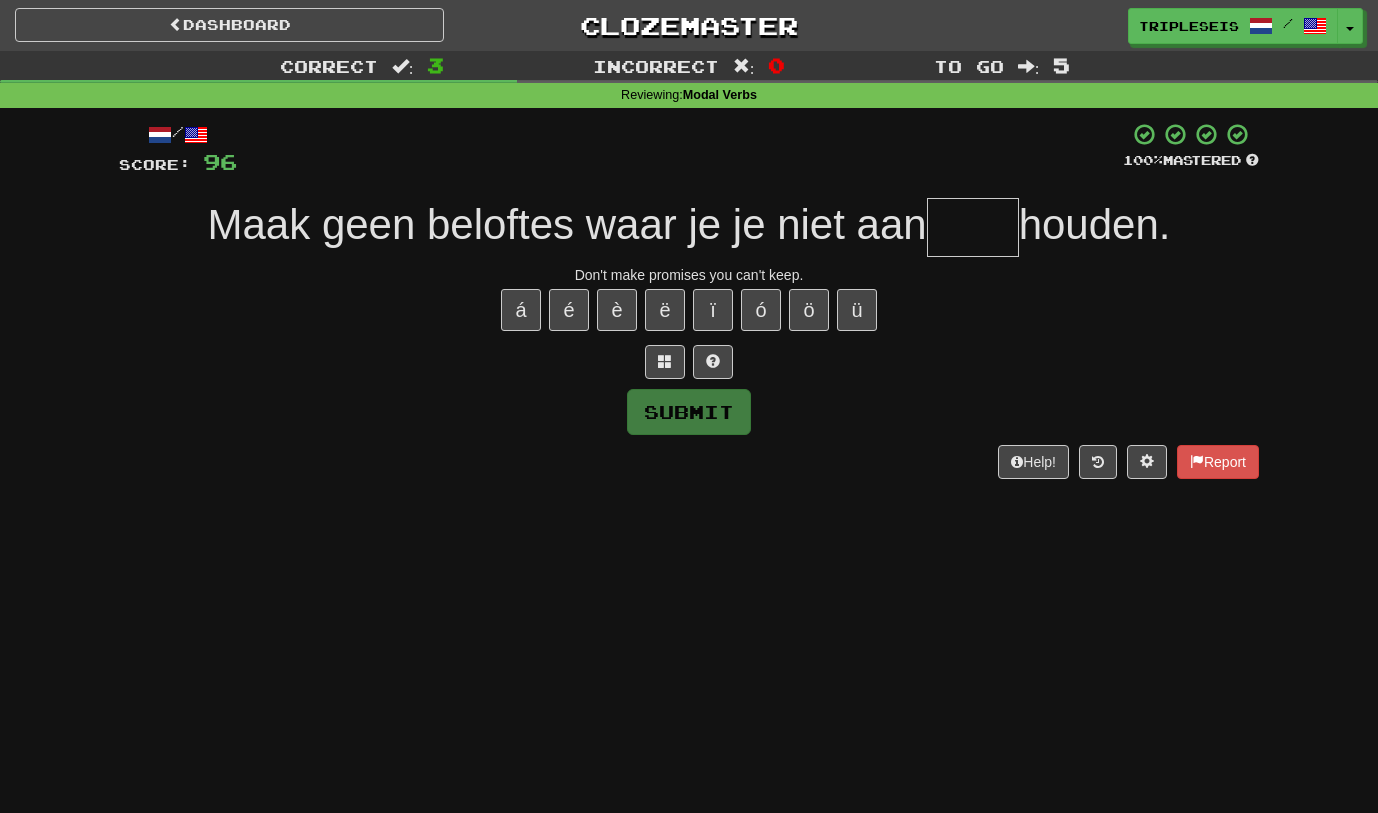 type on "*" 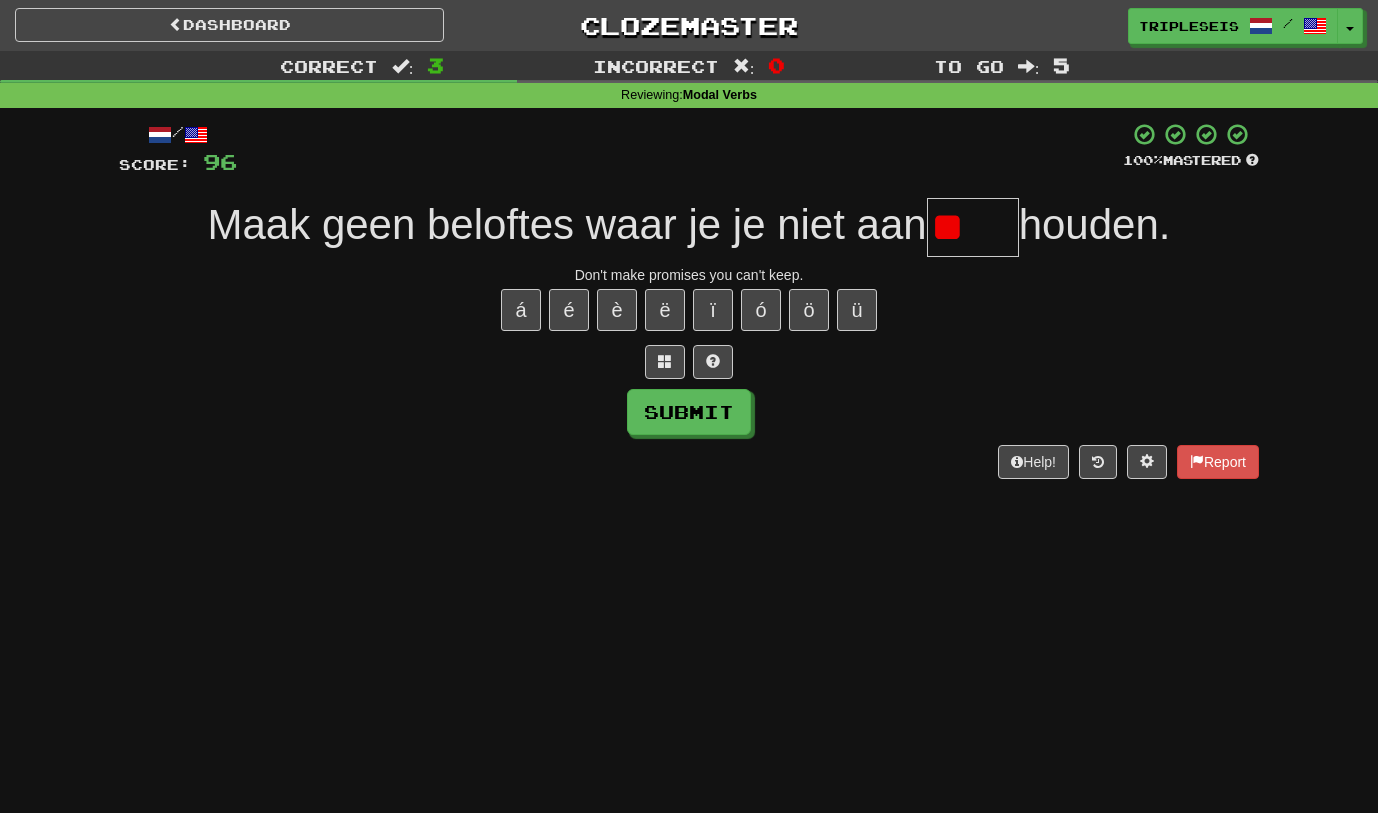 type on "*" 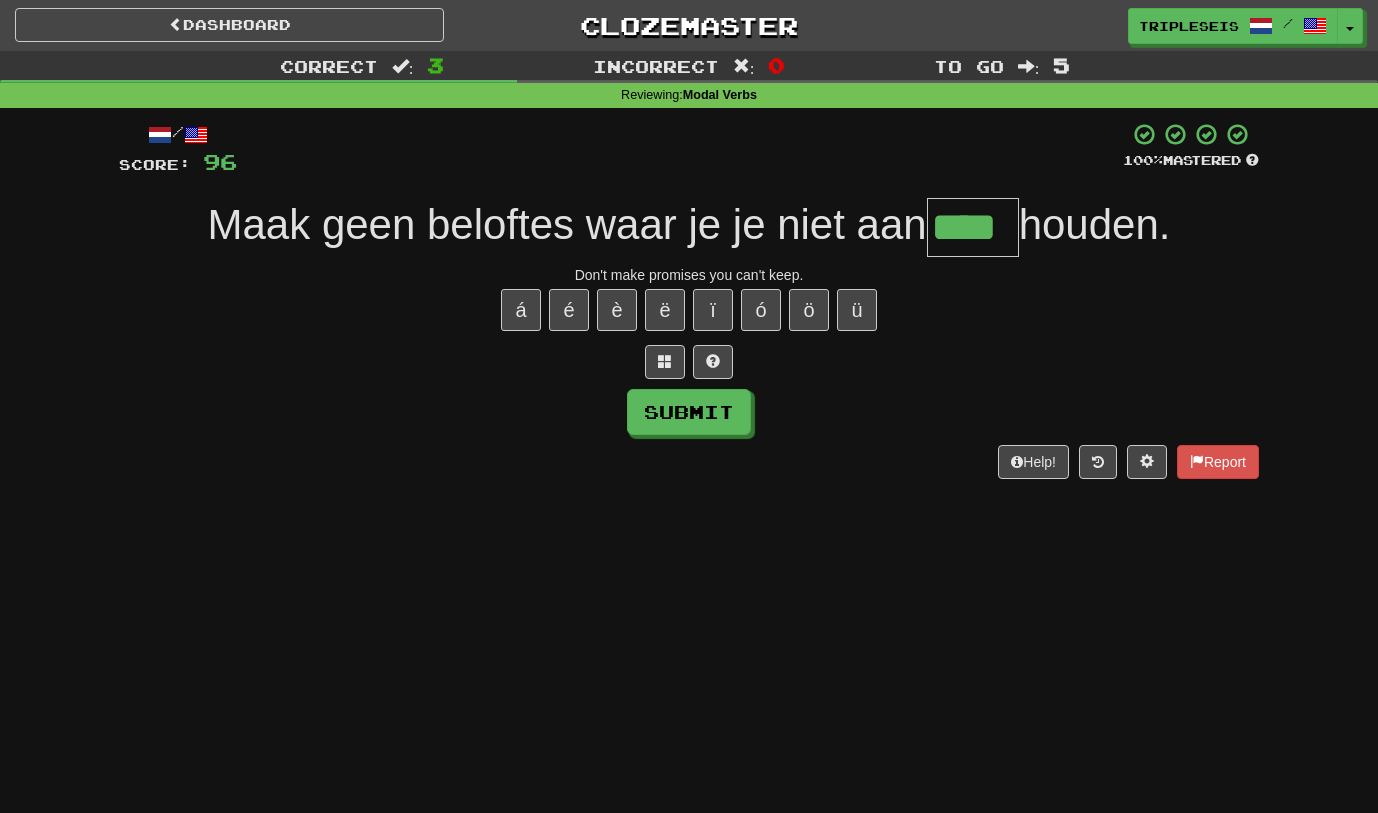 type on "****" 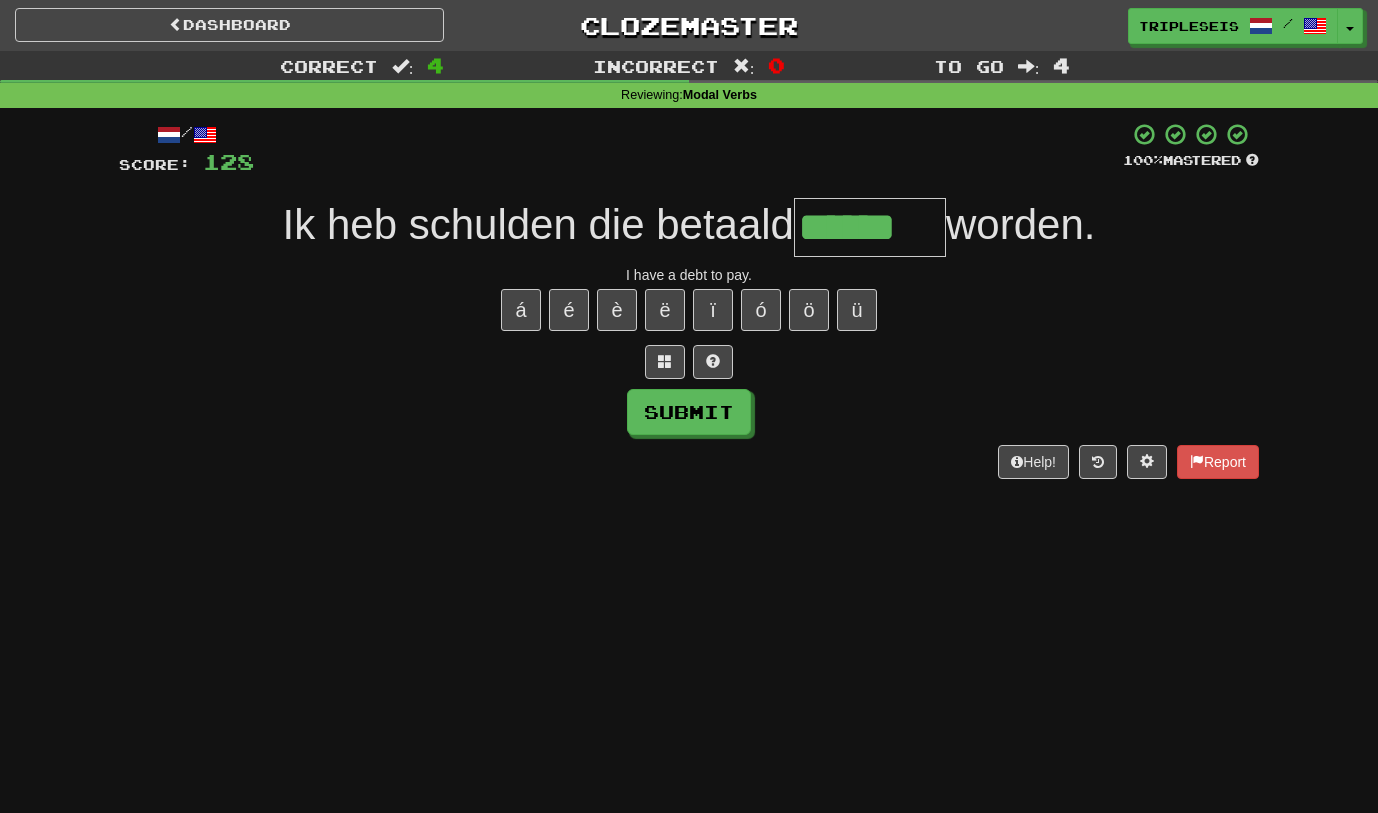 type on "******" 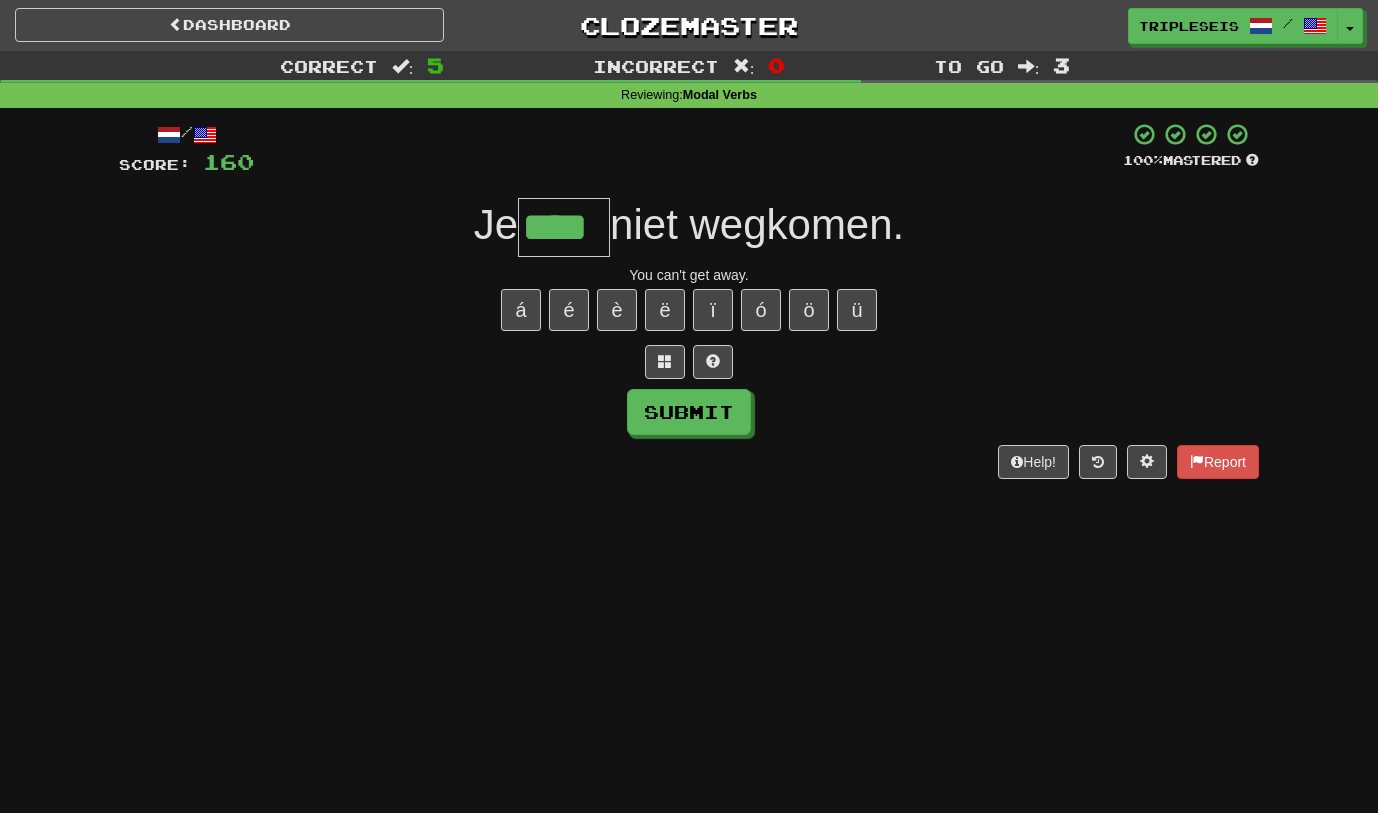 type on "****" 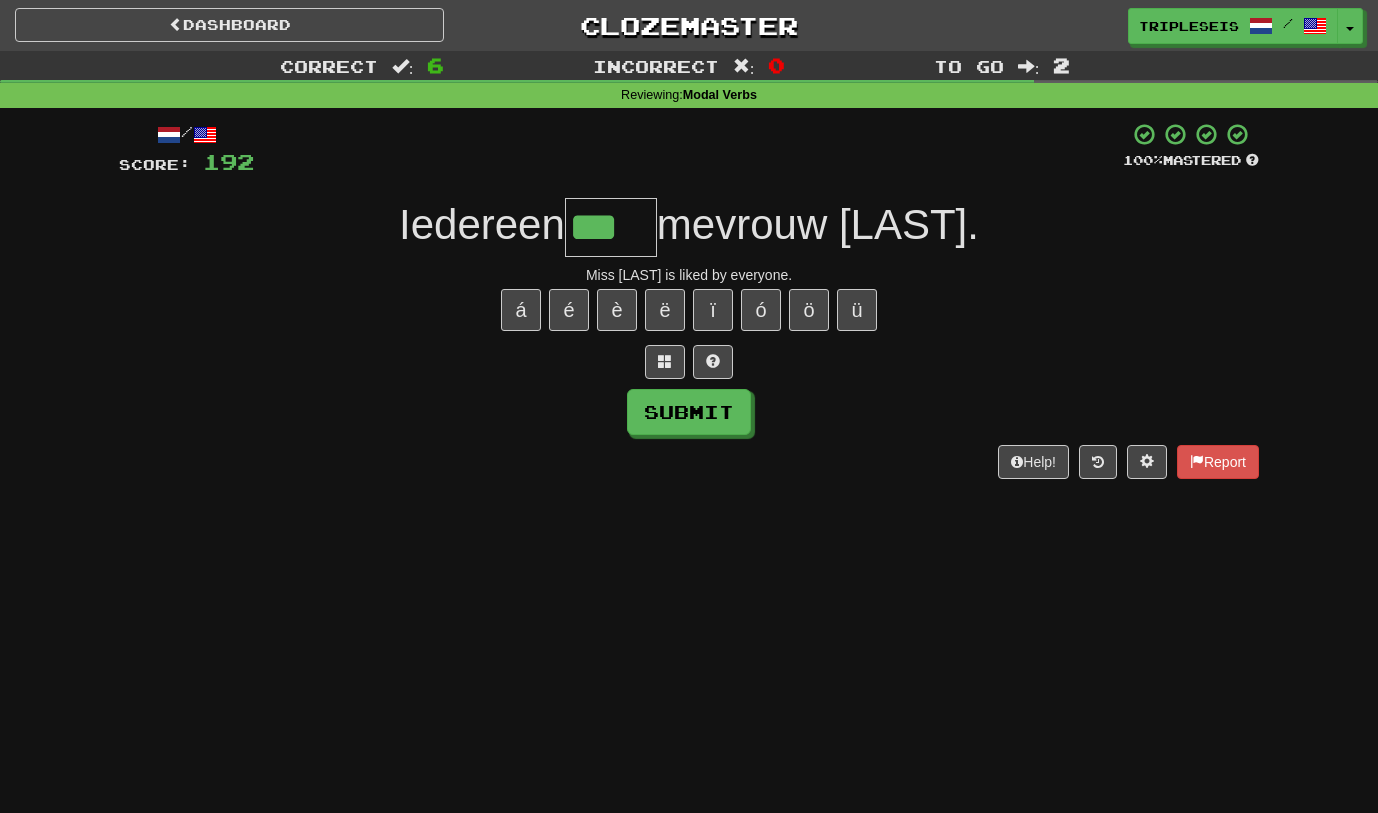 type on "***" 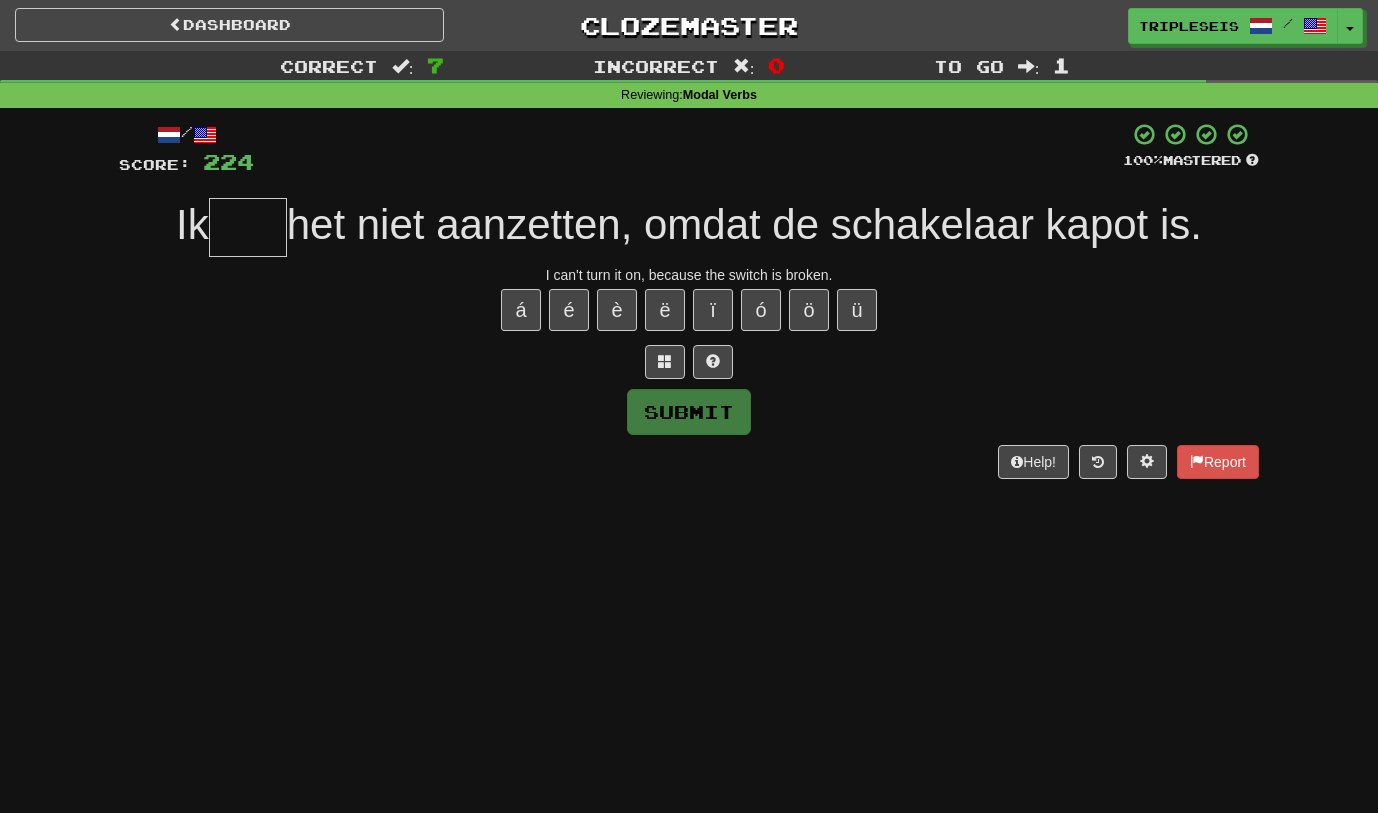 type on "*" 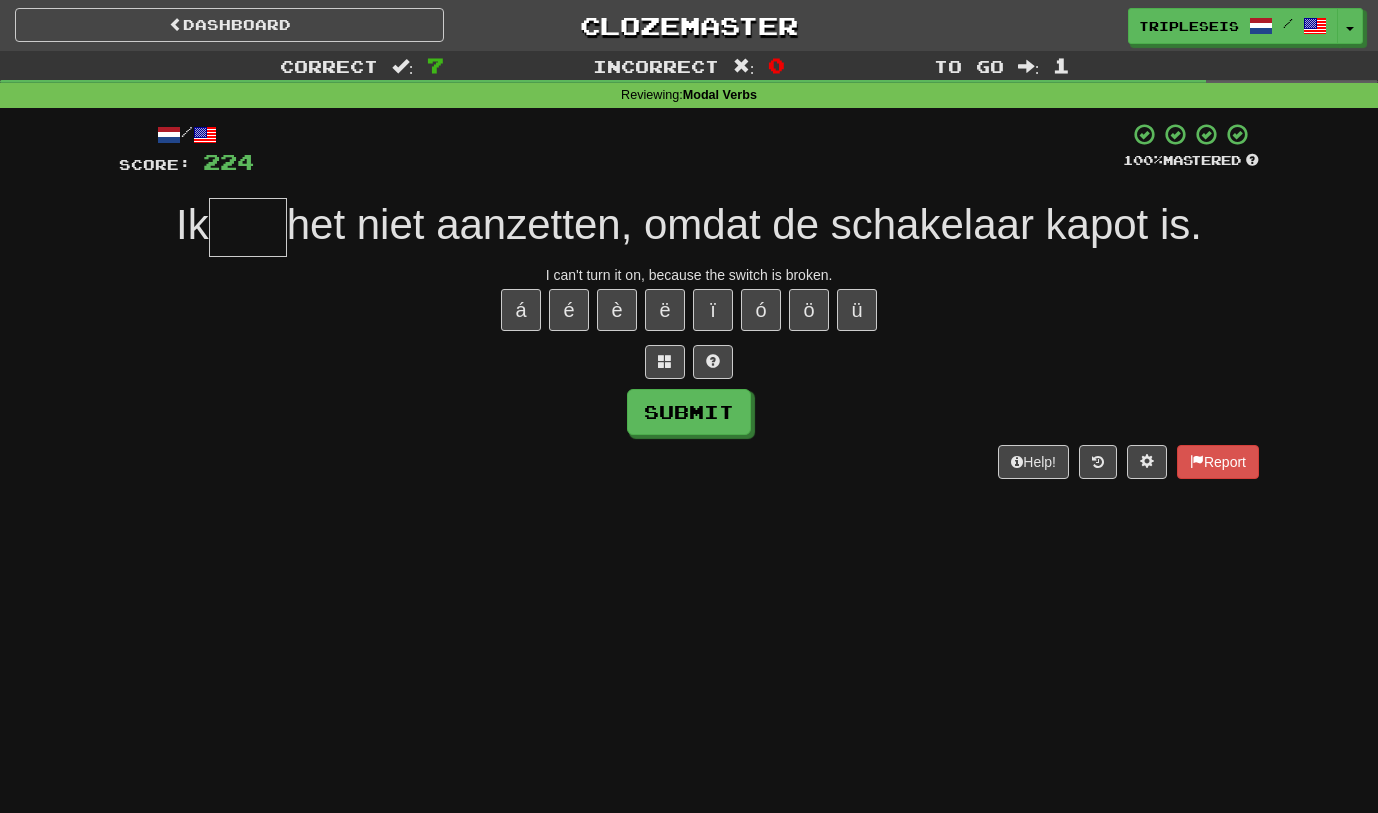 type on "*" 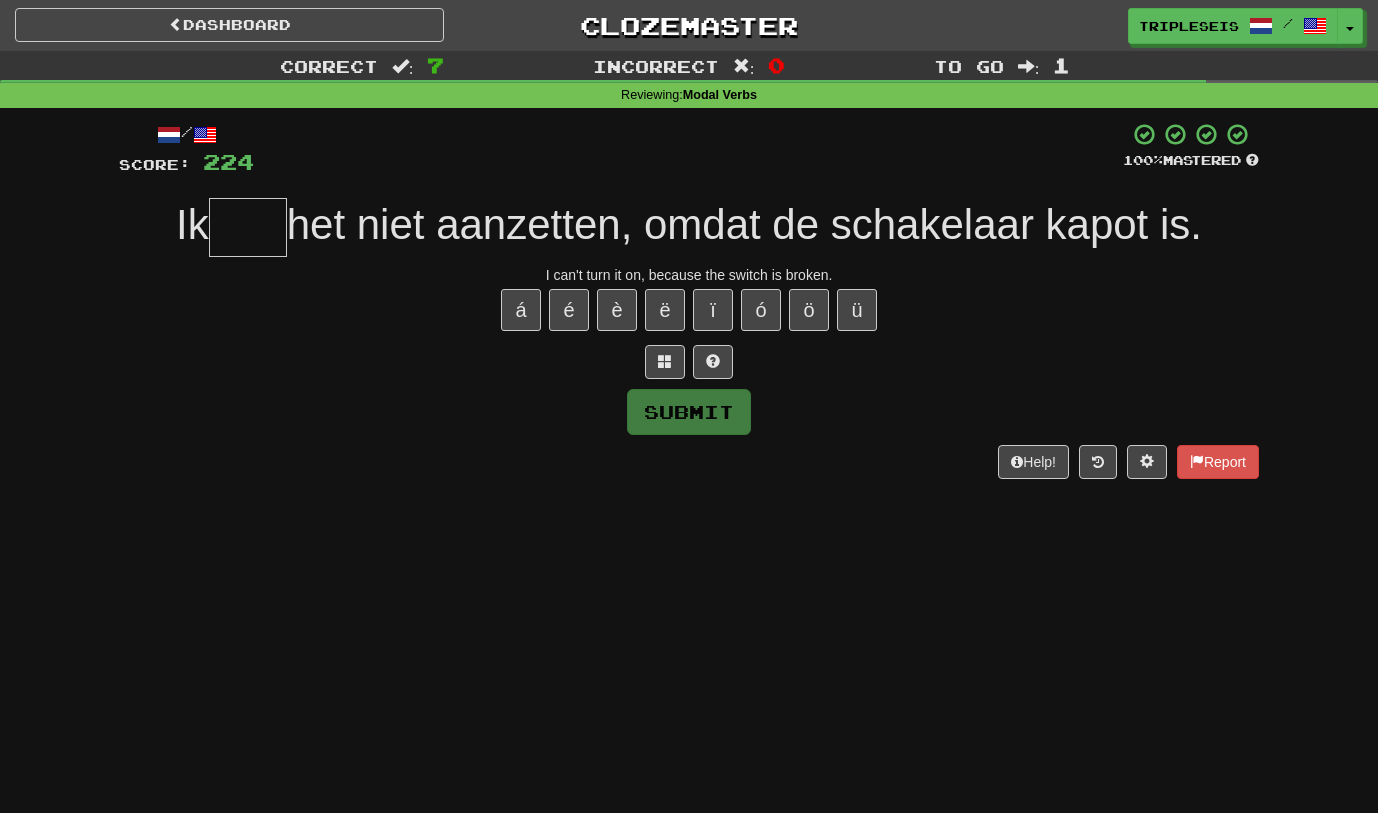 type on "*" 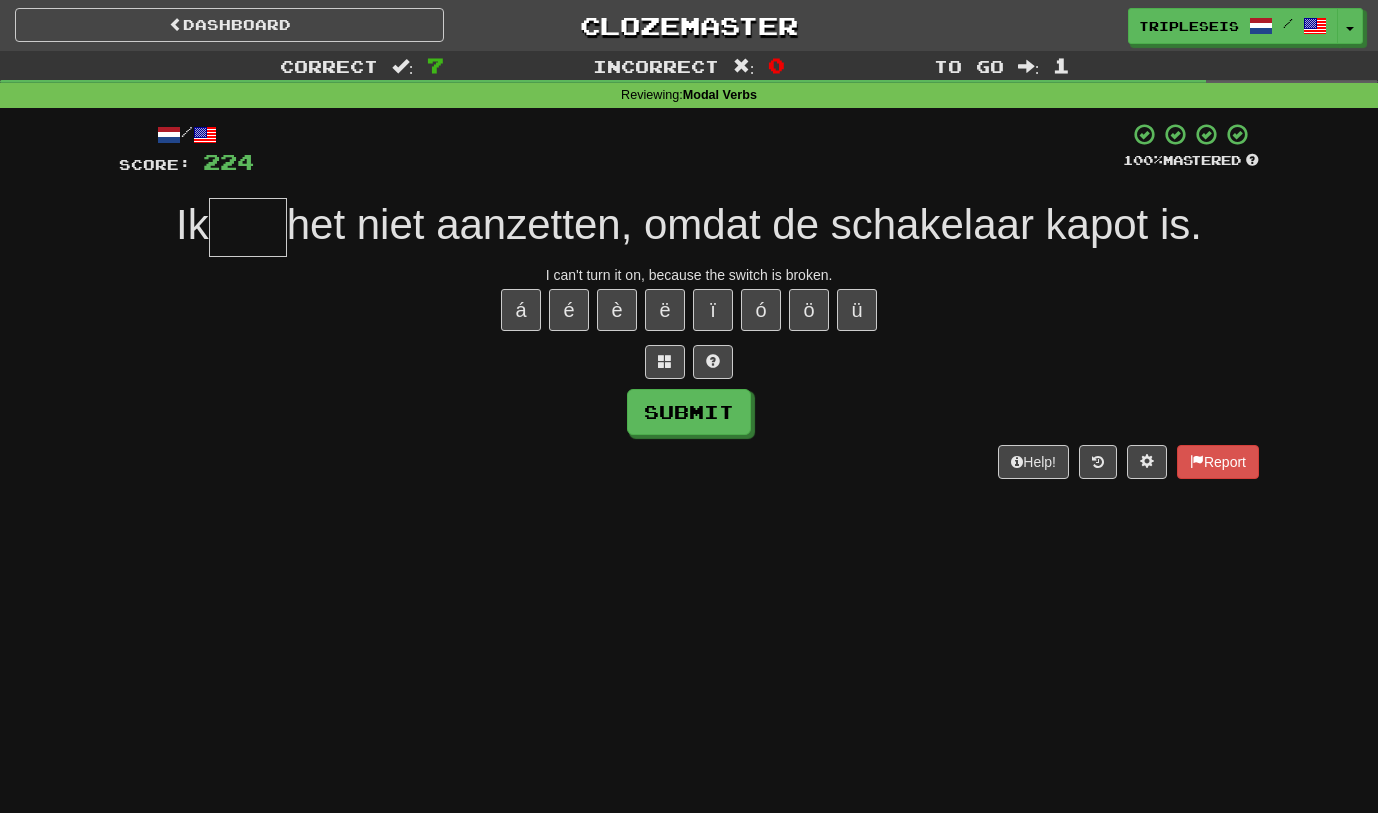 type on "*" 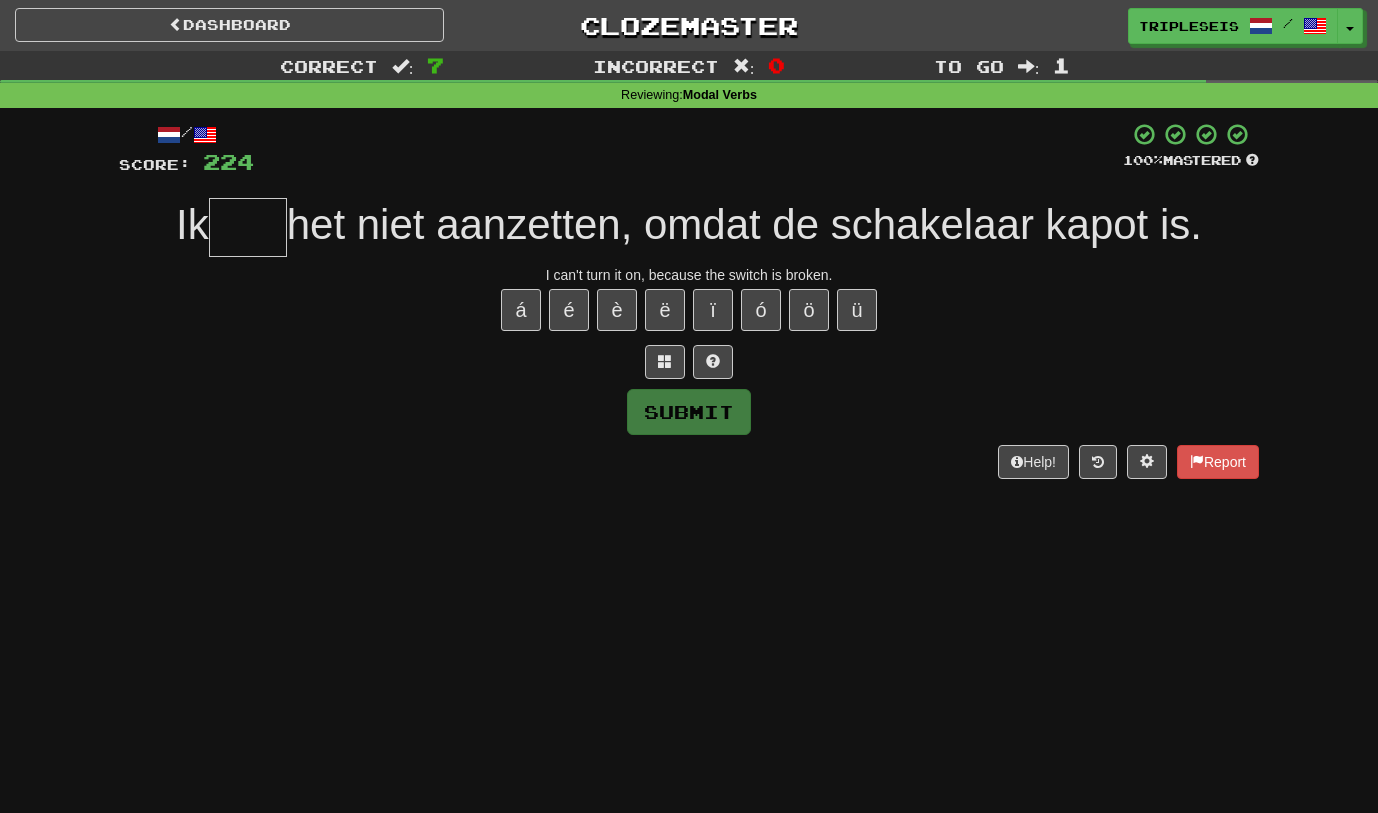 type on "*" 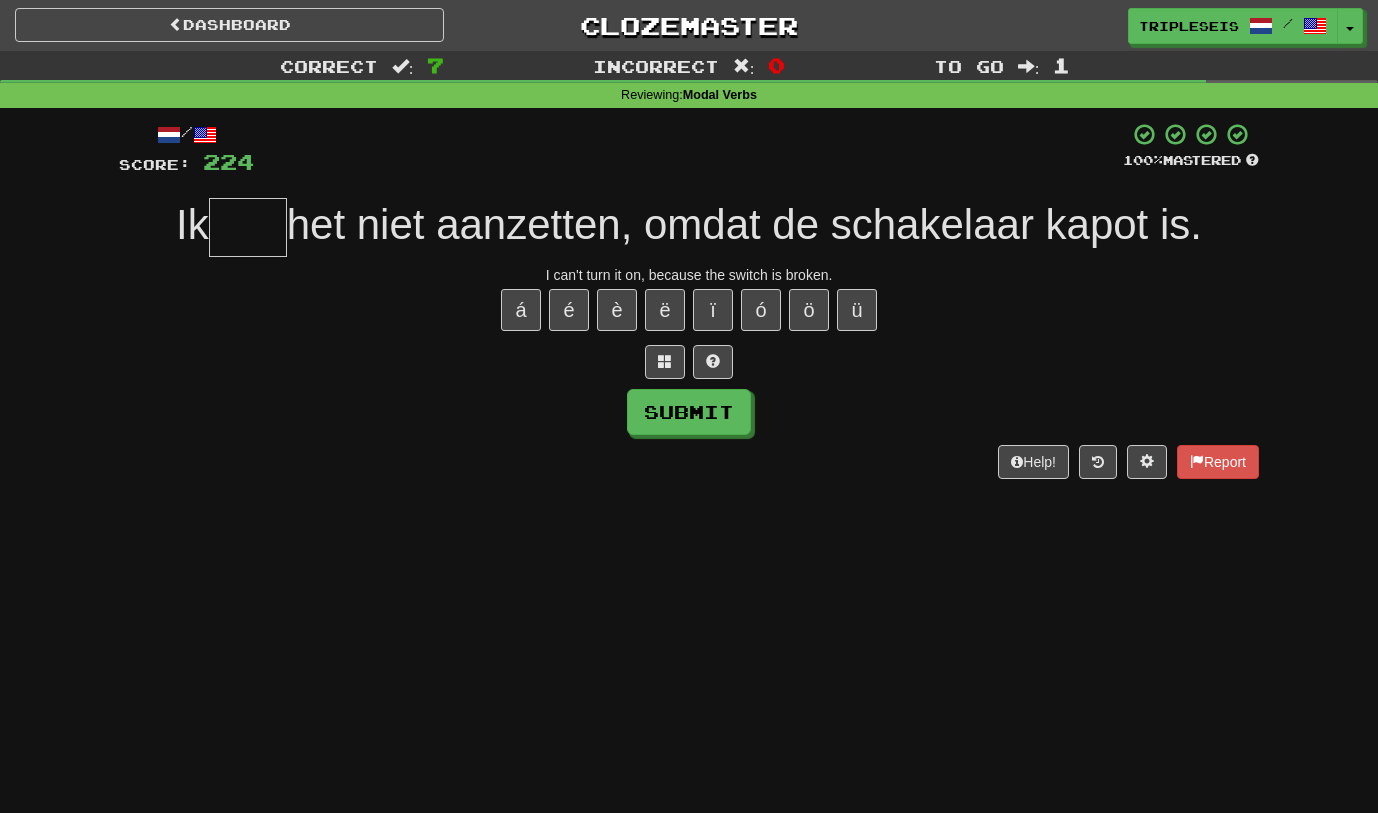 type on "*" 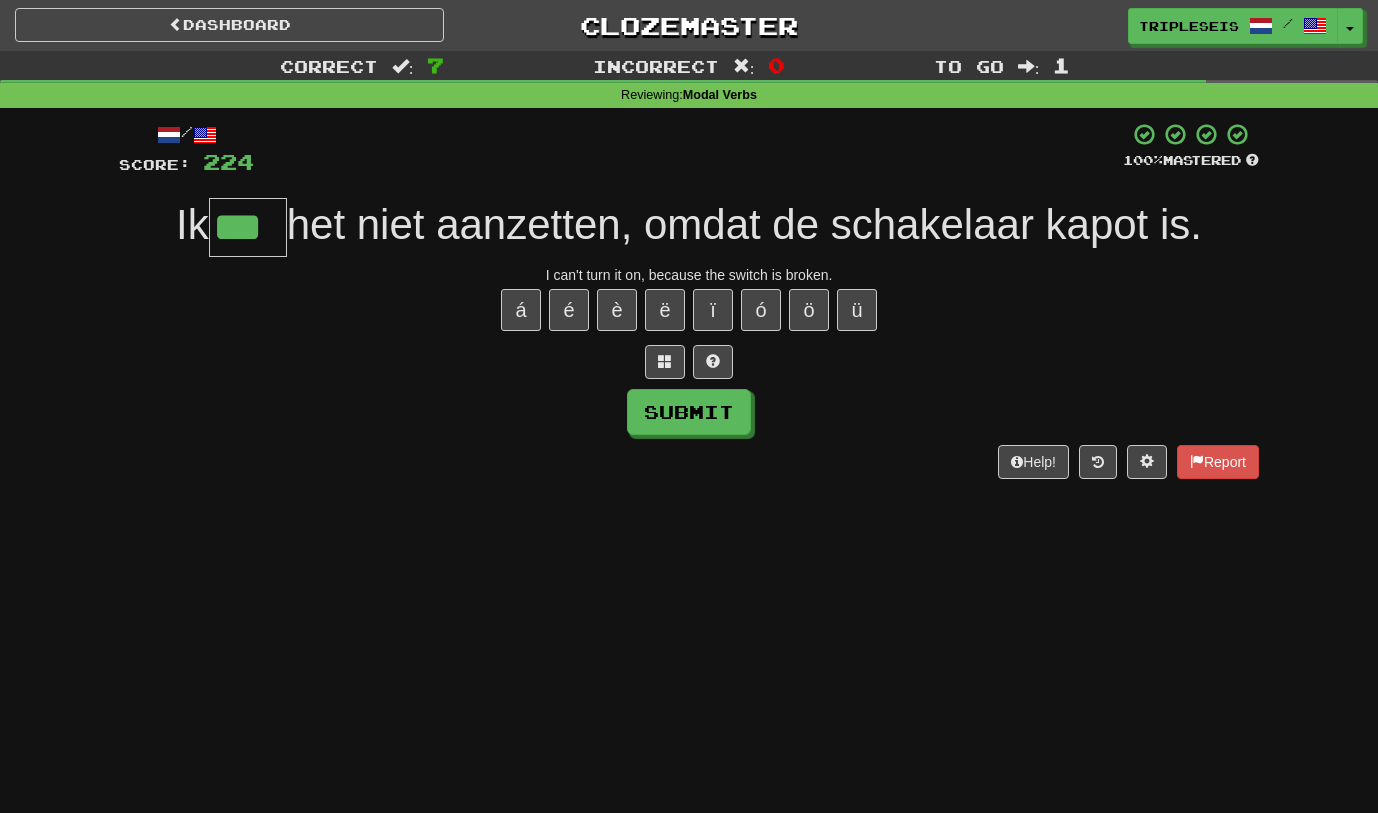 type on "***" 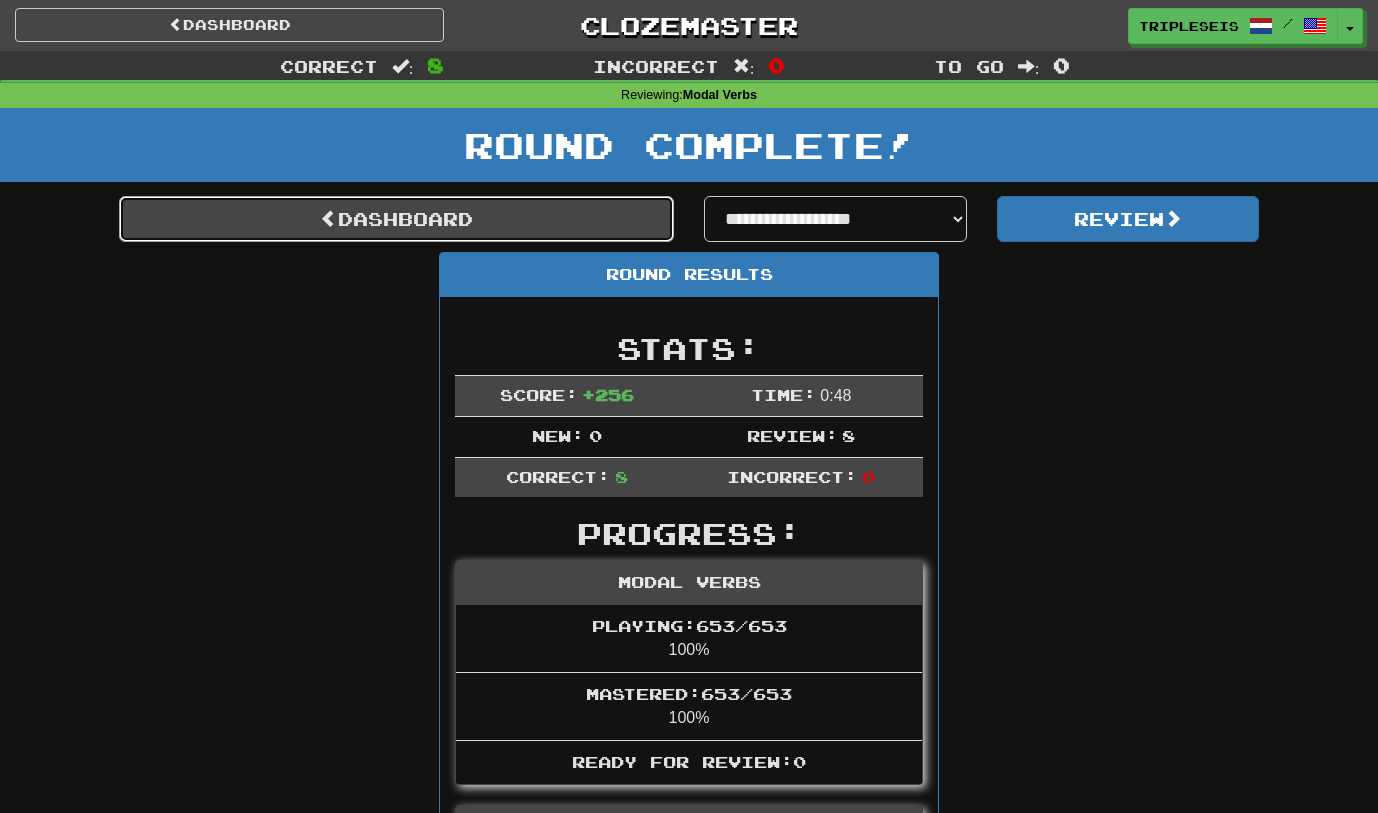 click on "Dashboard" at bounding box center [396, 219] 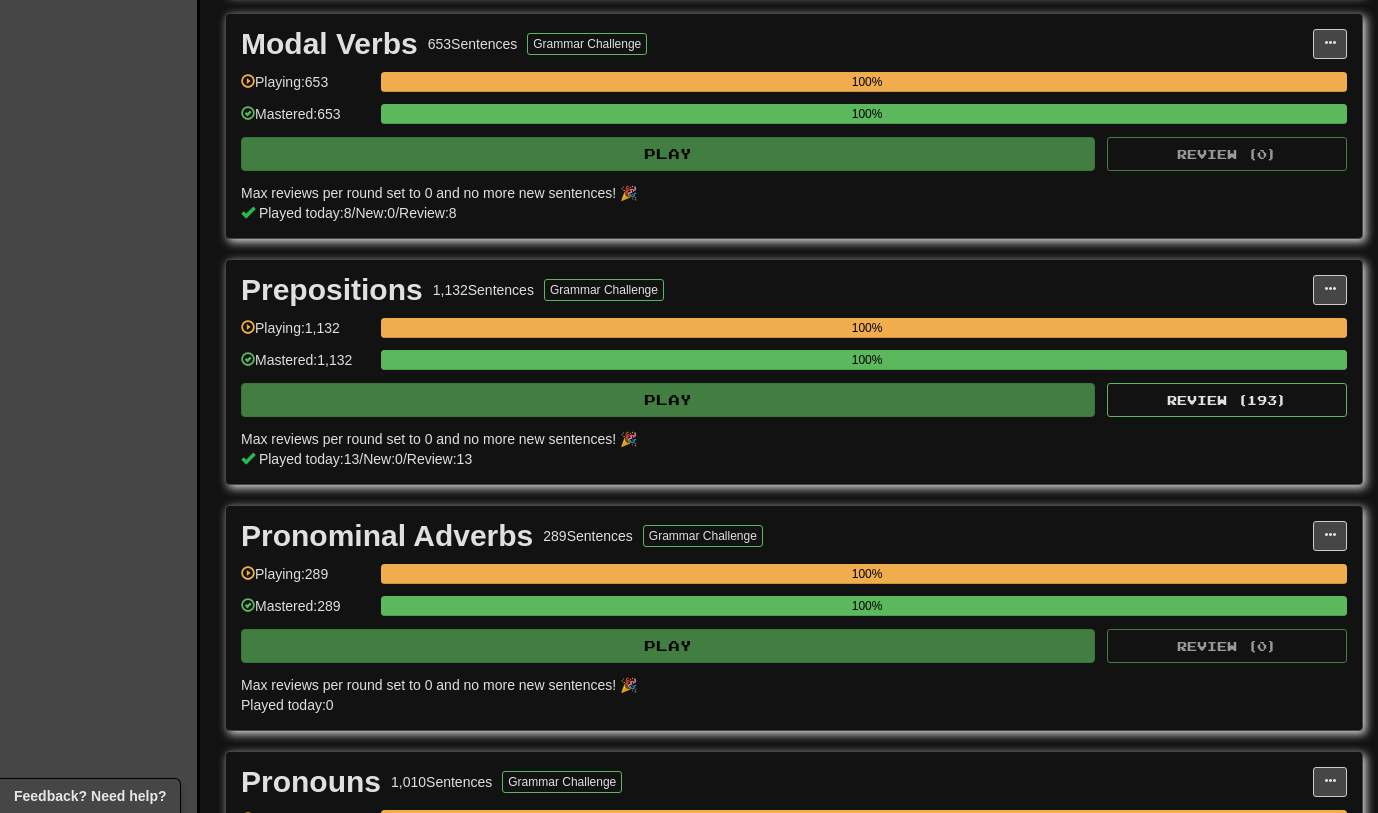 scroll, scrollTop: 3648, scrollLeft: 0, axis: vertical 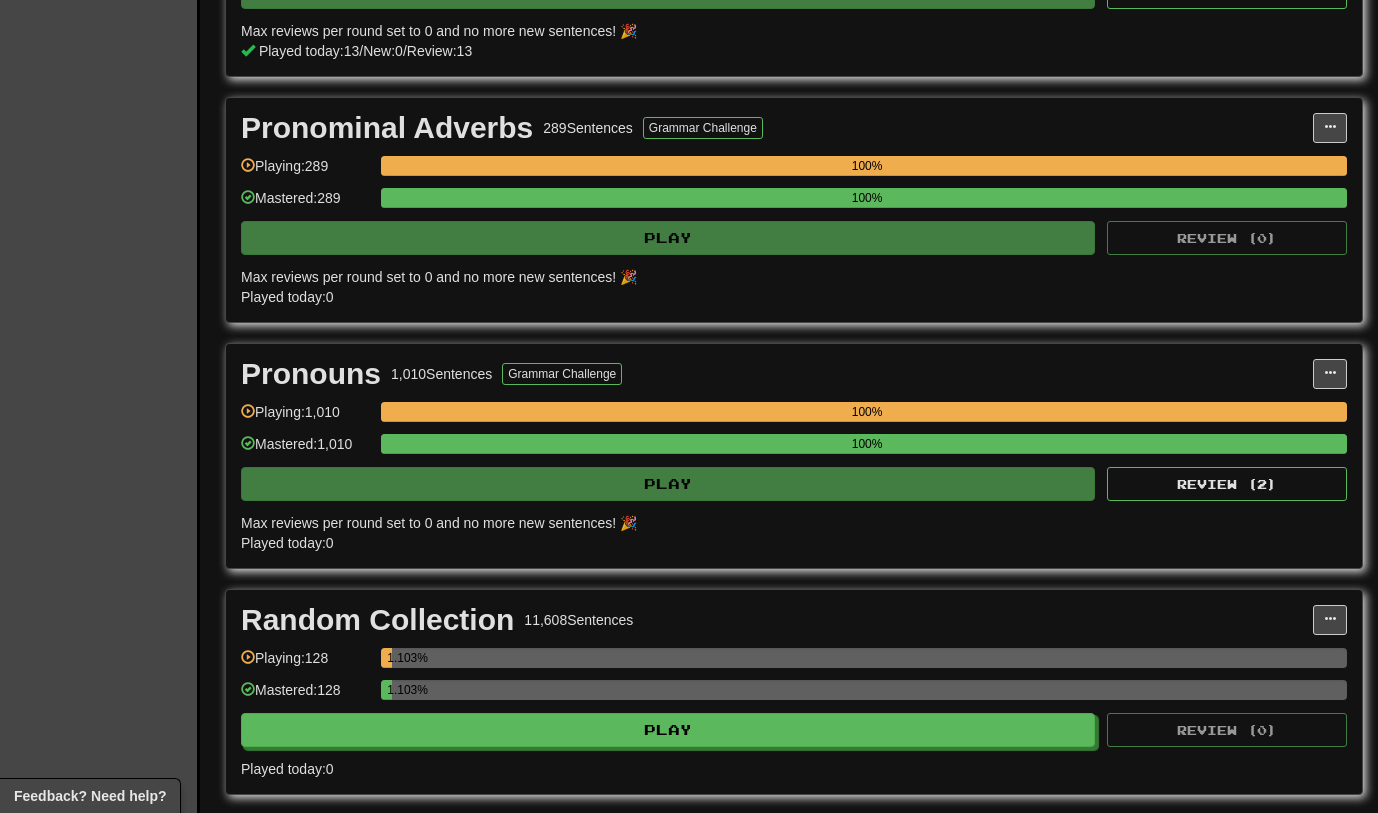 click on "Pronouns 1,010  Sentences Grammar Challenge Manage Sentences Unpin from Dashboard  Playing:  1,010 100%  Mastered:  1,010 100% Play Review ( 2 ) Max reviews per round set to 0 and no more new sentences! 🎉 Played today:  0" at bounding box center [794, 456] 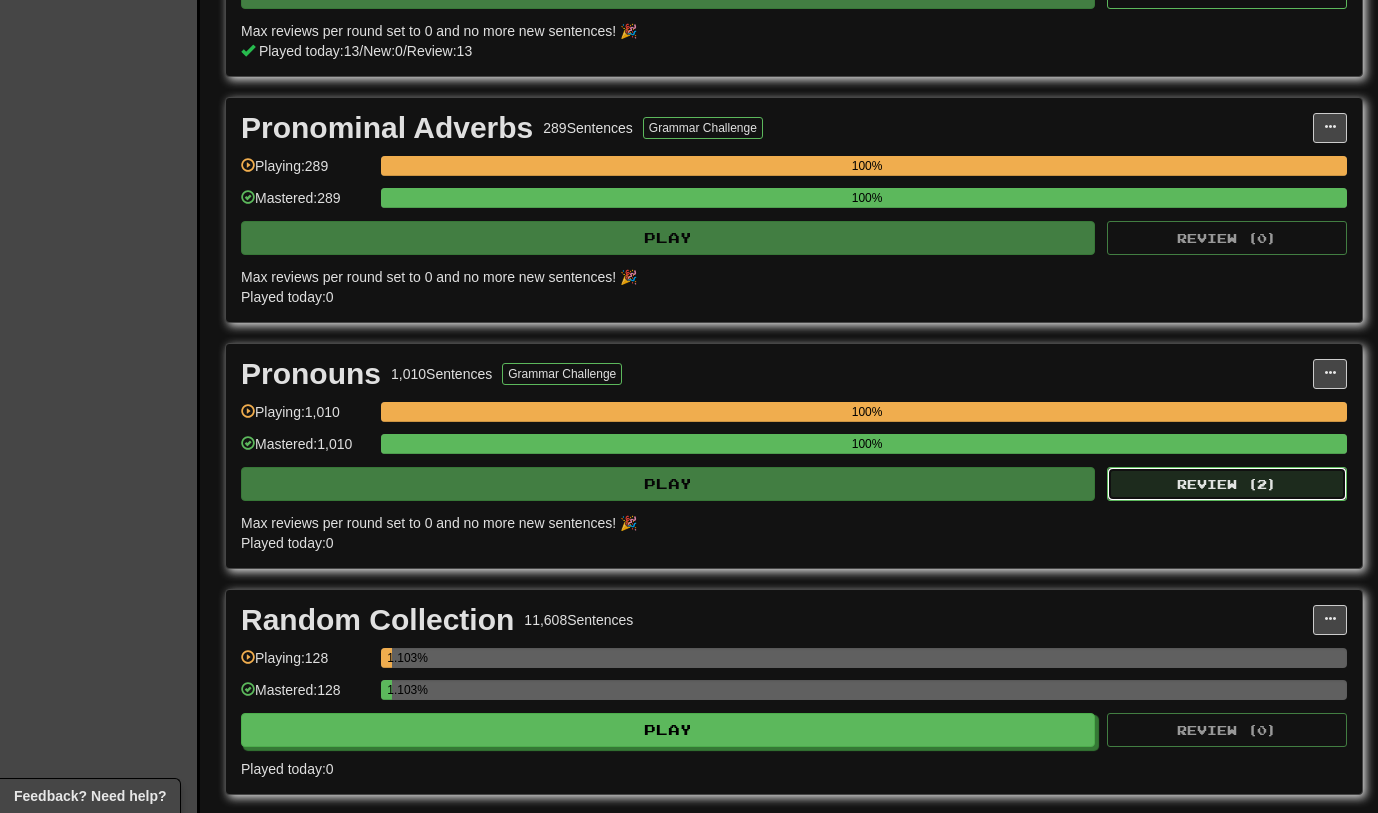 click on "Review ( 2 )" at bounding box center [1227, 484] 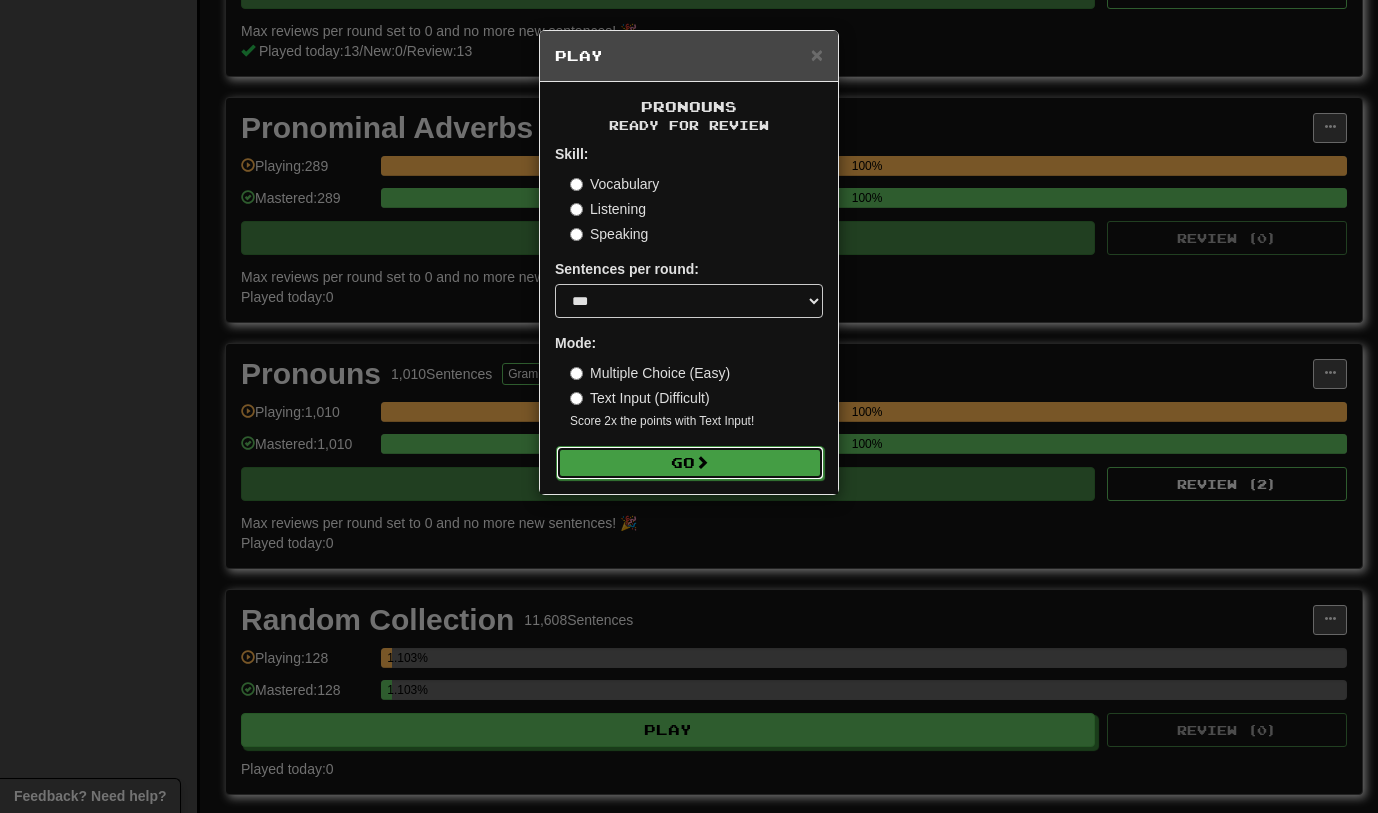 click on "Go" at bounding box center (690, 463) 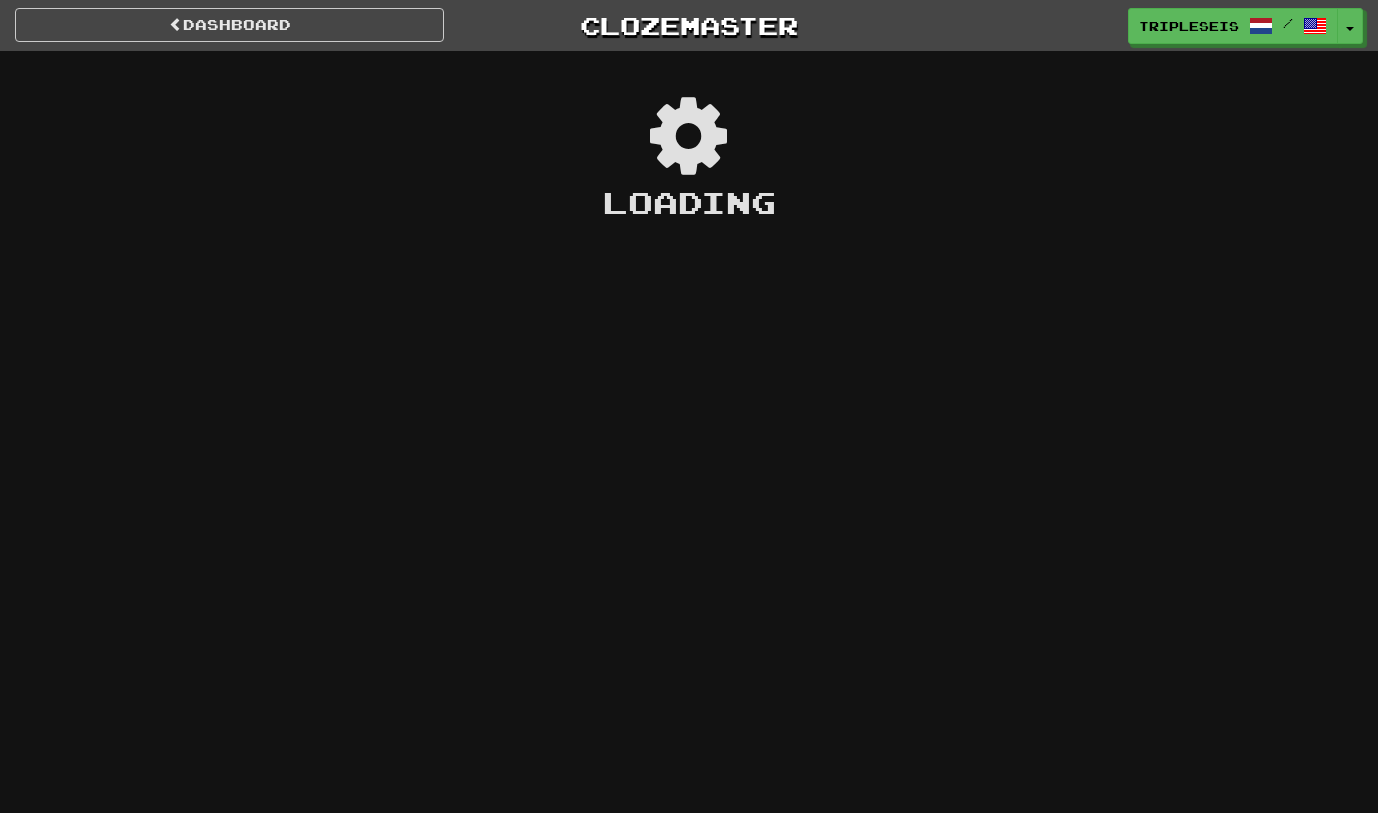 scroll, scrollTop: 0, scrollLeft: 0, axis: both 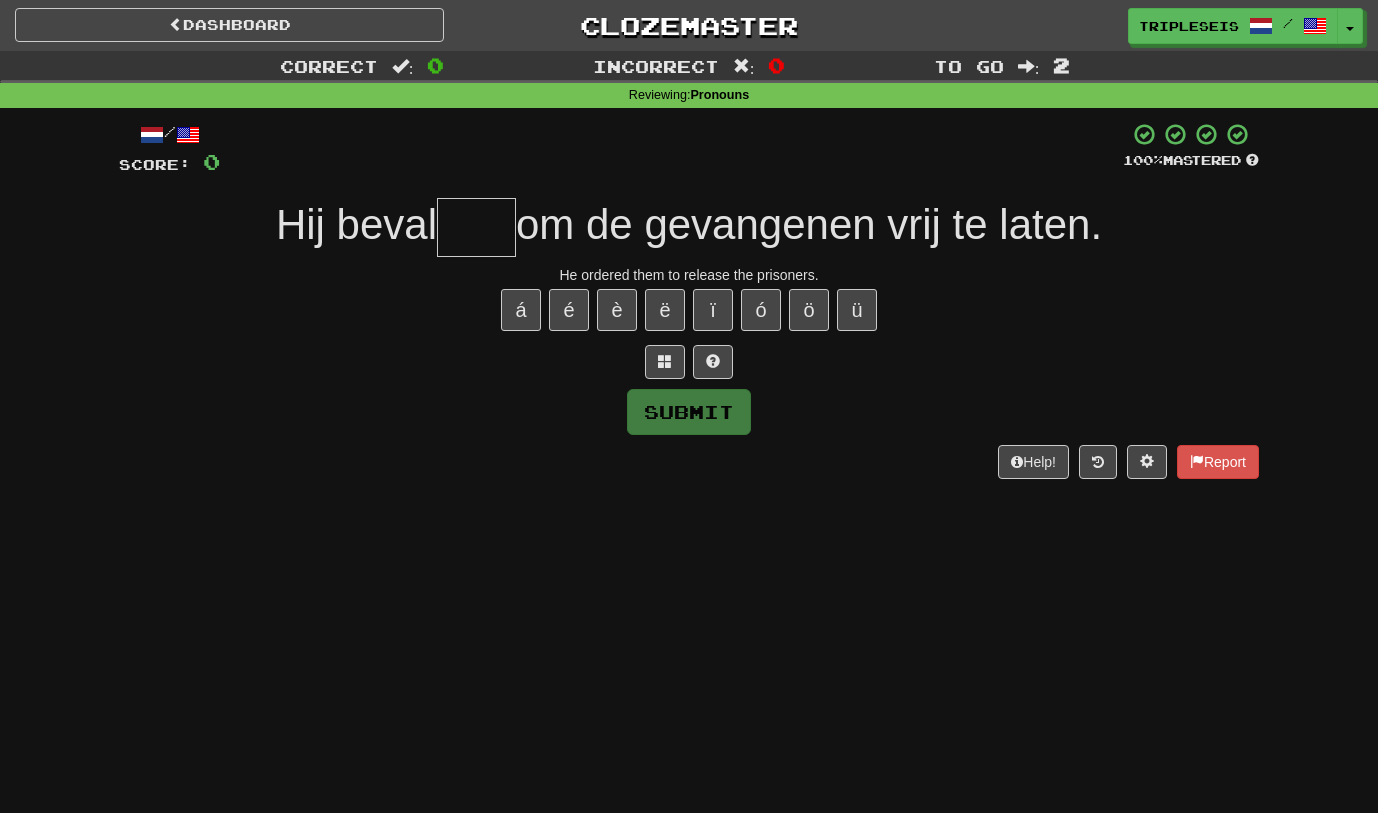 type on "*" 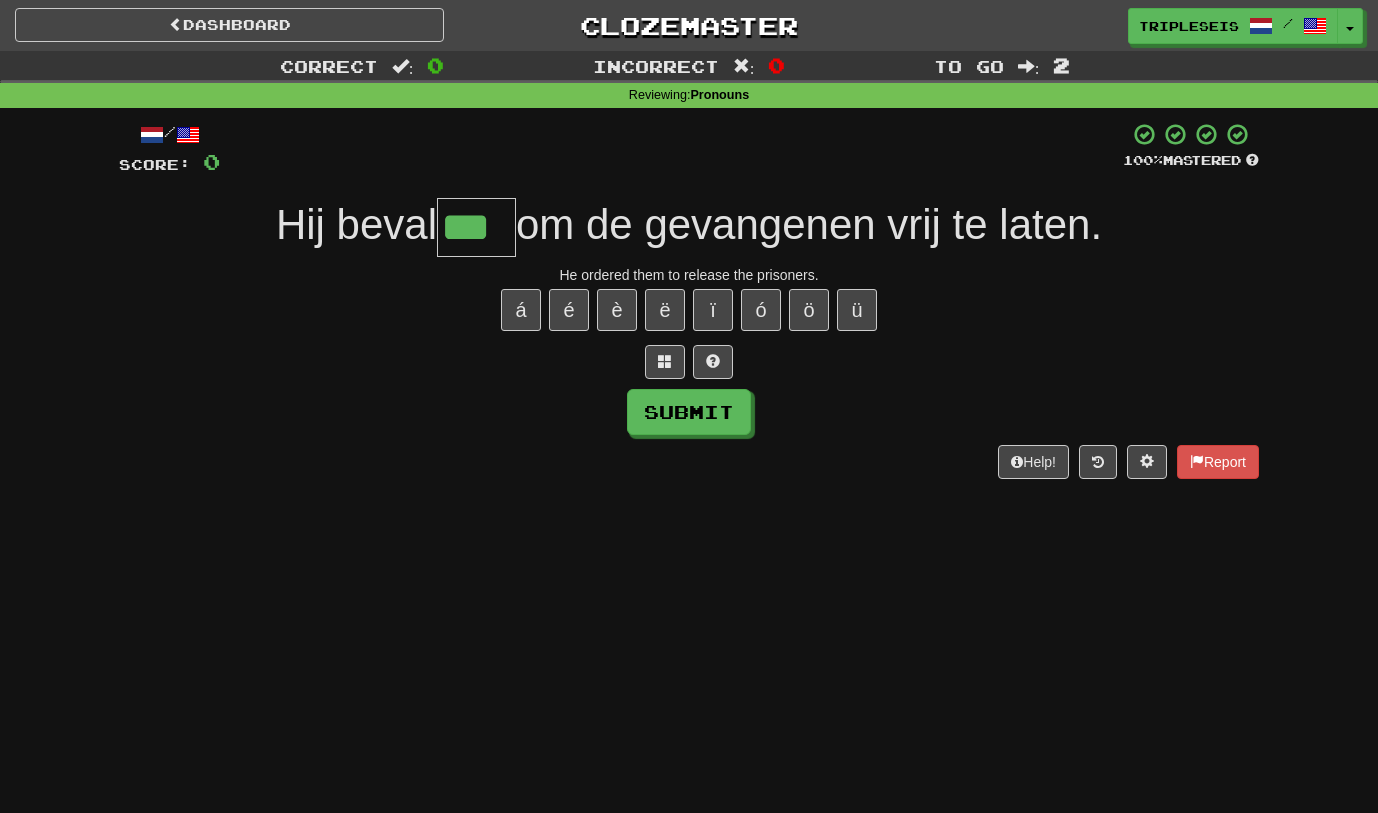 type on "***" 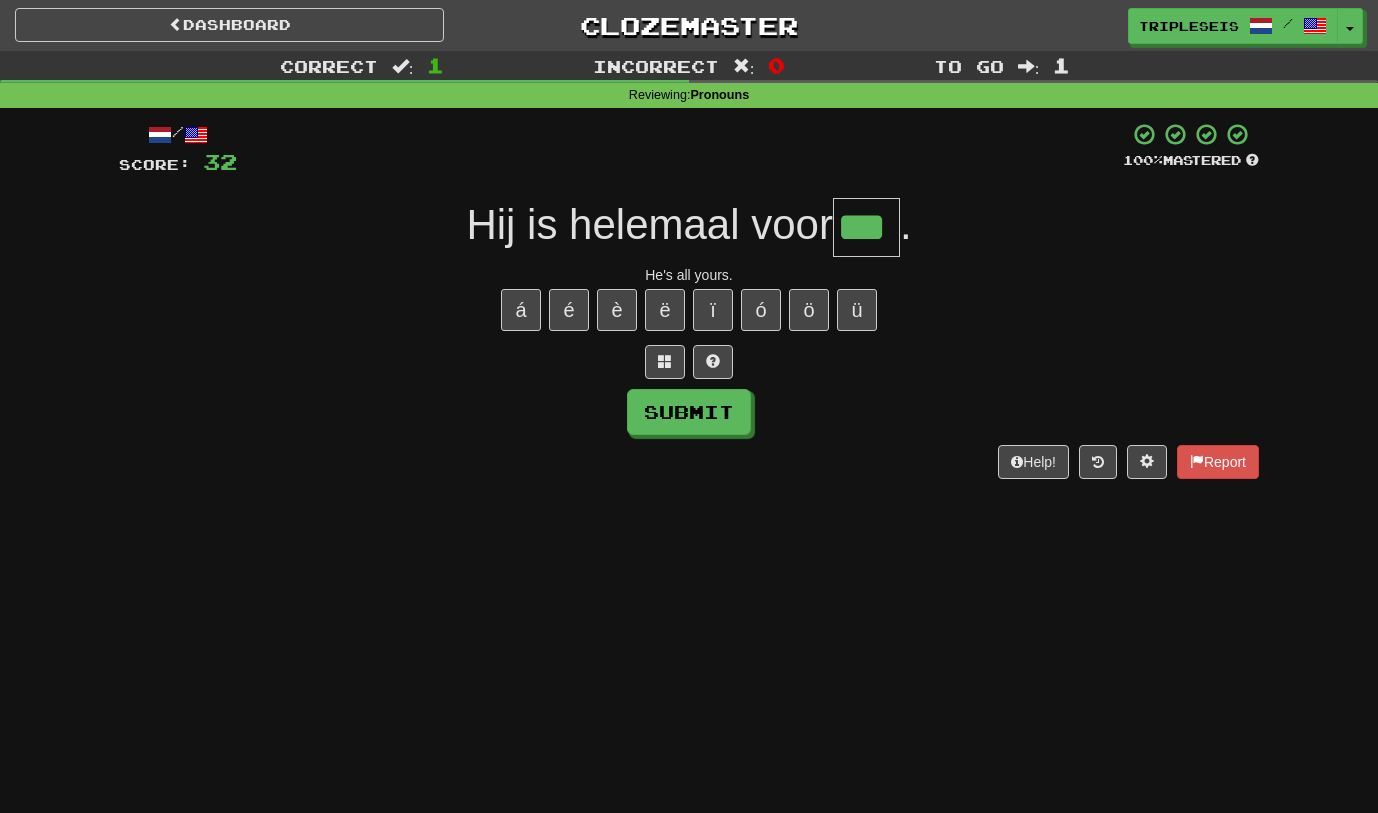 type on "***" 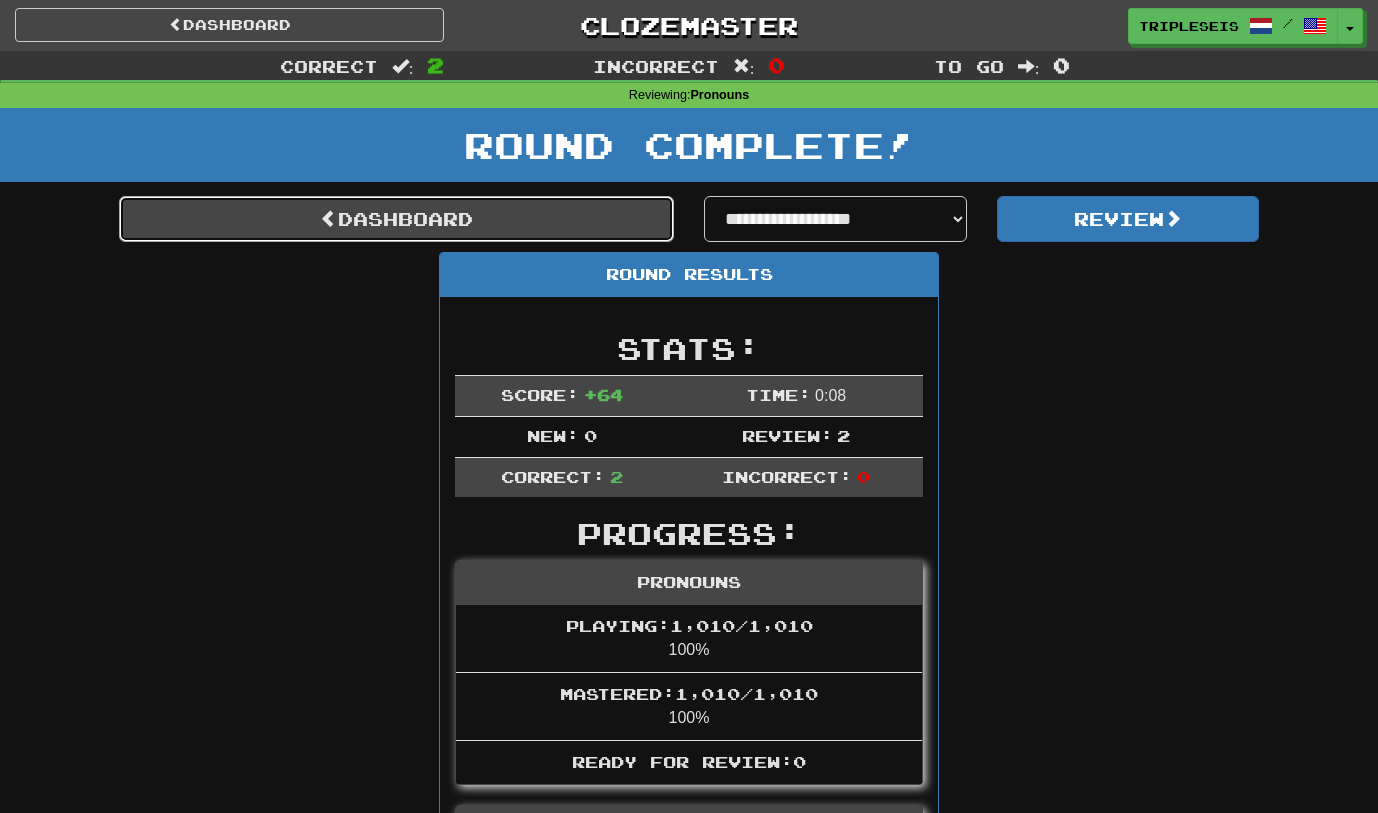 click on "Dashboard" at bounding box center [396, 219] 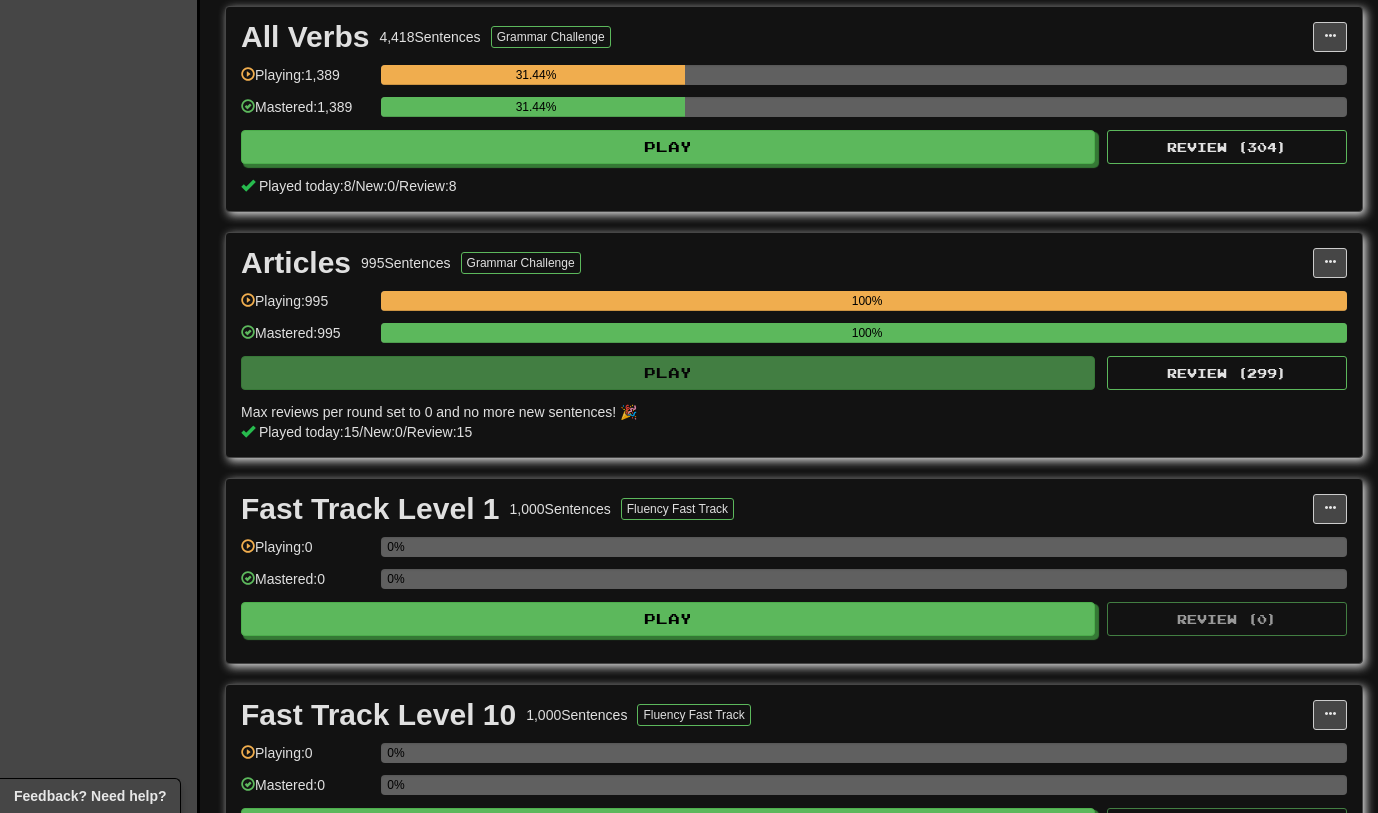 scroll, scrollTop: 0, scrollLeft: 0, axis: both 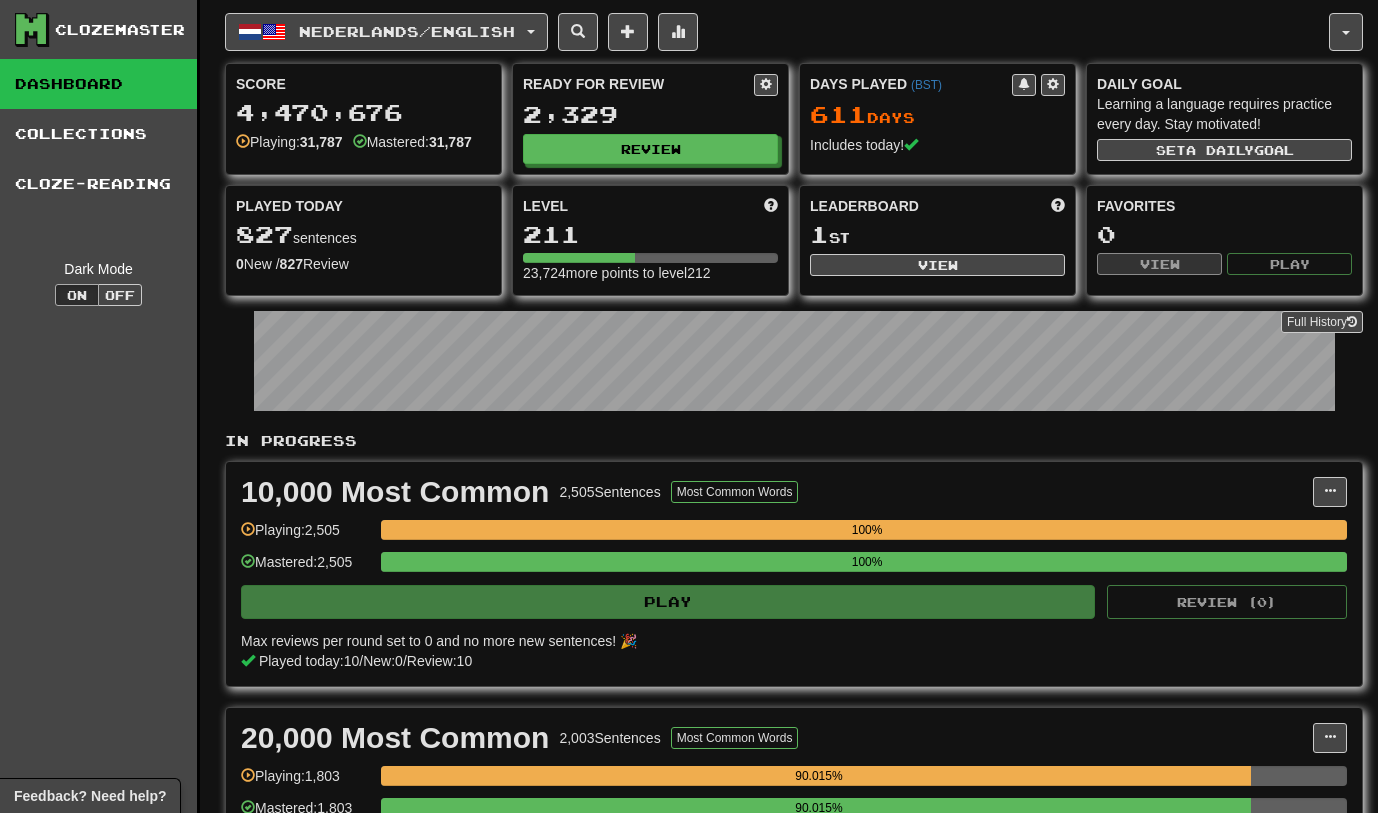 click on "Dashboard" at bounding box center [98, 84] 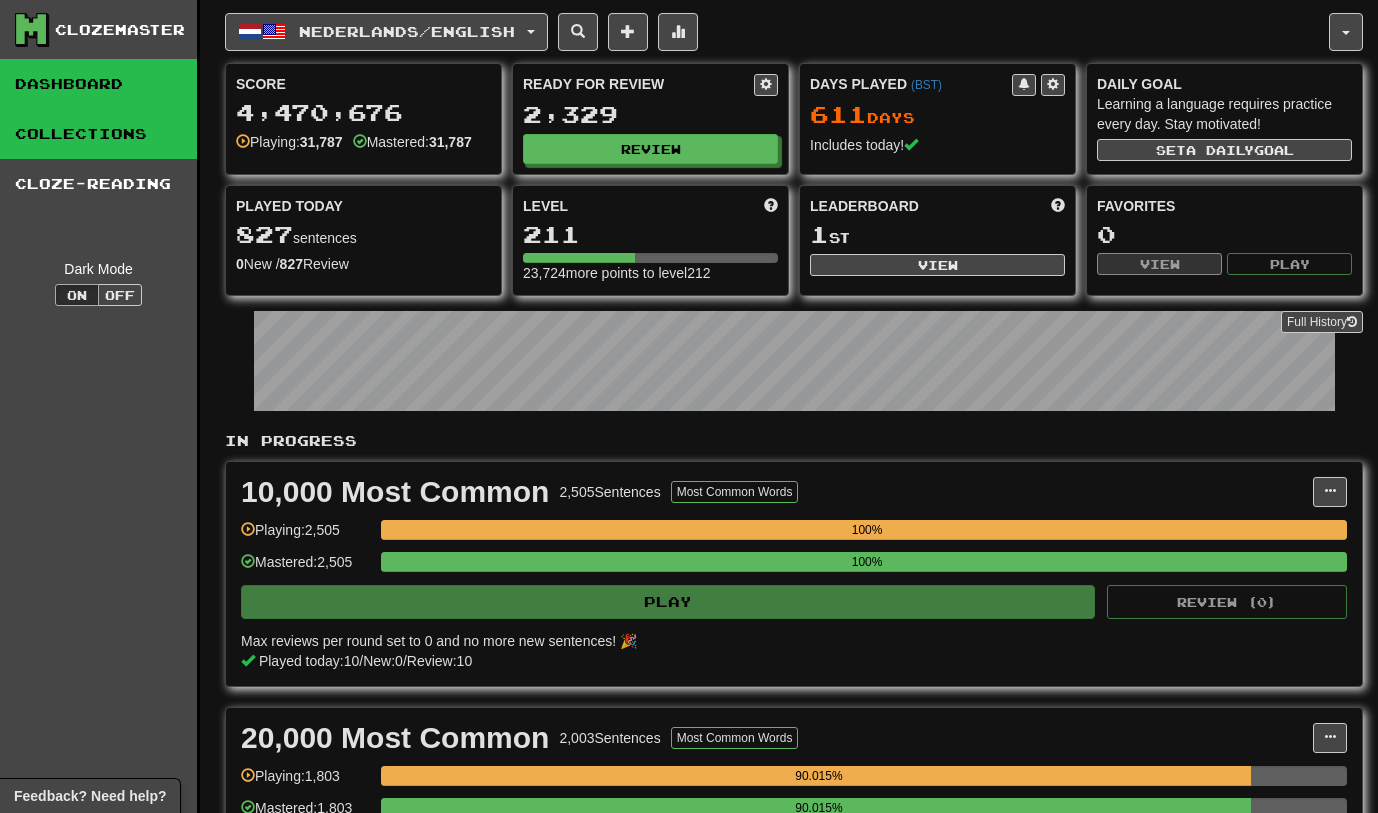 click on "Collections" at bounding box center (98, 134) 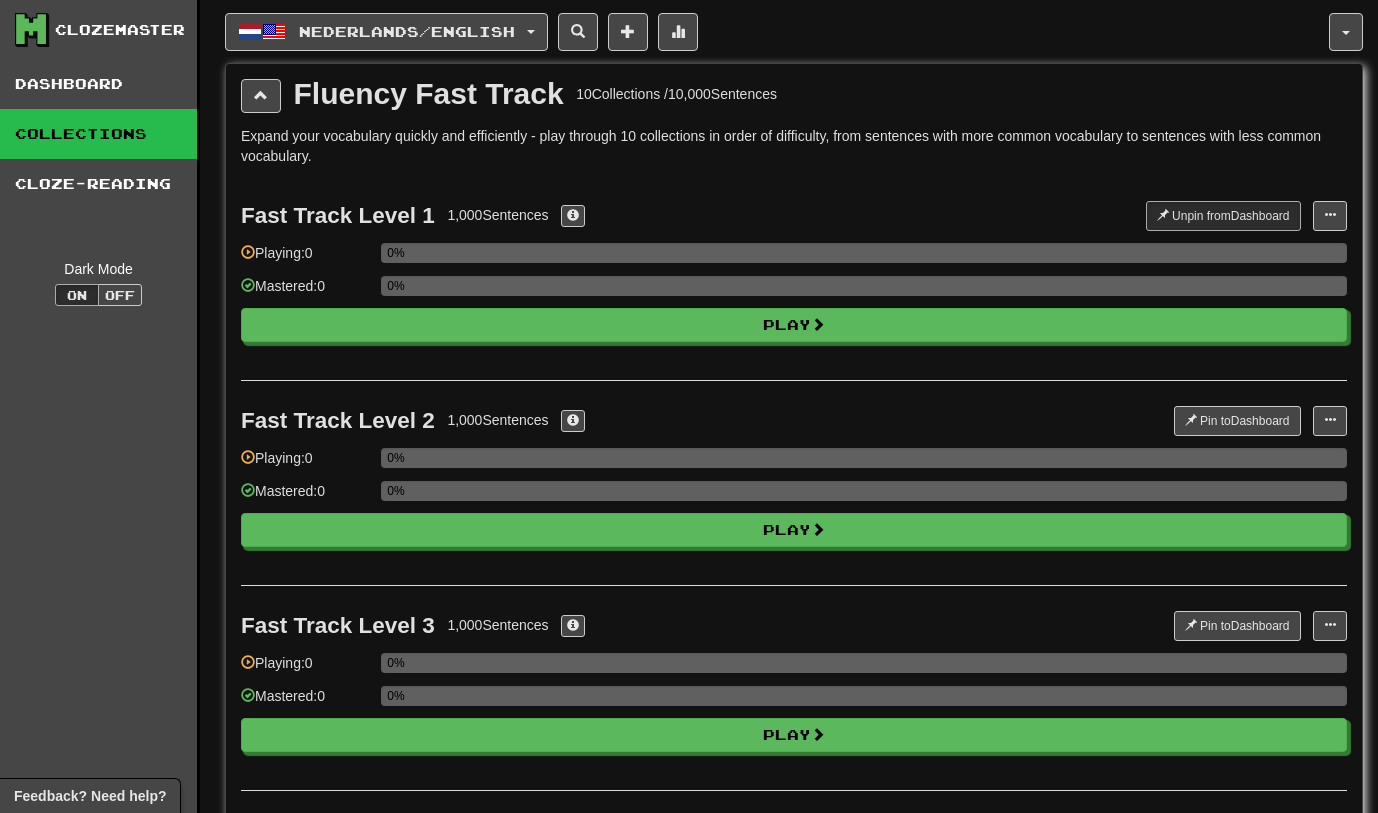 click on "Fluency Fast Track 10  Collections /  10,000  Sentences" at bounding box center [794, 96] 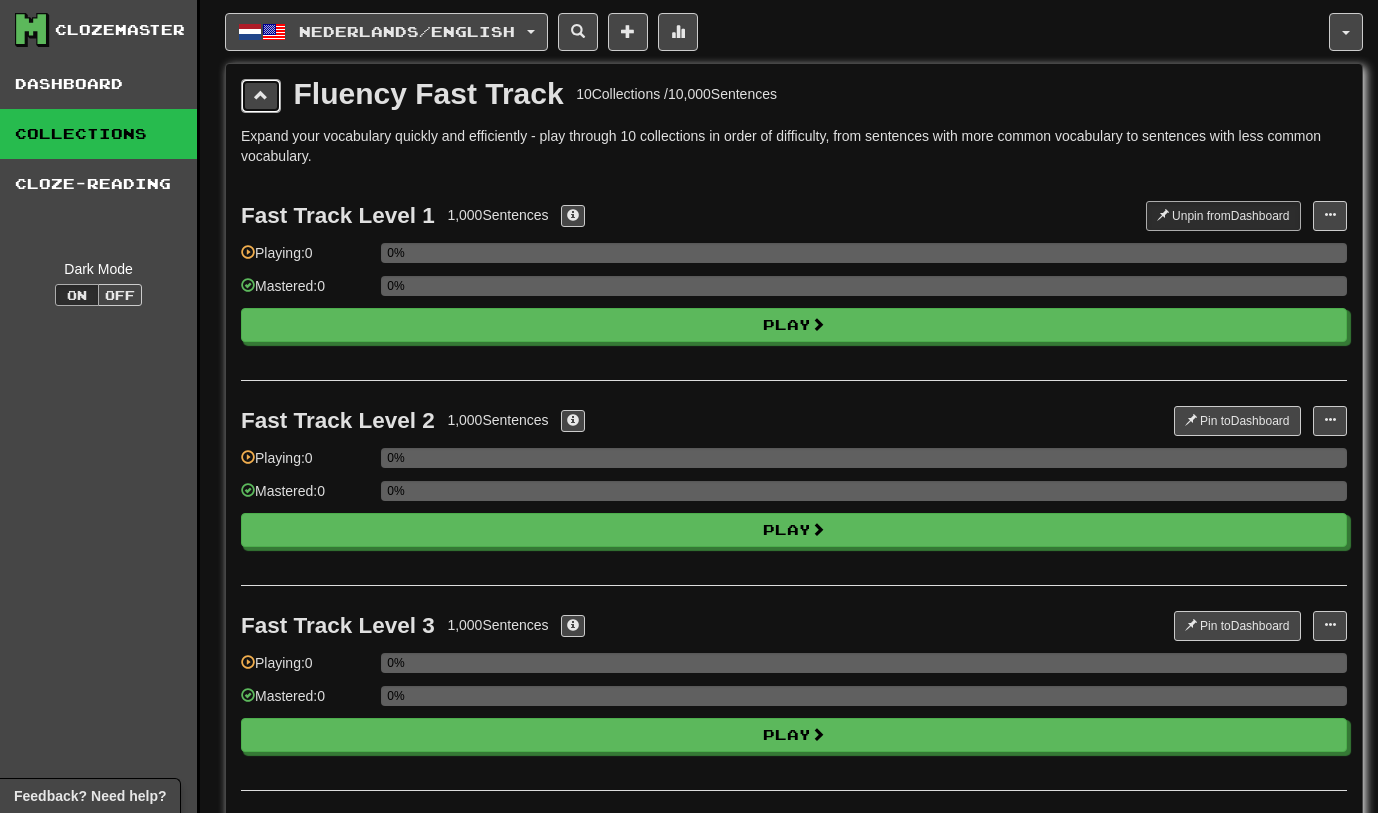 click at bounding box center [261, 96] 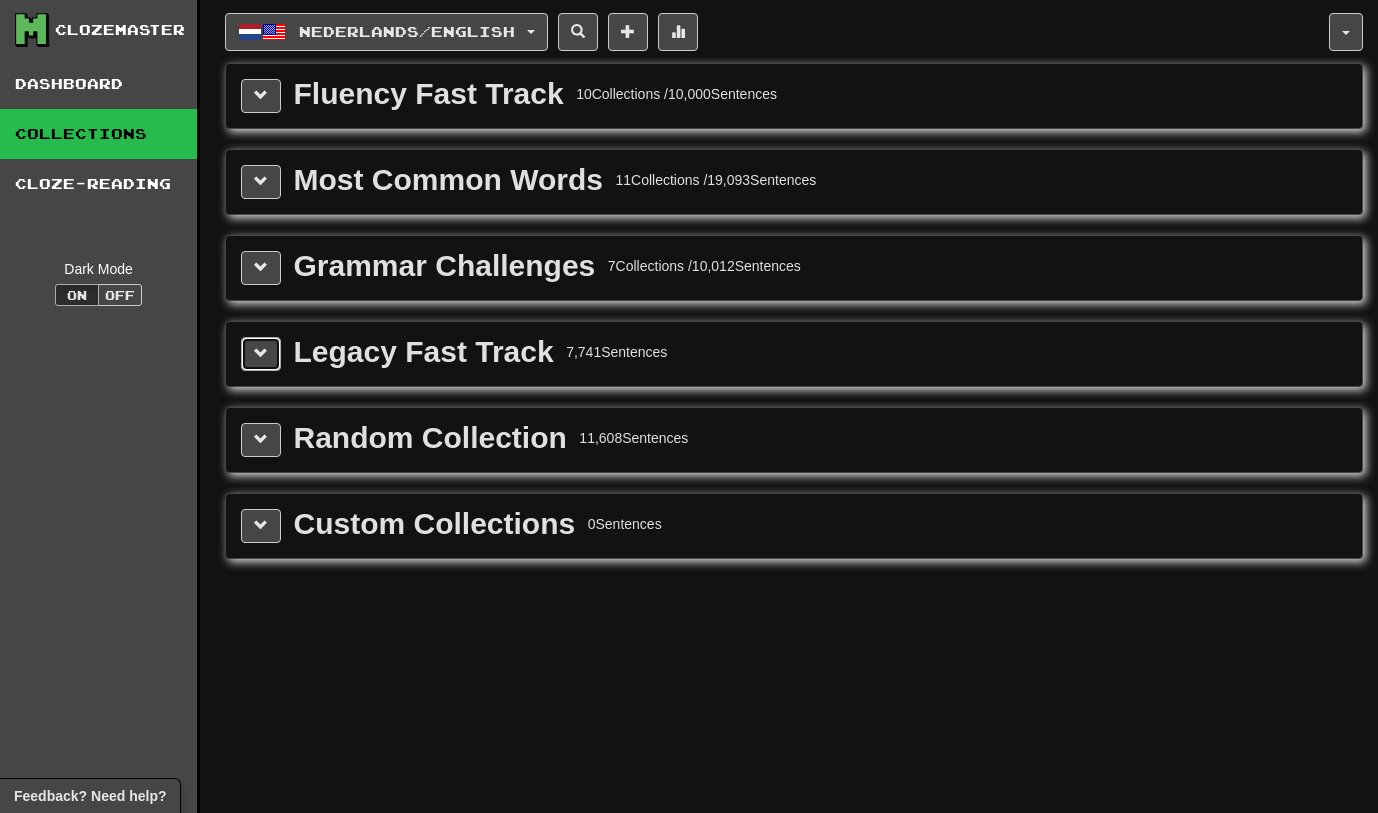 click at bounding box center [261, 353] 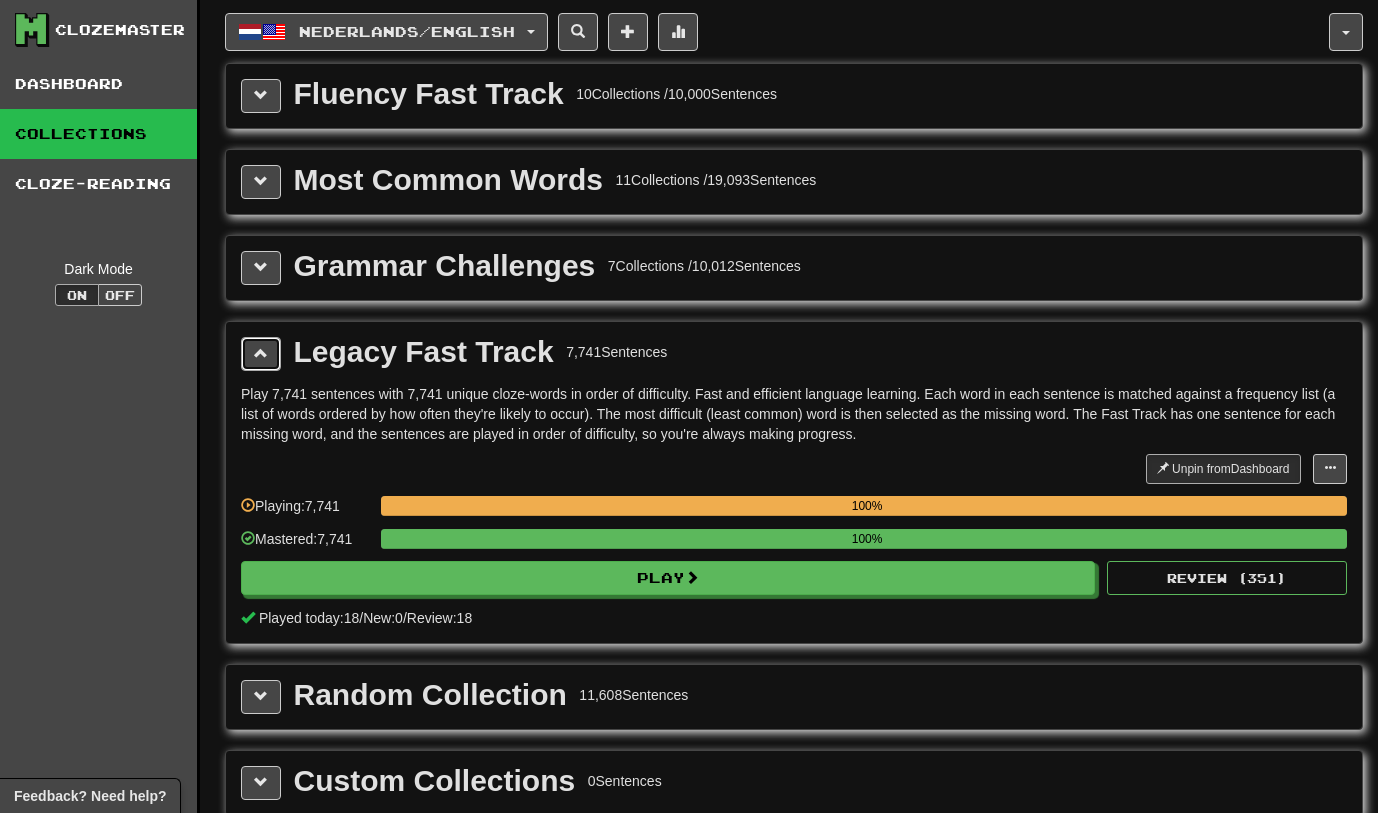 click at bounding box center [261, 353] 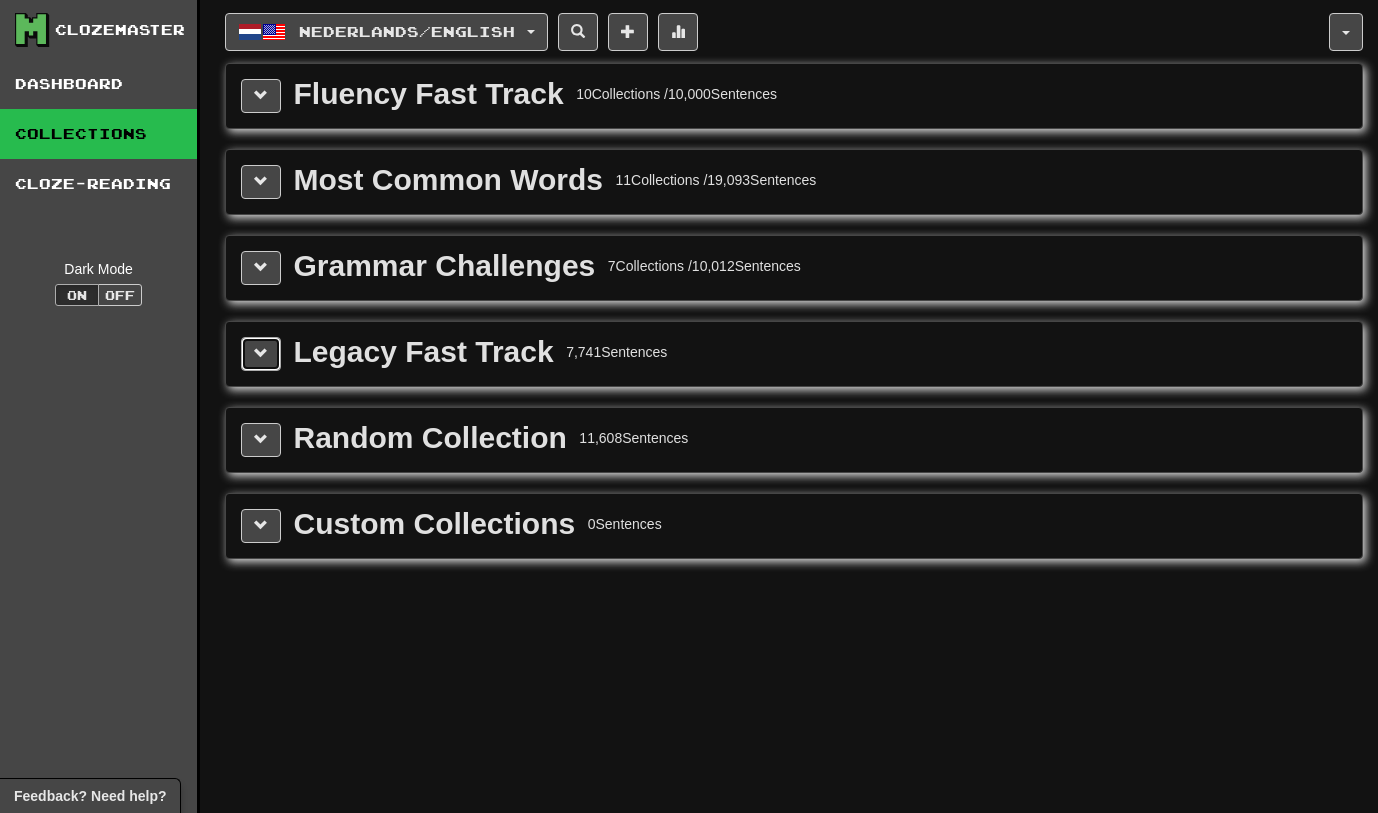 click at bounding box center (261, 353) 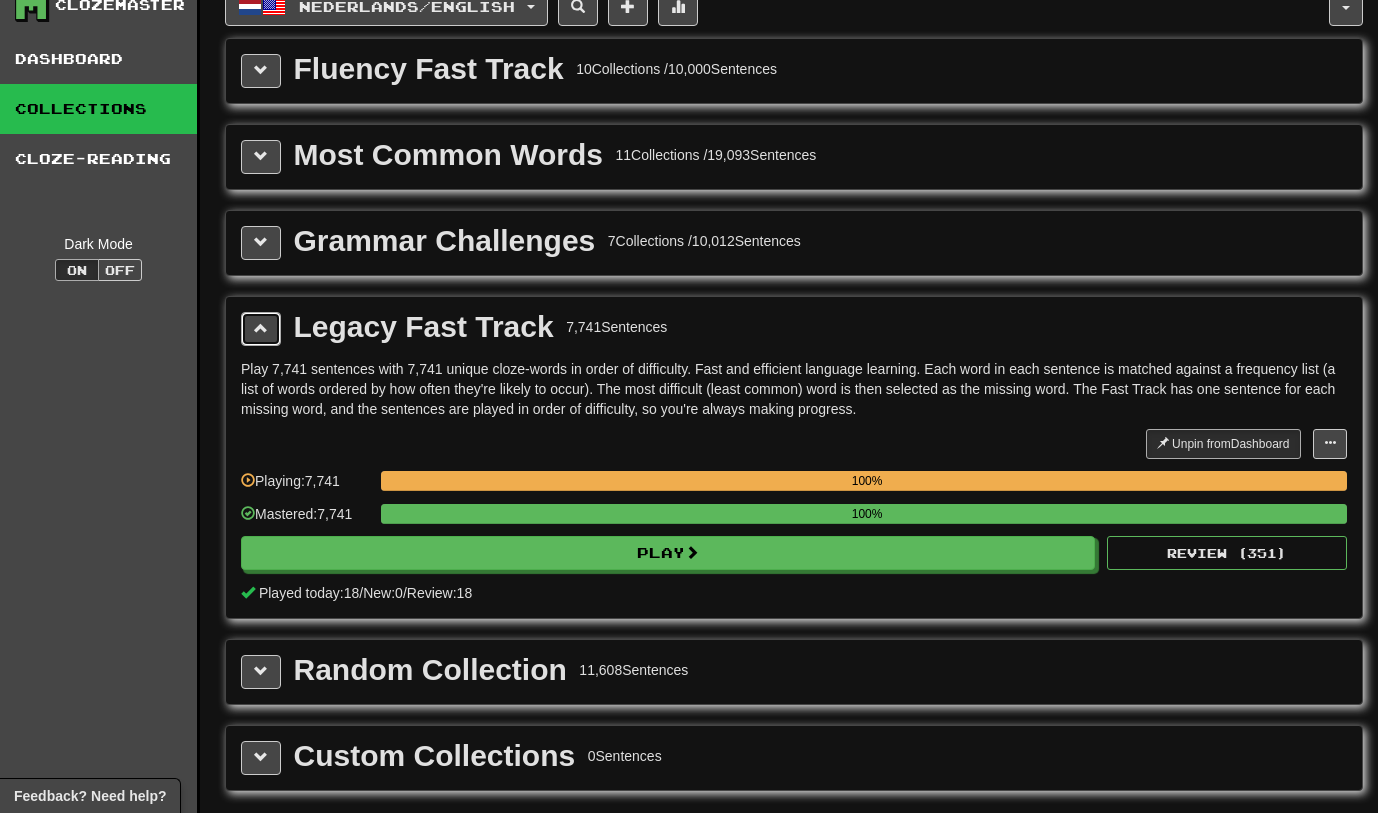 scroll, scrollTop: 0, scrollLeft: 0, axis: both 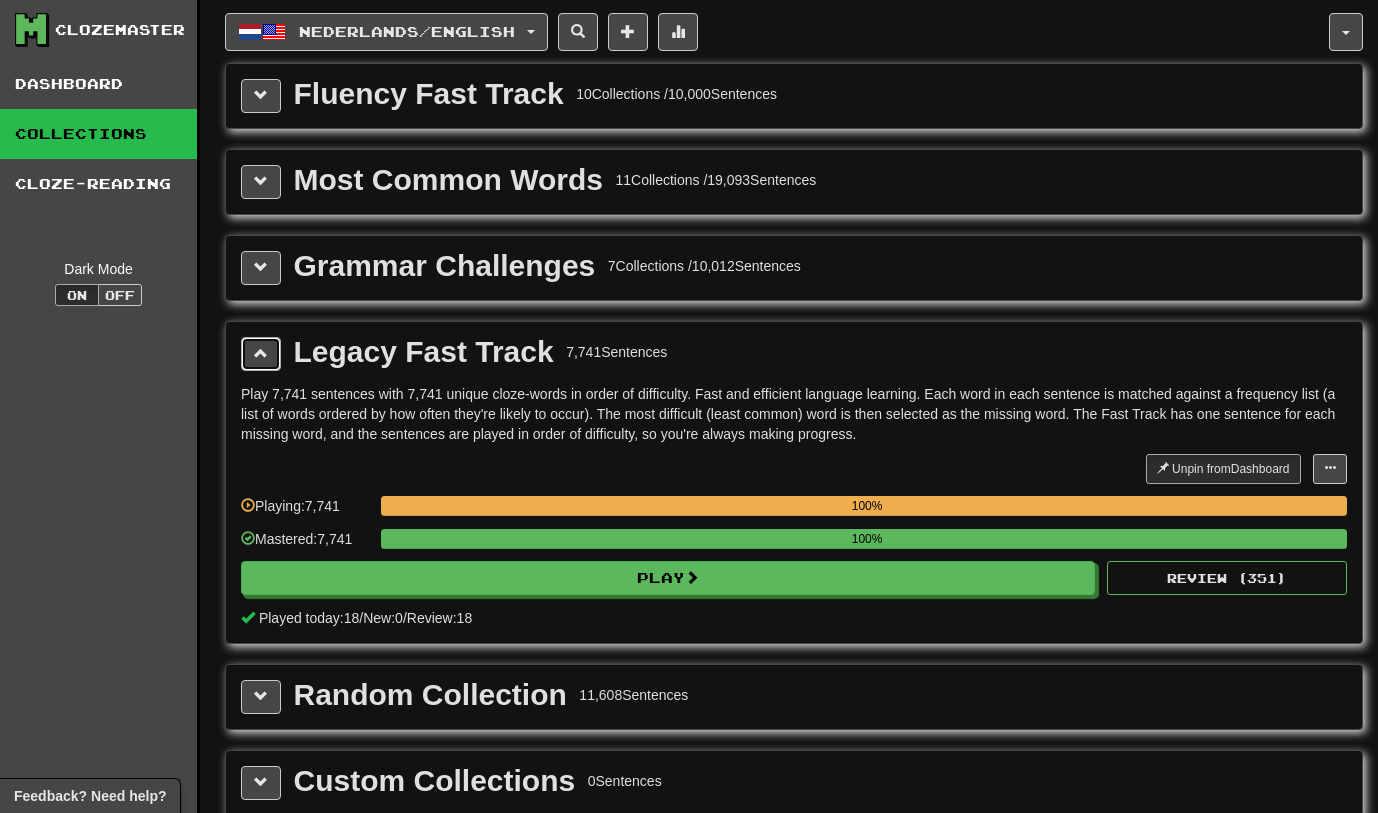drag, startPoint x: 256, startPoint y: 357, endPoint x: 256, endPoint y: 339, distance: 18 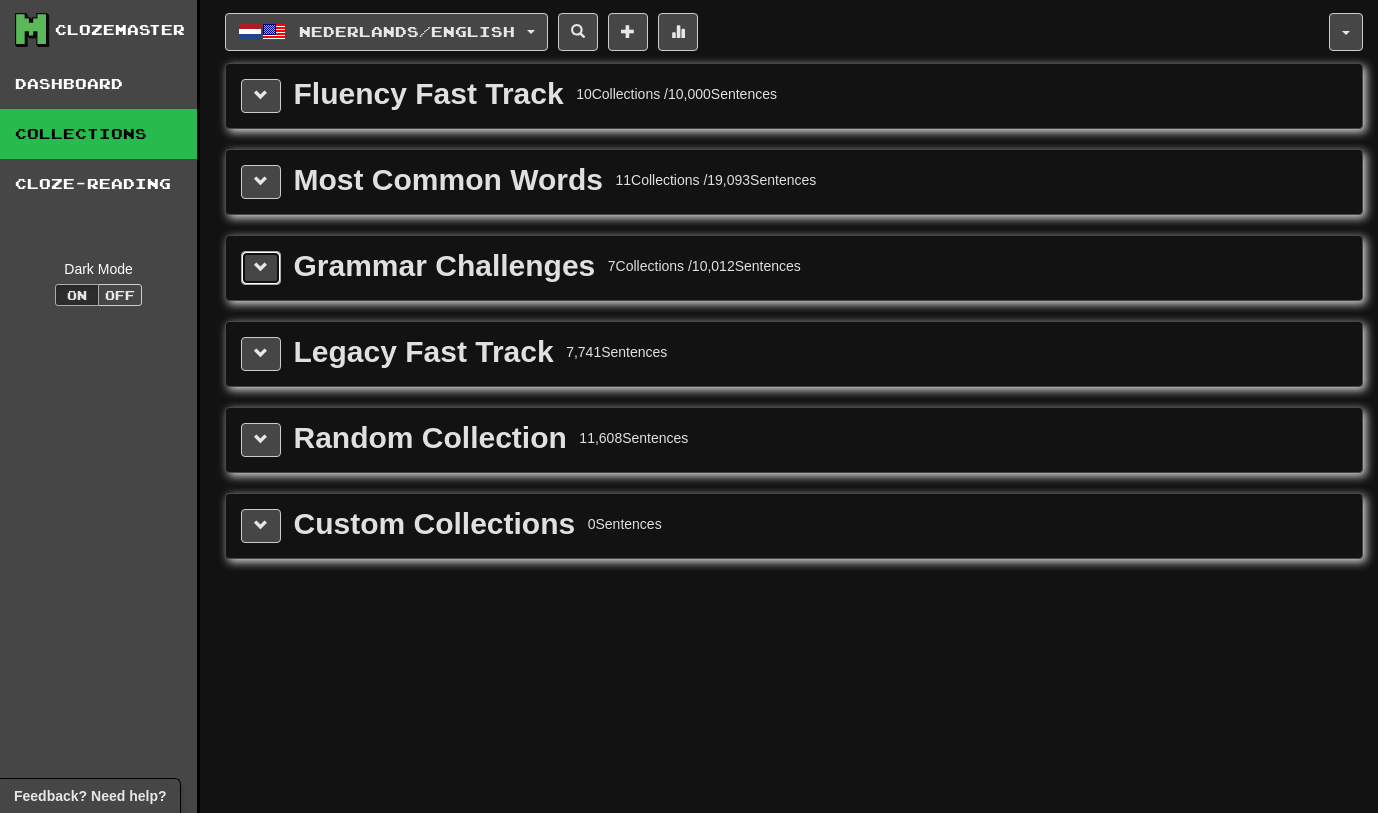 click at bounding box center [261, 267] 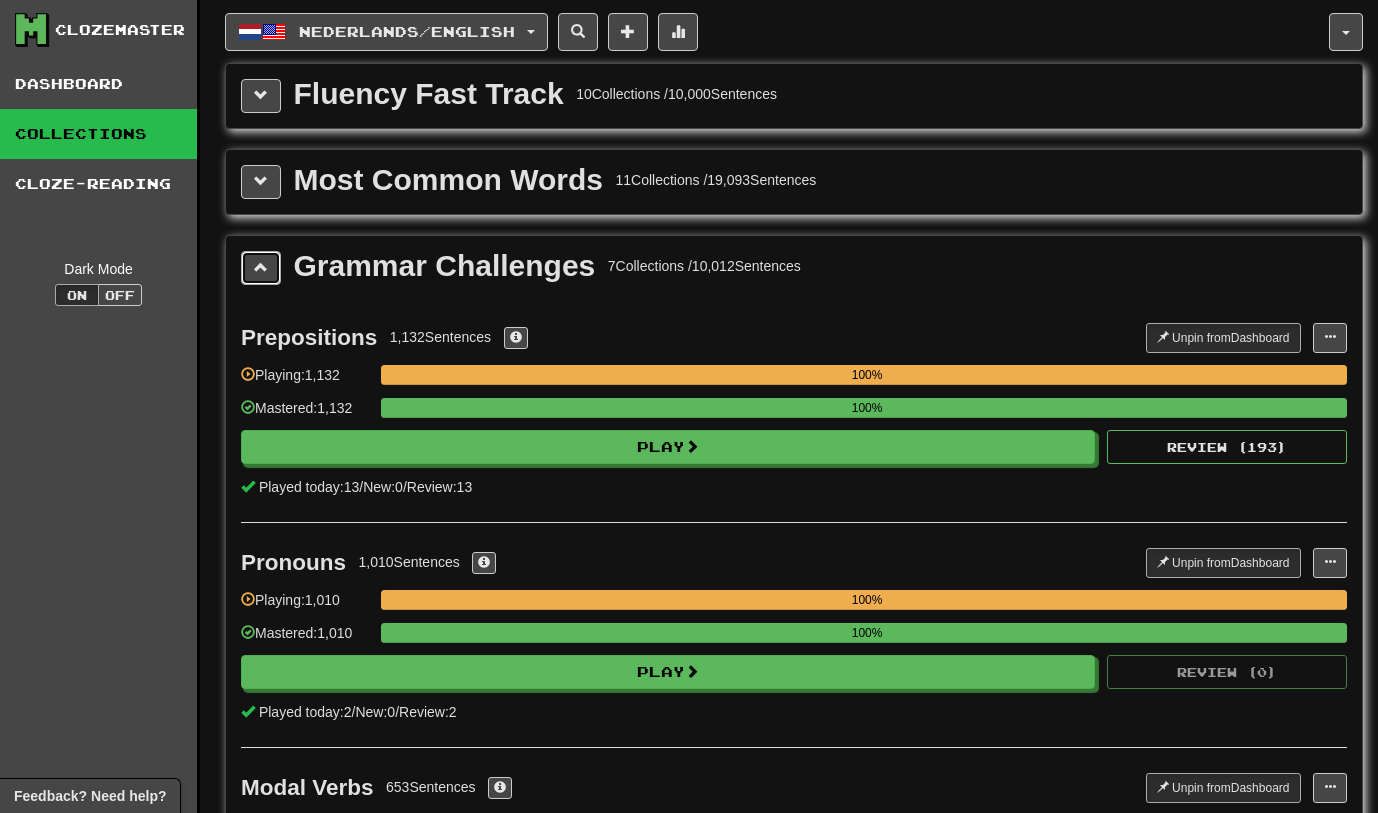 click at bounding box center [261, 267] 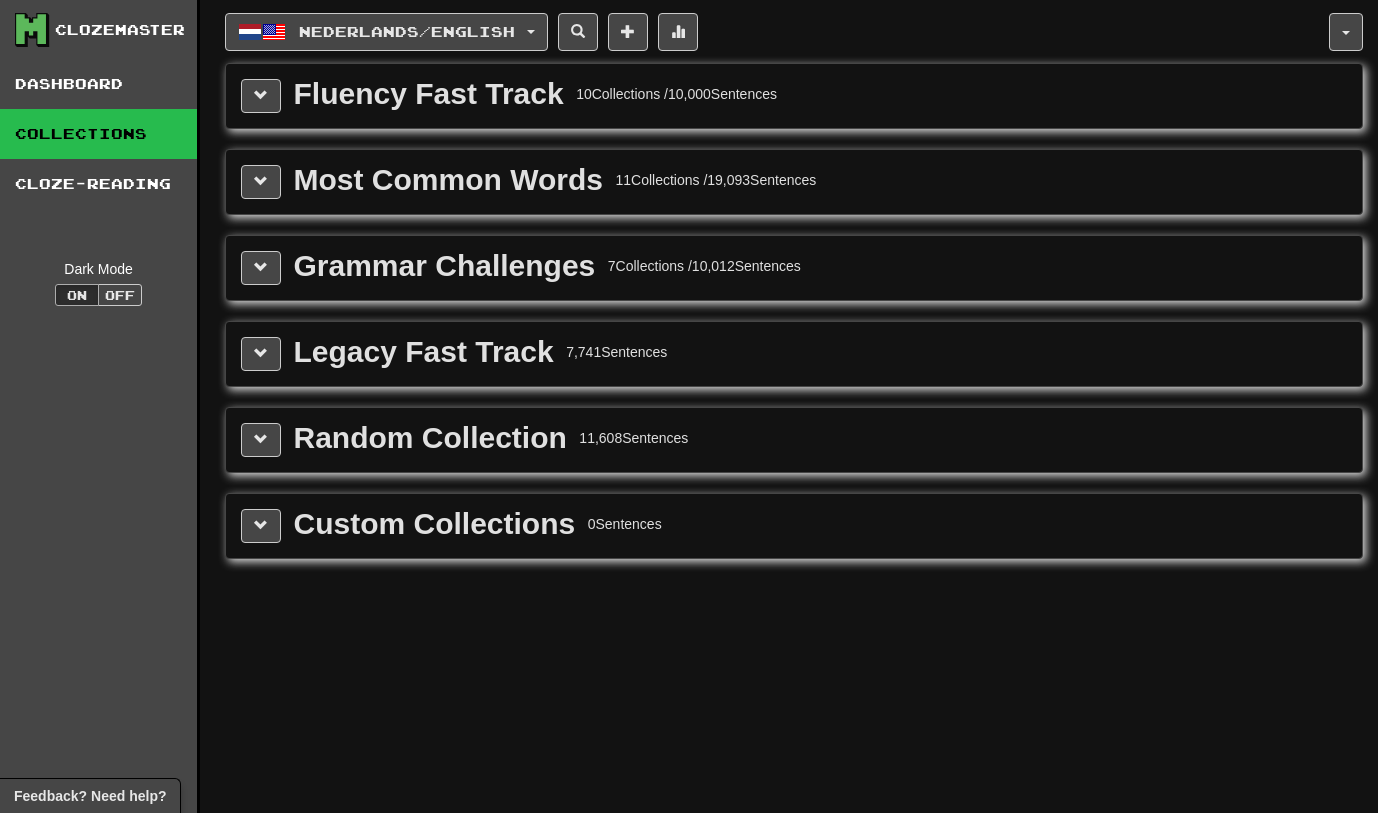 drag, startPoint x: 259, startPoint y: 210, endPoint x: 265, endPoint y: 199, distance: 12.529964 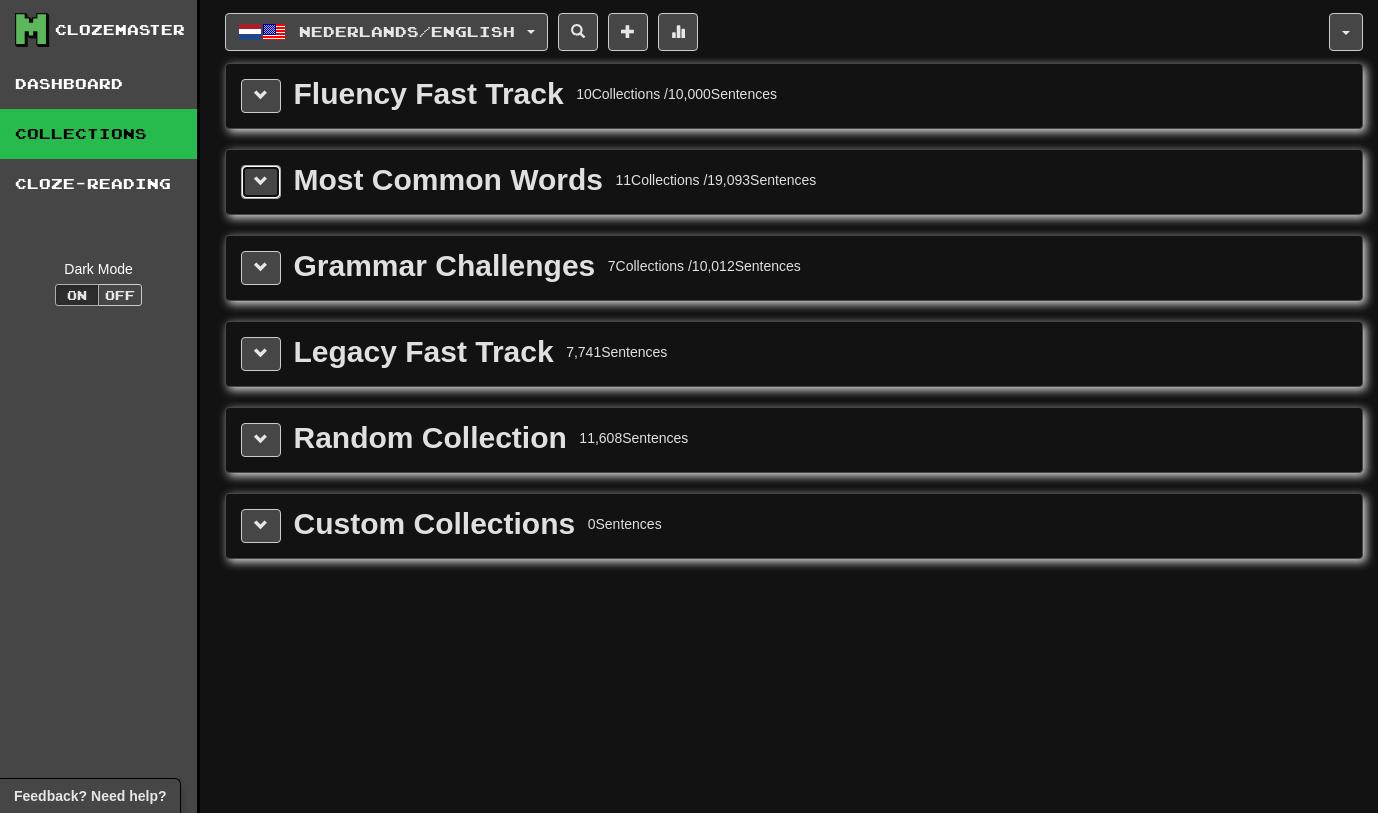 click at bounding box center (261, 182) 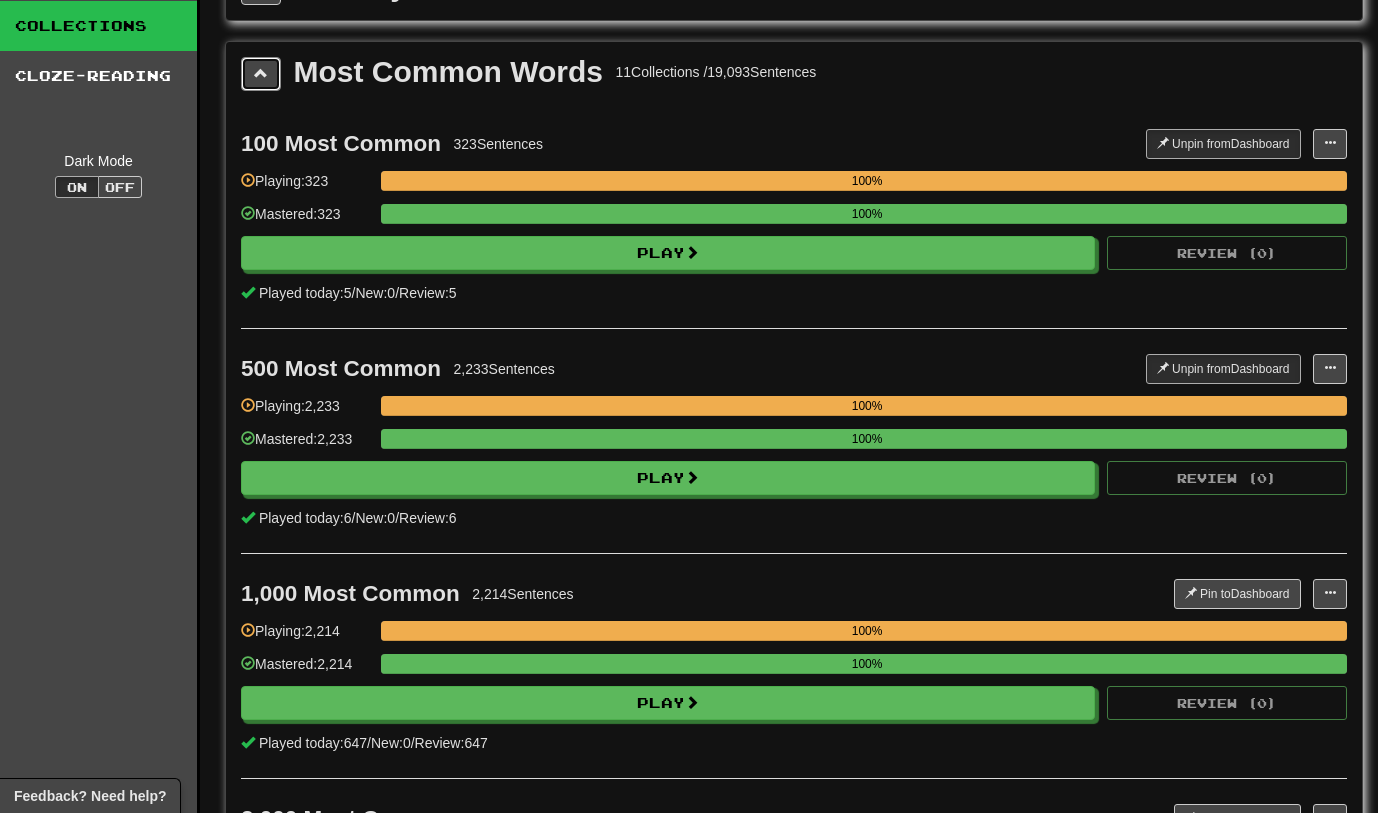 scroll, scrollTop: 0, scrollLeft: 0, axis: both 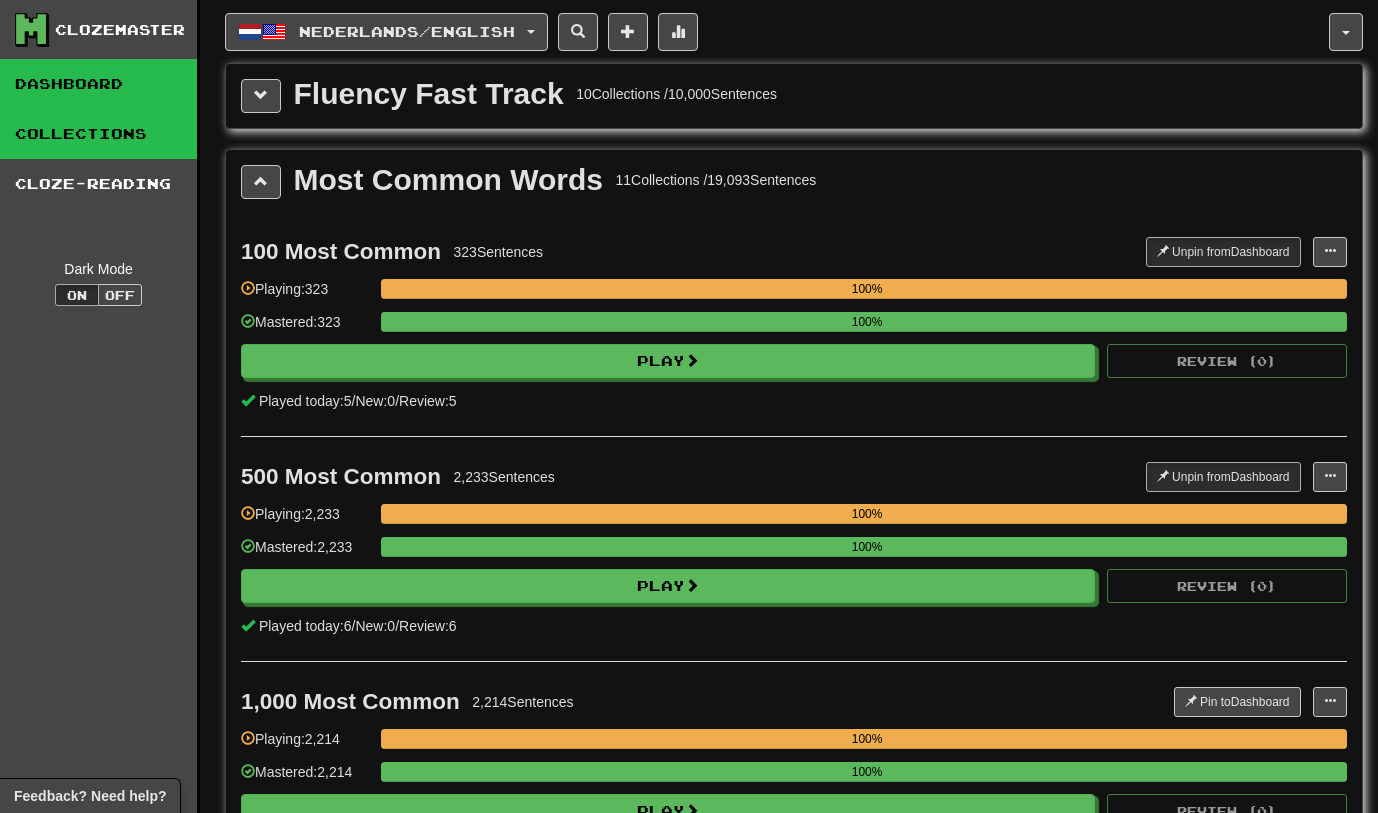 click on "Dashboard" at bounding box center [98, 84] 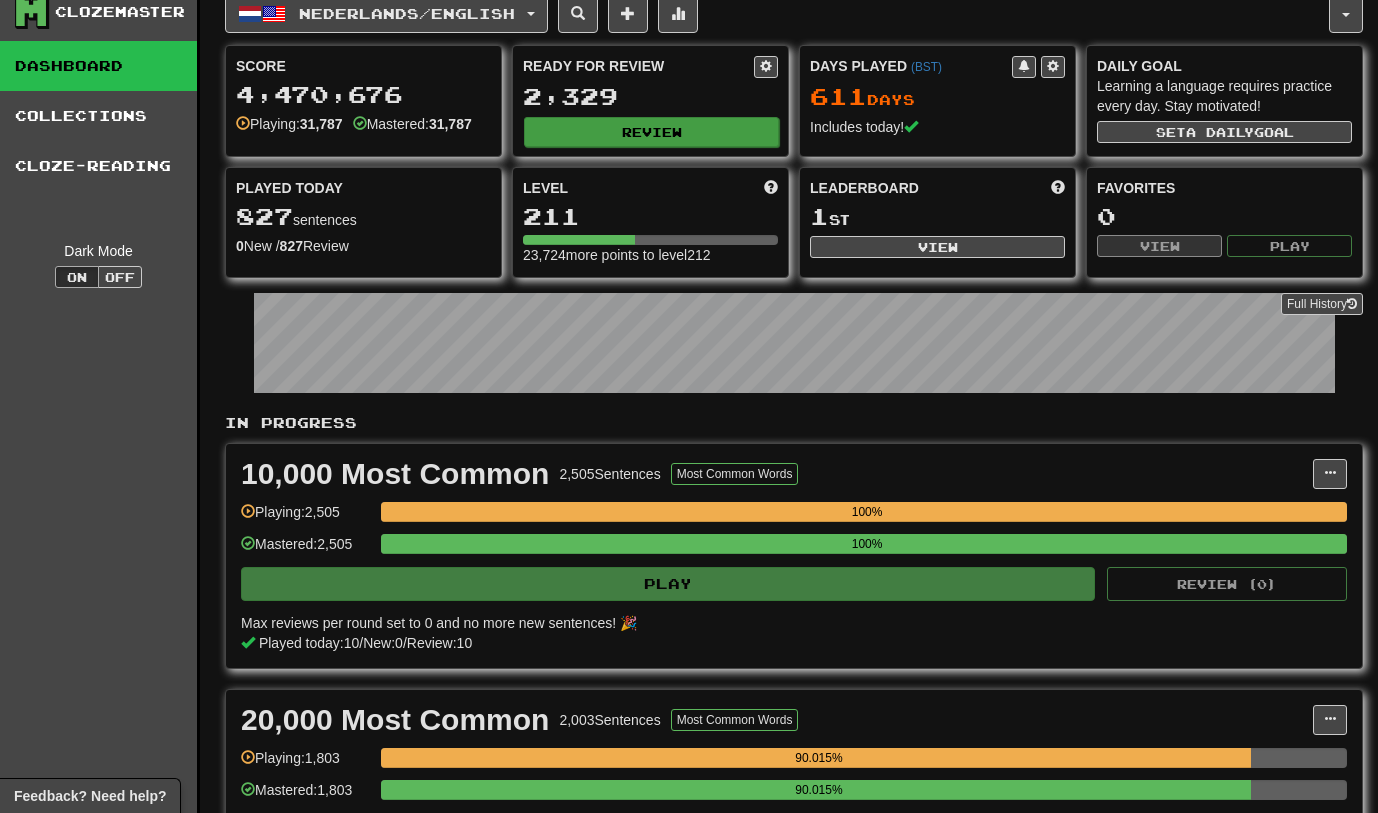 scroll, scrollTop: 17, scrollLeft: 0, axis: vertical 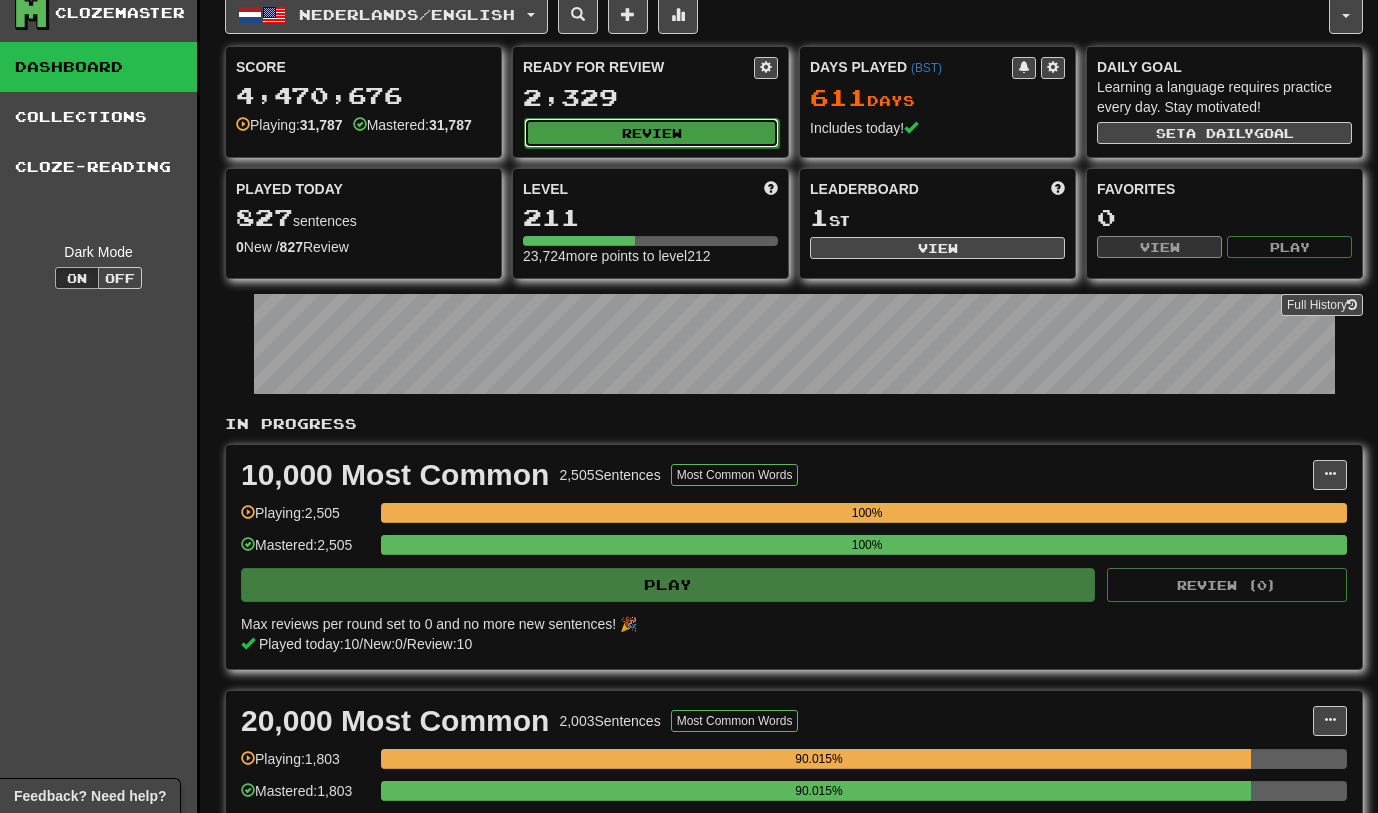 click on "Review" at bounding box center [651, 133] 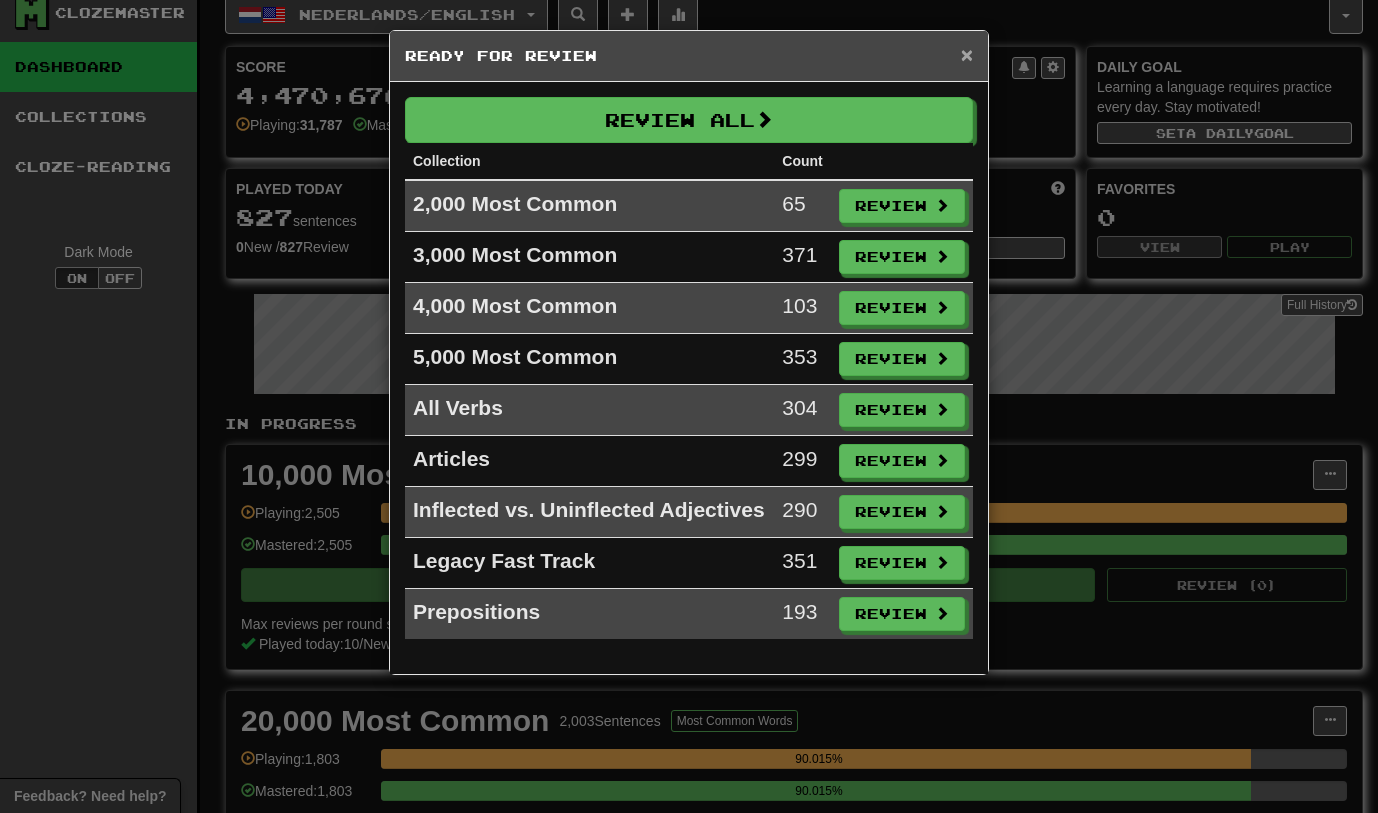 click on "×" at bounding box center [967, 54] 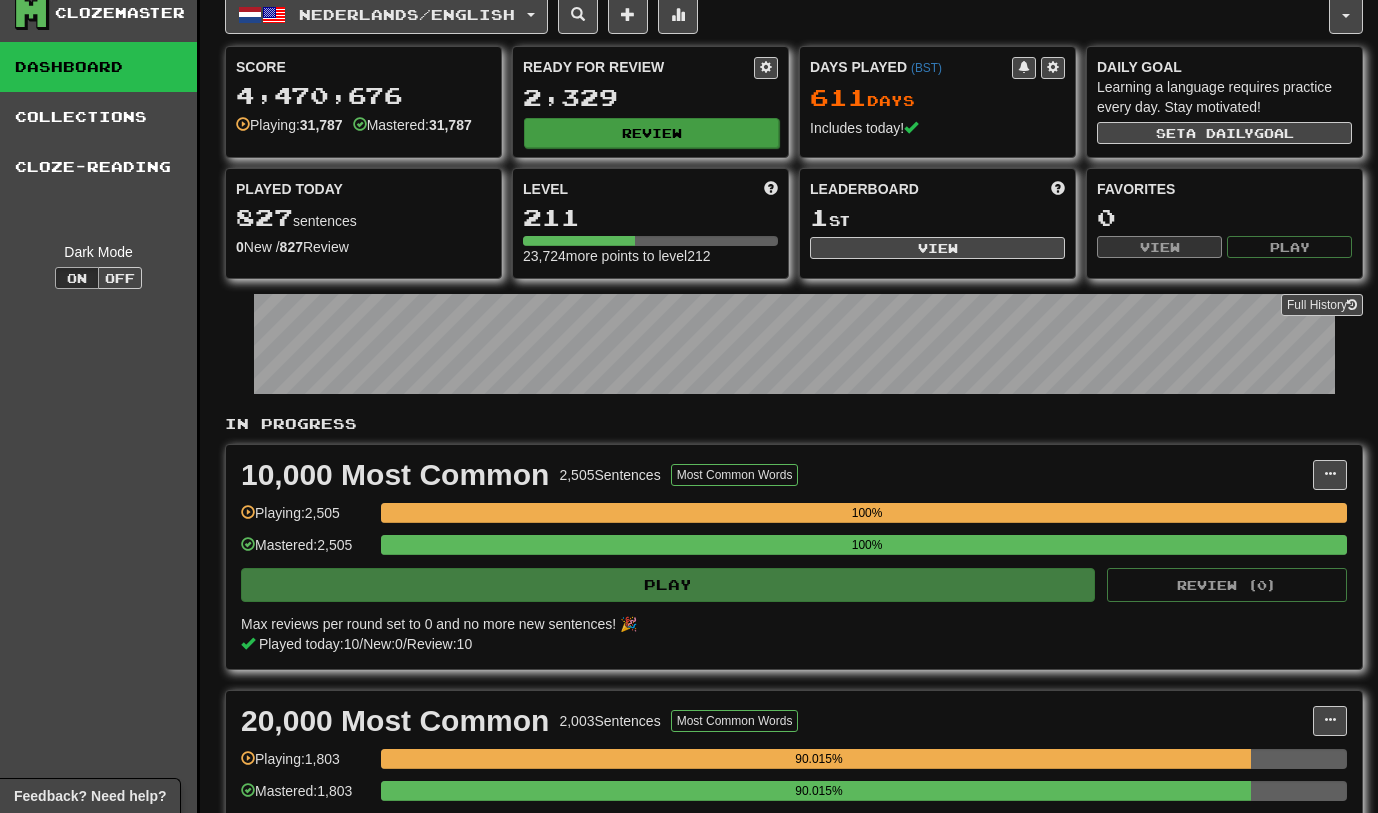 scroll, scrollTop: 0, scrollLeft: 0, axis: both 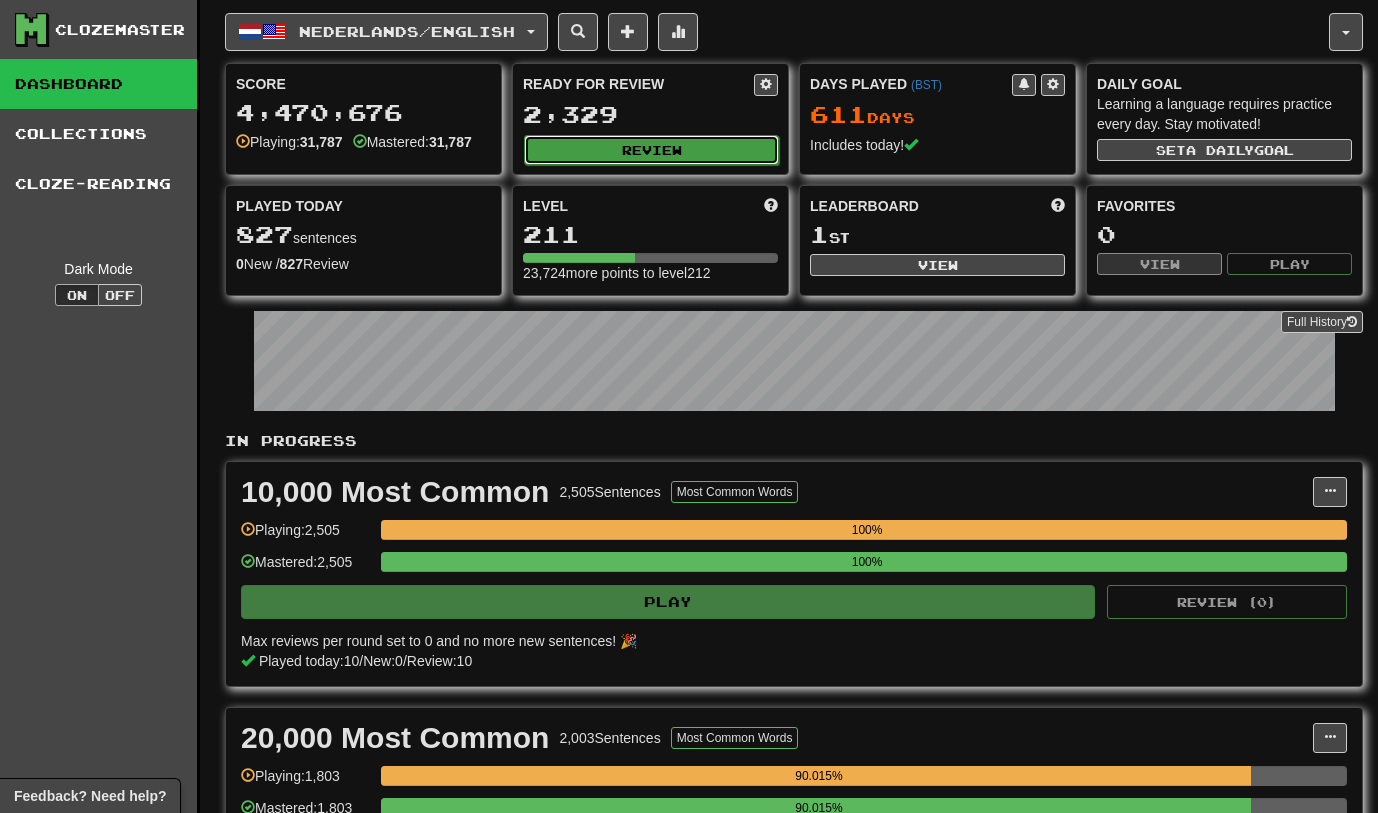 click on "Review" at bounding box center [651, 150] 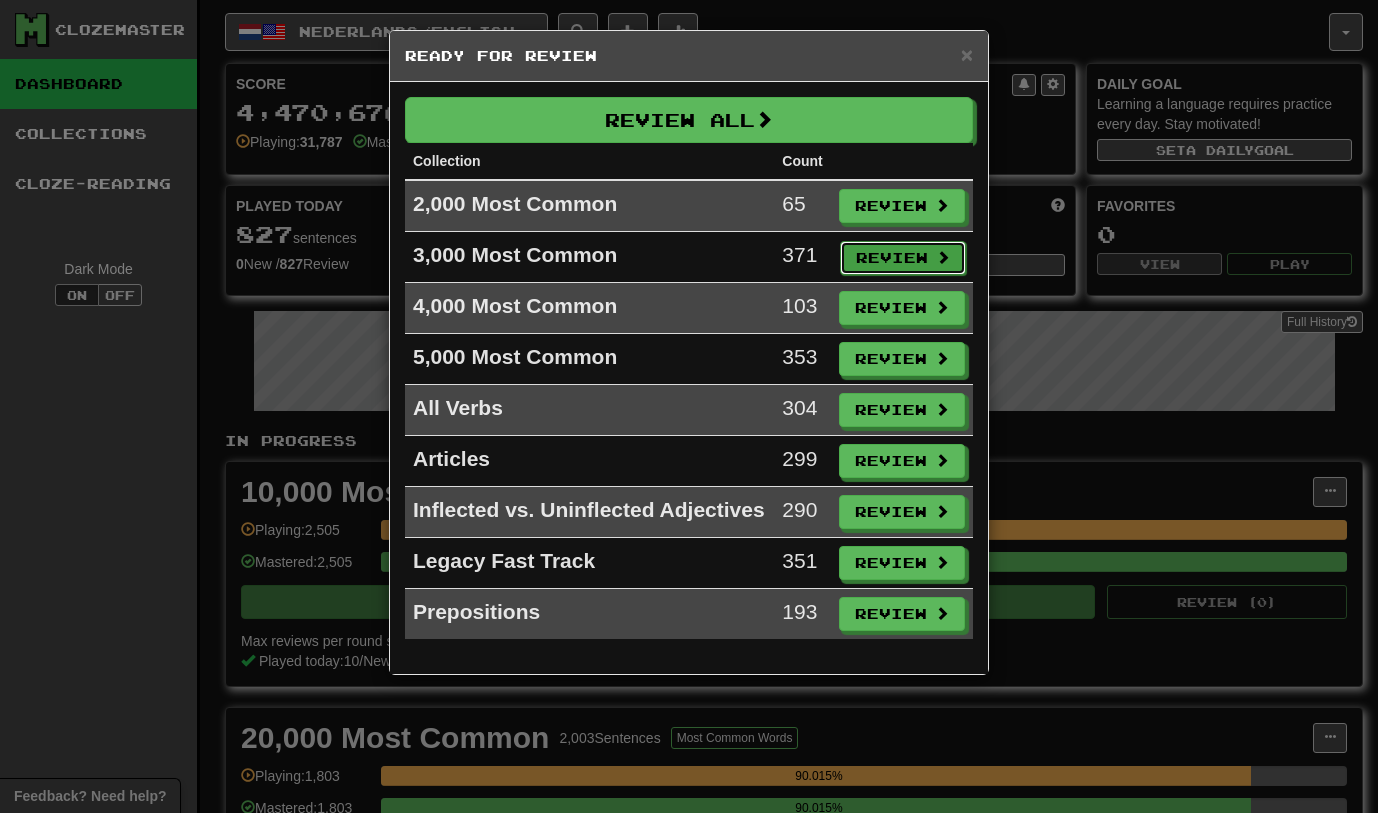 click on "Review" at bounding box center (903, 258) 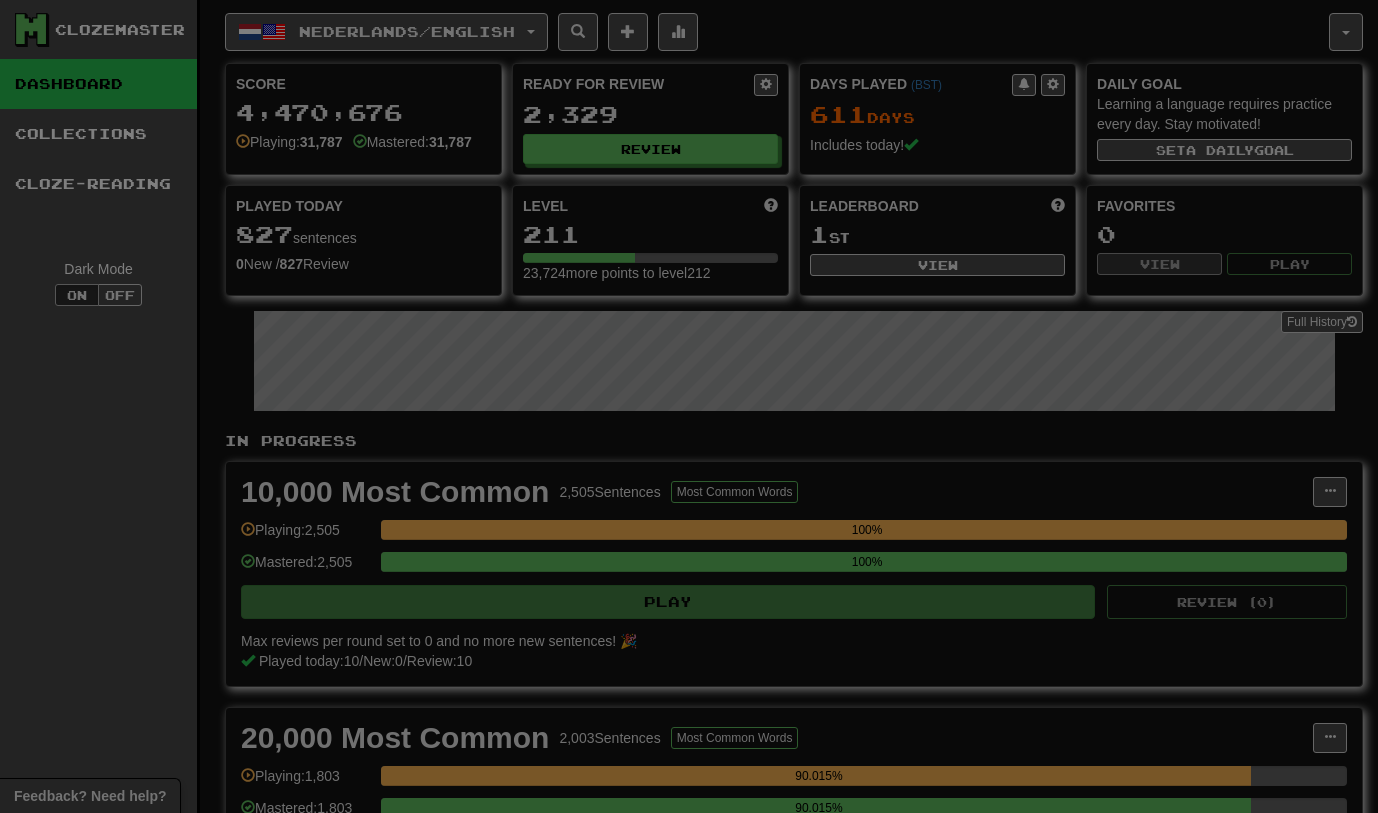 select on "***" 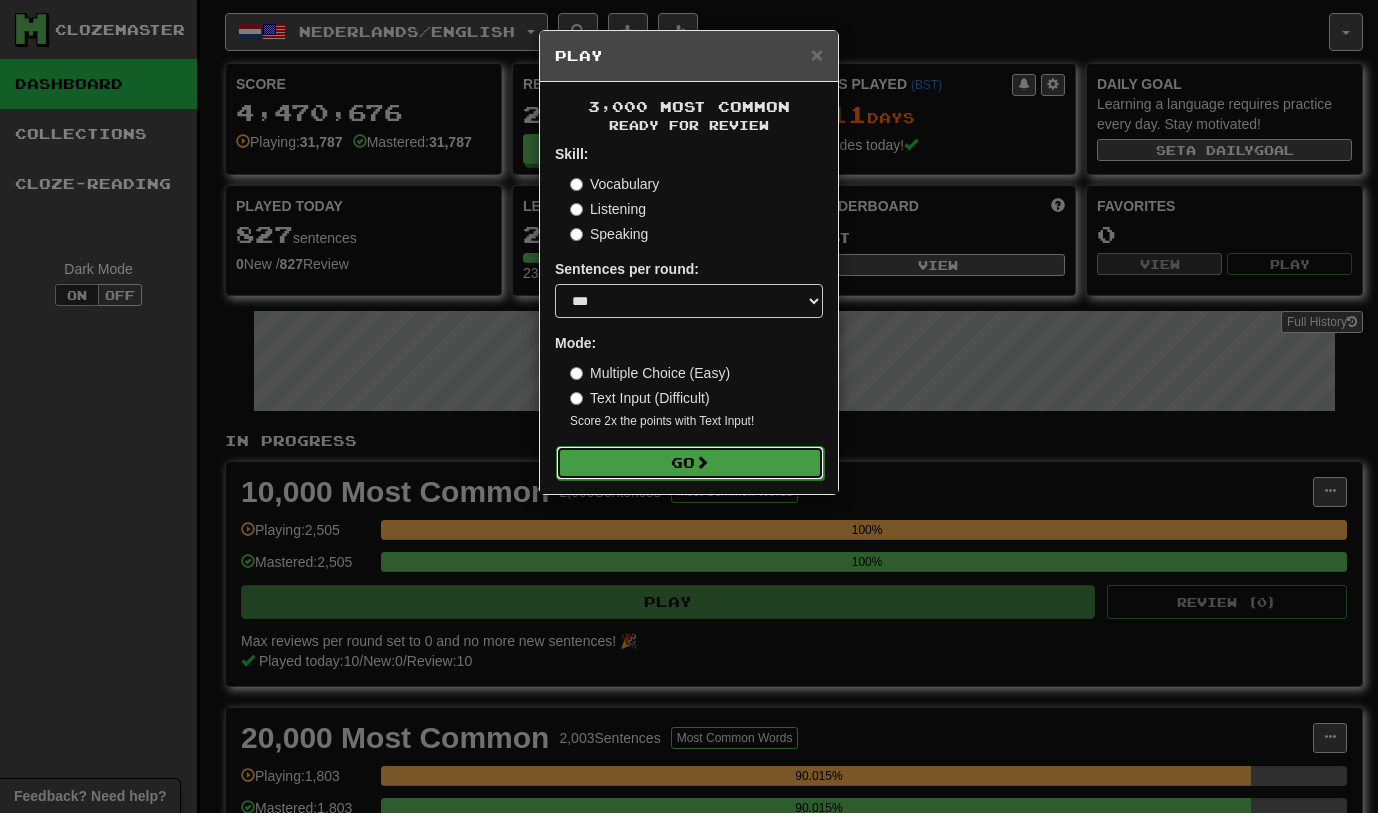 click on "Go" at bounding box center [690, 463] 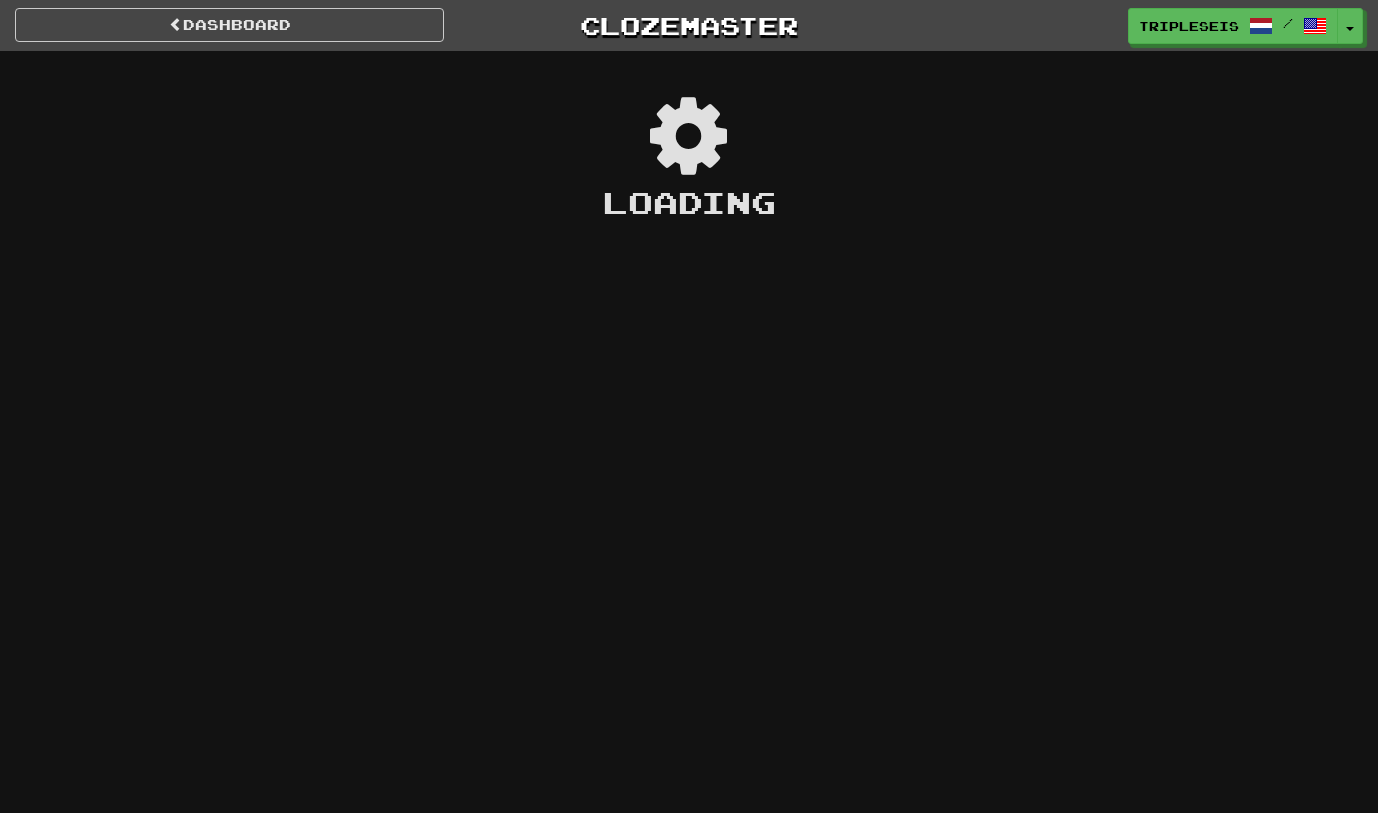 scroll, scrollTop: 0, scrollLeft: 0, axis: both 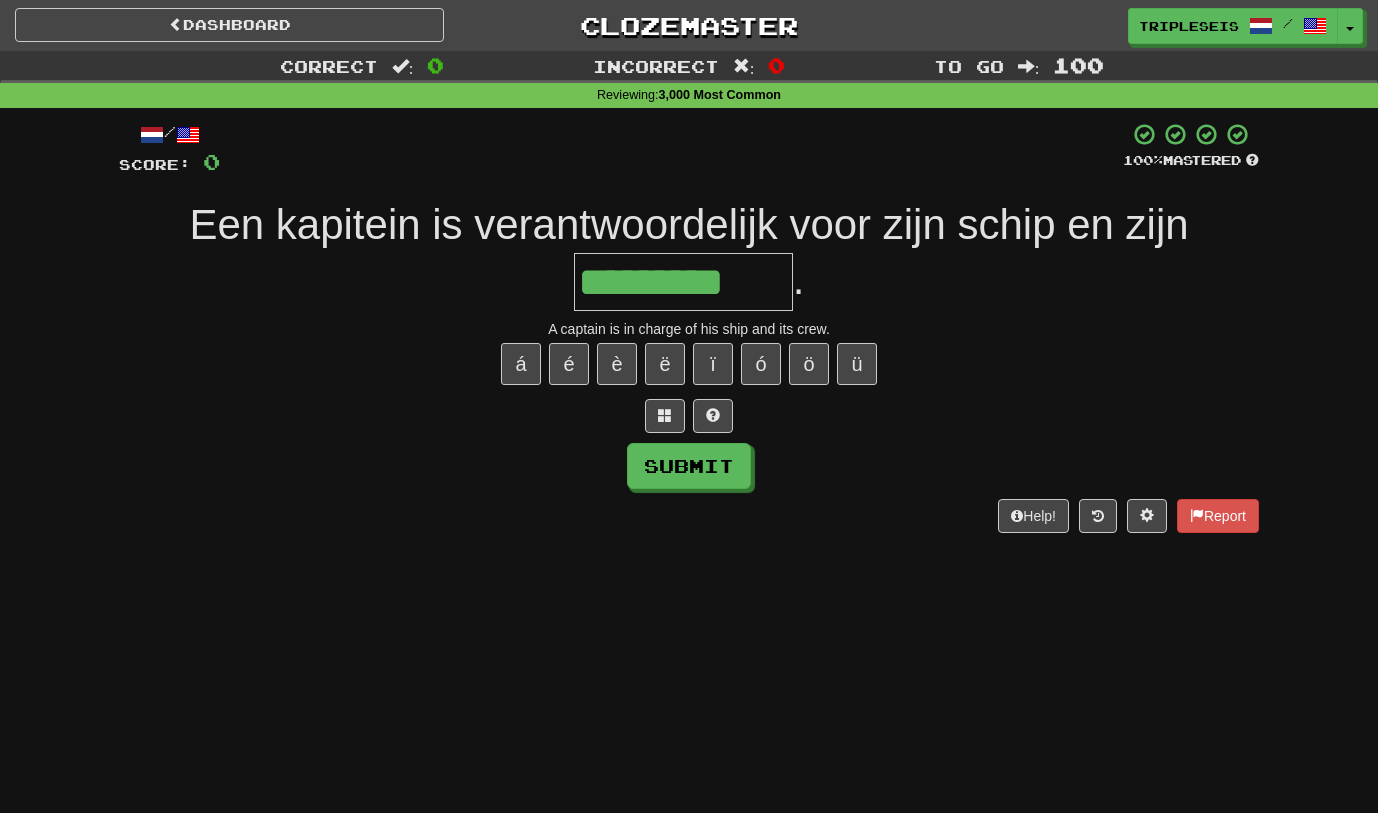 type on "*********" 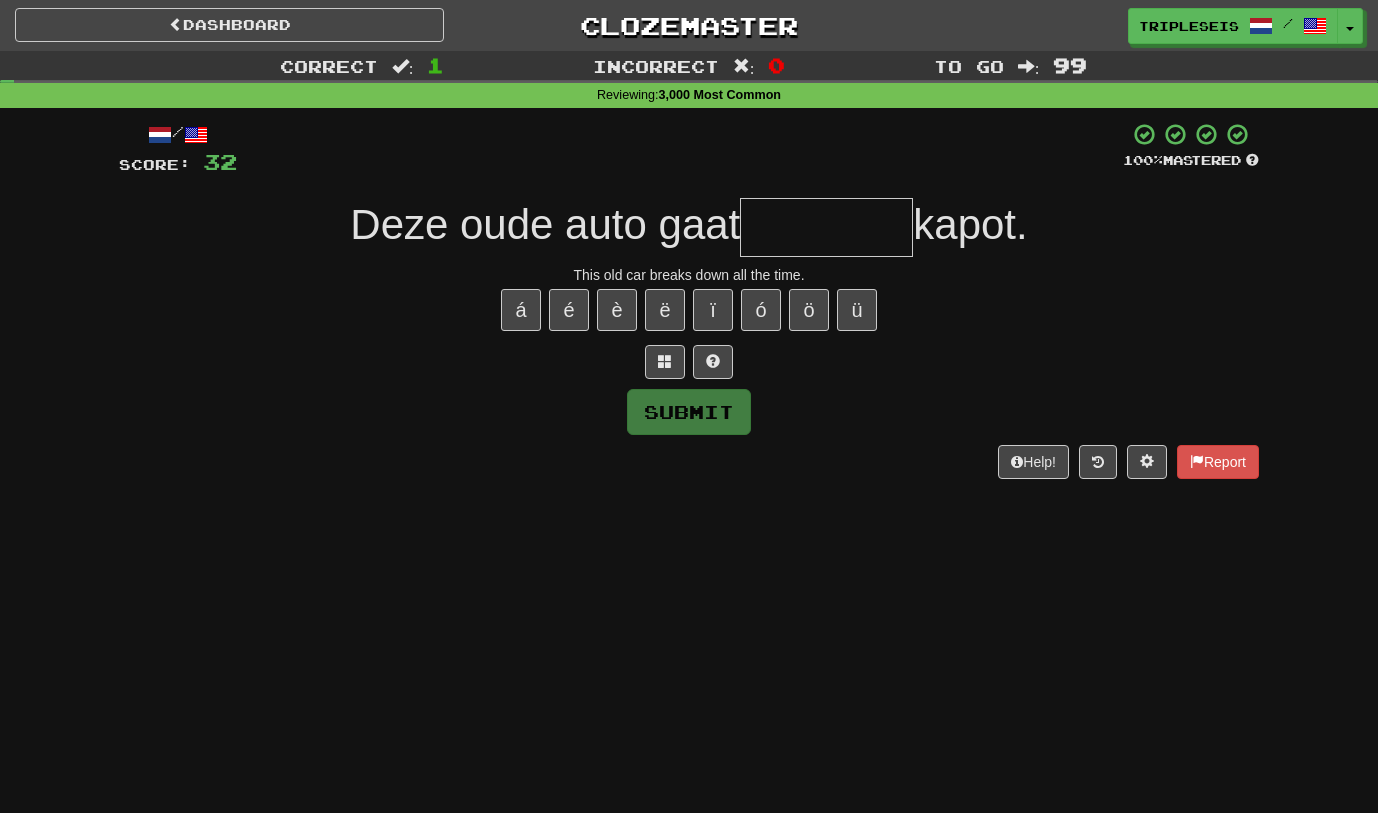 type on "*" 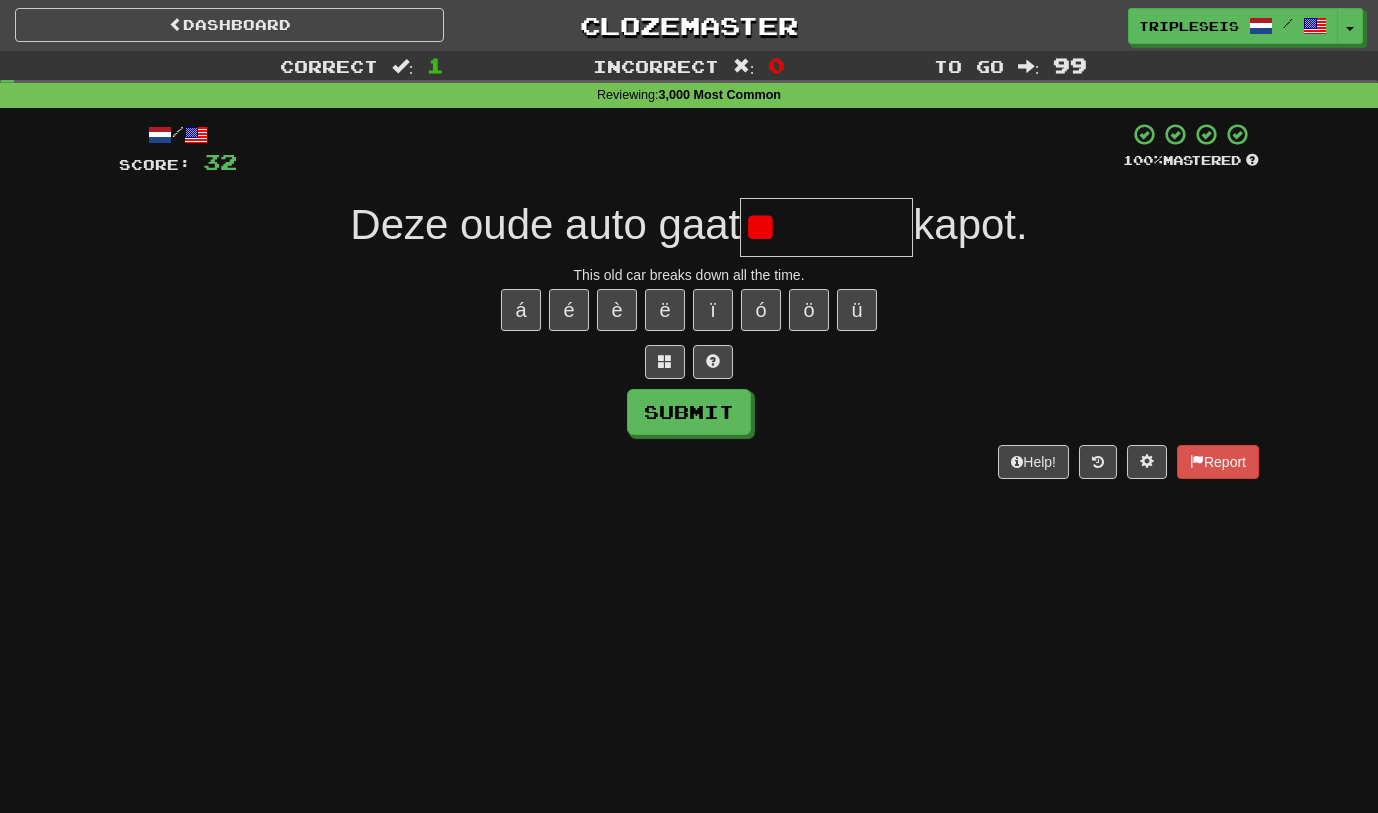 type on "*" 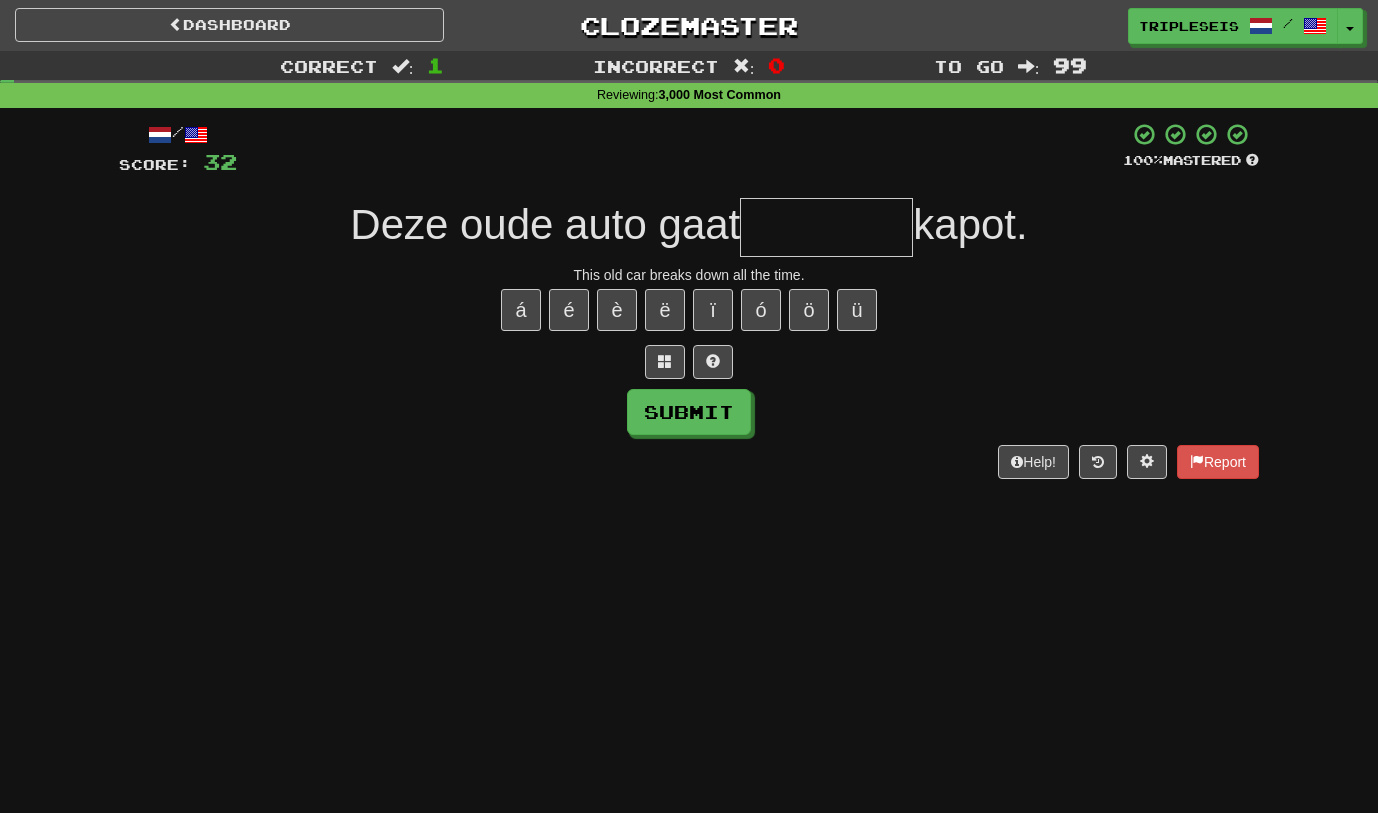 type on "*" 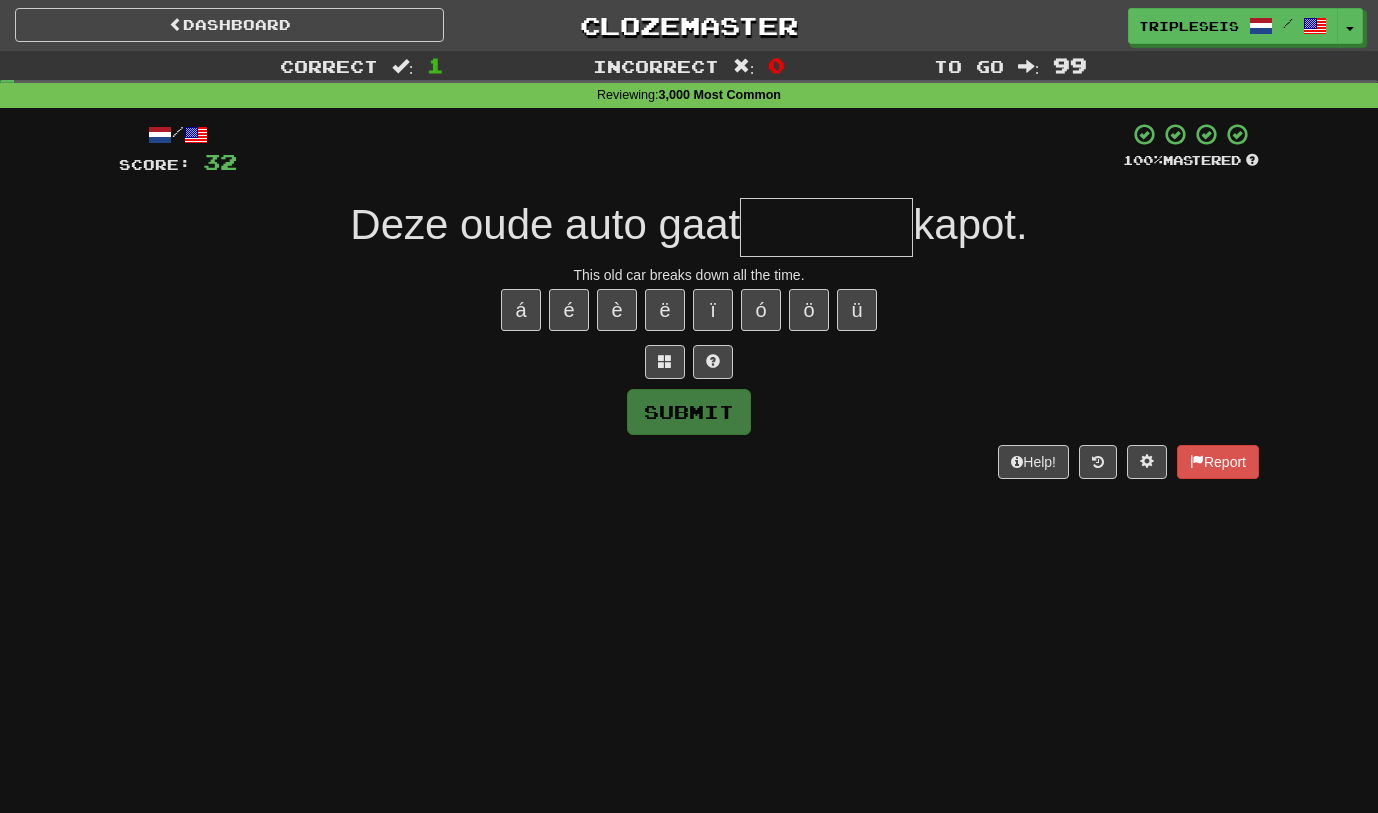 type on "*" 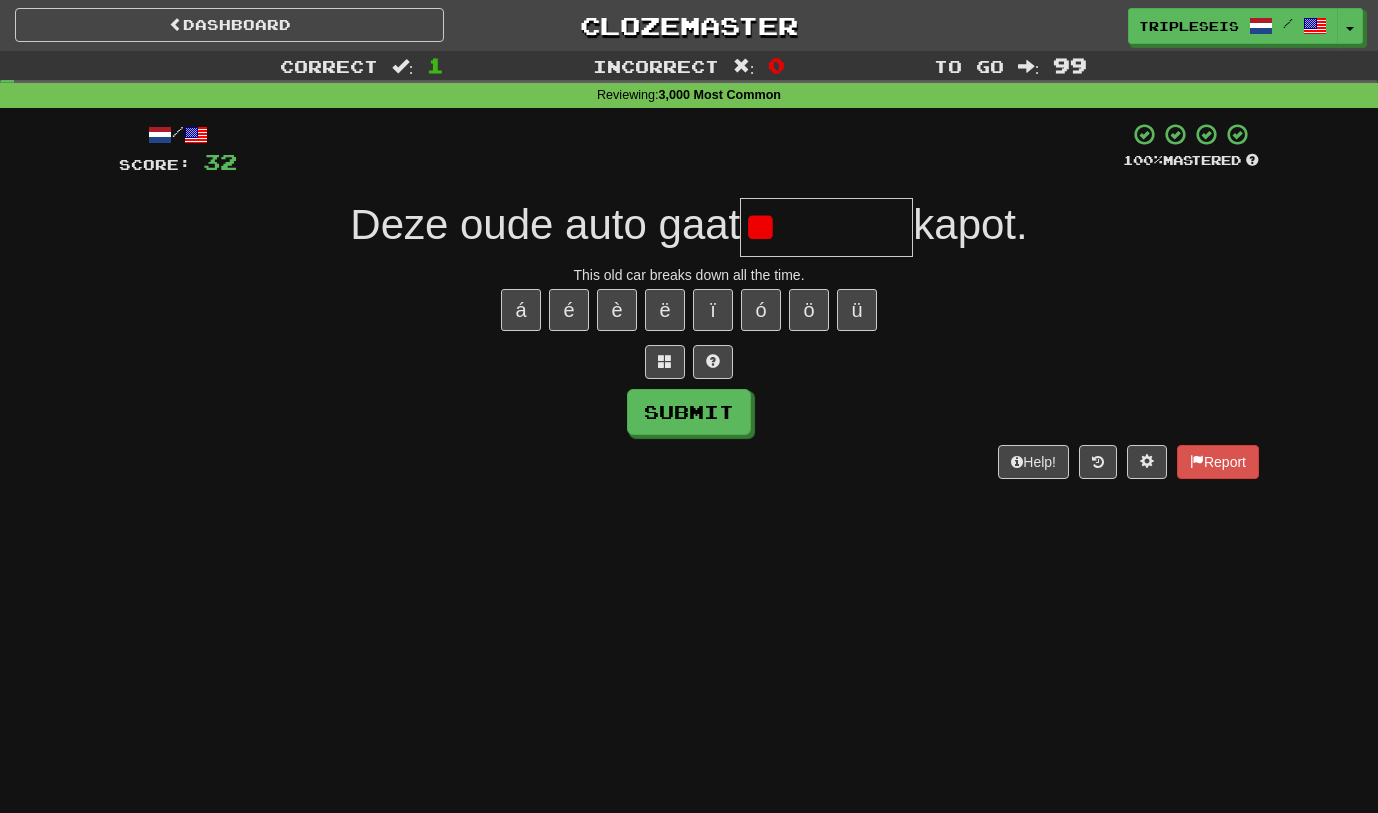 type on "*" 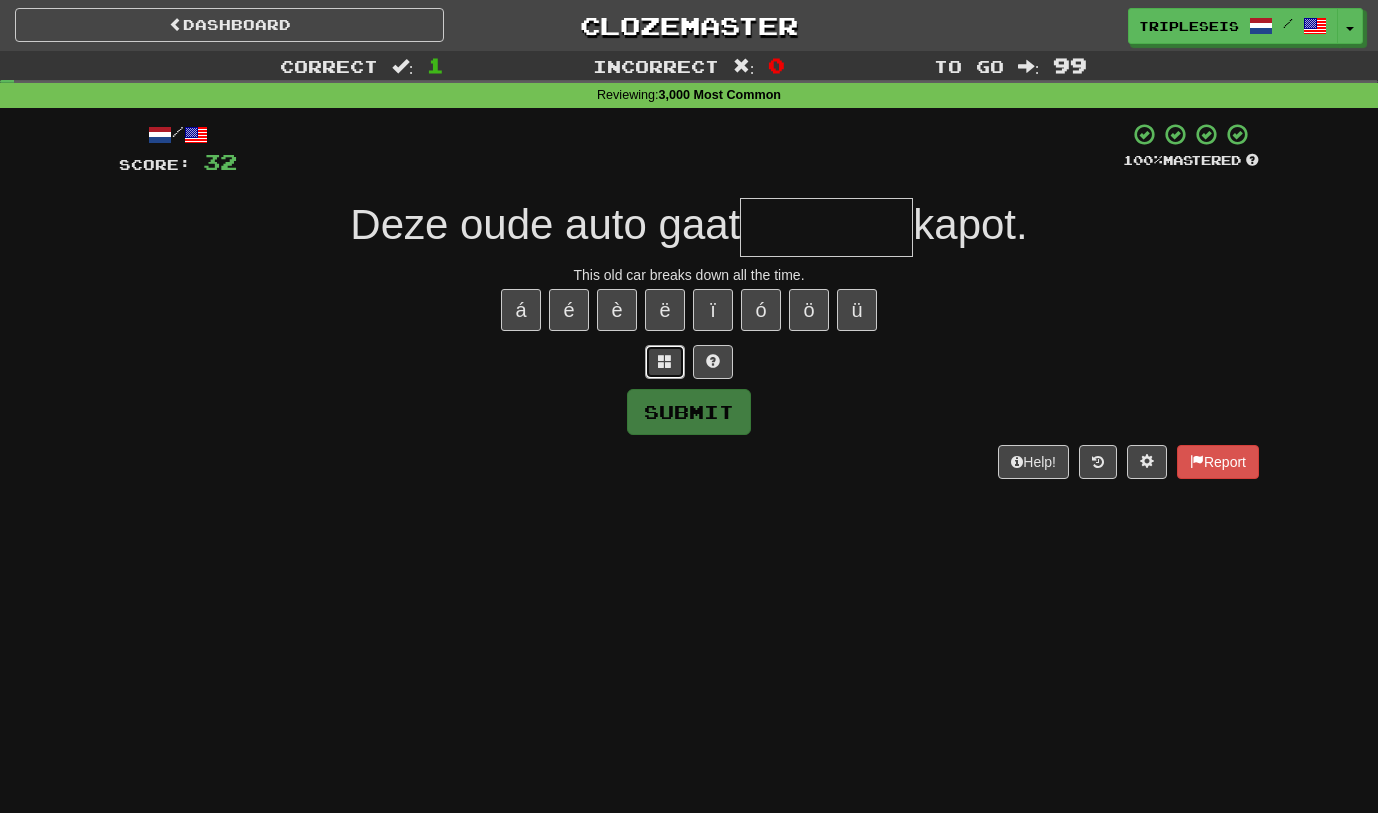 click at bounding box center [665, 361] 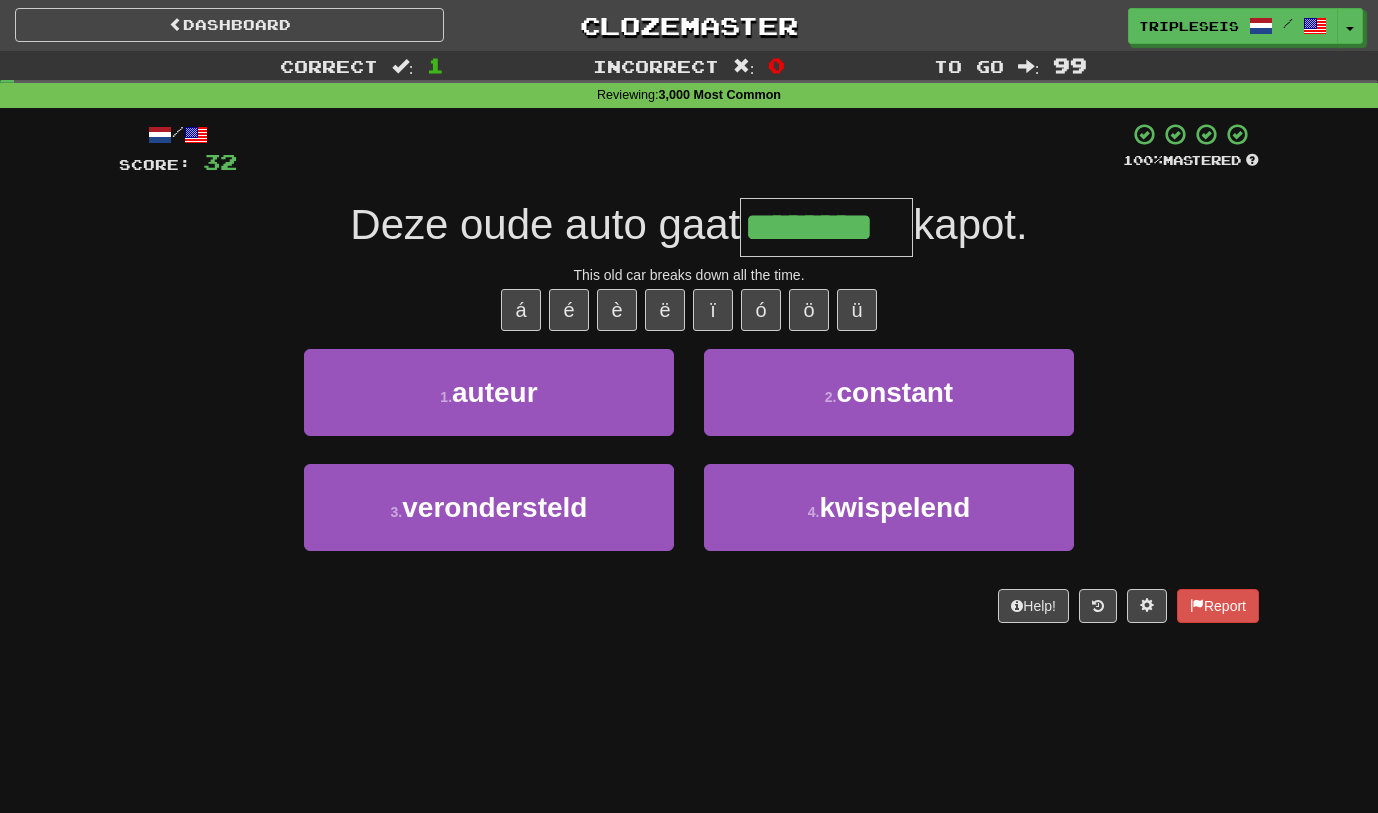type on "********" 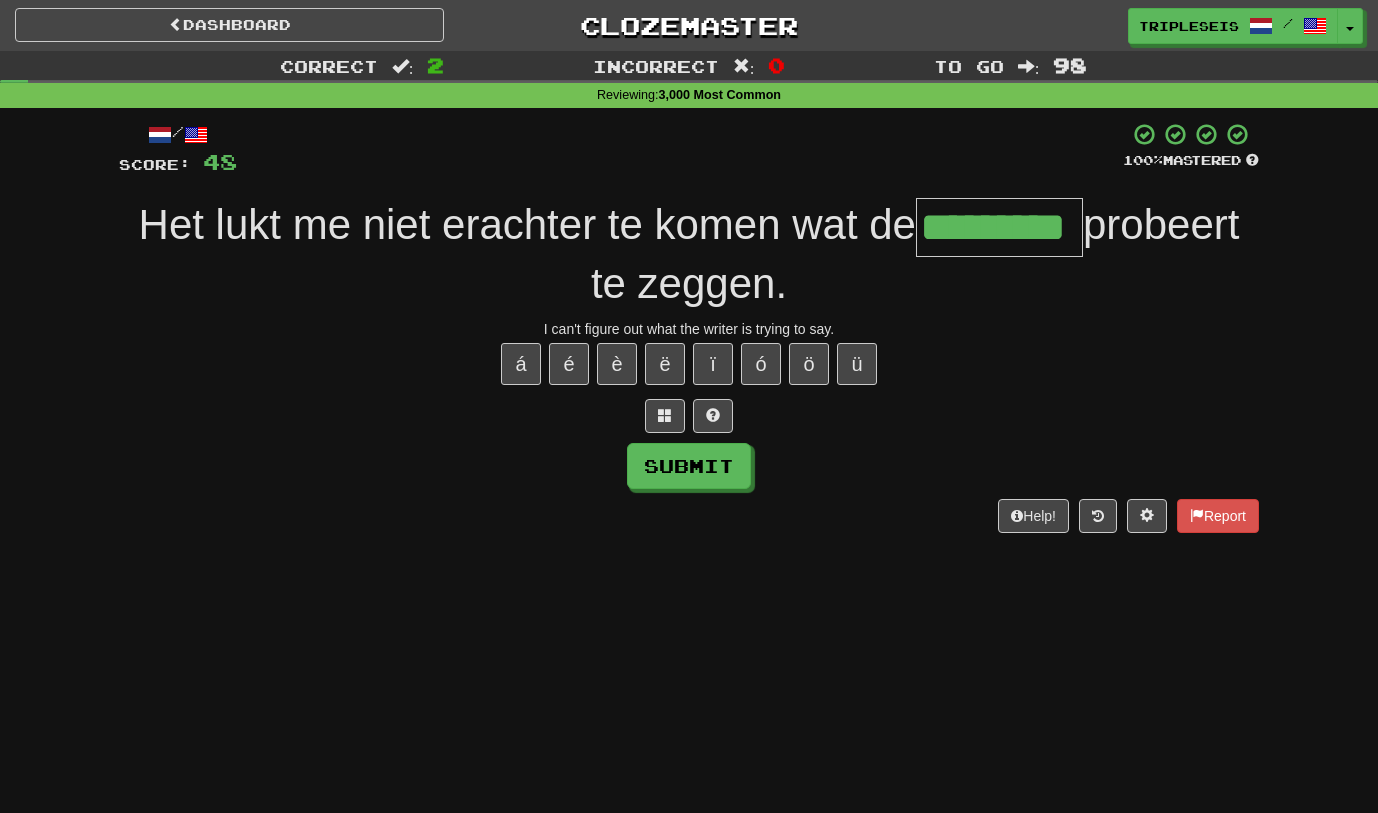 type on "*********" 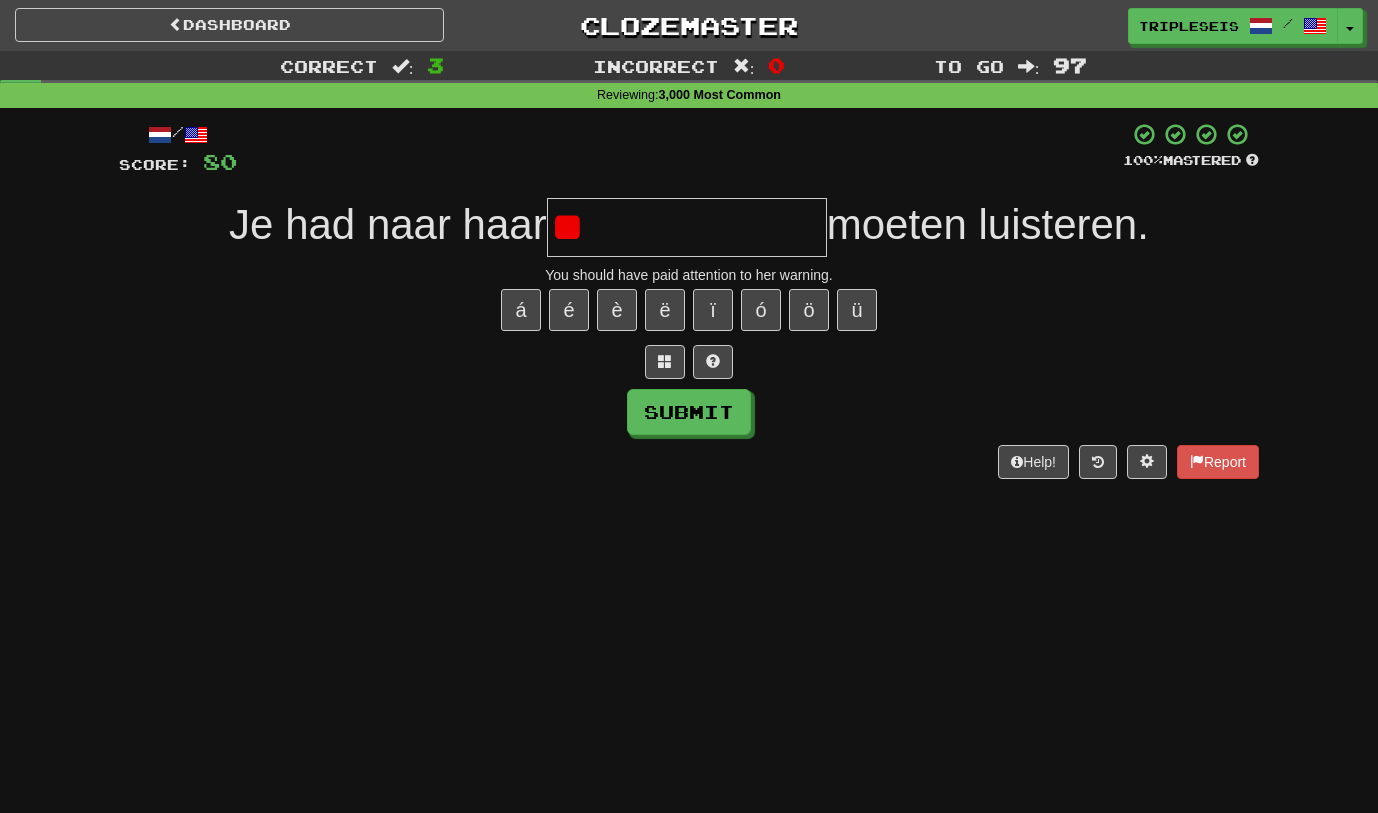 type on "*" 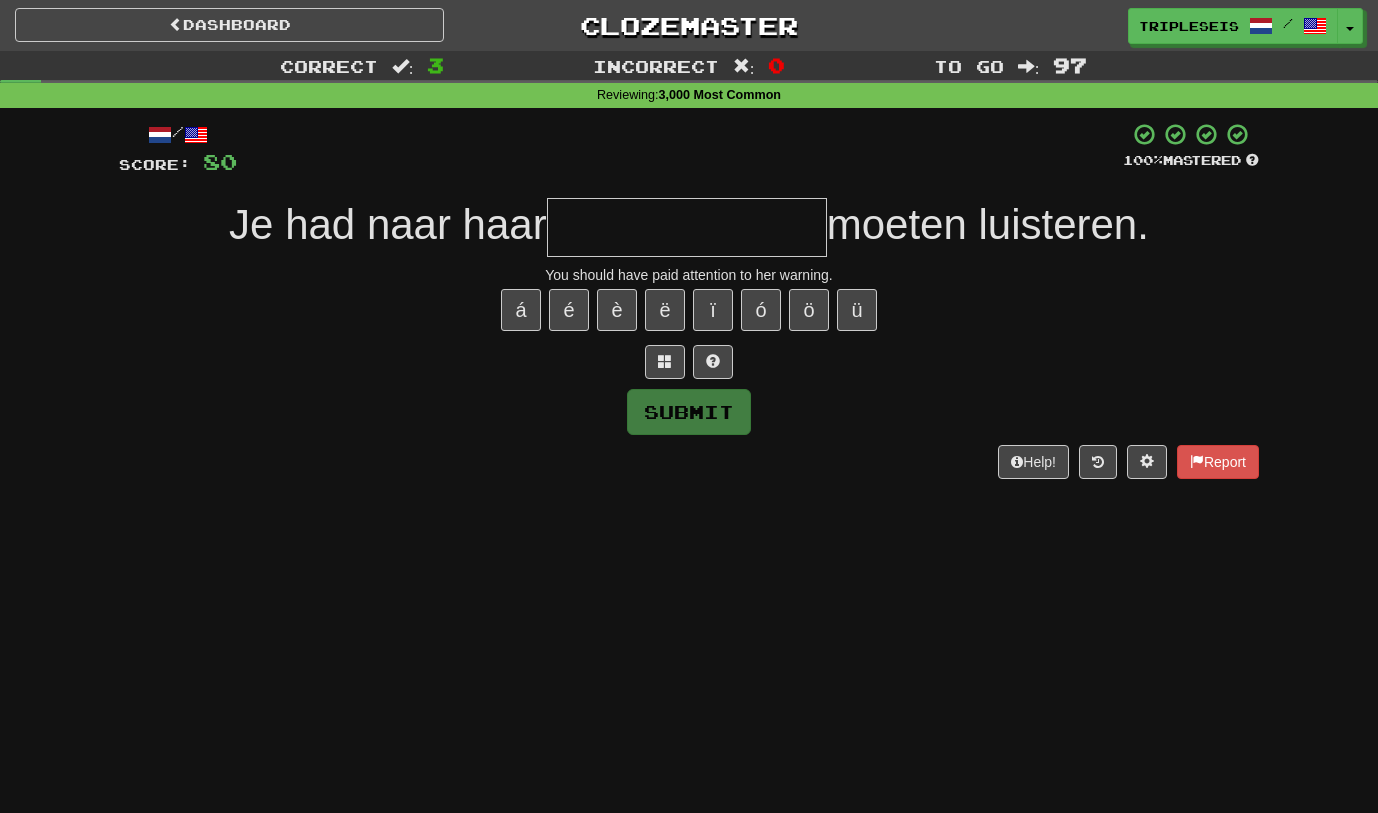 type on "*" 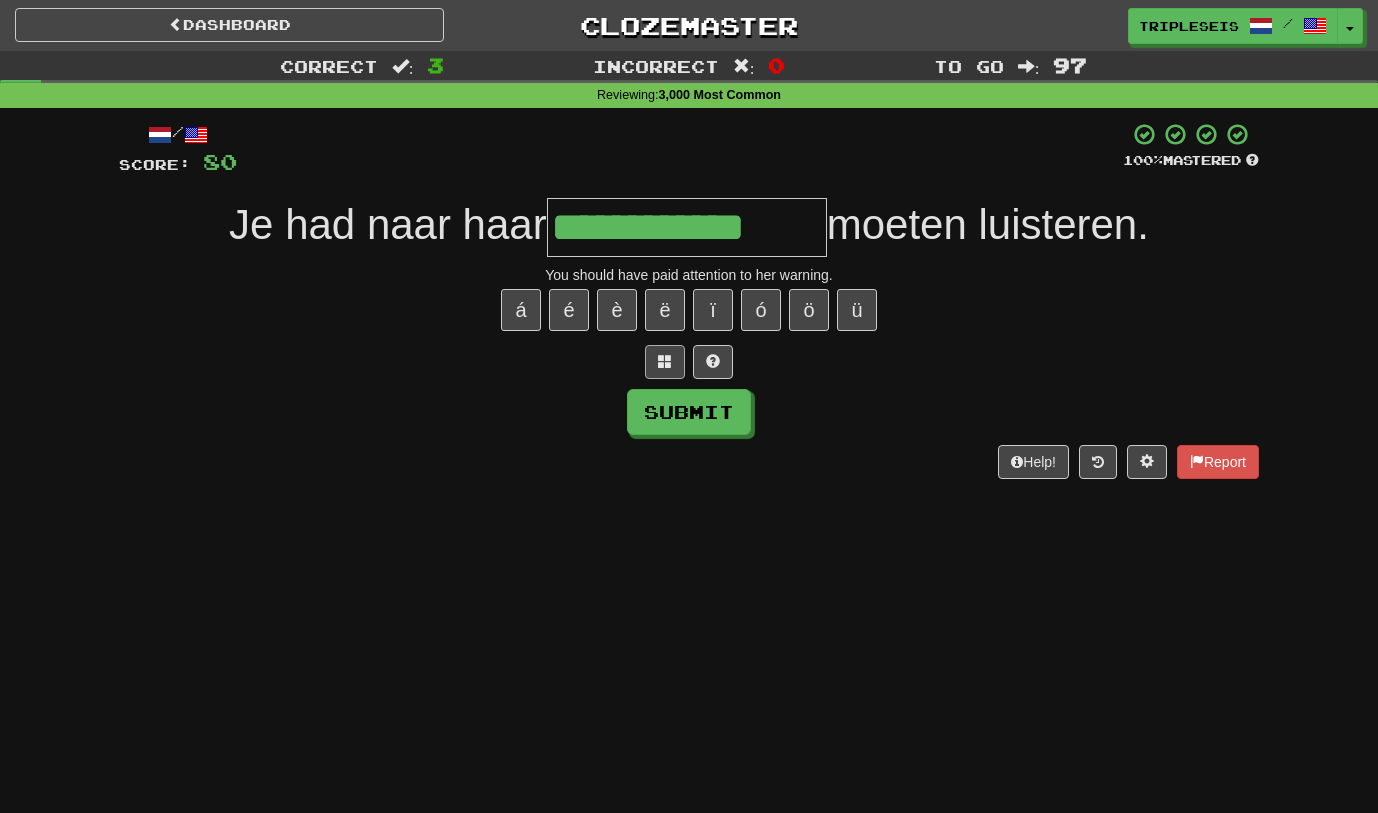type on "**********" 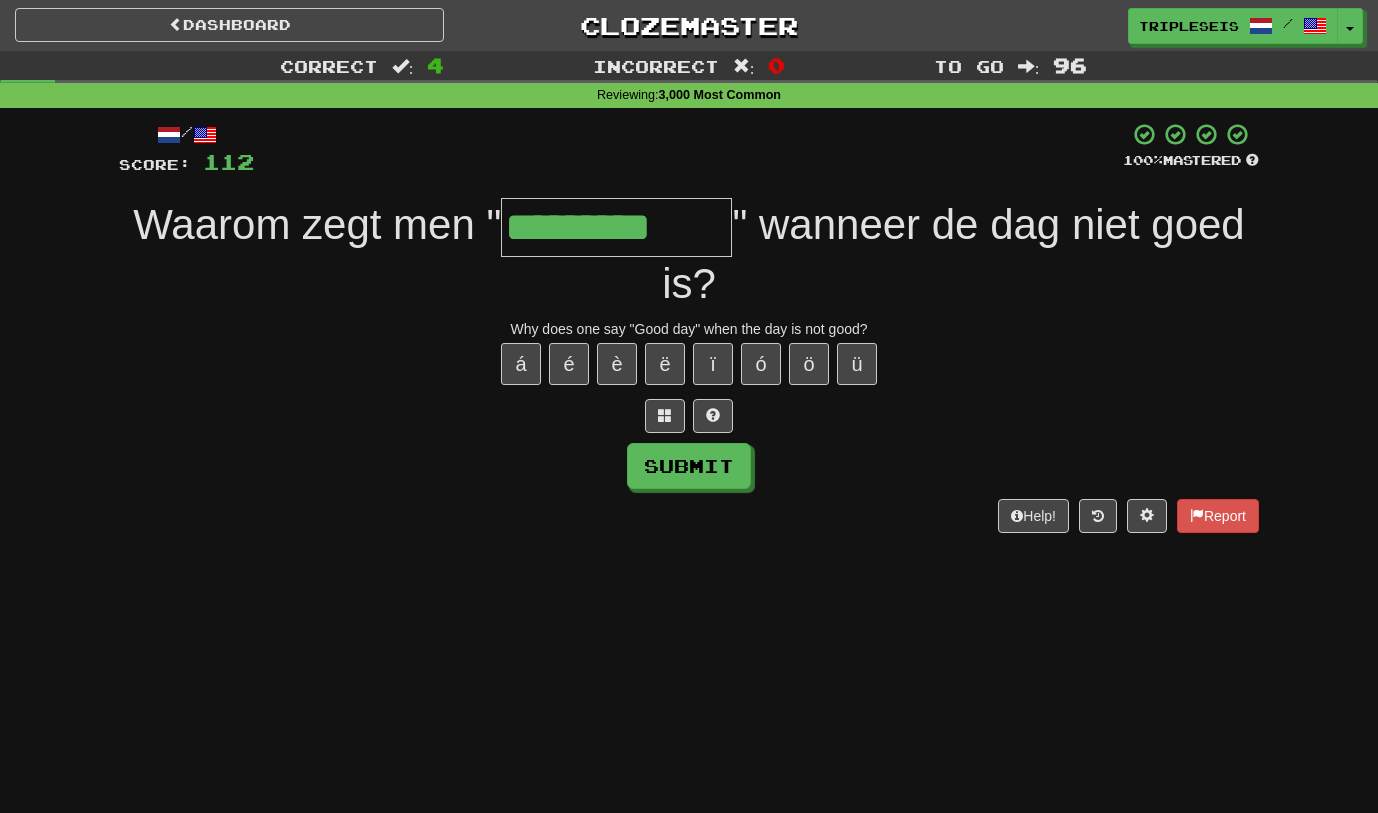 type on "*********" 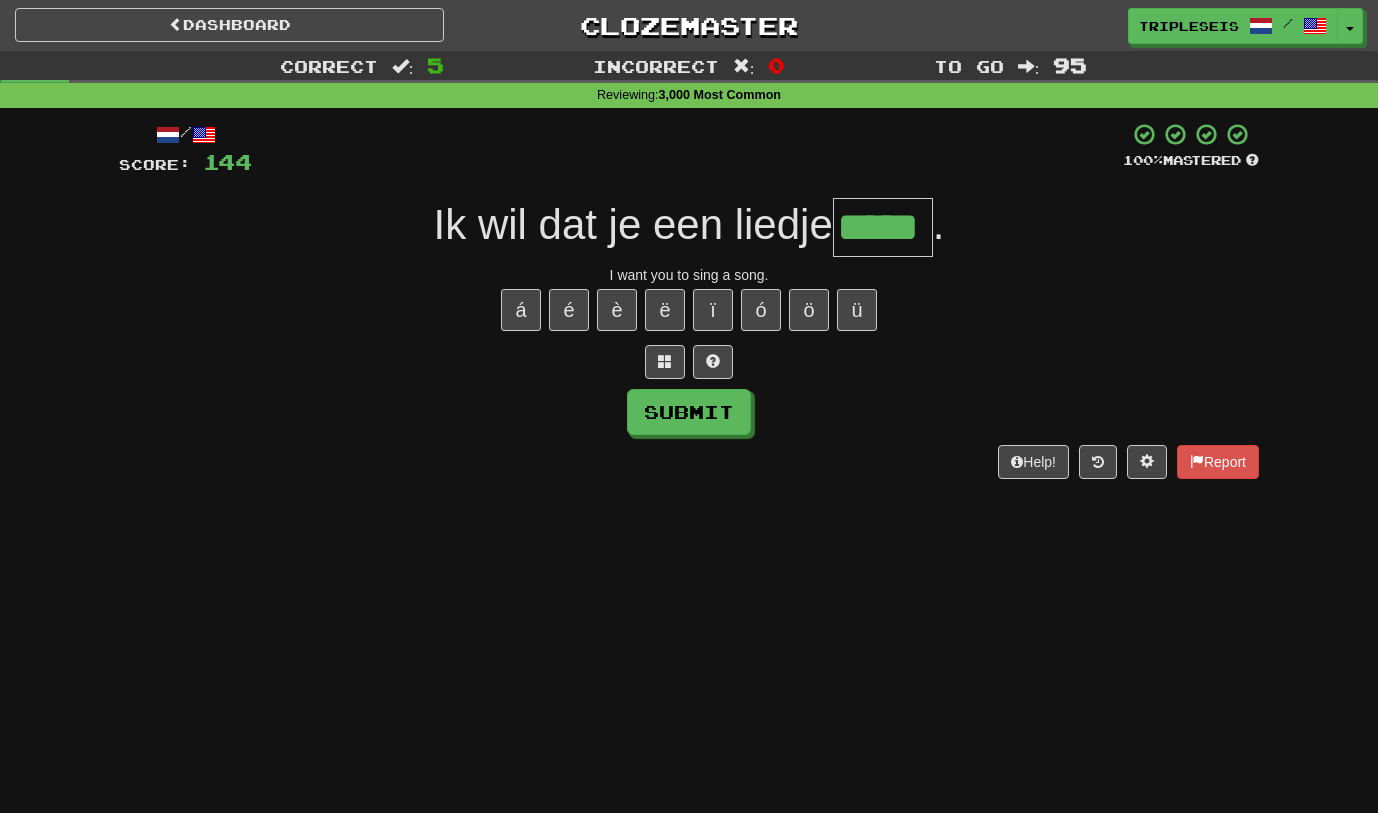 type on "*****" 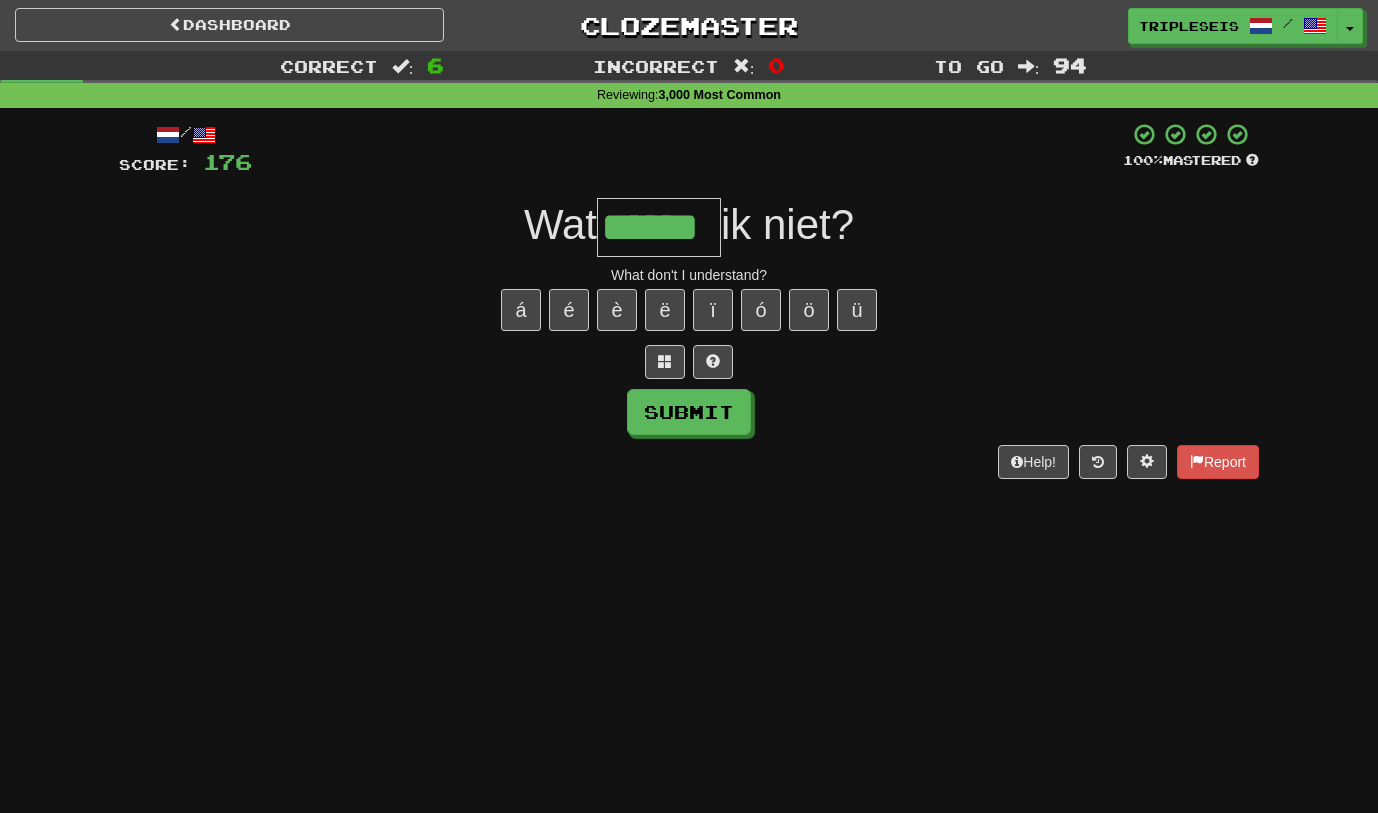 type on "******" 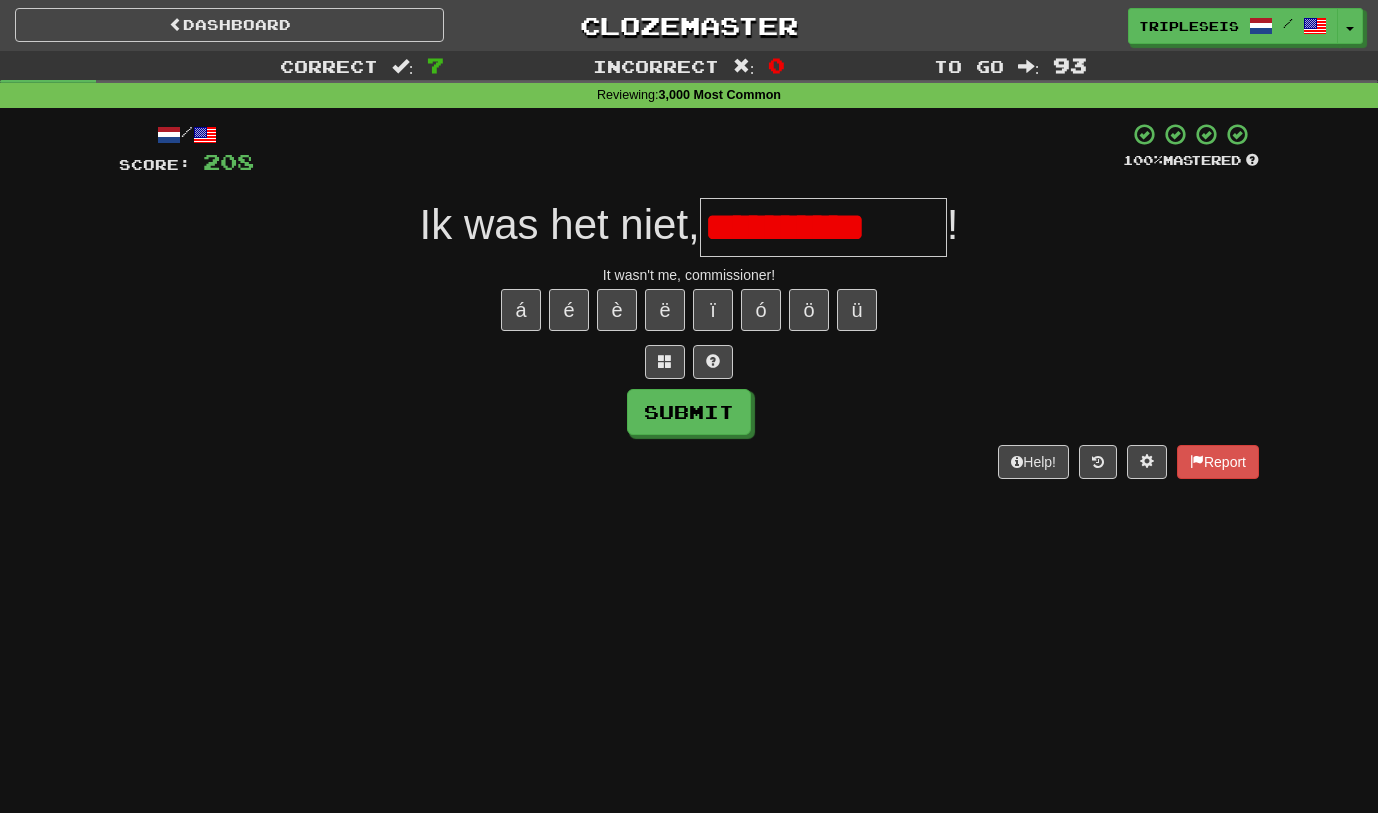scroll, scrollTop: 0, scrollLeft: 0, axis: both 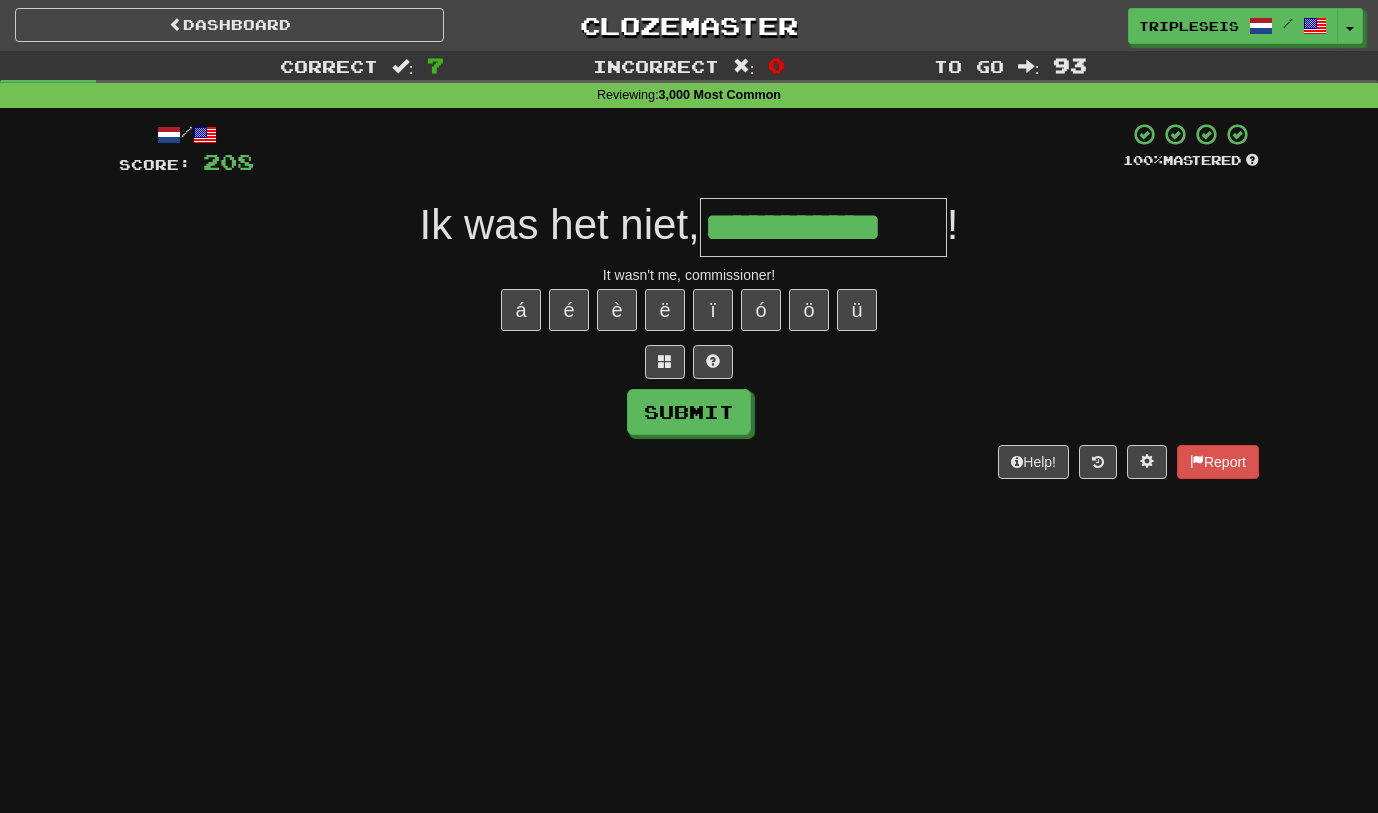 type on "**********" 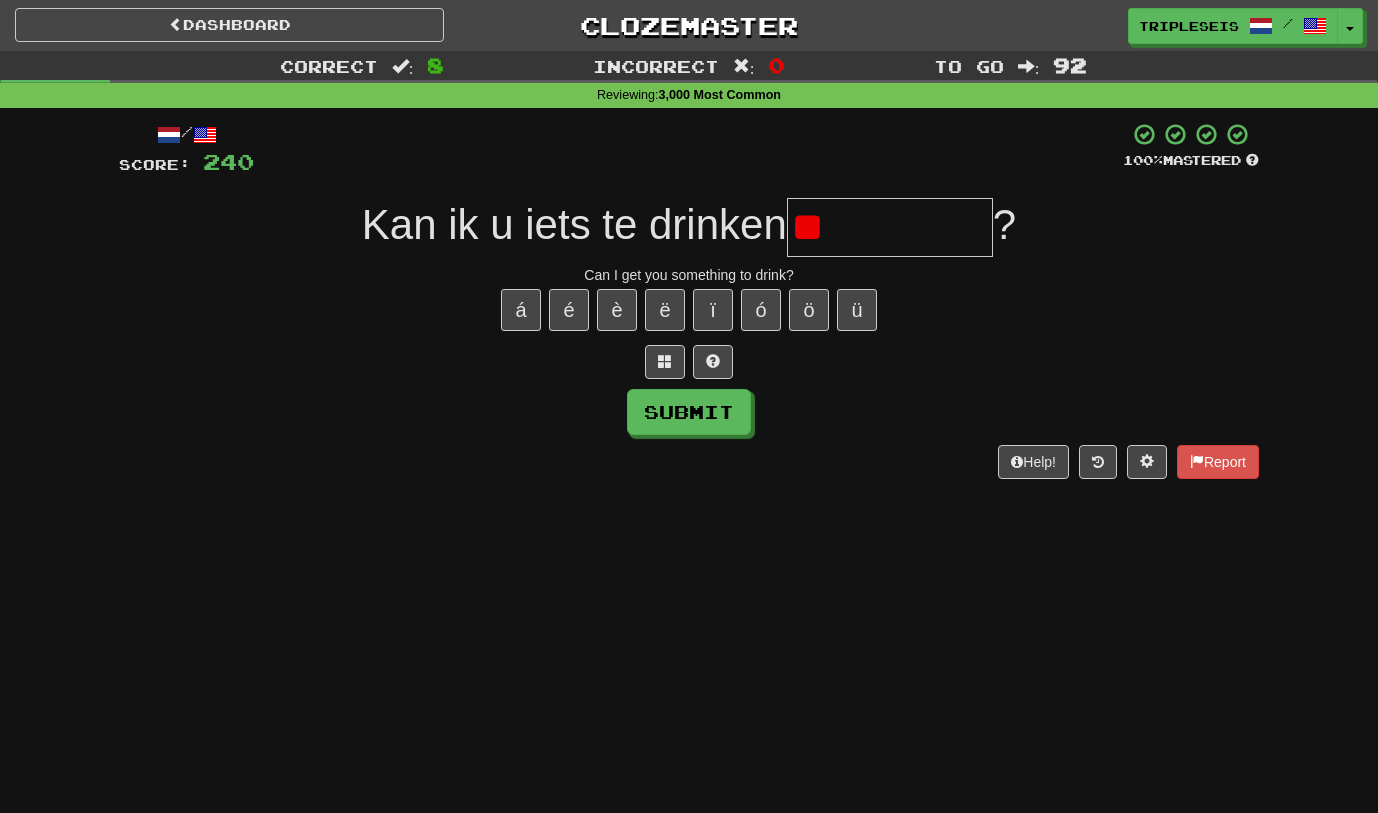 type on "*" 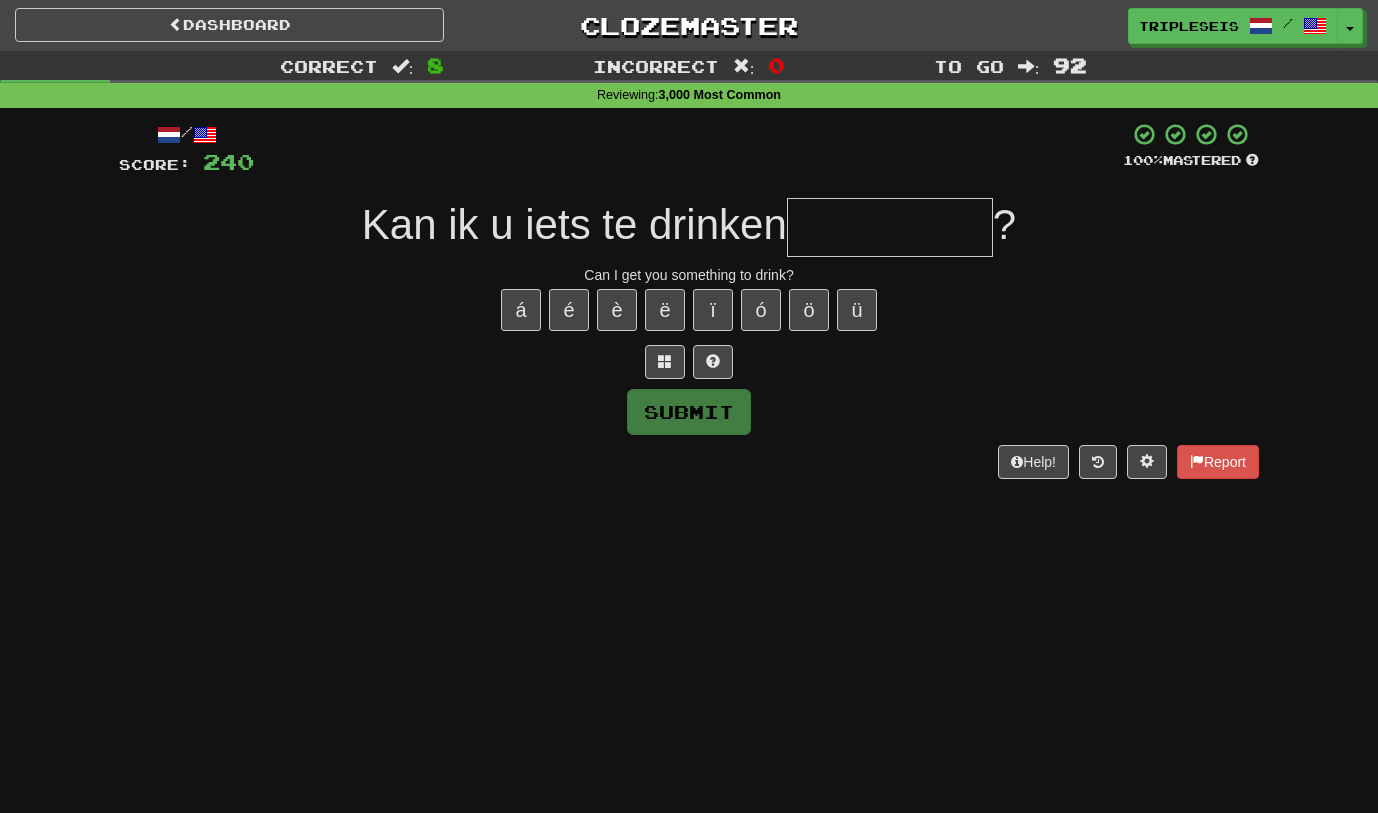 type on "*" 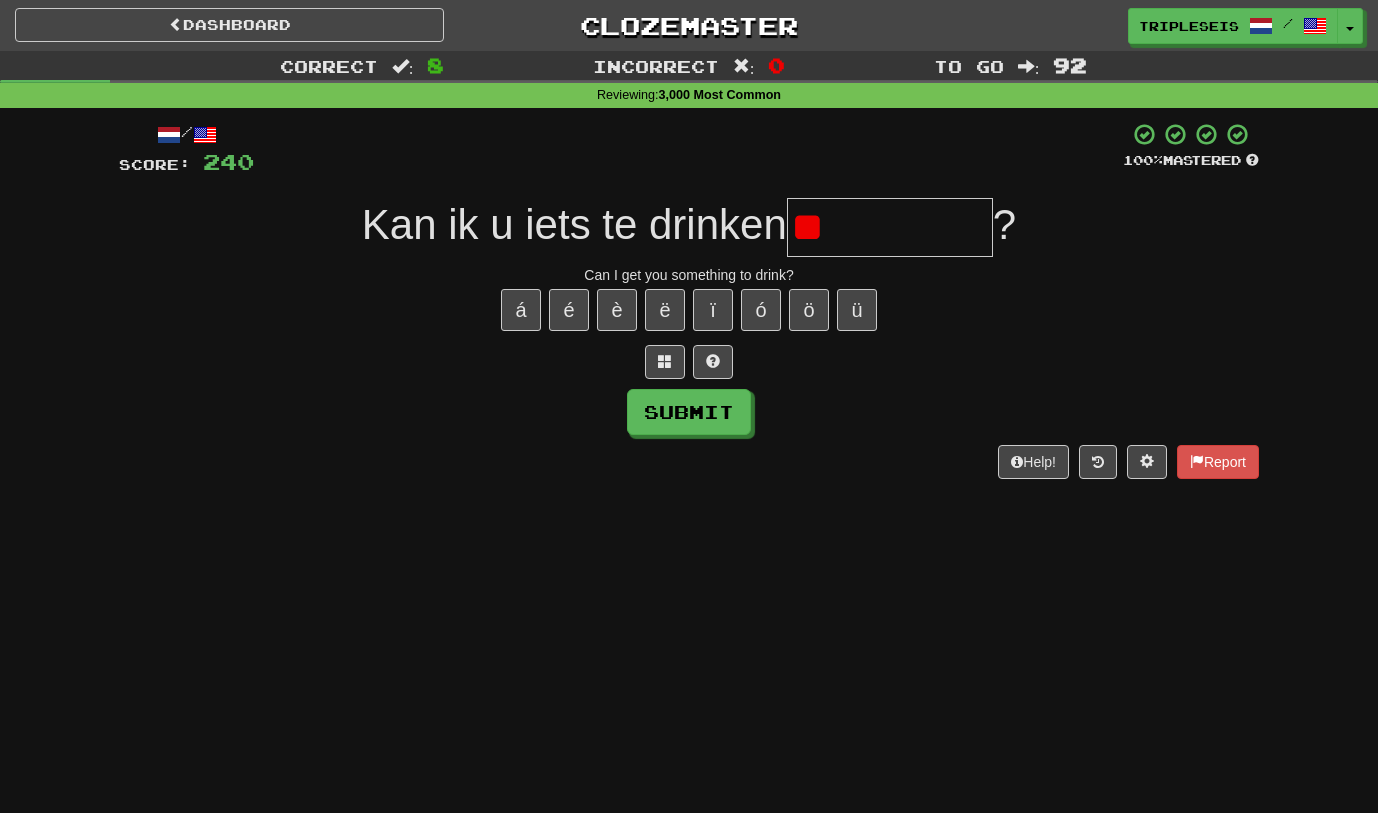 type on "*" 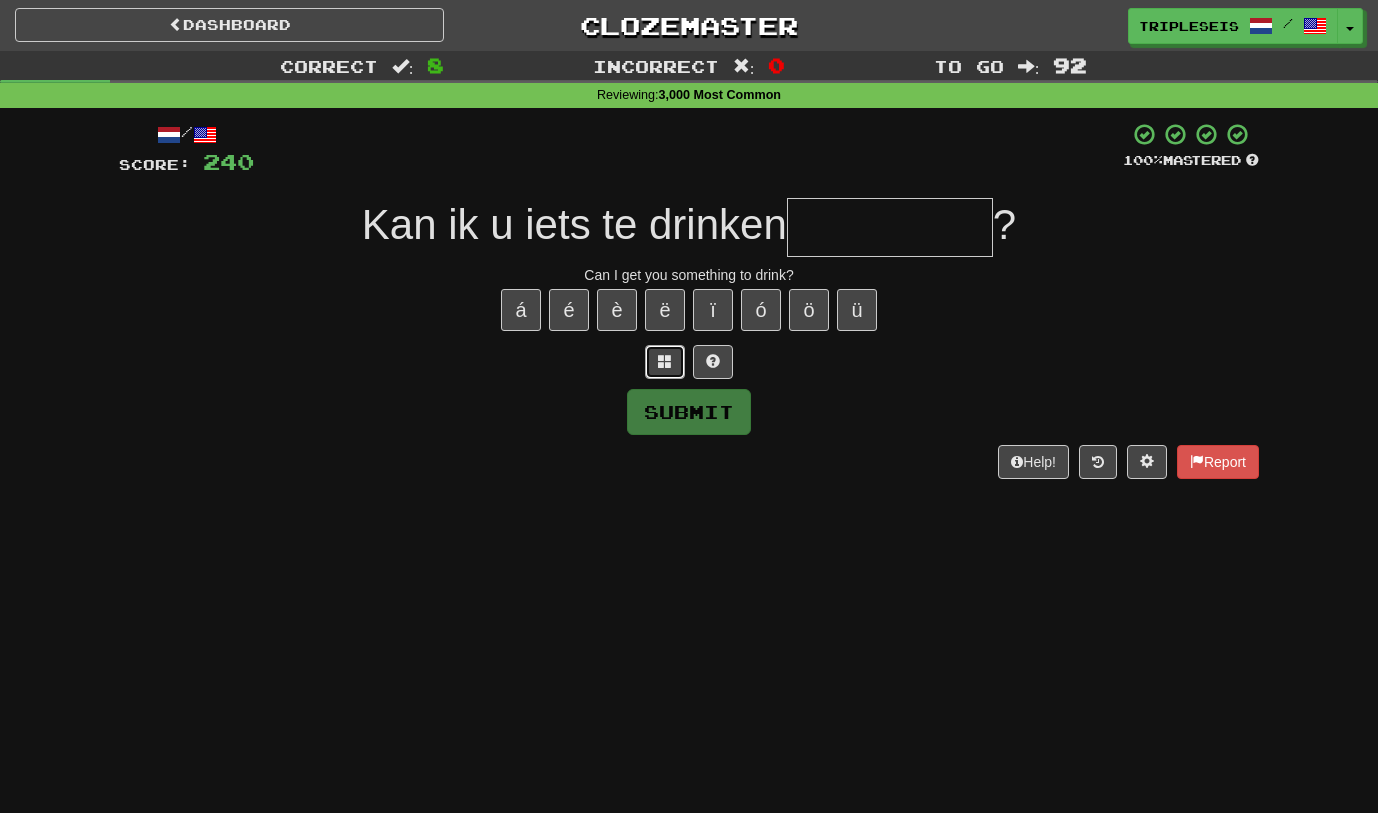 click at bounding box center (665, 362) 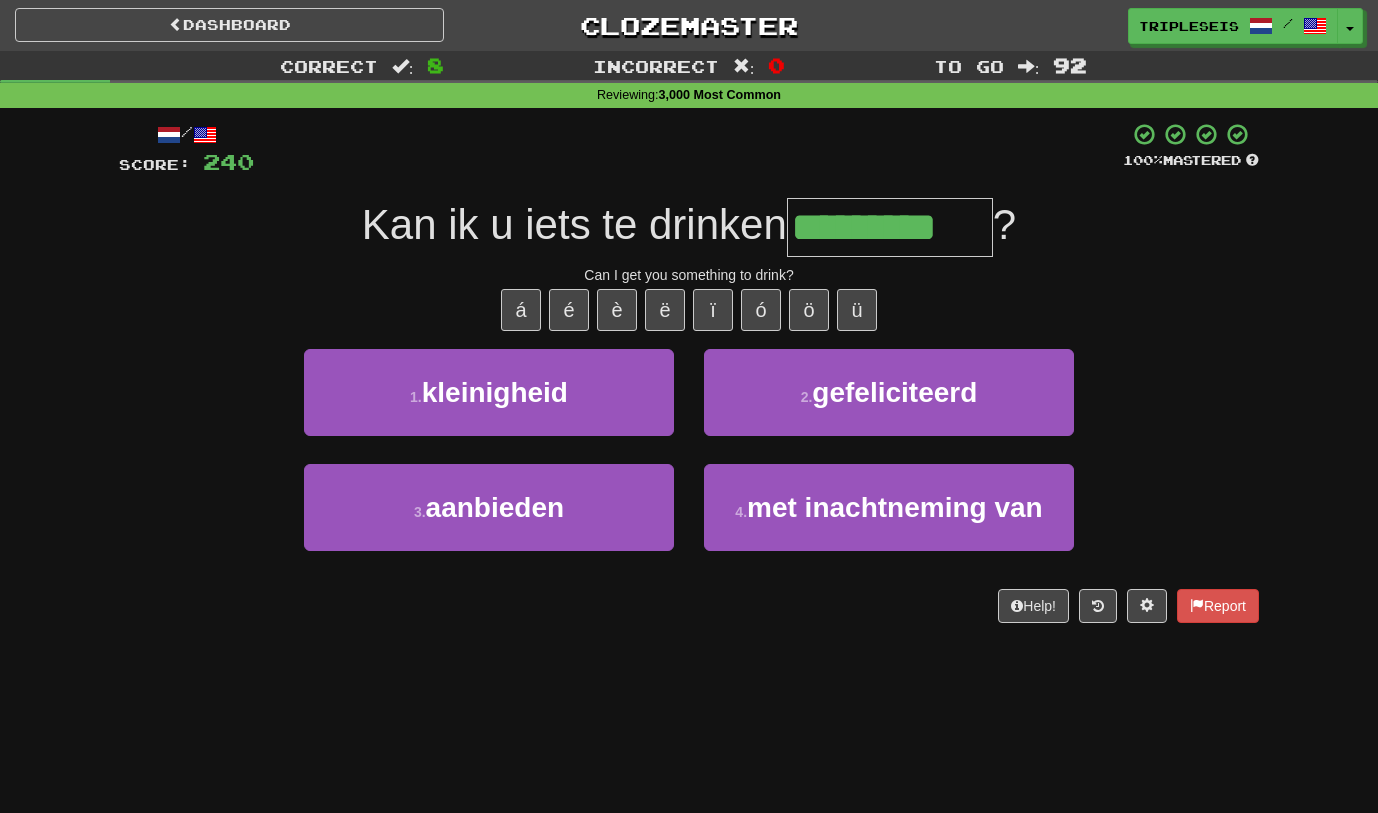 type on "*********" 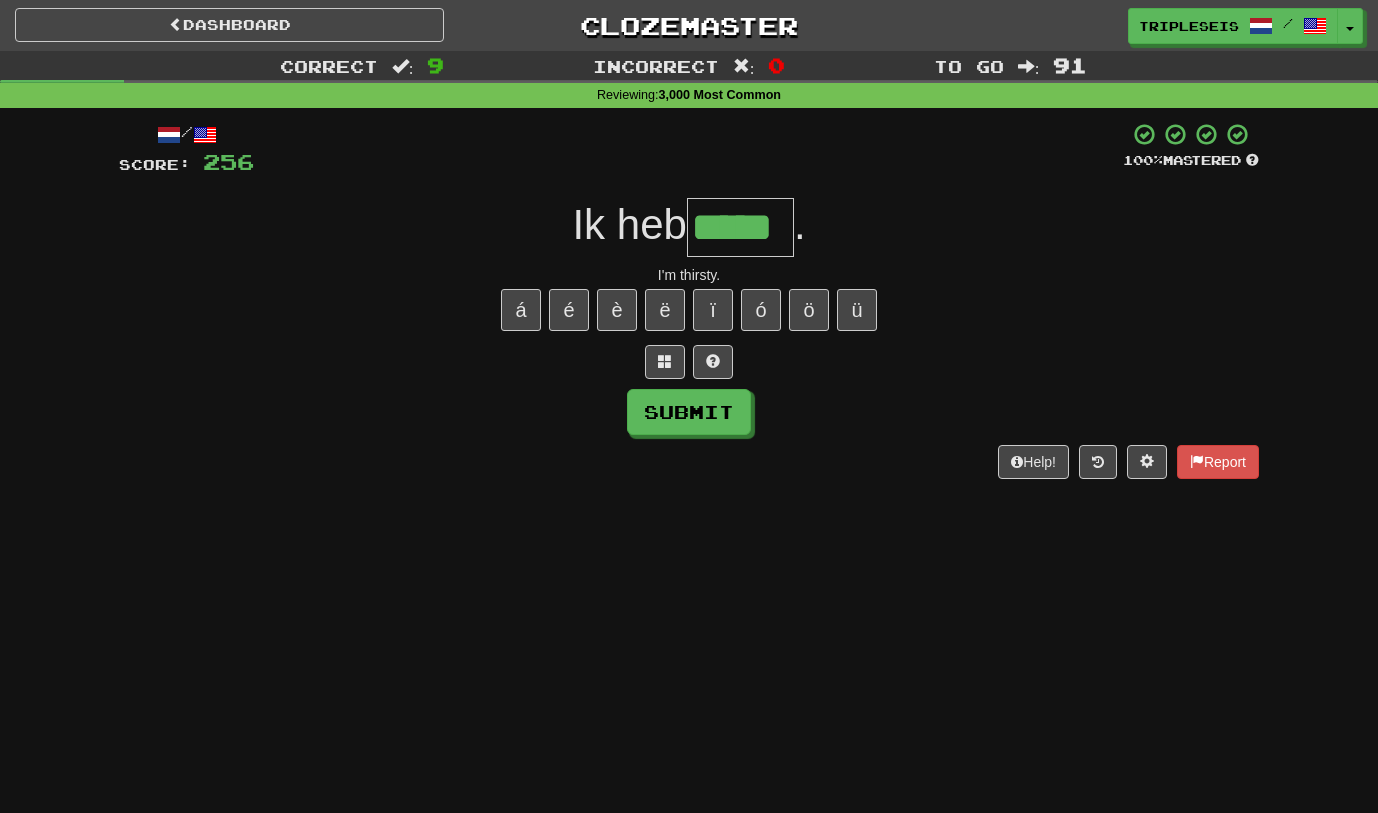 type on "*****" 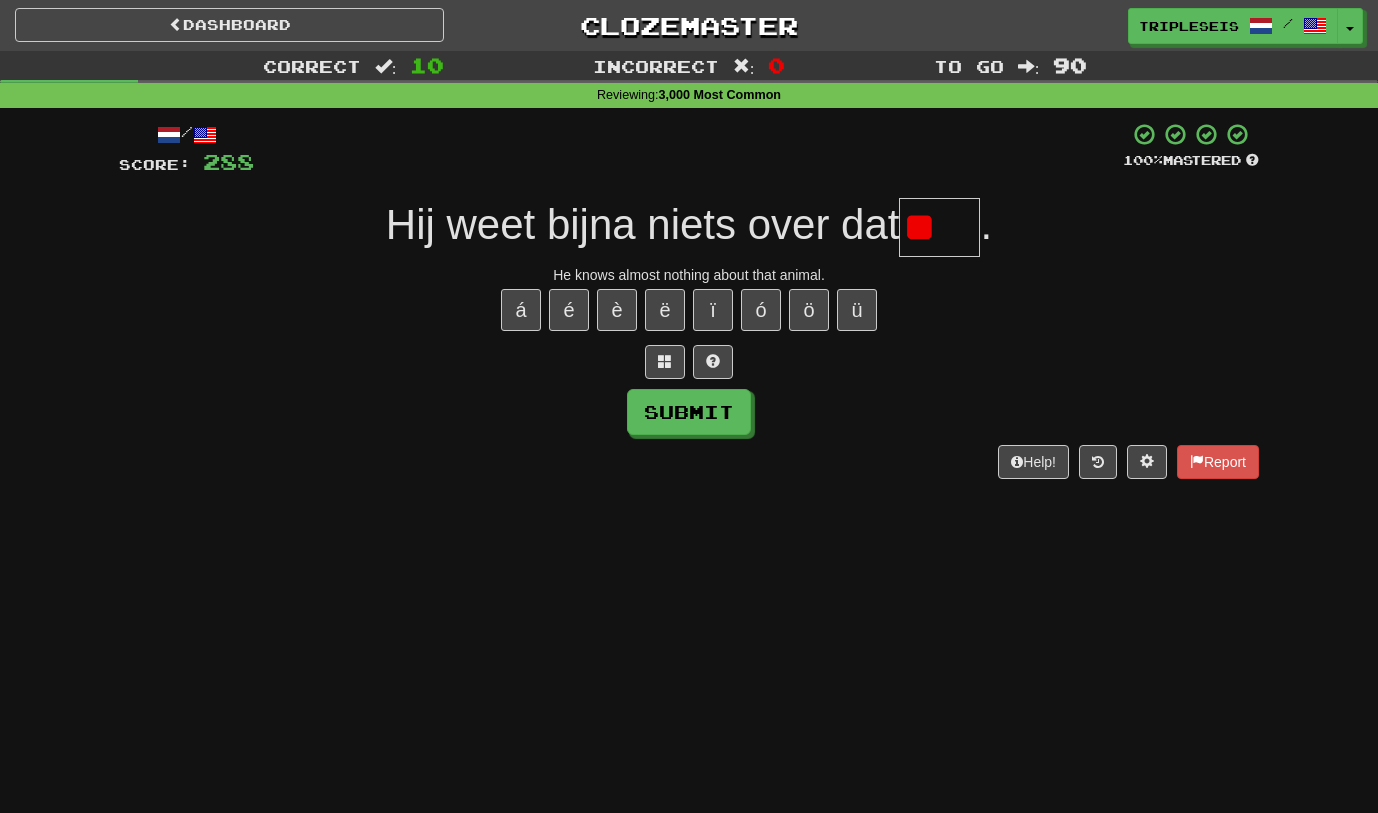 type on "*" 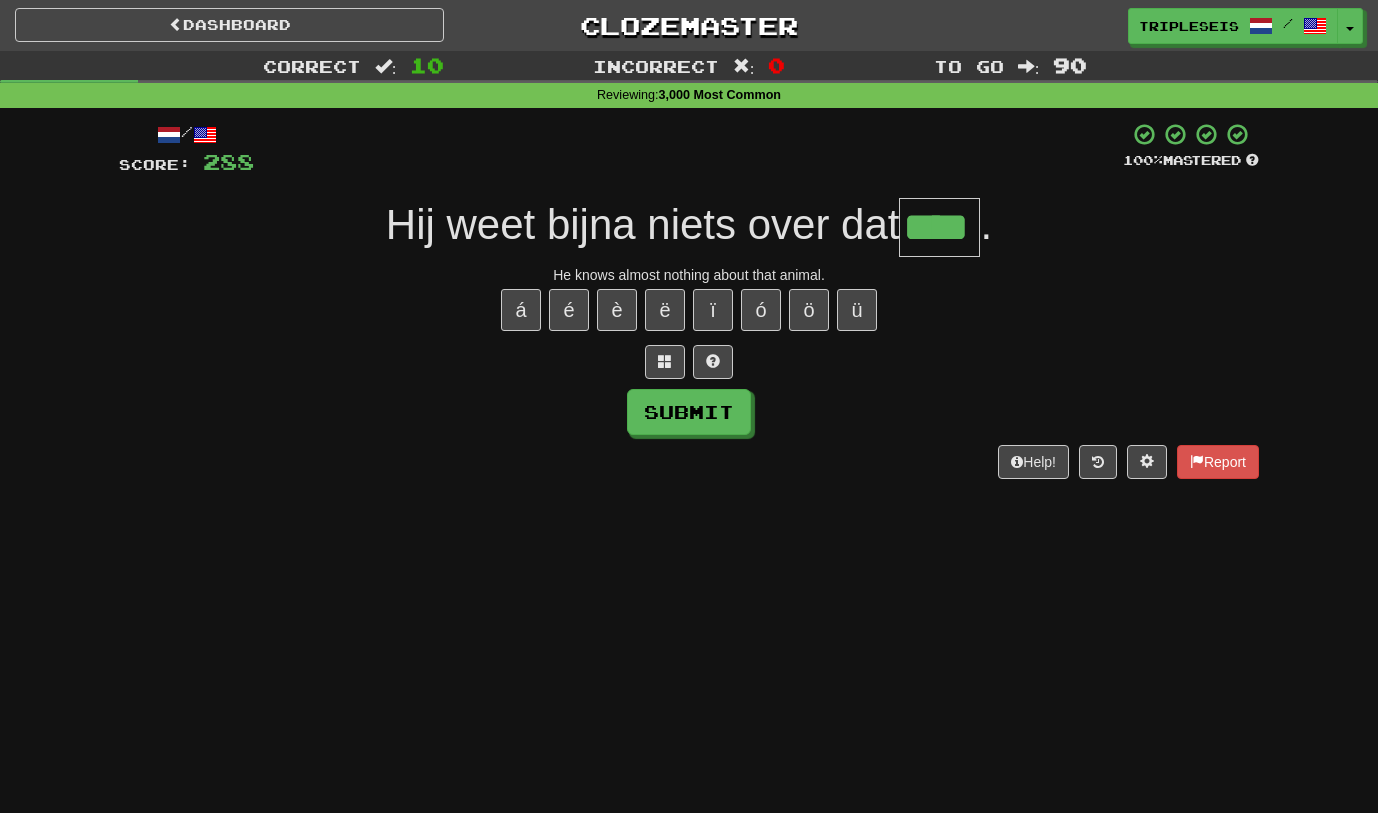 type on "****" 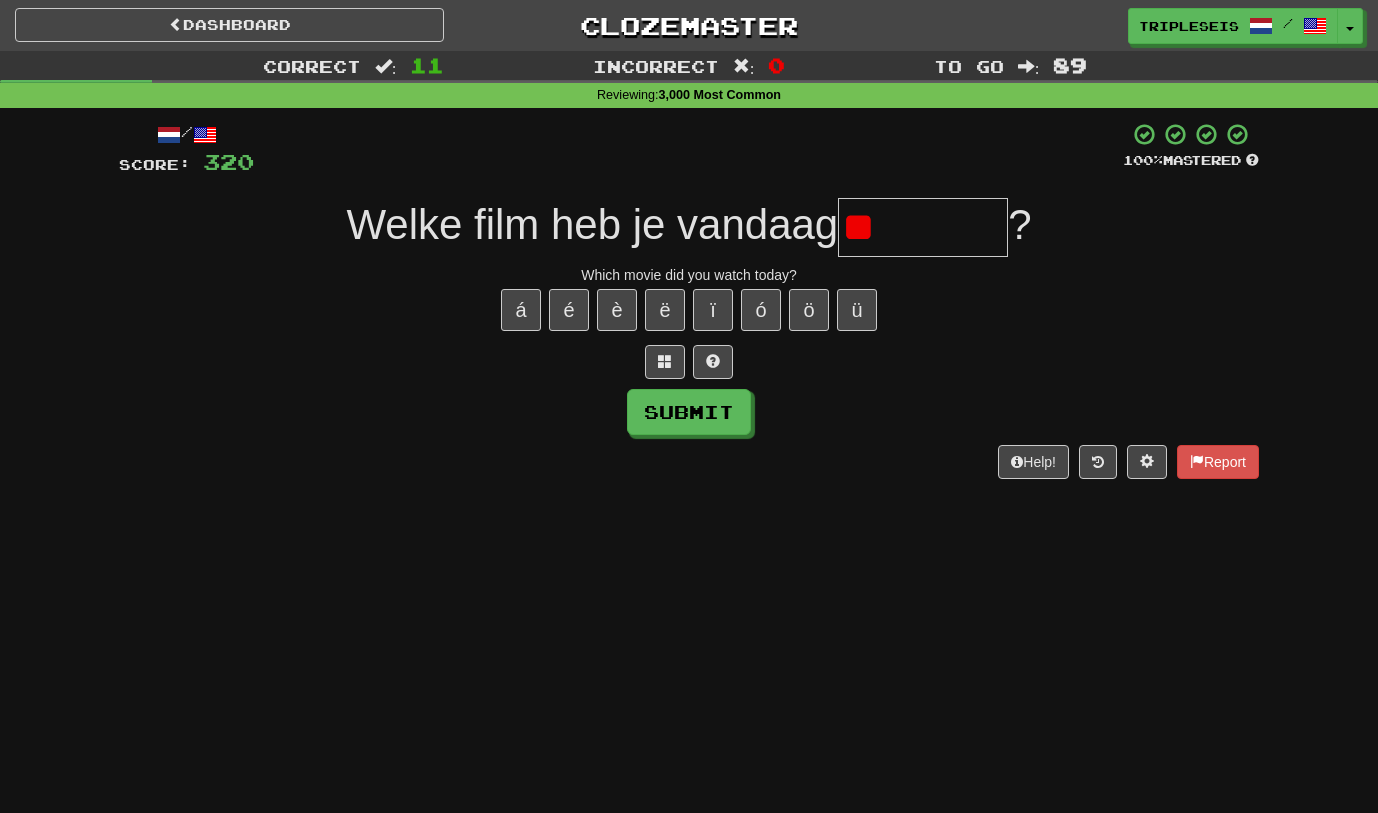 type on "*" 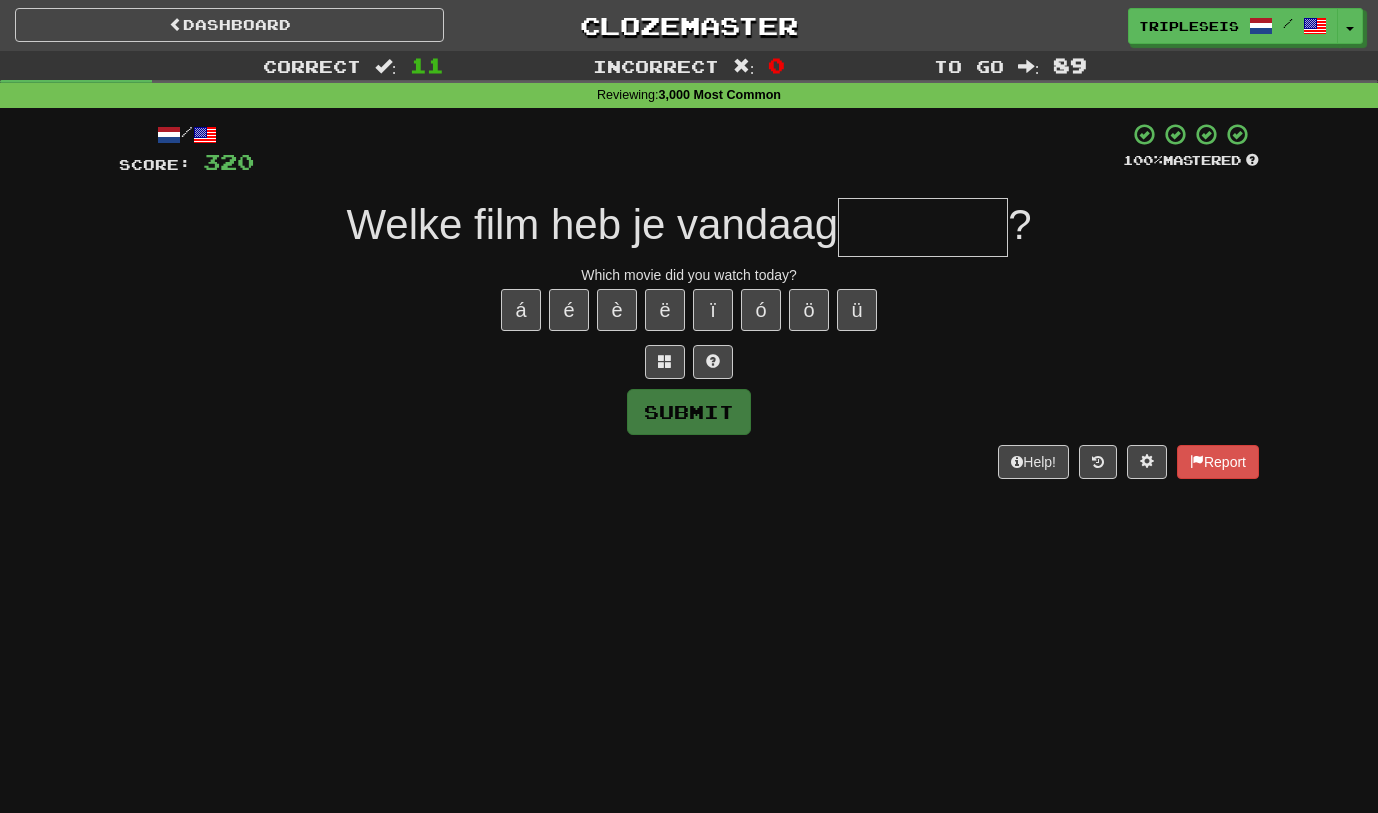type on "*" 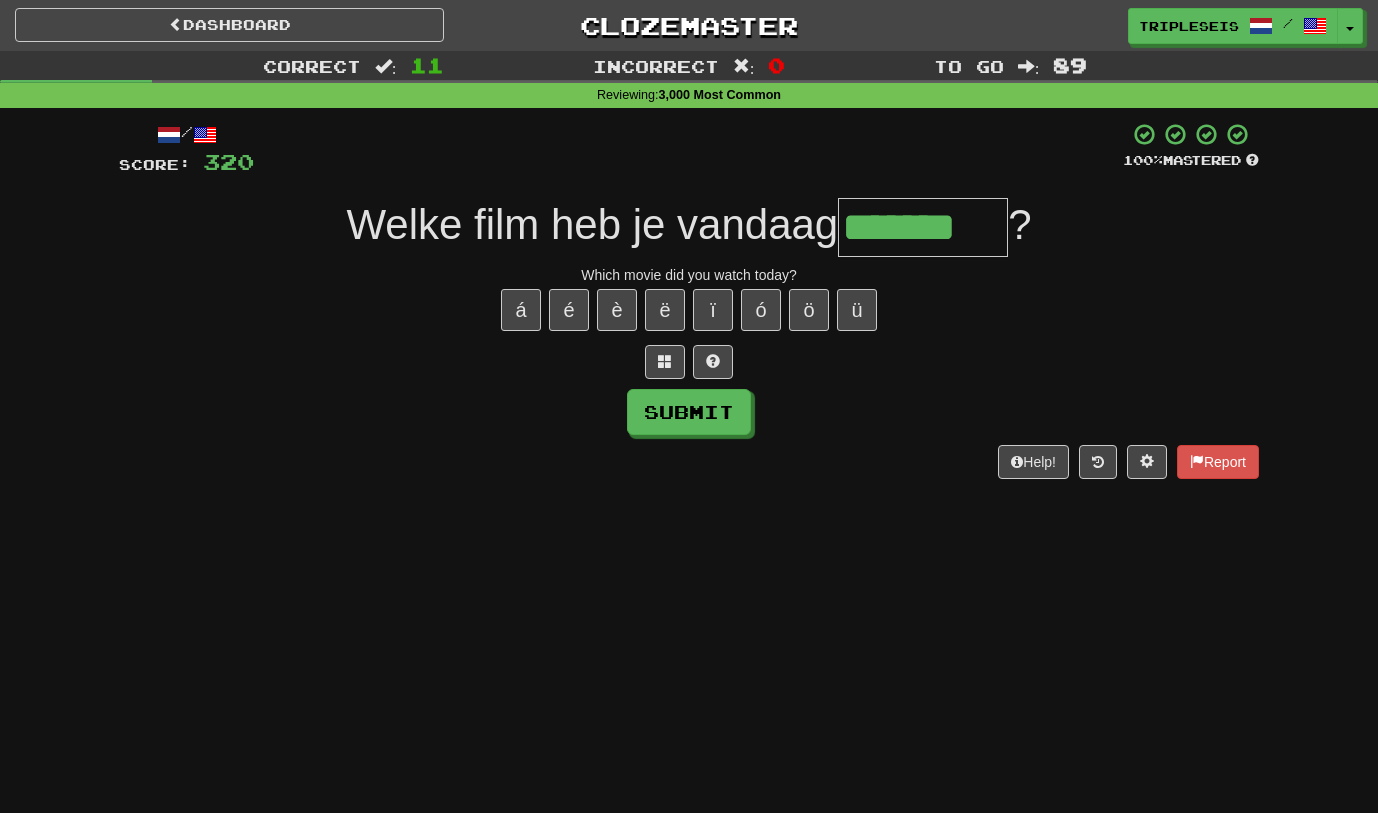 type on "*******" 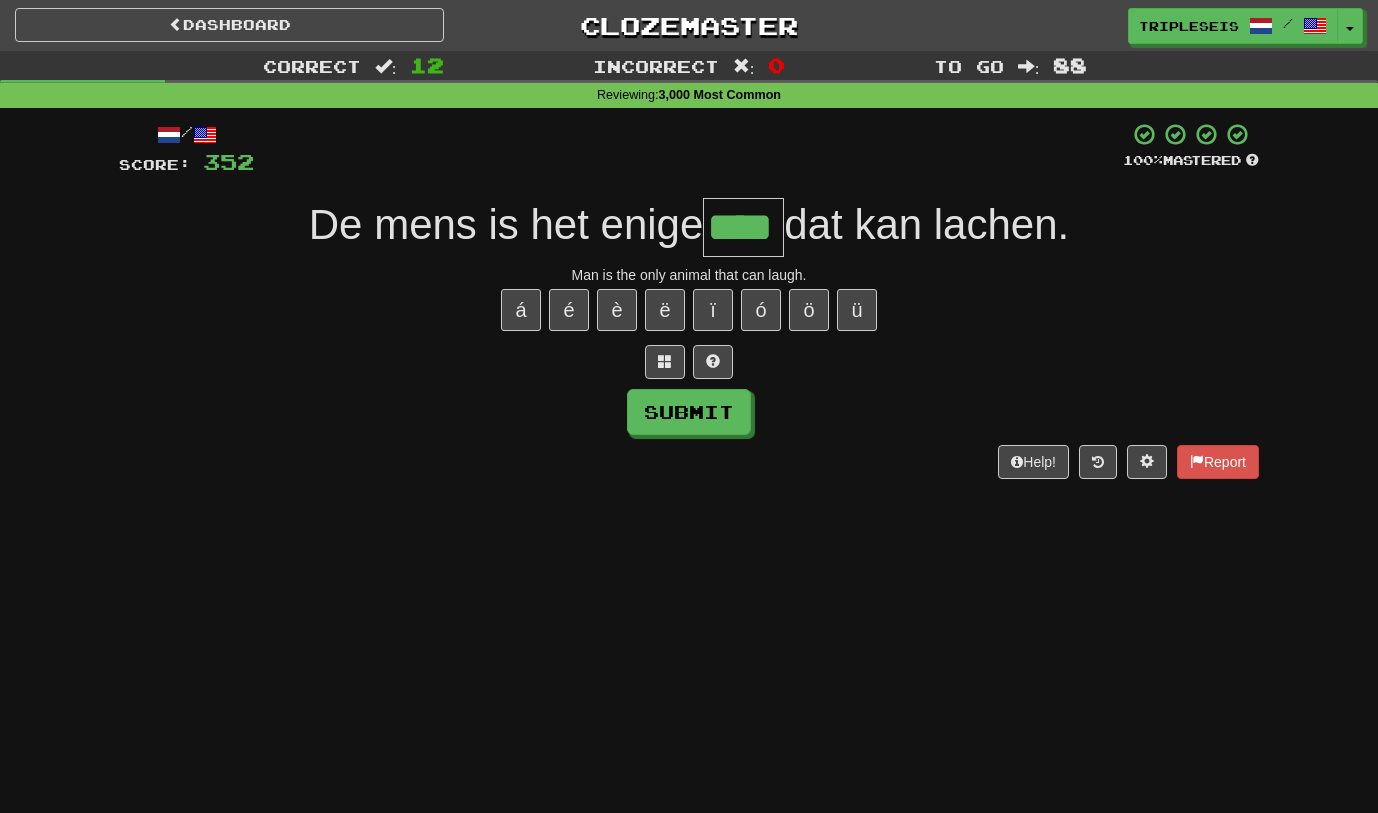 type on "****" 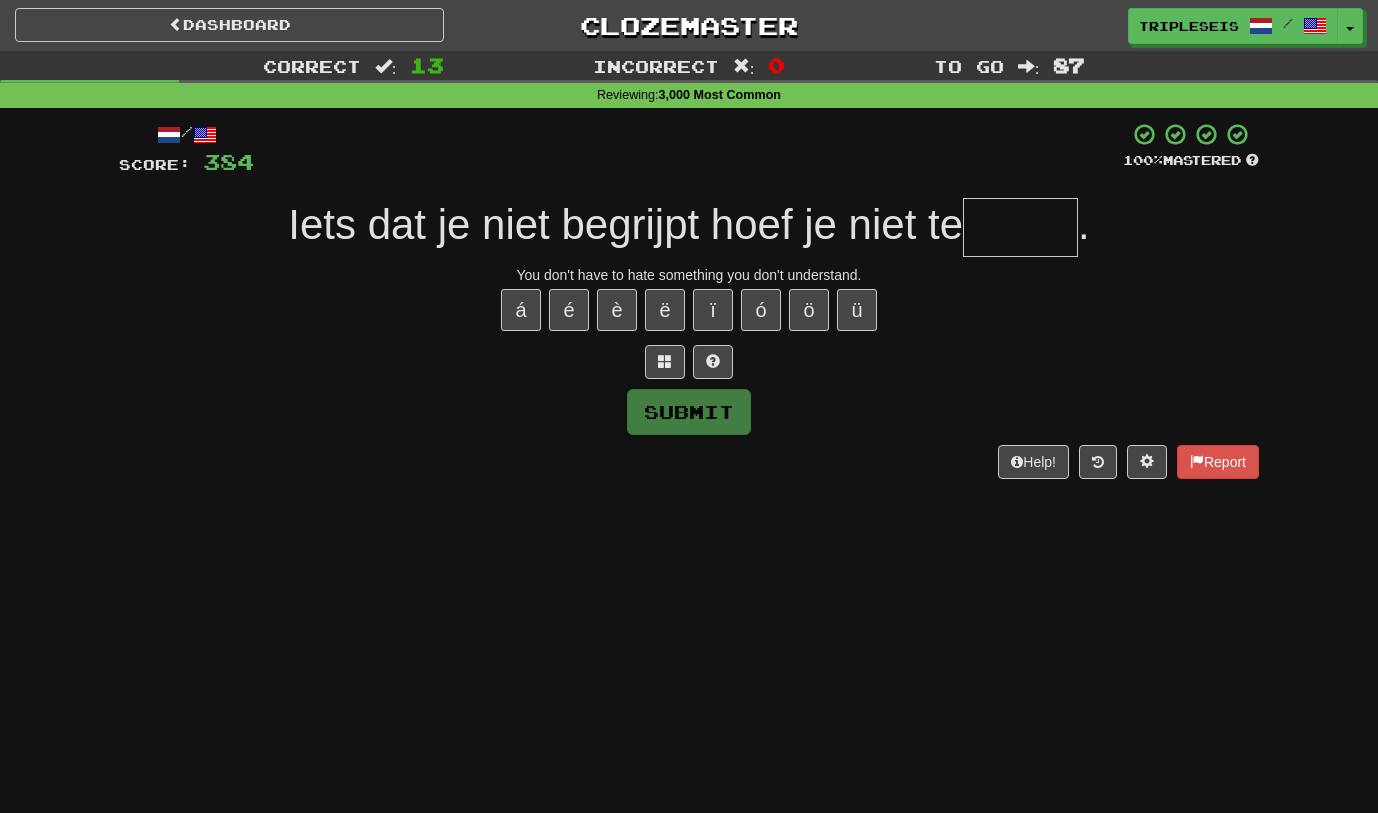 type on "*" 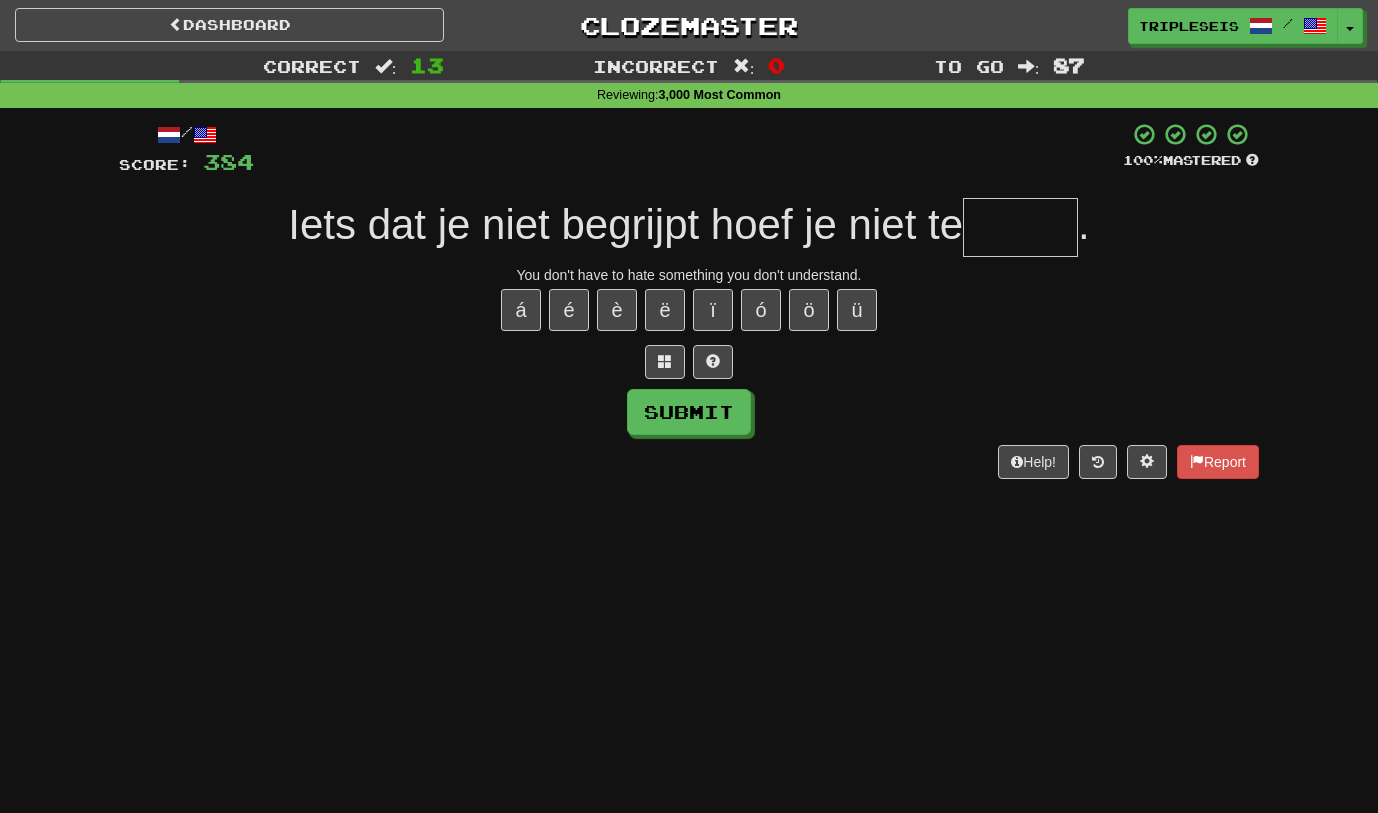 type on "*" 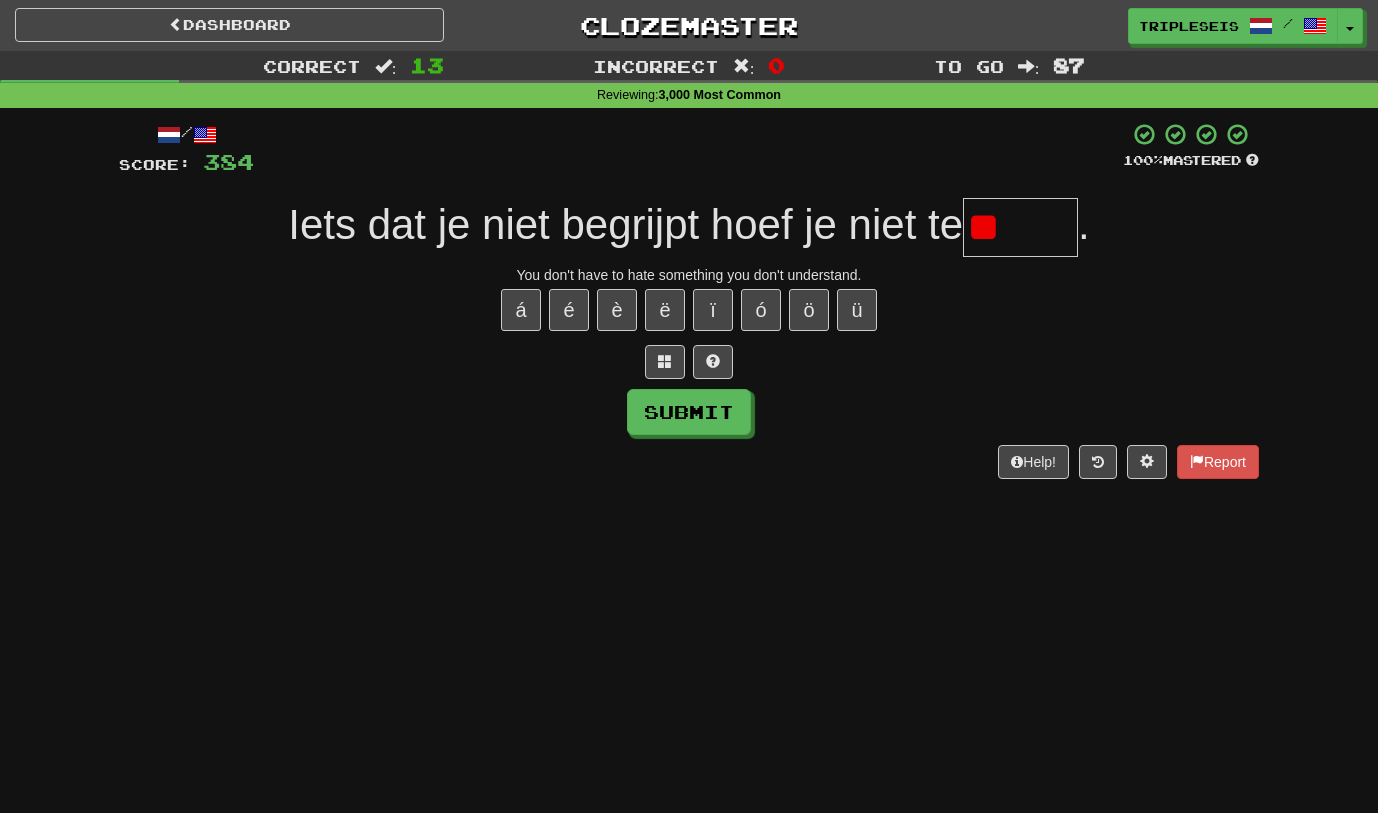 type on "*" 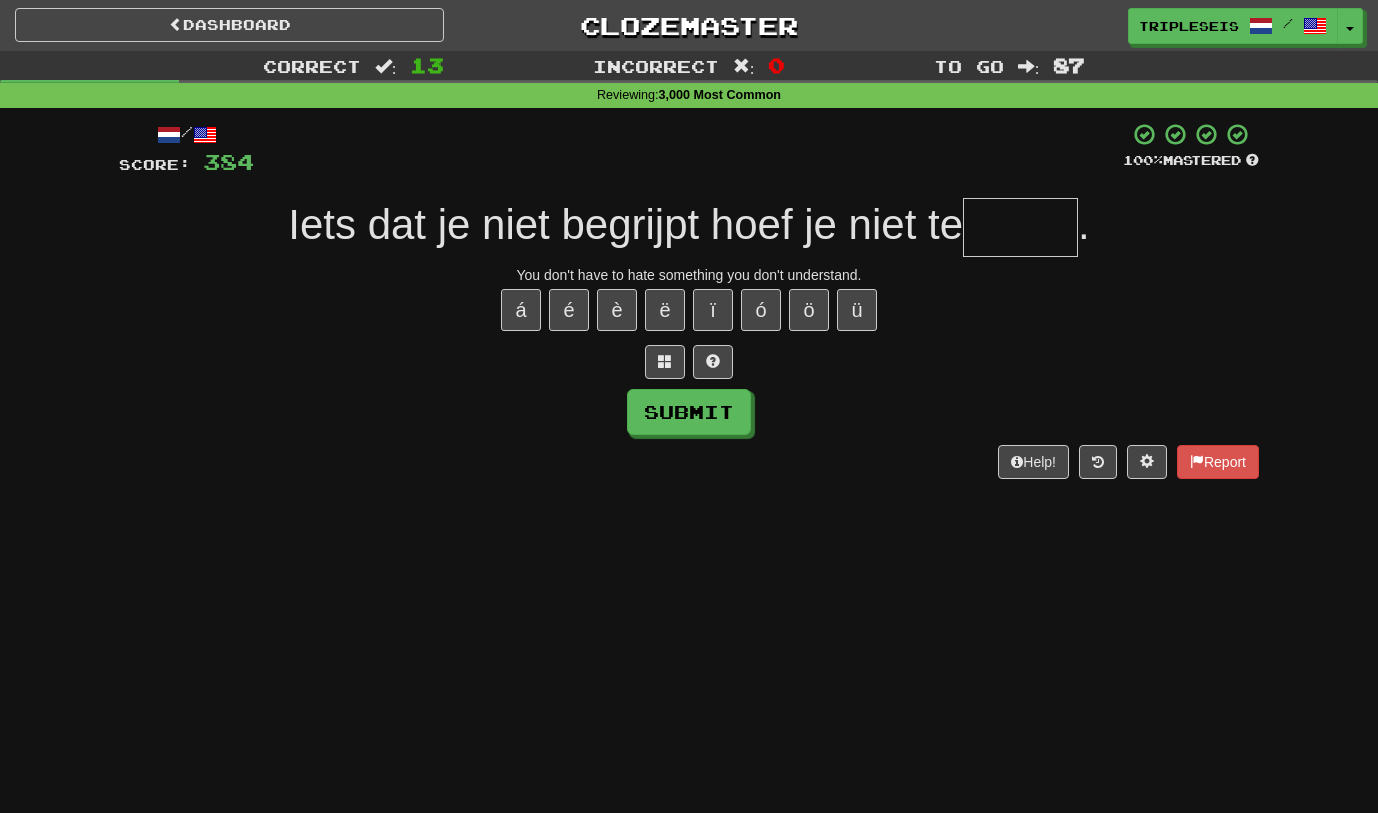 type on "*" 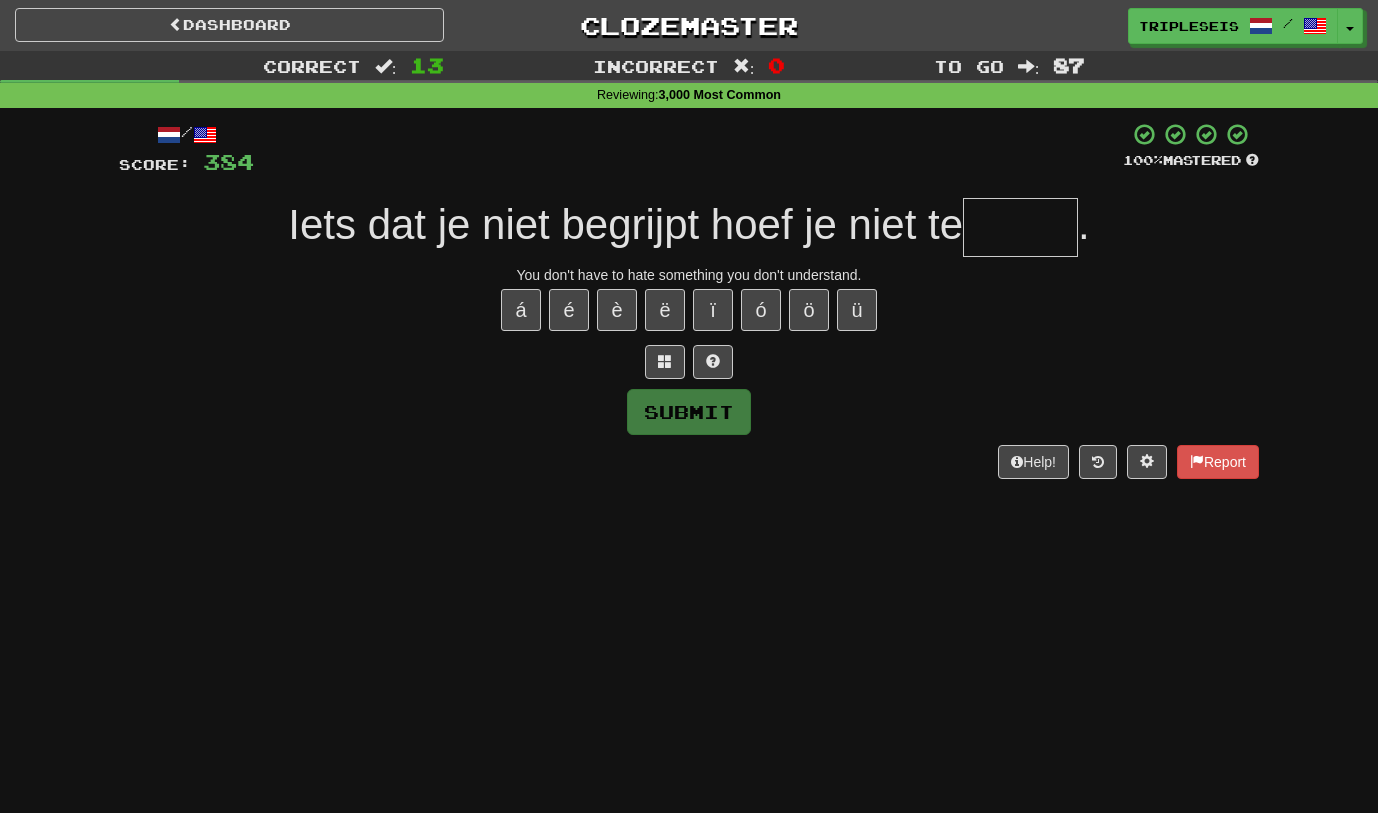 type on "*" 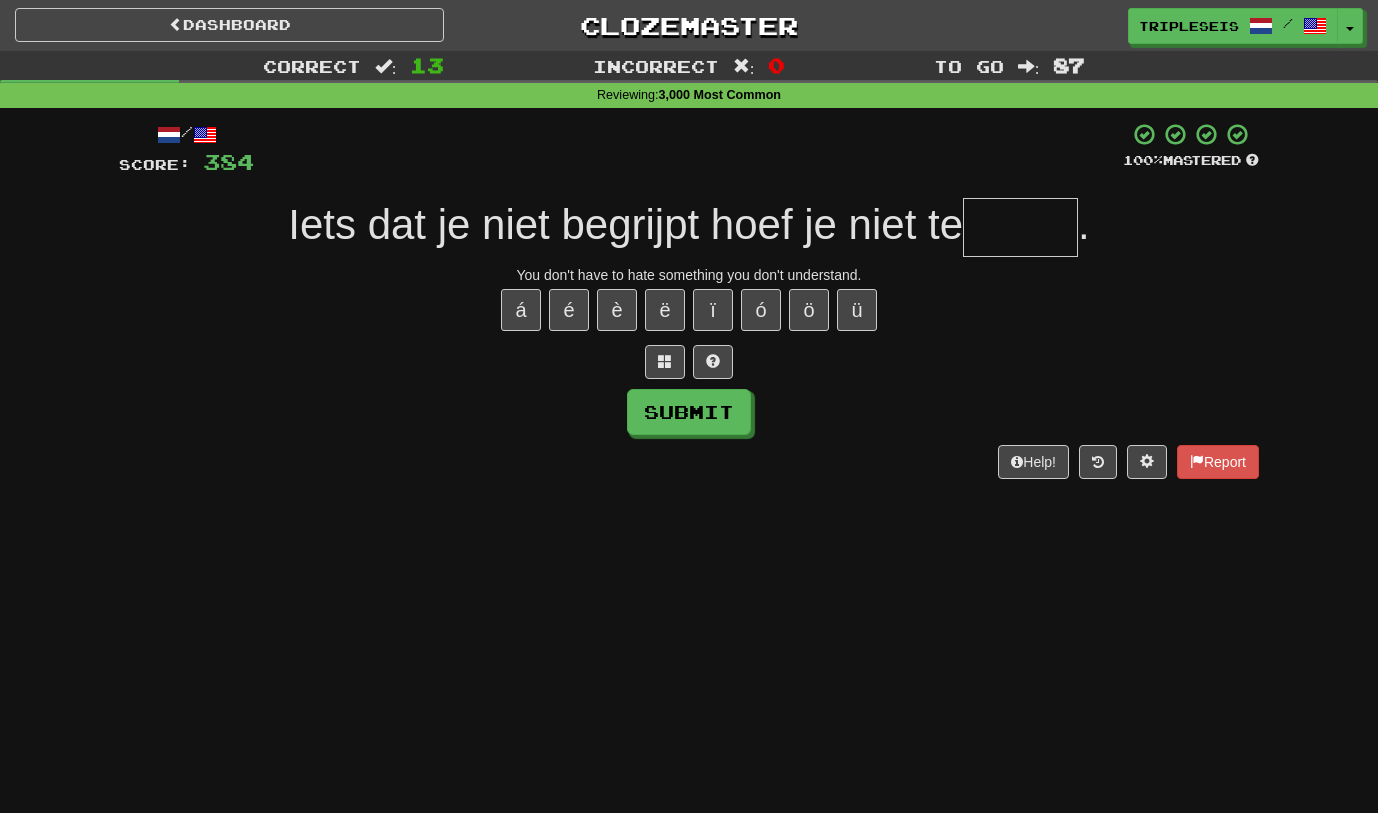 type on "*" 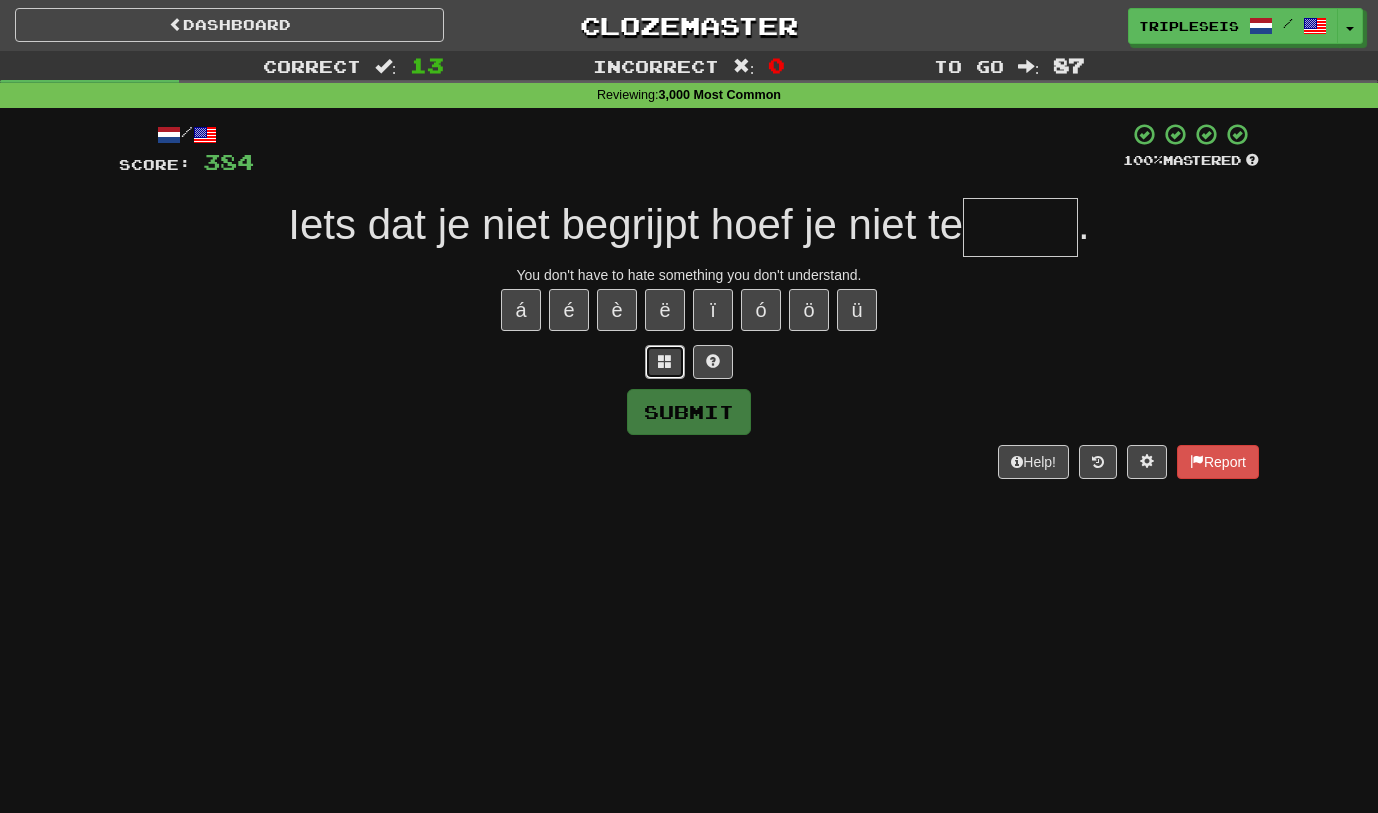 click at bounding box center (665, 361) 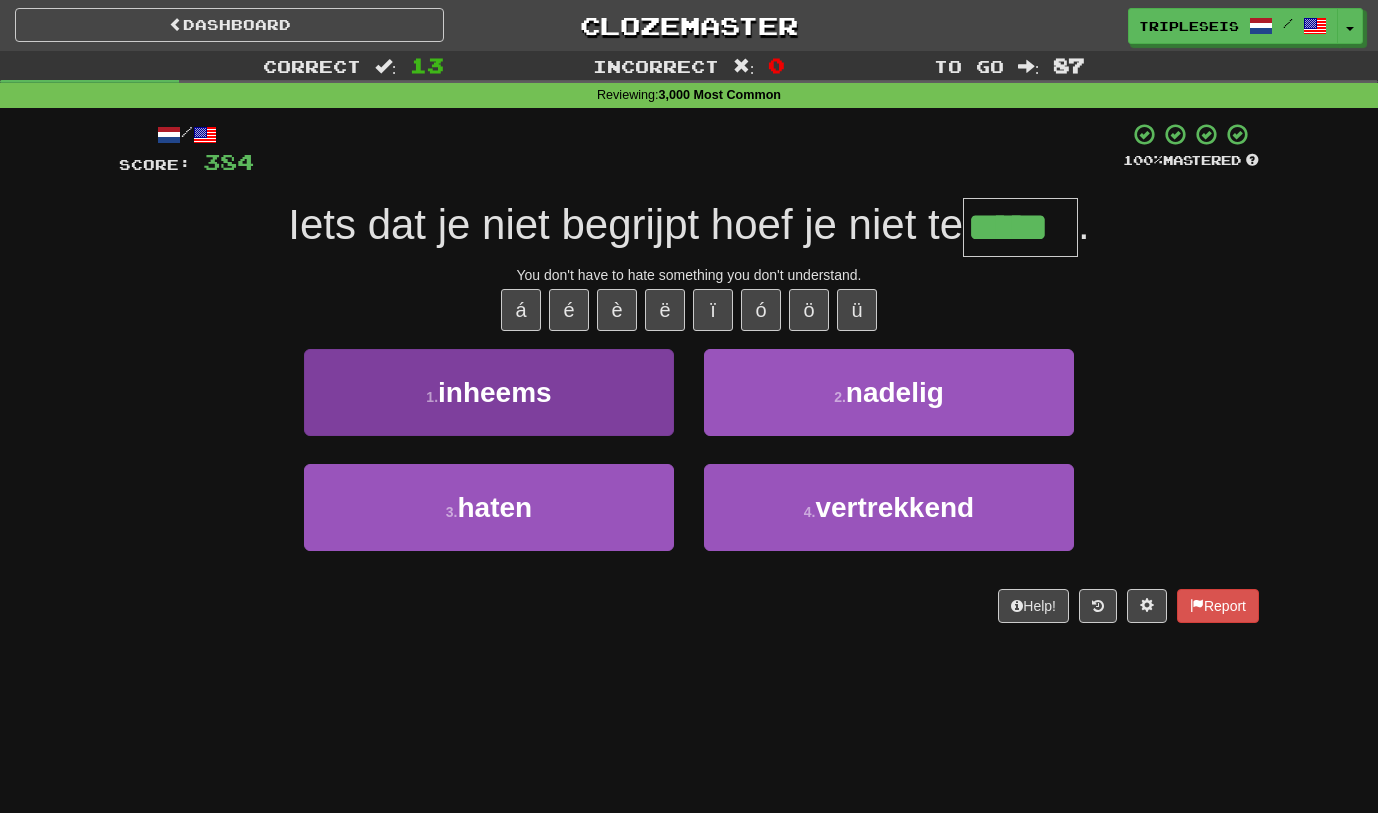 type on "*****" 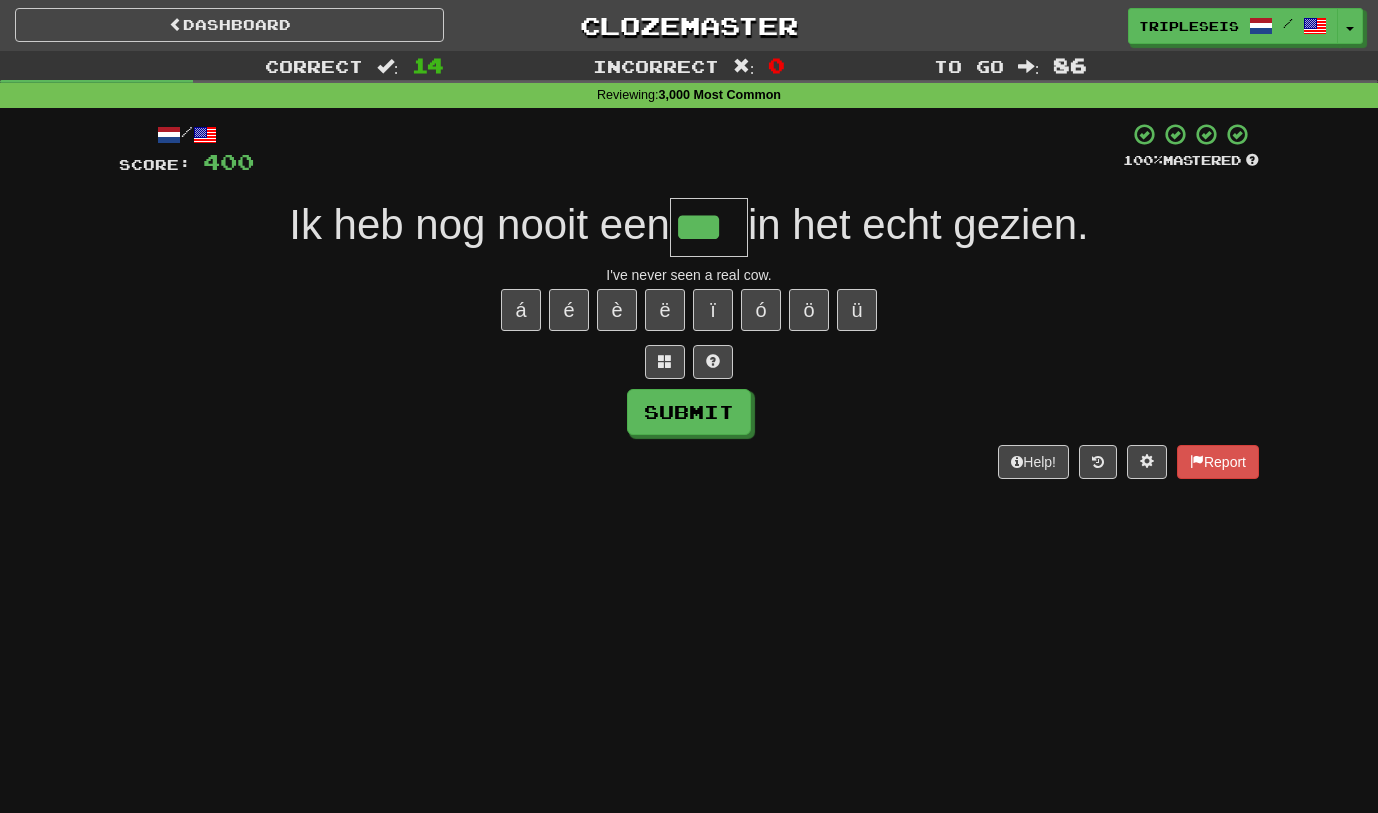 type on "***" 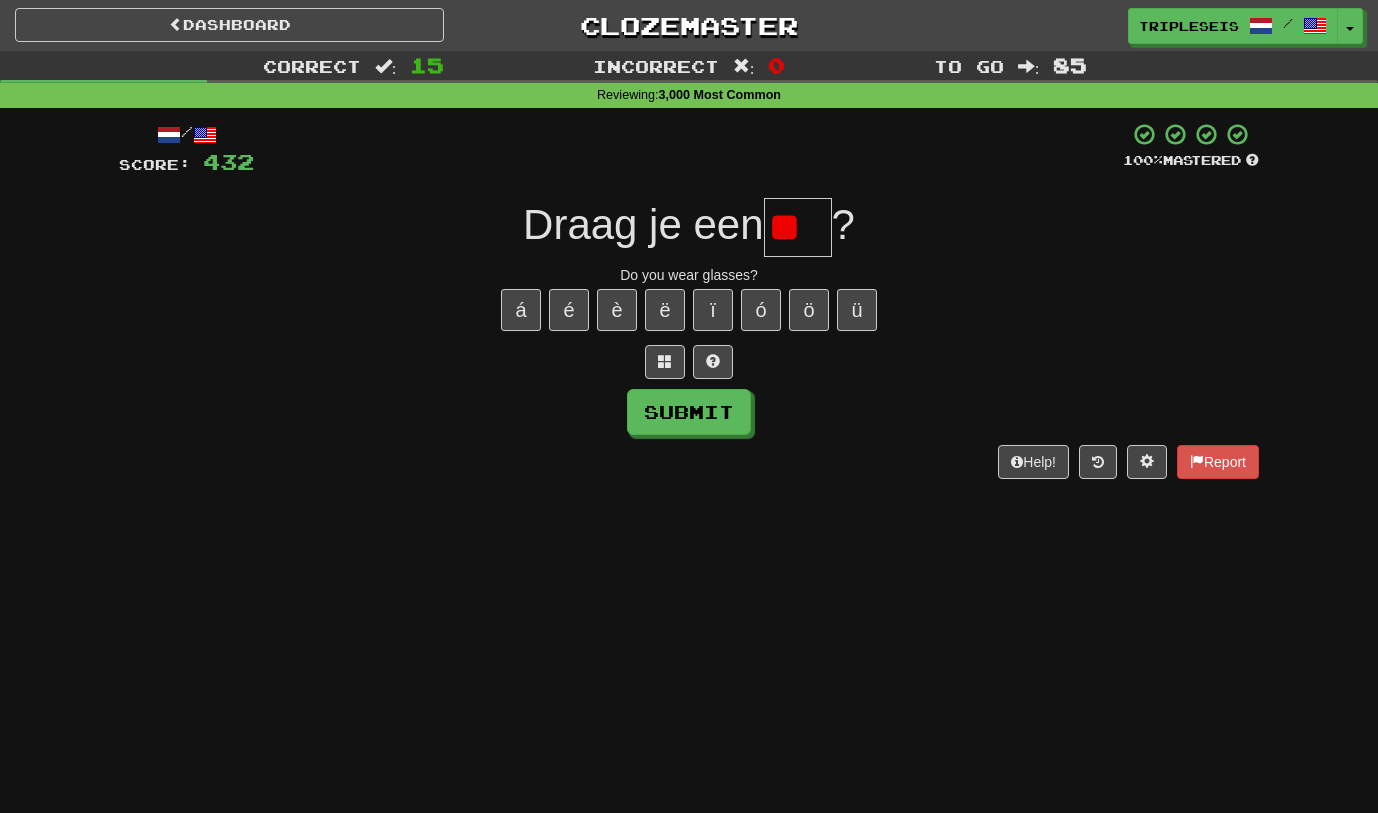 type on "*" 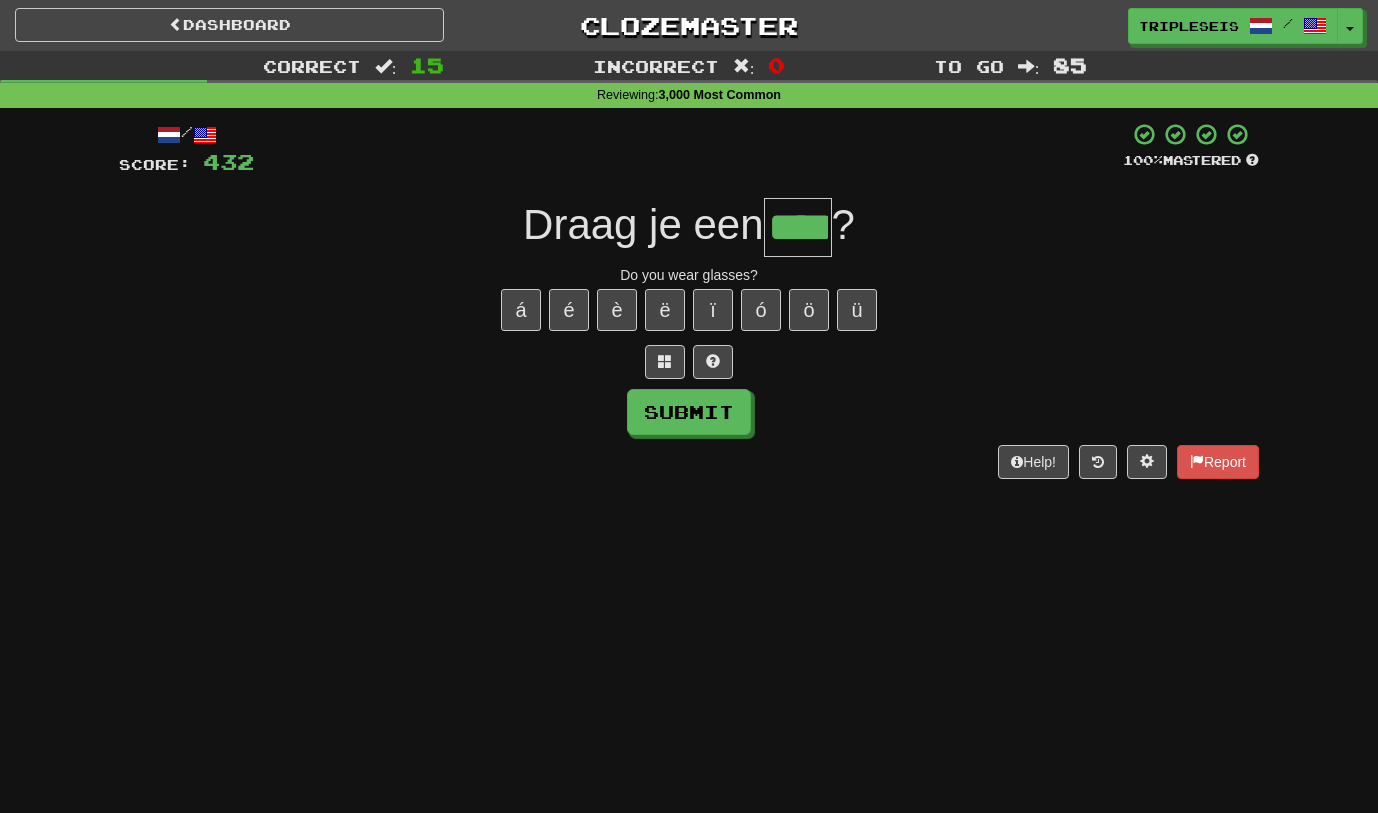 type on "****" 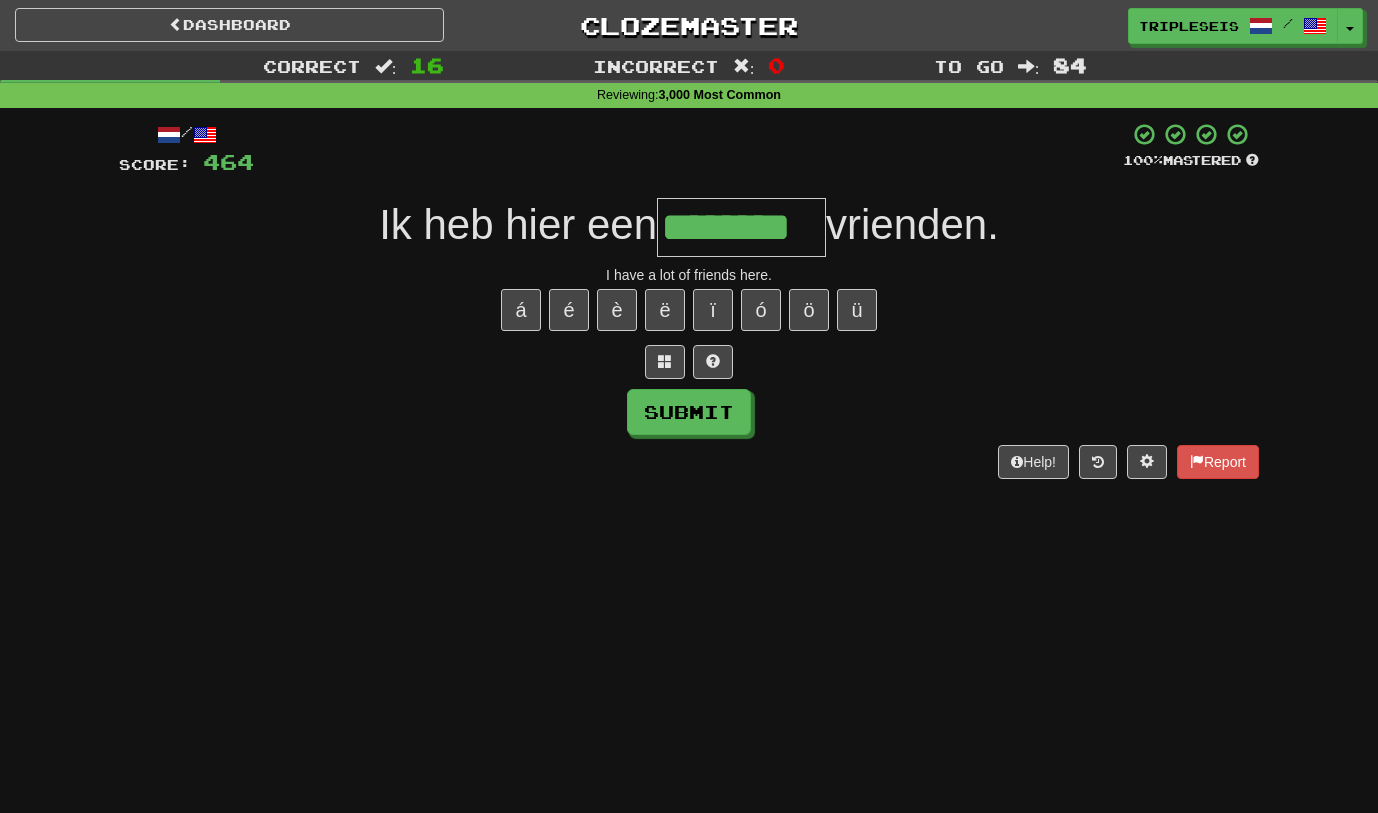 type on "********" 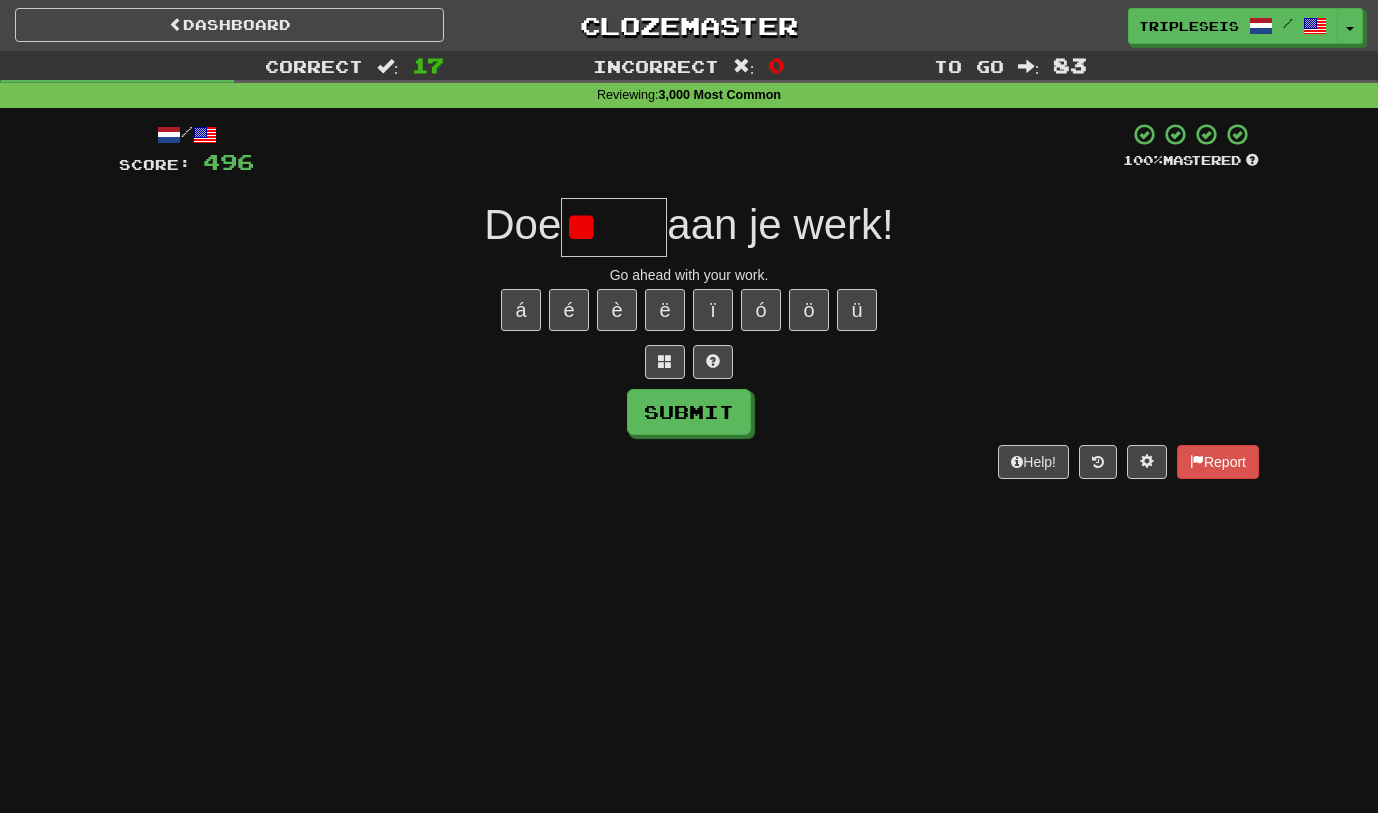 type on "*" 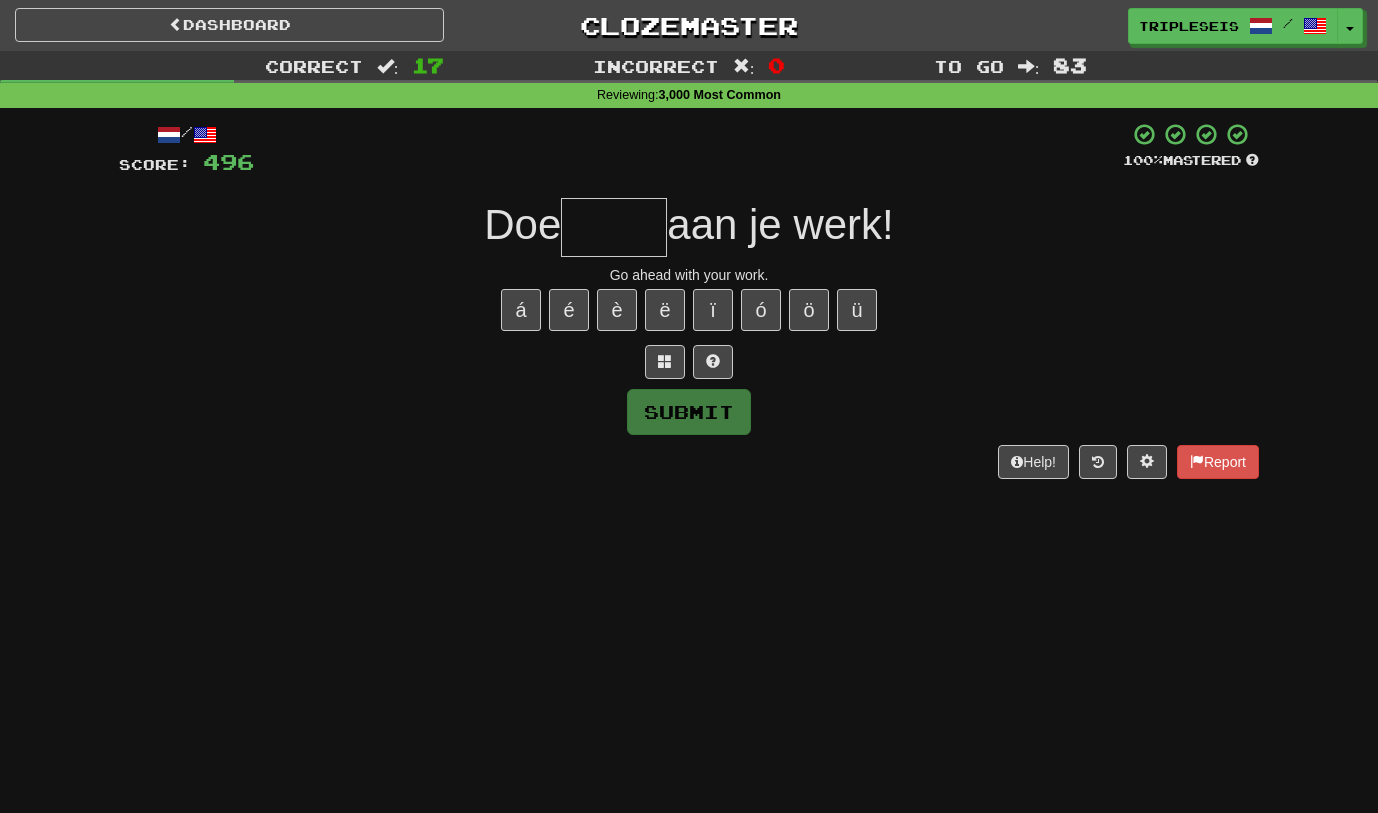 type on "*" 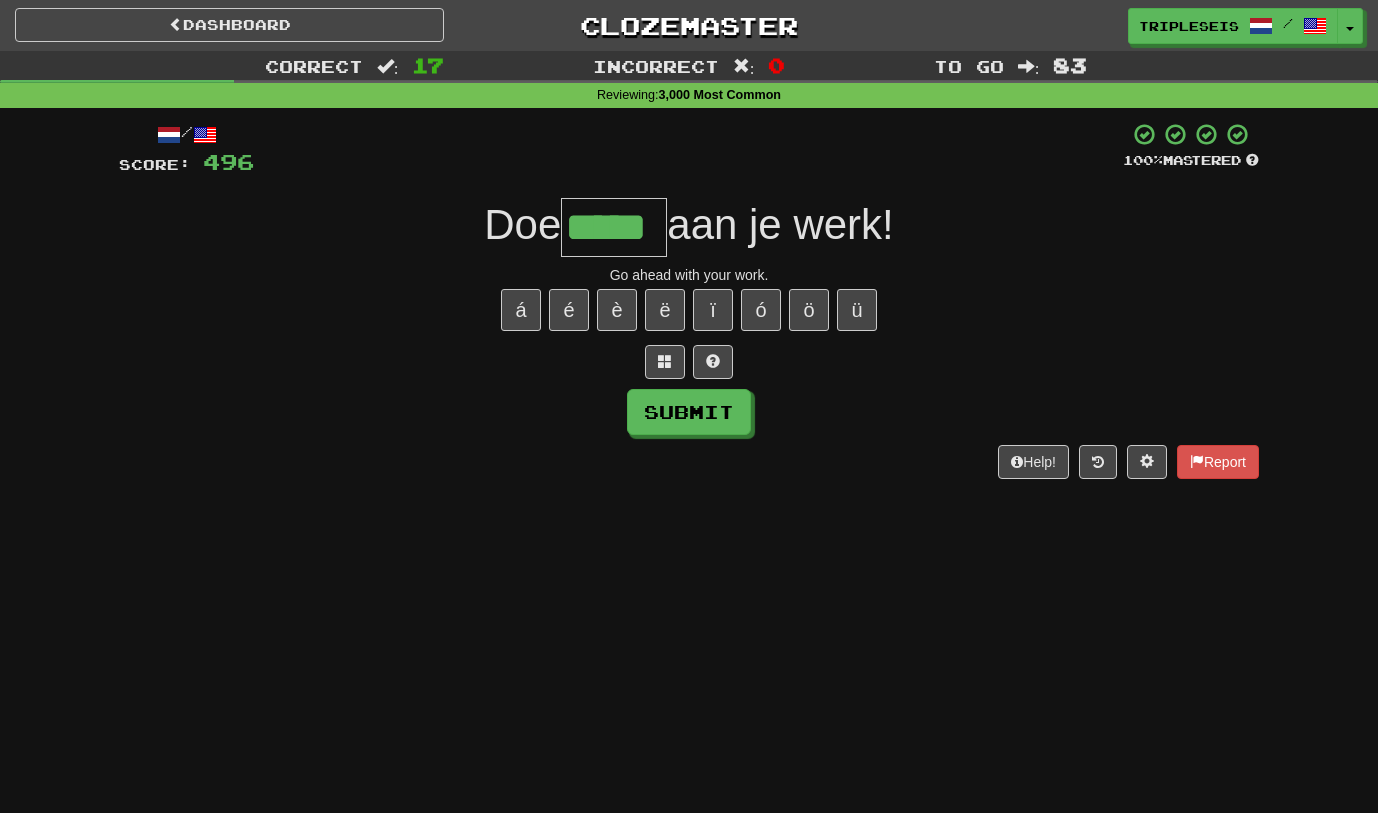 type on "*****" 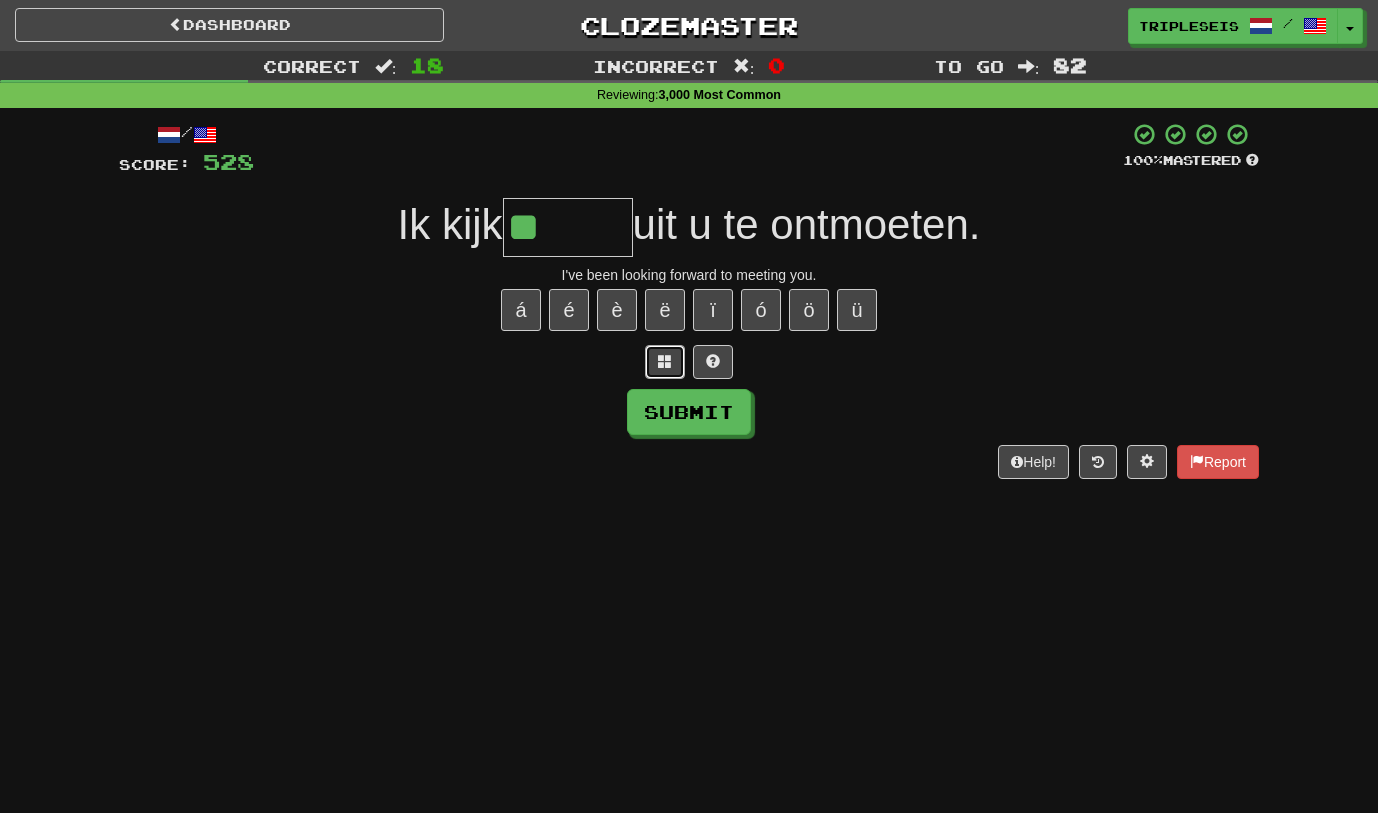 click at bounding box center (665, 362) 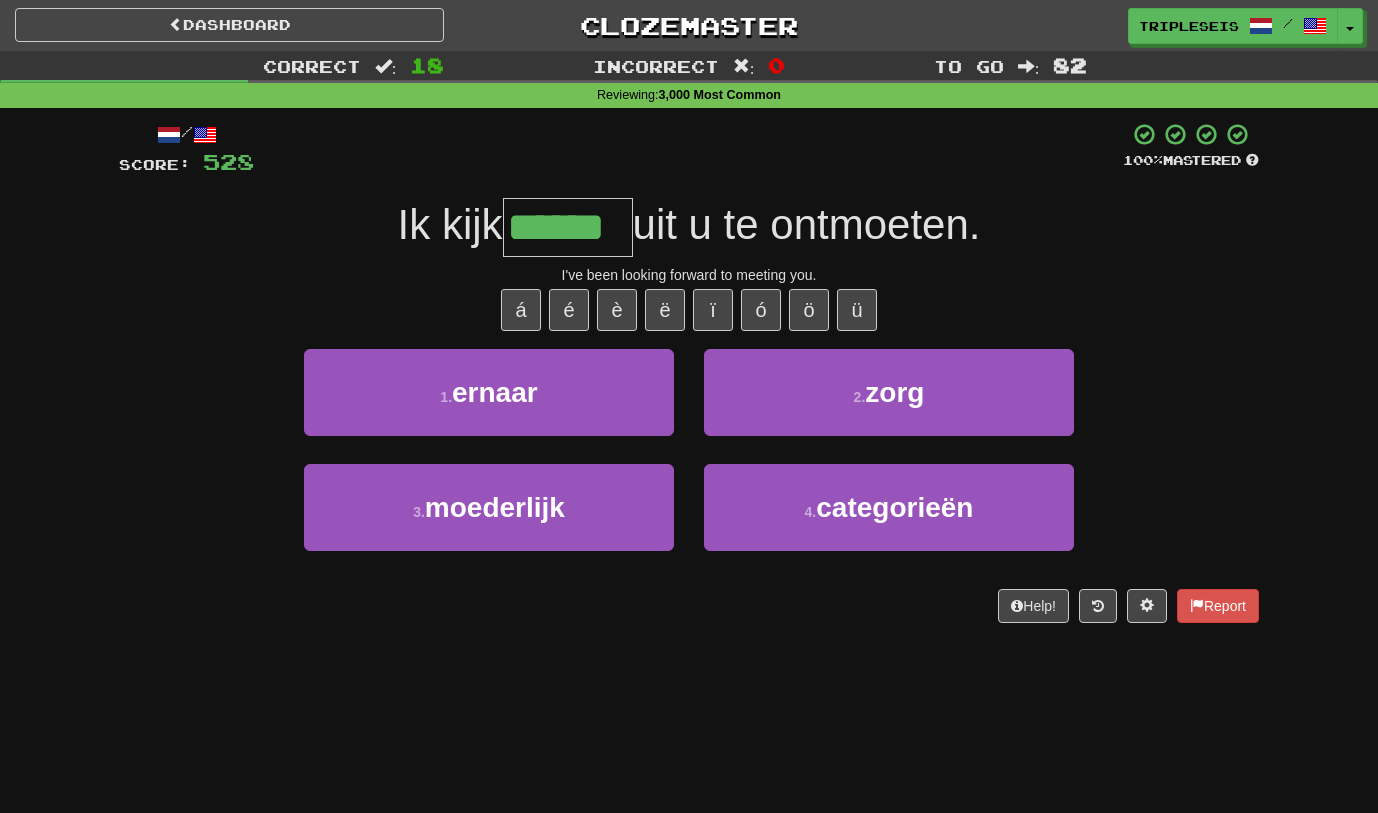 type on "******" 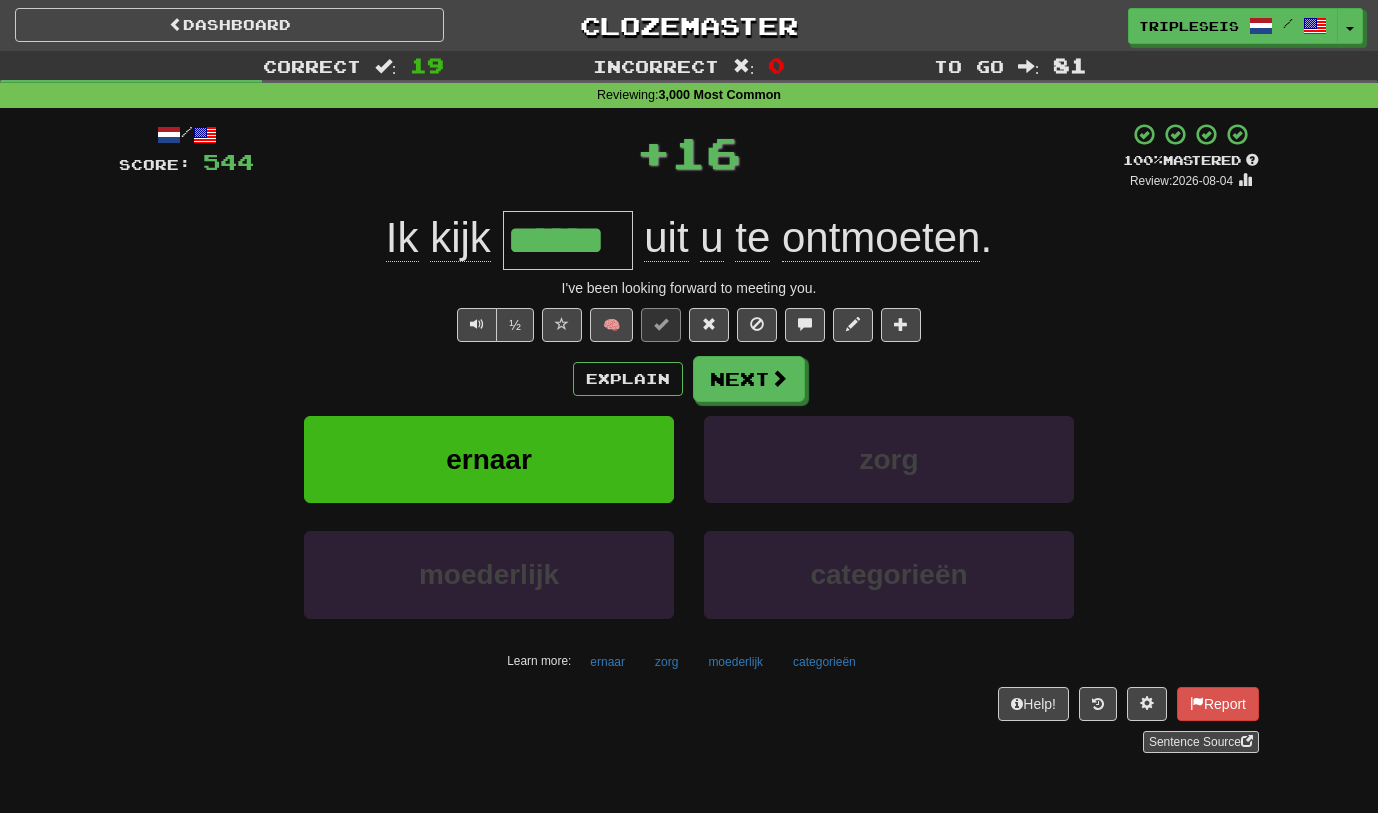 type 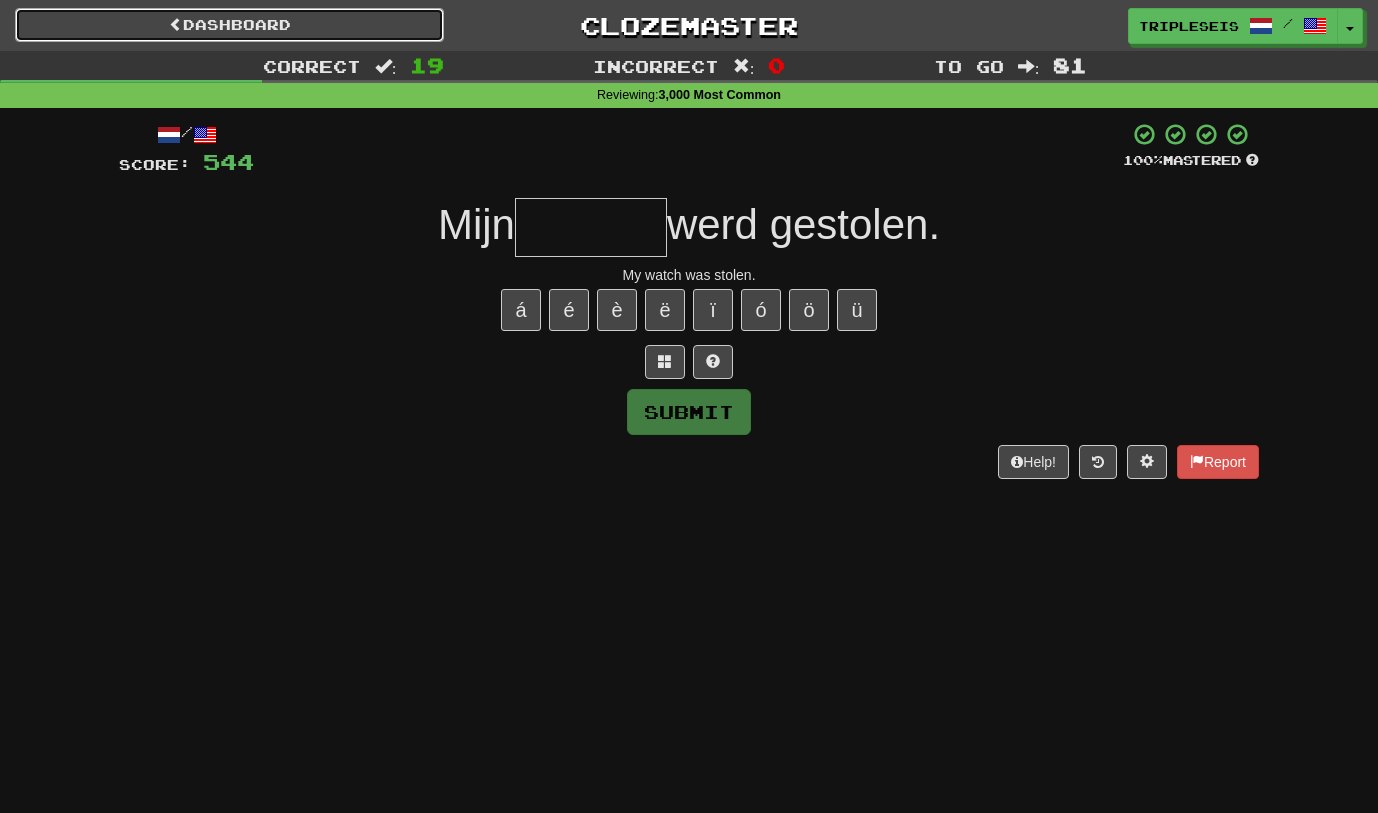 click on "Dashboard" at bounding box center [229, 25] 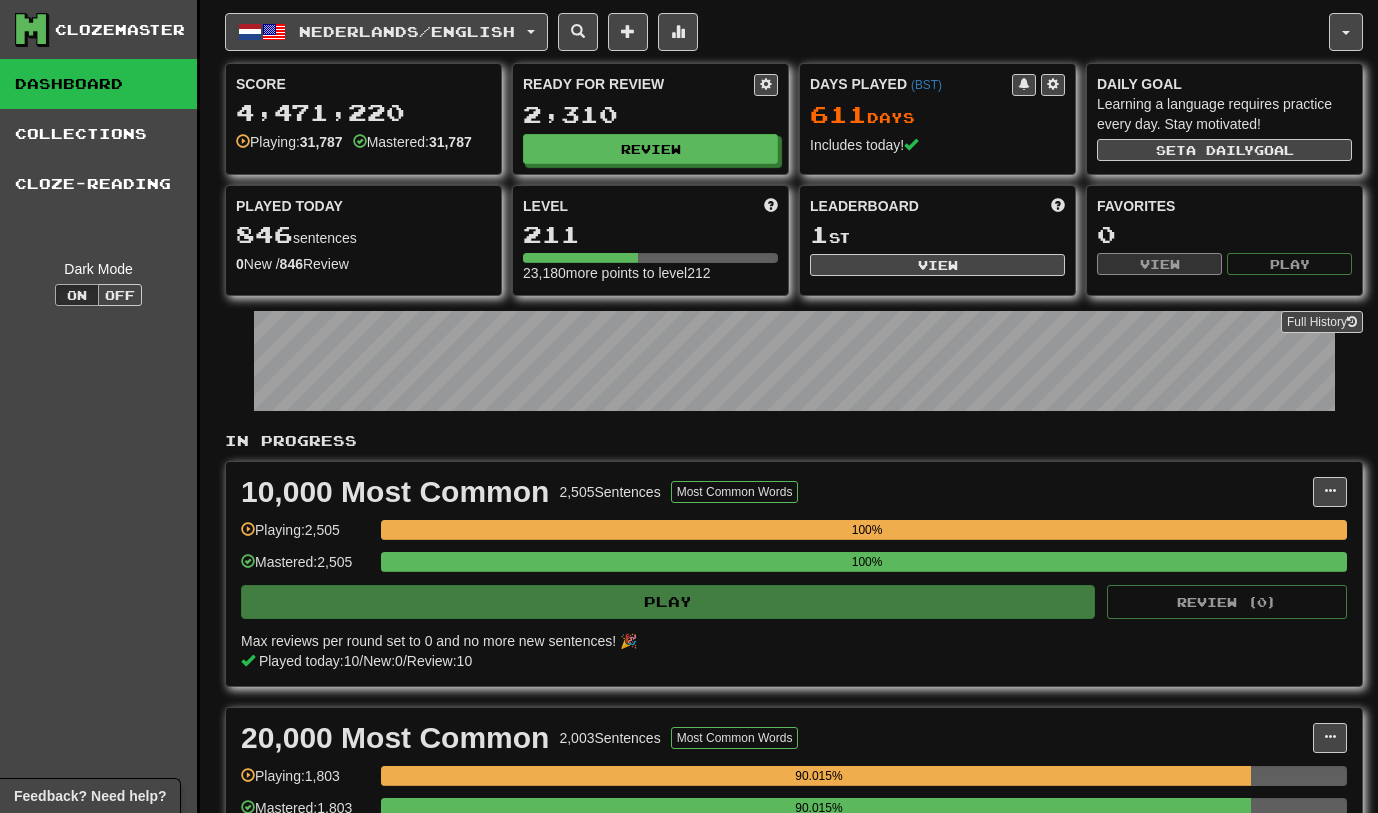 scroll, scrollTop: 0, scrollLeft: 0, axis: both 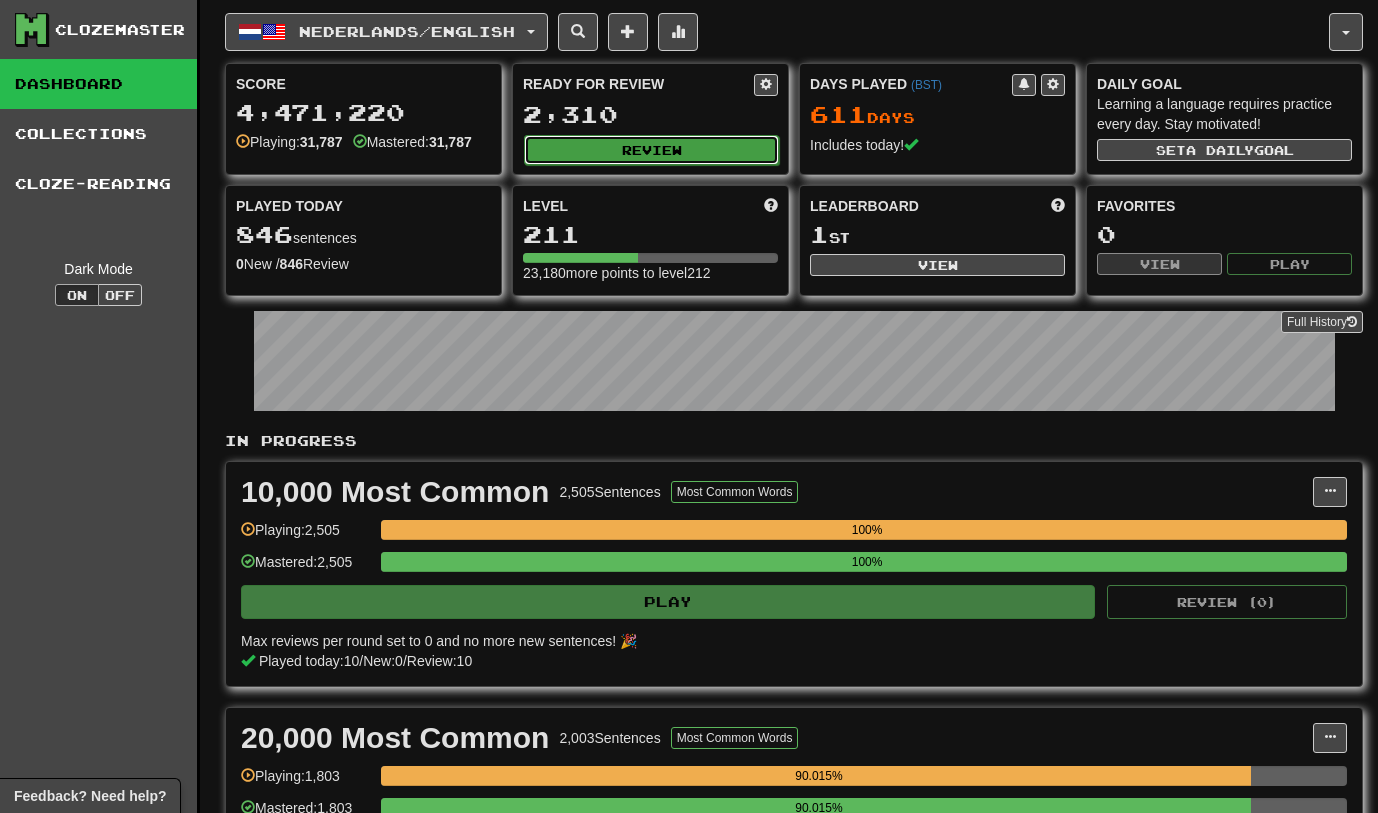 click on "Review" at bounding box center [651, 150] 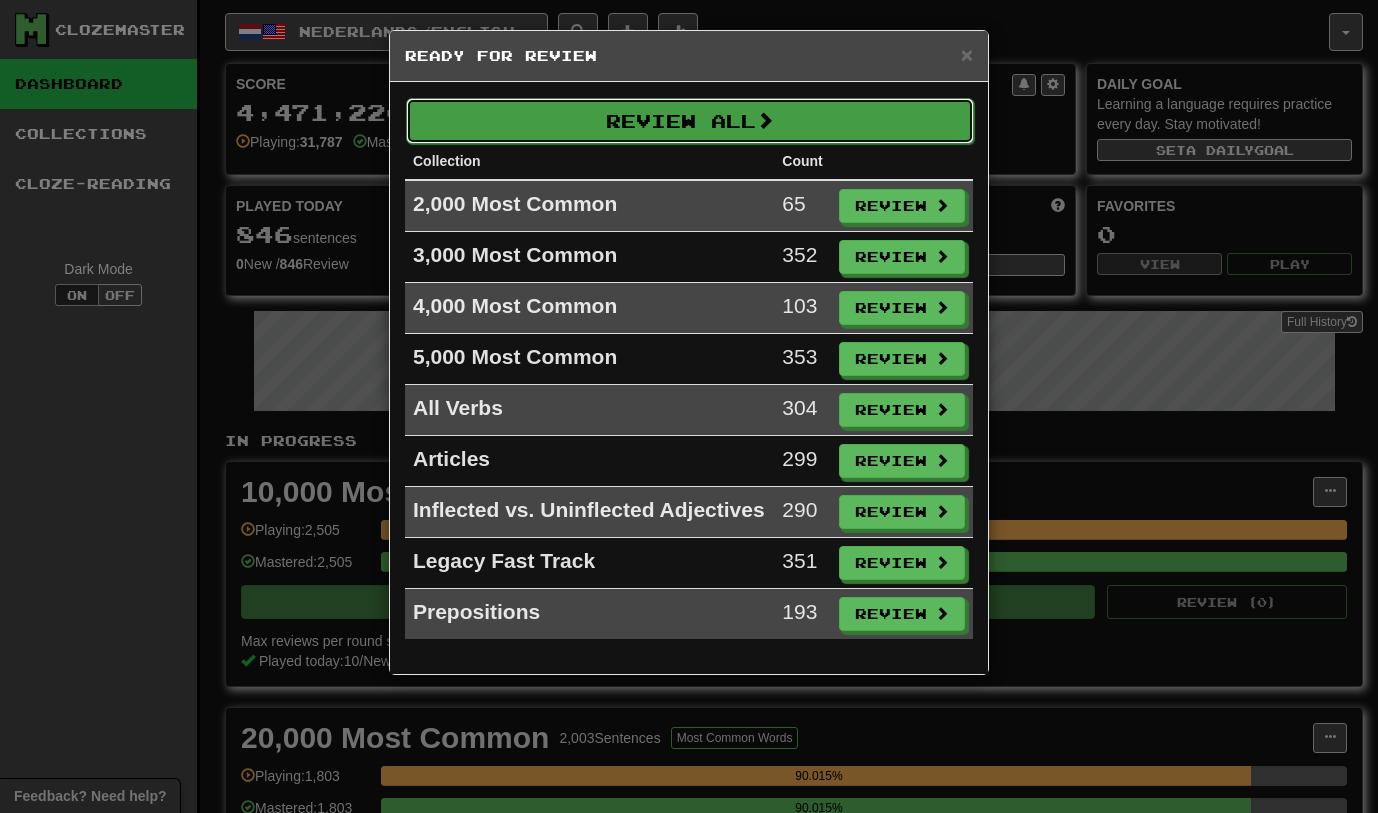 click on "Review All" at bounding box center [690, 121] 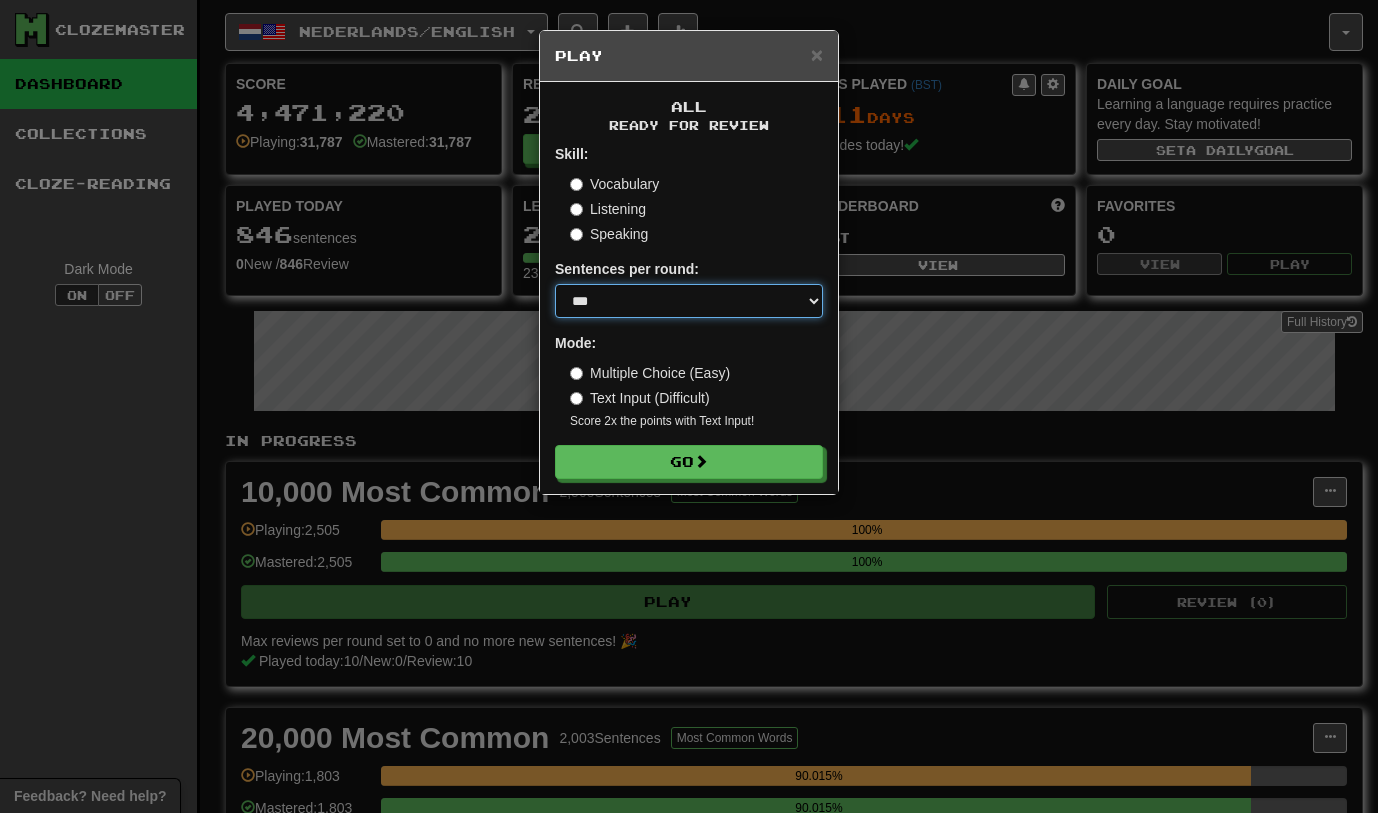 click on "* ** ** ** ** ** *** ********" at bounding box center [689, 301] 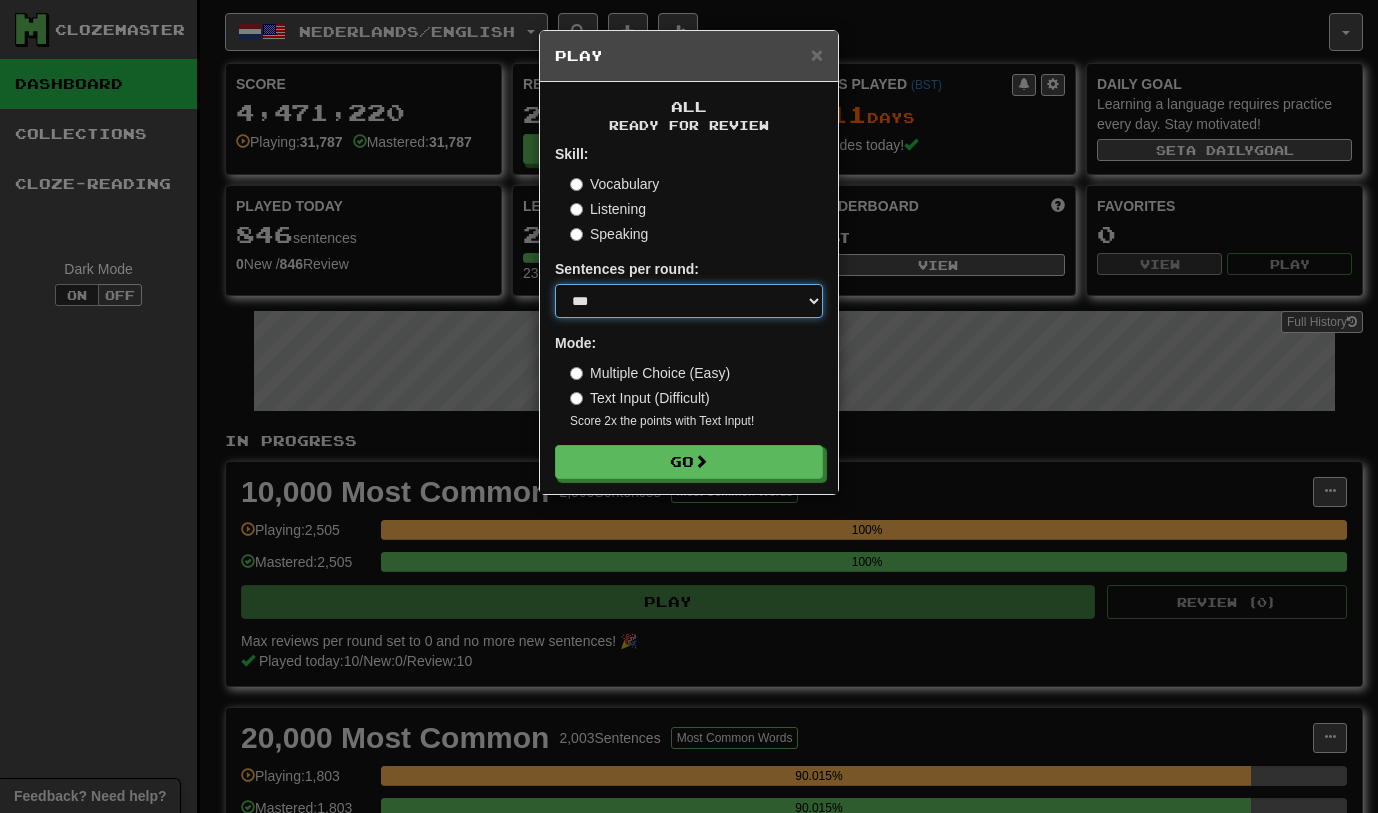 select on "**" 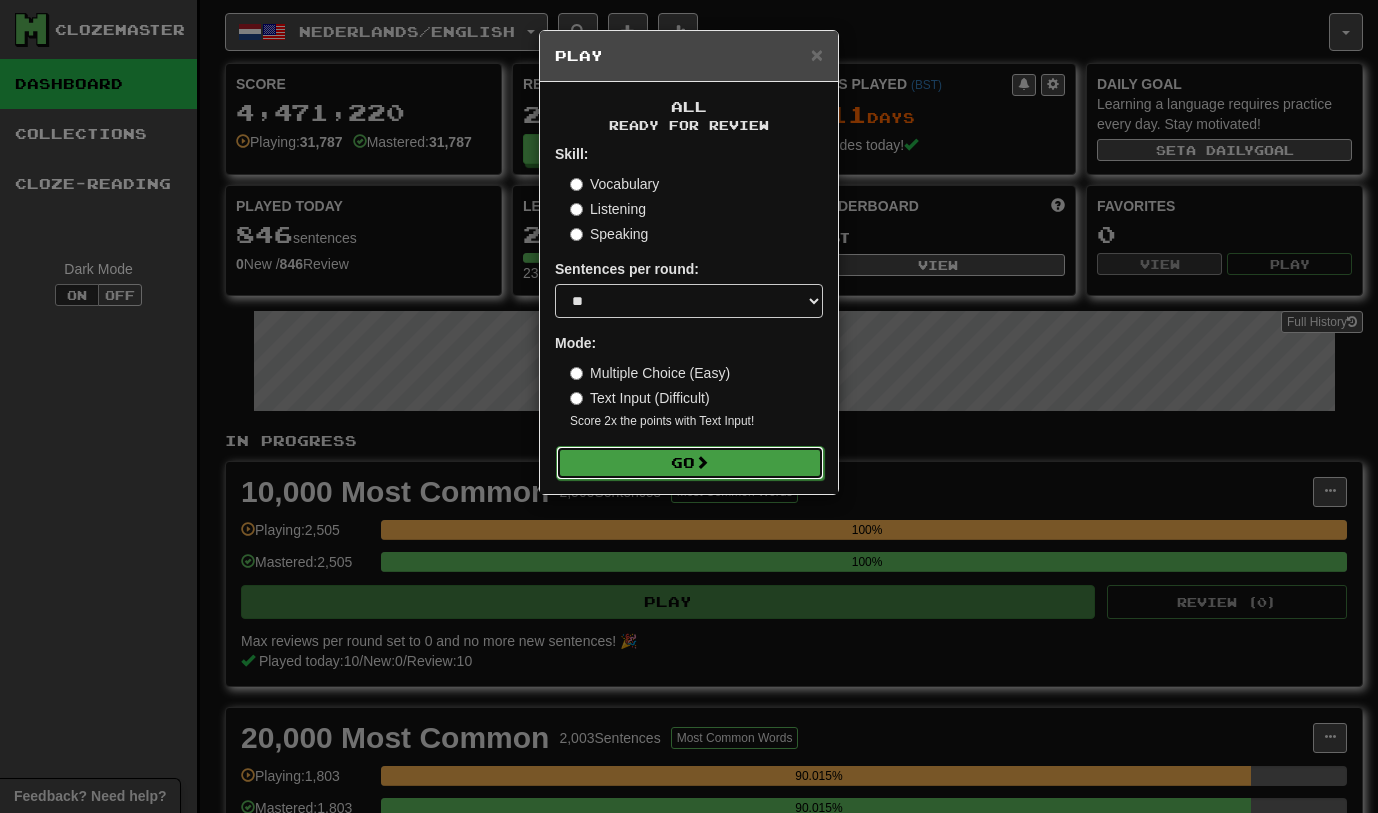 click on "Go" at bounding box center [690, 463] 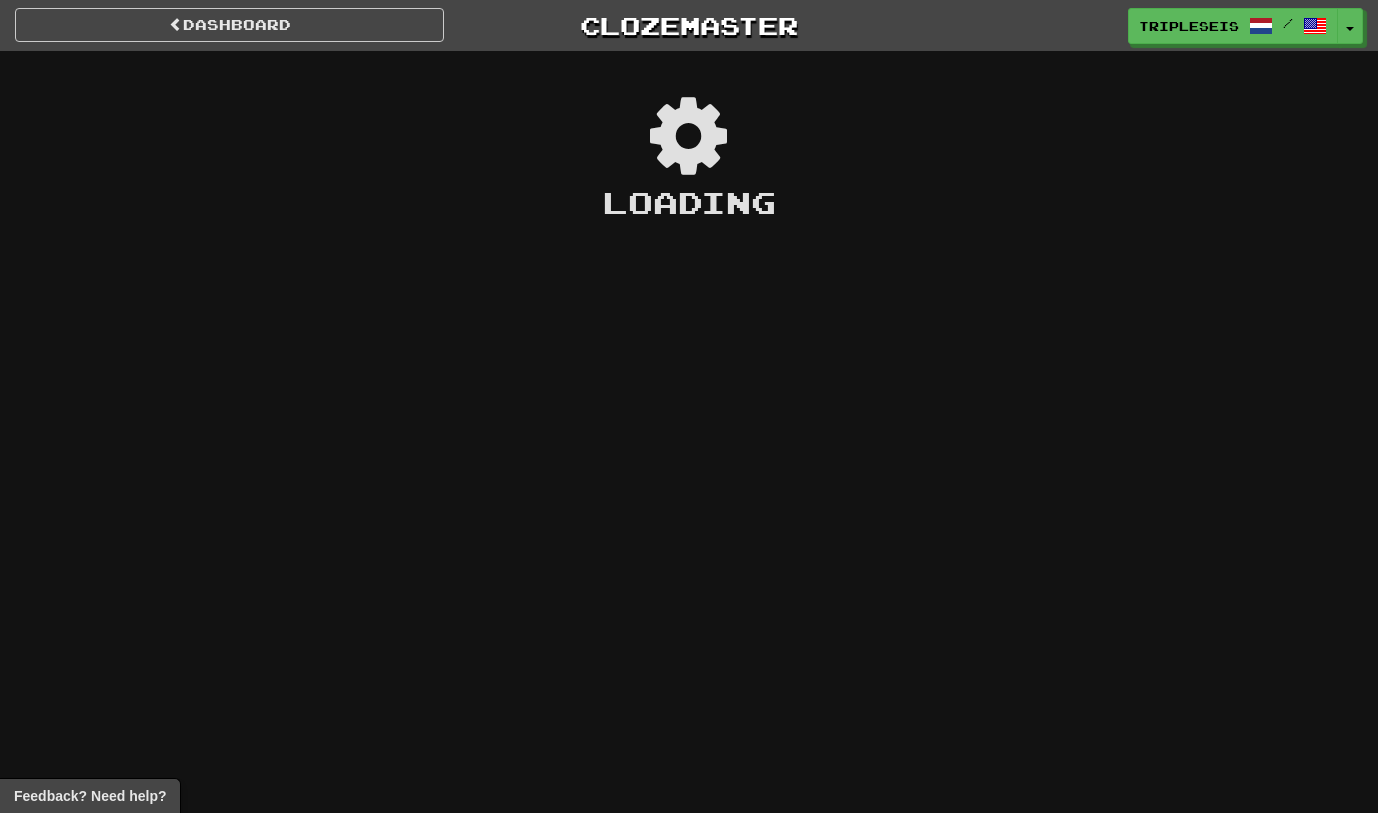 scroll, scrollTop: 0, scrollLeft: 0, axis: both 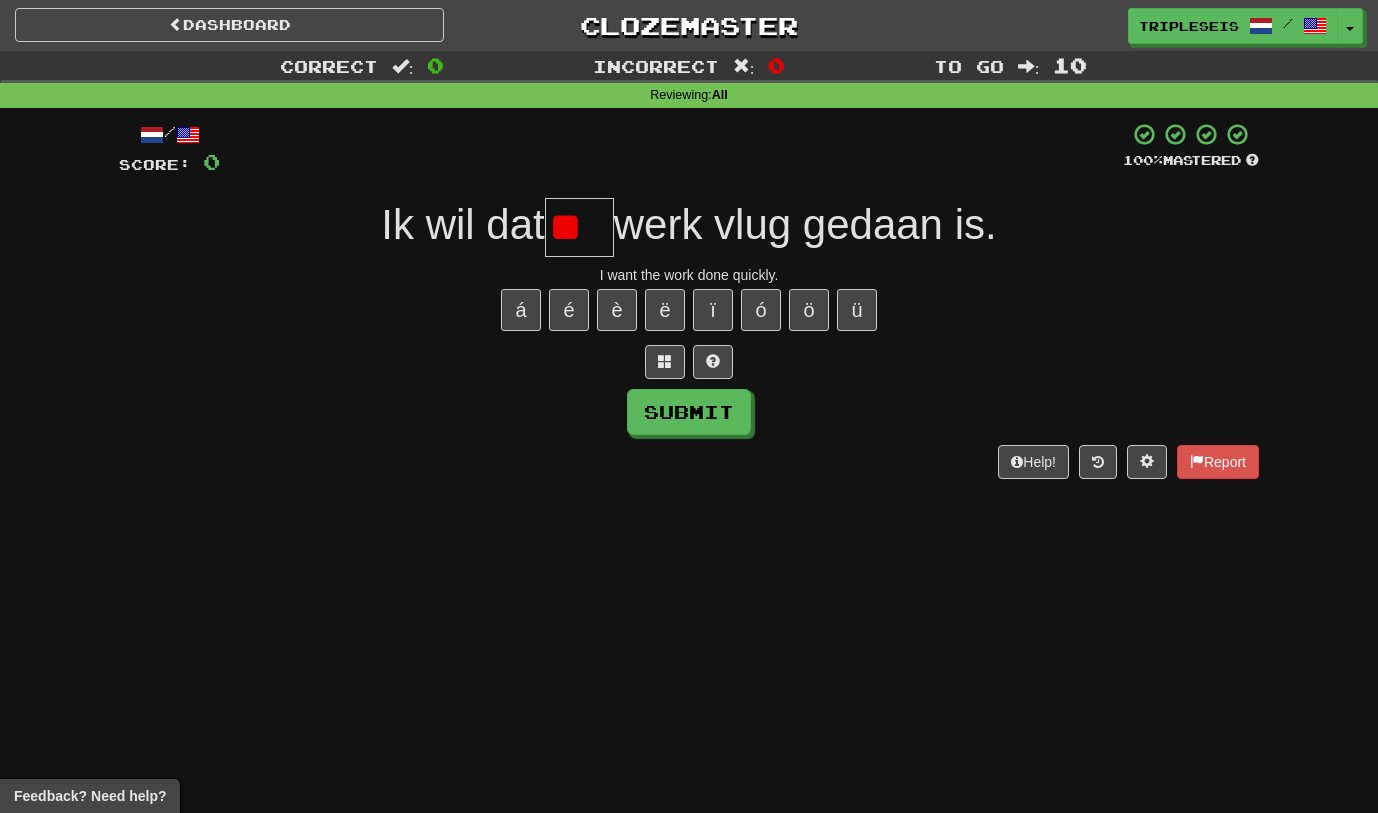 type on "*" 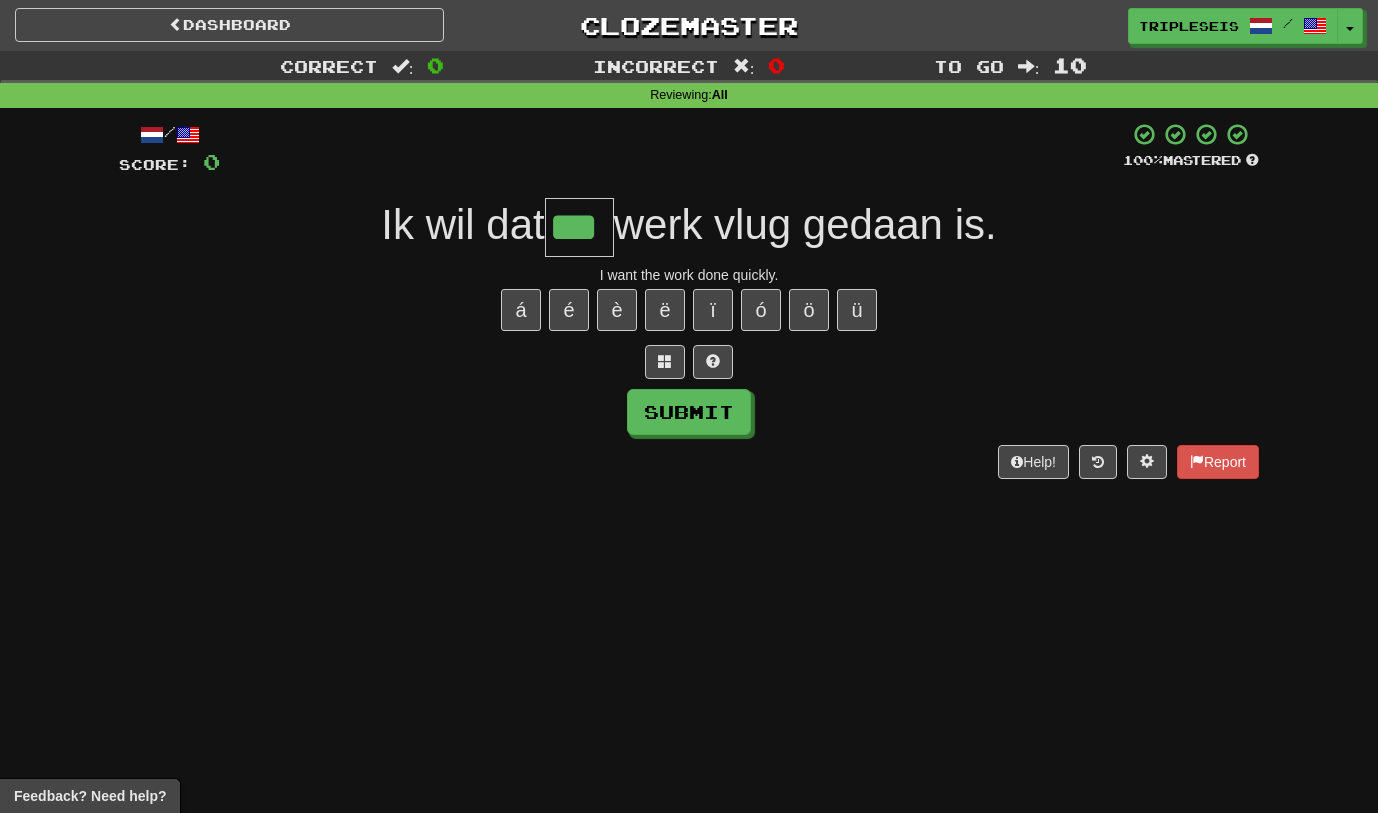 type on "***" 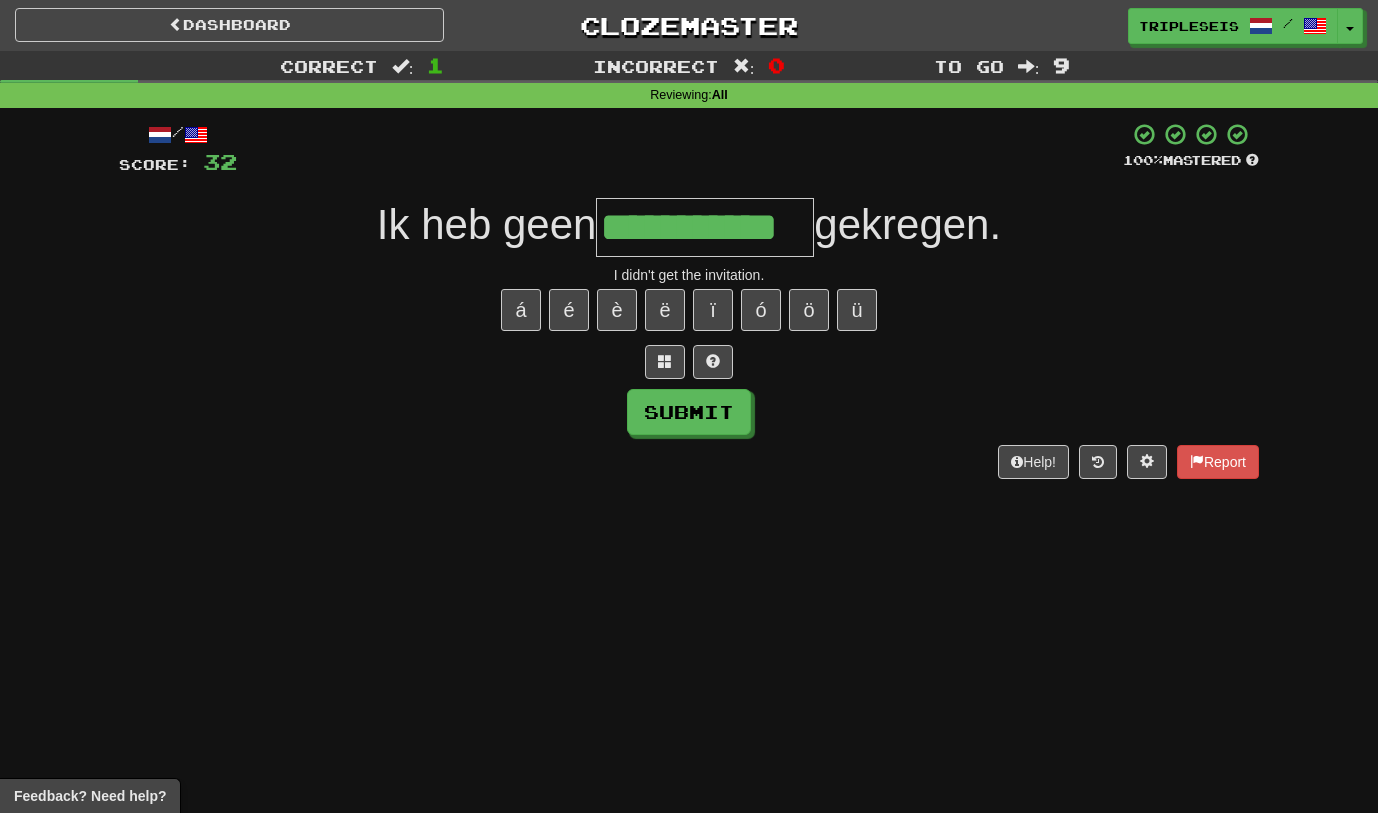 type on "**********" 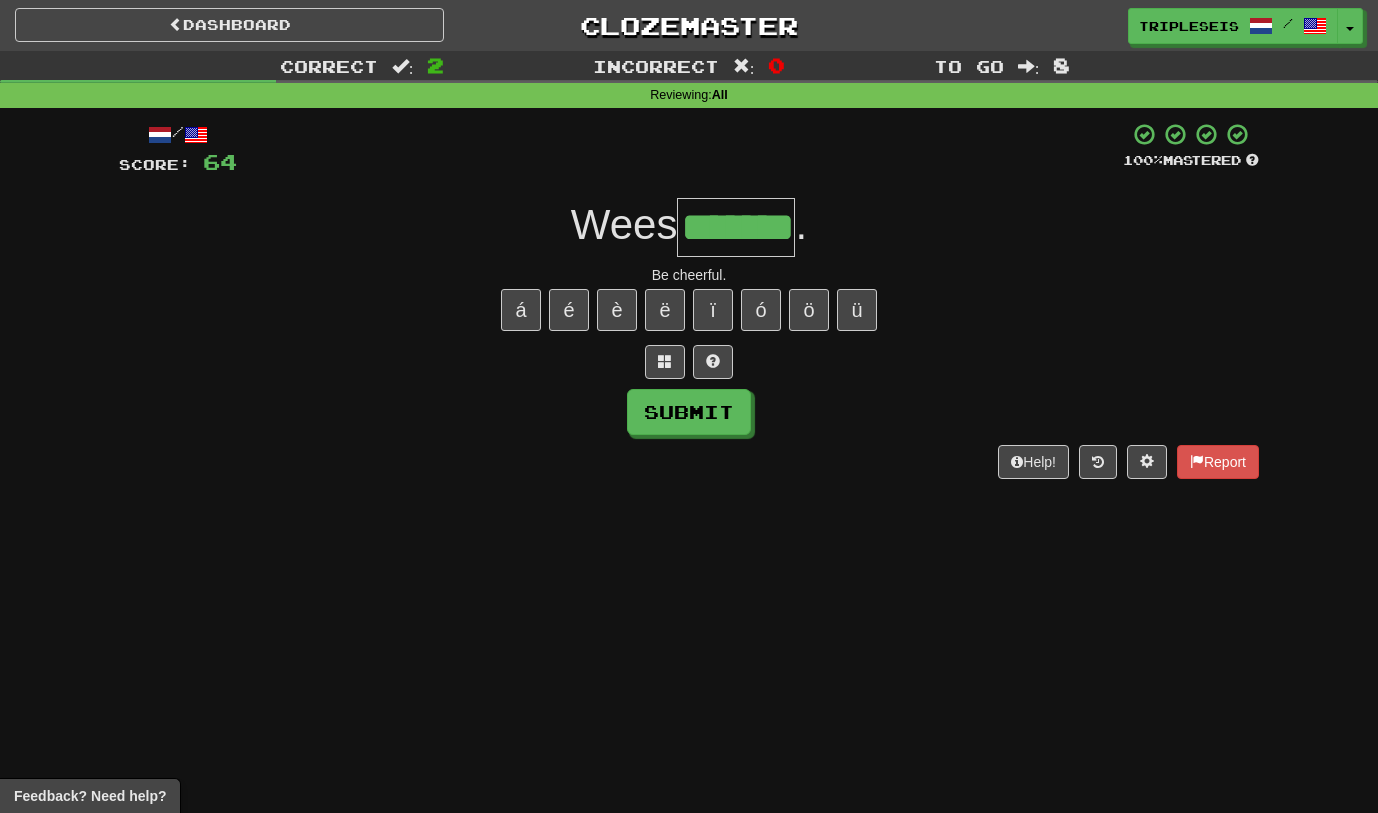 type on "*******" 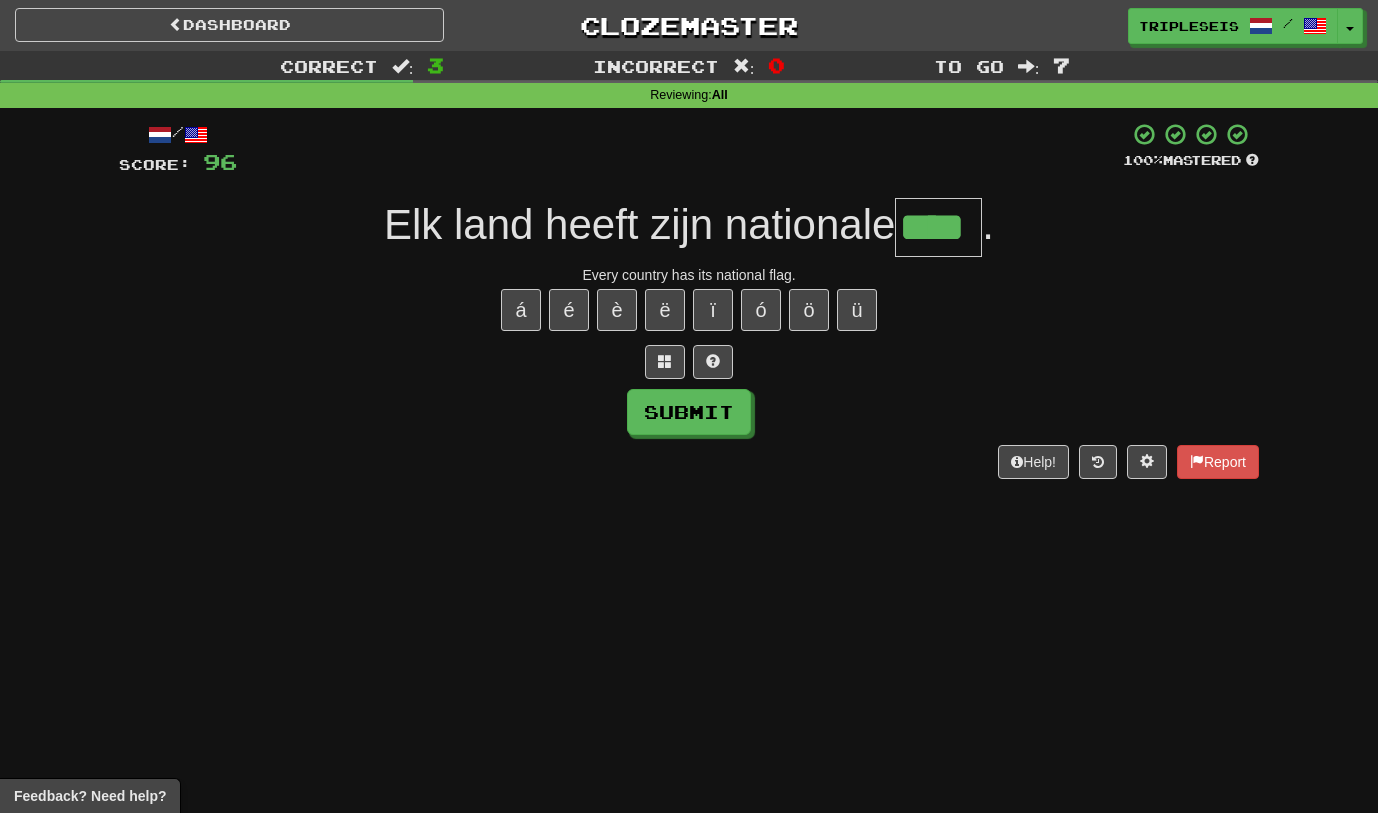 type on "****" 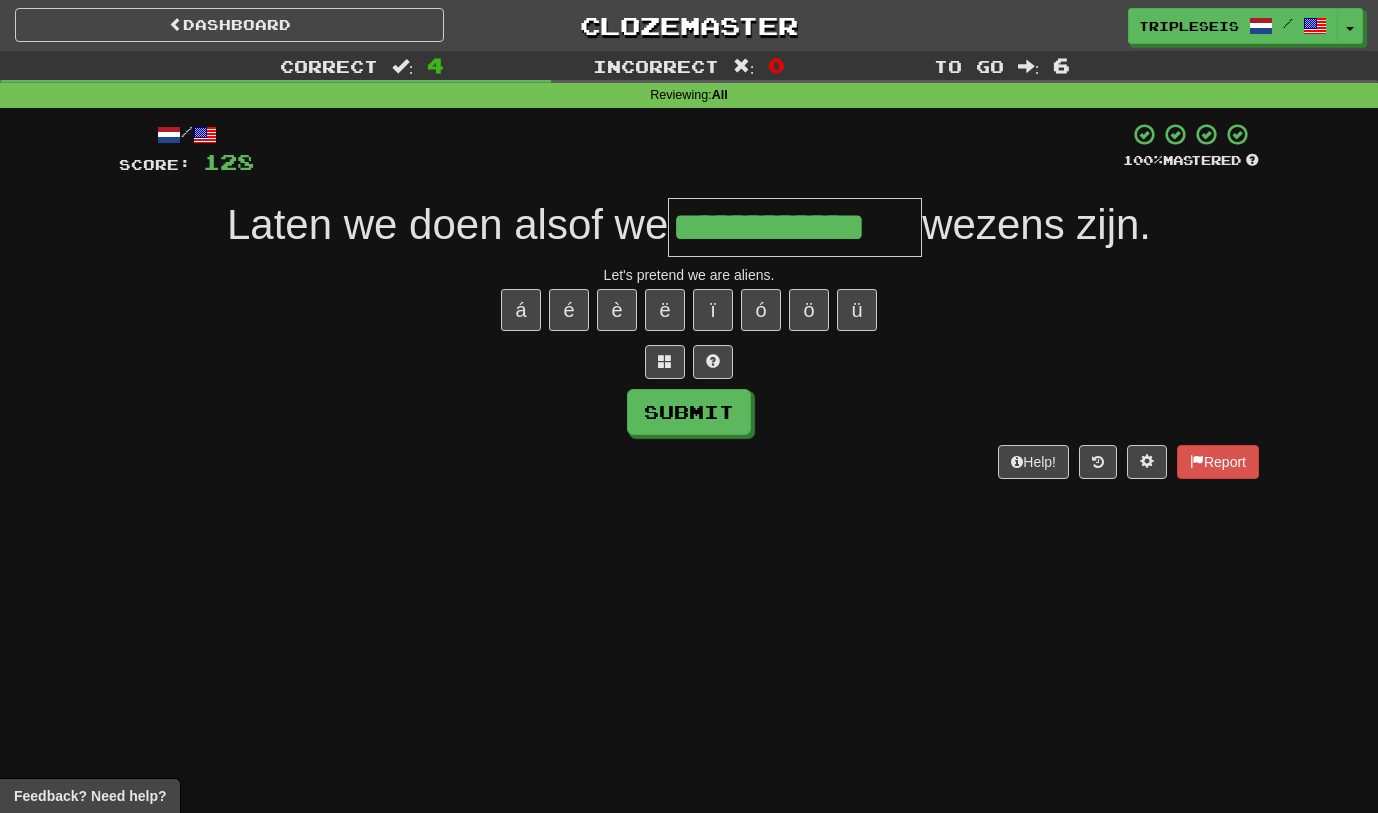 type on "**********" 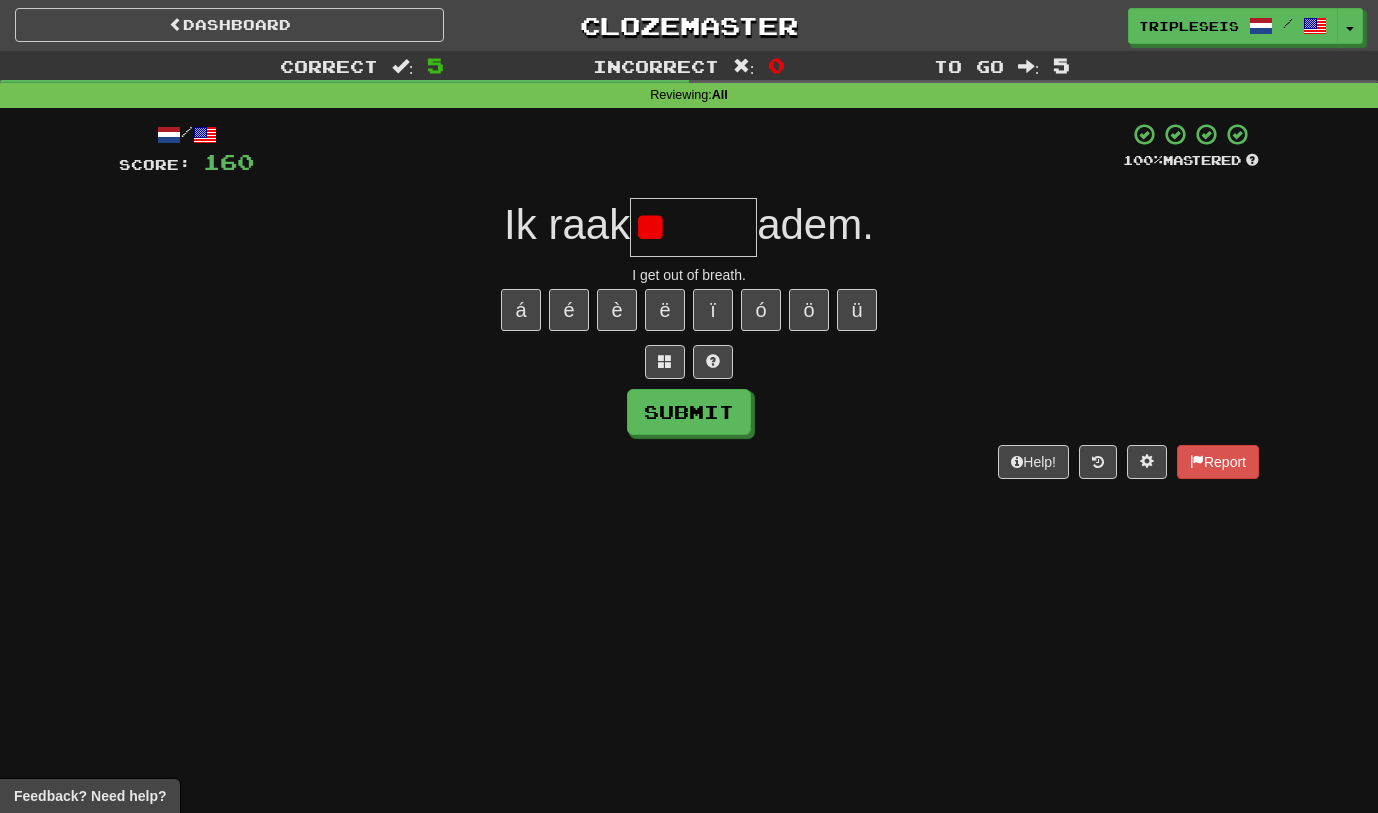 type on "*" 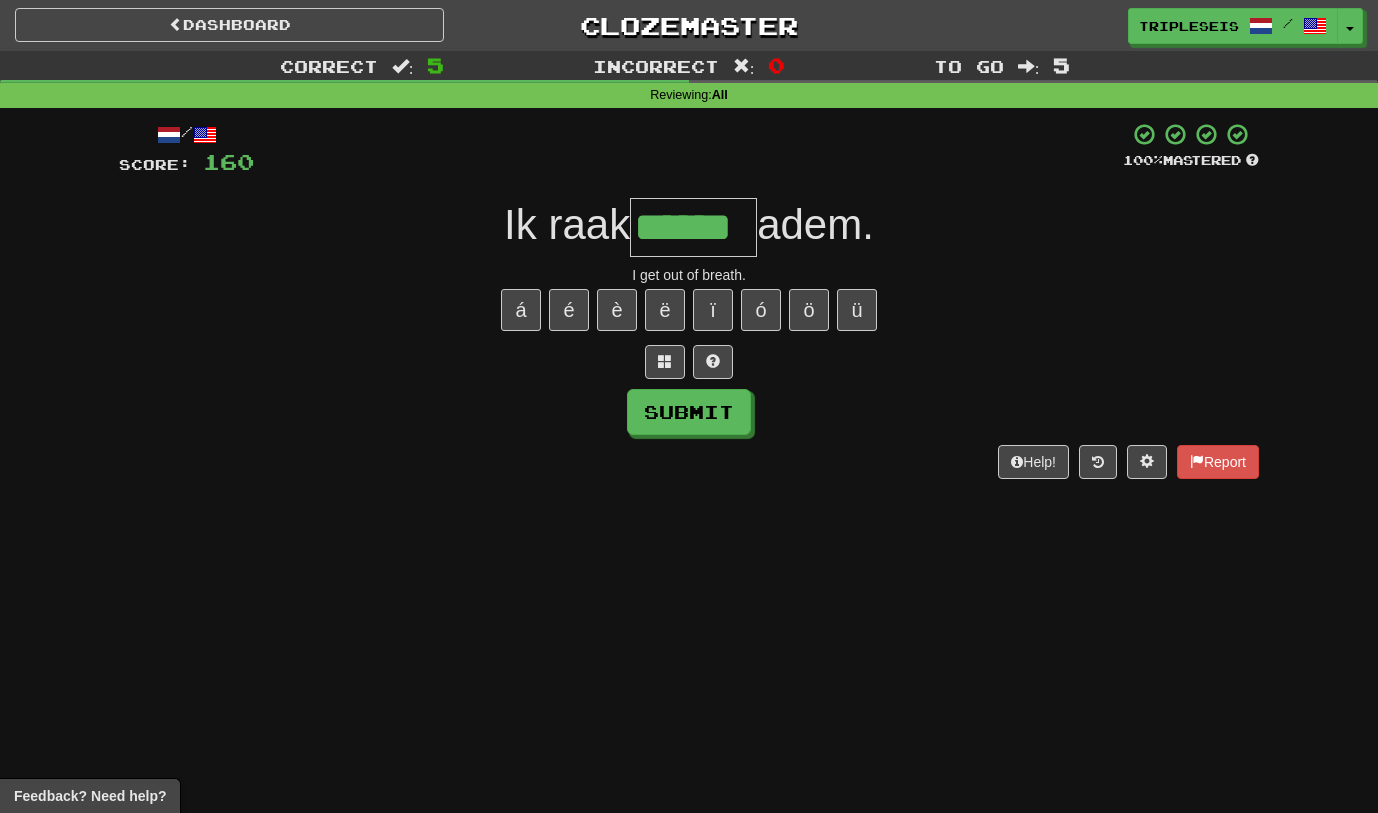 type on "******" 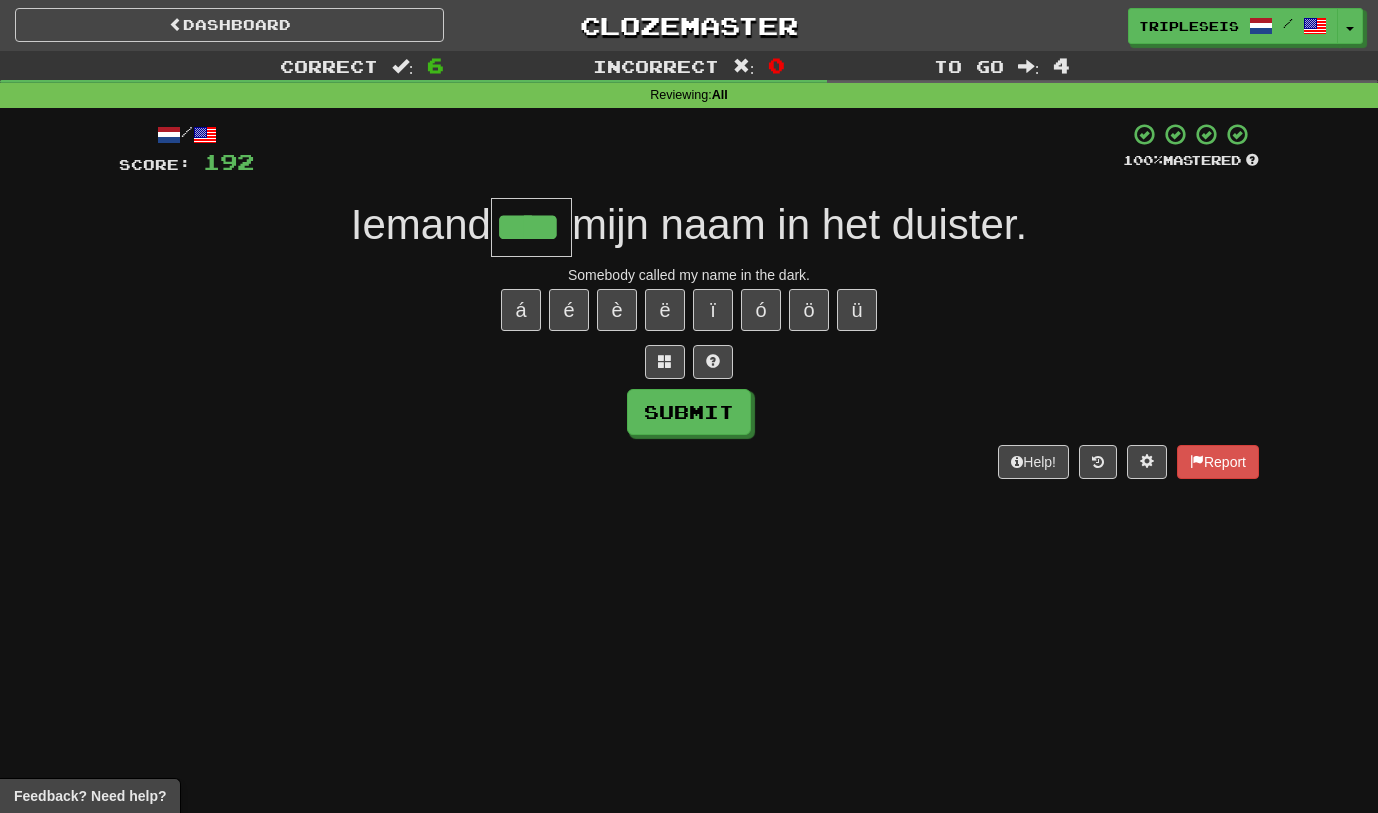 type on "****" 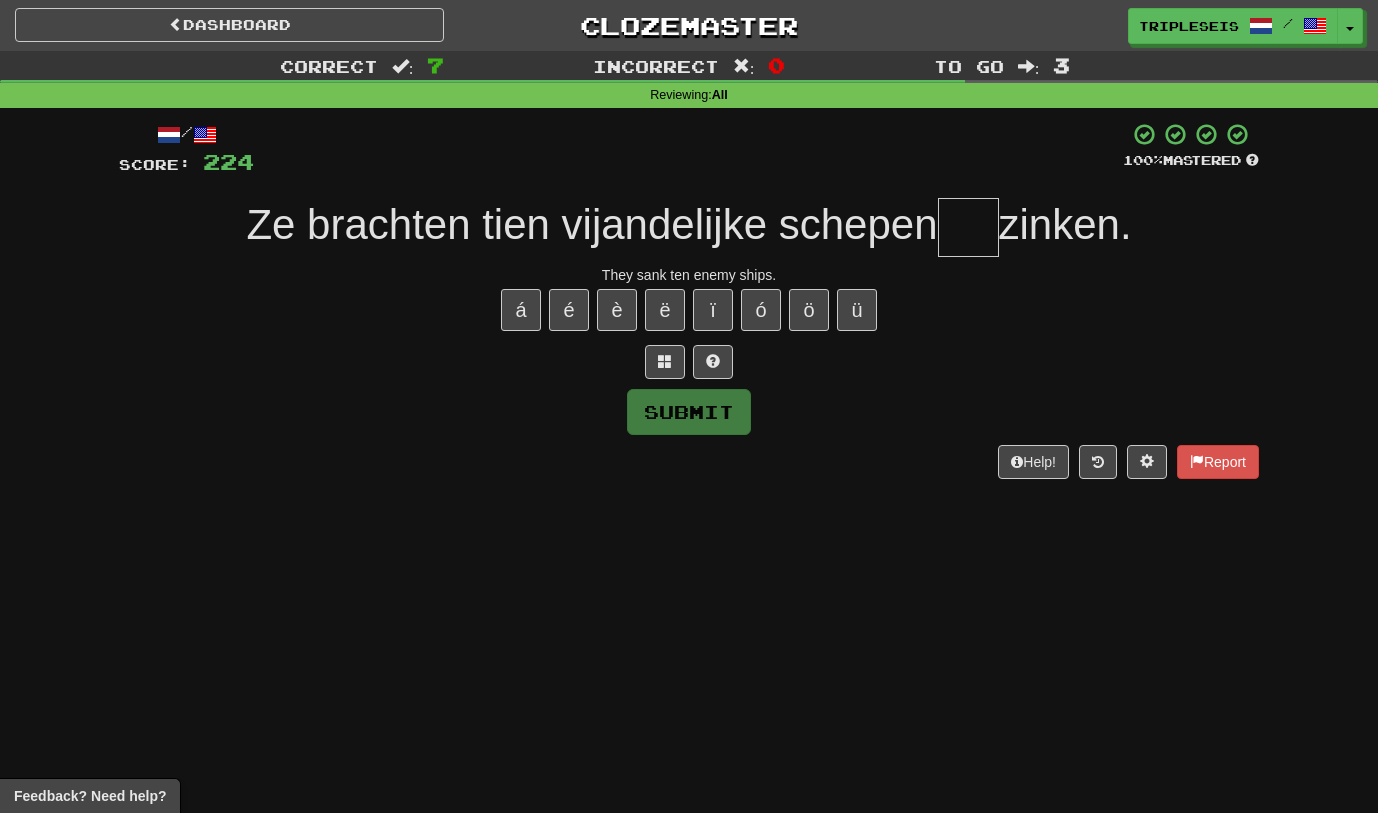 type on "*" 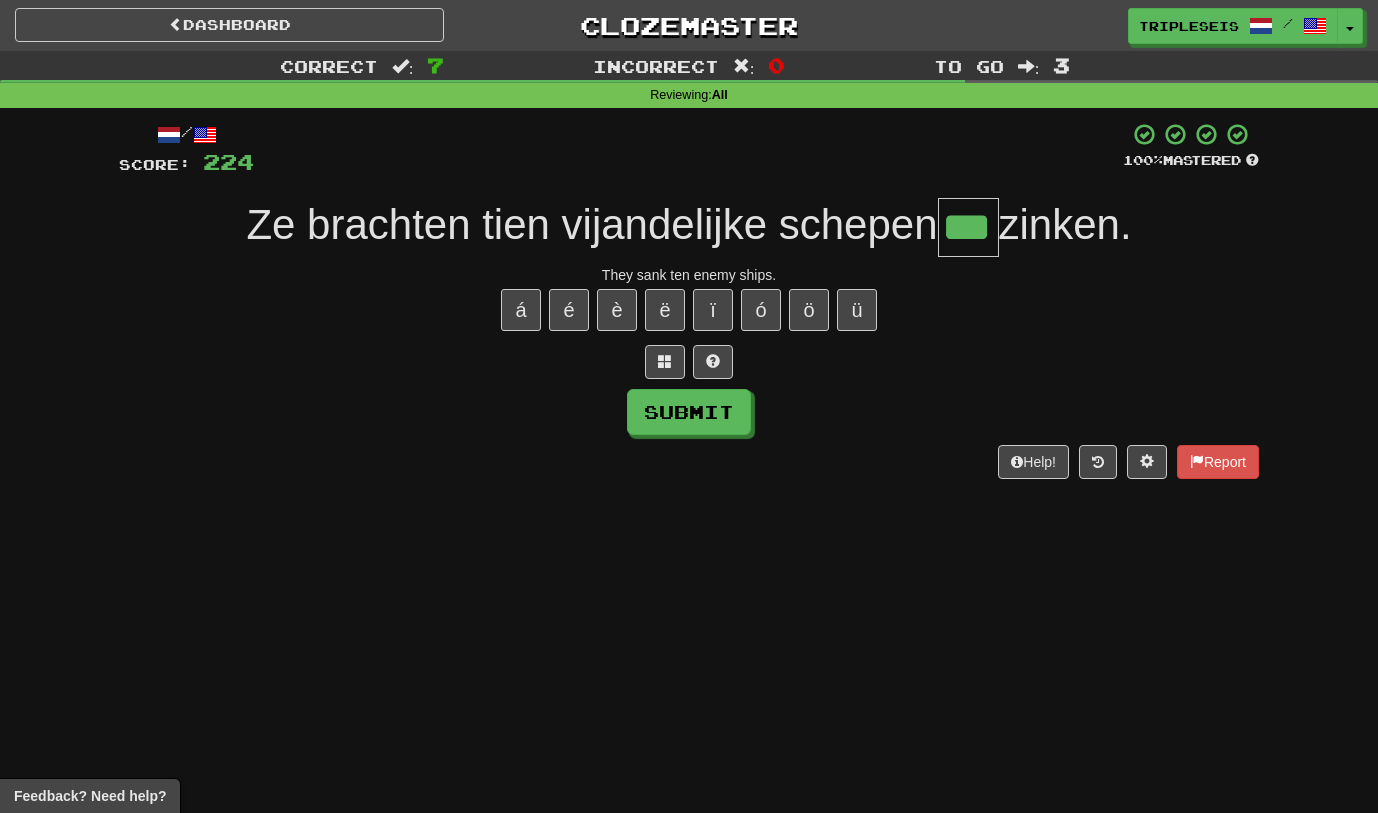 type on "***" 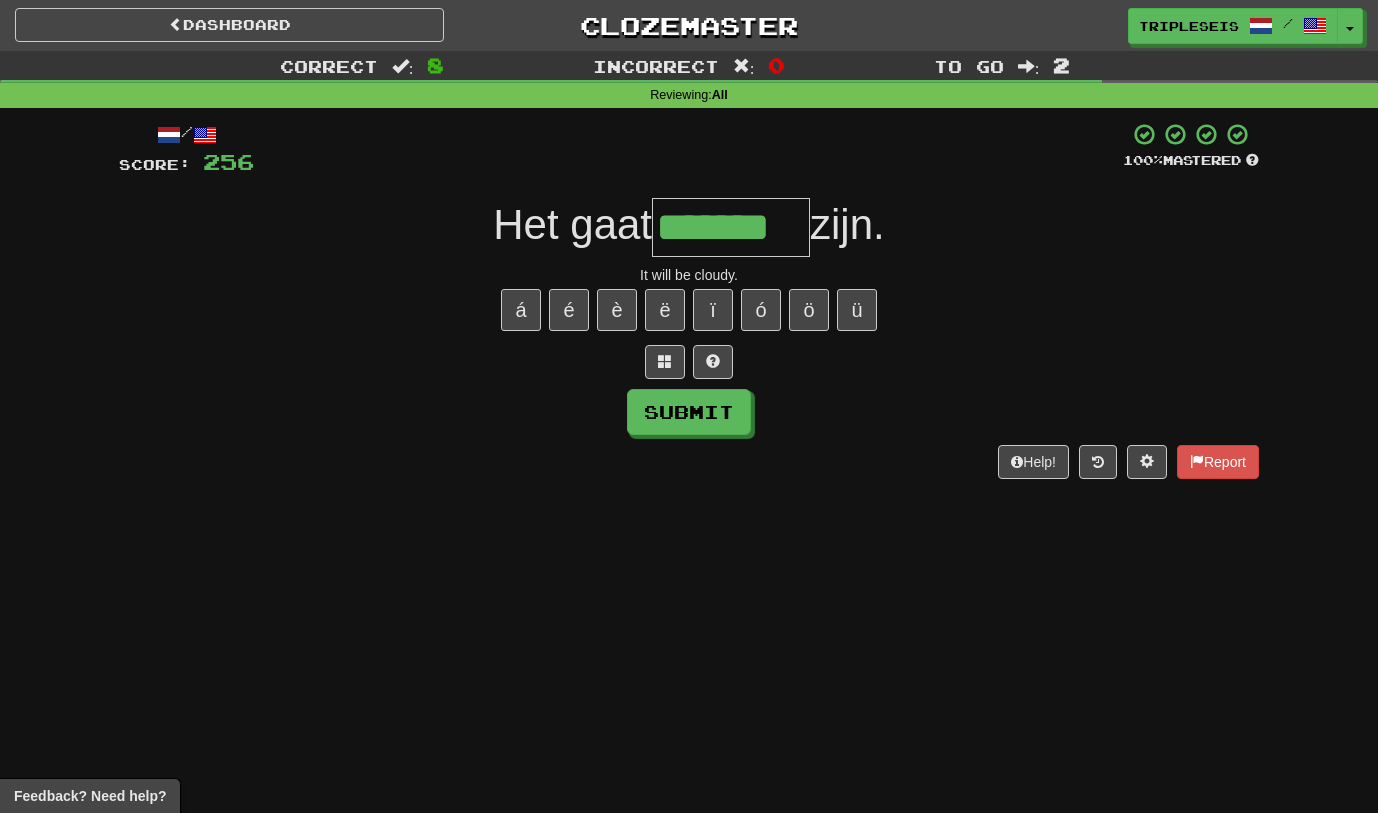 type on "*******" 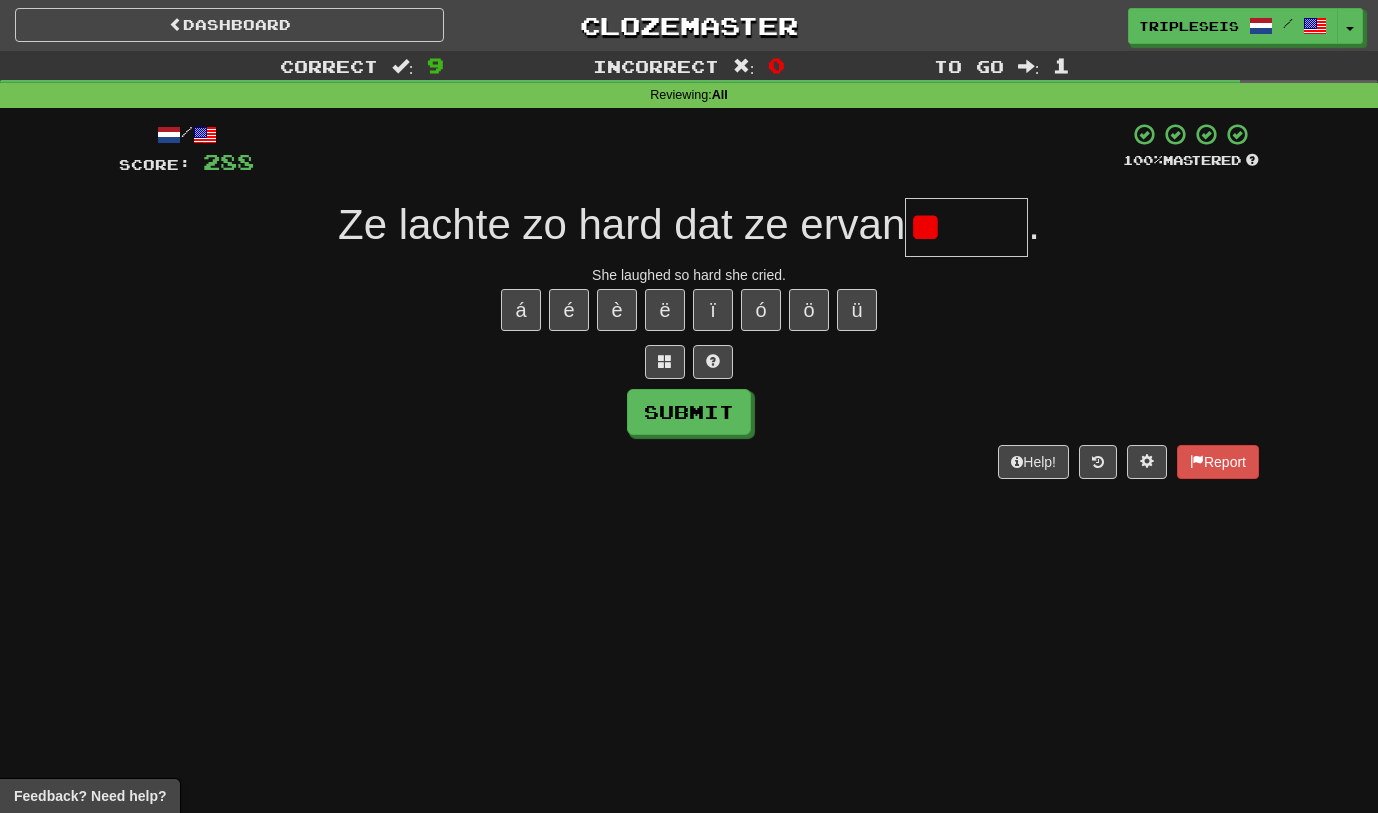 type on "*" 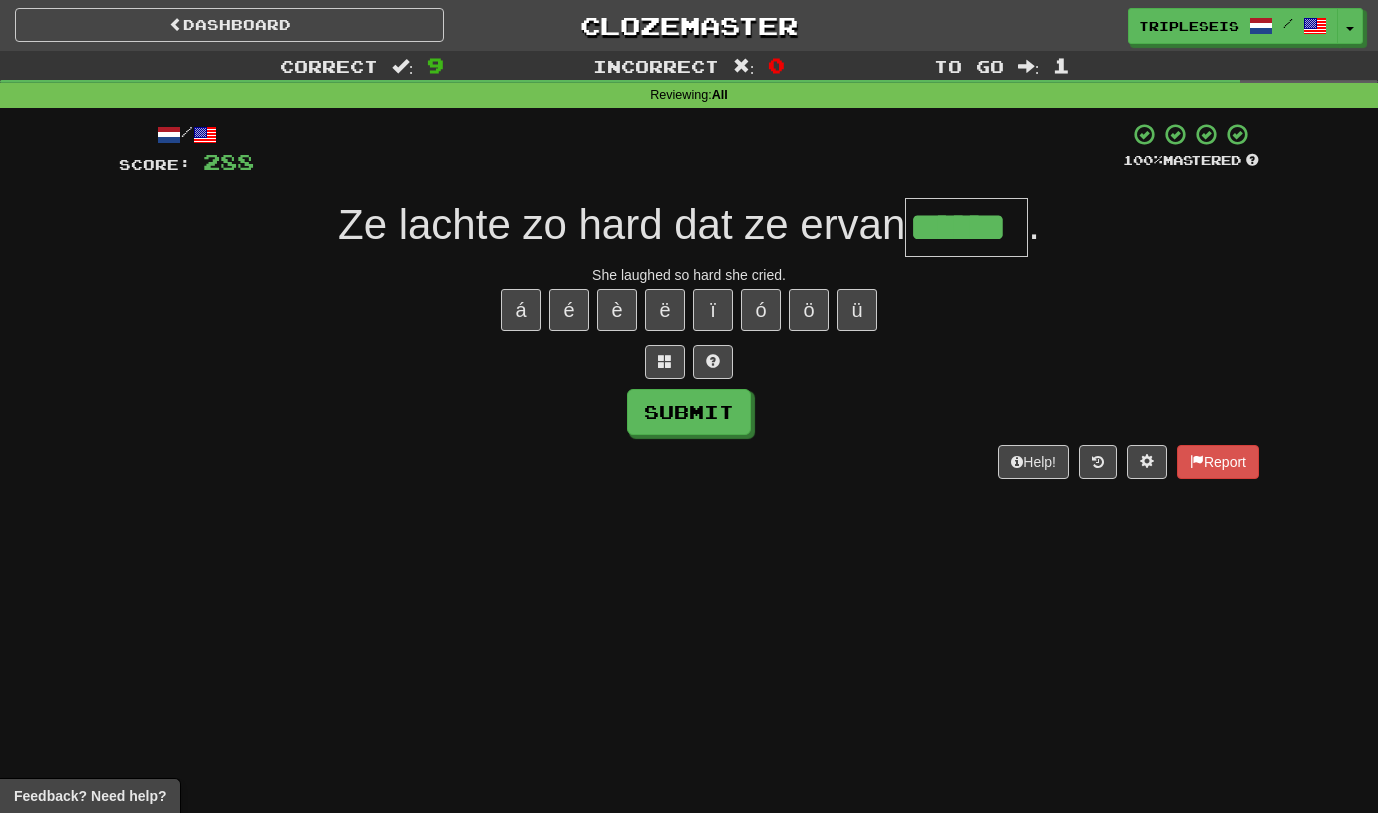 type on "******" 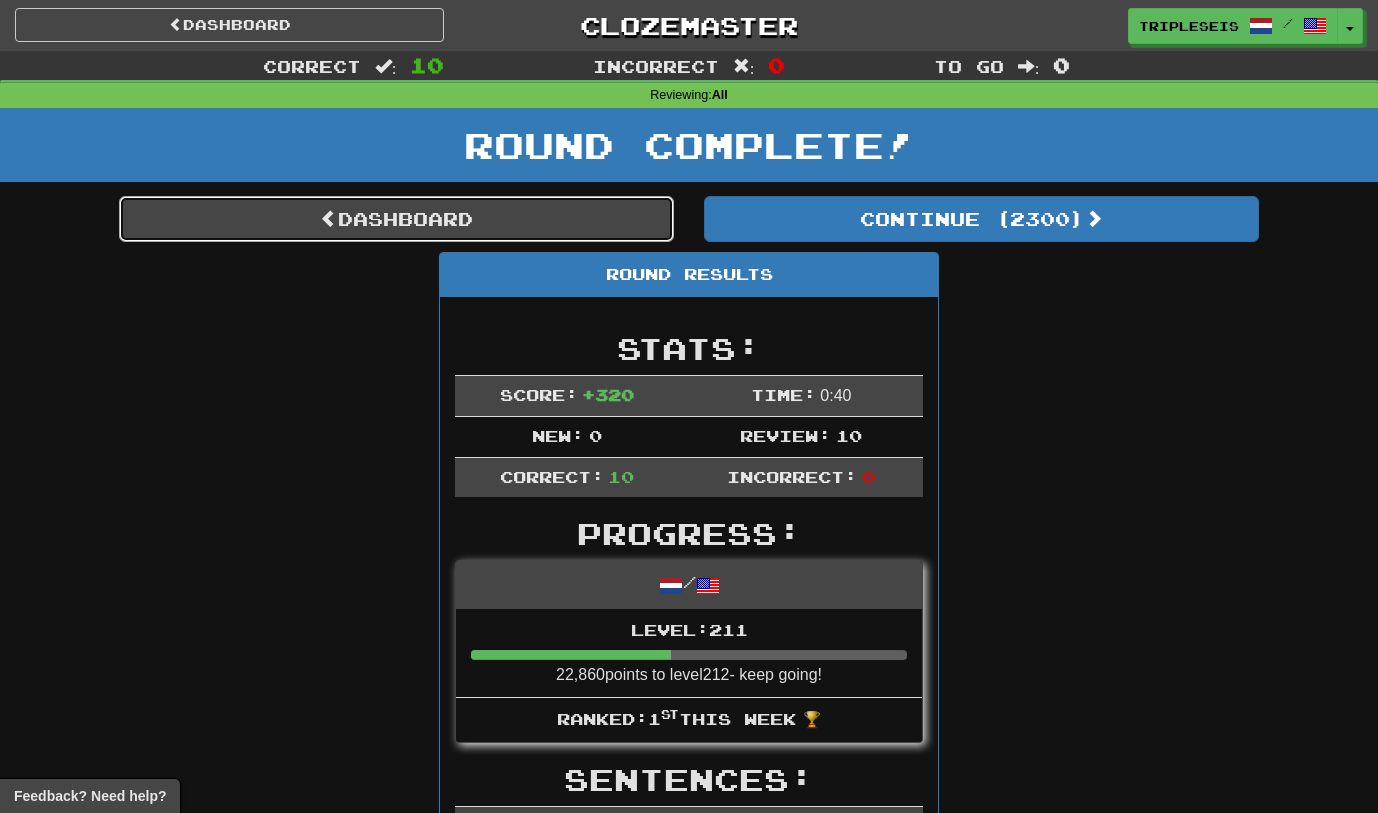 click on "Dashboard" at bounding box center (396, 219) 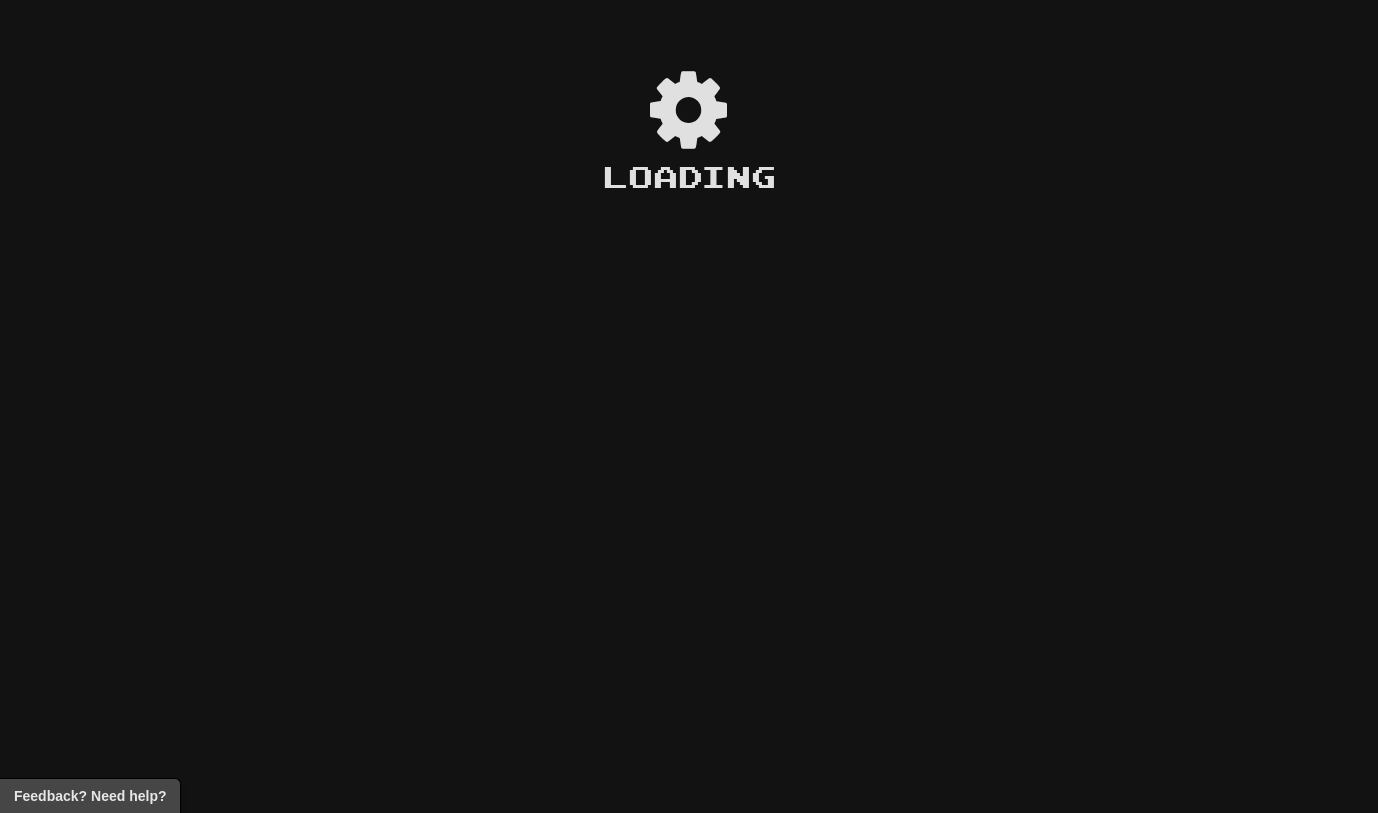 scroll, scrollTop: 0, scrollLeft: 0, axis: both 